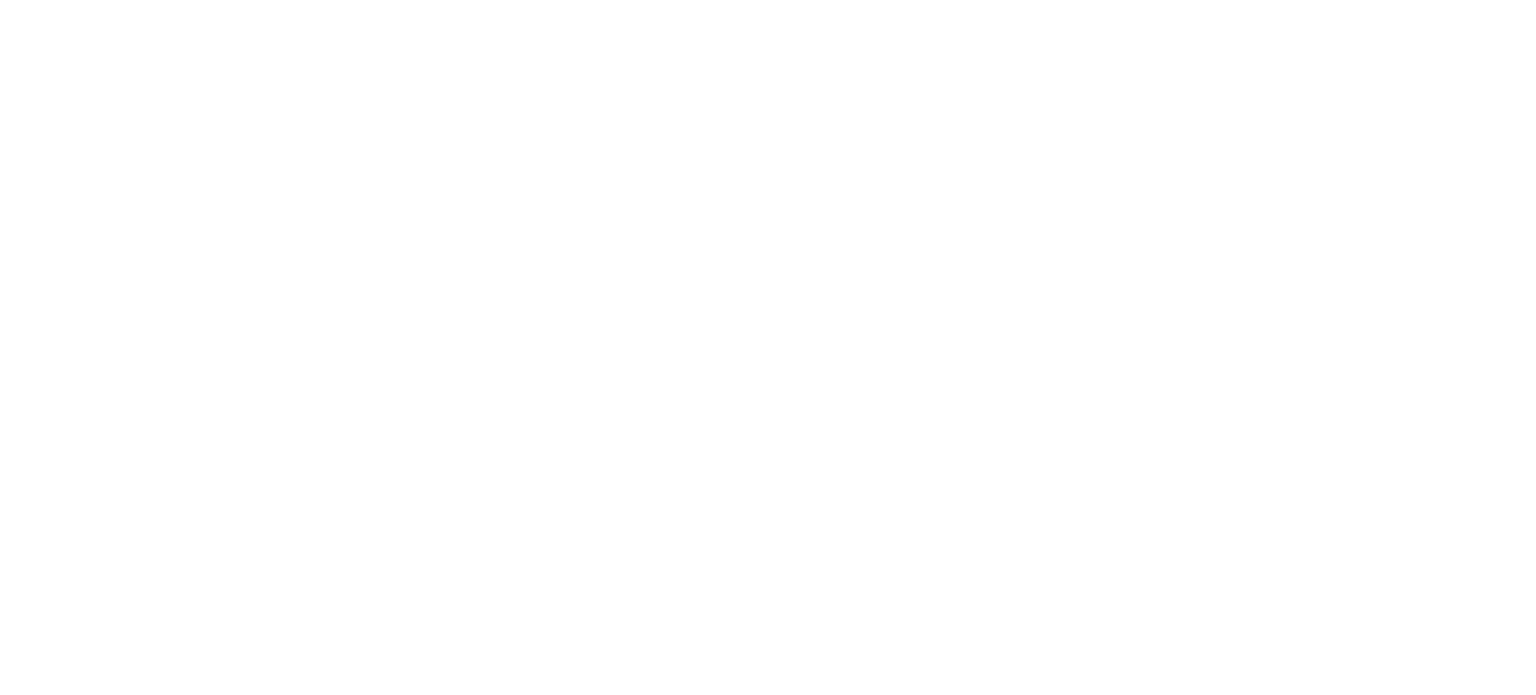 scroll, scrollTop: 0, scrollLeft: 0, axis: both 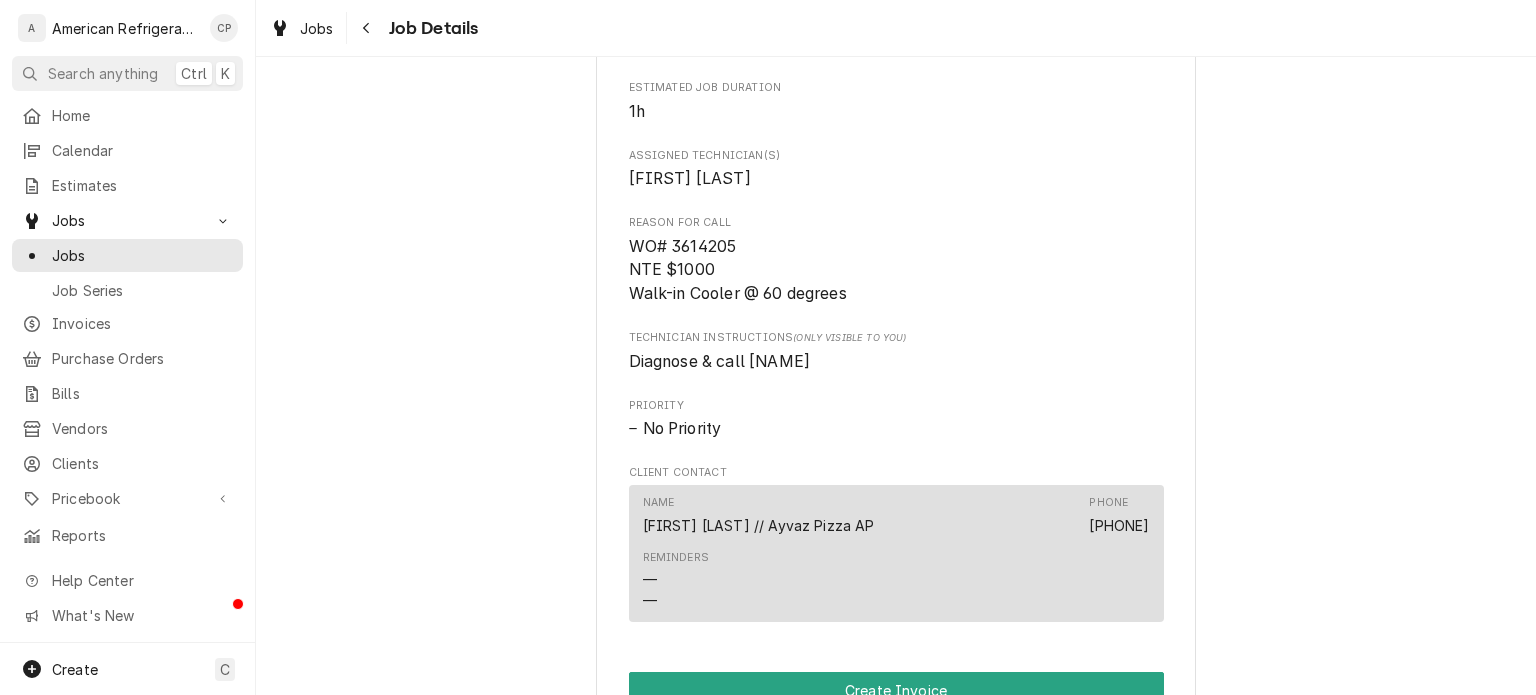 click on "WO# 3614205
NTE $1000
Walk-in Cooler @ 60 degrees" at bounding box center (738, 270) 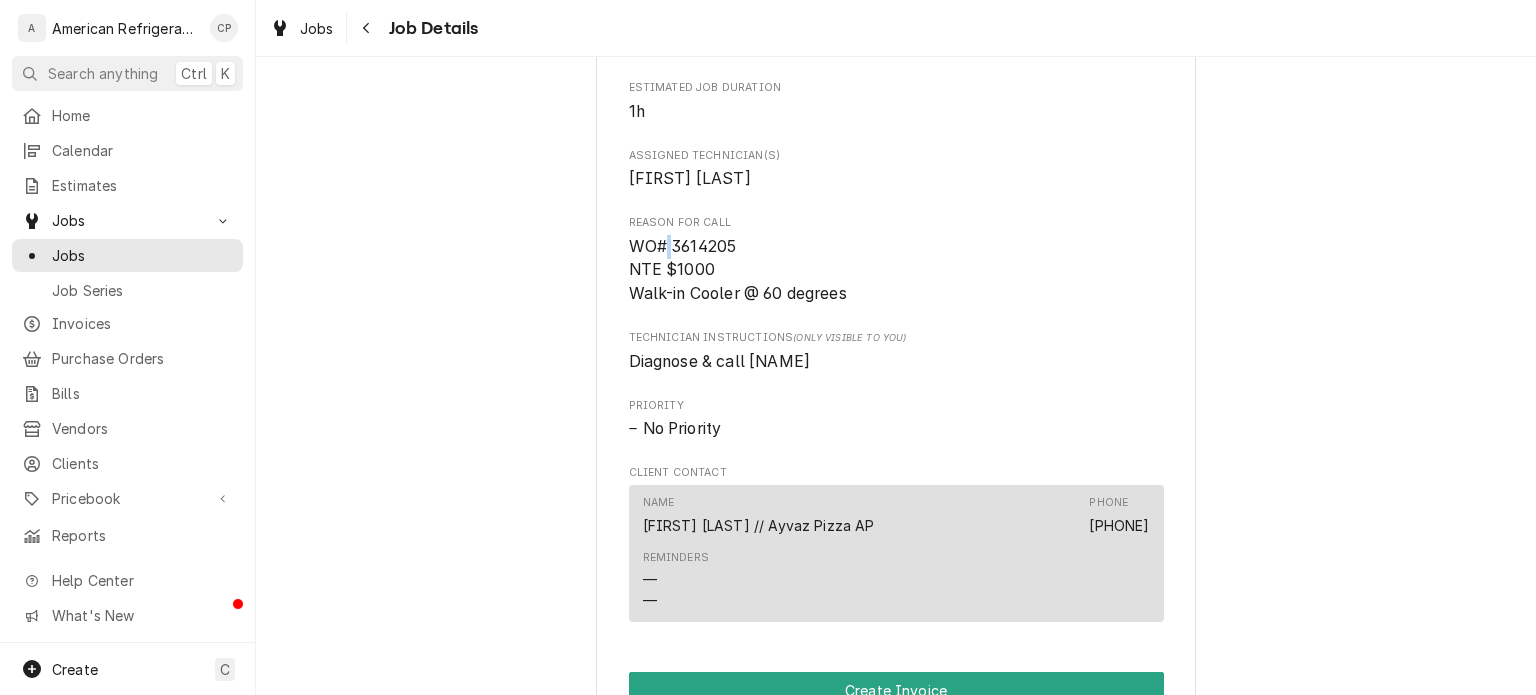 click on "WO# 3614205
NTE $1000
Walk-in Cooler @ 60 degrees" at bounding box center [738, 270] 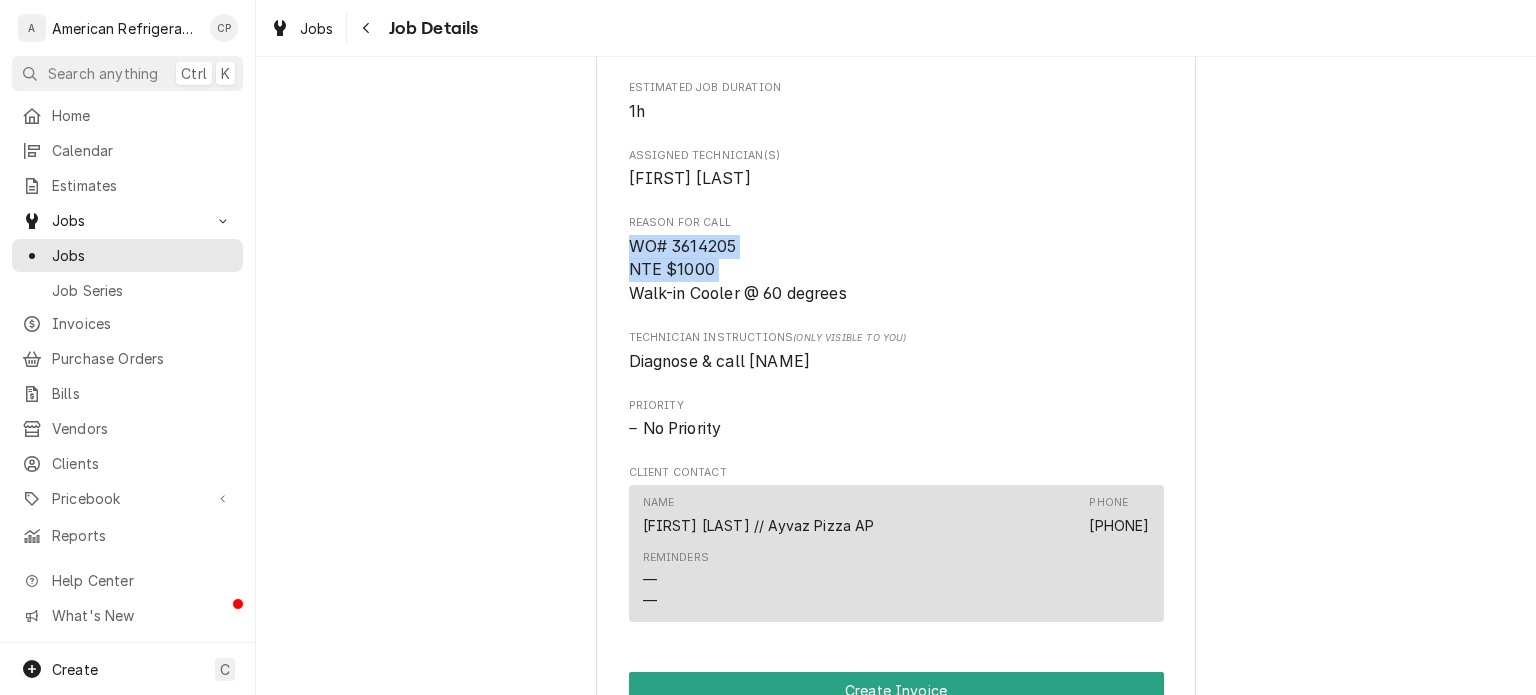 drag, startPoint x: 663, startPoint y: 239, endPoint x: 679, endPoint y: 262, distance: 28.01785 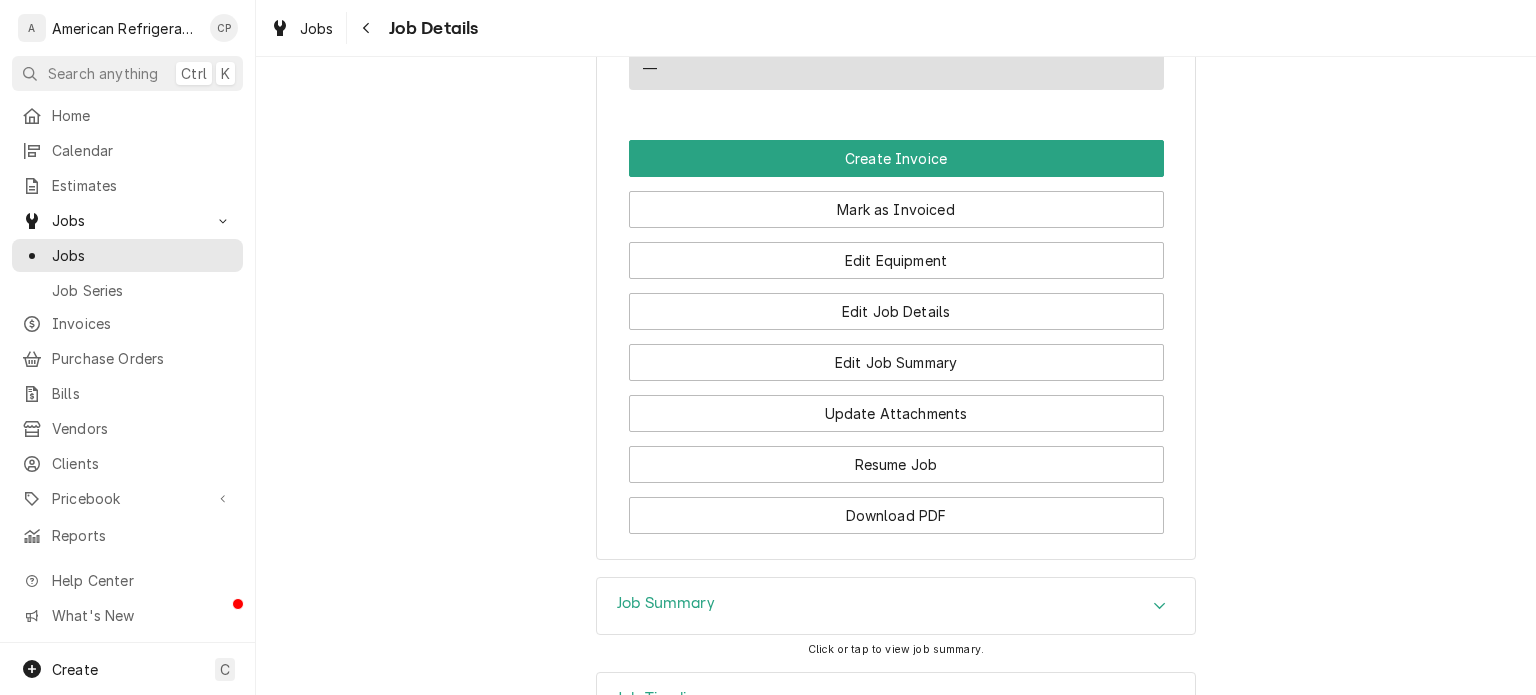 scroll, scrollTop: 1381, scrollLeft: 0, axis: vertical 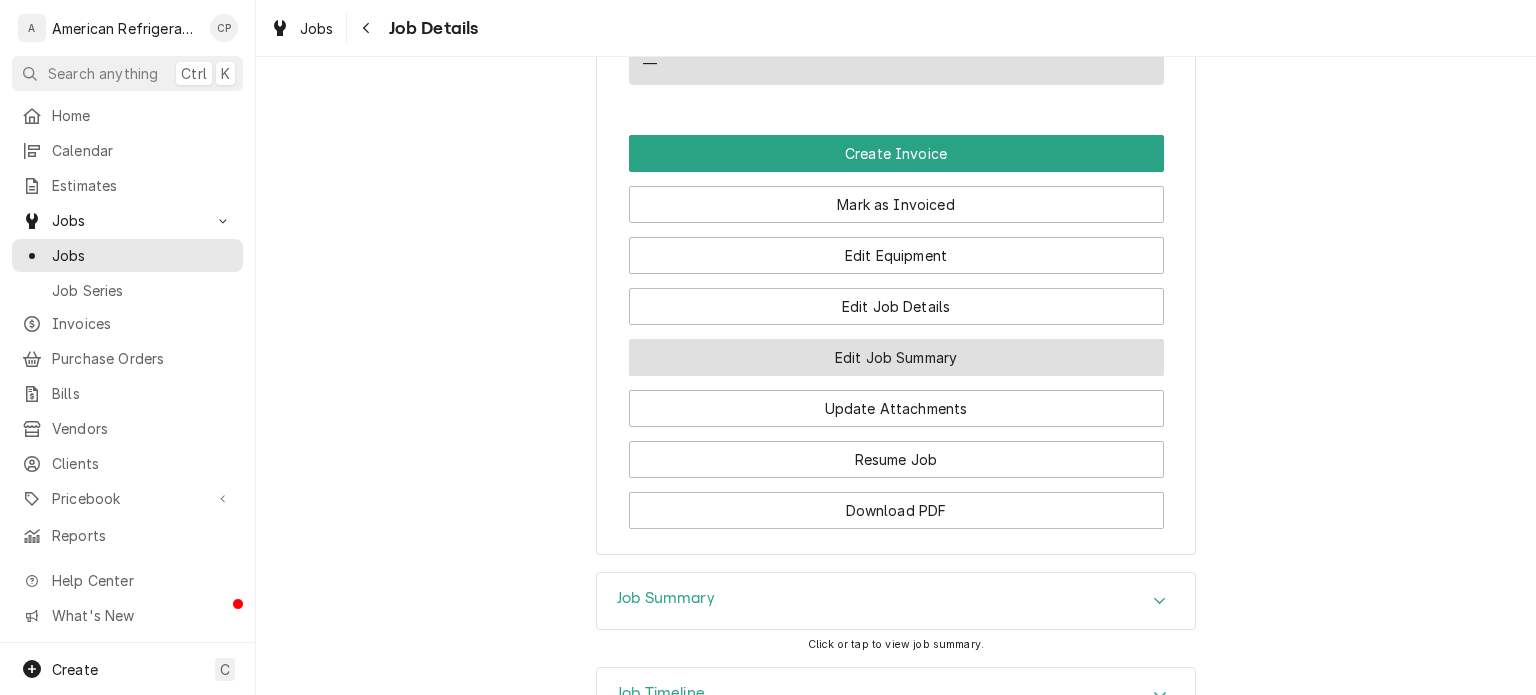click on "Edit Job Summary" at bounding box center [896, 357] 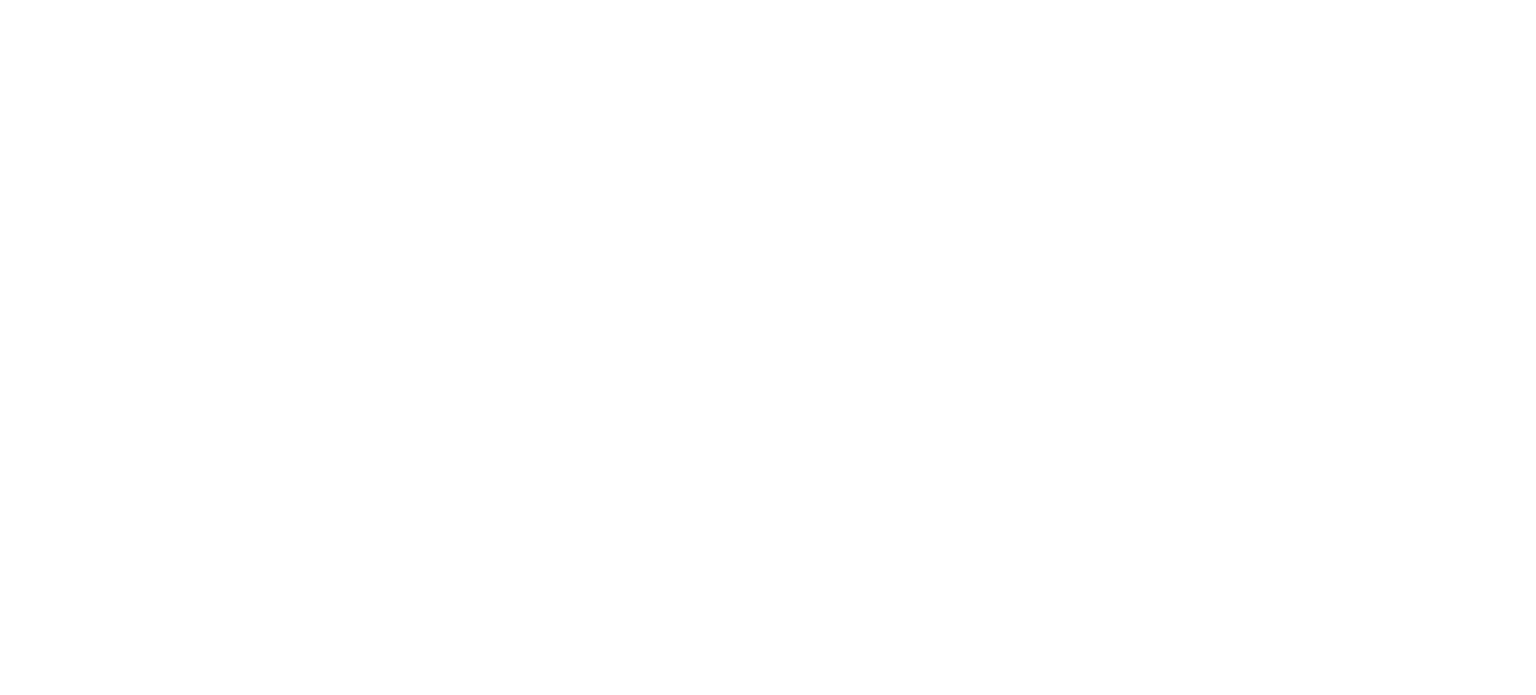 scroll, scrollTop: 0, scrollLeft: 0, axis: both 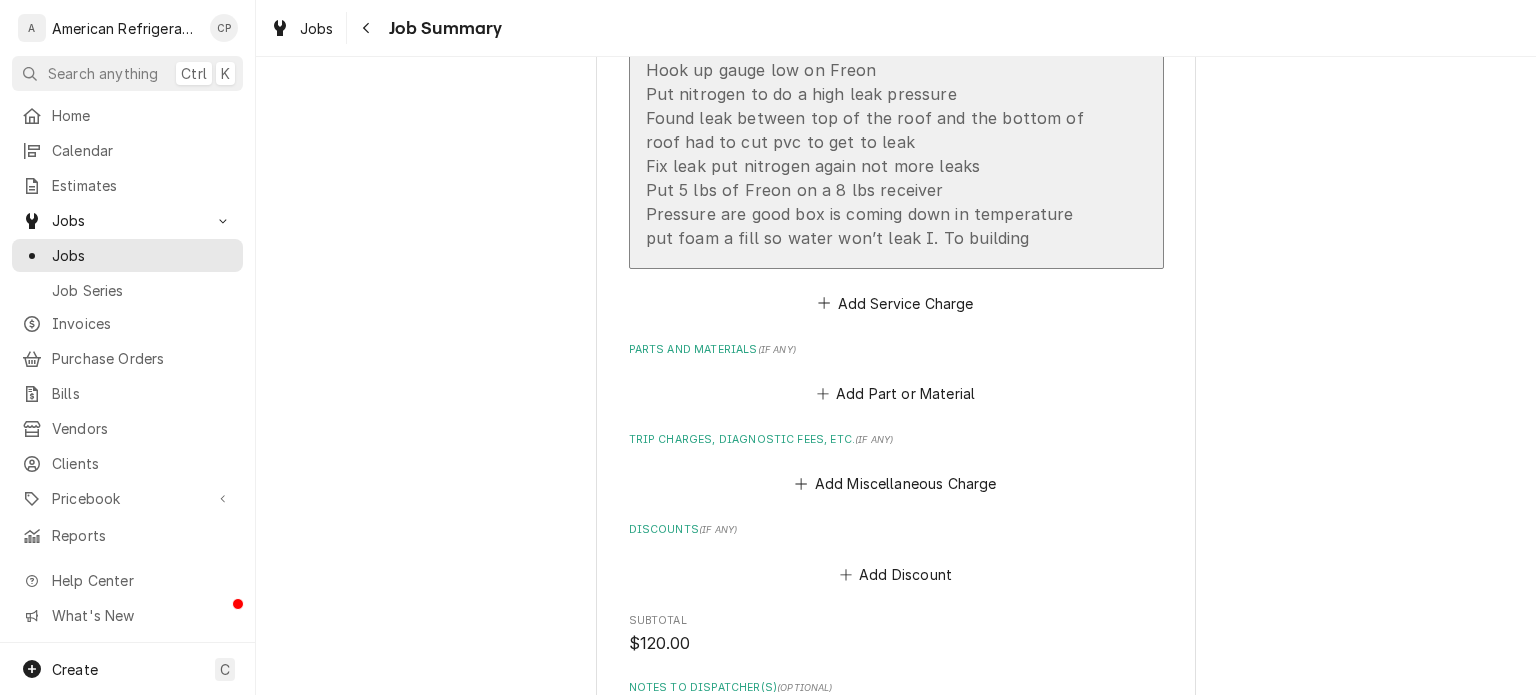 click on "[FIRST]
[DATE]
3 hr
Dirty condenser
Cleaned condenser
Hook up gauge low on Freon
Put nitrogen to do a high leak pressure
Found leak between top of the roof and the bottom of roof had to cut pvc to get to leak
Fix leak put nitrogen again not more leaks
Put 5 lbs of Freon on a 8 lbs receiver
Pressure are good box is coming down in temperature put foam a fill so water won’t leak I. To building" at bounding box center (875, 94) 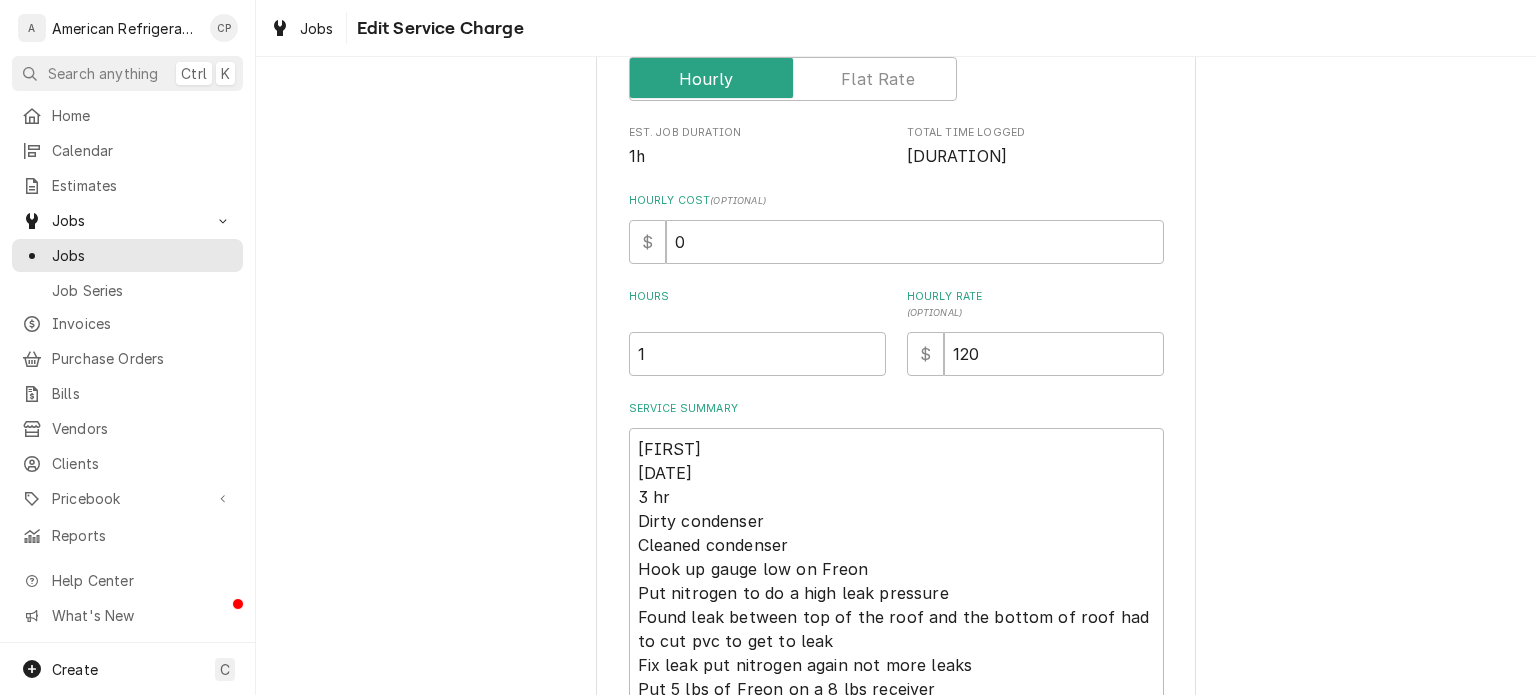 scroll, scrollTop: 404, scrollLeft: 0, axis: vertical 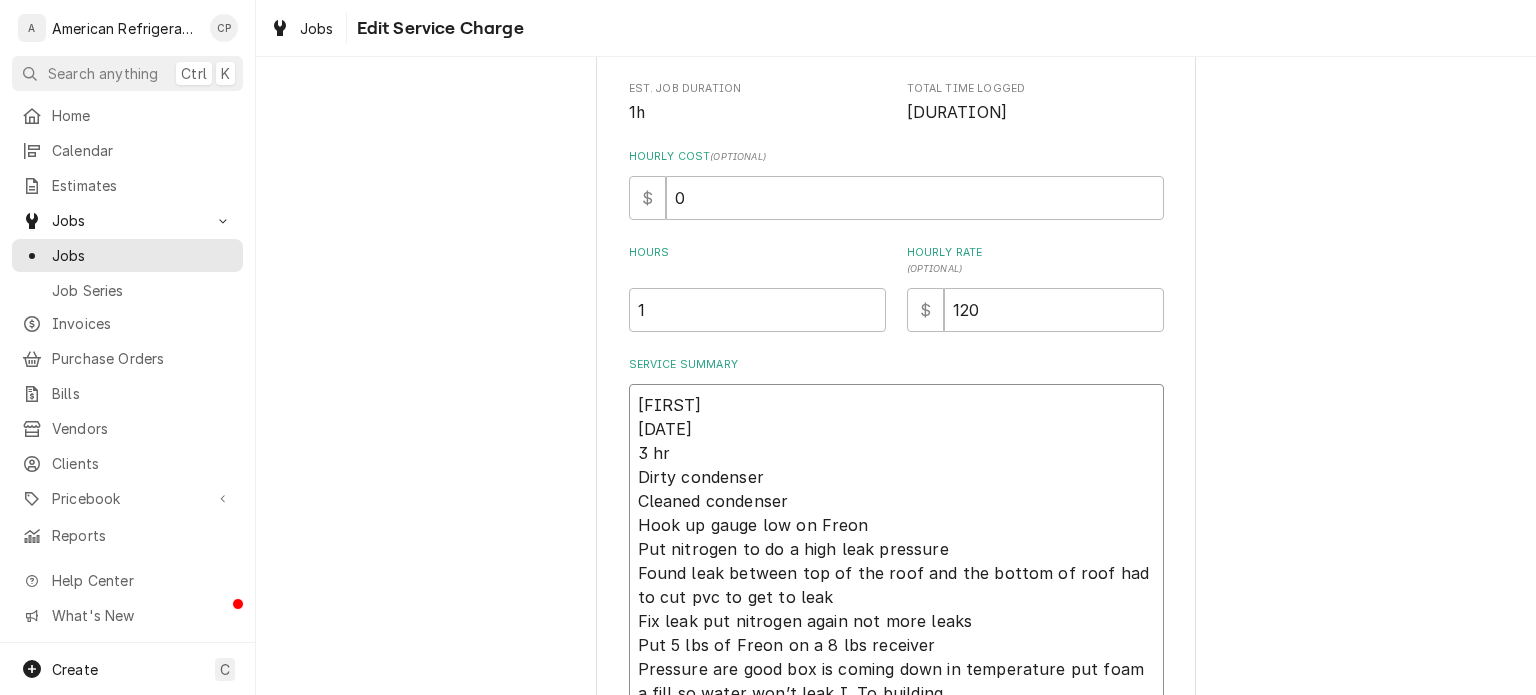 click on "[FIRST]
[DATE]
3 hr
Dirty condenser
Cleaned condenser
Hook up gauge low on Freon
Put nitrogen to do a high leak pressure
Found leak between top of the roof and the bottom of roof had to cut pvc to get to leak
Fix leak put nitrogen again not more leaks
Put 5 lbs of Freon on a 8 lbs receiver
Pressure are good box is coming down in temperature put foam a fill so water won’t leak I. To building" at bounding box center (896, 549) 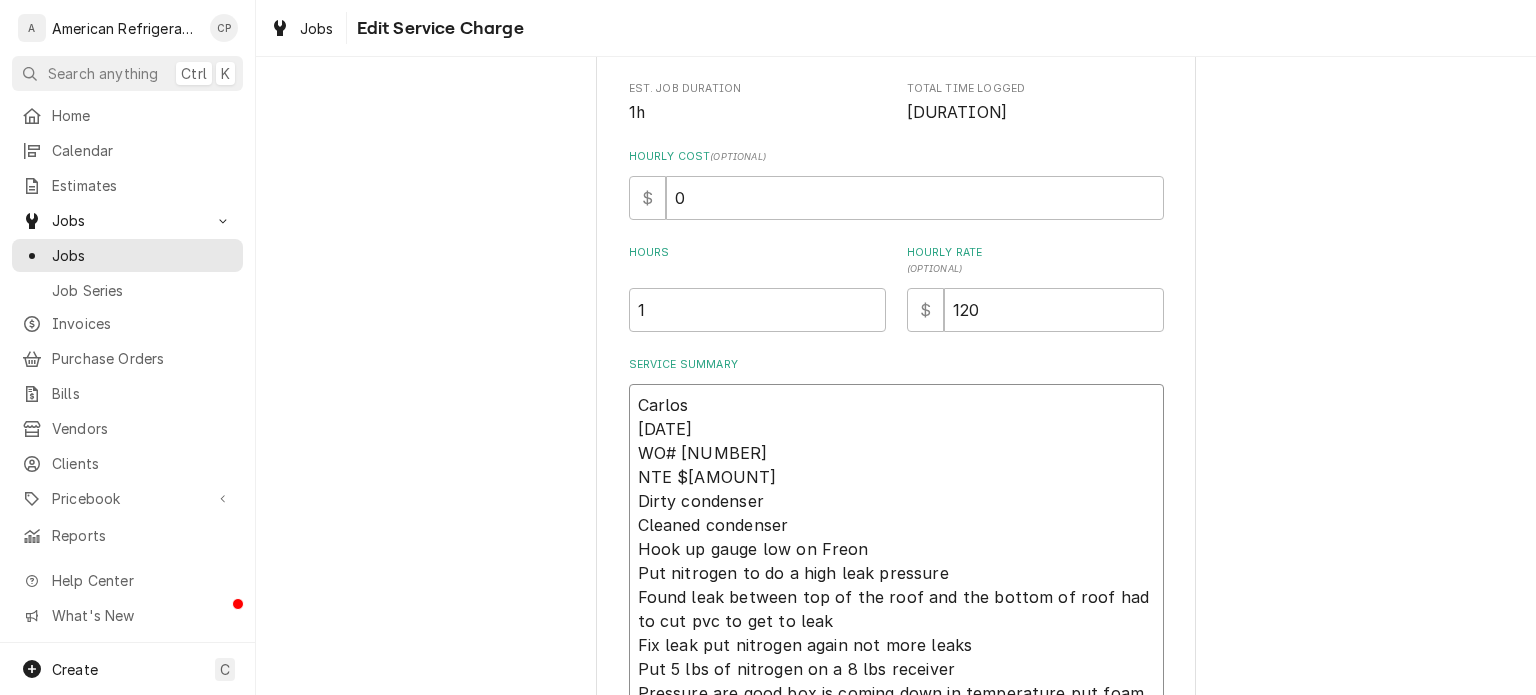 type on "x" 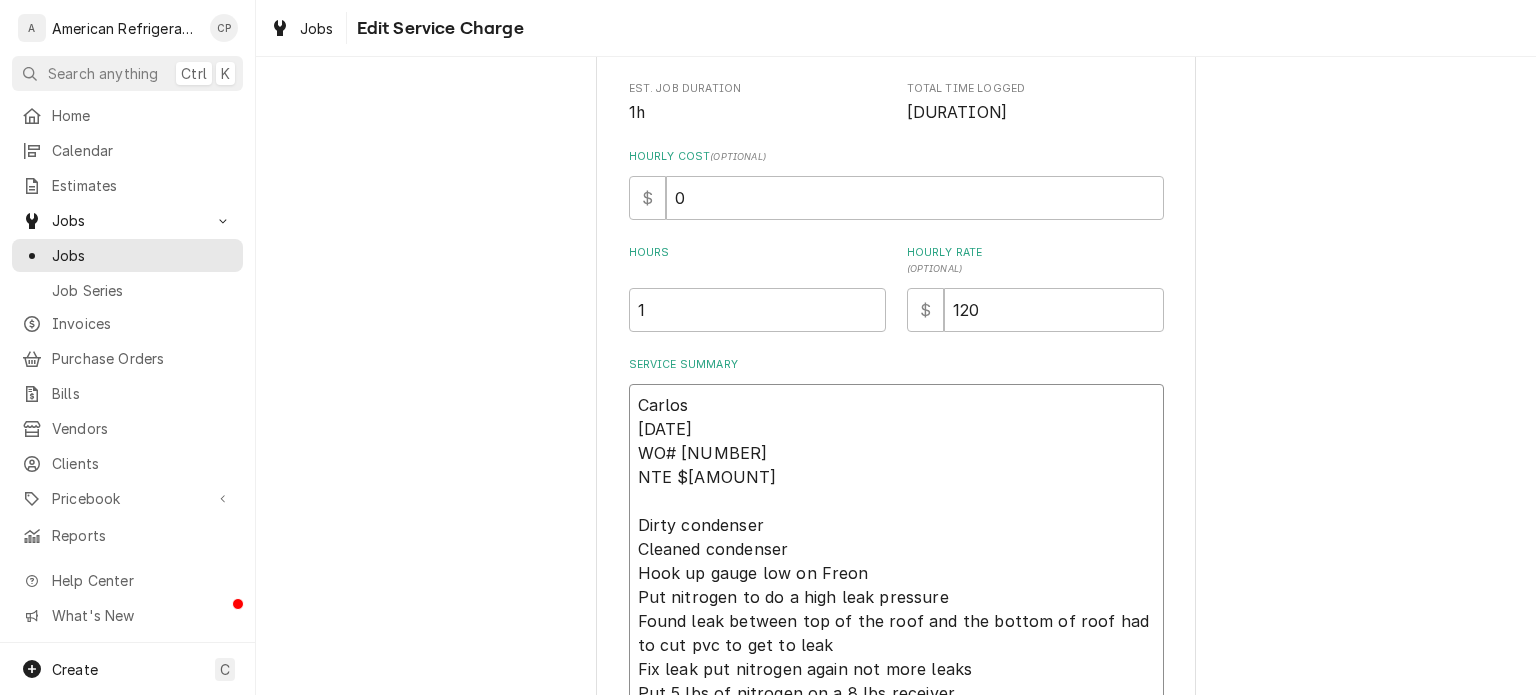 click on "Carlos
[DATE]
WO# [NUMBER]
NTE $[AMOUNT]
Dirty condenser
Cleaned condenser
Hook up gauge low on Freon
Put nitrogen to do a high leak pressure
Found leak between top of the roof and the bottom of roof had to cut pvc to get to leak
Fix leak put nitrogen again not more leaks
Put 5 lbs of nitrogen on a 8 lbs receiver
Pressure are good box is coming down in temperature put foam a fill so water won’t leak I. To building" at bounding box center (896, 573) 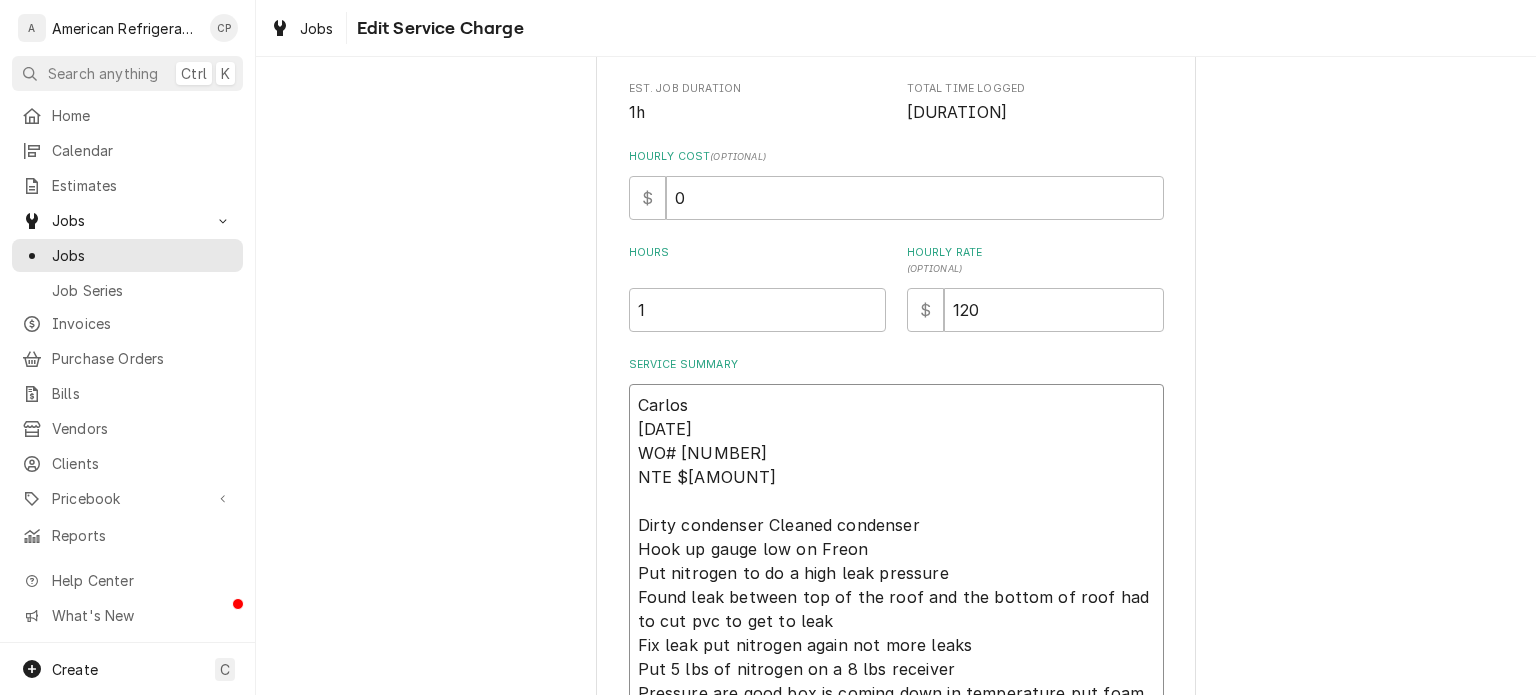 type on "x" 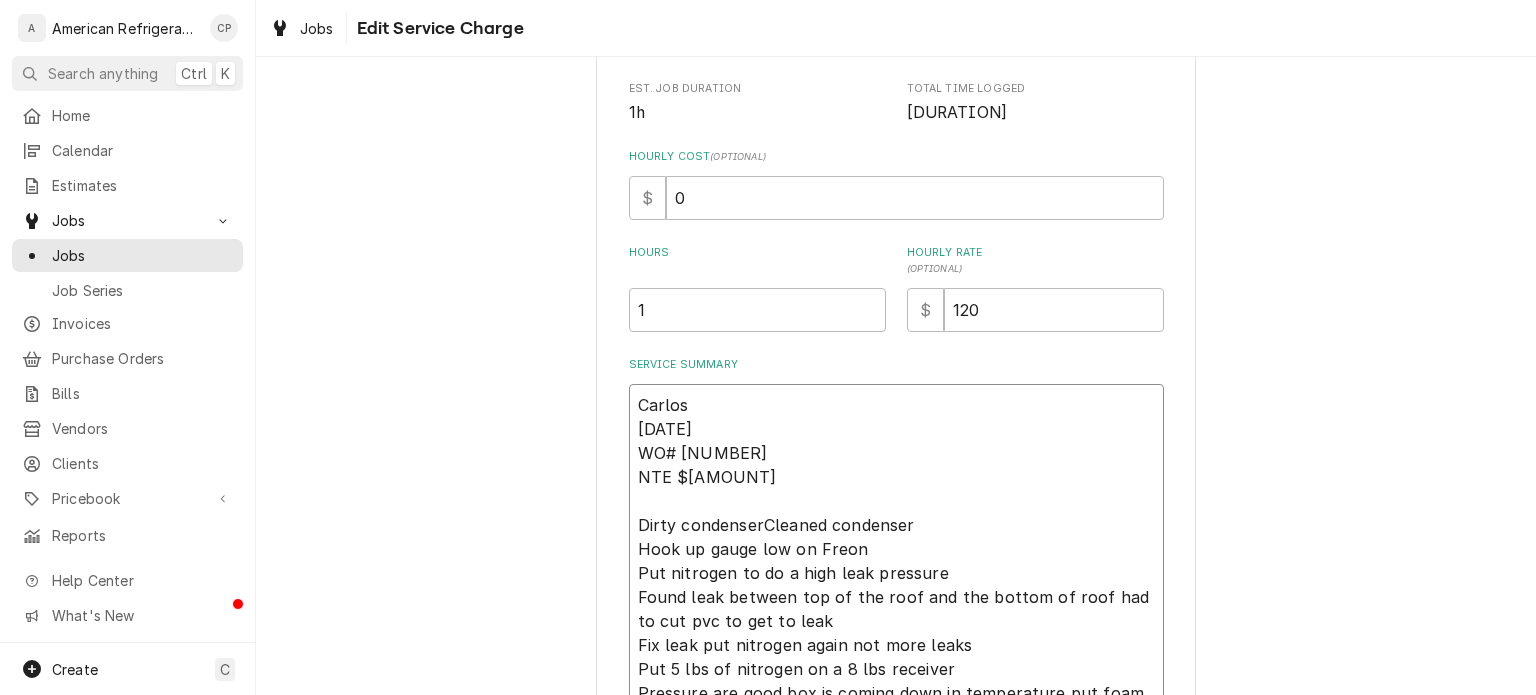 type on "x" 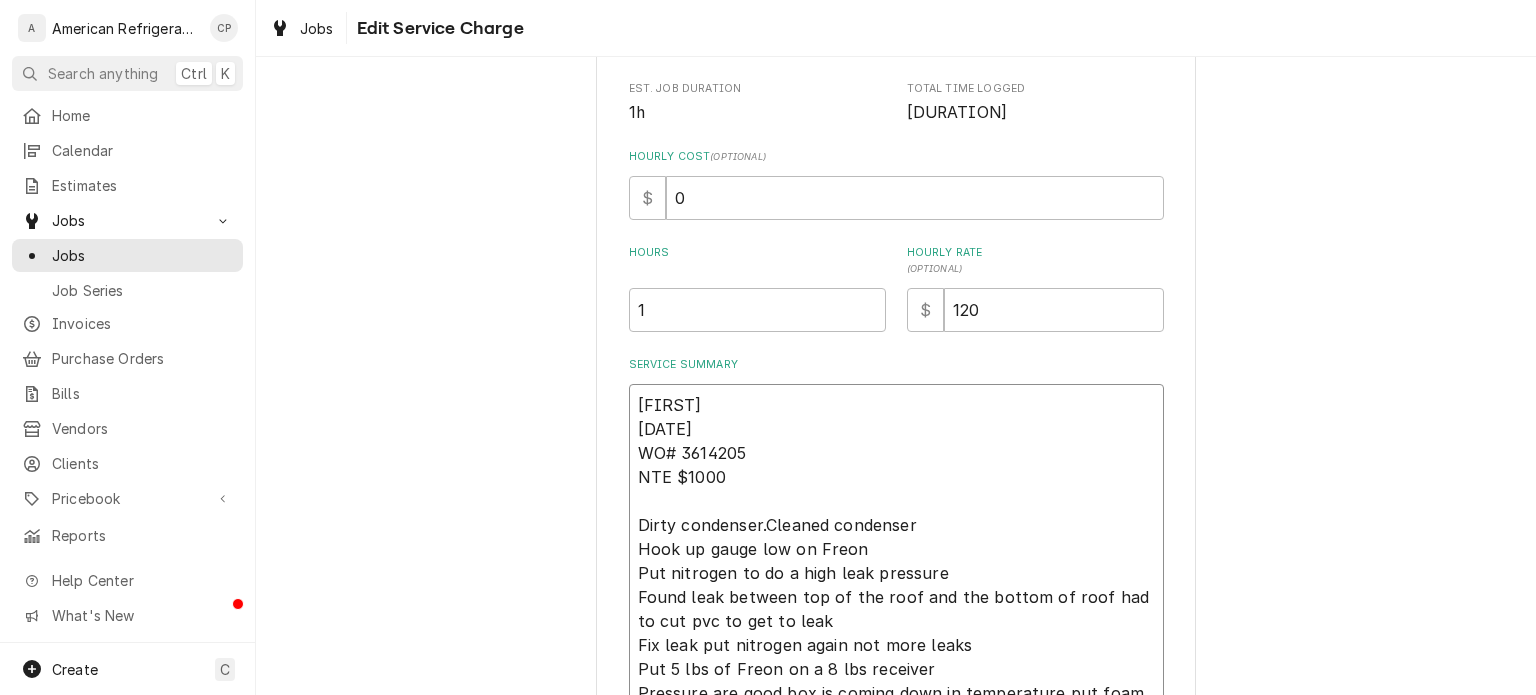 type on "Carlos
7/10/25
WO# 3614205
NTE $1000
Dirty condenser. Cleaned condenser
Hook up gauge low on Freon
Put nitrogen to do a high leak pressure
Found leak between top of the roof and the bottom of roof had to cut pvc to get to leak
Fix leak put nitrogen again not more leaks
Put 5 lbs of Freon on a 8 lbs receiver
Pressure are good box is coming down in temperature put foam a fill so water won’t leak I. To building" 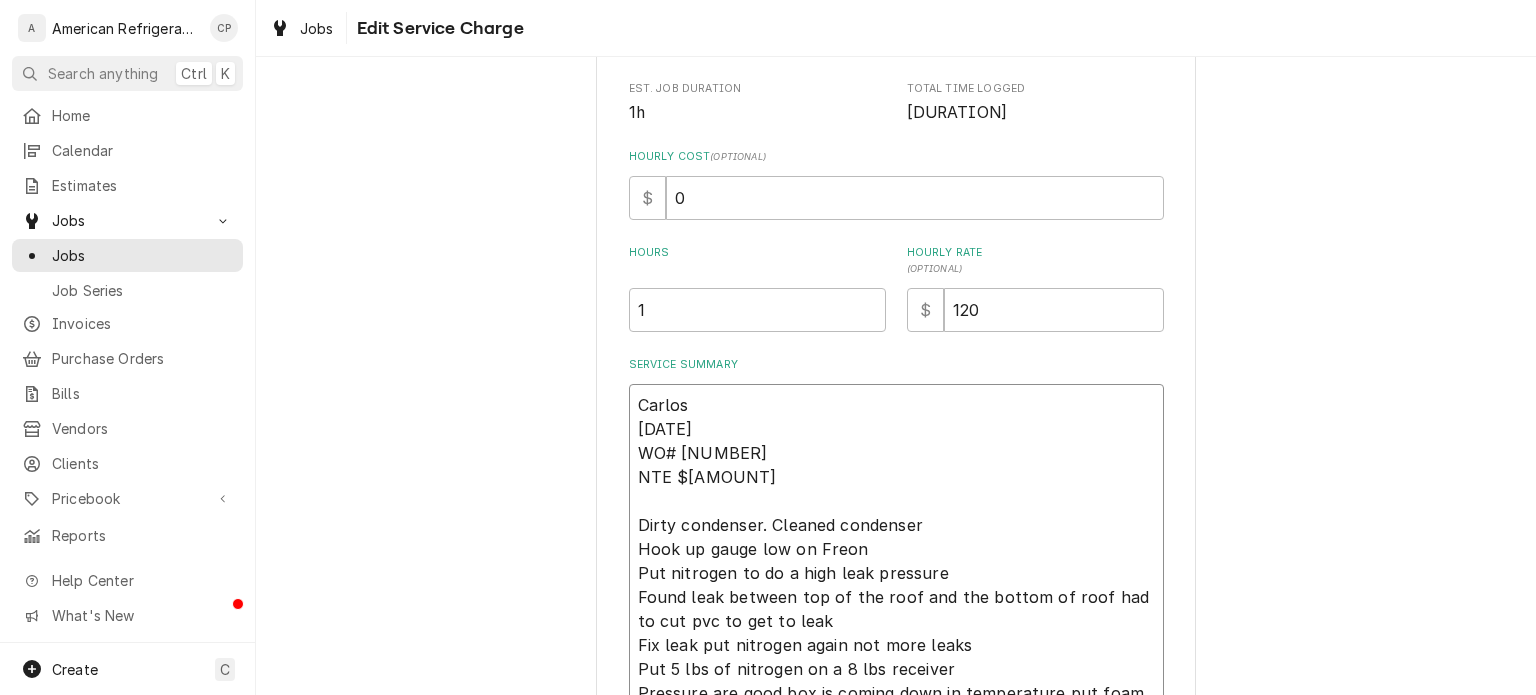 click on "Carlos
7/10/25
WO# 3614205
NTE $1000
Dirty condenser. Cleaned condenser
Hook up gauge low on Freon
Put nitrogen to do a high leak pressure
Found leak between top of the roof and the bottom of roof had to cut pvc to get to leak
Fix leak put nitrogen again not more leaks
Put 5 lbs of Freon on a 8 lbs receiver
Pressure are good box is coming down in temperature put foam a fill so water won’t leak I. To building" at bounding box center [896, 561] 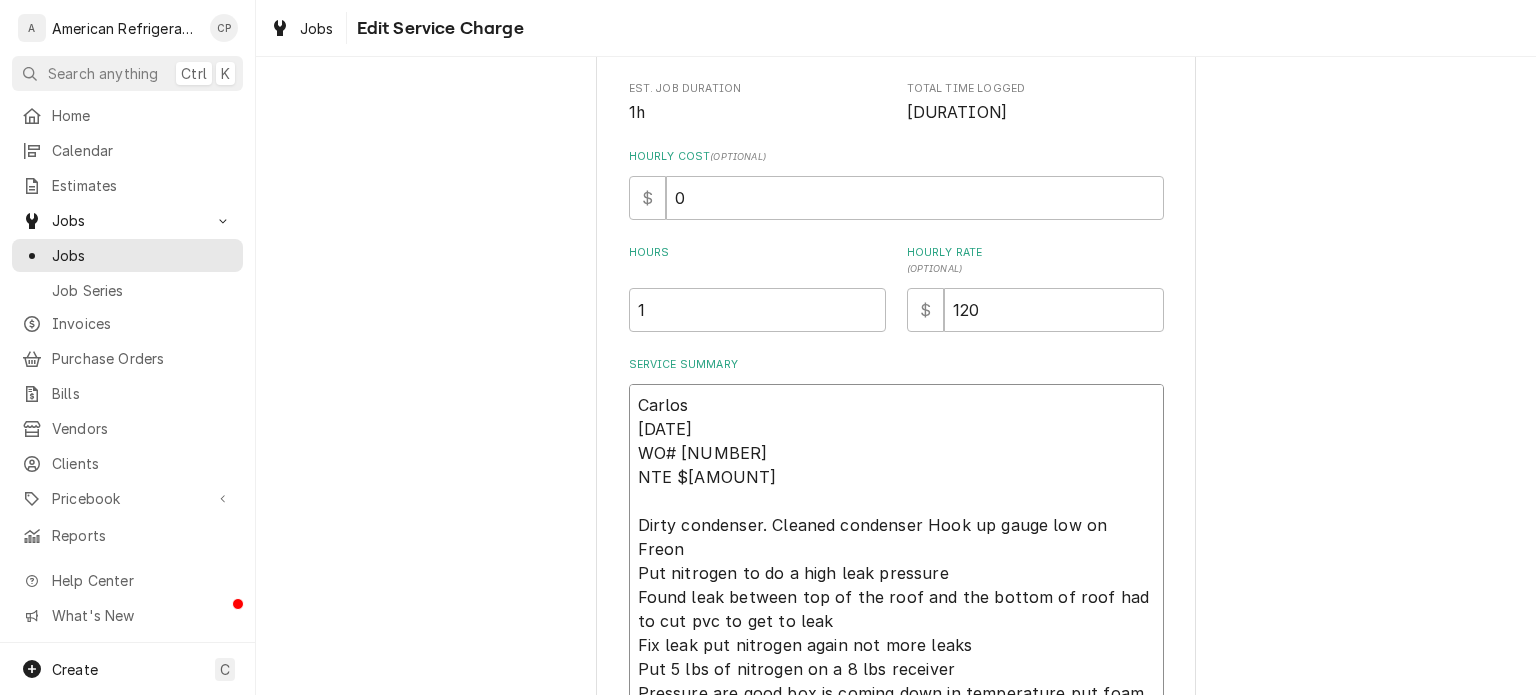 type on "x" 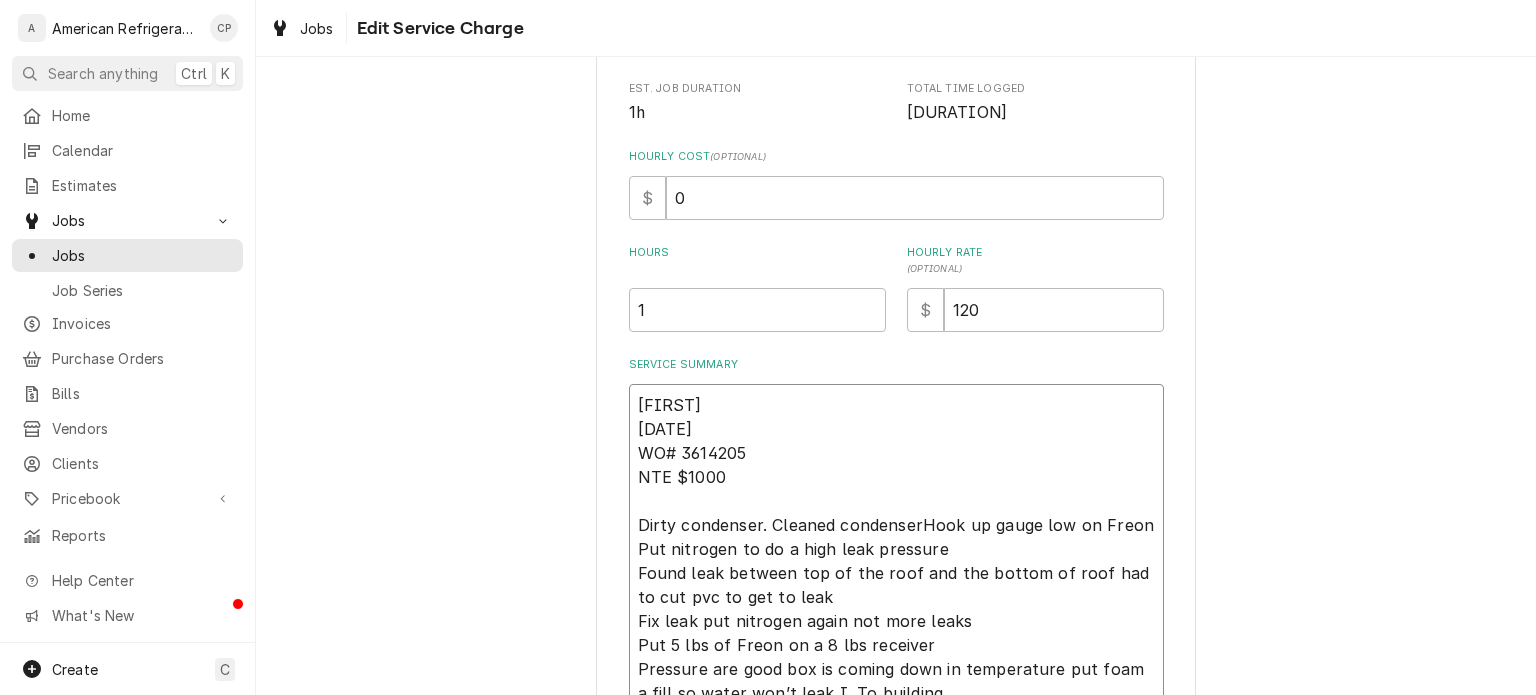 type on "x" 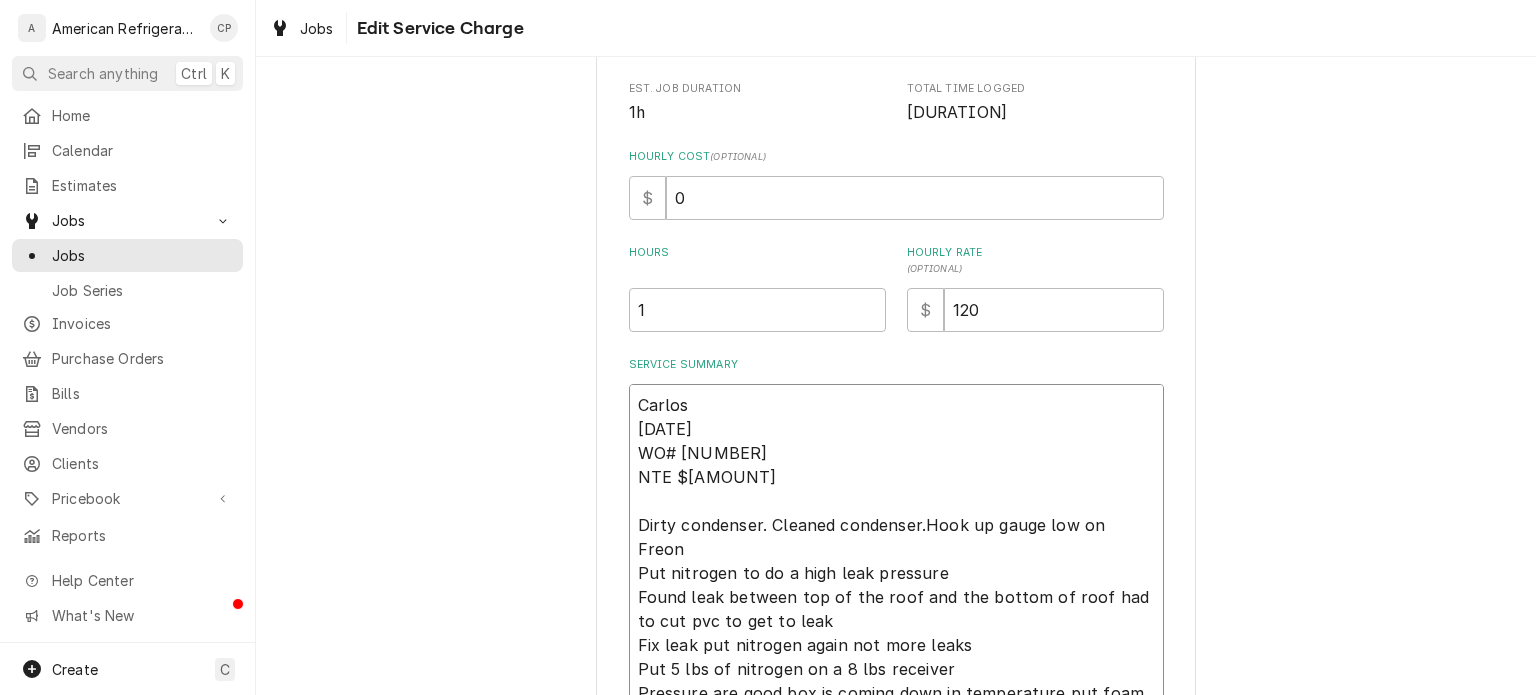 type on "x" 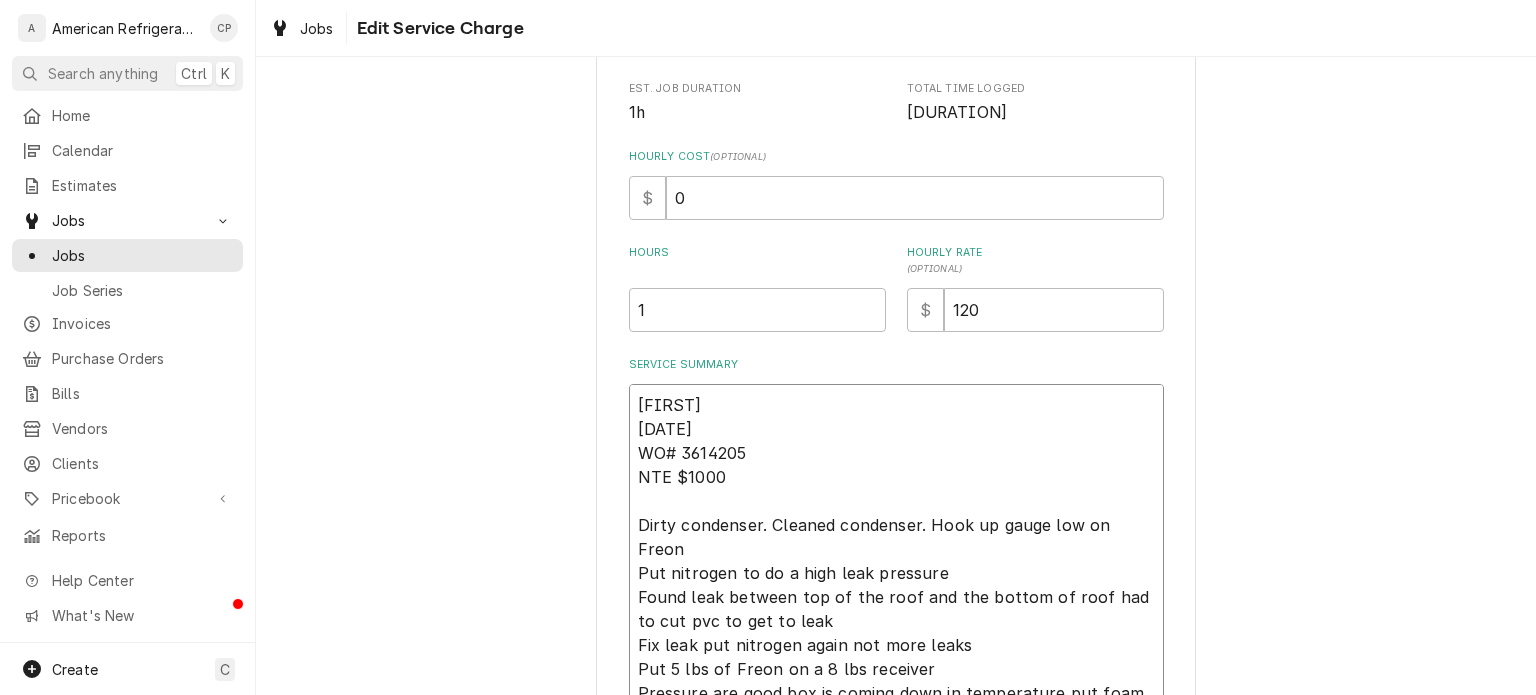 click on "Carlos
7/10/25
WO# 3614205
NTE $1000
Dirty condenser. Cleaned condenser. Hook up gauge low on Freon
Put nitrogen to do a high leak pressure
Found leak between top of the roof and the bottom of roof had to cut pvc to get to leak
Fix leak put nitrogen again not more leaks
Put 5 lbs of Freon on a 8 lbs receiver
Pressure are good box is coming down in temperature put foam a fill so water won’t leak I. To building" at bounding box center [896, 549] 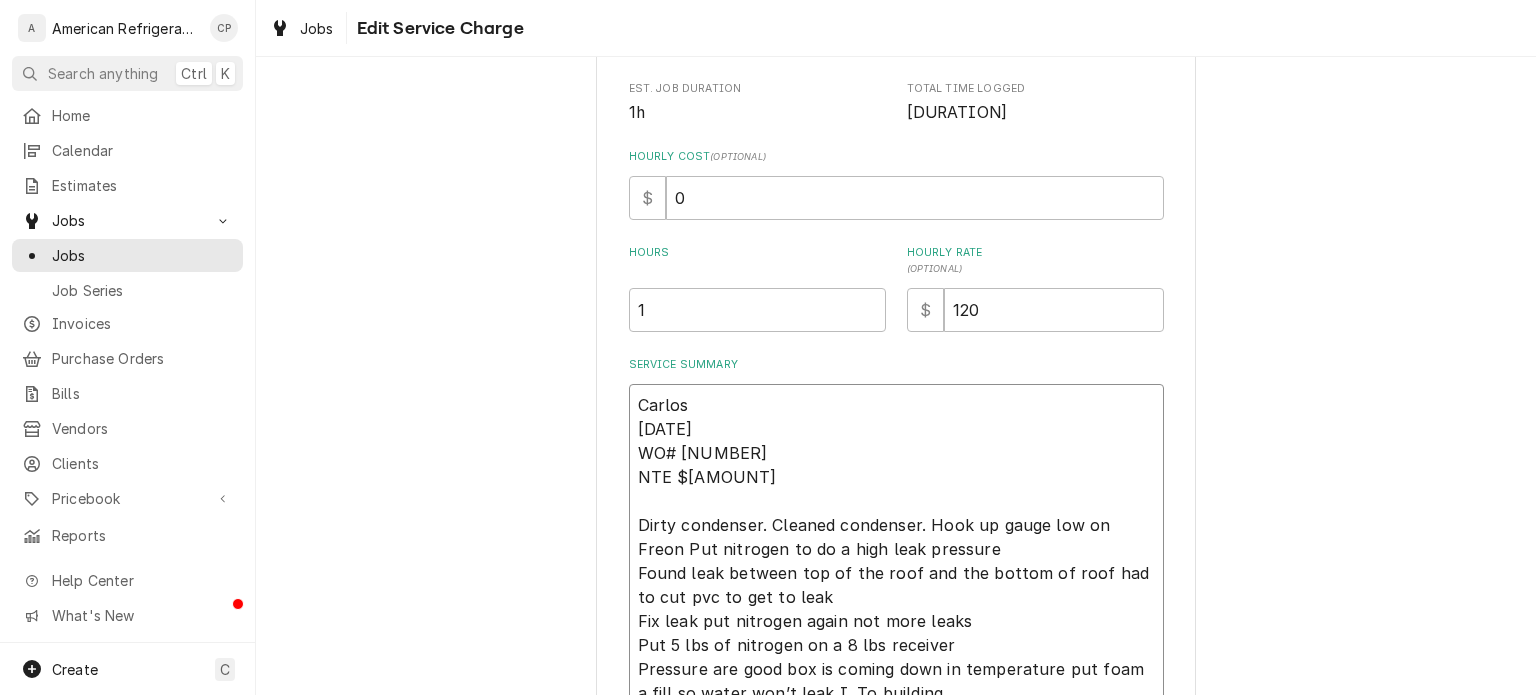 type on "x" 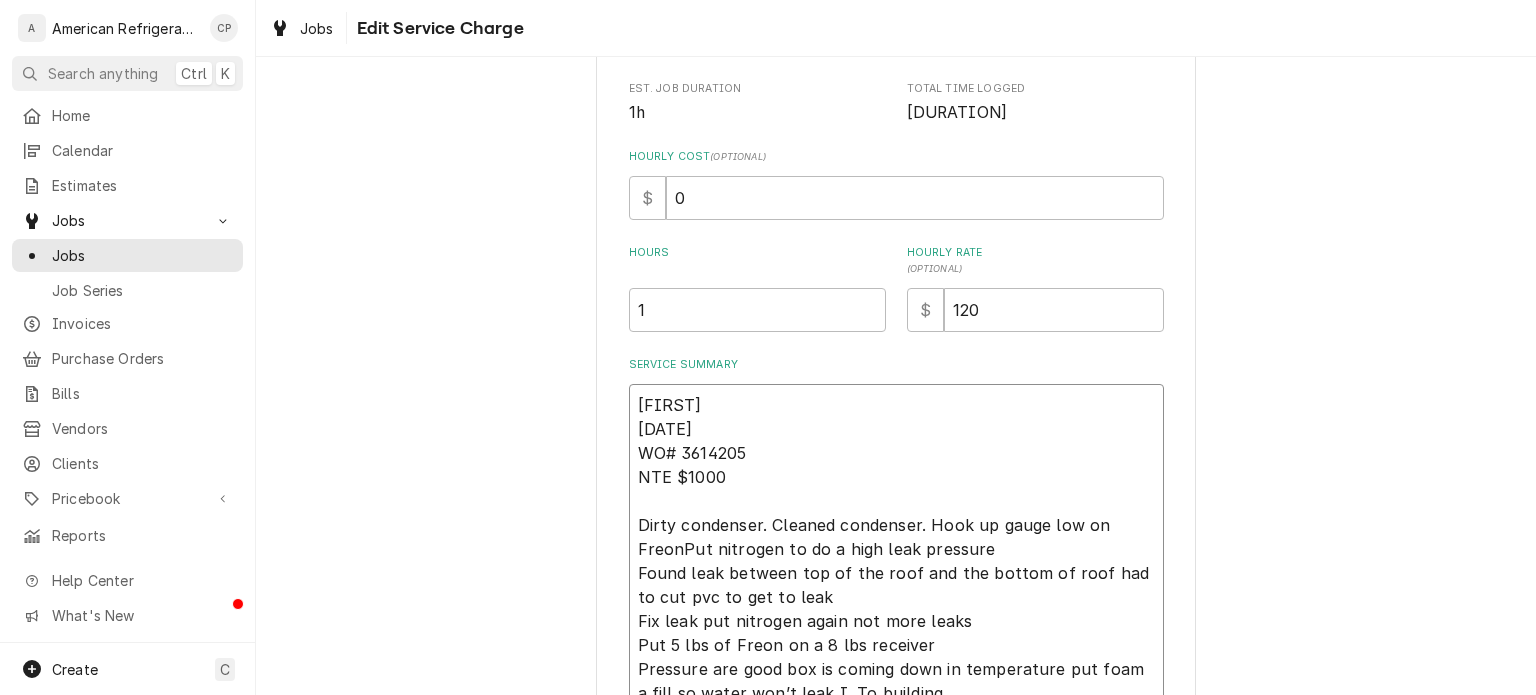 type on "x" 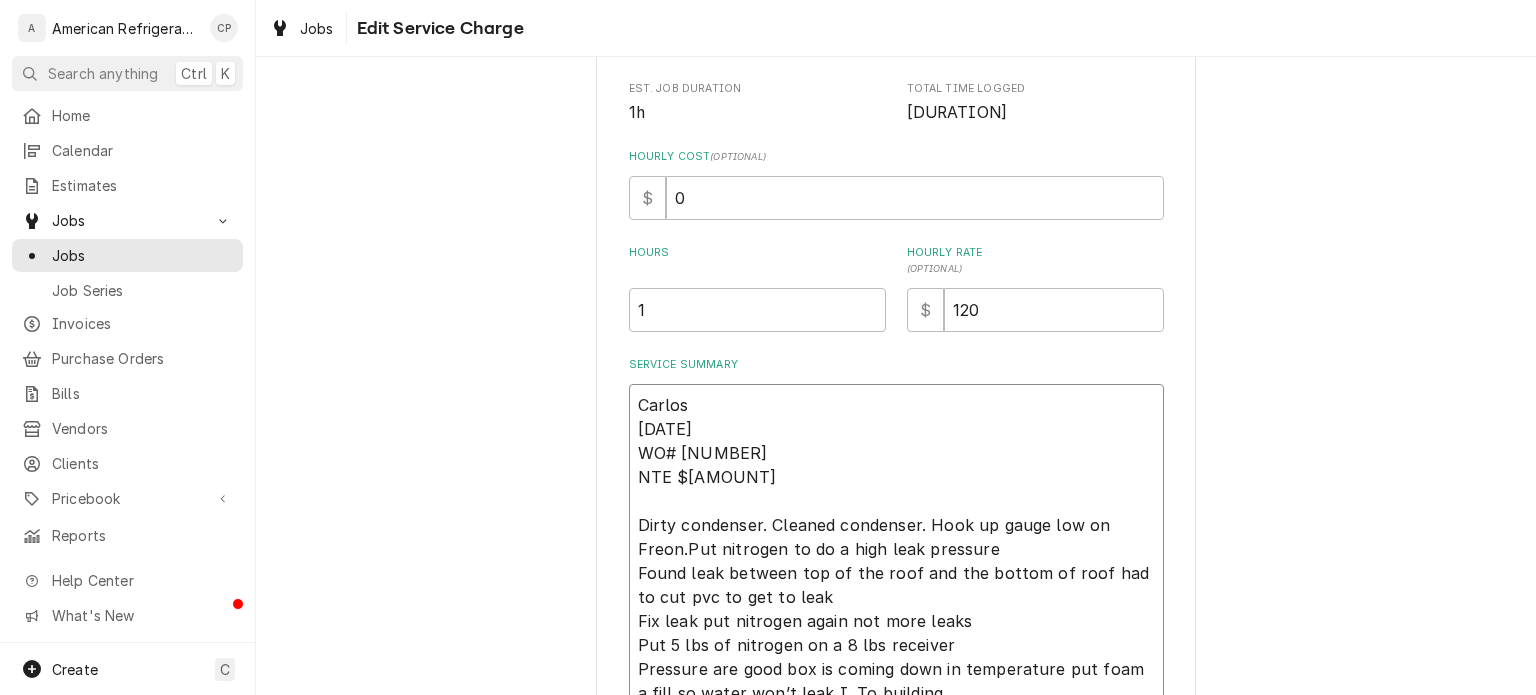 type on "x" 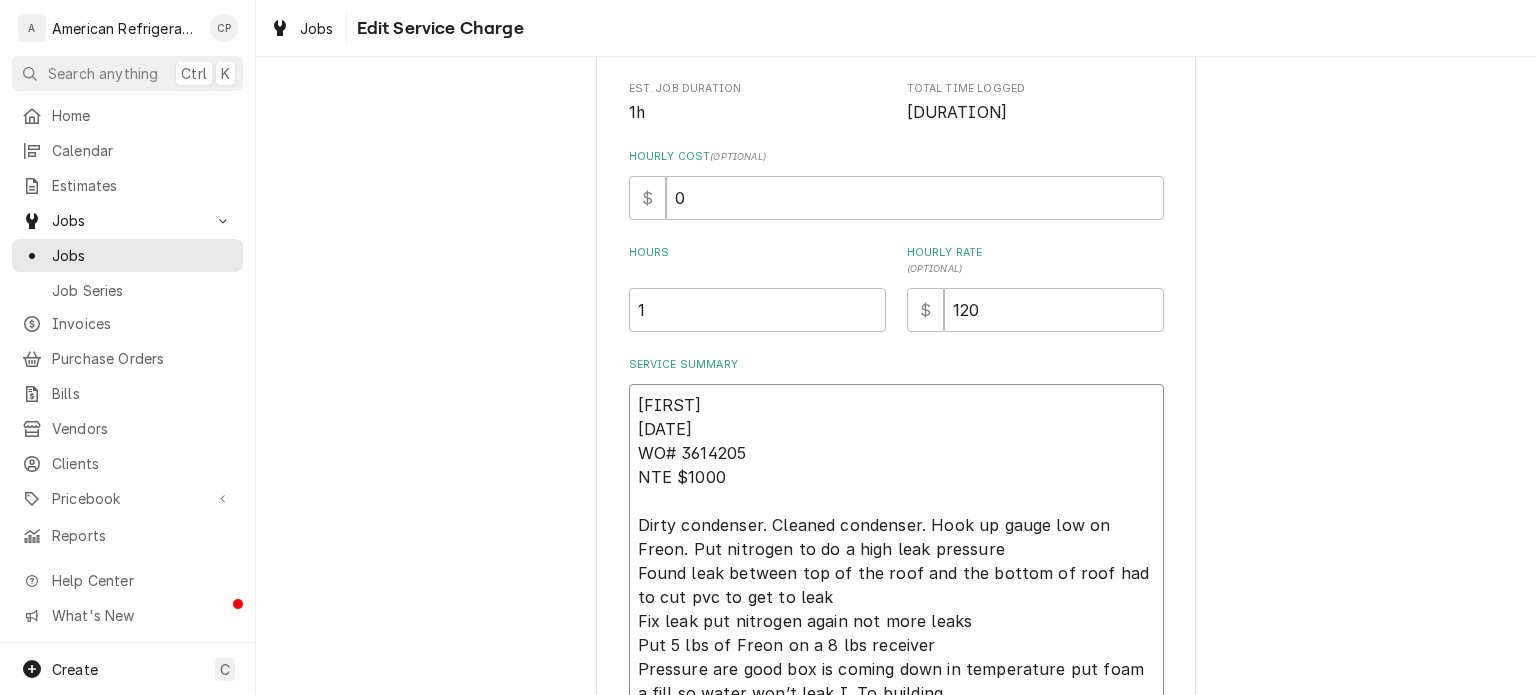 click on "Carlos
7/10/25
WO# 3614205
NTE $1000
Dirty condenser. Cleaned condenser. Hook up gauge low on Freon. Put nitrogen to do a high leak pressure
Found leak between top of the roof and the bottom of roof had to cut pvc to get to leak
Fix leak put nitrogen again not more leaks
Put 5 lbs of Freon on a 8 lbs receiver
Pressure are good box is coming down in temperature put foam a fill so water won’t leak I. To building" at bounding box center (896, 549) 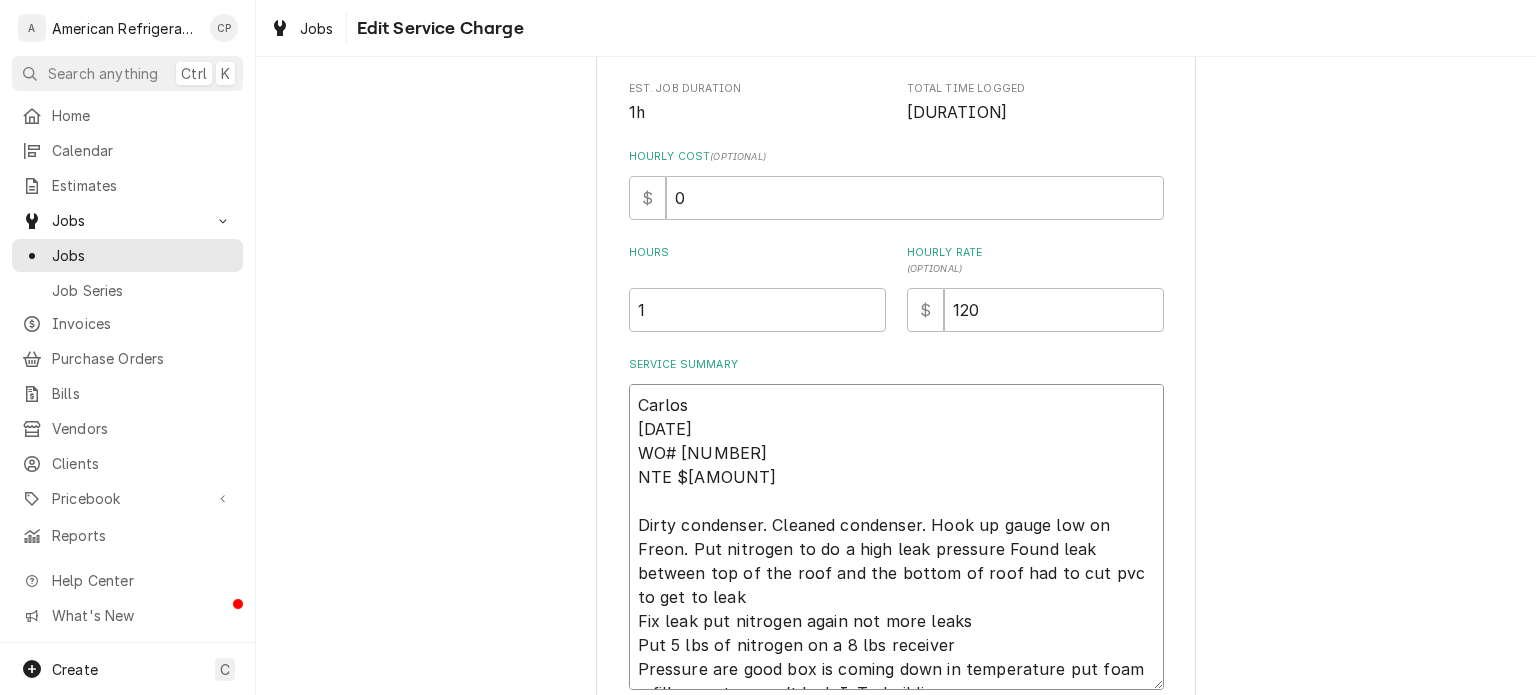 type on "x" 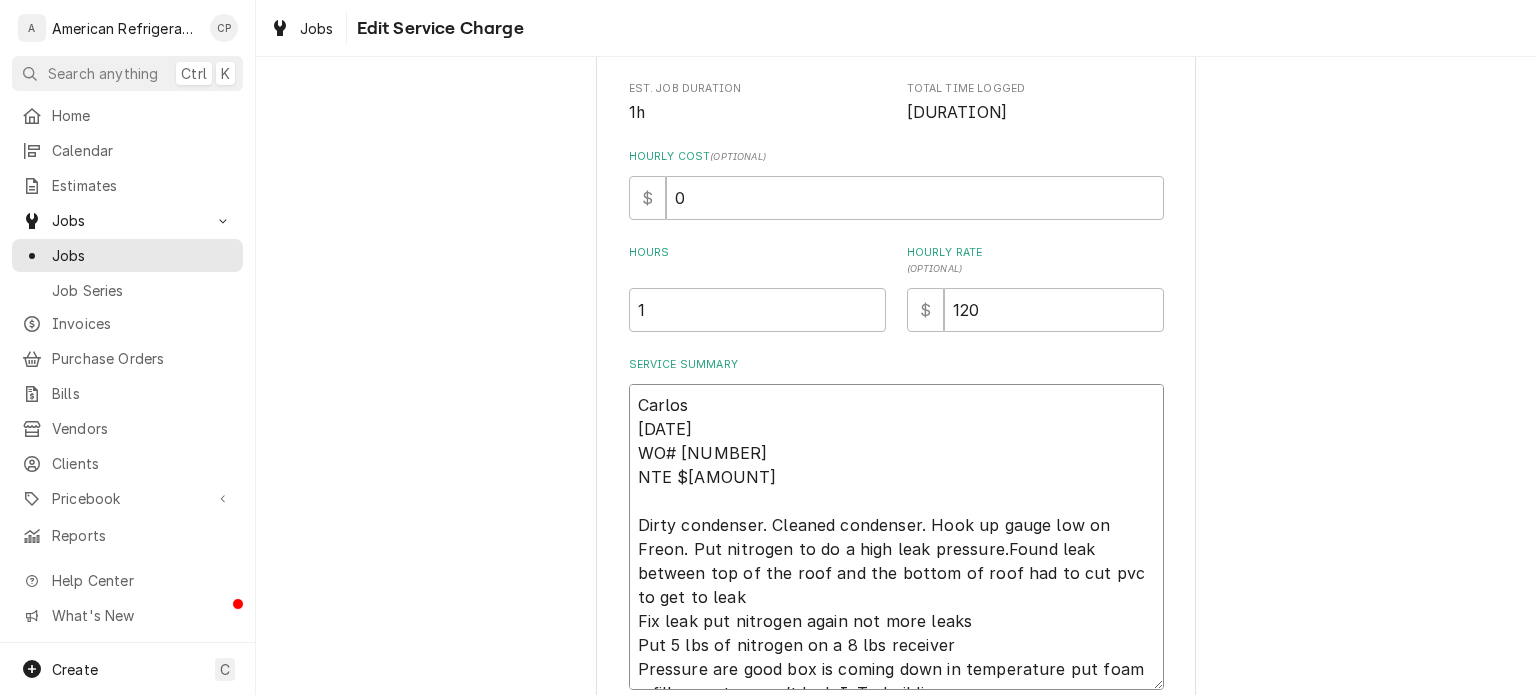 type on "x" 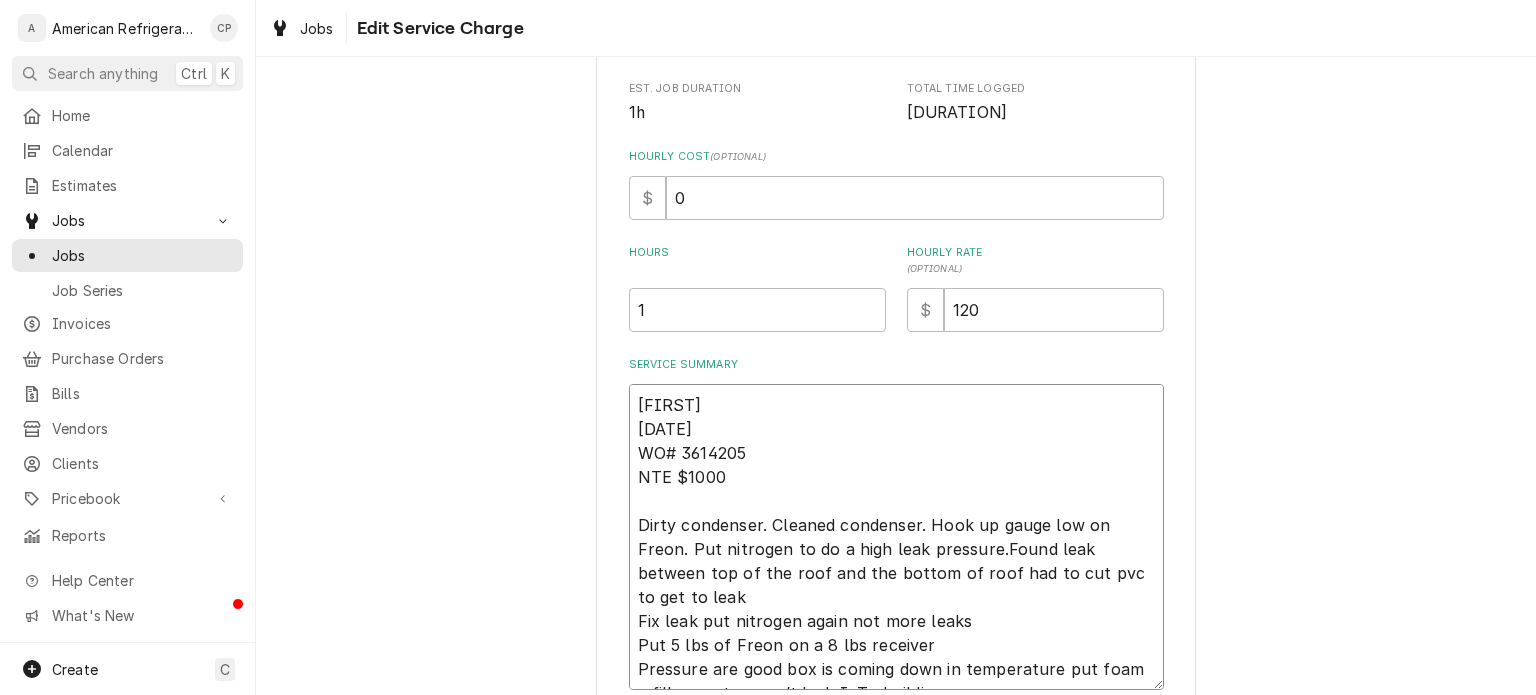 type on "x" 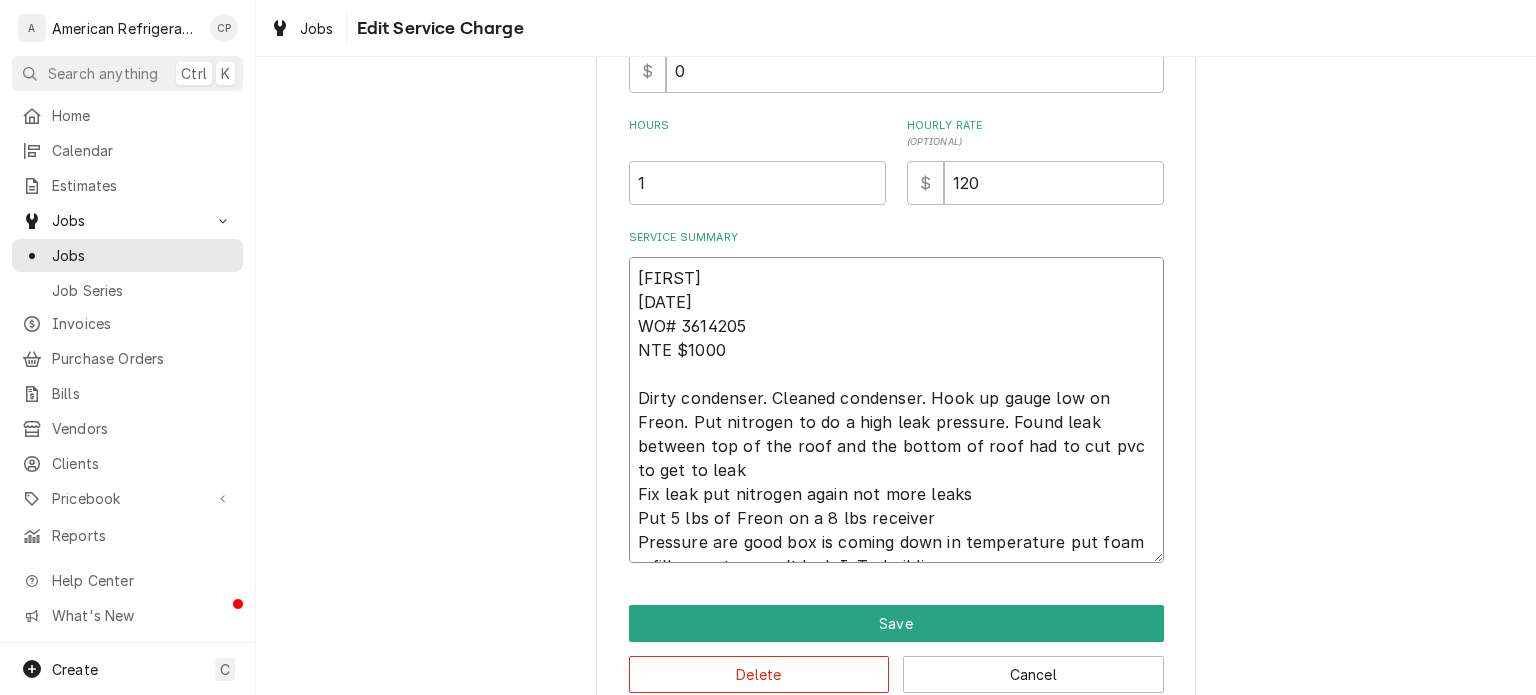 scroll, scrollTop: 535, scrollLeft: 0, axis: vertical 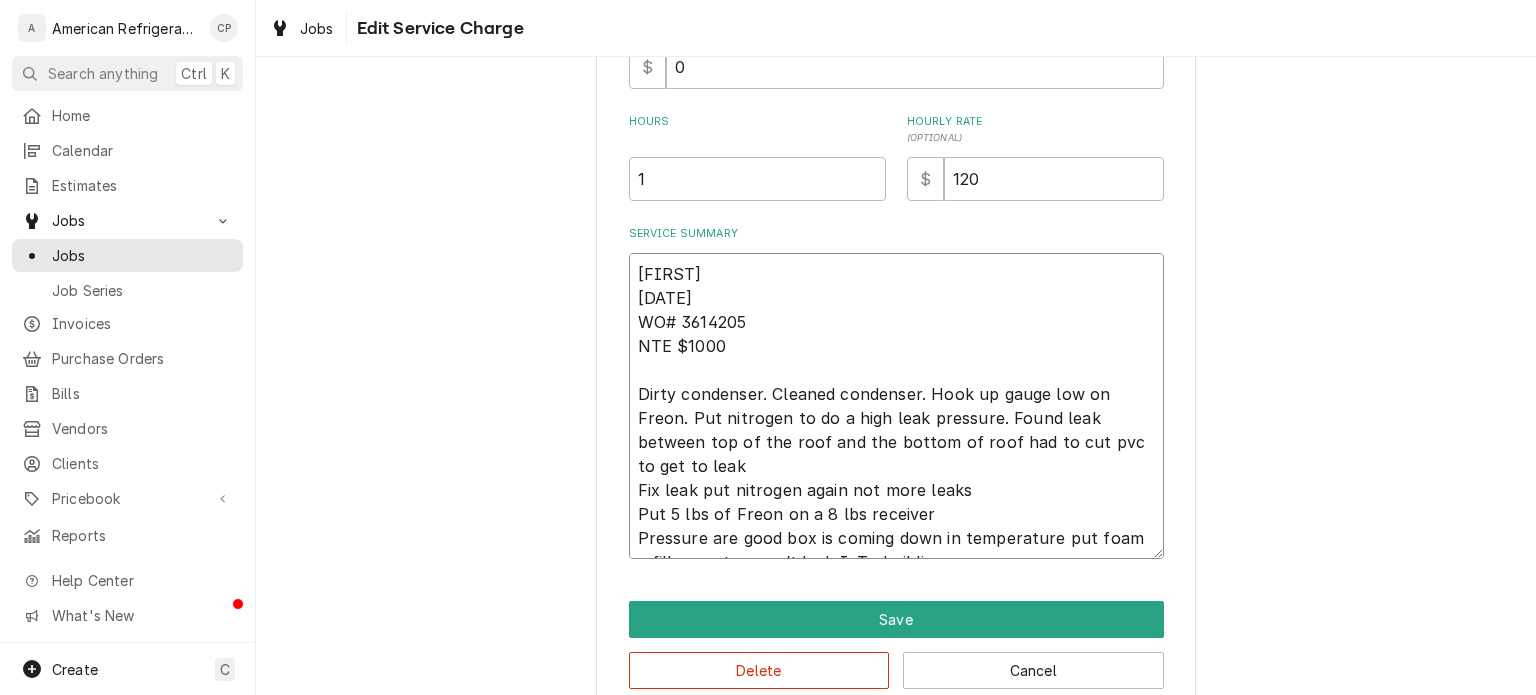 click on "Carlos
7/10/25
WO# 3614205
NTE $1000
Dirty condenser. Cleaned condenser. Hook up gauge low on Freon. Put nitrogen to do a high leak pressure. Found leak between top of the roof and the bottom of roof had to cut pvc to get to leak
Fix leak put nitrogen again not more leaks
Put 5 lbs of Freon on a 8 lbs receiver
Pressure are good box is coming down in temperature put foam a fill so water won’t leak I. To building" at bounding box center (896, 406) 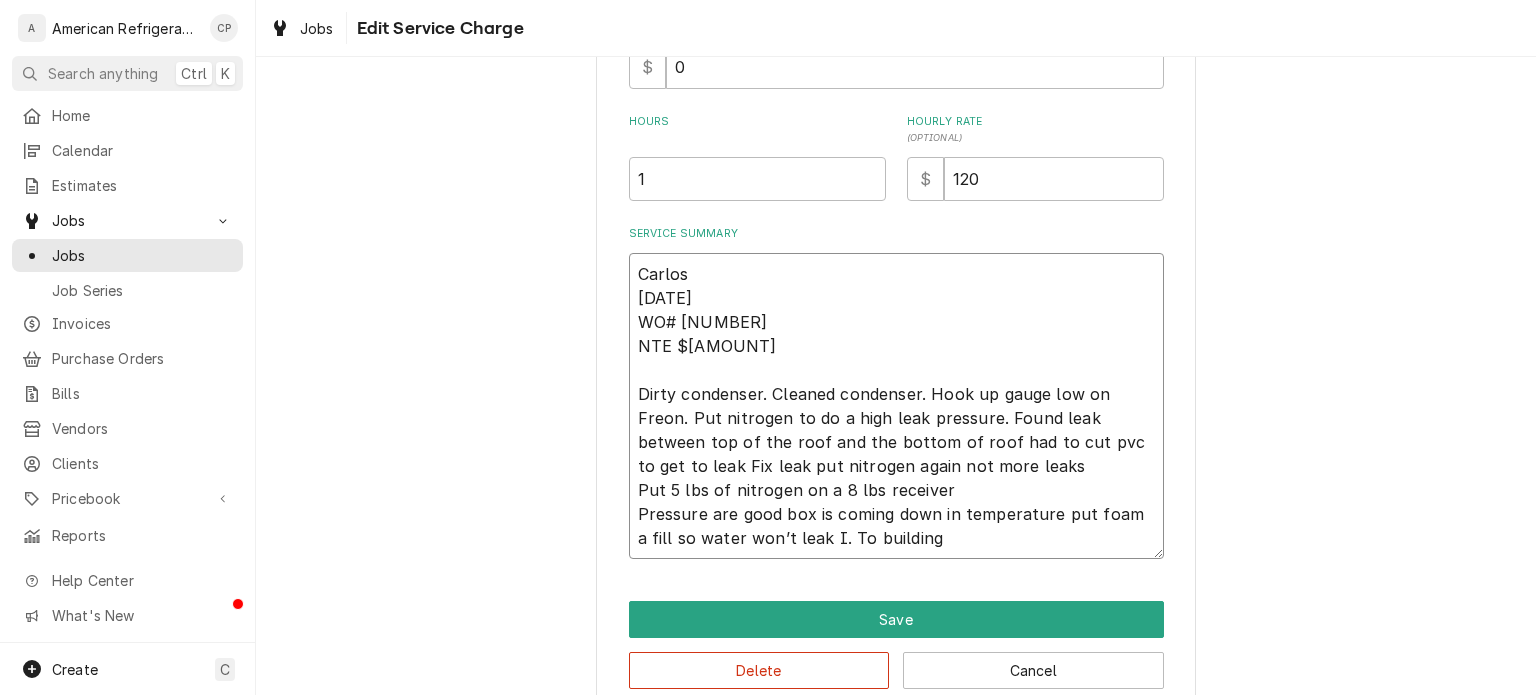 type on "x" 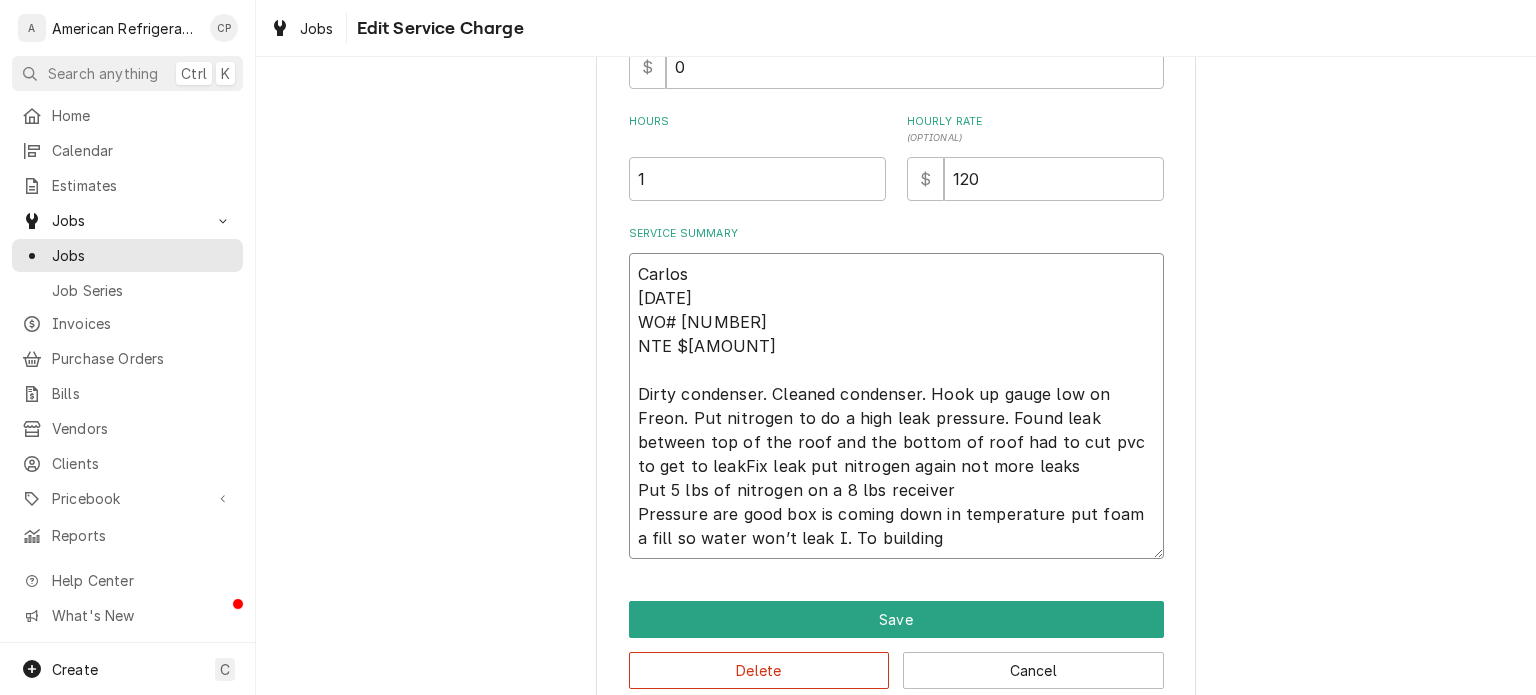 type on "x" 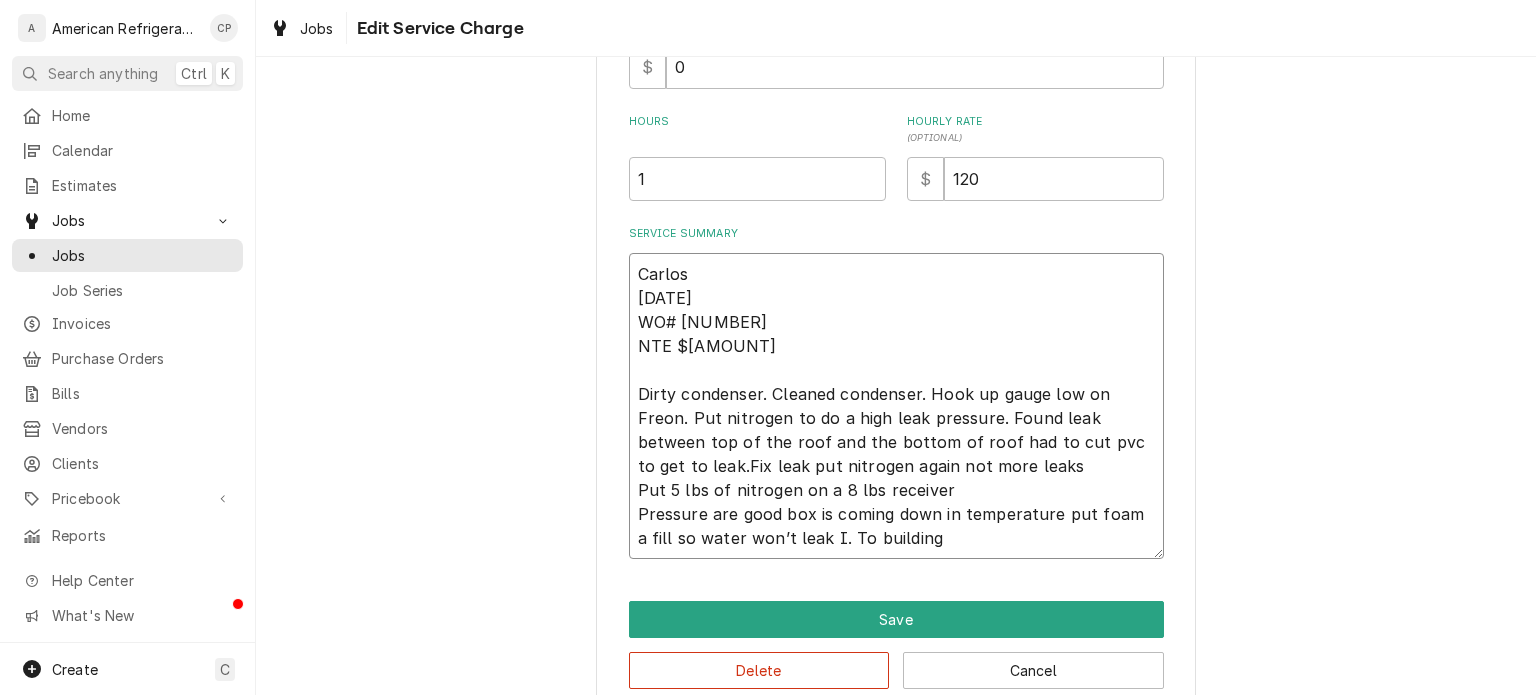 type on "x" 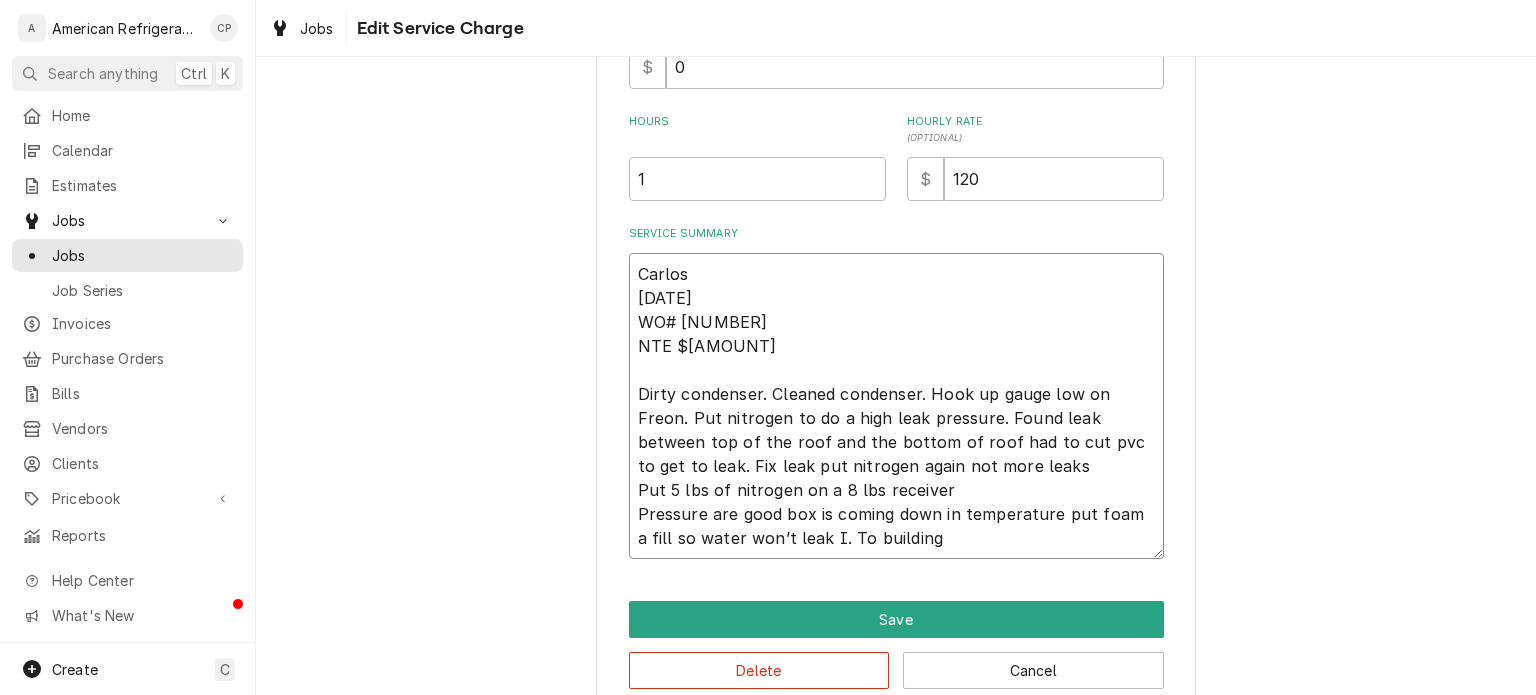 click on "Carlos
7/10/25
WO# 3614205
NTE $1000
Dirty condenser. Cleaned condenser. Hook up gauge low on Freon. Put nitrogen to do a high leak pressure. Found leak between top of the roof and the bottom of roof had to cut pvc to get to leak. Fix leak put nitrogen again not more leaks
Put 5 lbs of Freon on a 8 lbs receiver
Pressure are good box is coming down in temperature put foam a fill so water won’t leak I. To building" at bounding box center (896, 406) 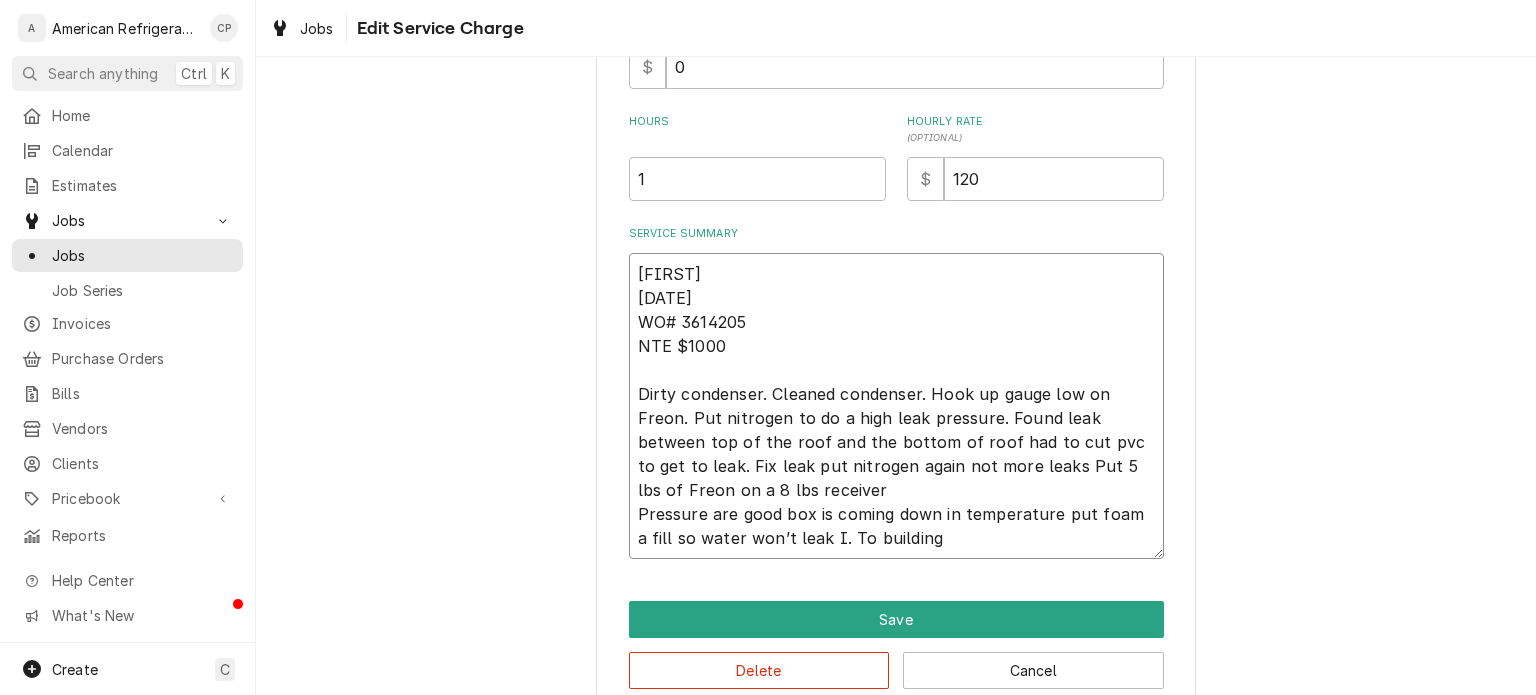 type on "x" 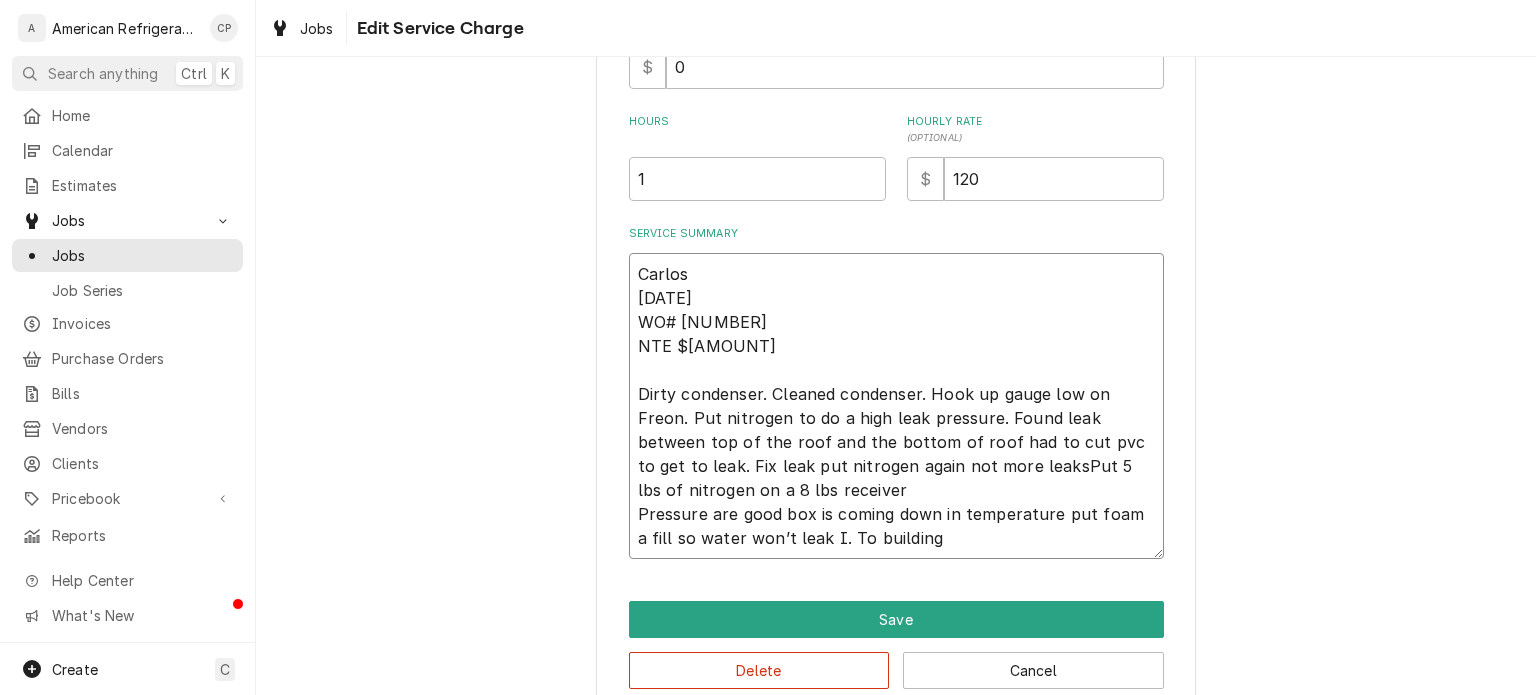type on "x" 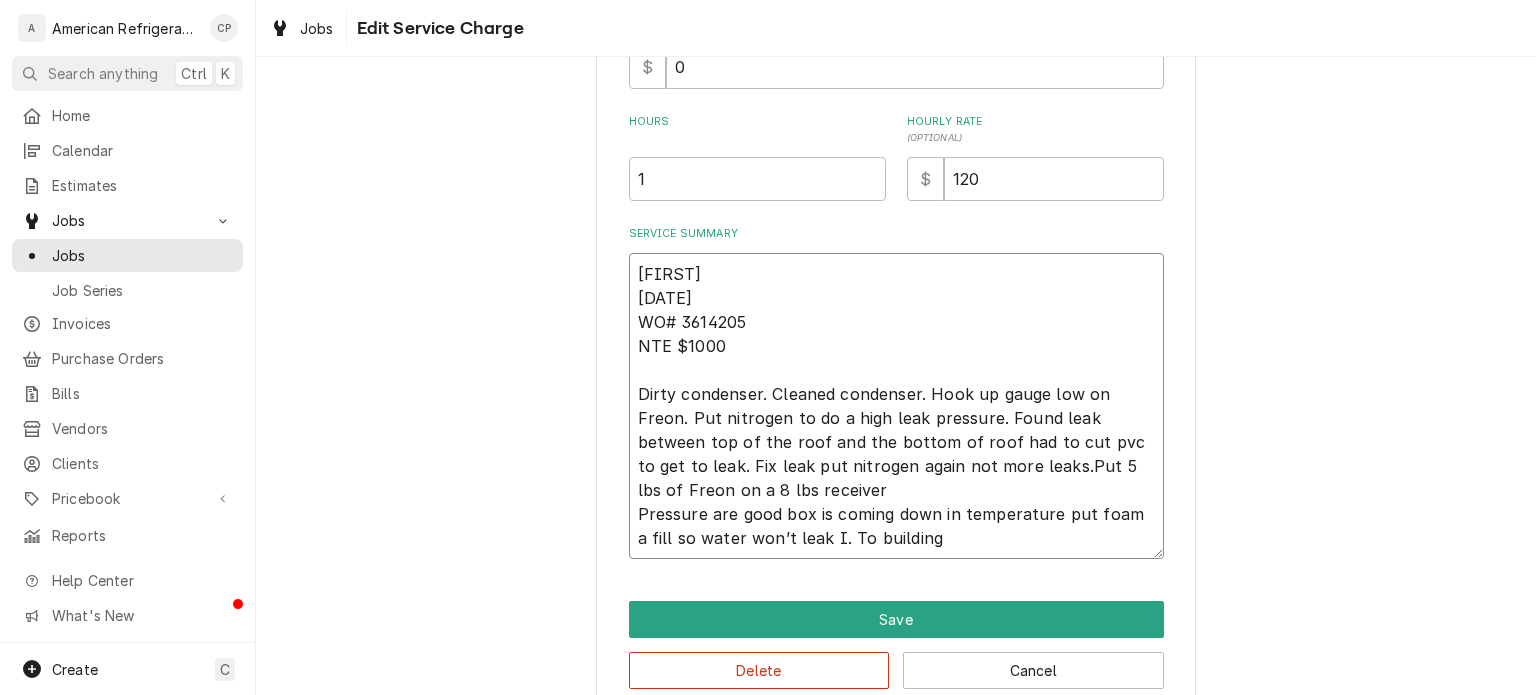type on "x" 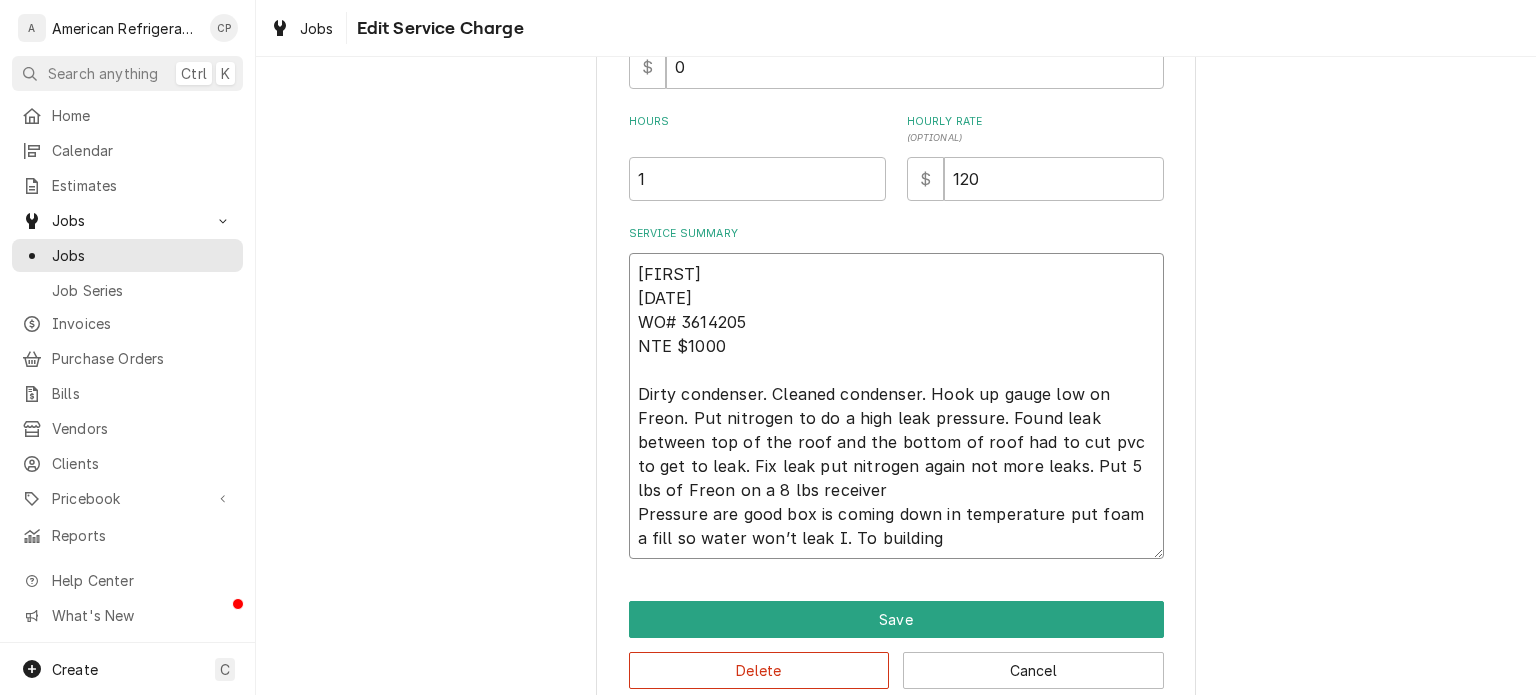 click on "Carlos
7/10/25
WO# 3614205
NTE $1000
Dirty condenser. Cleaned condenser. Hook up gauge low on Freon. Put nitrogen to do a high leak pressure. Found leak between top of the roof and the bottom of roof had to cut pvc to get to leak. Fix leak put nitrogen again not more leaks. Put 5 lbs of Freon on a 8 lbs receiver
Pressure are good box is coming down in temperature put foam a fill so water won’t leak I. To building" at bounding box center [896, 406] 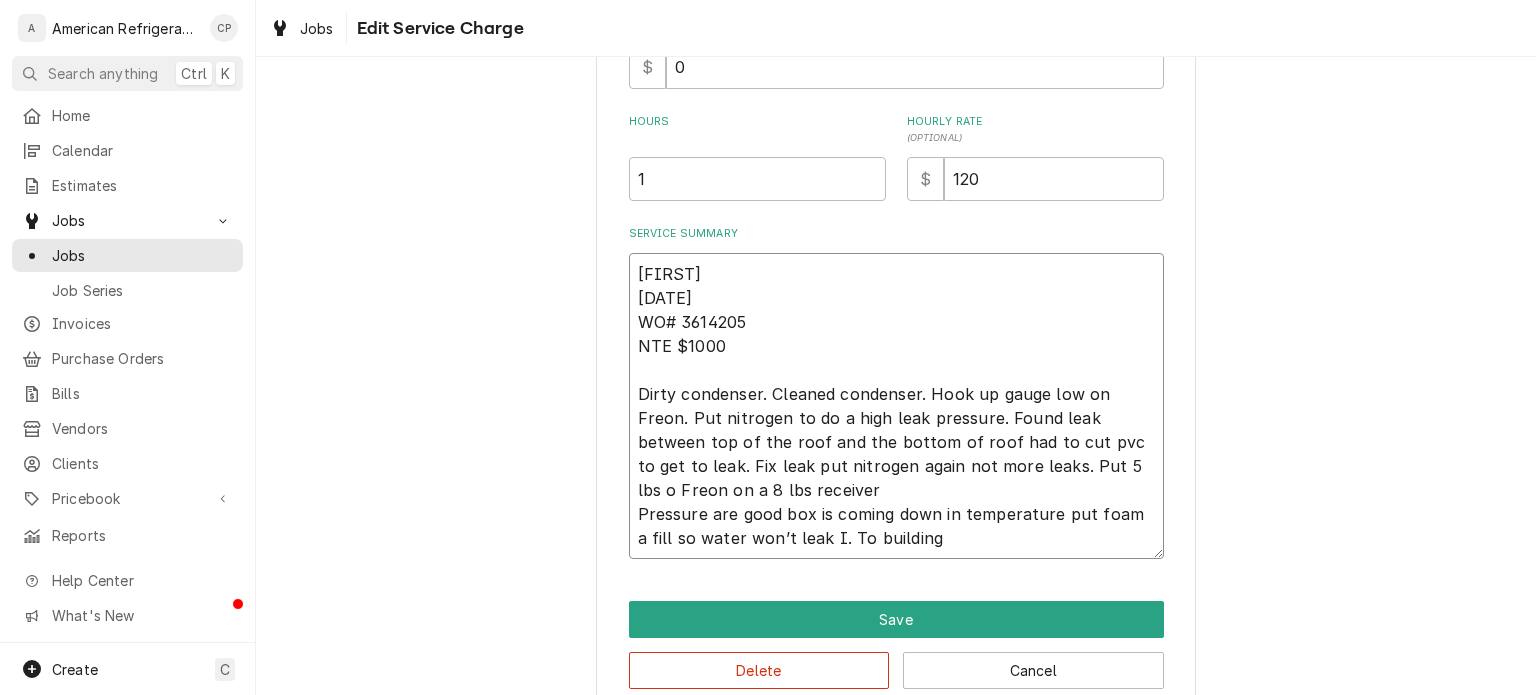 type on "x" 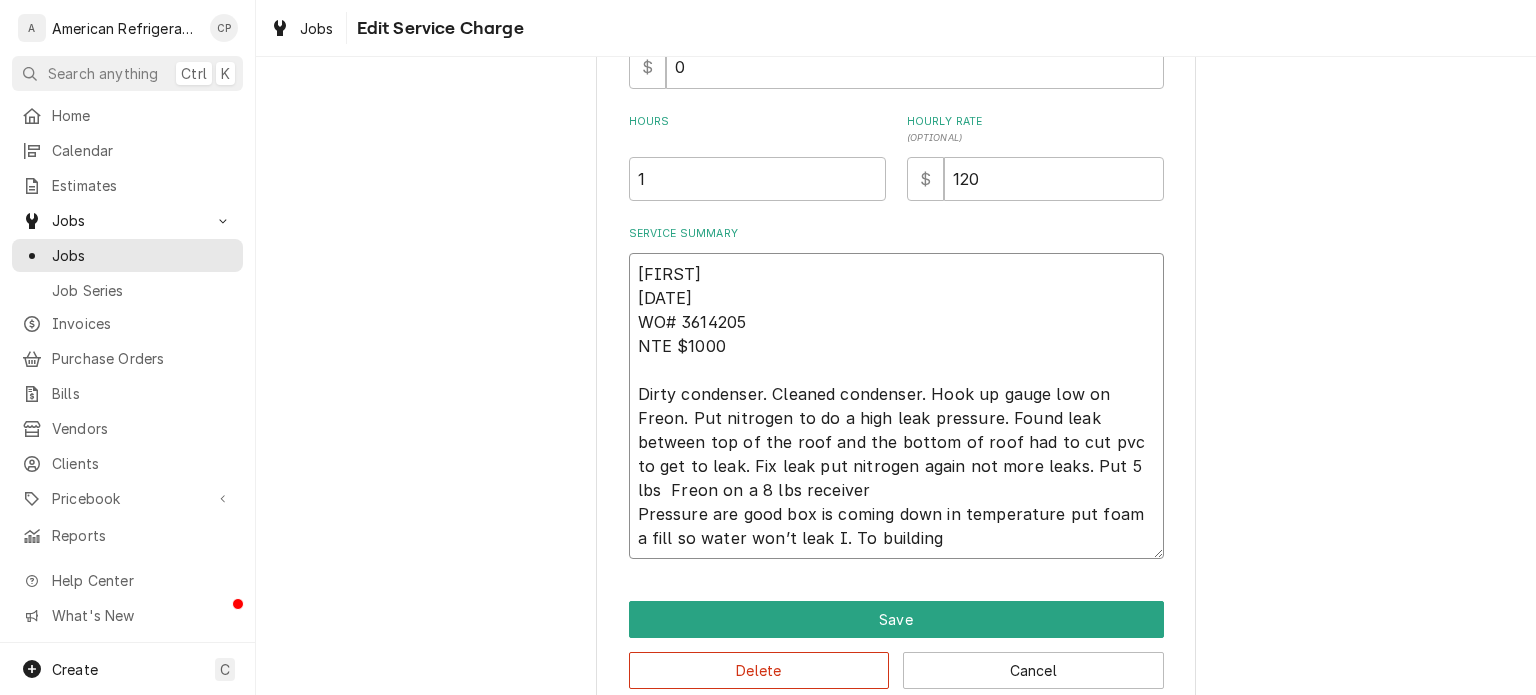 type on "x" 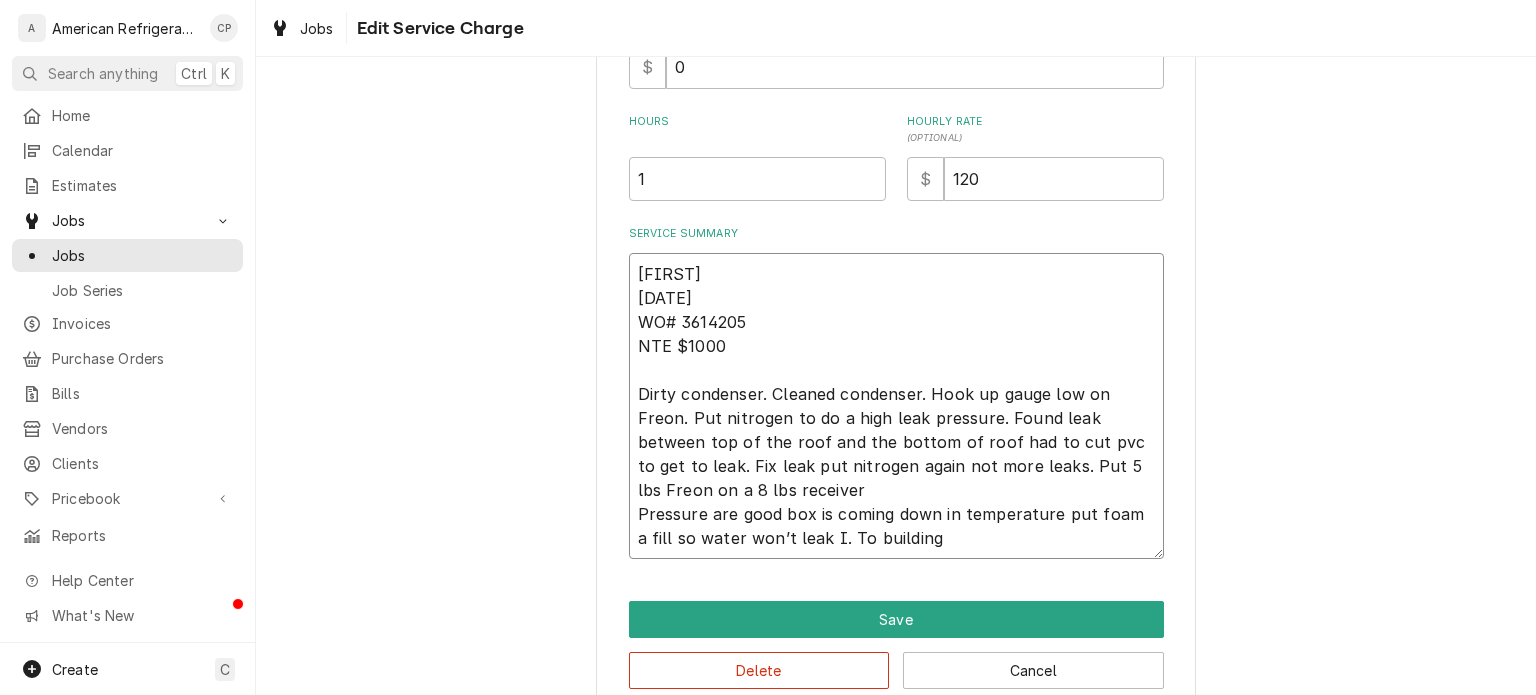 type on "x" 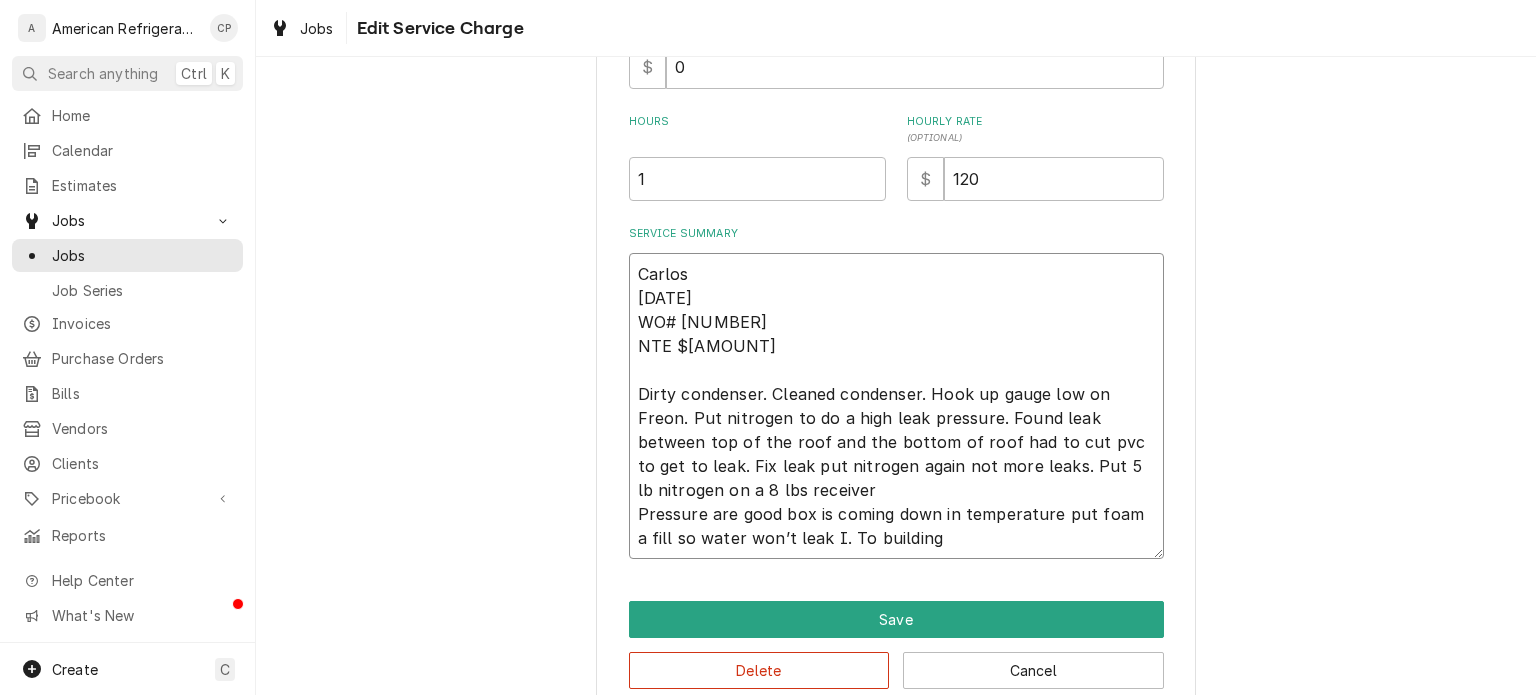 type on "x" 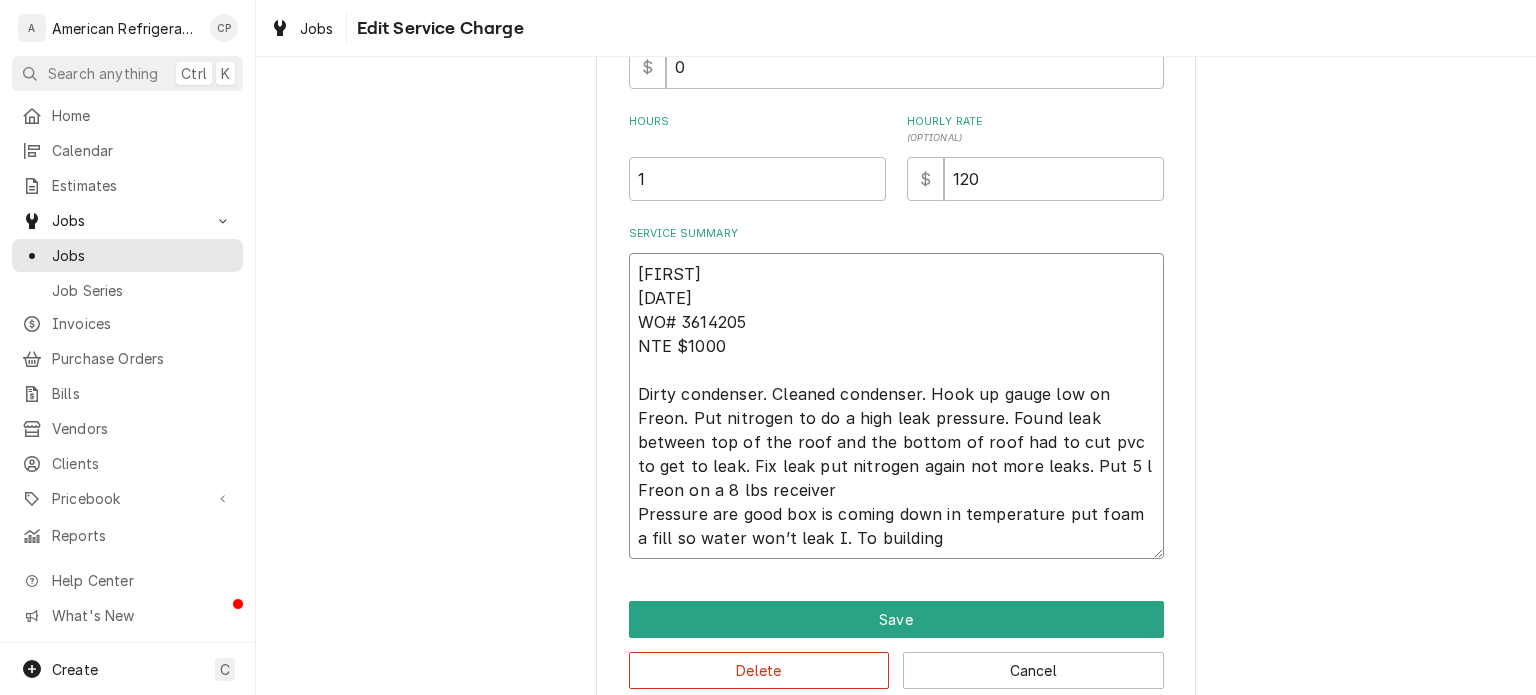 type on "x" 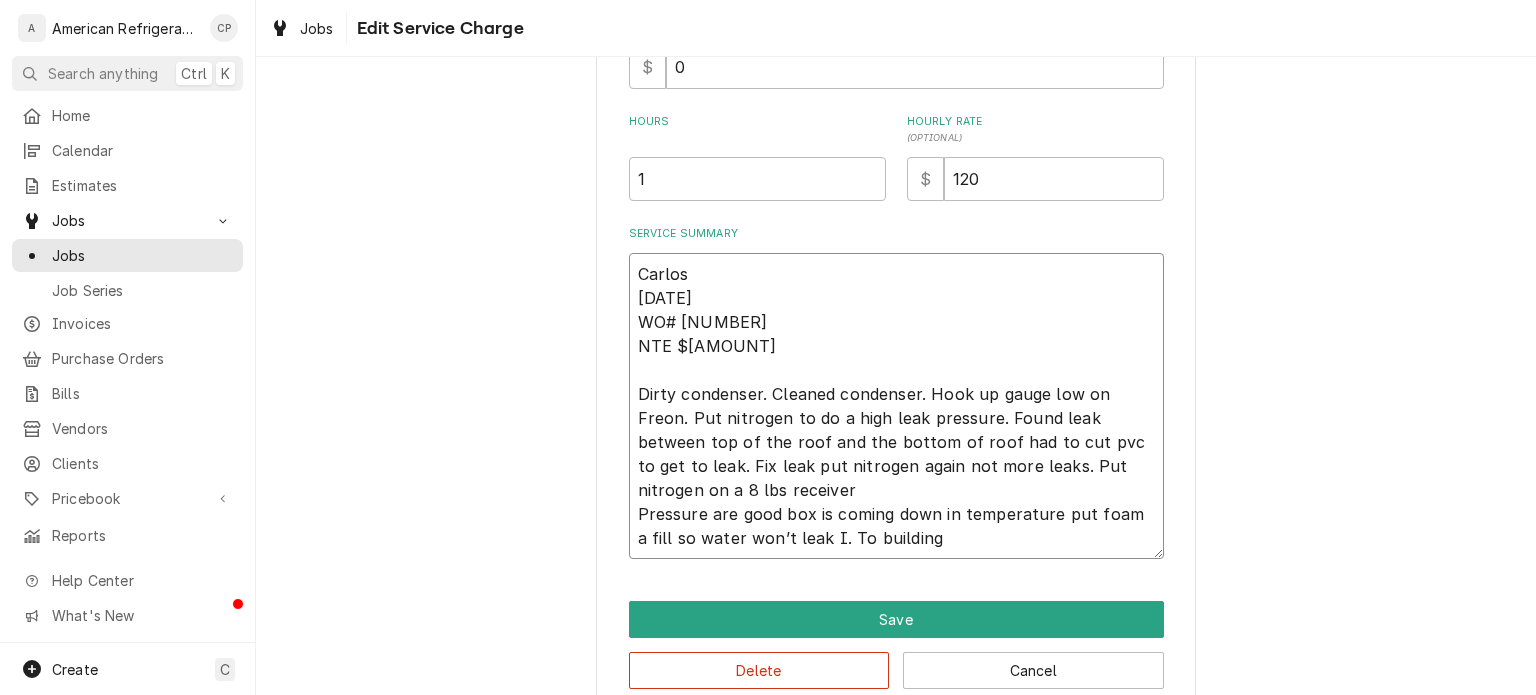 type on "x" 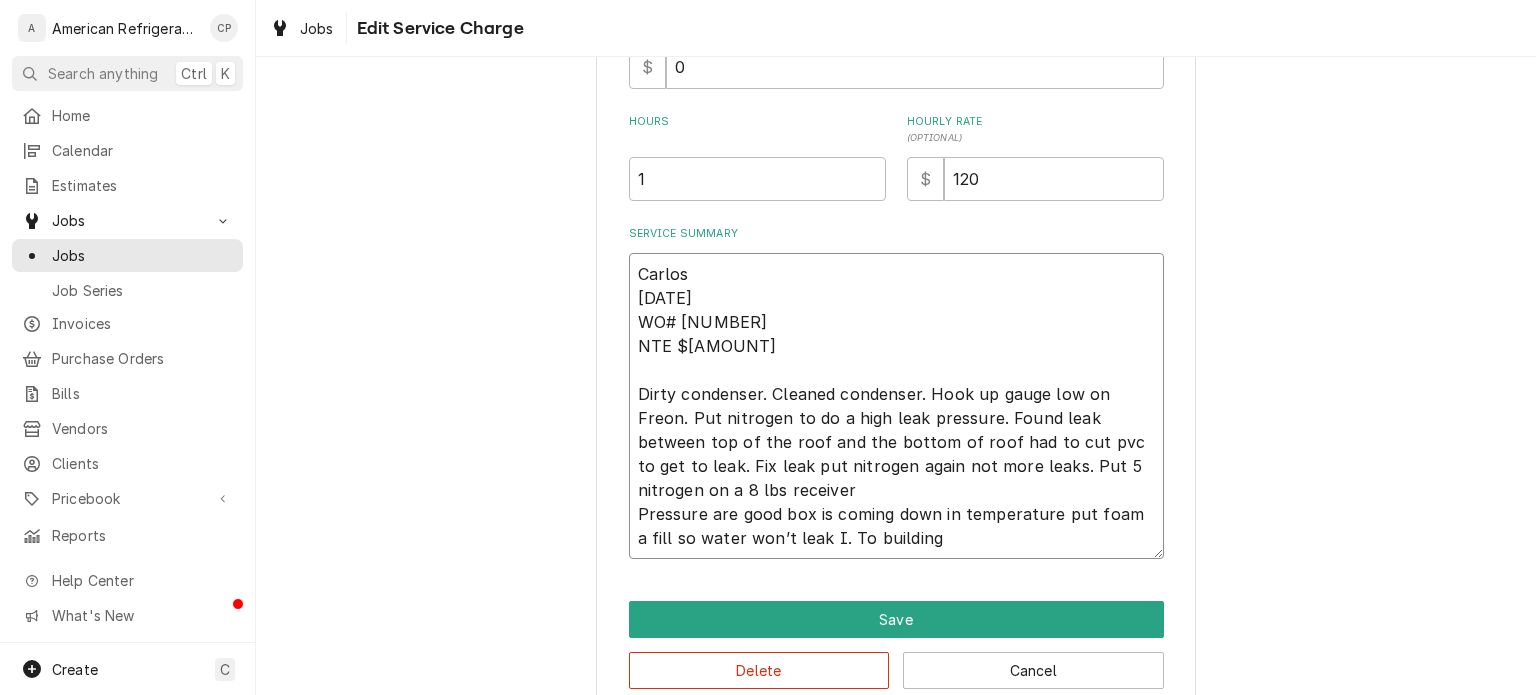 type on "x" 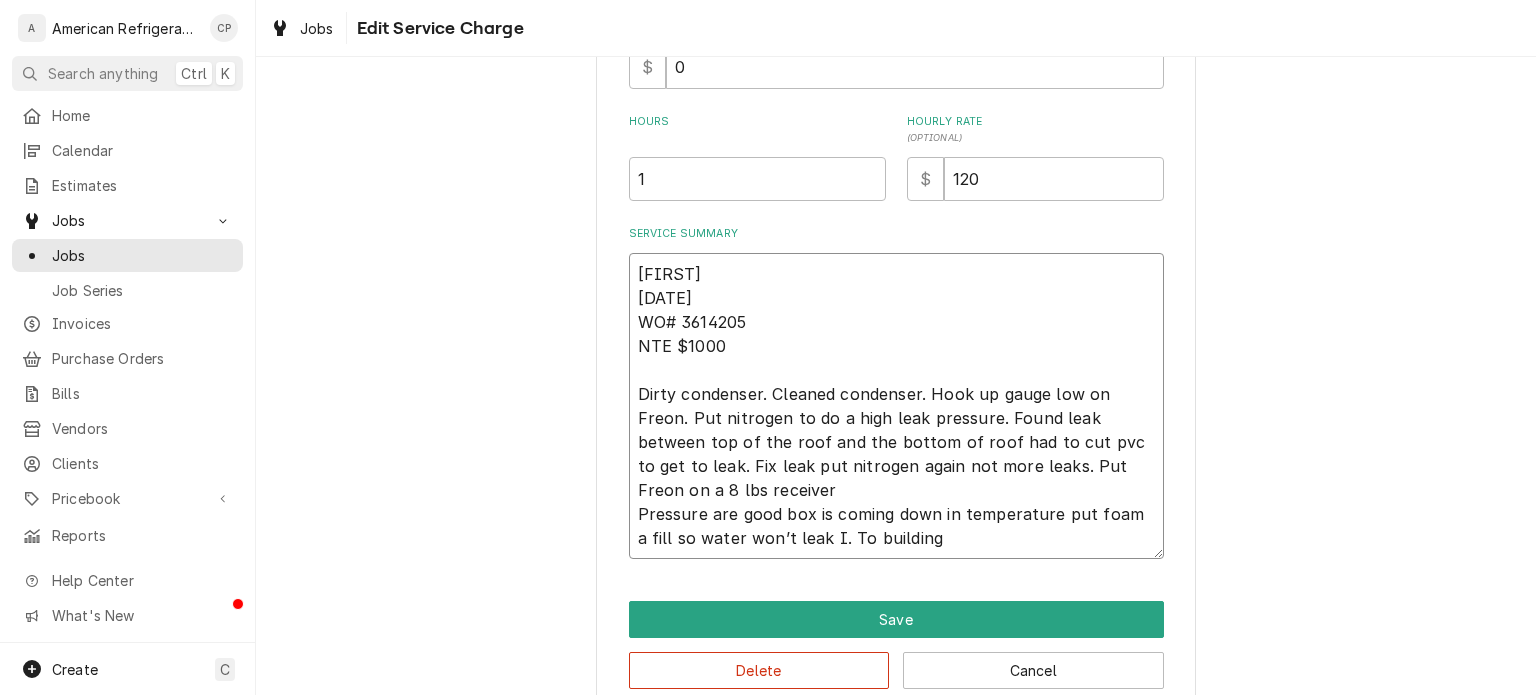 type on "x" 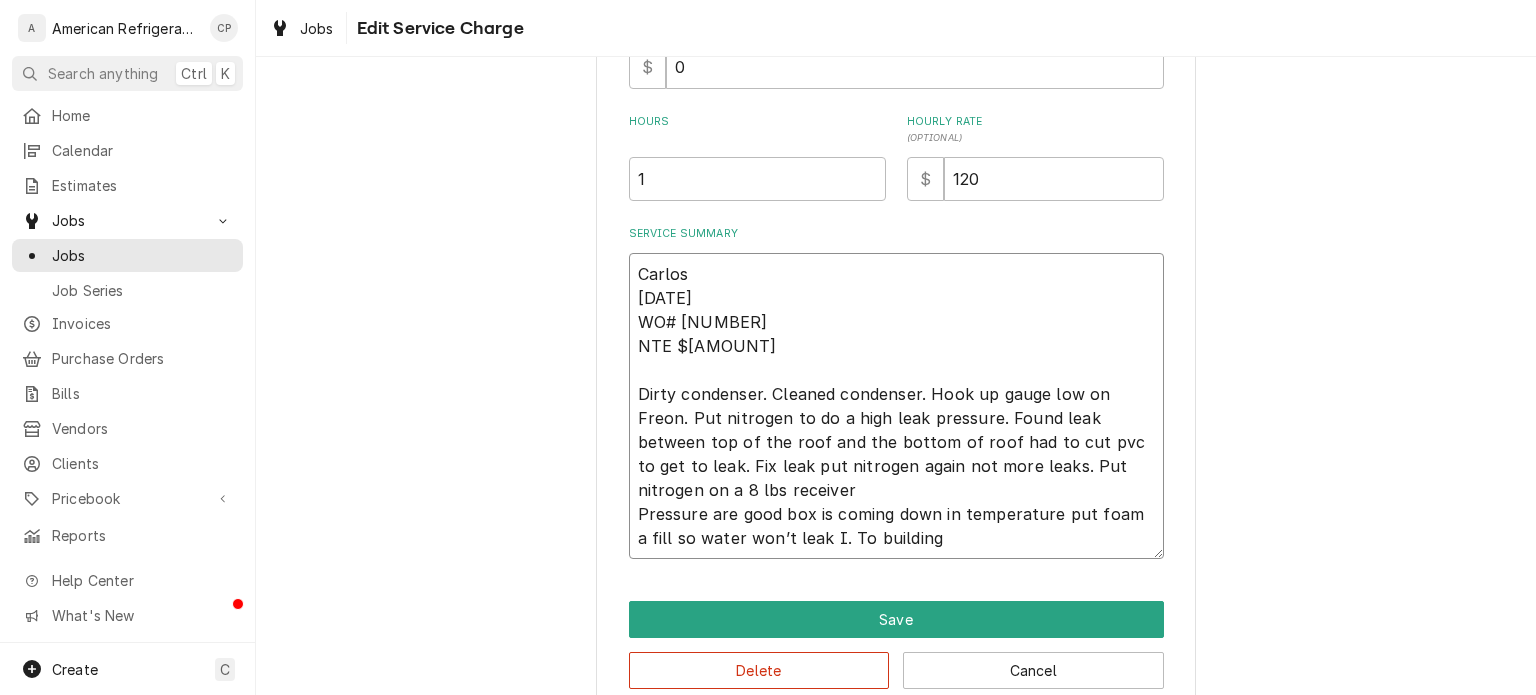 click on "Carlos
7/10/25
WO# 3614205
NTE $1000
Dirty condenser. Cleaned condenser. Hook up gauge low on Freon. Put nitrogen to do a high leak pressure. Found leak between top of the roof and the bottom of roof had to cut pvc to get to leak. Fix leak put nitrogen again not more leaks. Put Freon on a 8 lbs receiver
Pressure are good box is coming down in temperature put foam a fill so water won’t leak I. To building" at bounding box center (896, 406) 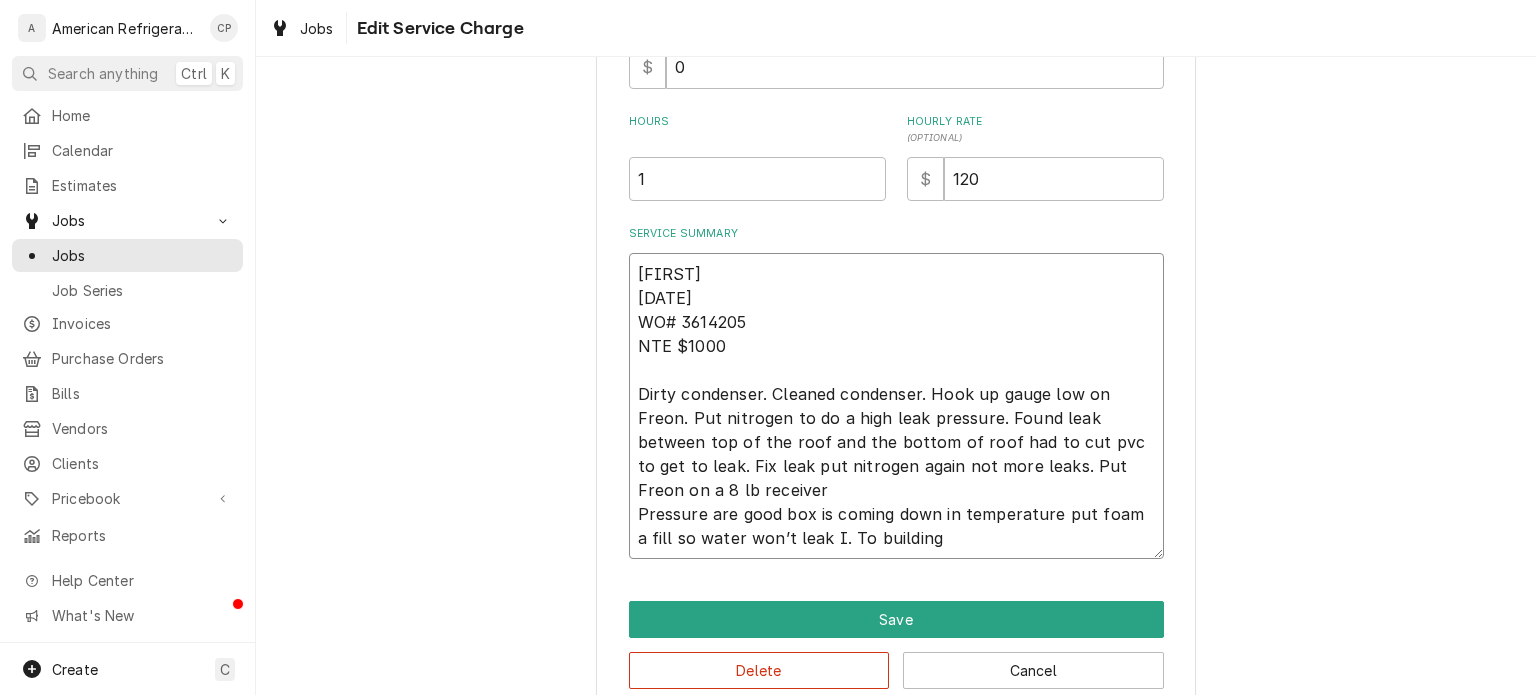 type on "x" 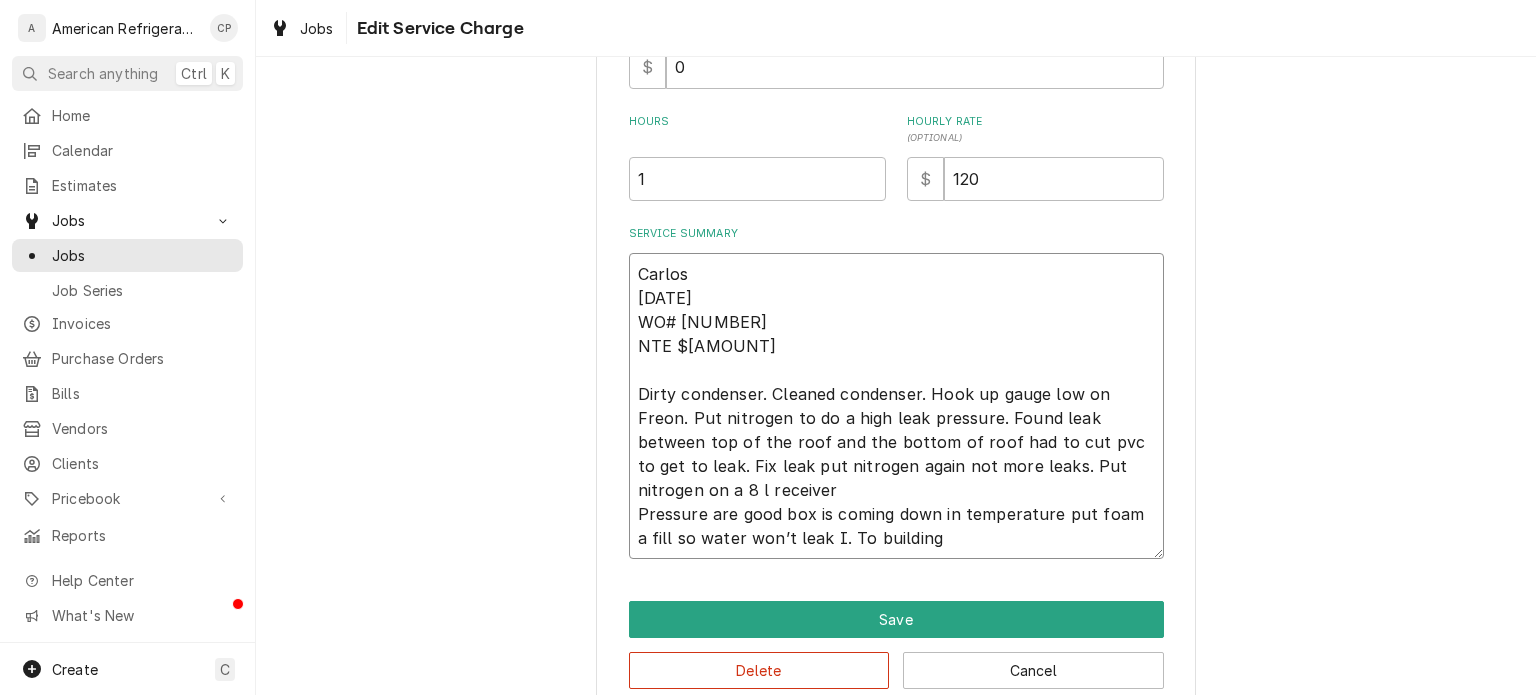 type on "x" 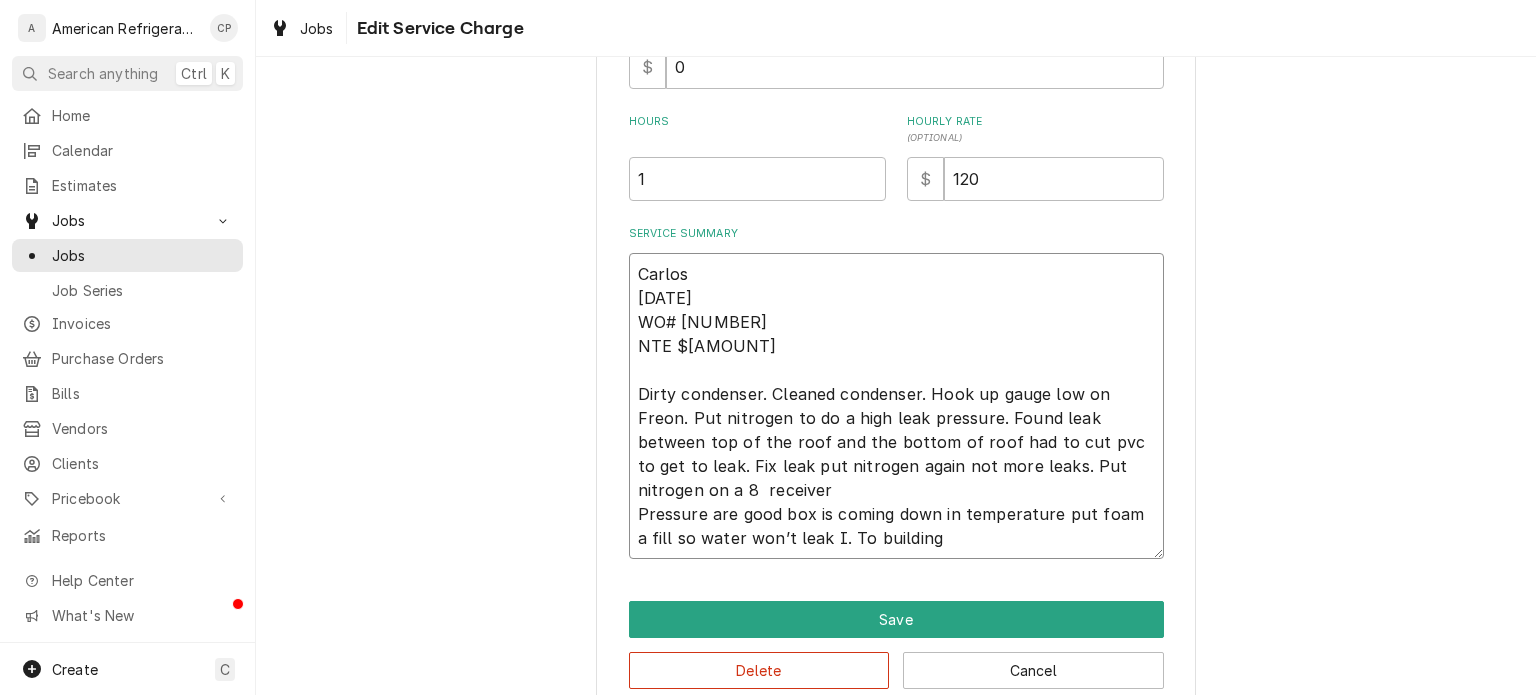 type on "x" 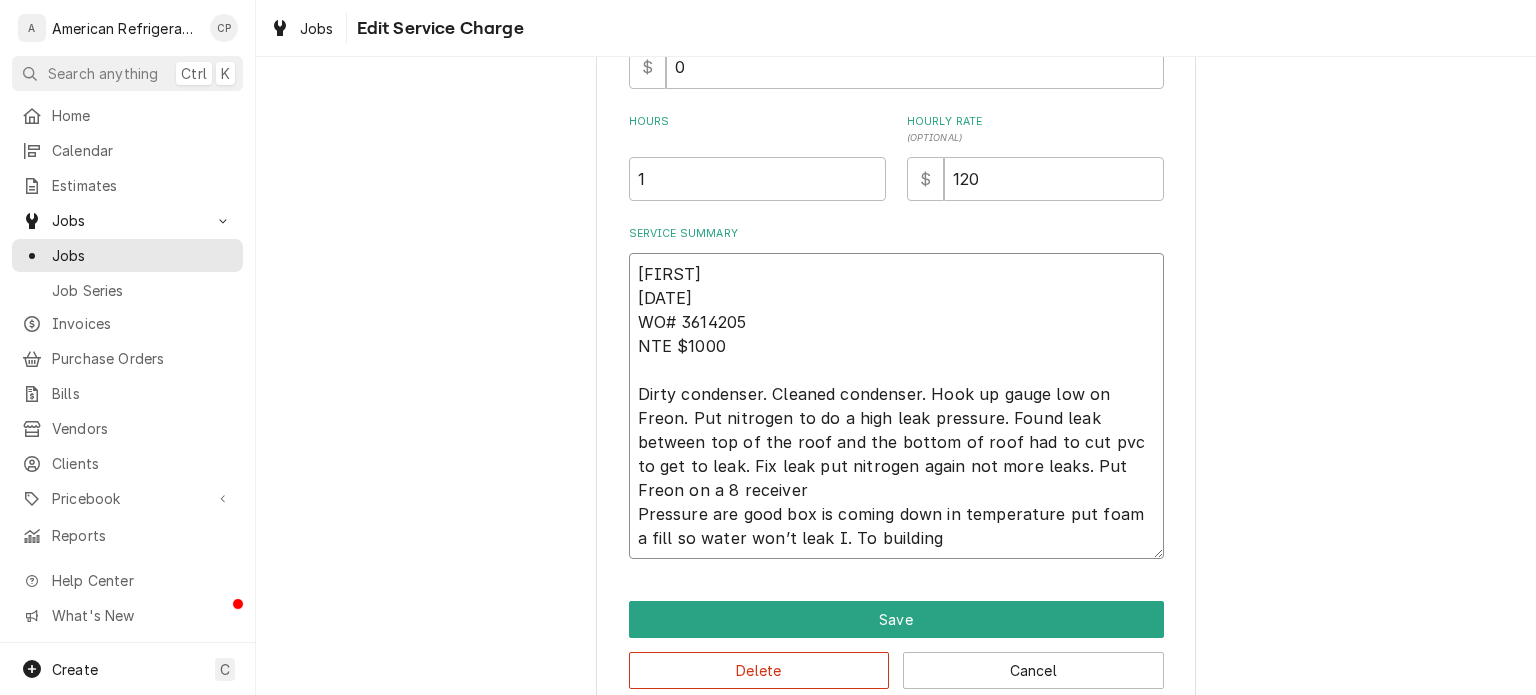 type on "x" 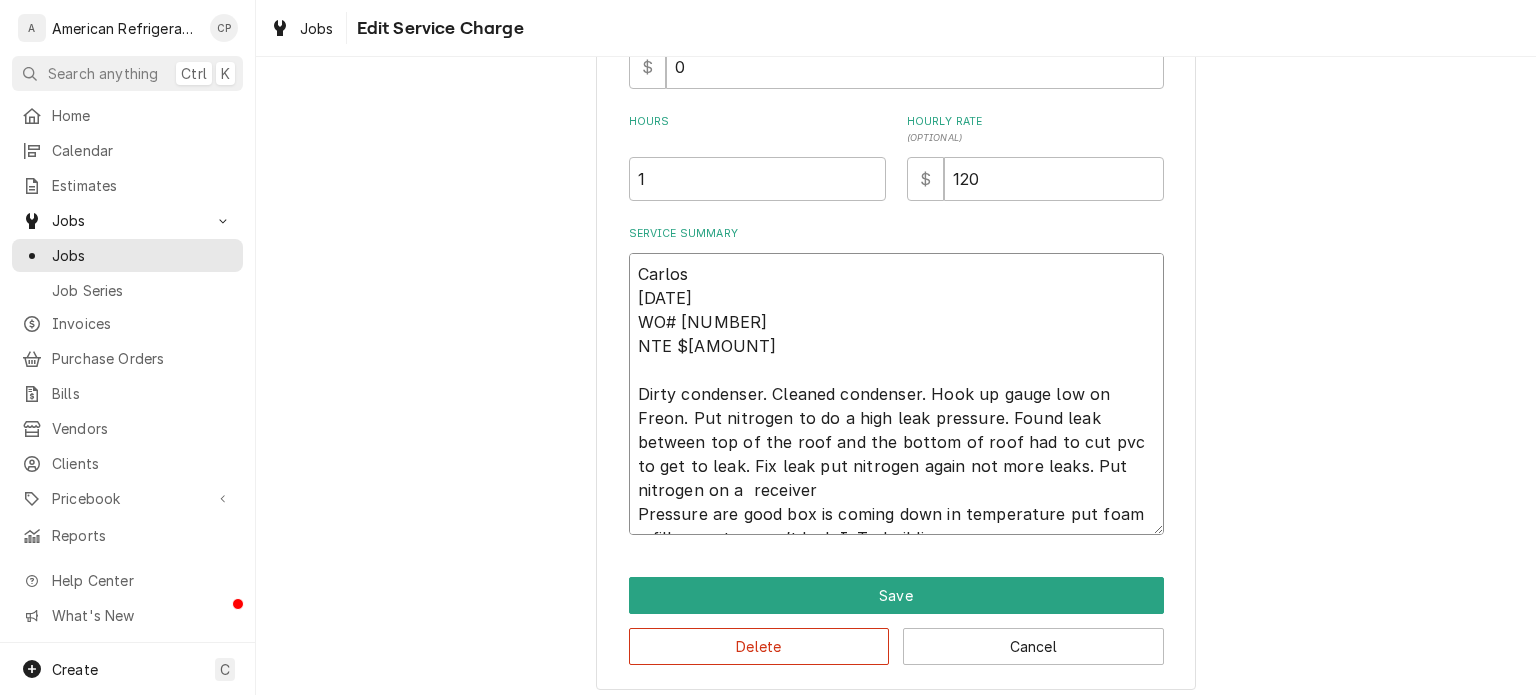 type on "x" 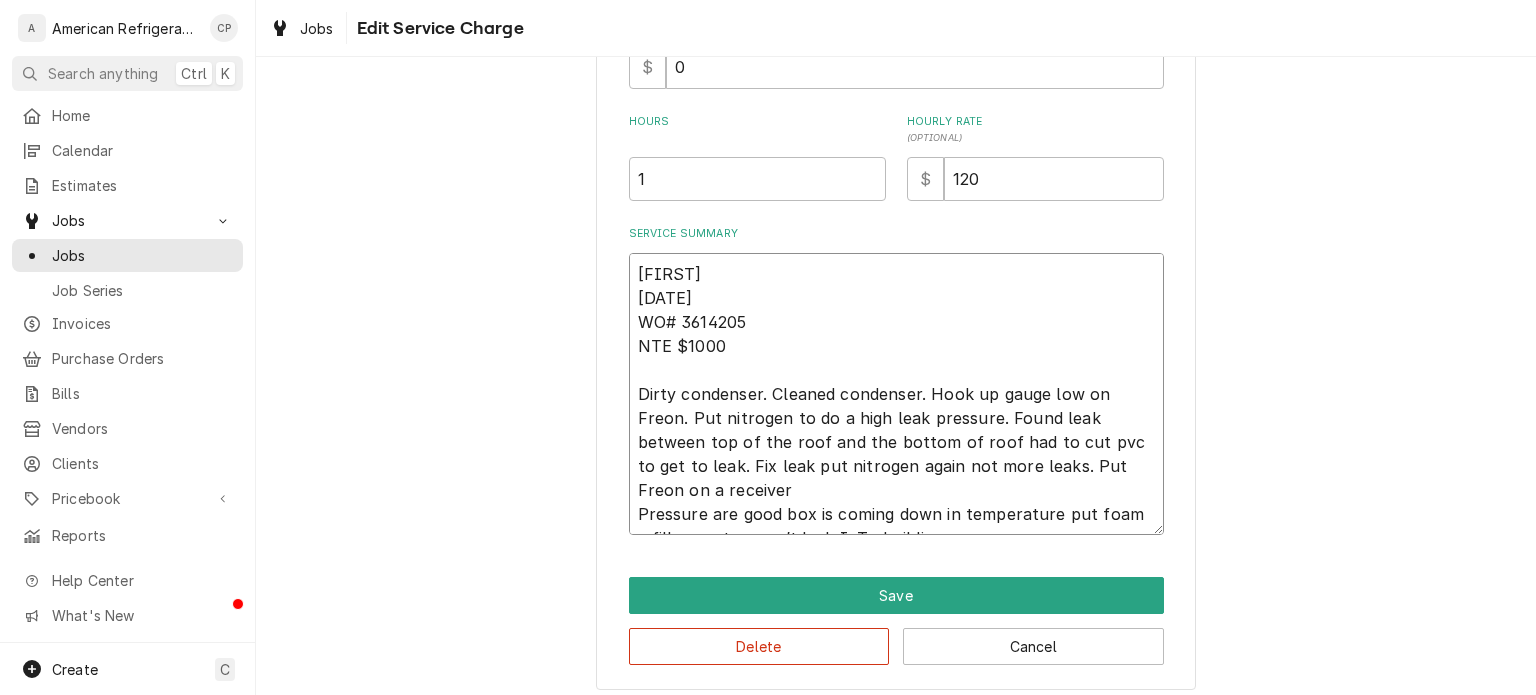 type on "x" 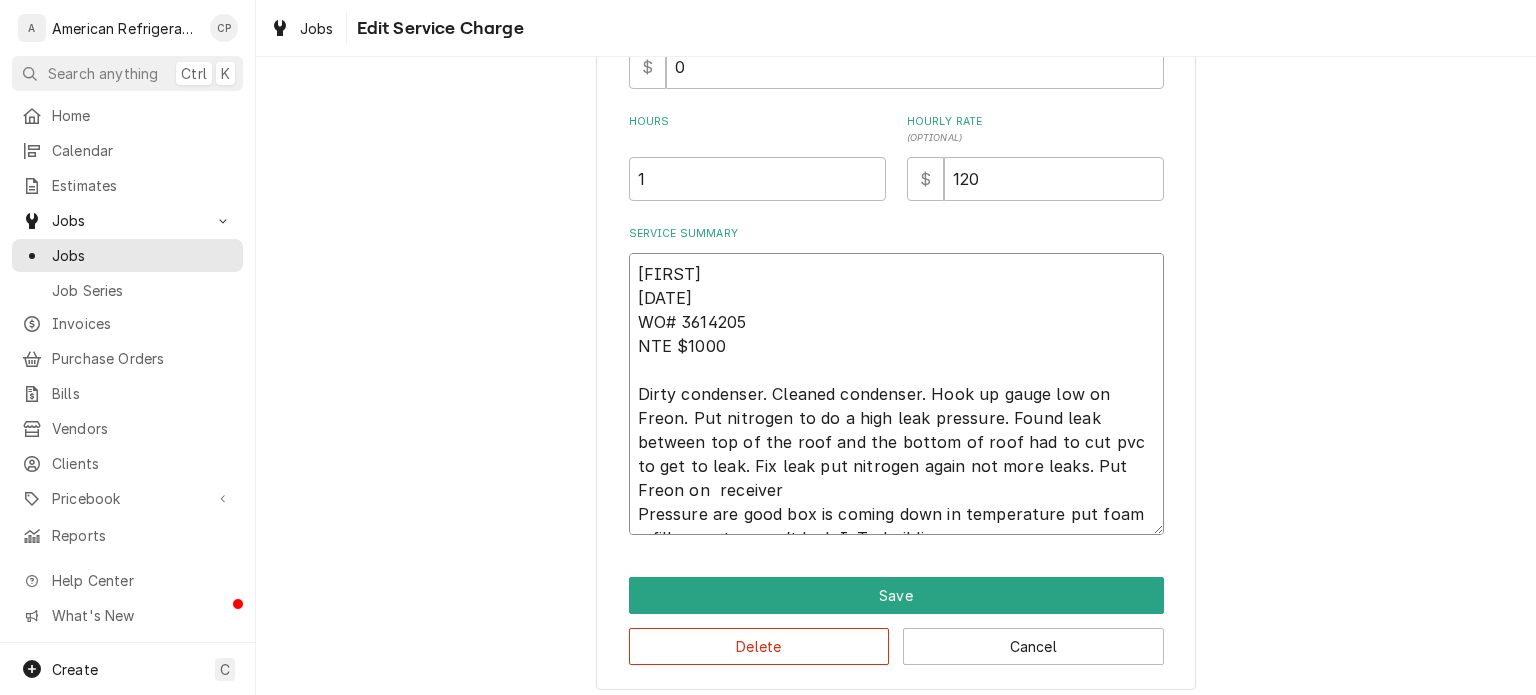 type on "x" 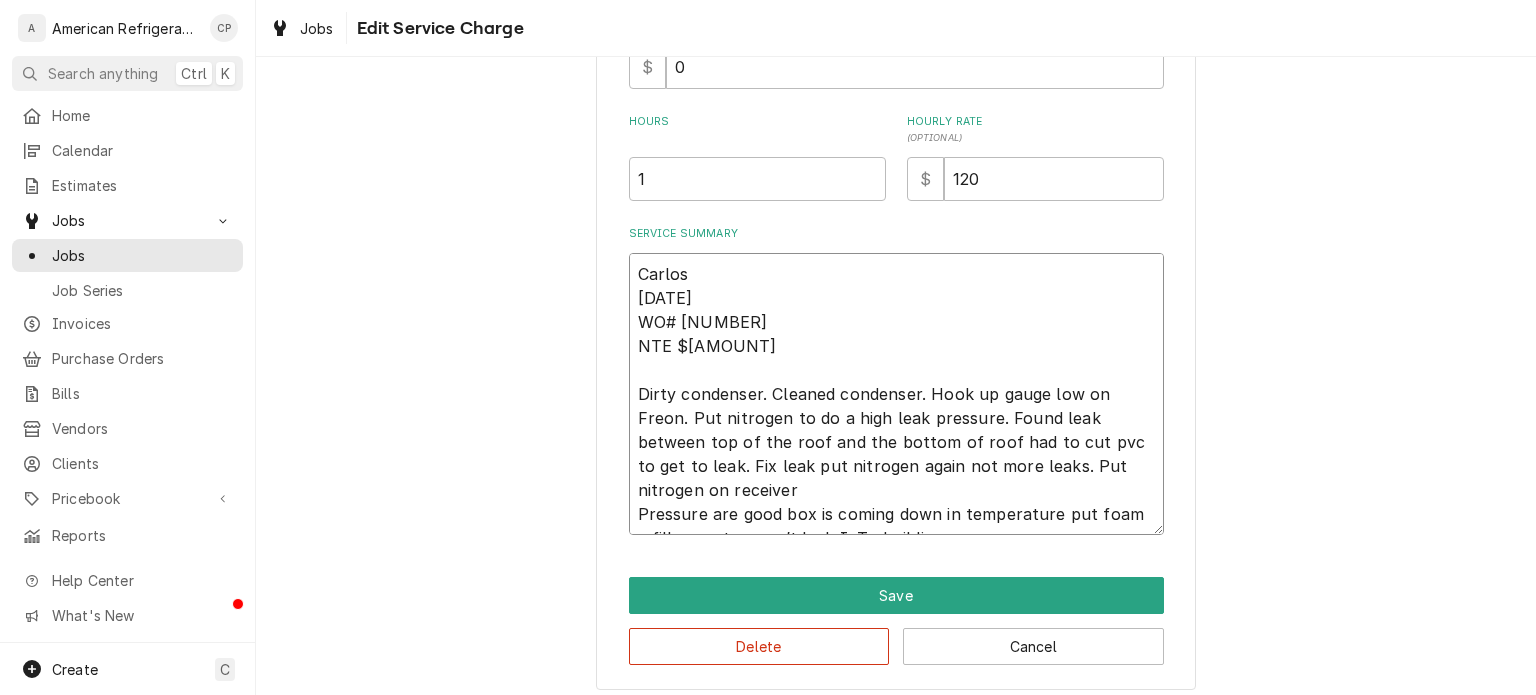 click on "Carlos
7/10/25
WO# 3614205
NTE $1000
Dirty condenser. Cleaned condenser. Hook up gauge low on Freon. Put nitrogen to do a high leak pressure. Found leak between top of the roof and the bottom of roof had to cut pvc to get to leak. Fix leak put nitrogen again not more leaks. Put Freon on receiver
Pressure are good box is coming down in temperature put foam a fill so water won’t leak I. To building" at bounding box center [896, 394] 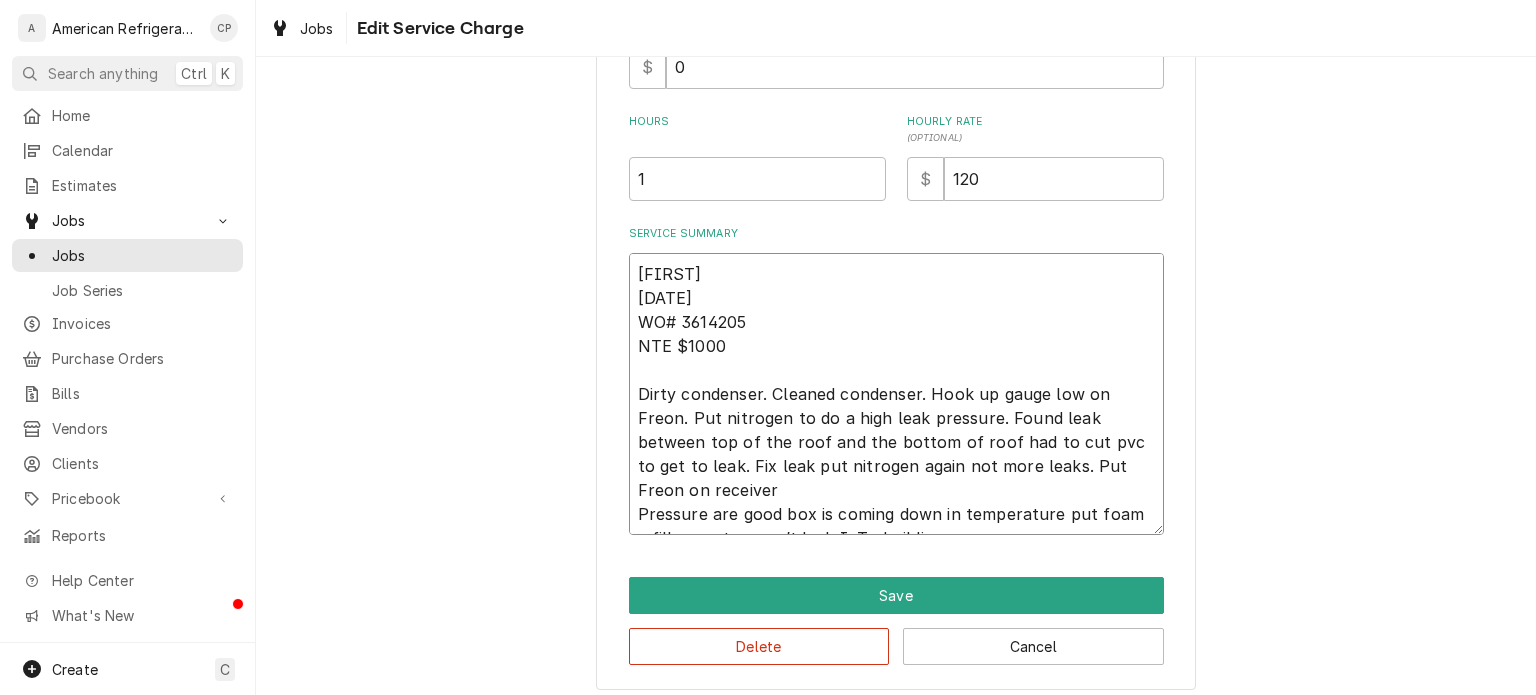 type on "x" 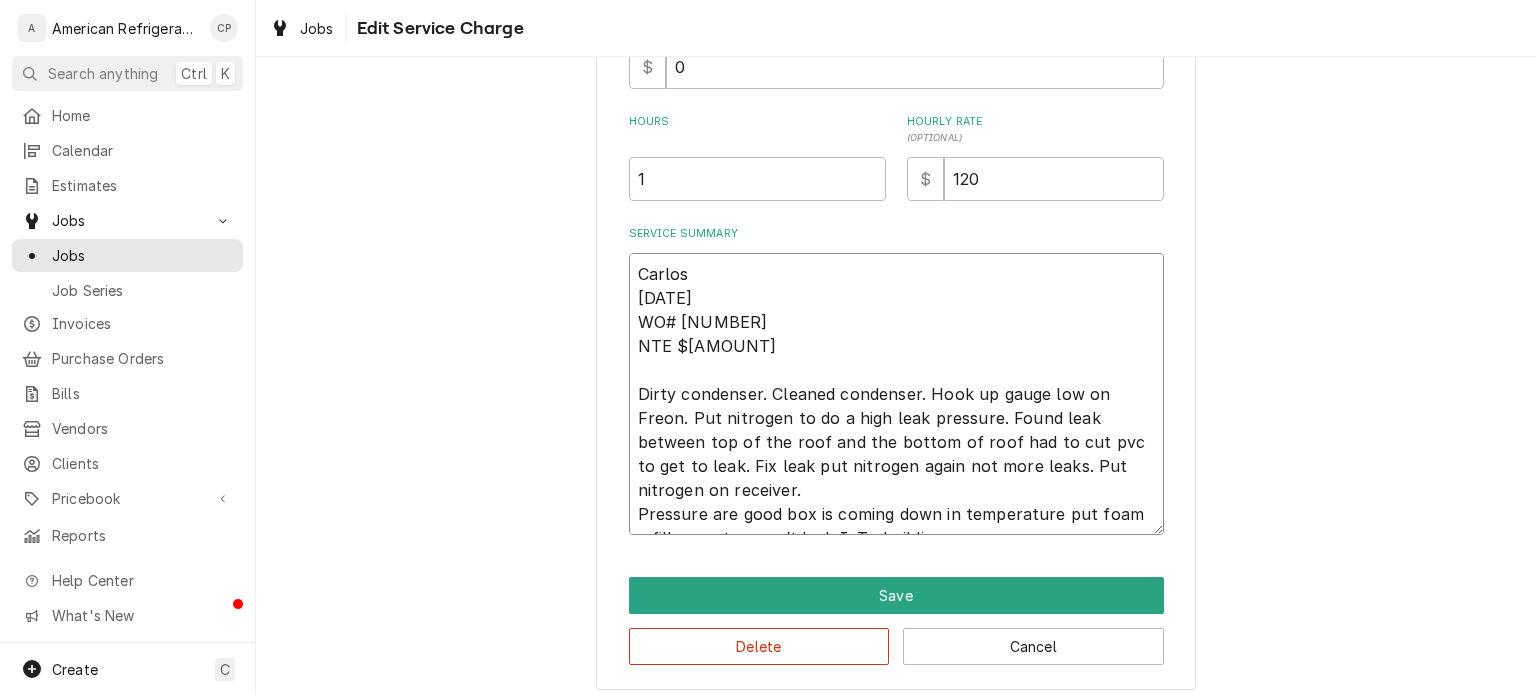 scroll, scrollTop: 545, scrollLeft: 0, axis: vertical 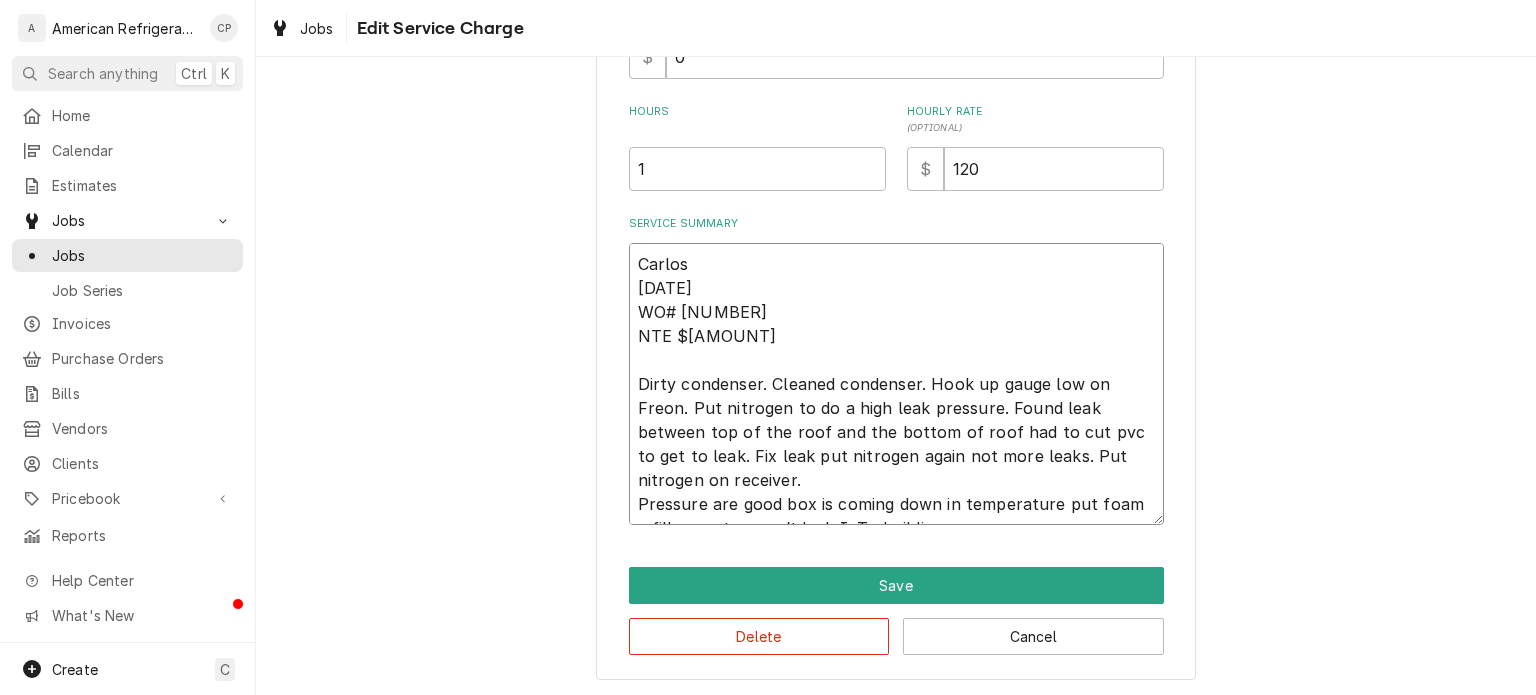 click on "Carlos
7/10/25
WO# 3614205
NTE $1000
Dirty condenser. Cleaned condenser. Hook up gauge low on Freon. Put nitrogen to do a high leak pressure. Found leak between top of the roof and the bottom of roof had to cut pvc to get to leak. Fix leak put nitrogen again not more leaks. Put Freon on receiver.
Pressure are good box is coming down in temperature put foam a fill so water won’t leak I. To building" at bounding box center [896, 384] 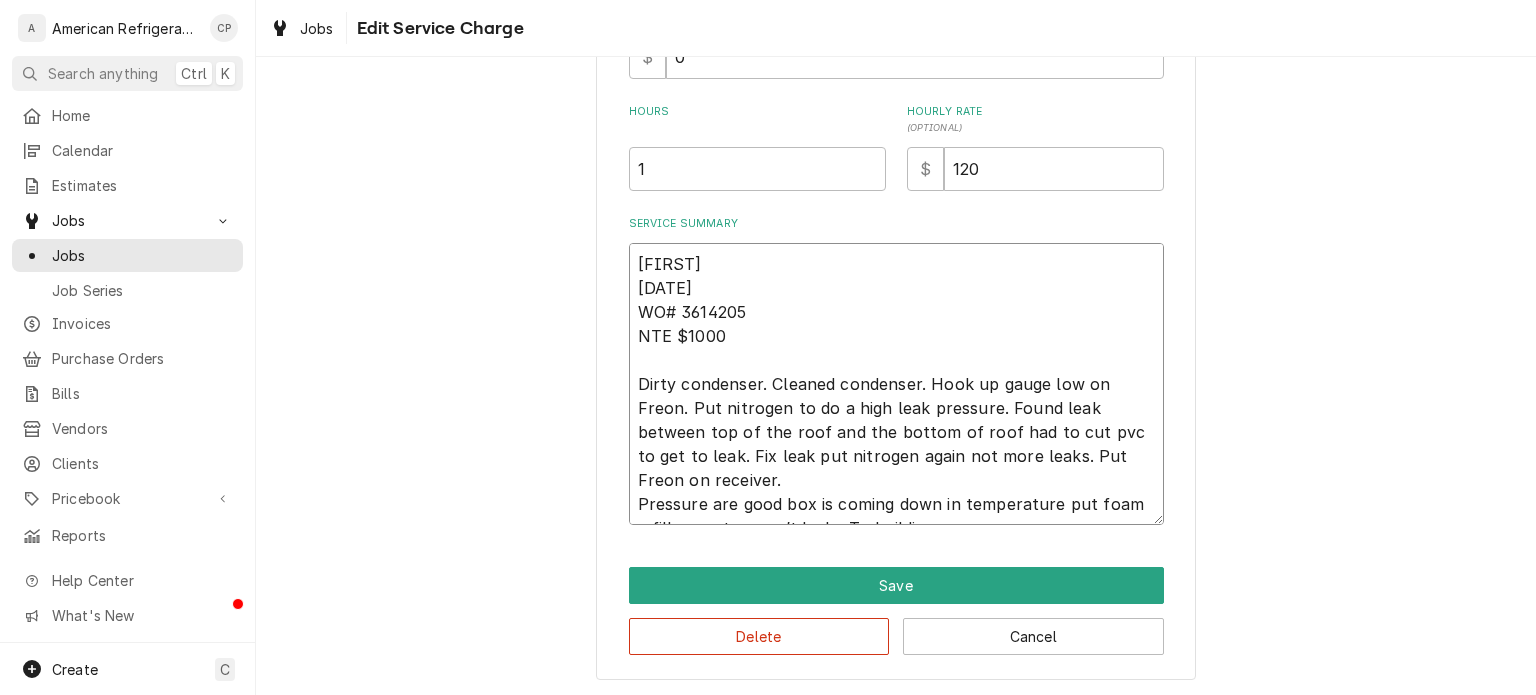type on "x" 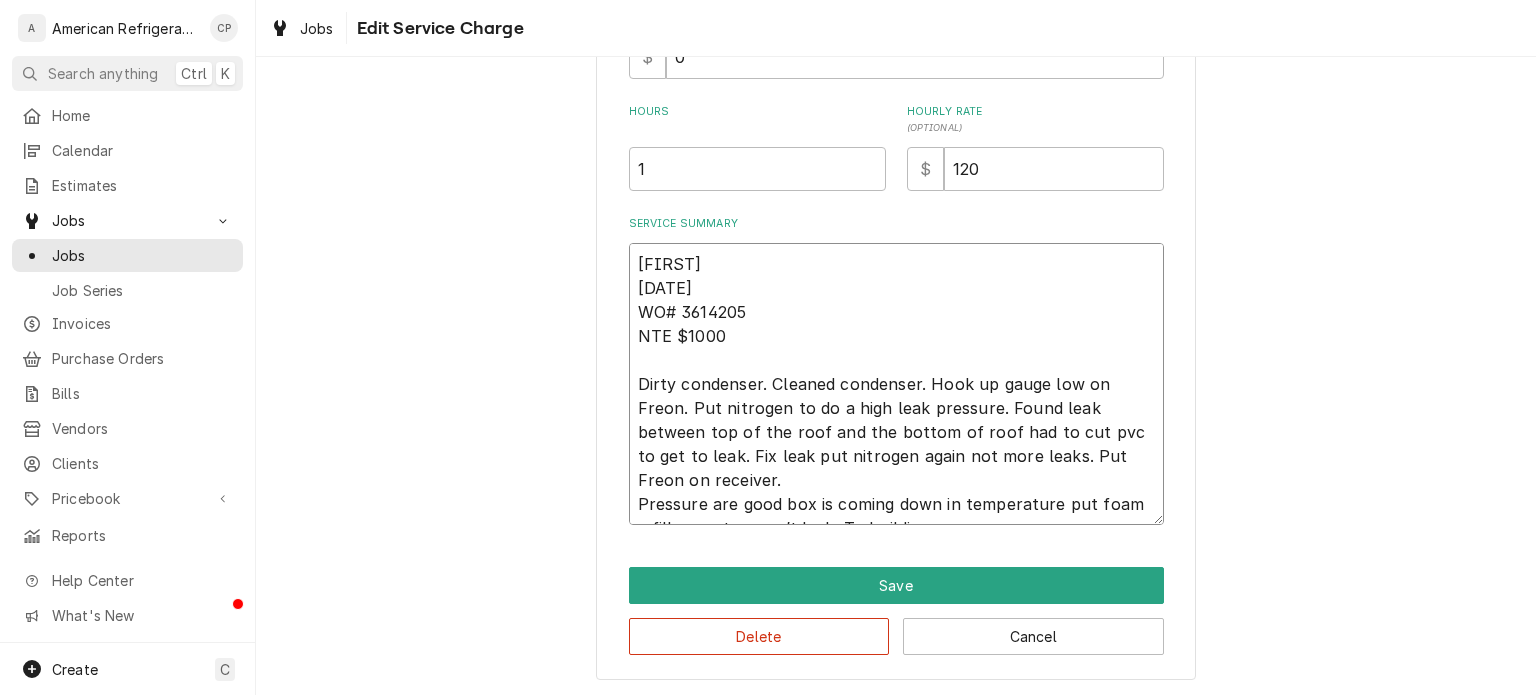 type on "x" 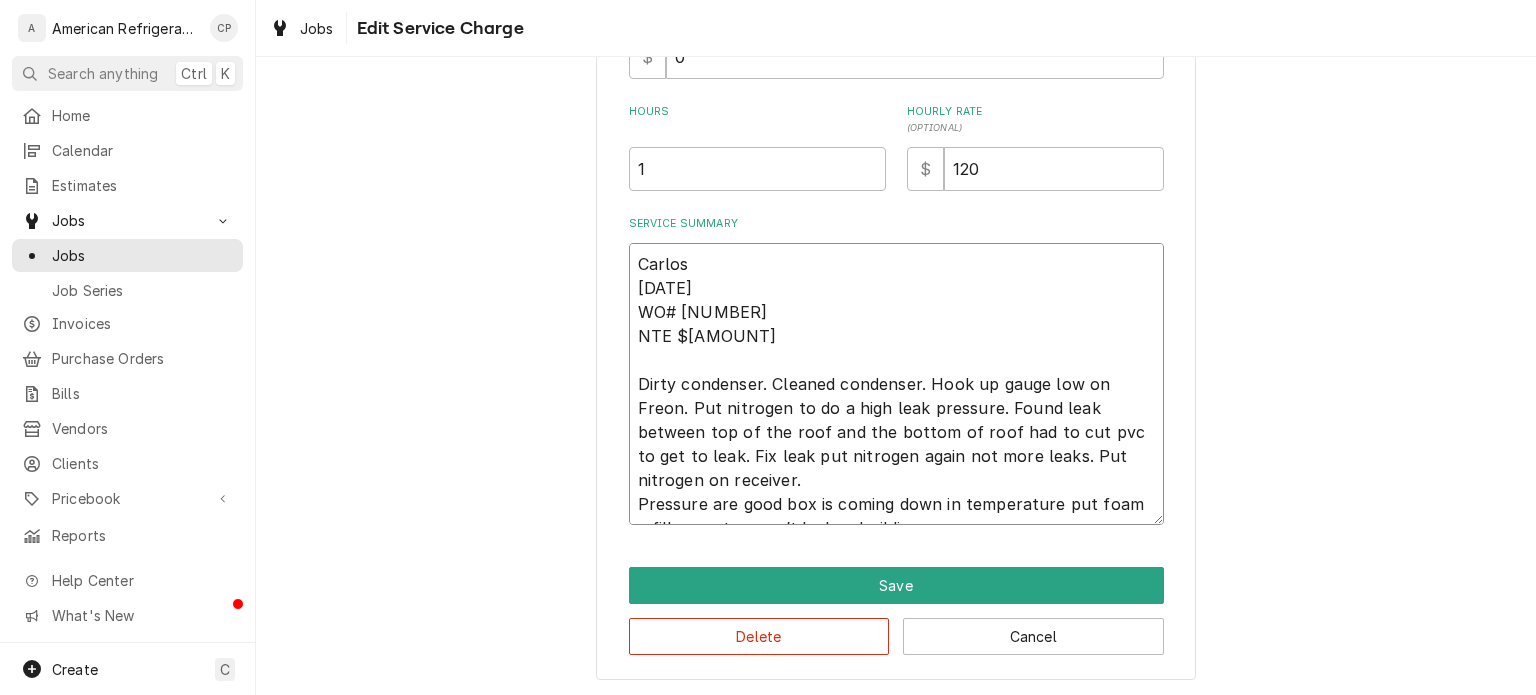 type on "x" 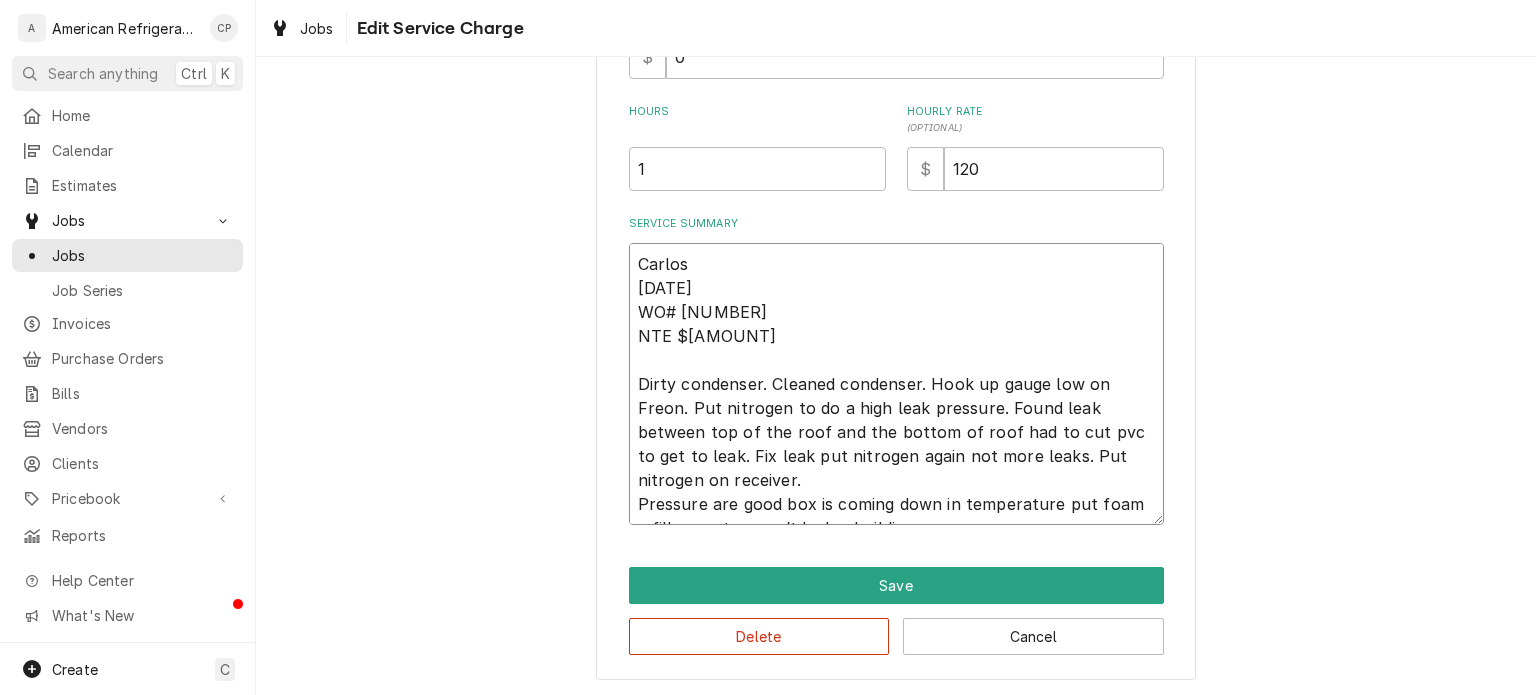 type on "x" 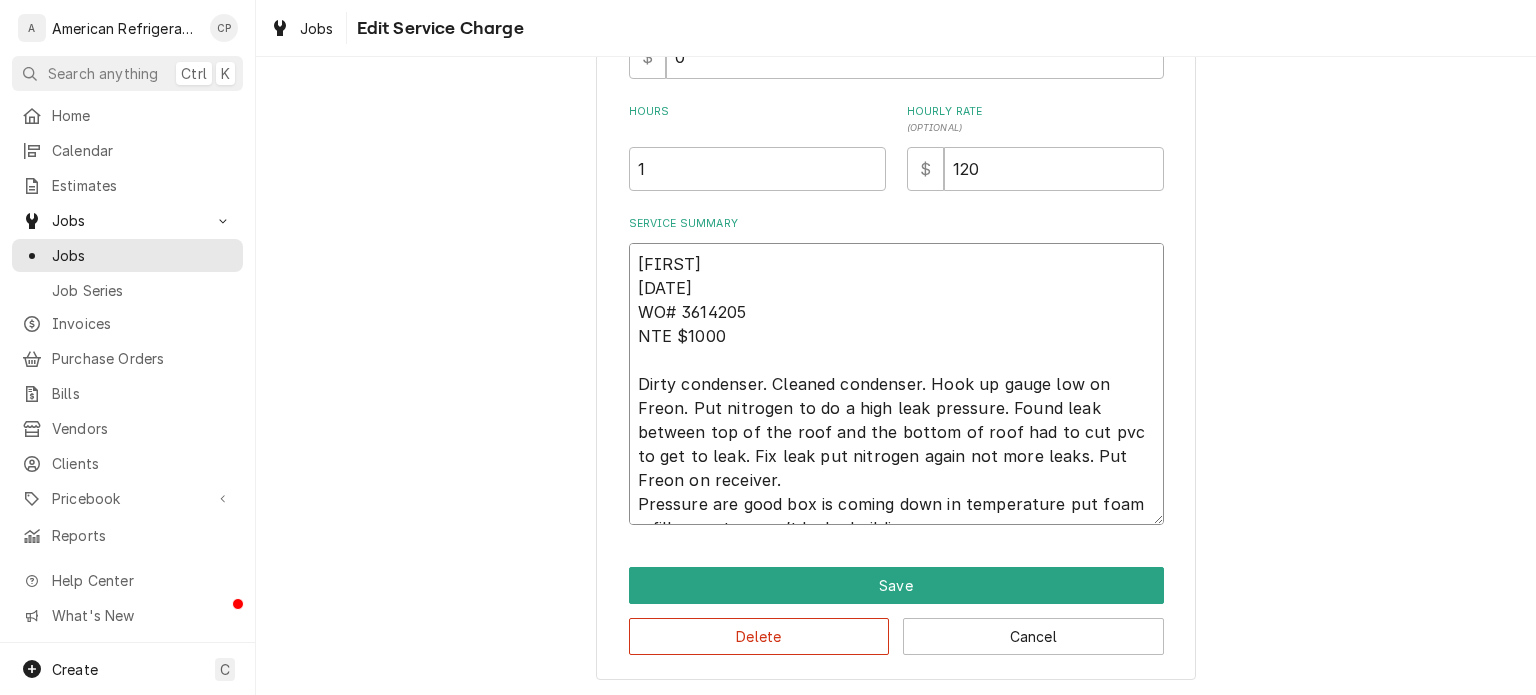 type on "x" 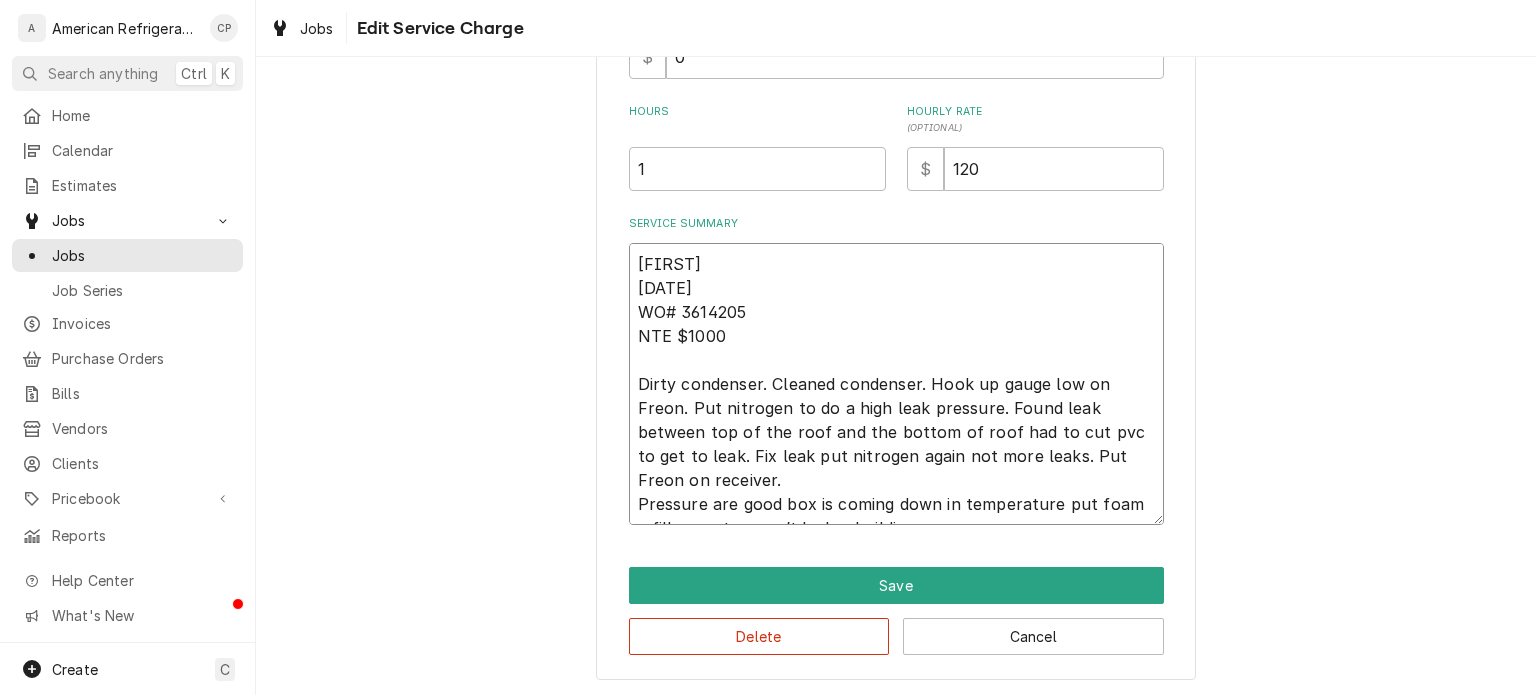 type on "x" 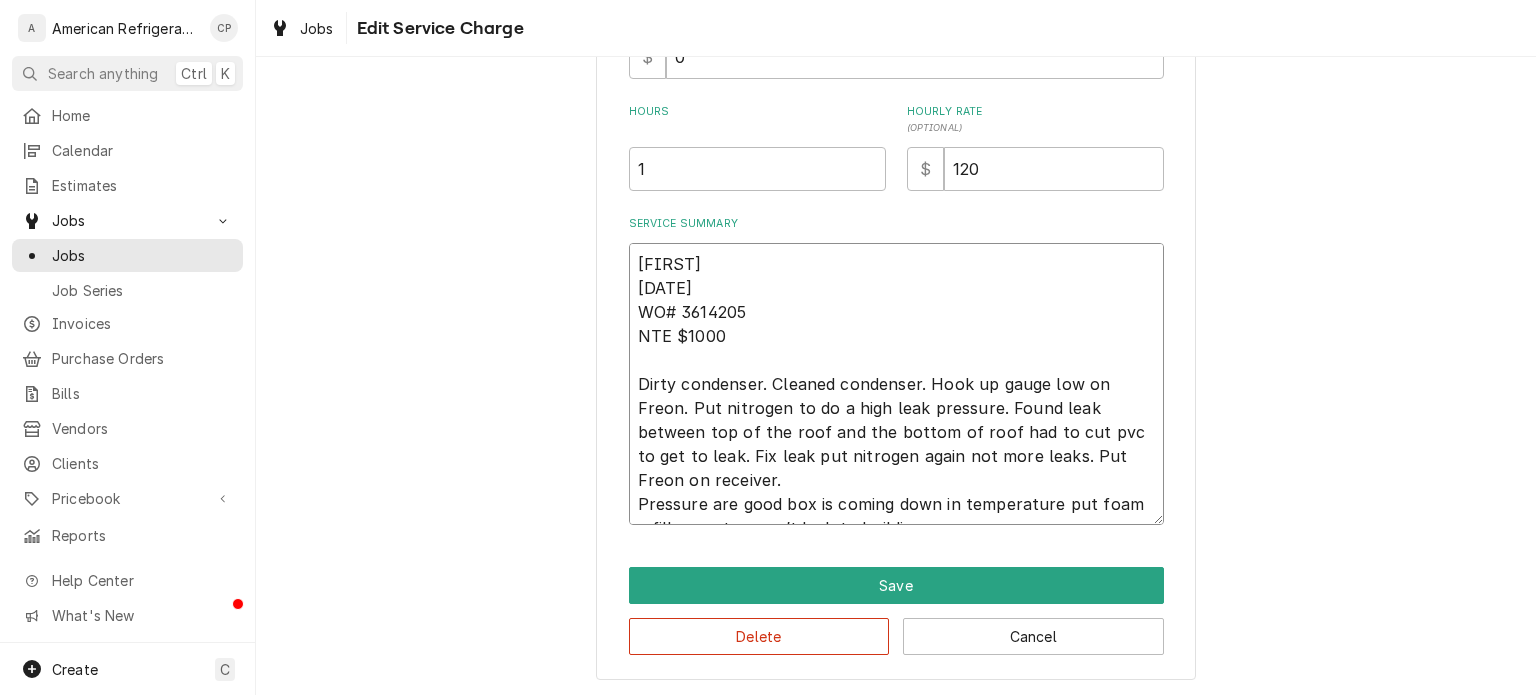 type on "x" 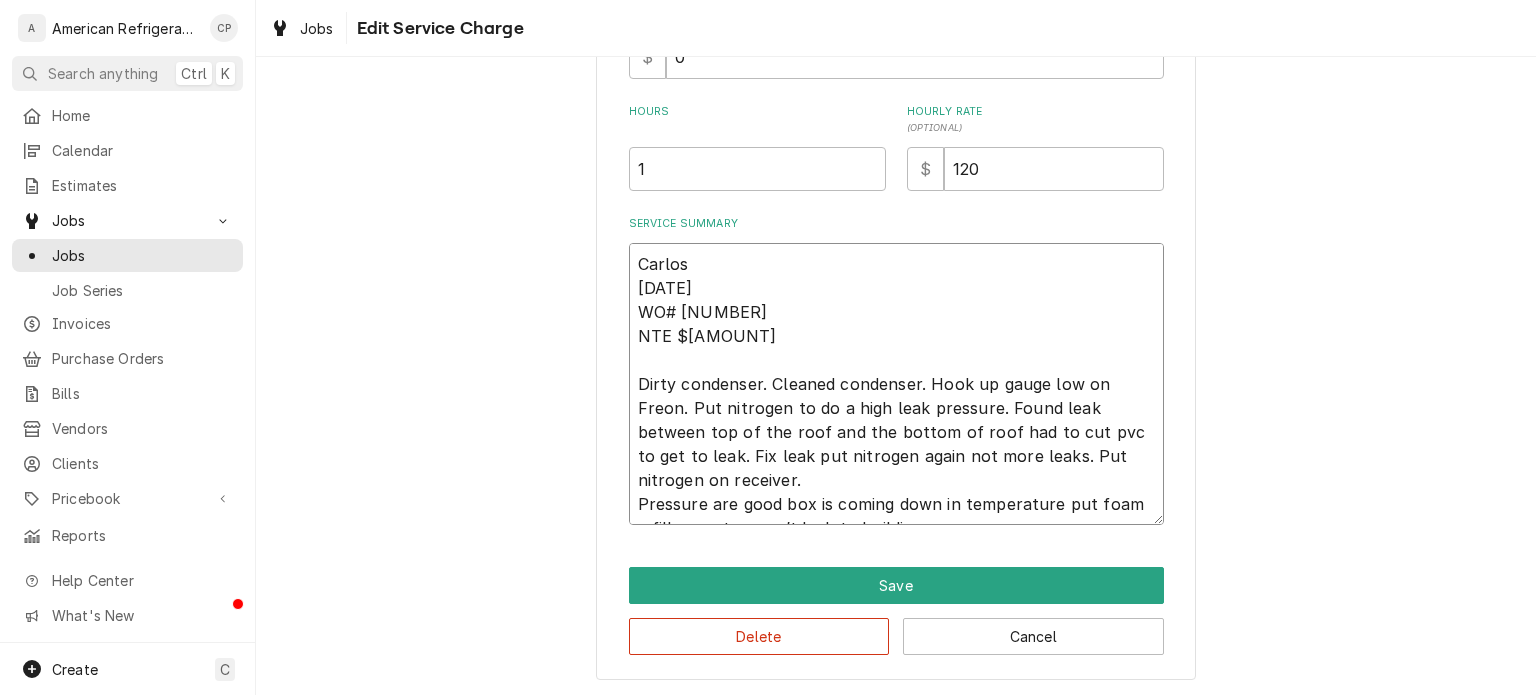 click on "Carlos
7/10/25
WO# 3614205
NTE $1000
Dirty condenser. Cleaned condenser. Hook up gauge low on Freon. Put nitrogen to do a high leak pressure. Found leak between top of the roof and the bottom of roof had to cut pvc to get to leak. Fix leak put nitrogen again not more leaks. Put Freon on receiver.
Pressure are good box is coming down in temperature put foam a fill so water won’t leak to building." at bounding box center (896, 384) 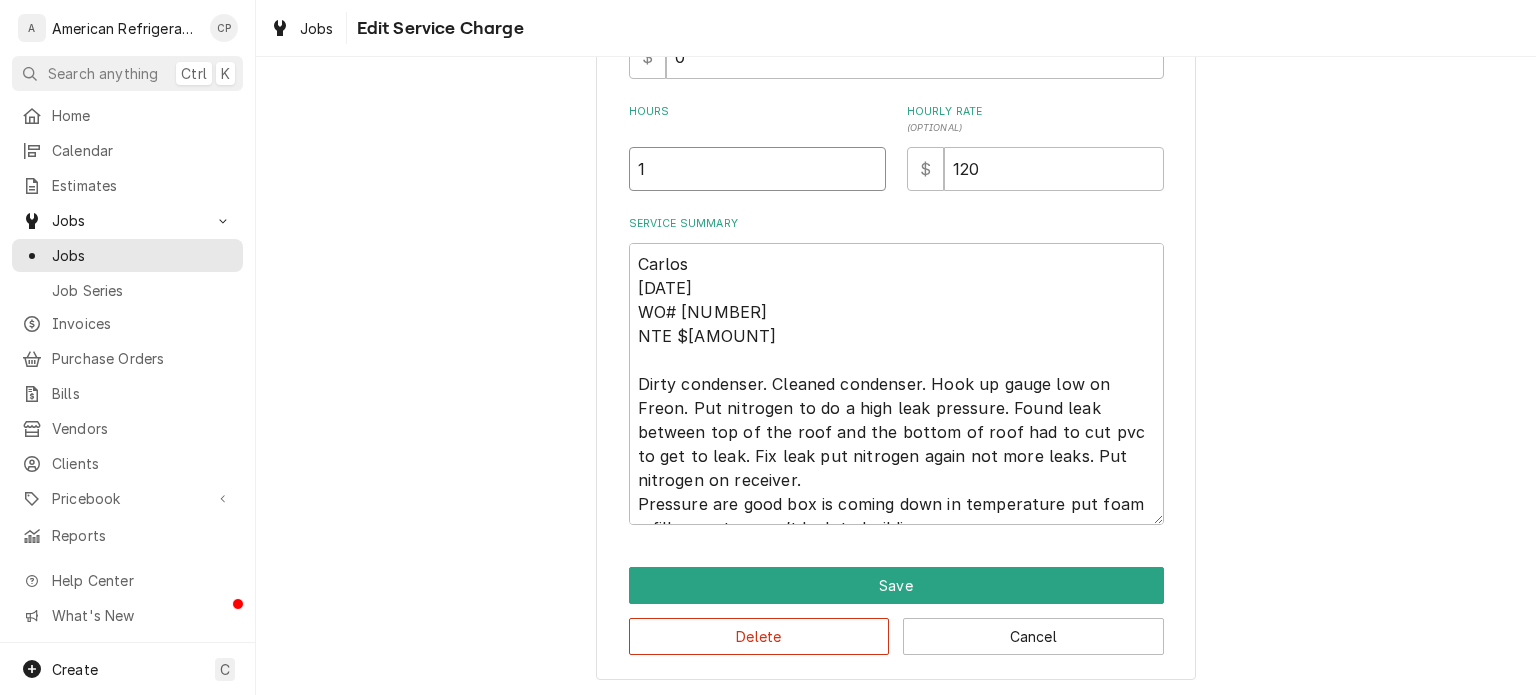 click on "1" at bounding box center [757, 169] 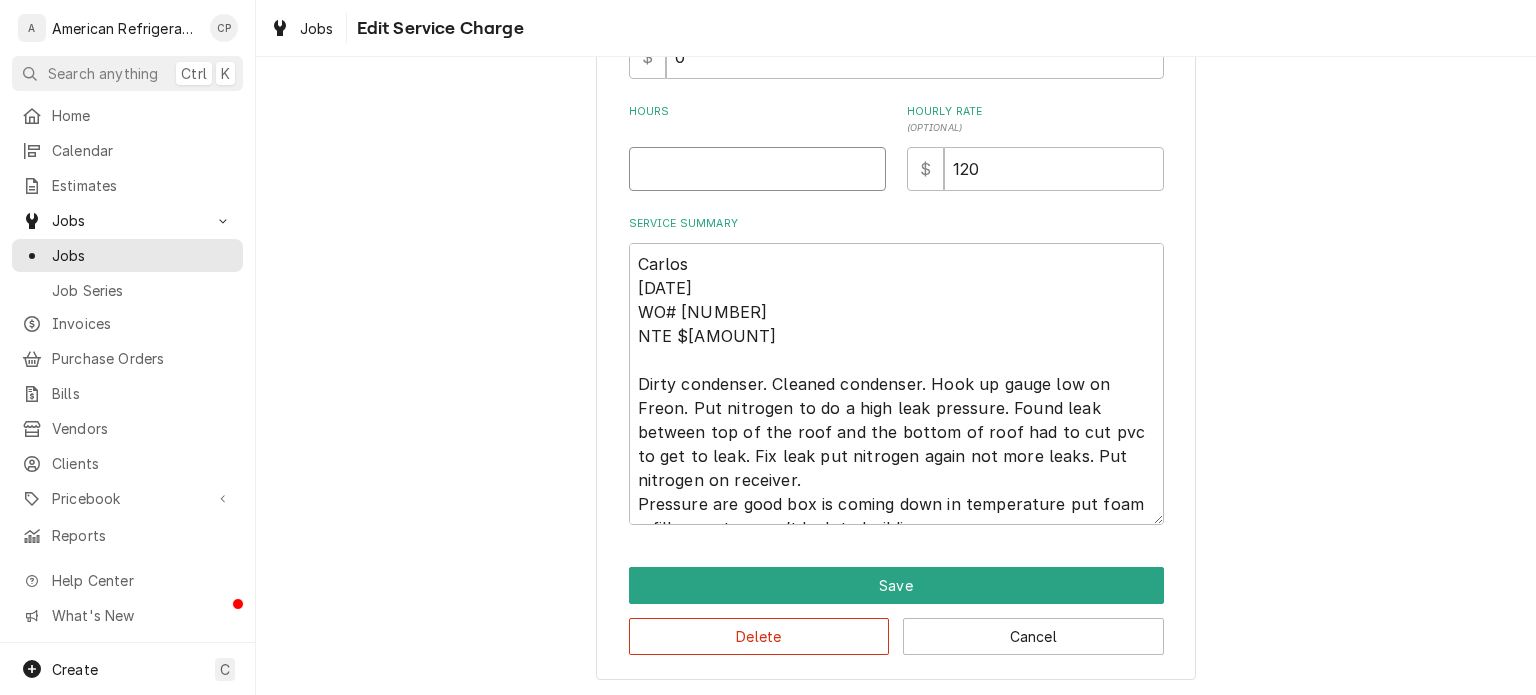 type on "x" 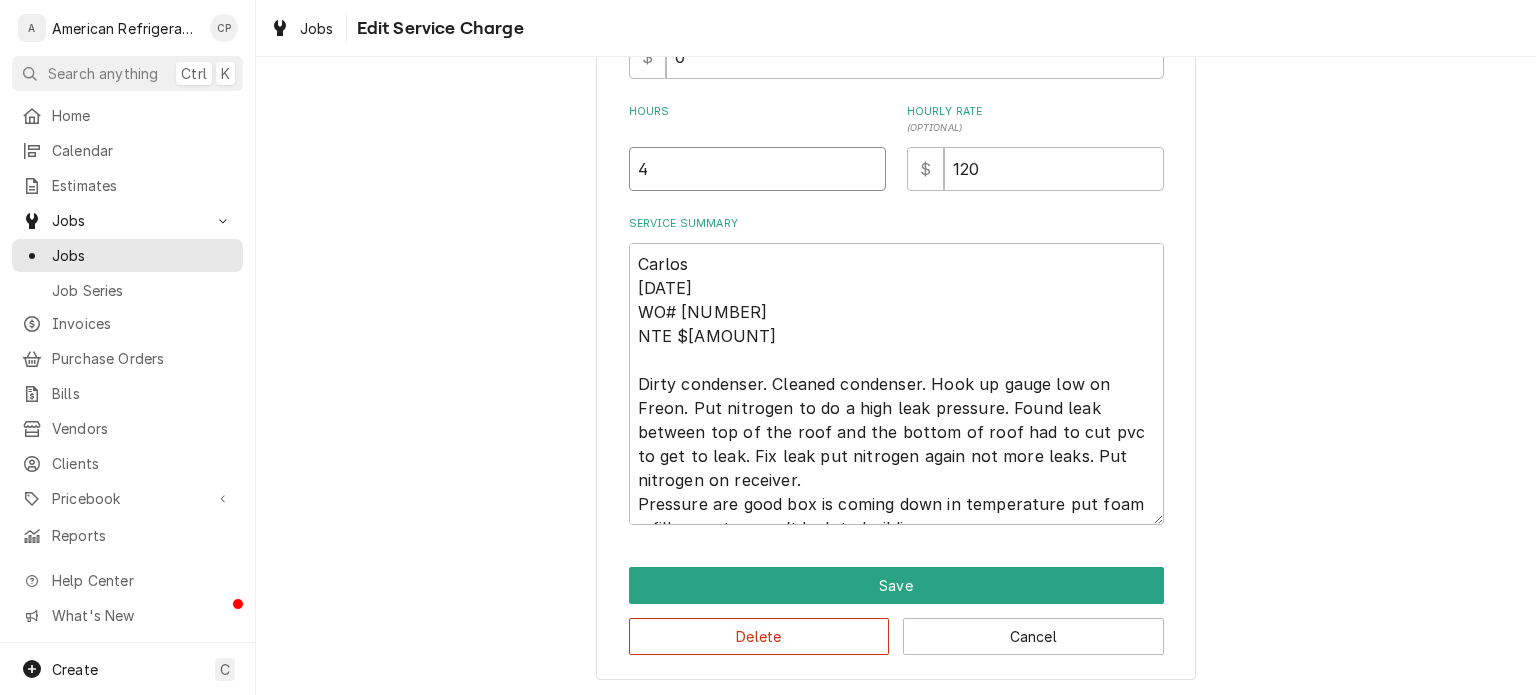 type on "x" 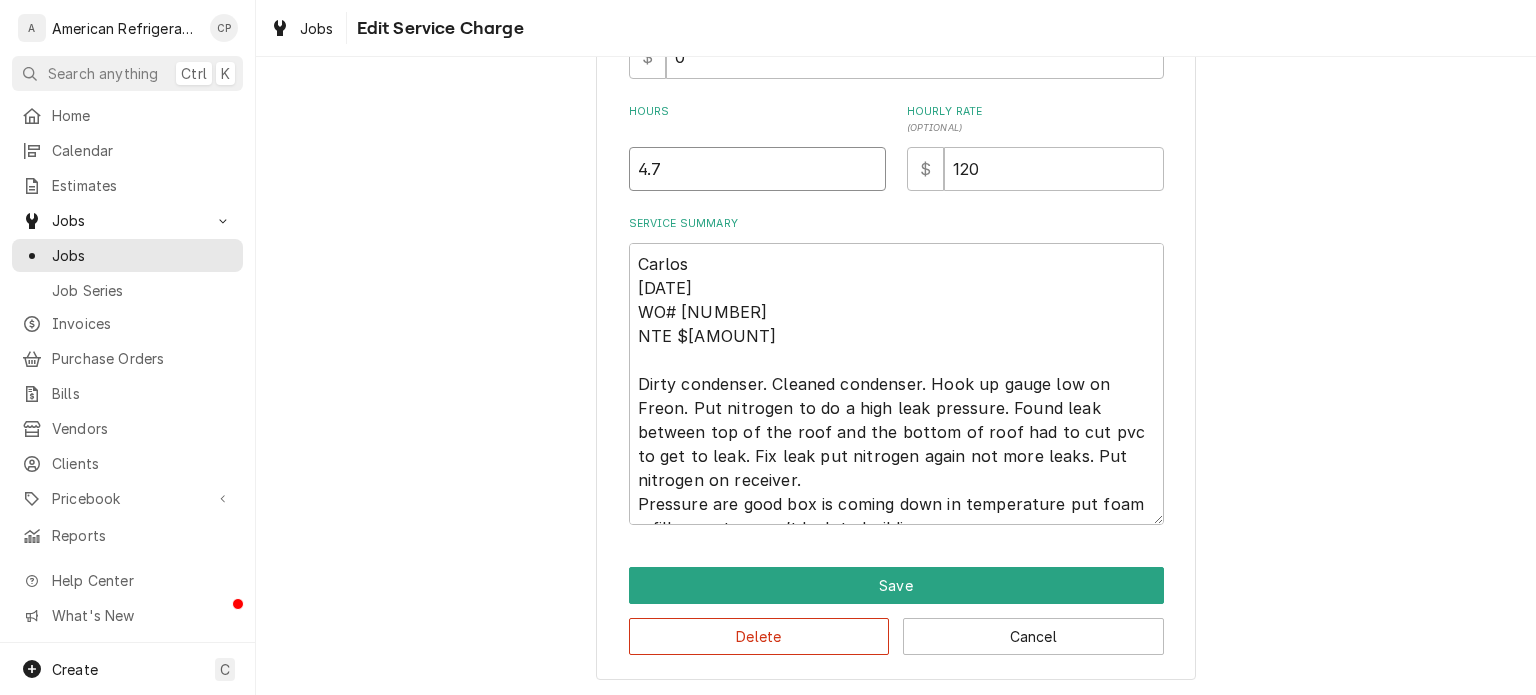 type on "4.75" 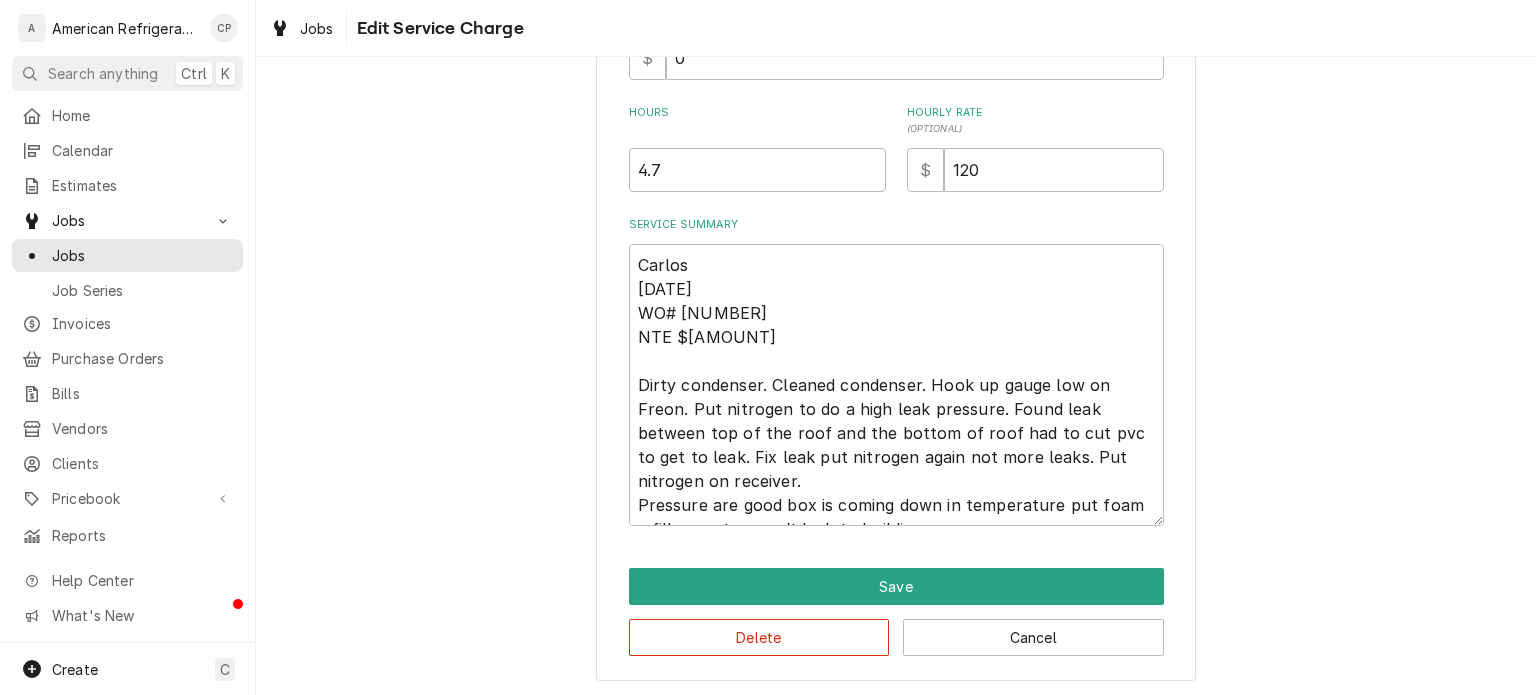 scroll, scrollTop: 545, scrollLeft: 0, axis: vertical 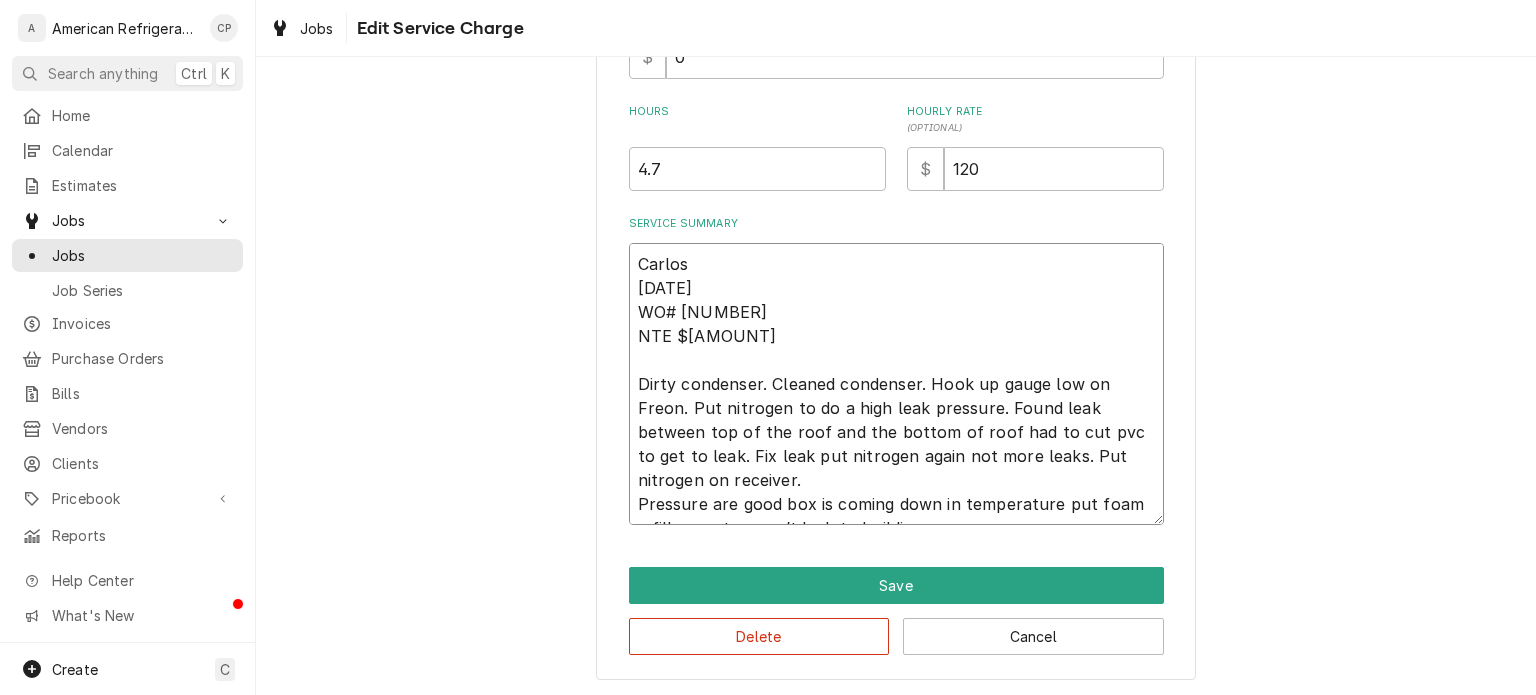 drag, startPoint x: 769, startPoint y: 385, endPoint x: 638, endPoint y: 388, distance: 131.03435 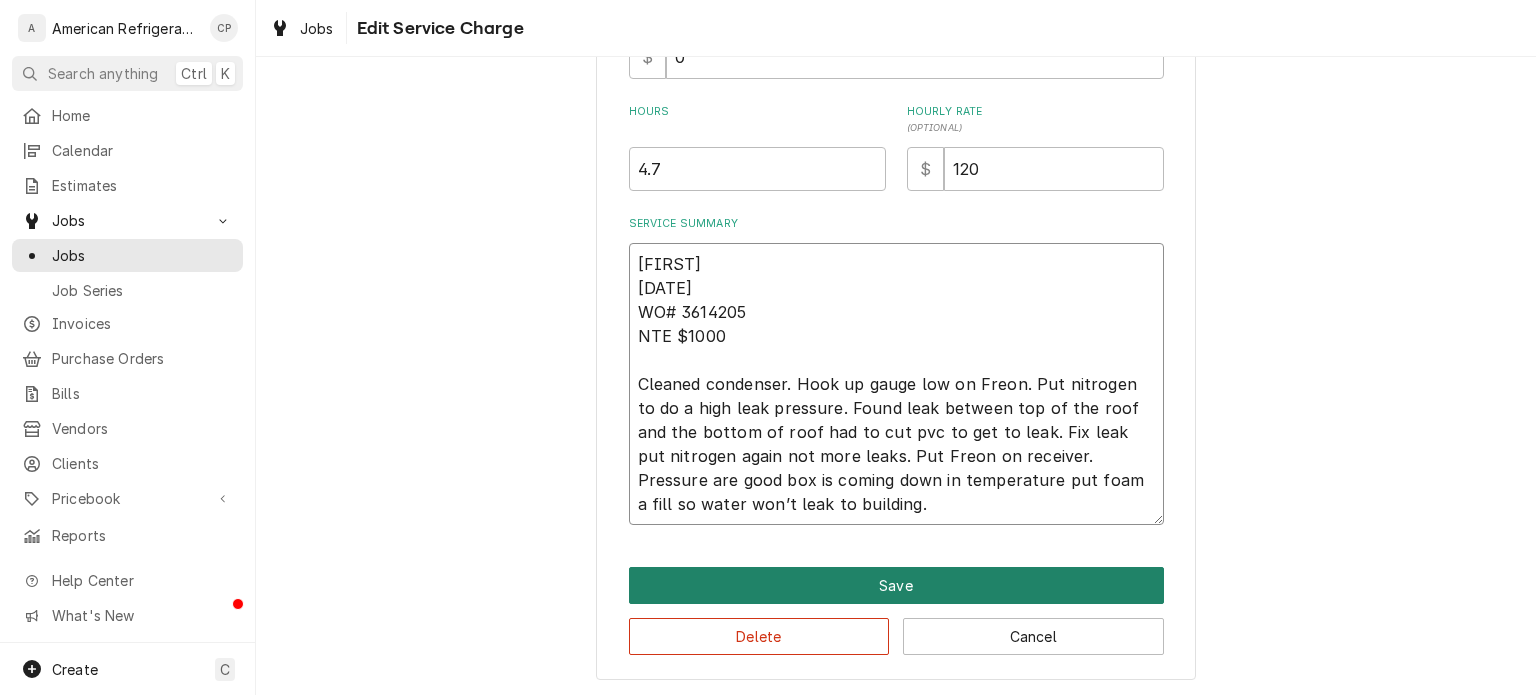 type on "Carlos
7/10/25
WO# 3614205
NTE $1000
Cleaned condenser. Hook up gauge low on Freon. Put nitrogen to do a high leak pressure. Found leak between top of the roof and the bottom of roof had to cut pvc to get to leak. Fix leak put nitrogen again not more leaks. Put Freon on receiver.
Pressure are good box is coming down in temperature put foam a fill so water won’t leak to building." 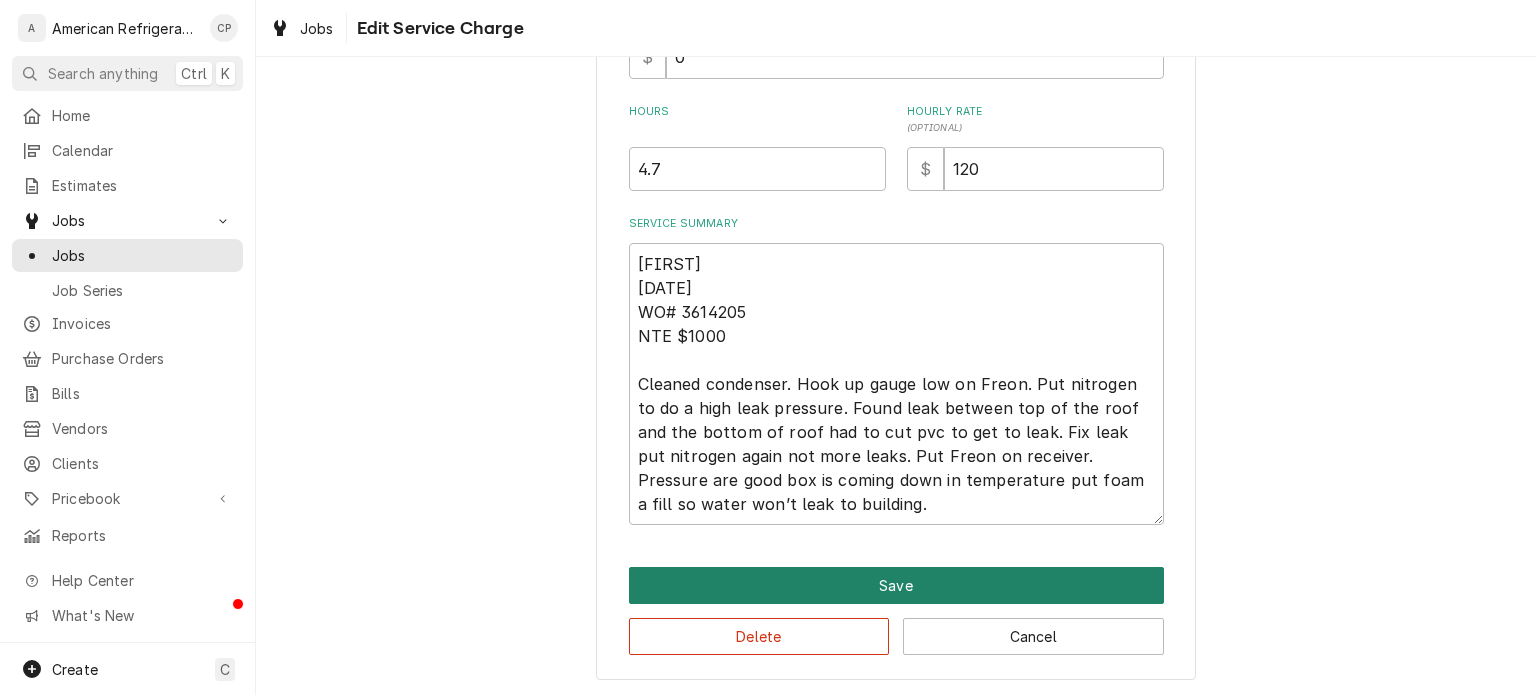 click on "Save" at bounding box center (896, 585) 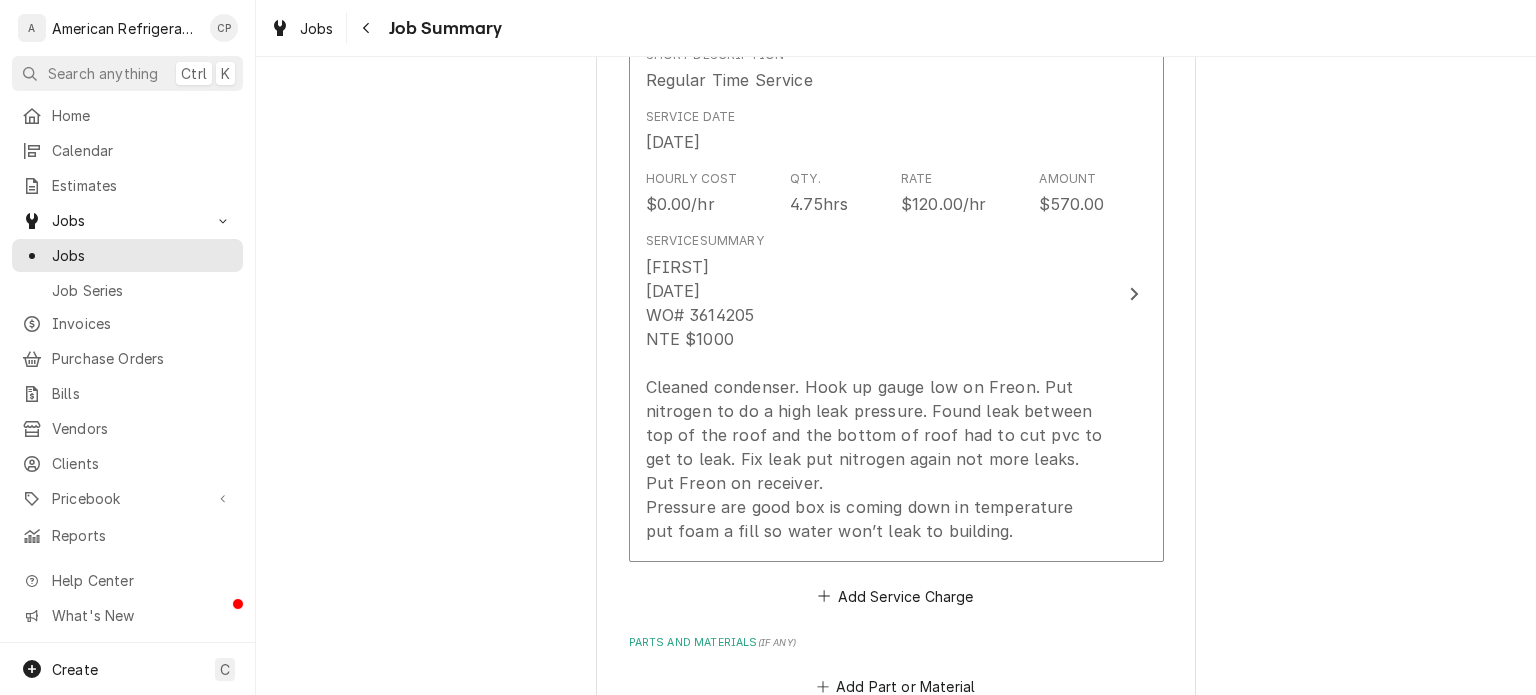 scroll, scrollTop: 862, scrollLeft: 0, axis: vertical 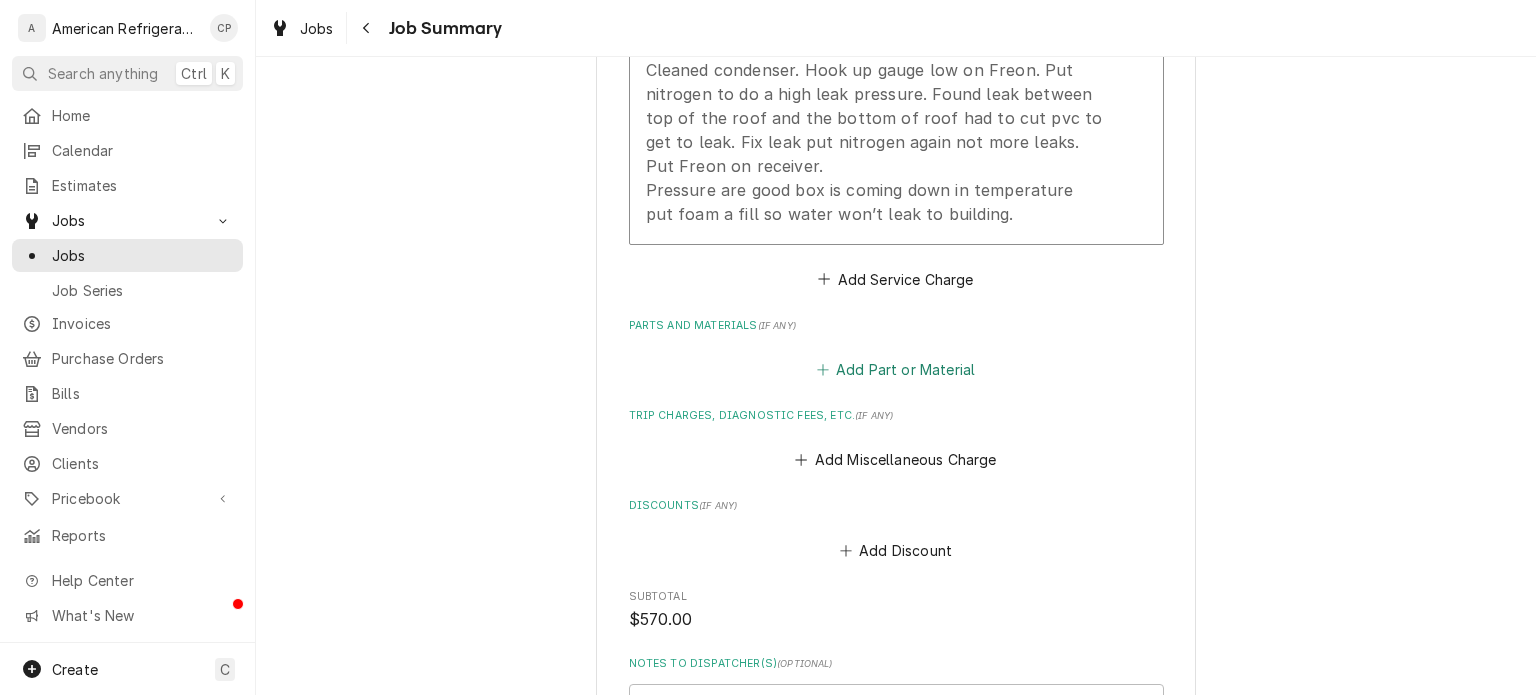 click on "Add Part or Material" at bounding box center [895, 370] 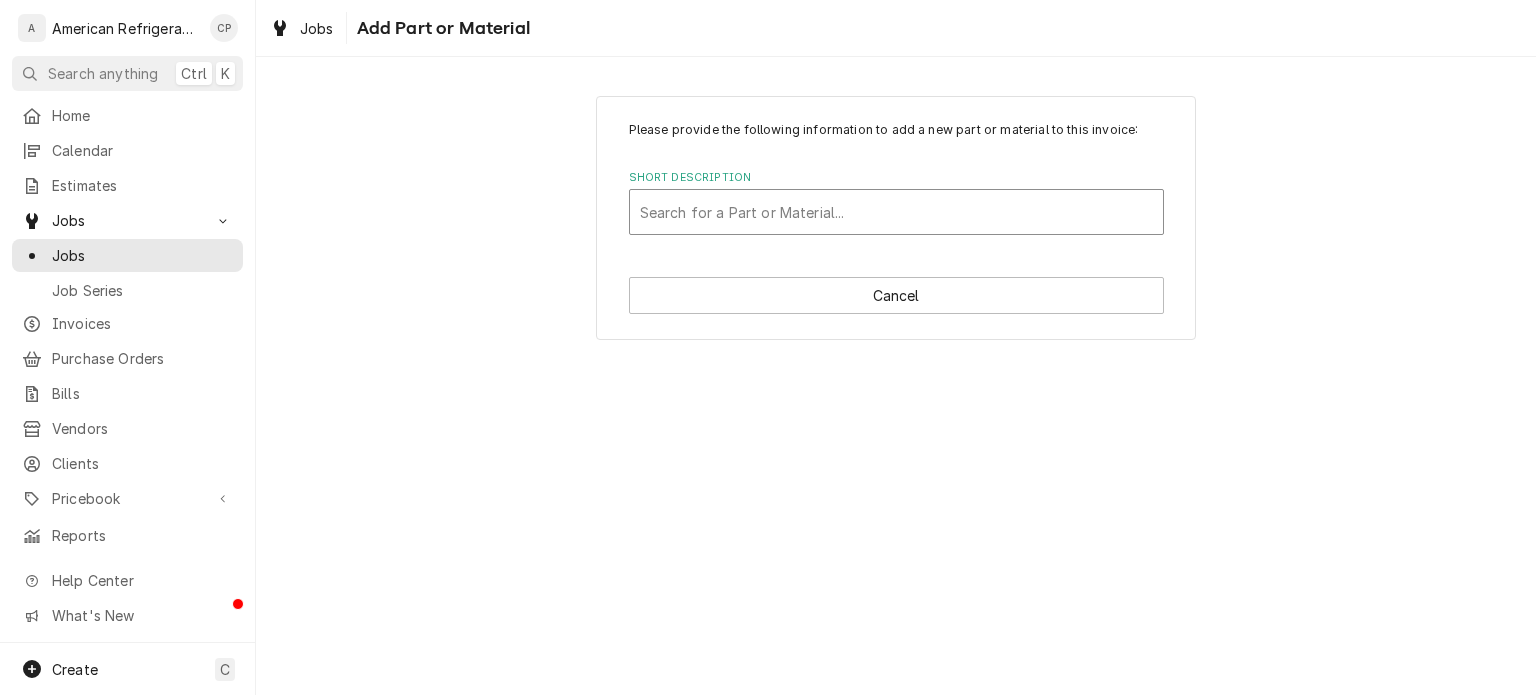 click at bounding box center [896, 212] 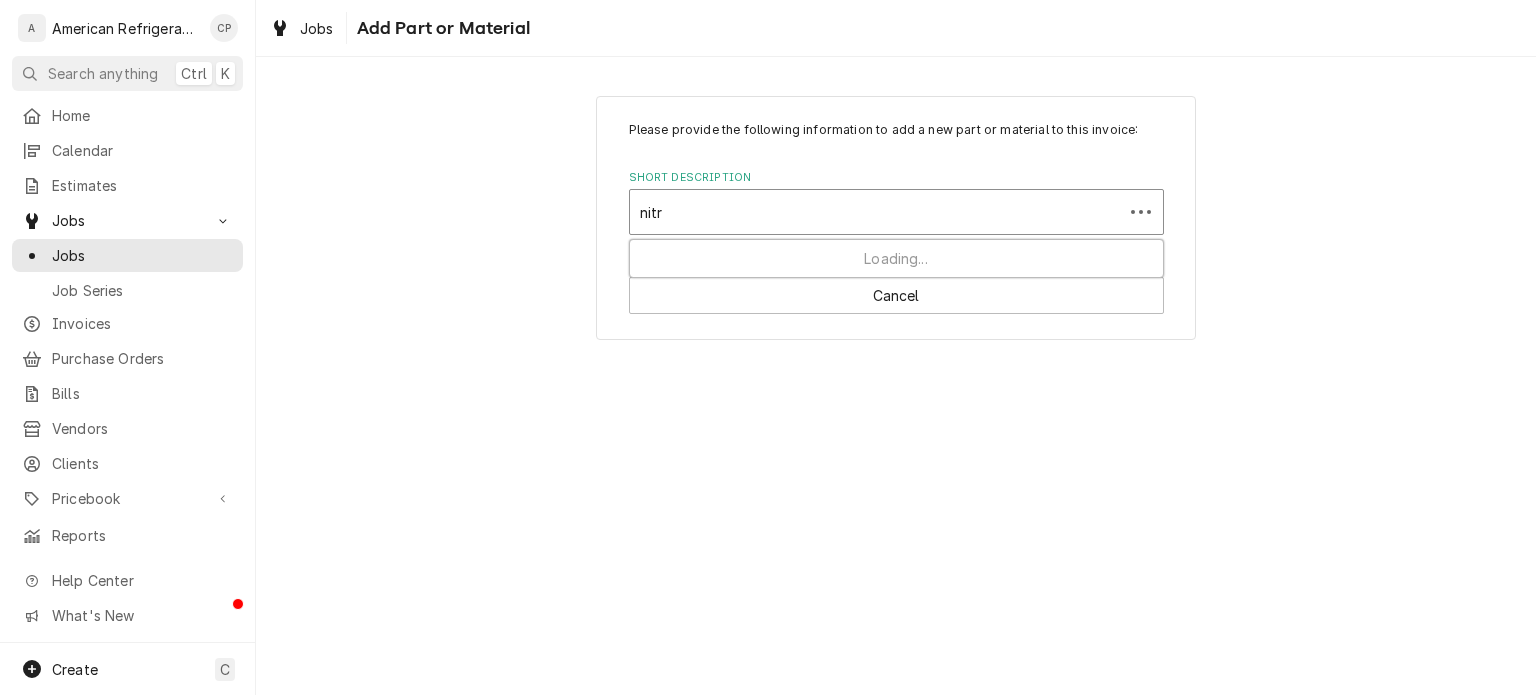 type on "nitro" 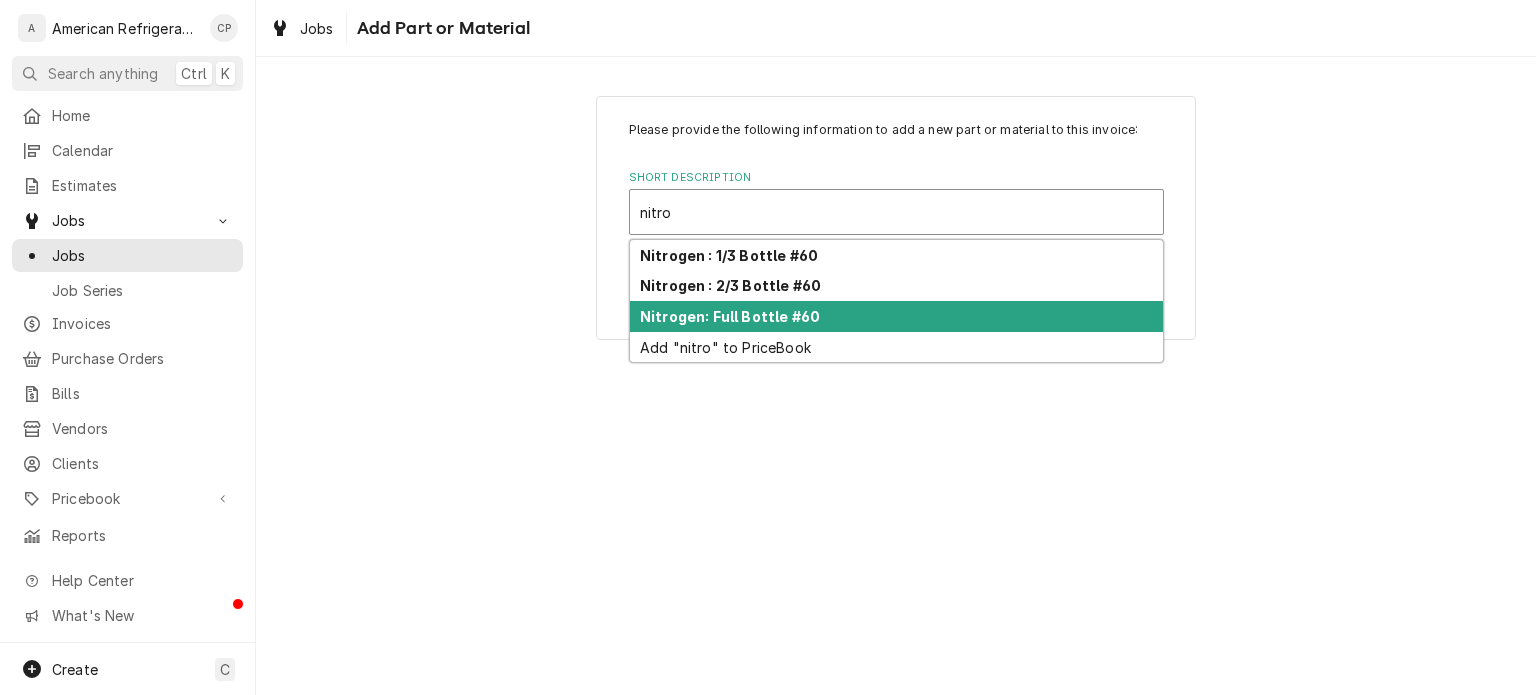 click on "Nitrogen: Full Bottle #60" at bounding box center [730, 316] 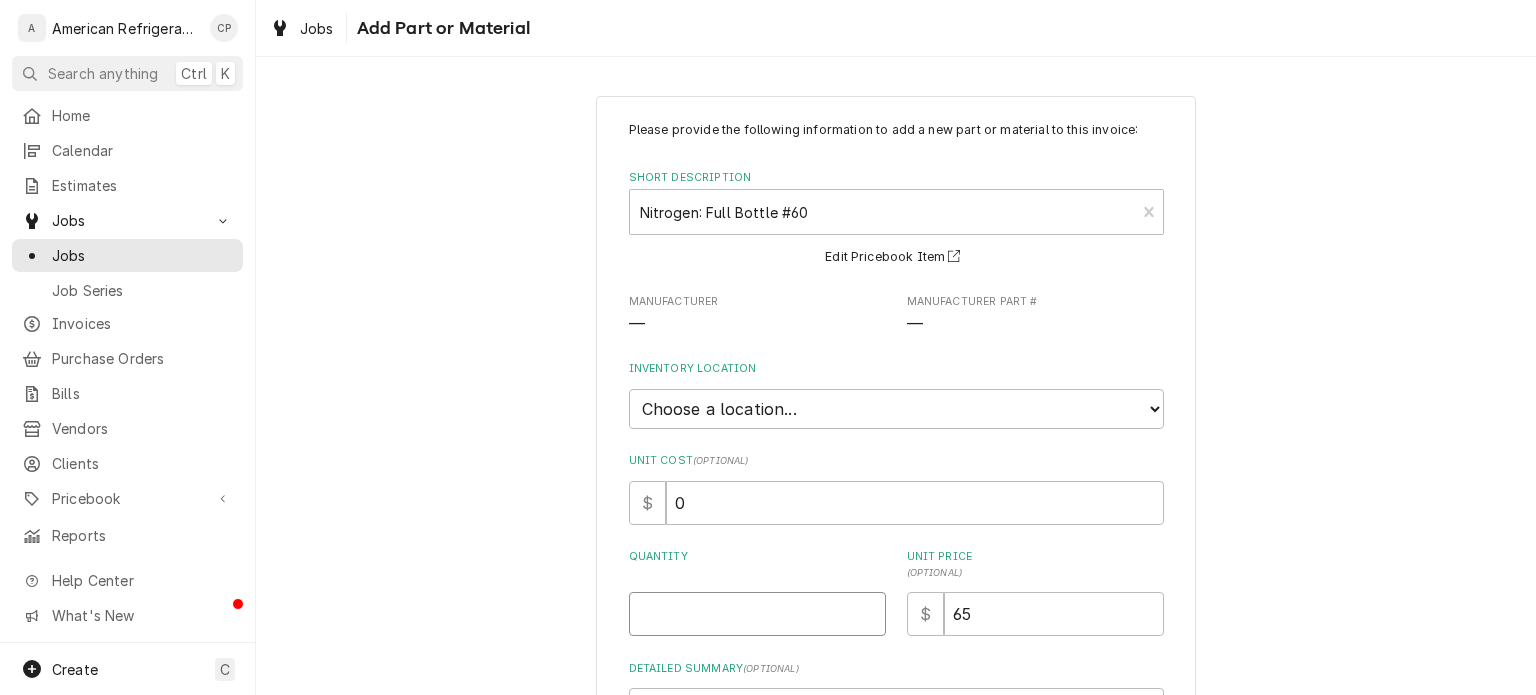 click on "Quantity" at bounding box center (757, 614) 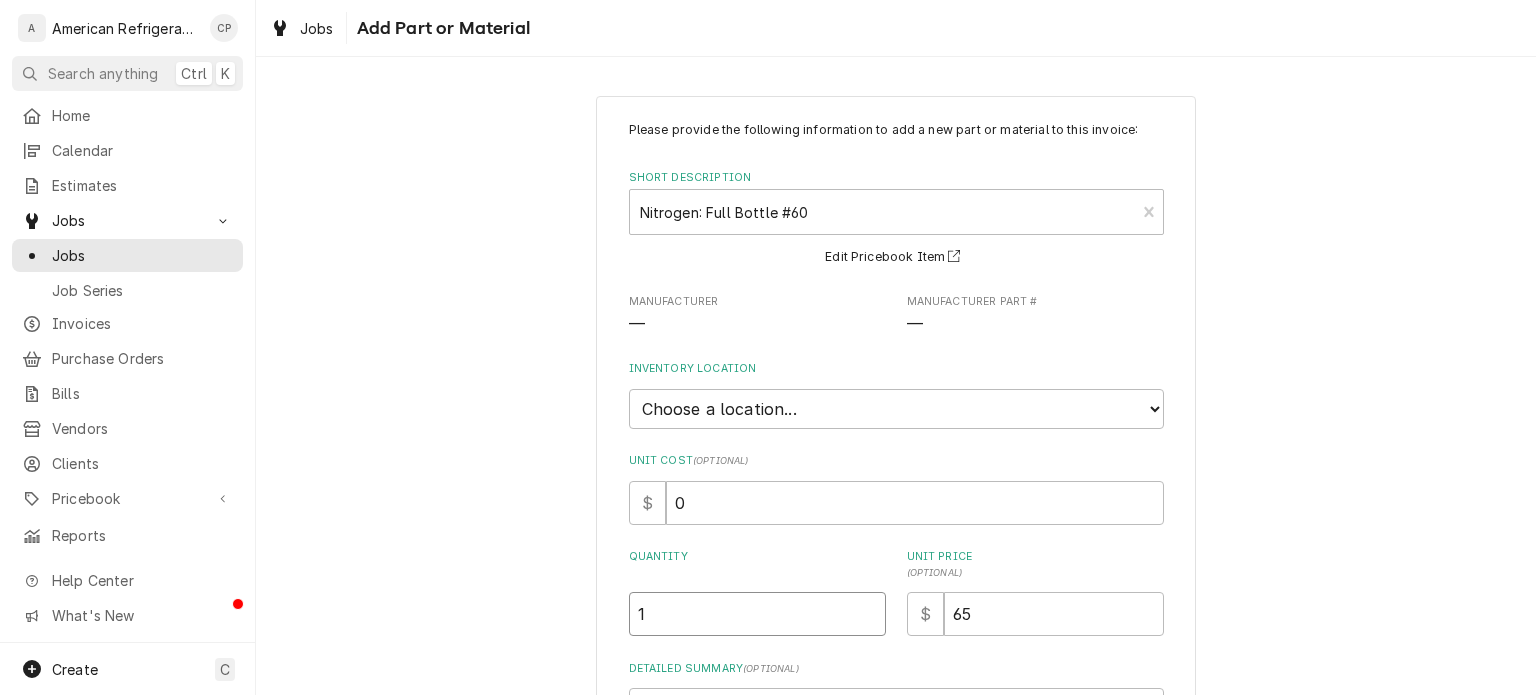 type on "1" 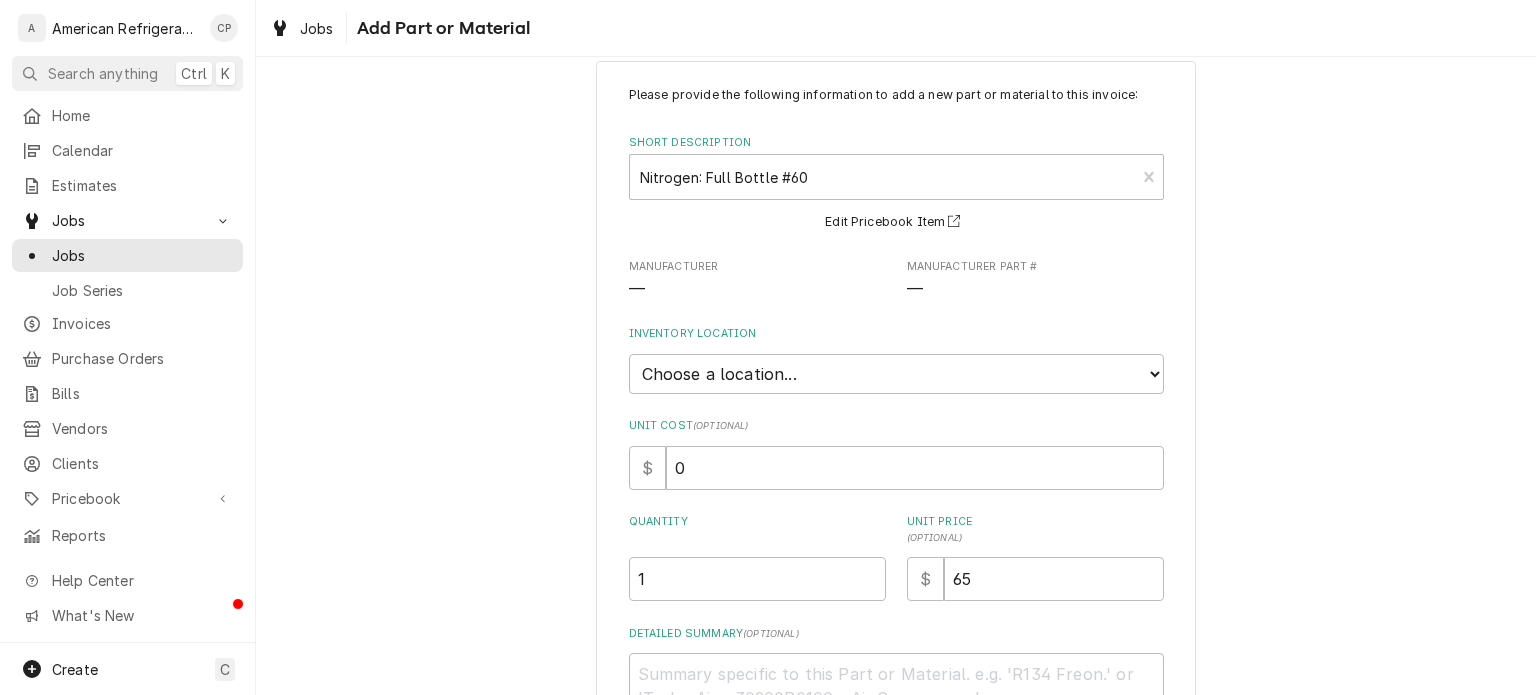 scroll, scrollTop: 0, scrollLeft: 0, axis: both 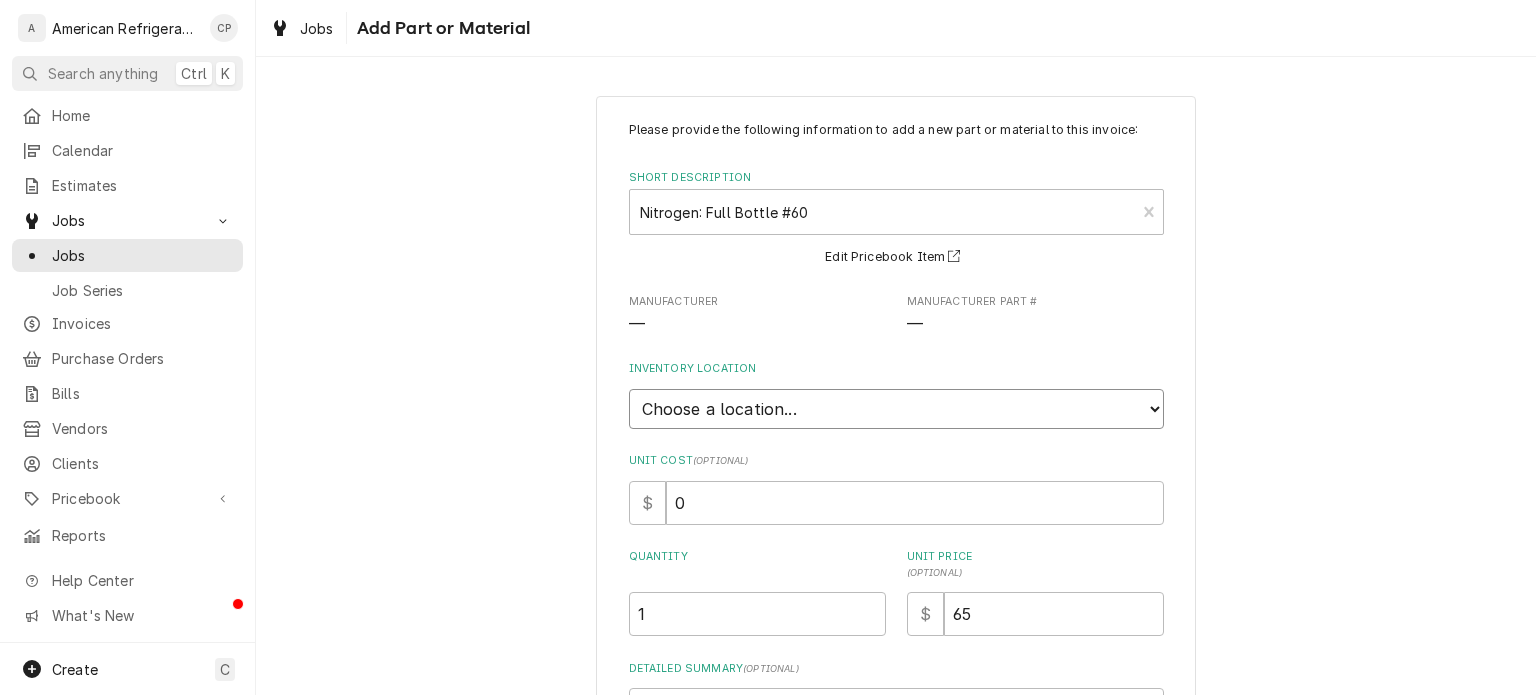 click on "Choose a location... American Refrigeration Supply Ed's Refrigeration Johnstone Supply Shop Stock Room Southern Ice Distributors United Refrigeration" at bounding box center (896, 409) 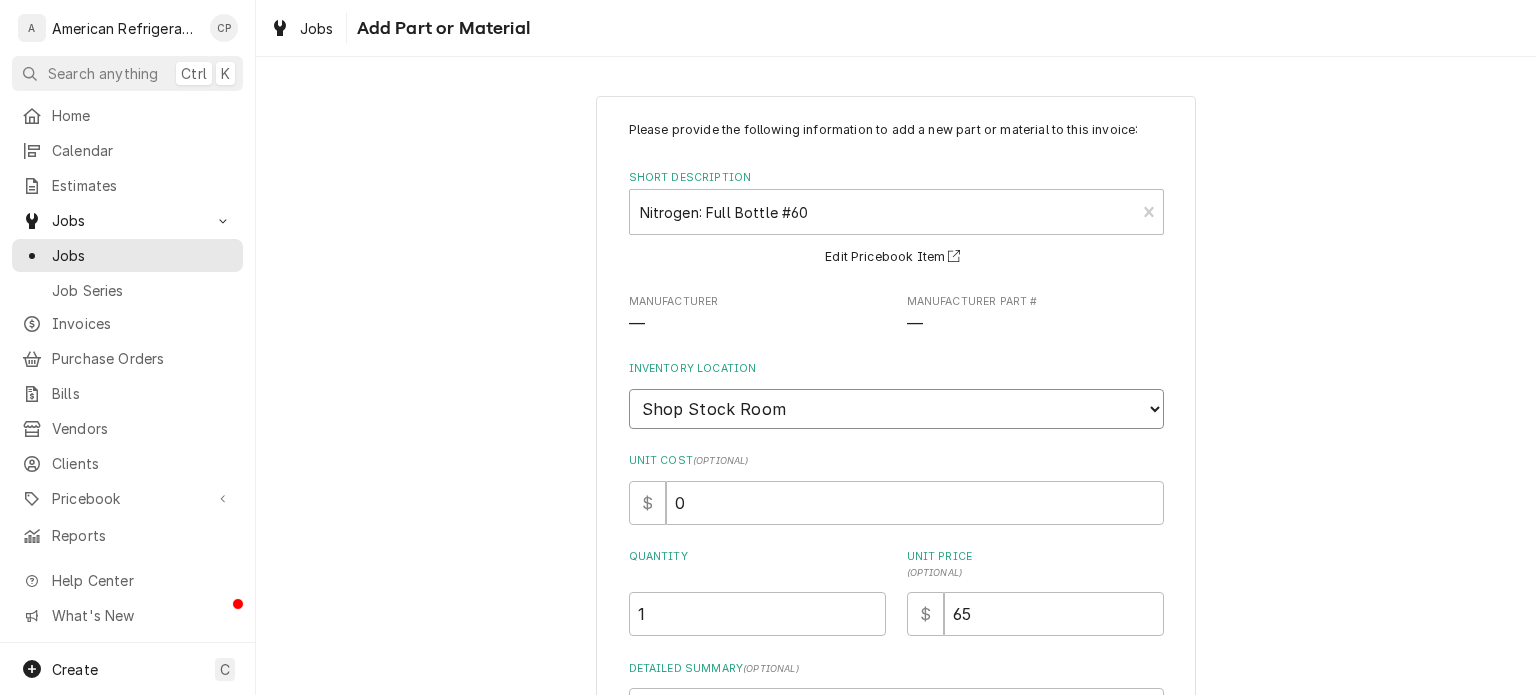 click on "Choose a location... American Refrigeration Supply Ed's Refrigeration Johnstone Supply Shop Stock Room Southern Ice Distributors United Refrigeration" at bounding box center [896, 409] 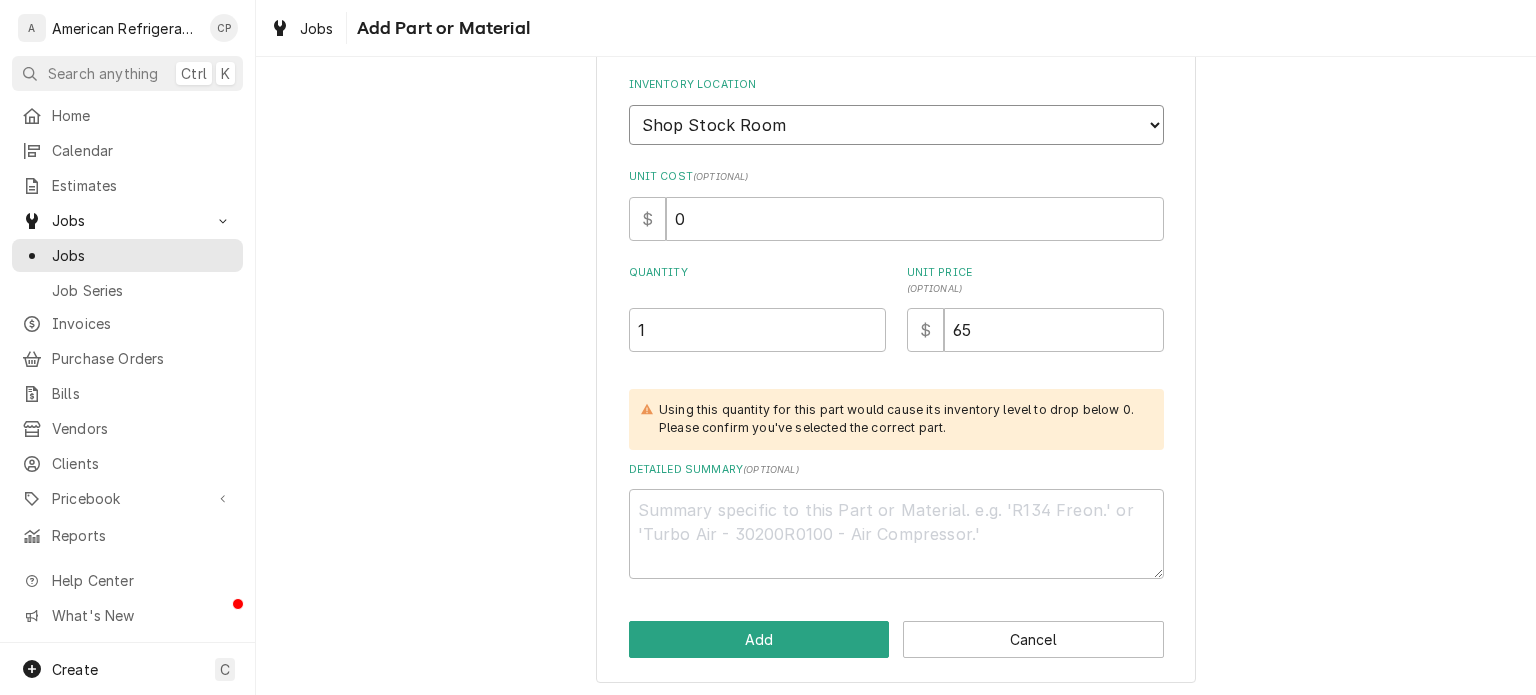 scroll, scrollTop: 286, scrollLeft: 0, axis: vertical 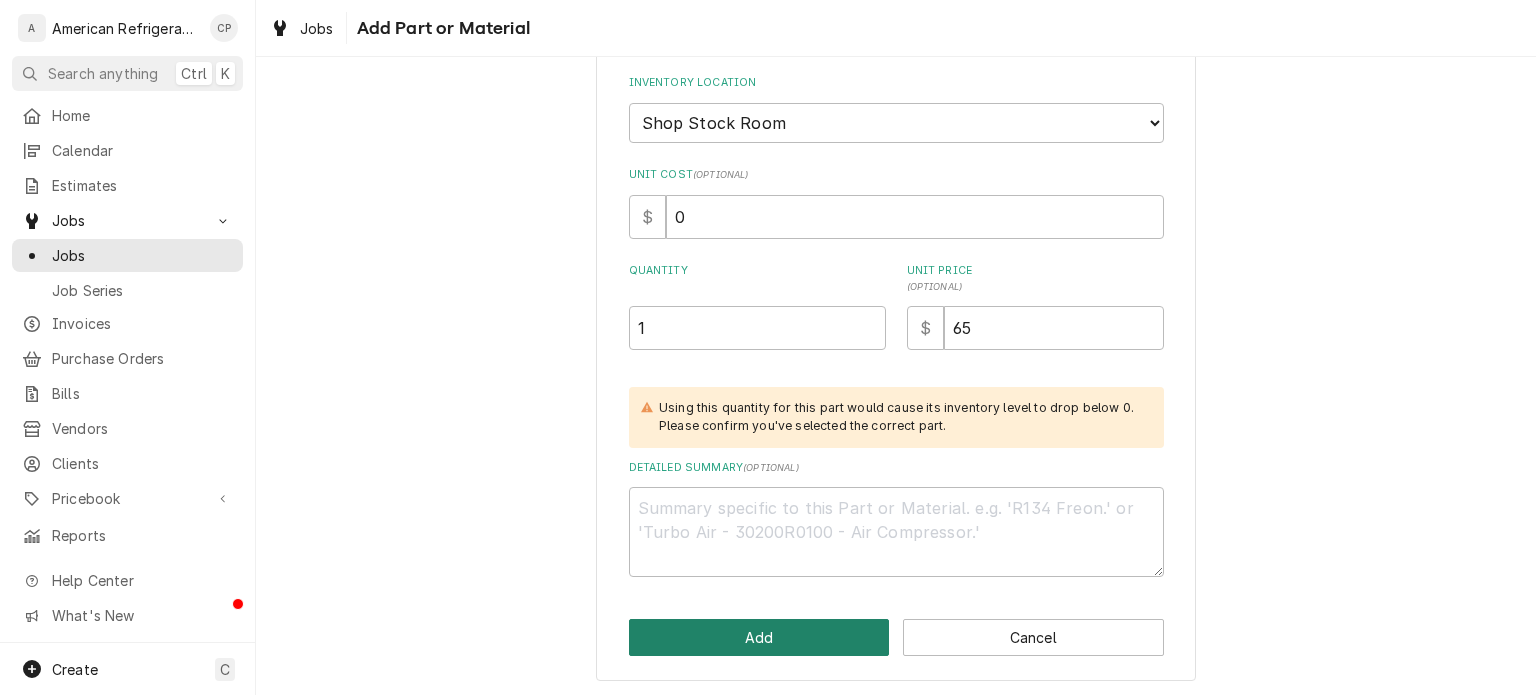 click on "Add" at bounding box center (759, 637) 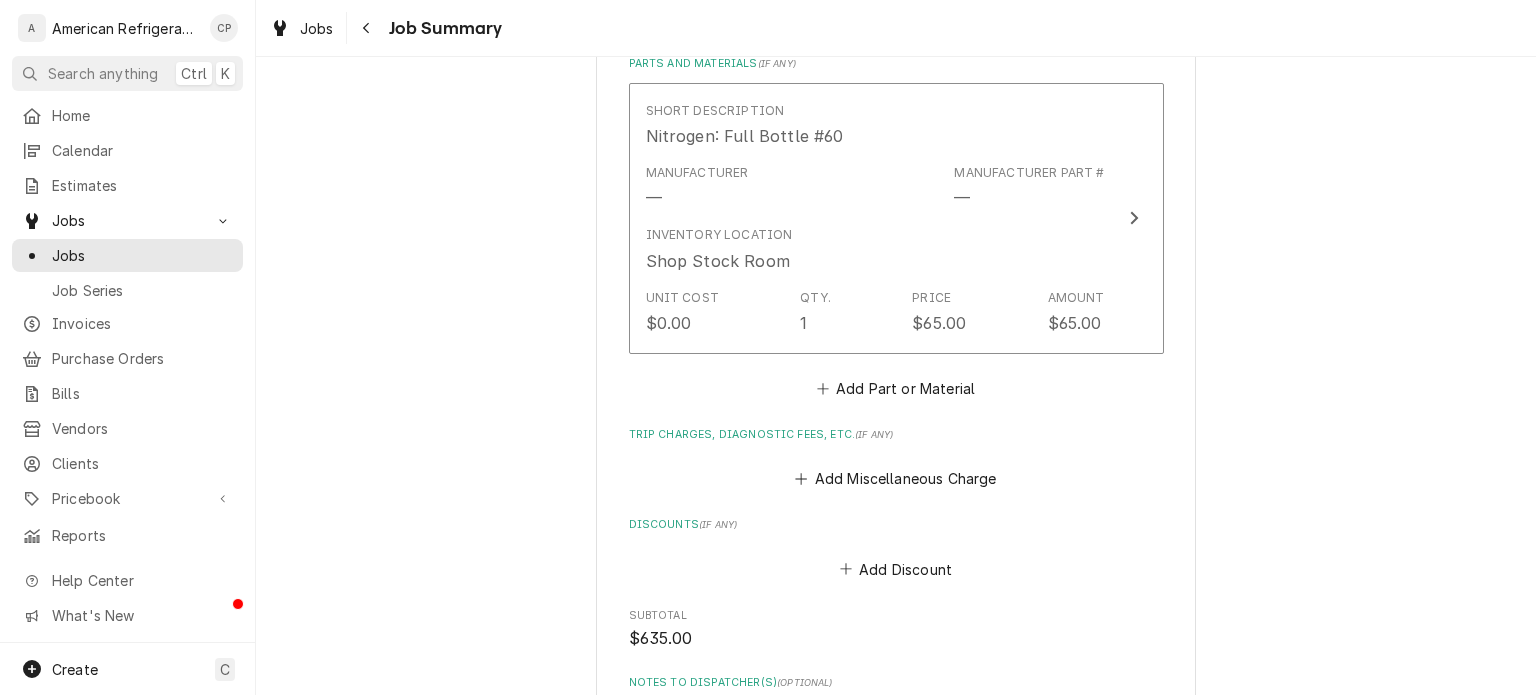 scroll, scrollTop: 1125, scrollLeft: 0, axis: vertical 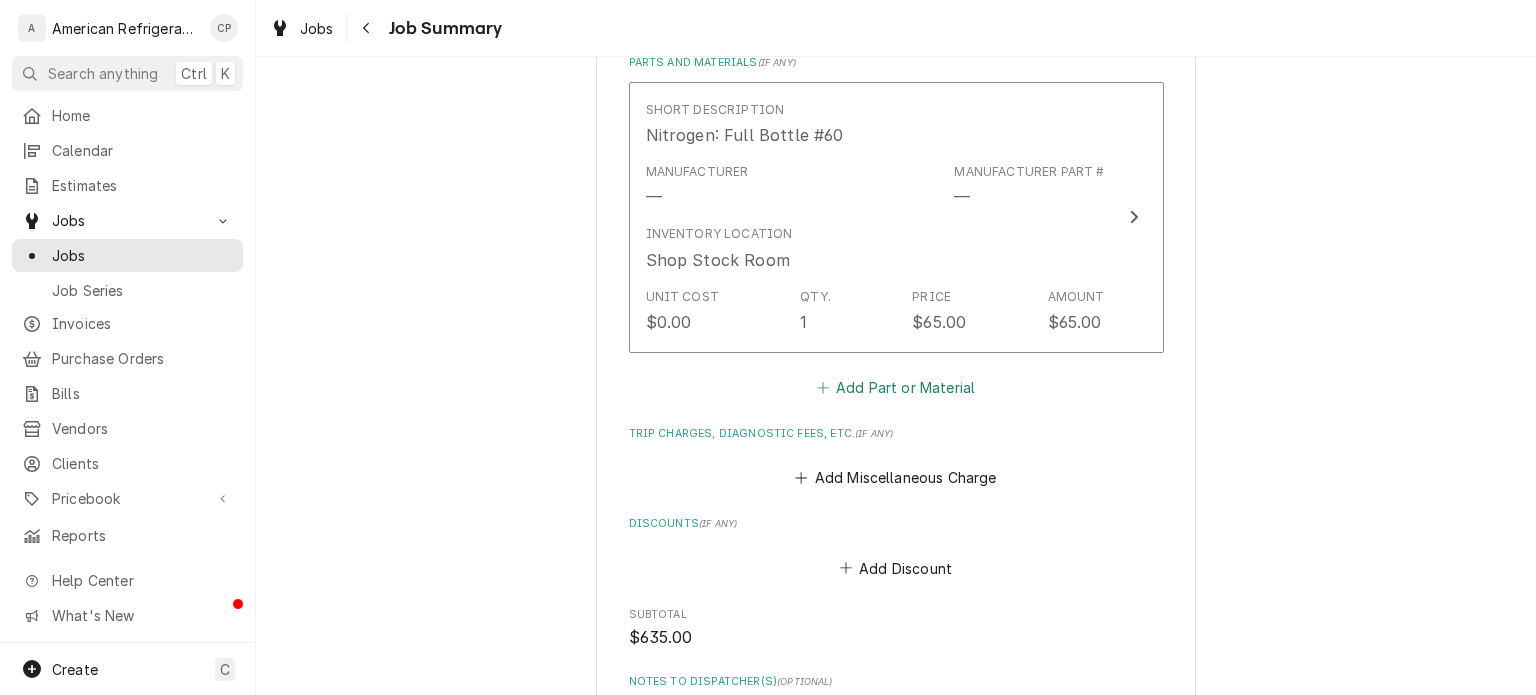 click on "Add Part or Material" at bounding box center (895, 387) 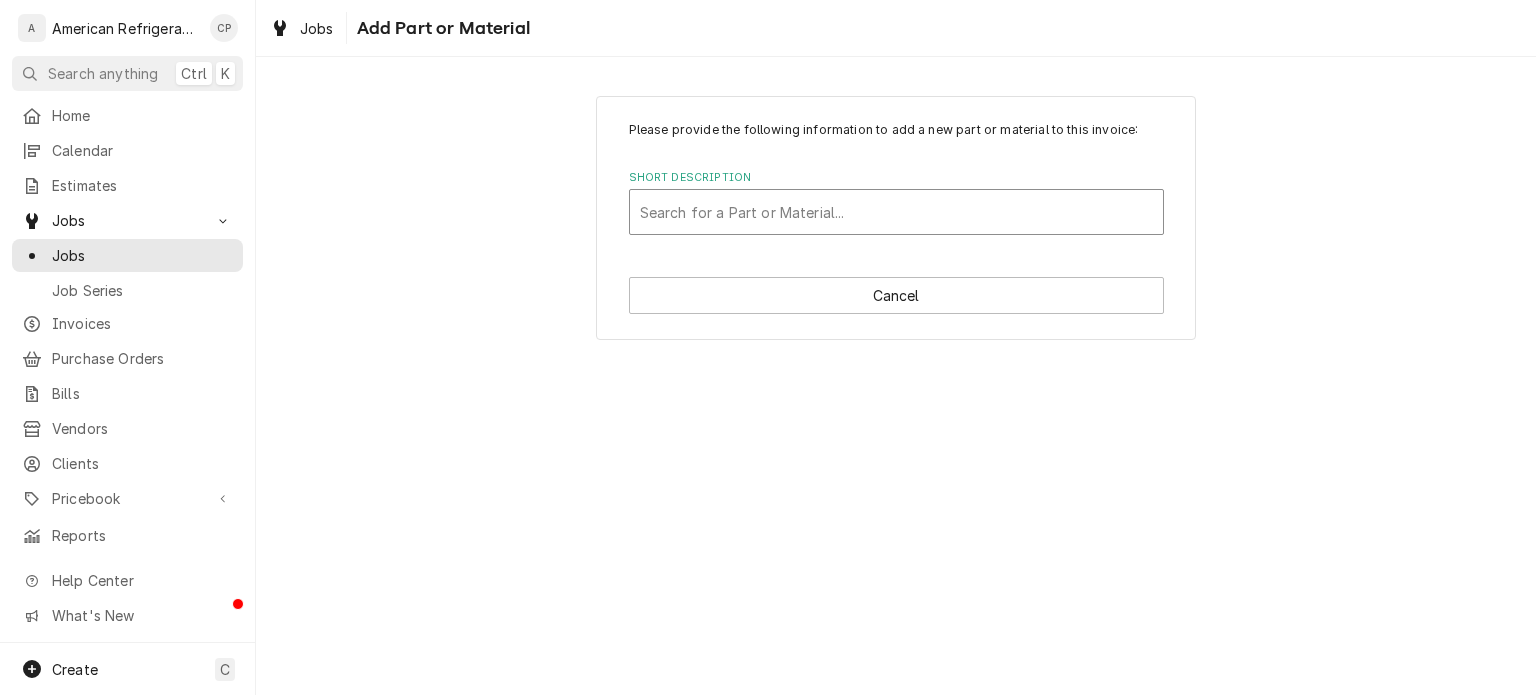 click at bounding box center [896, 212] 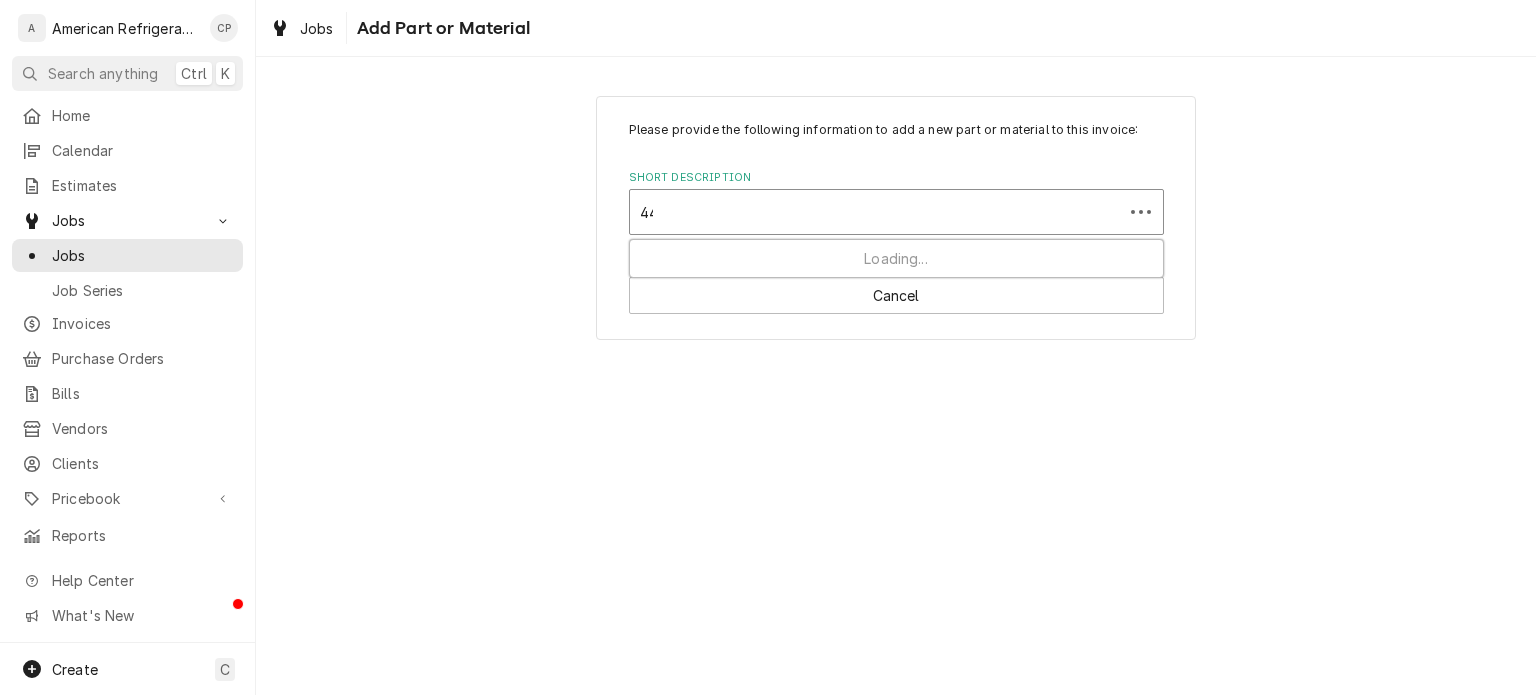 type on "448" 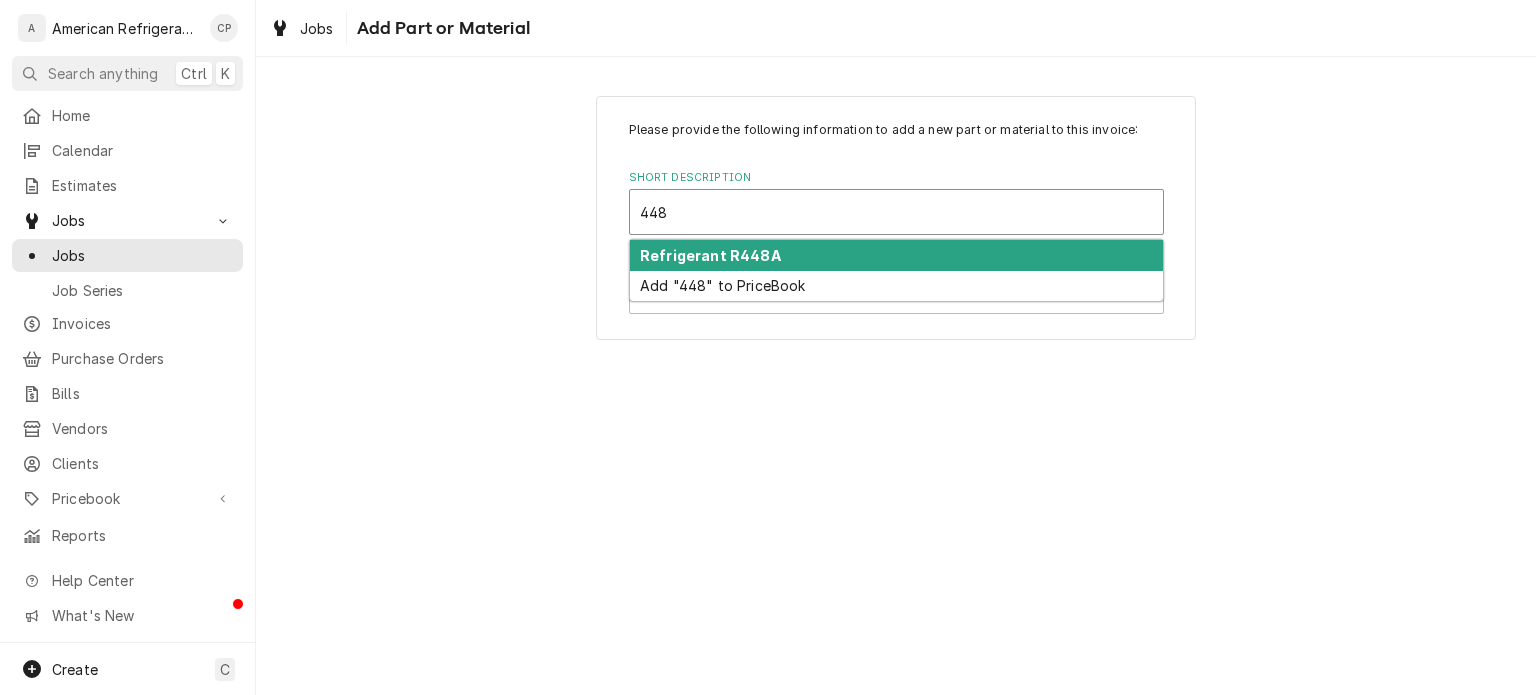 click on "Refrigerant R448A" at bounding box center (896, 255) 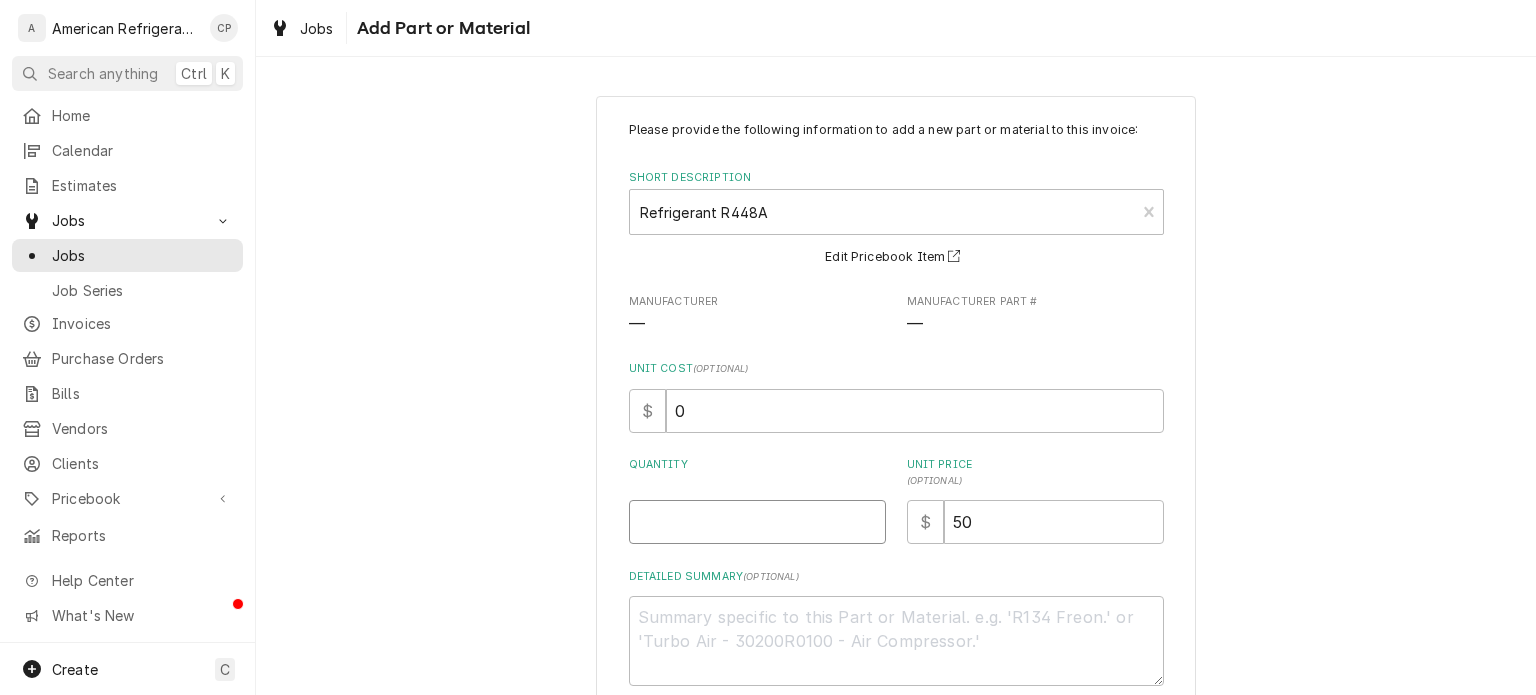 click on "Quantity" at bounding box center [757, 522] 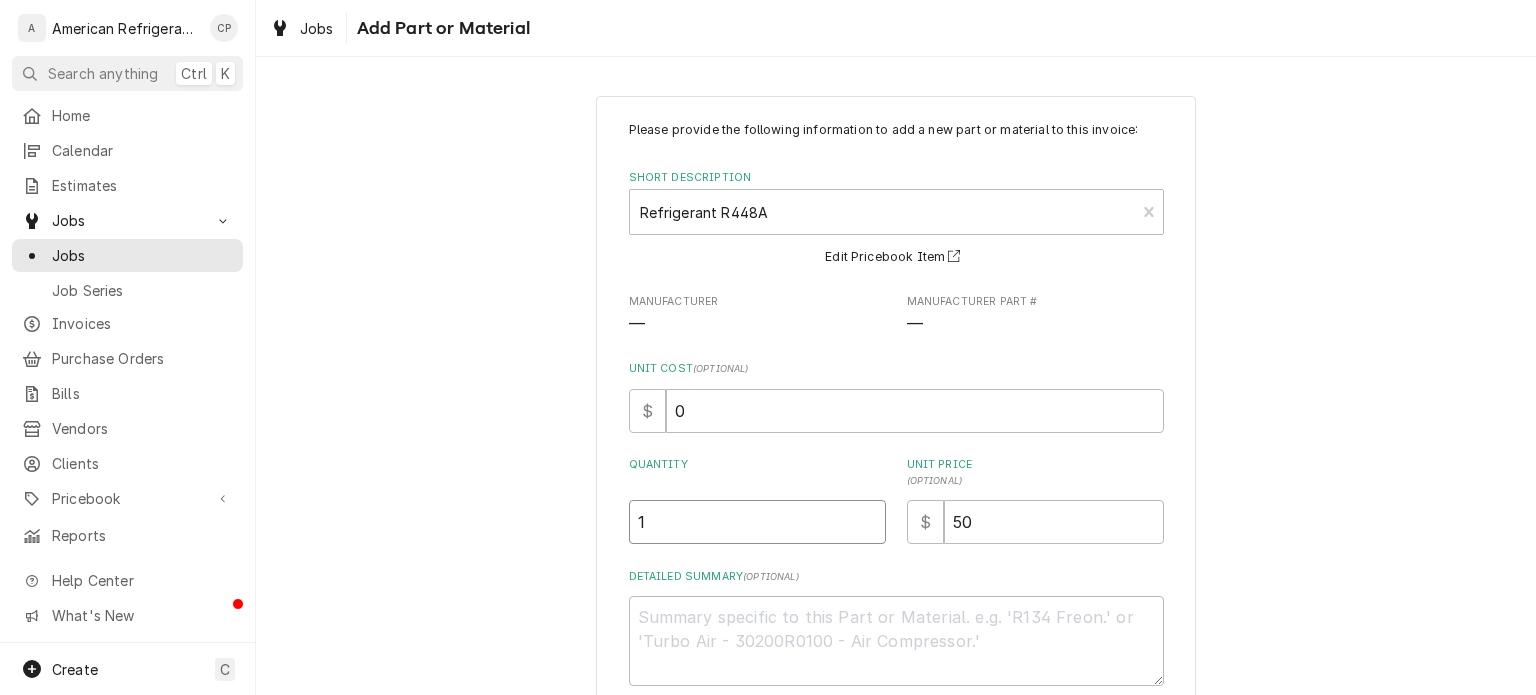 type on "1" 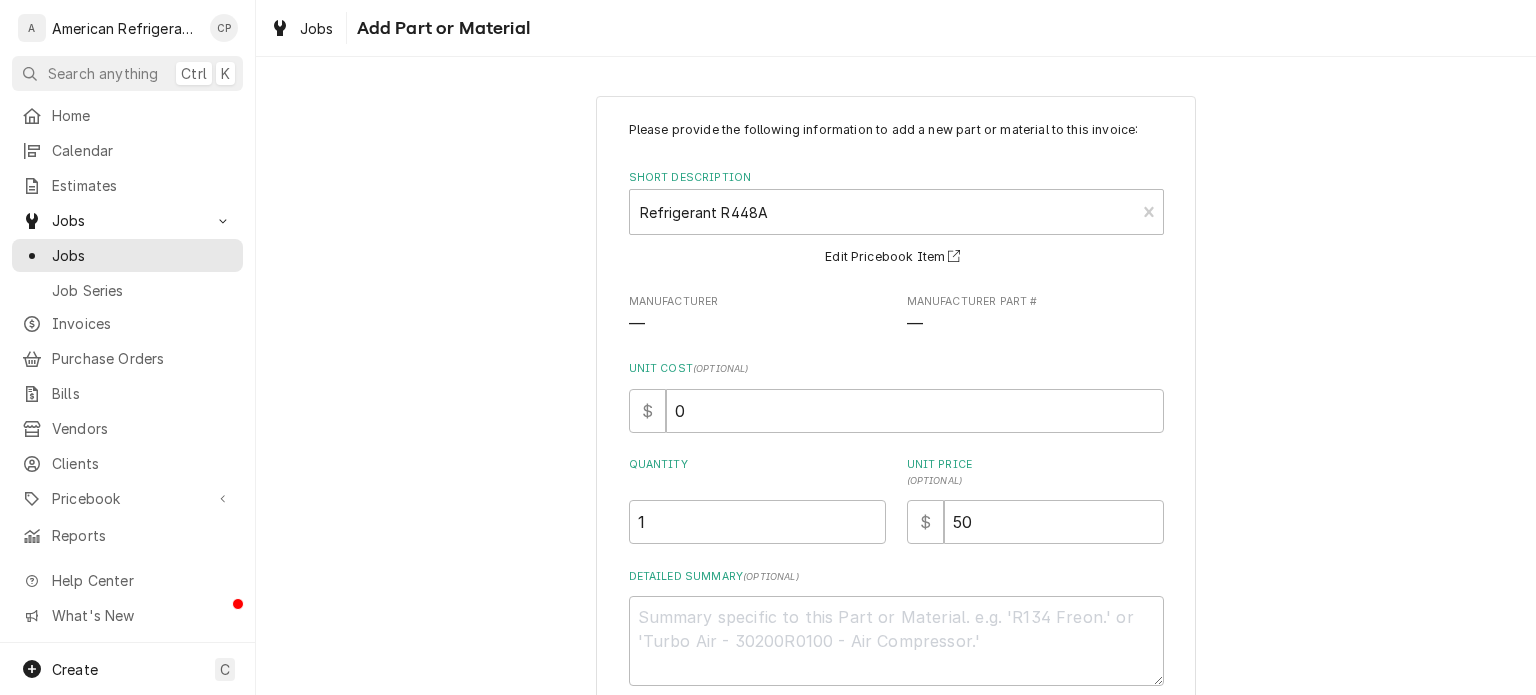 scroll, scrollTop: 111, scrollLeft: 0, axis: vertical 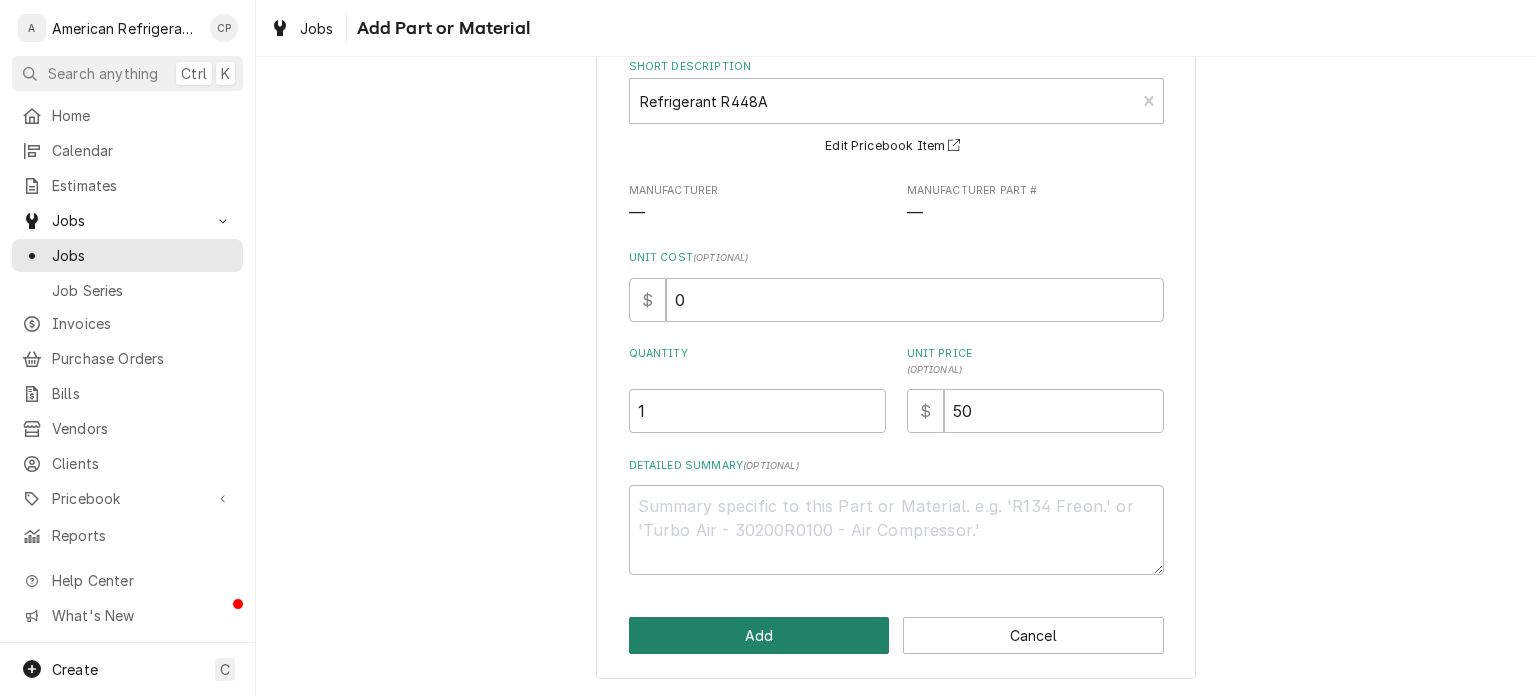 click on "Add" at bounding box center [759, 635] 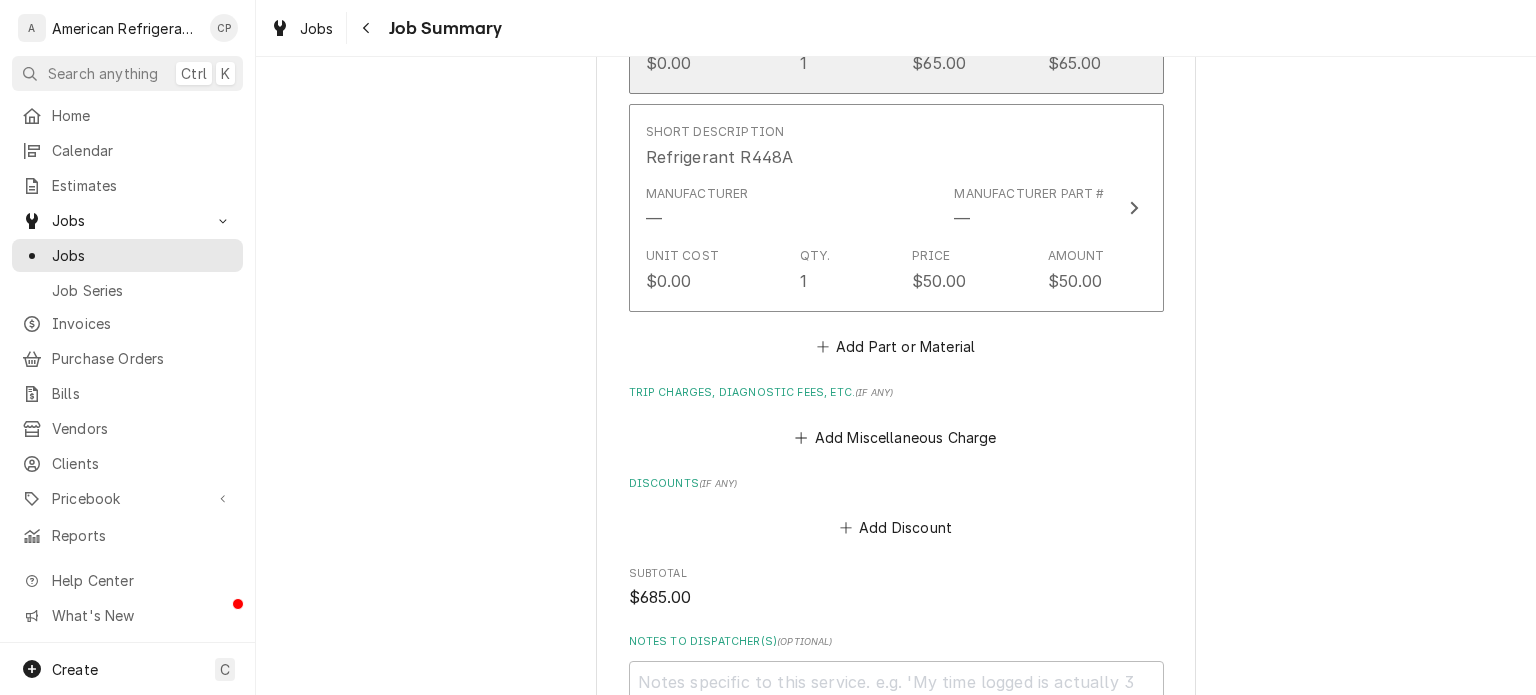 scroll, scrollTop: 1424, scrollLeft: 0, axis: vertical 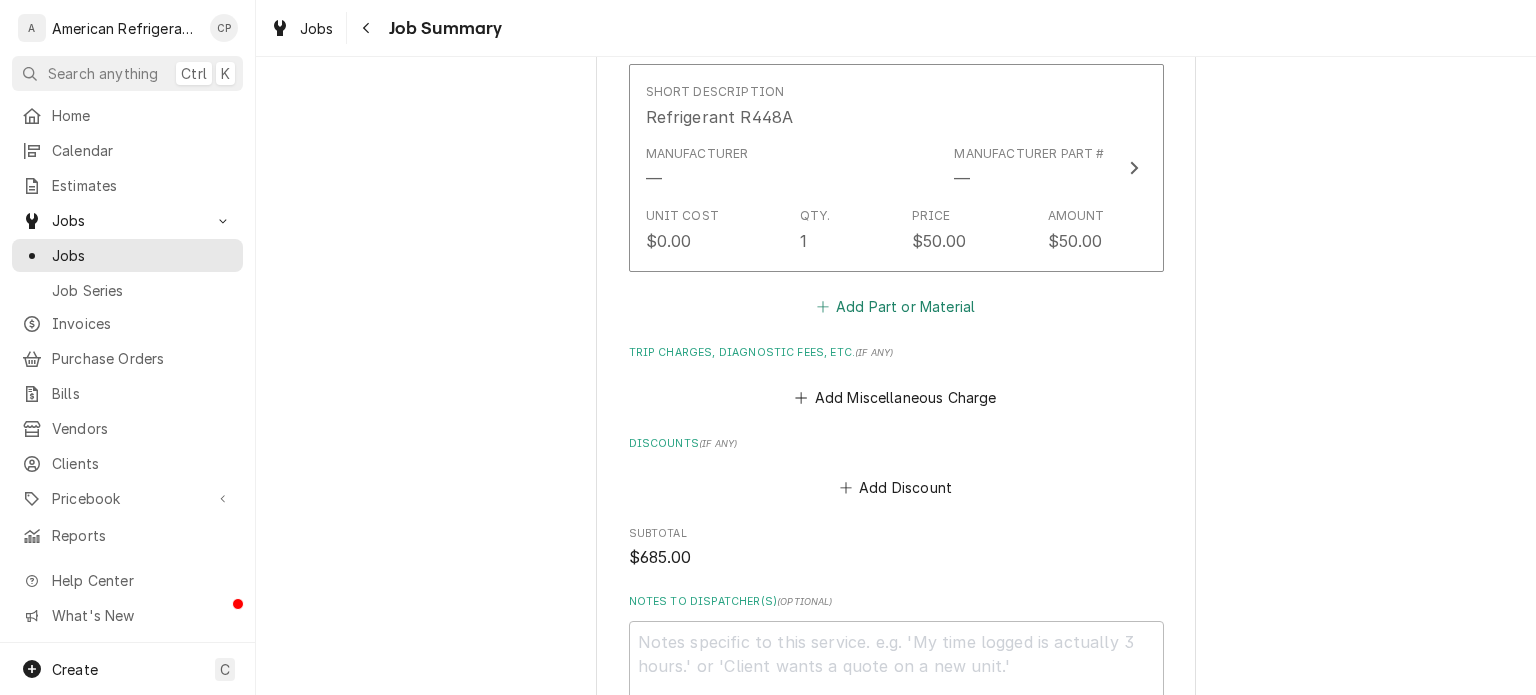 click on "Add Part or Material" at bounding box center (895, 307) 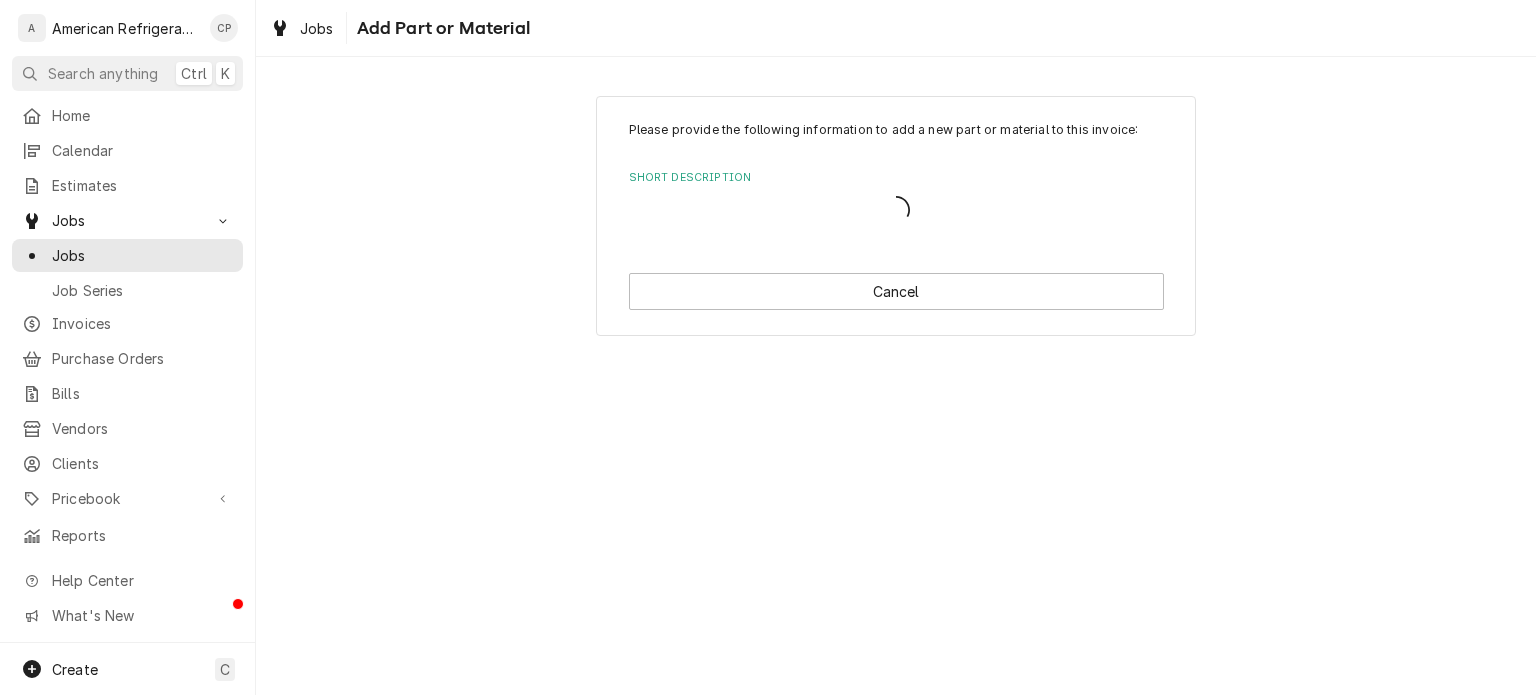 scroll, scrollTop: 0, scrollLeft: 0, axis: both 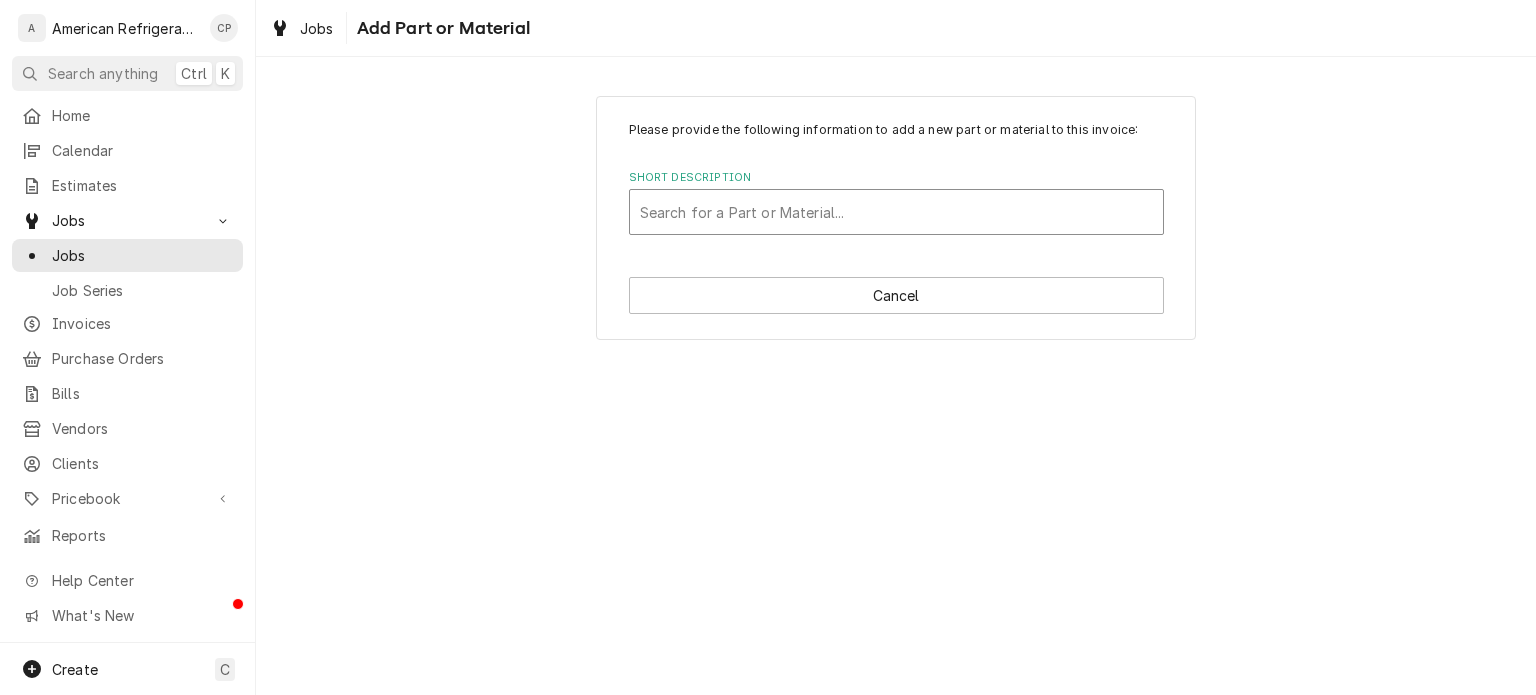 click at bounding box center (896, 212) 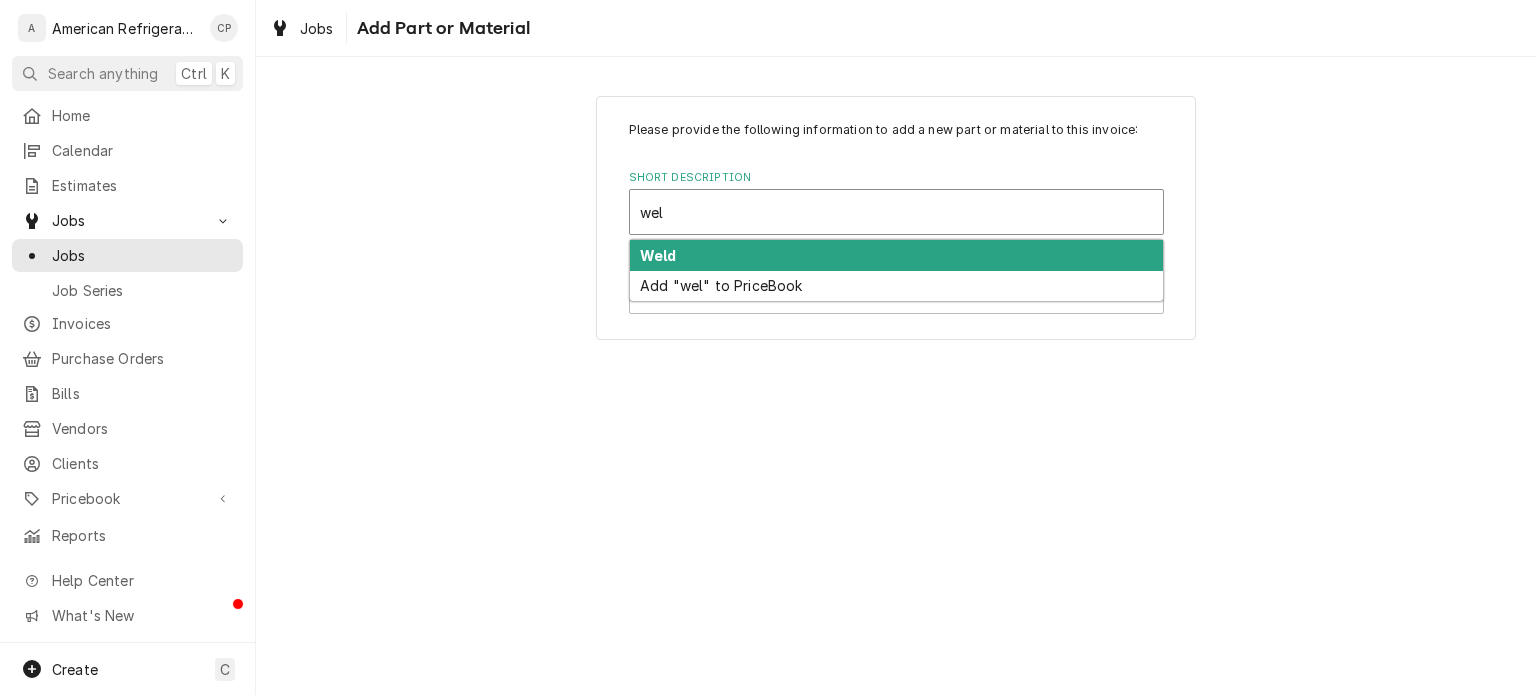 type on "weld" 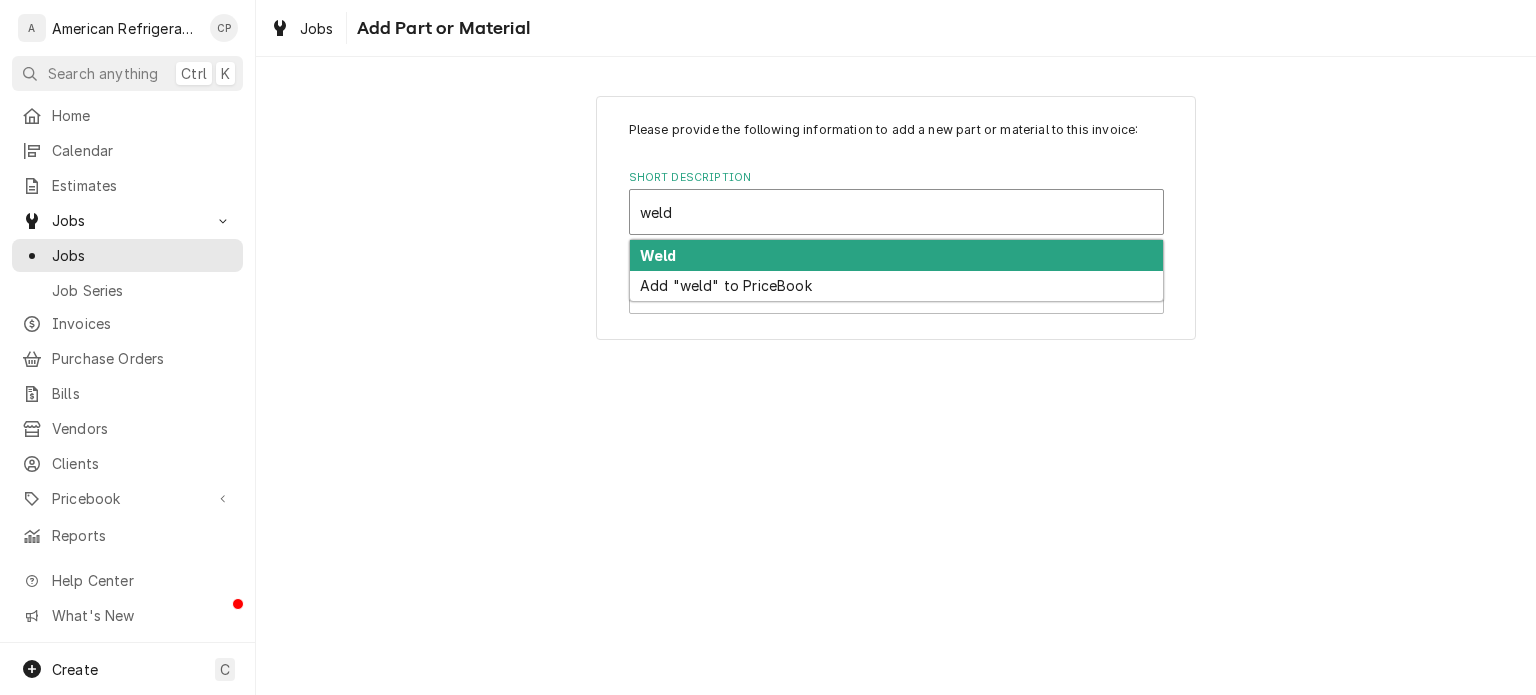 click on "Weld" at bounding box center [896, 255] 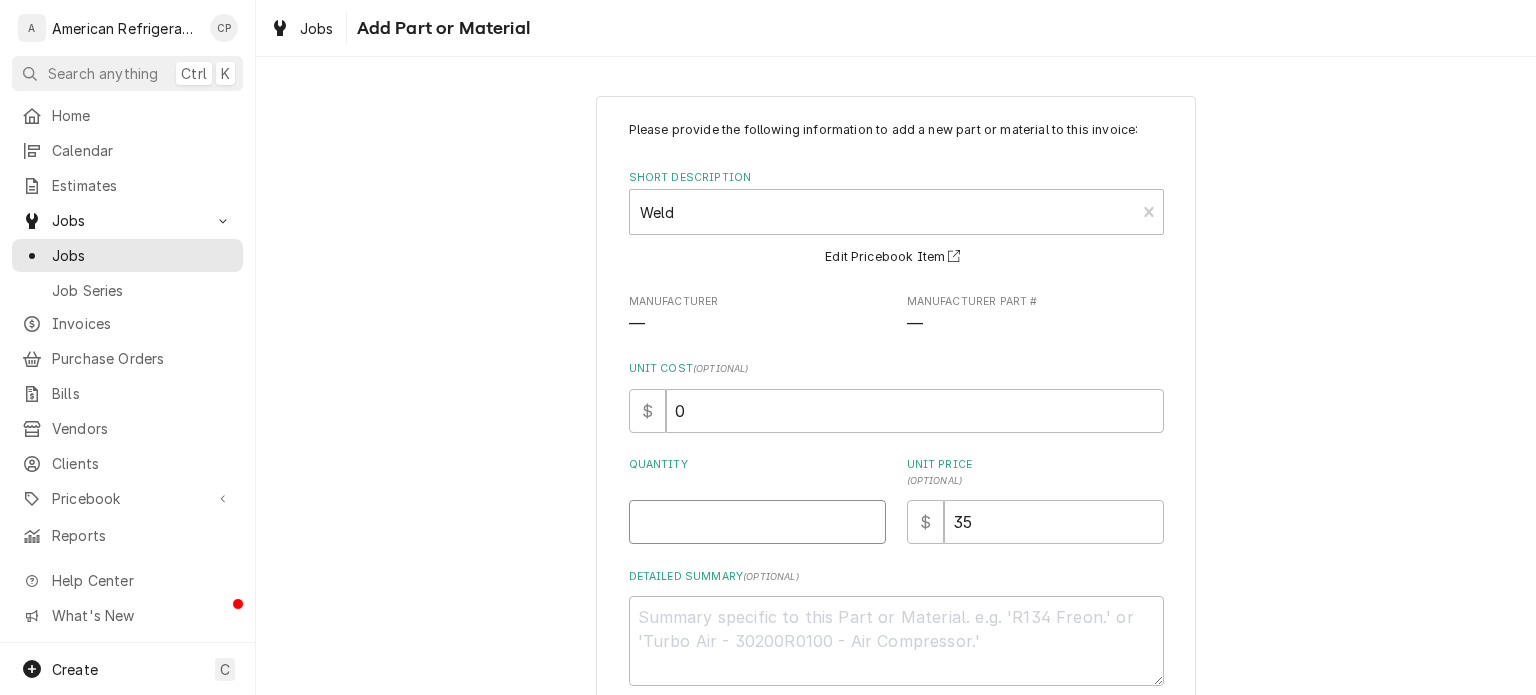 click on "Quantity" at bounding box center [757, 522] 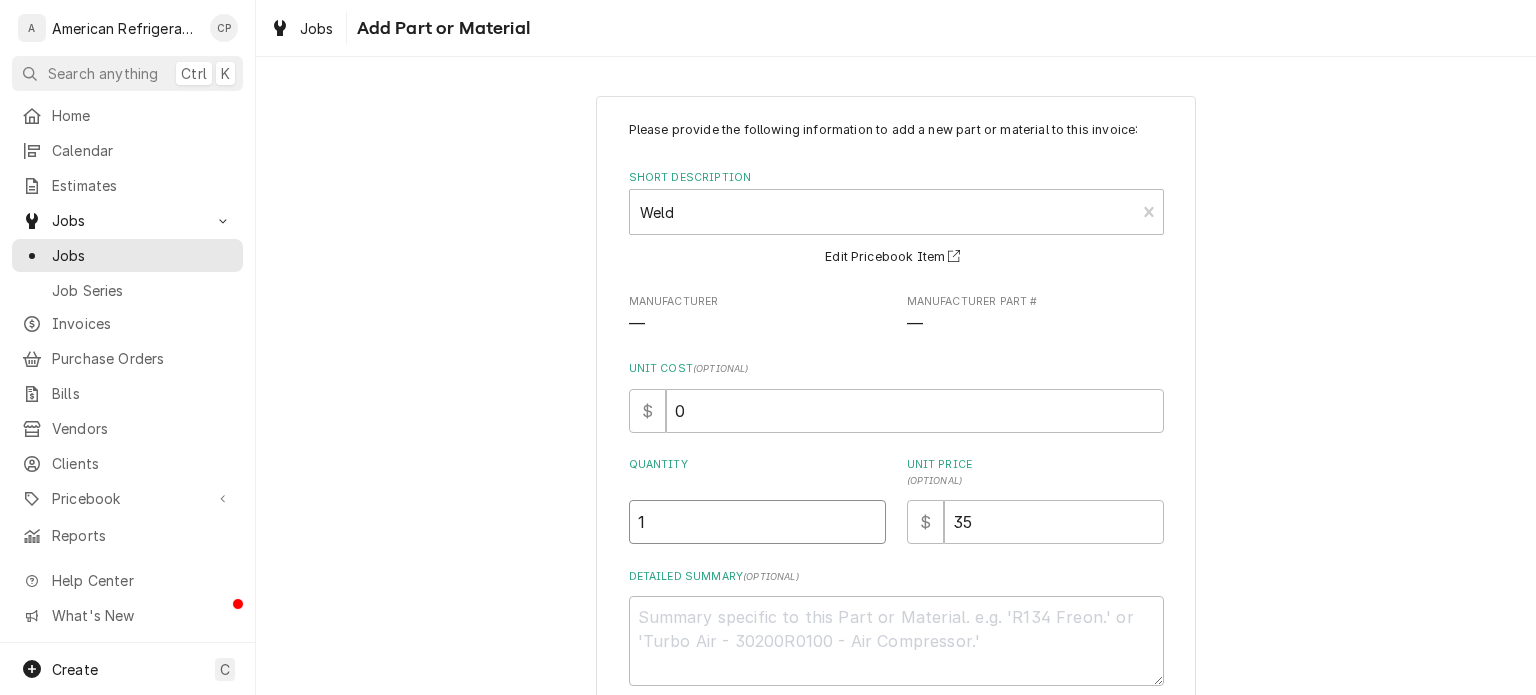 type on "1" 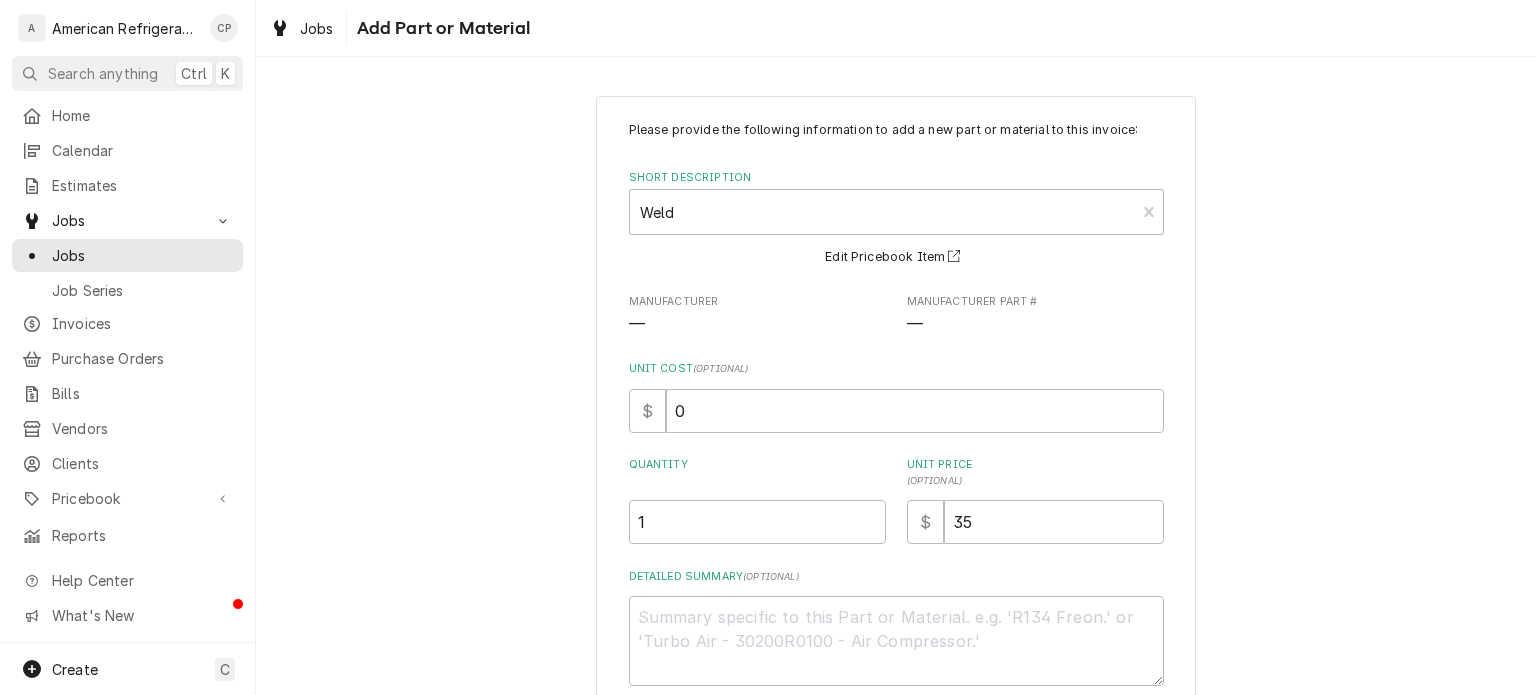 scroll, scrollTop: 111, scrollLeft: 0, axis: vertical 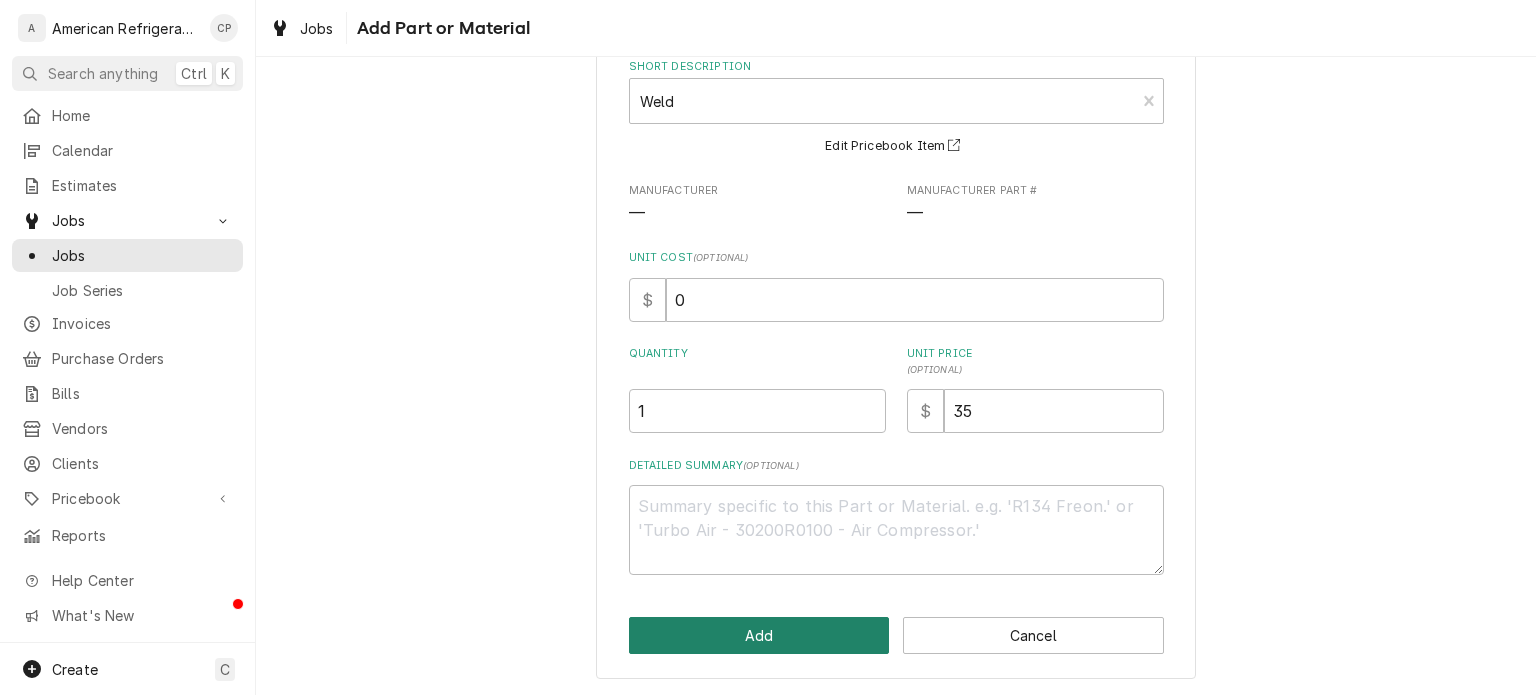 click on "Add" at bounding box center [759, 635] 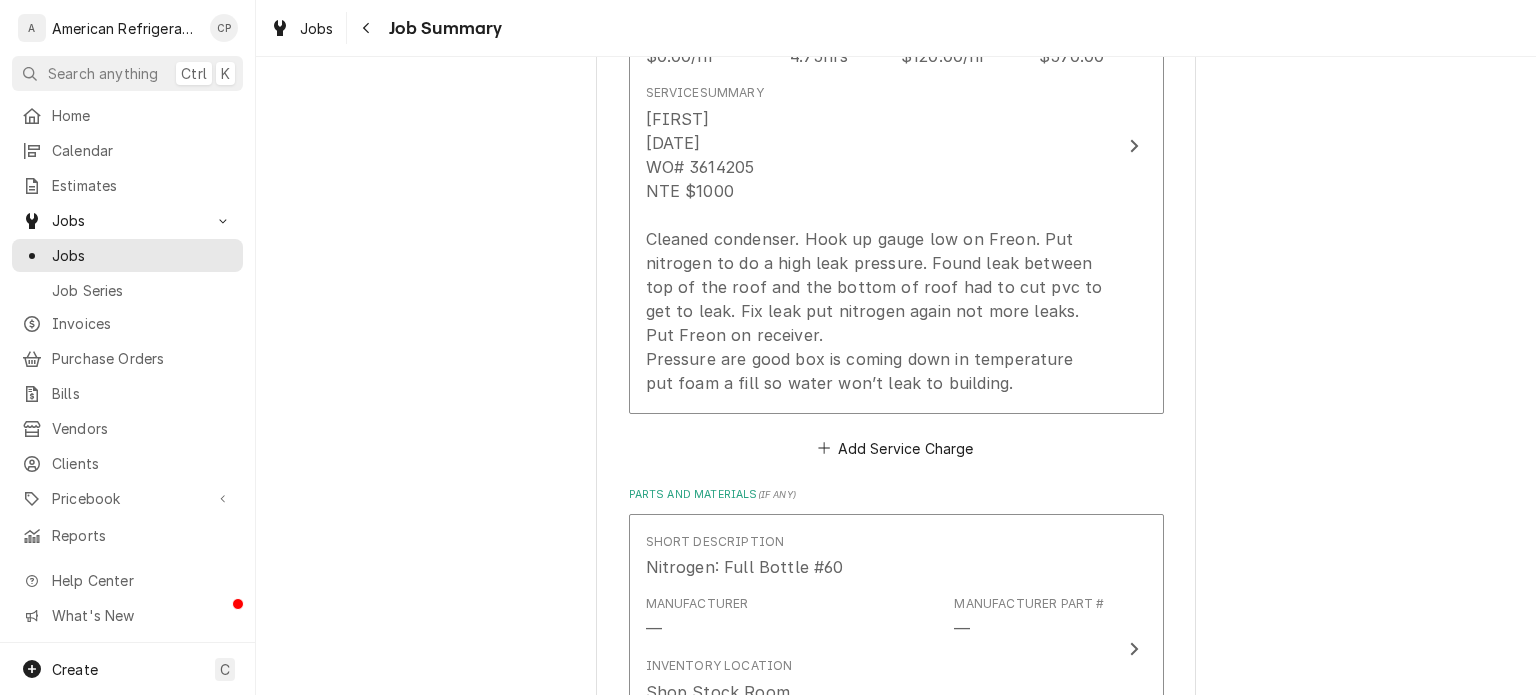 scroll, scrollTop: 692, scrollLeft: 0, axis: vertical 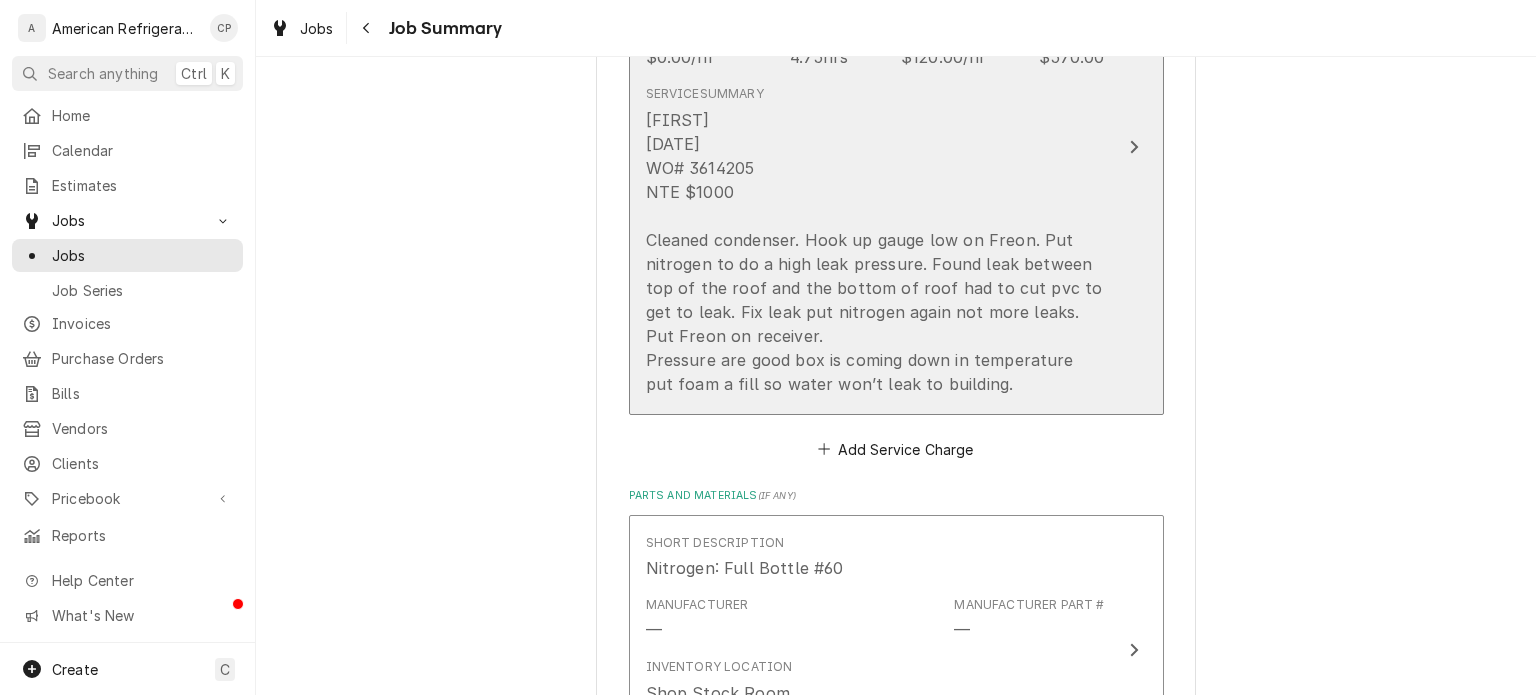 click on "Carlos
7/10/25
WO# 3614205
NTE $1000
Cleaned condenser. Hook up gauge low on Freon. Put nitrogen to do a high leak pressure. Found leak between top of the roof and the bottom of roof had to cut pvc to get to leak. Fix leak put nitrogen again not more leaks. Put Freon on receiver.
Pressure are good box is coming down in temperature put foam a fill so water won’t leak to building." at bounding box center [875, 252] 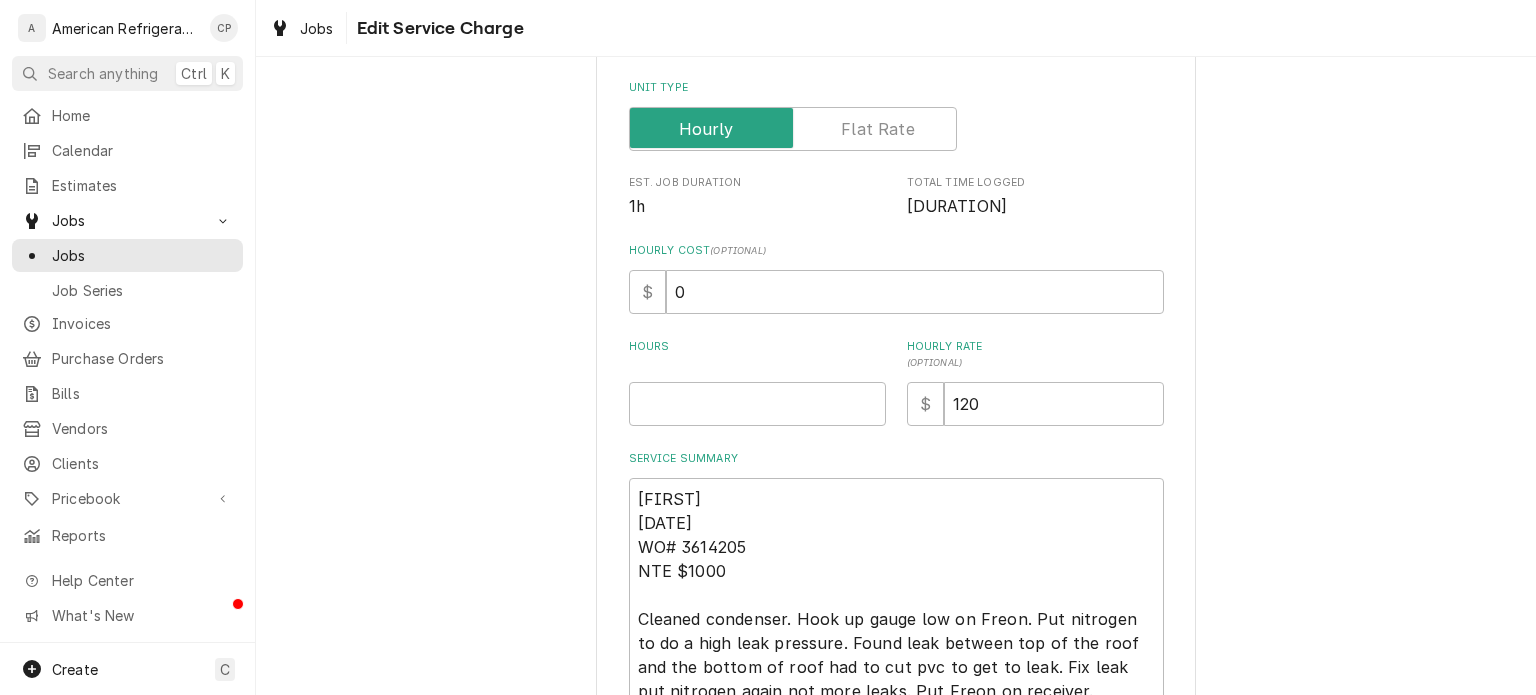 scroll, scrollTop: 545, scrollLeft: 0, axis: vertical 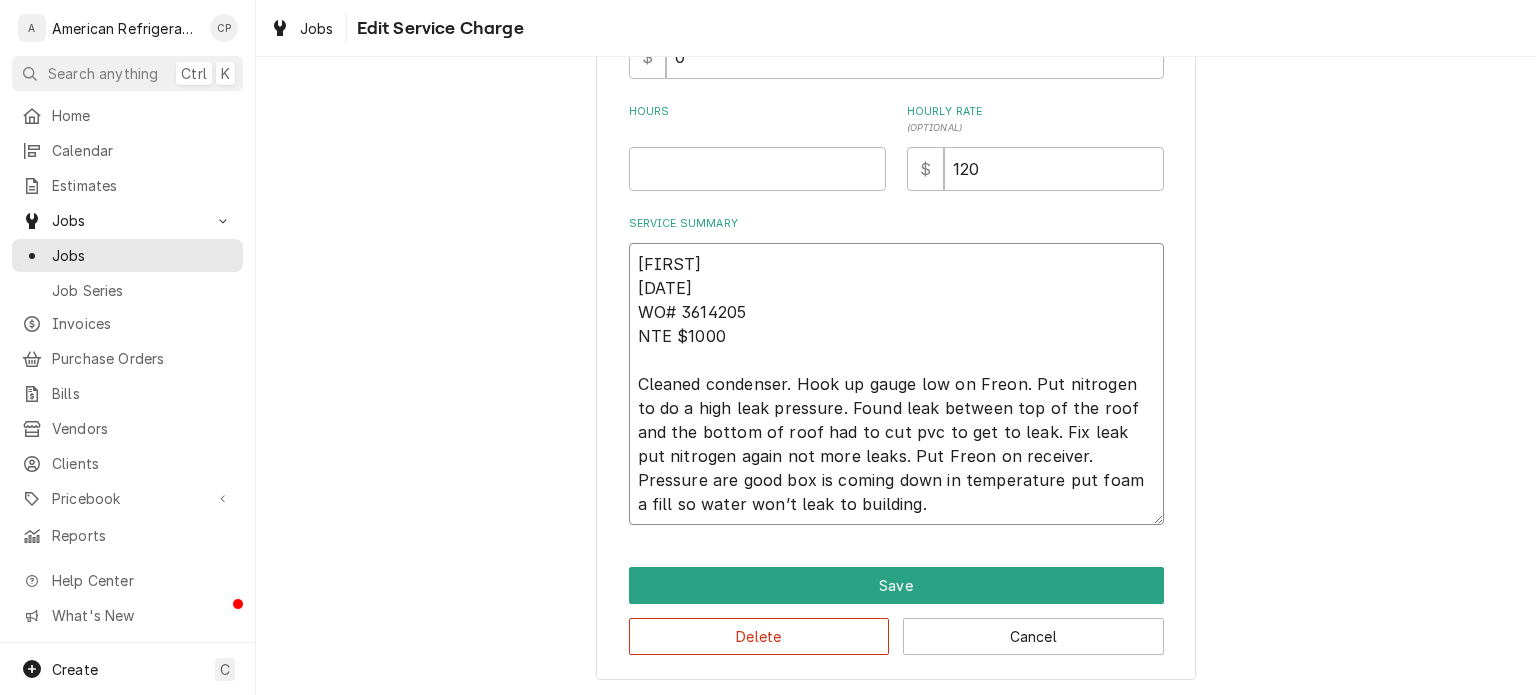 click on "Carlos
7/10/25
WO# 3614205
NTE $1000
Cleaned condenser. Hook up gauge low on Freon. Put nitrogen to do a high leak pressure. Found leak between top of the roof and the bottom of roof had to cut pvc to get to leak. Fix leak put nitrogen again not more leaks. Put Freon on receiver.
Pressure are good box is coming down in temperature put foam a fill so water won’t leak to building." at bounding box center [896, 384] 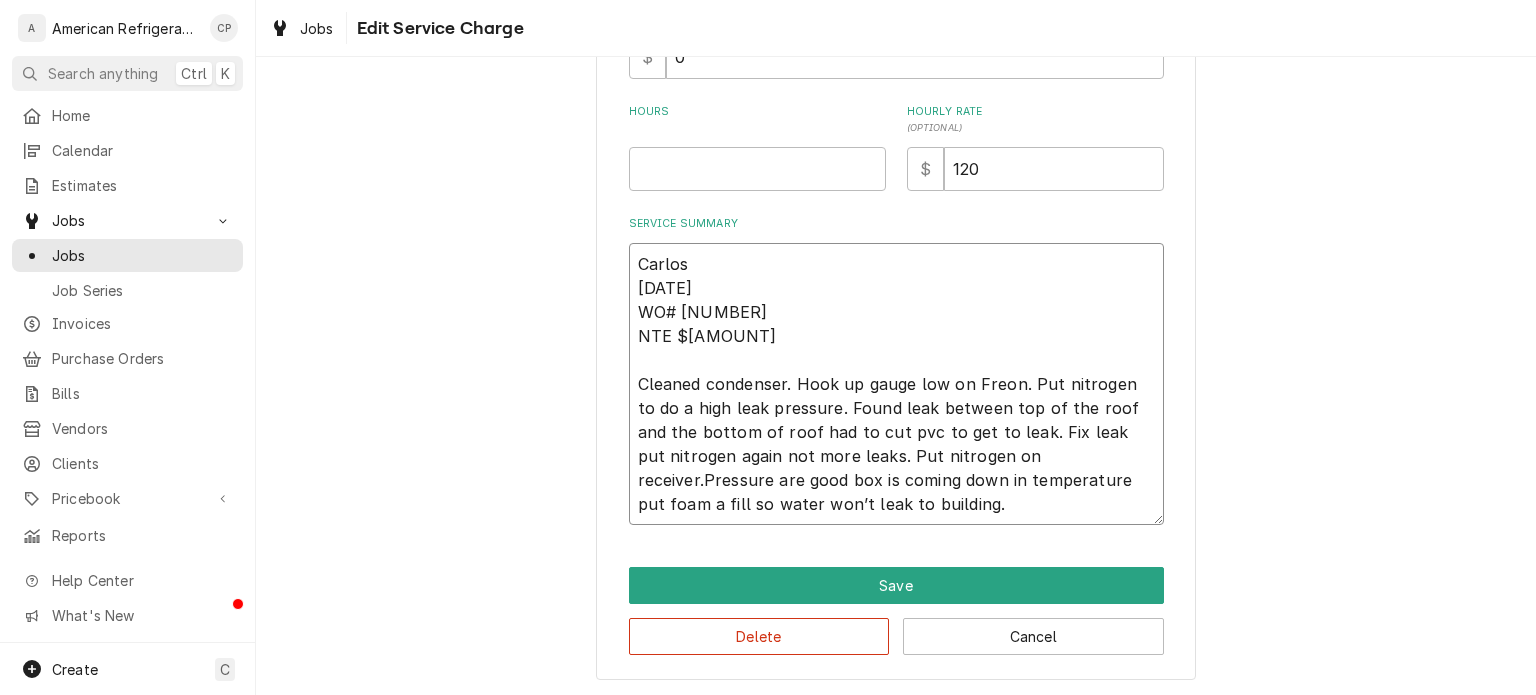 type on "x" 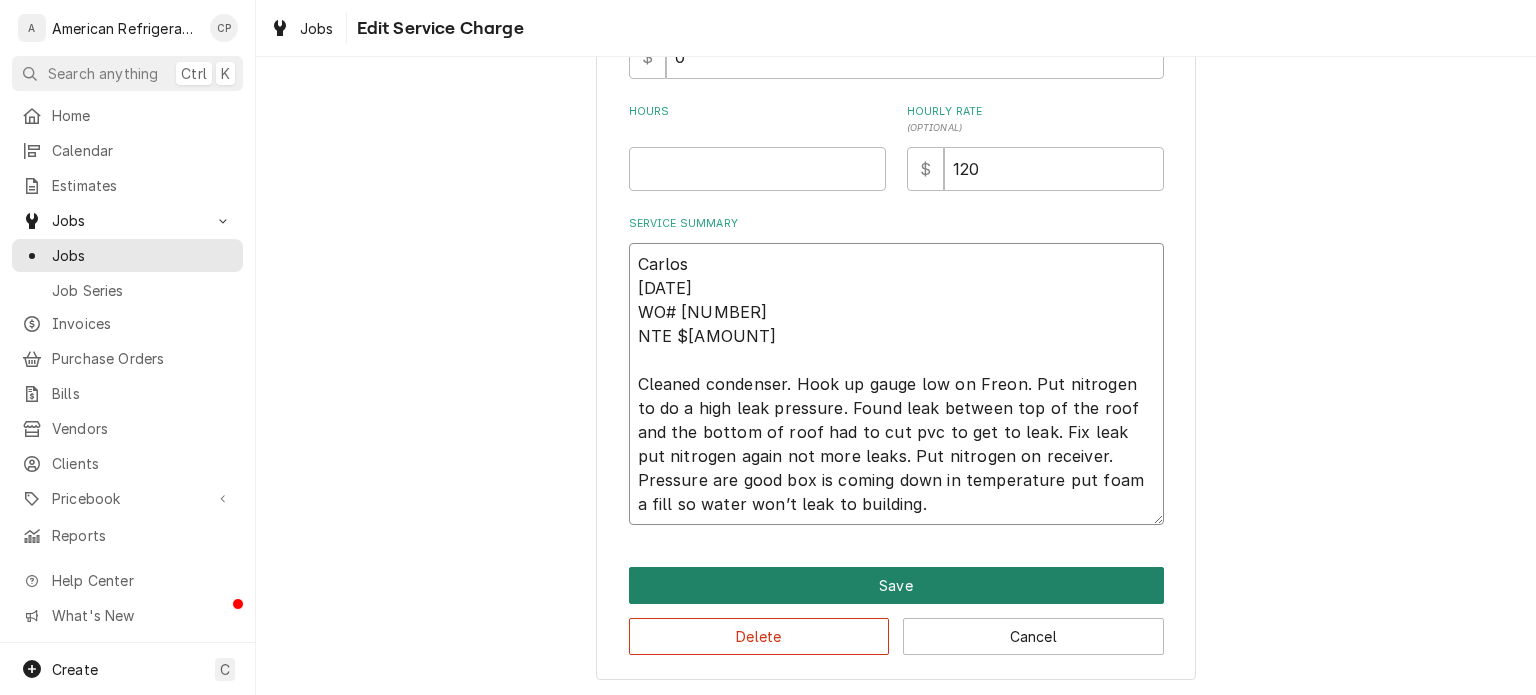 type on "Carlos
7/10/25
WO# 3614205
NTE $1000
Cleaned condenser. Hook up gauge low on Freon. Put nitrogen to do a high leak pressure. Found leak between top of the roof and the bottom of roof had to cut pvc to get to leak. Fix leak put nitrogen again not more leaks. Put Freon on receiver. Pressure are good box is coming down in temperature put foam a fill so water won’t leak to building." 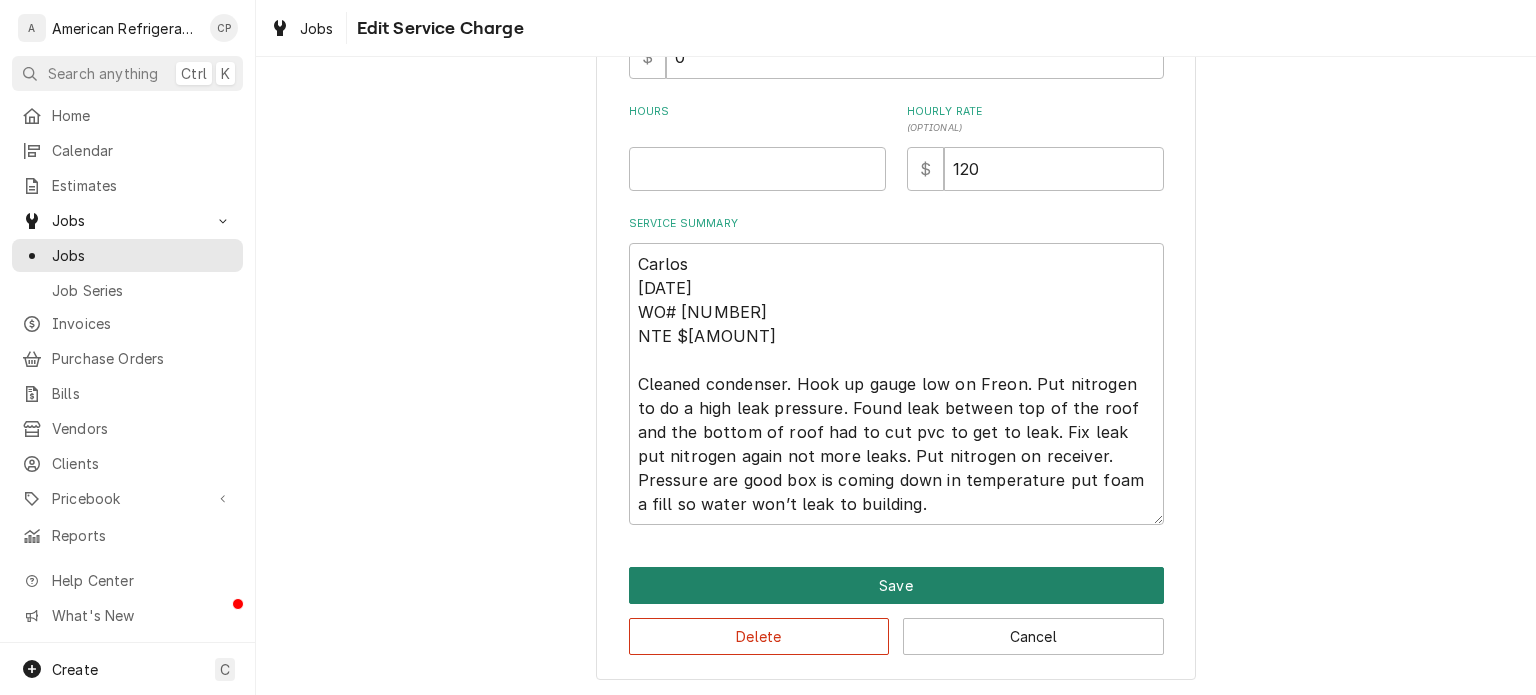 click on "Save" at bounding box center (896, 585) 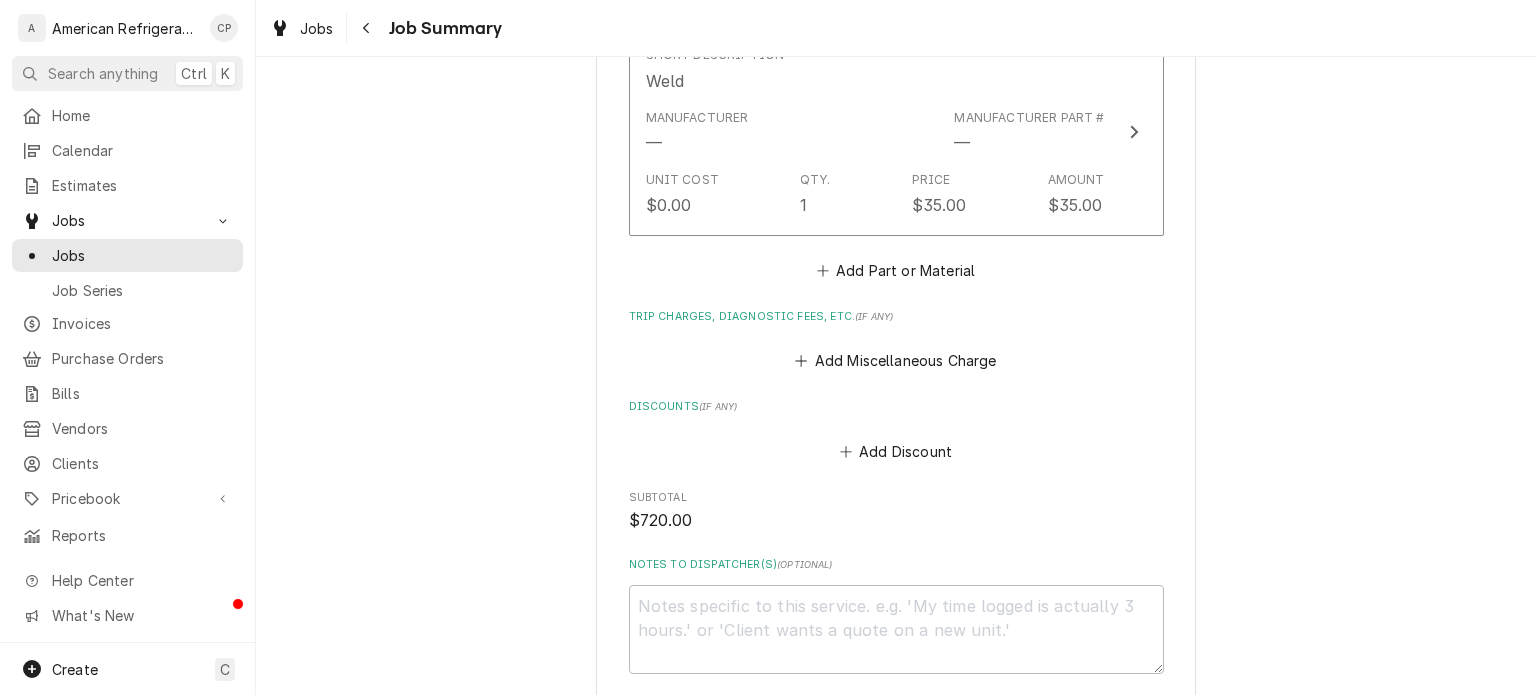 scroll, scrollTop: 1685, scrollLeft: 0, axis: vertical 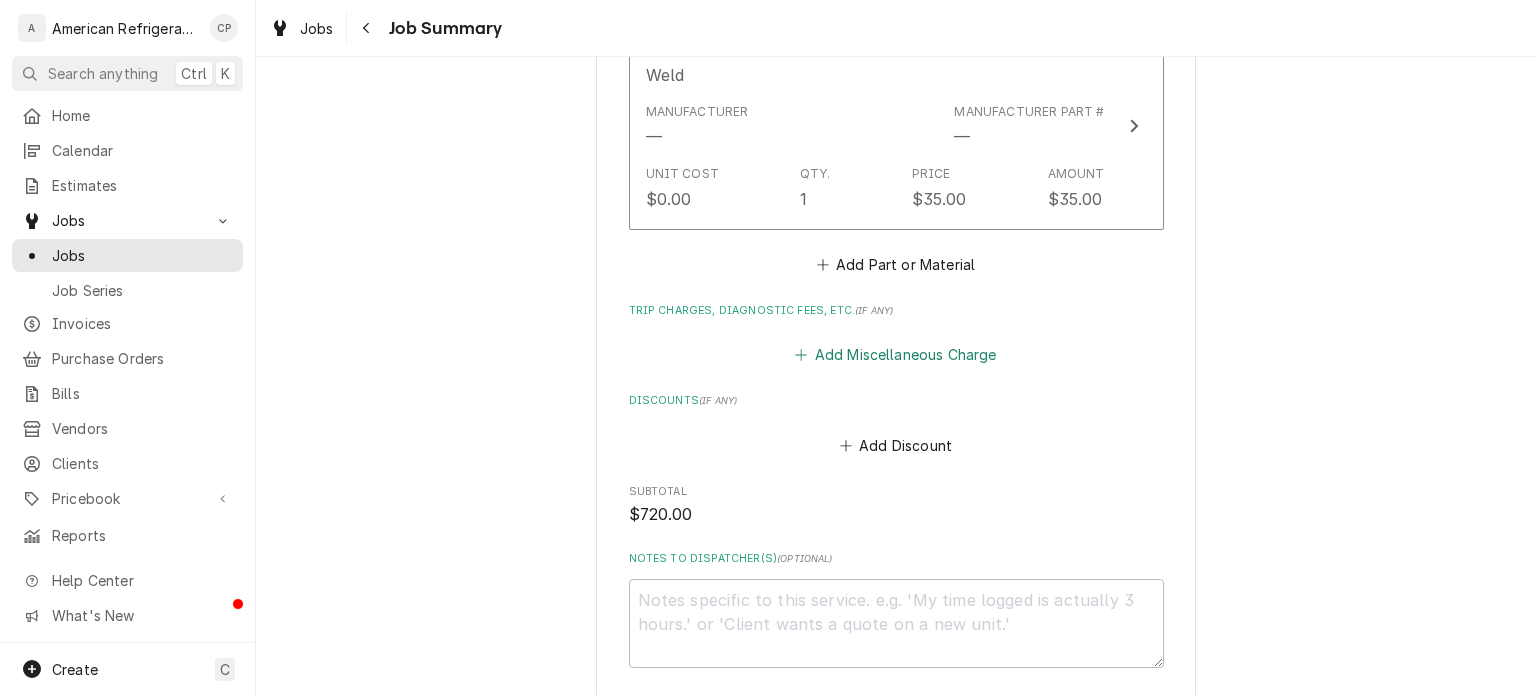 click on "Add Miscellaneous Charge" at bounding box center [896, 355] 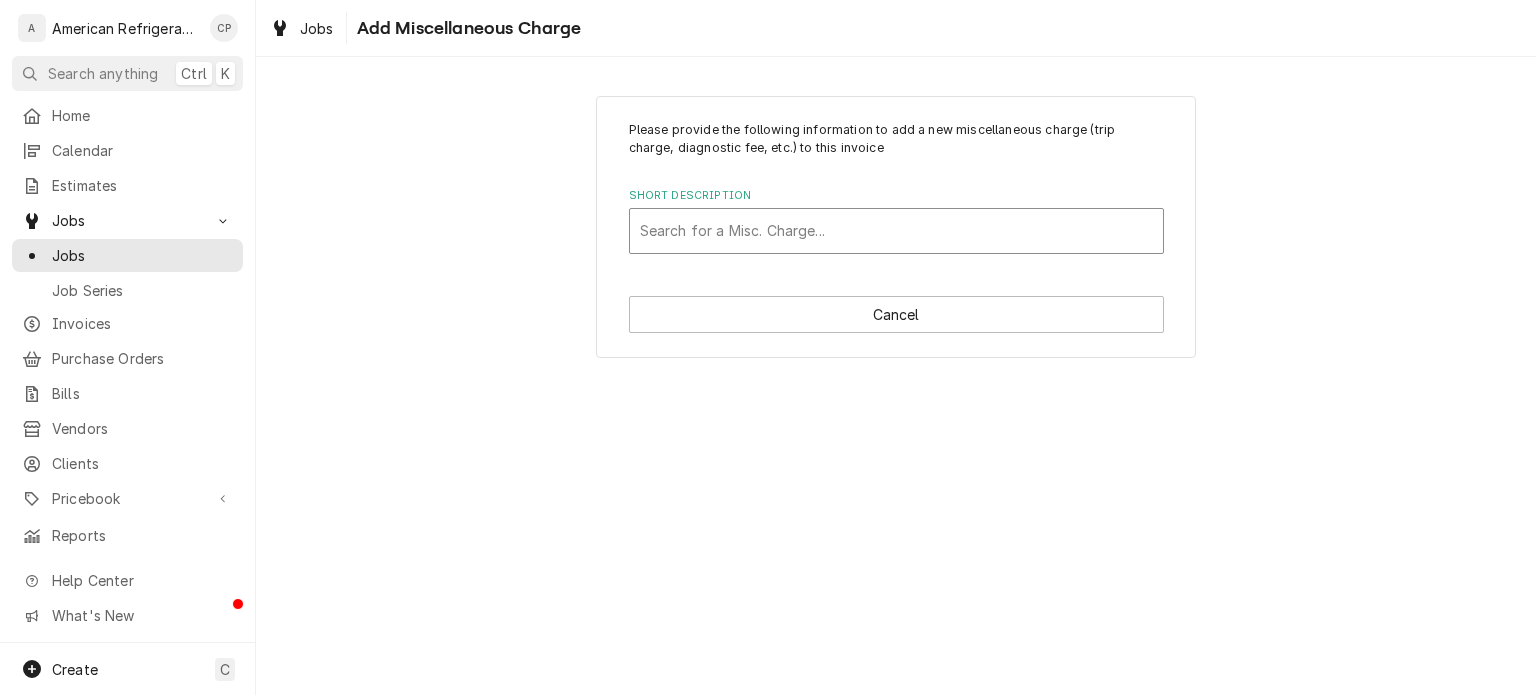 click at bounding box center (896, 231) 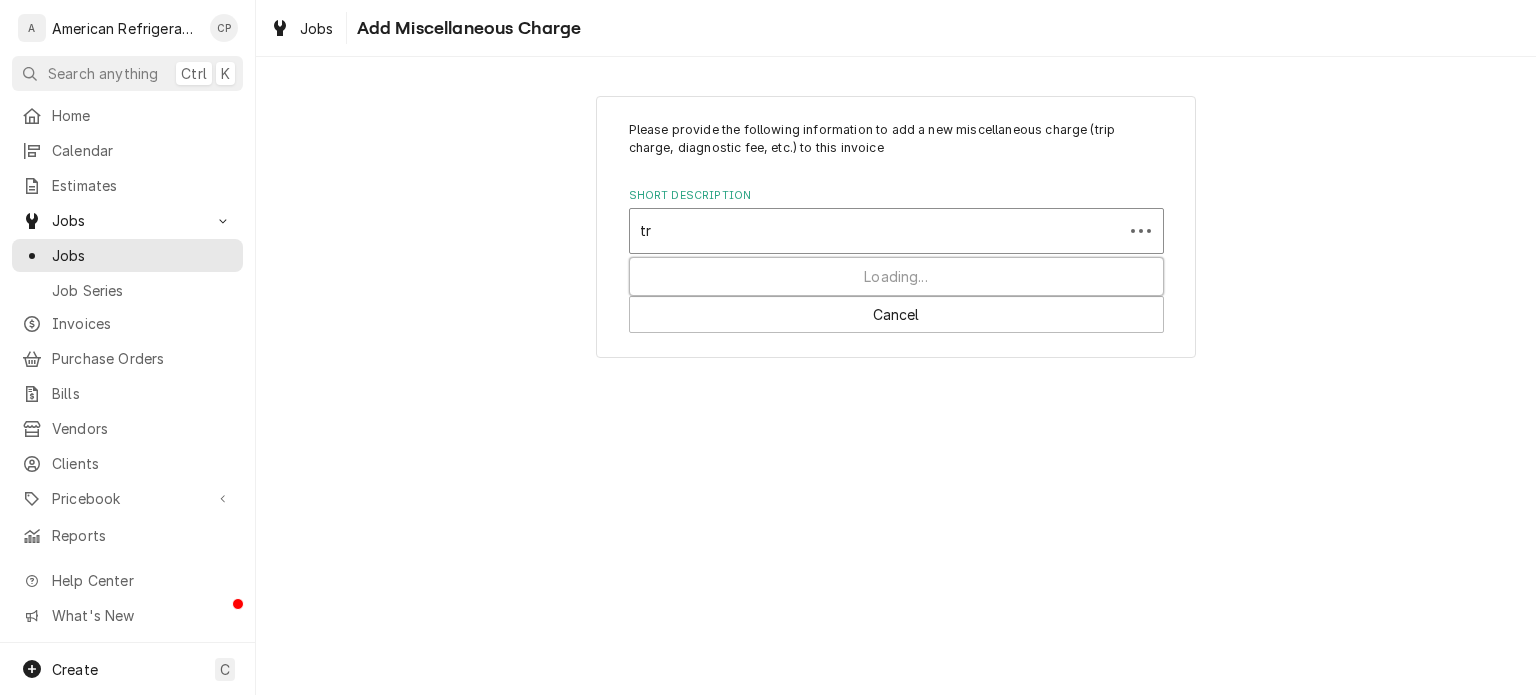 type on "tri" 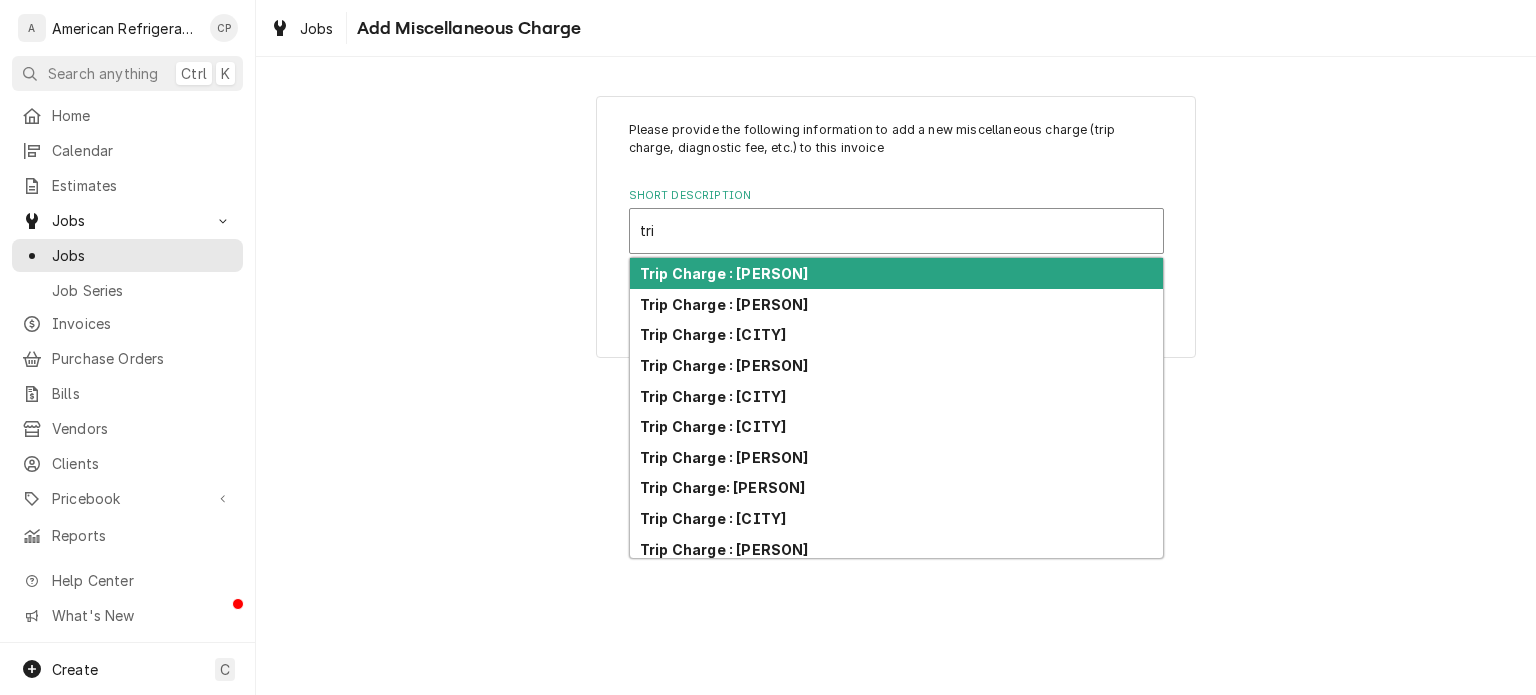 click on "Trip Charge : [CITY]" at bounding box center (896, 273) 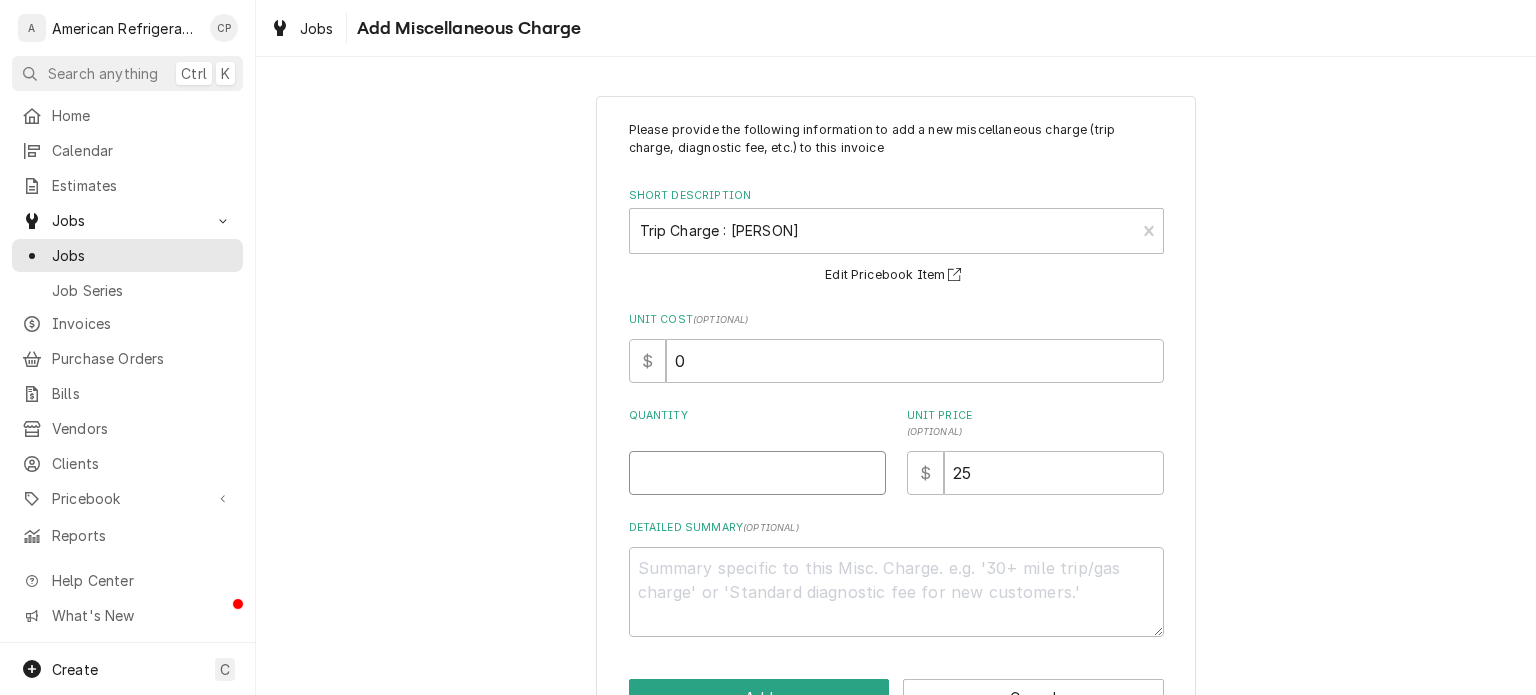 click on "Quantity" at bounding box center (757, 473) 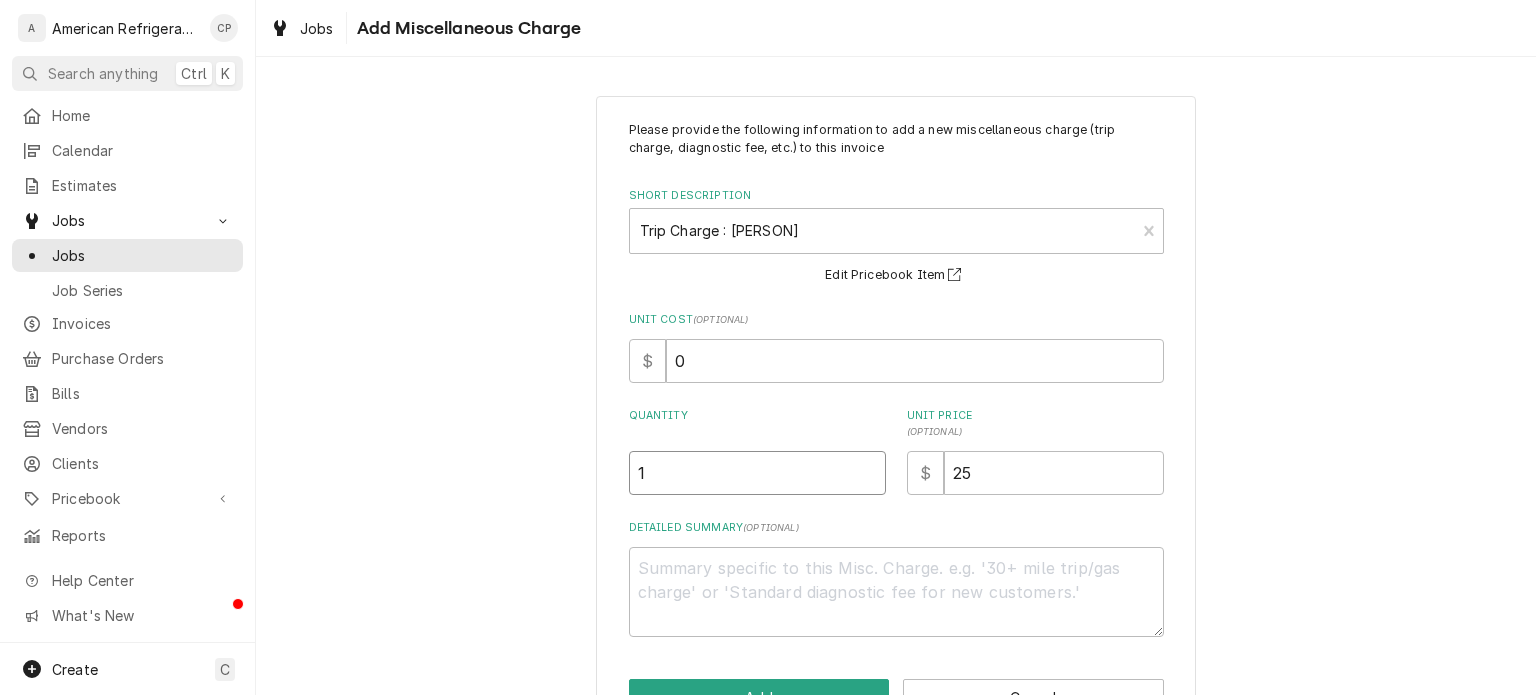 type on "1" 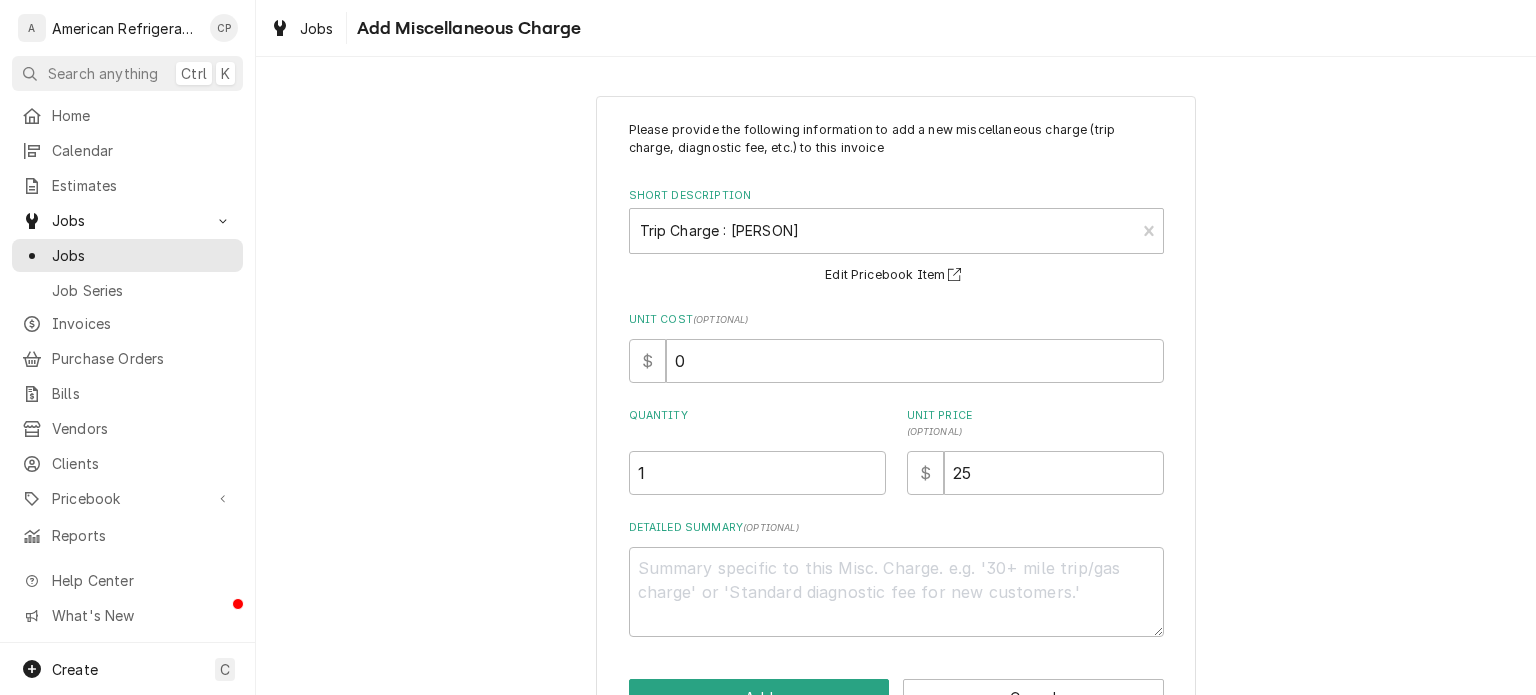 scroll, scrollTop: 62, scrollLeft: 0, axis: vertical 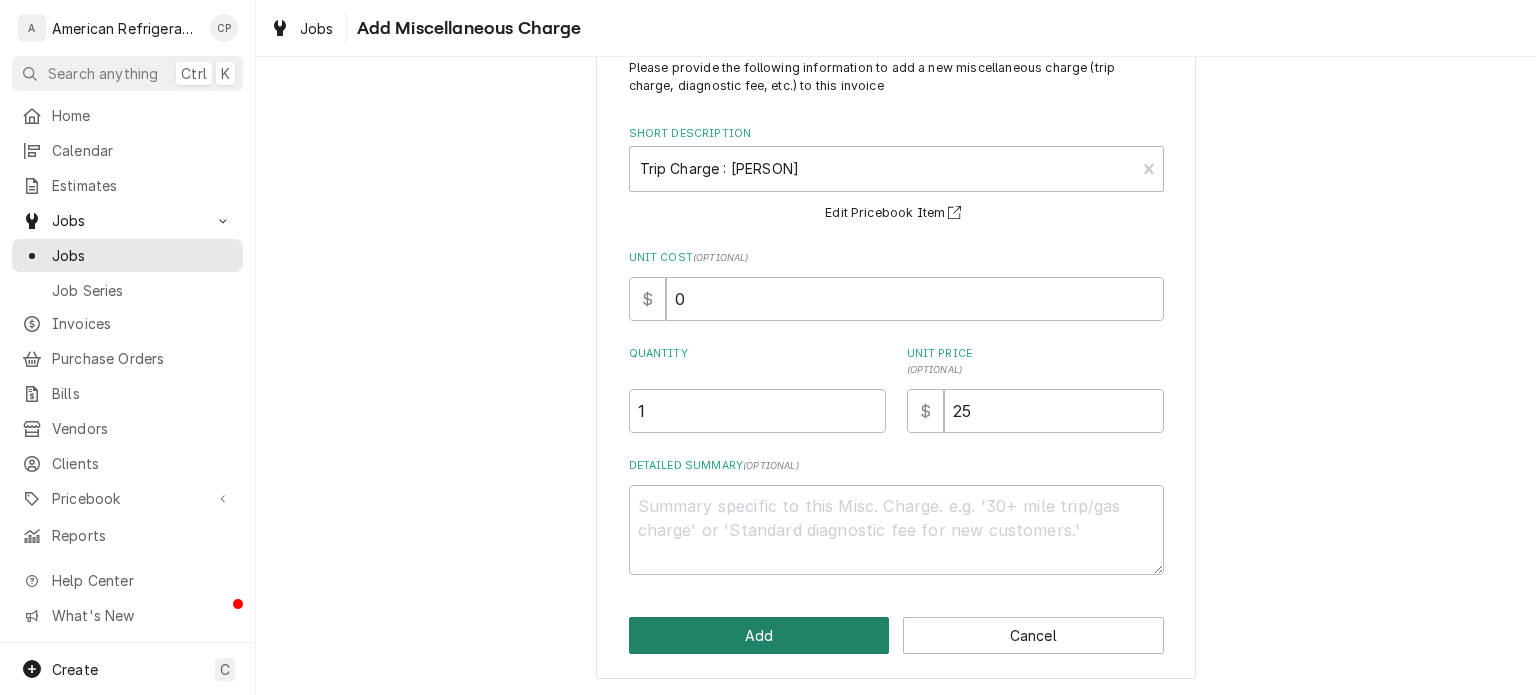 click on "Add" at bounding box center [759, 635] 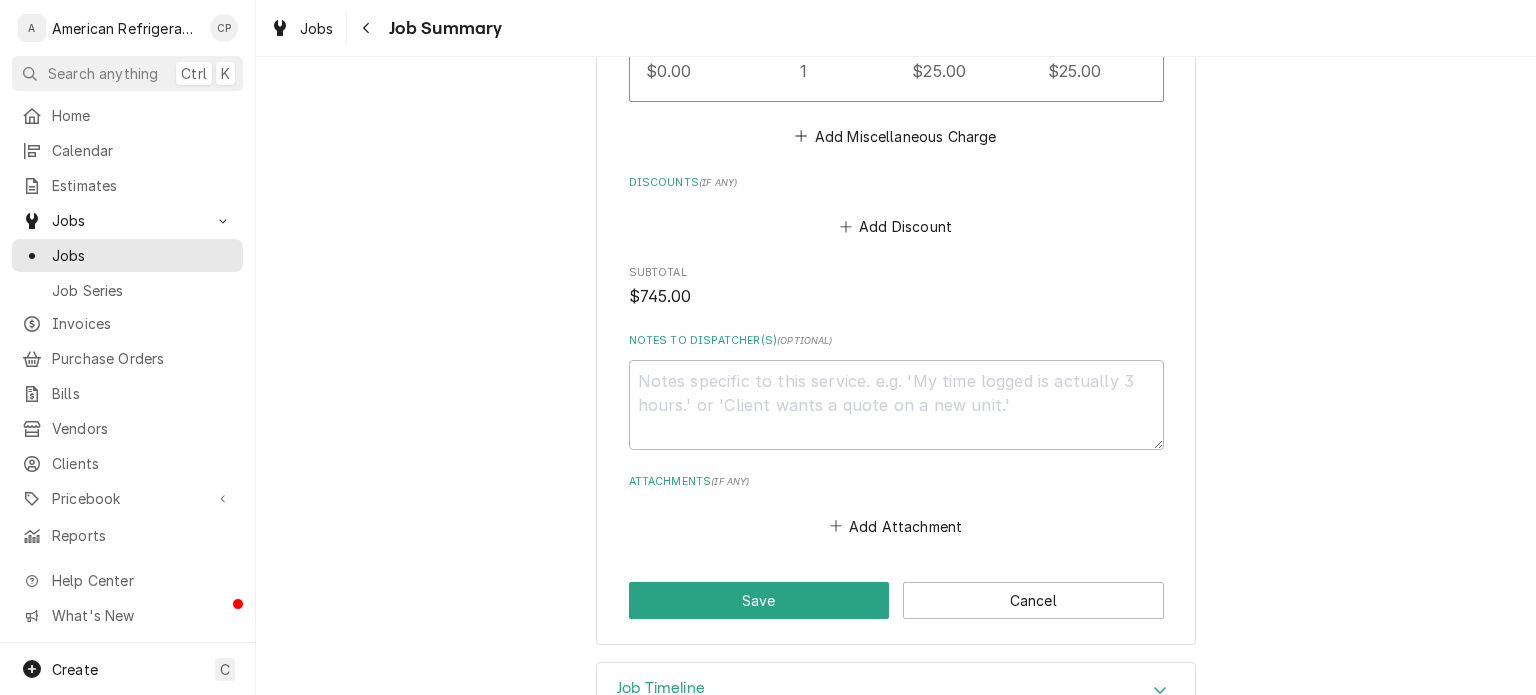 scroll, scrollTop: 2118, scrollLeft: 0, axis: vertical 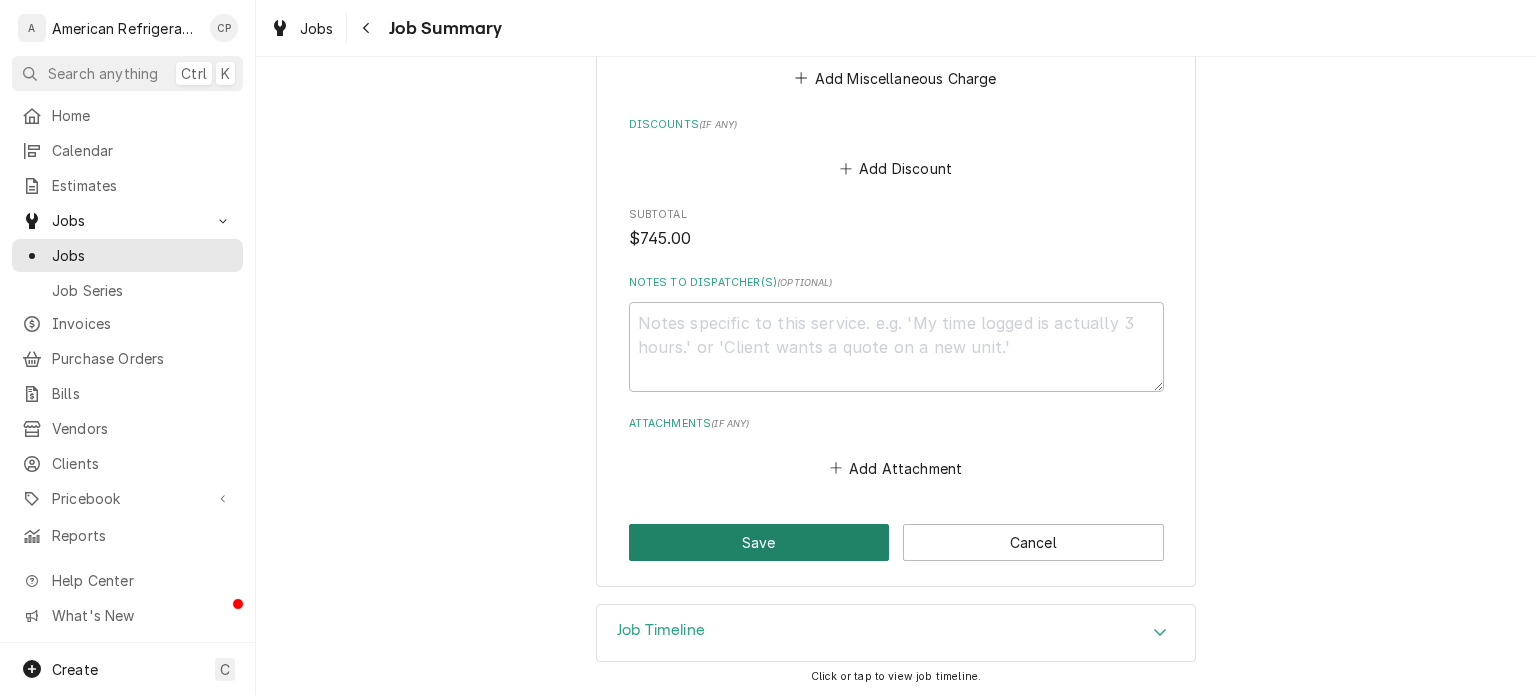 click on "Save" at bounding box center [759, 542] 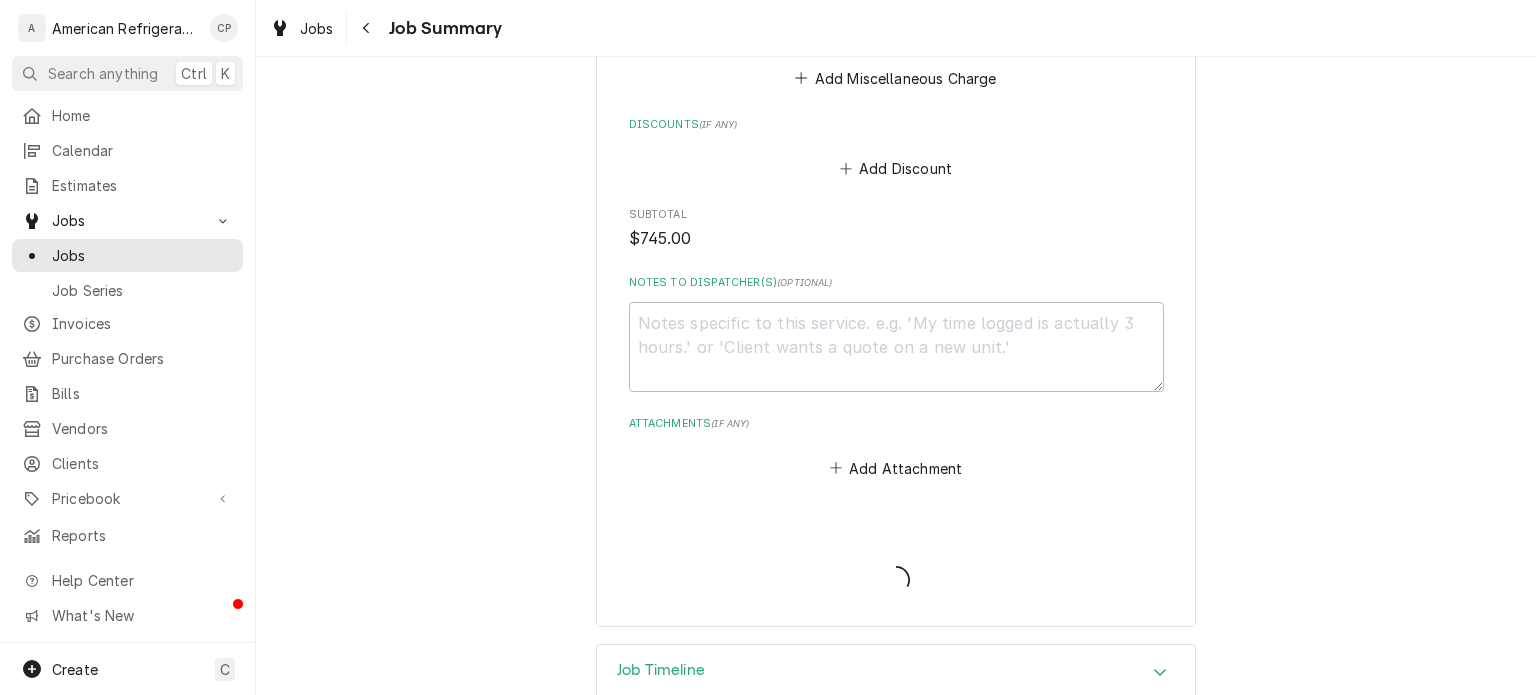 type on "x" 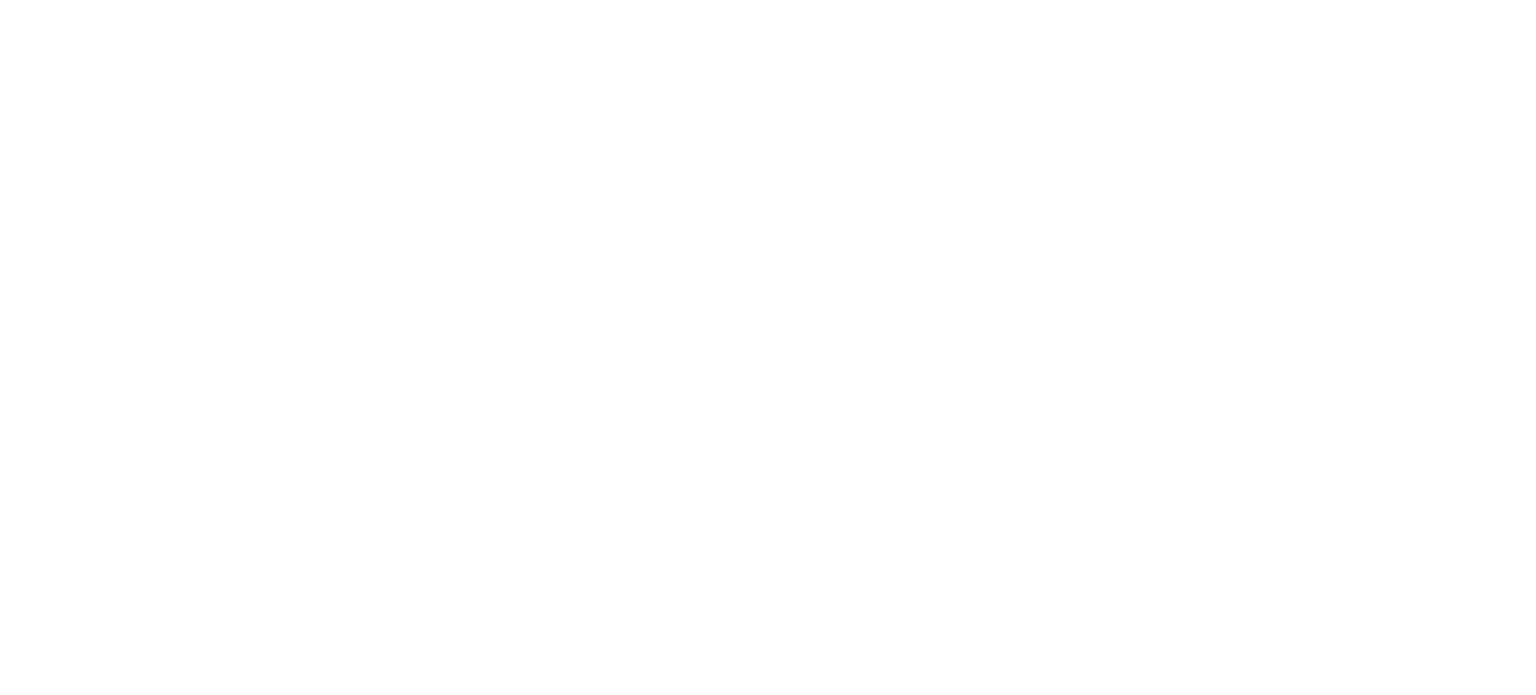 scroll, scrollTop: 0, scrollLeft: 0, axis: both 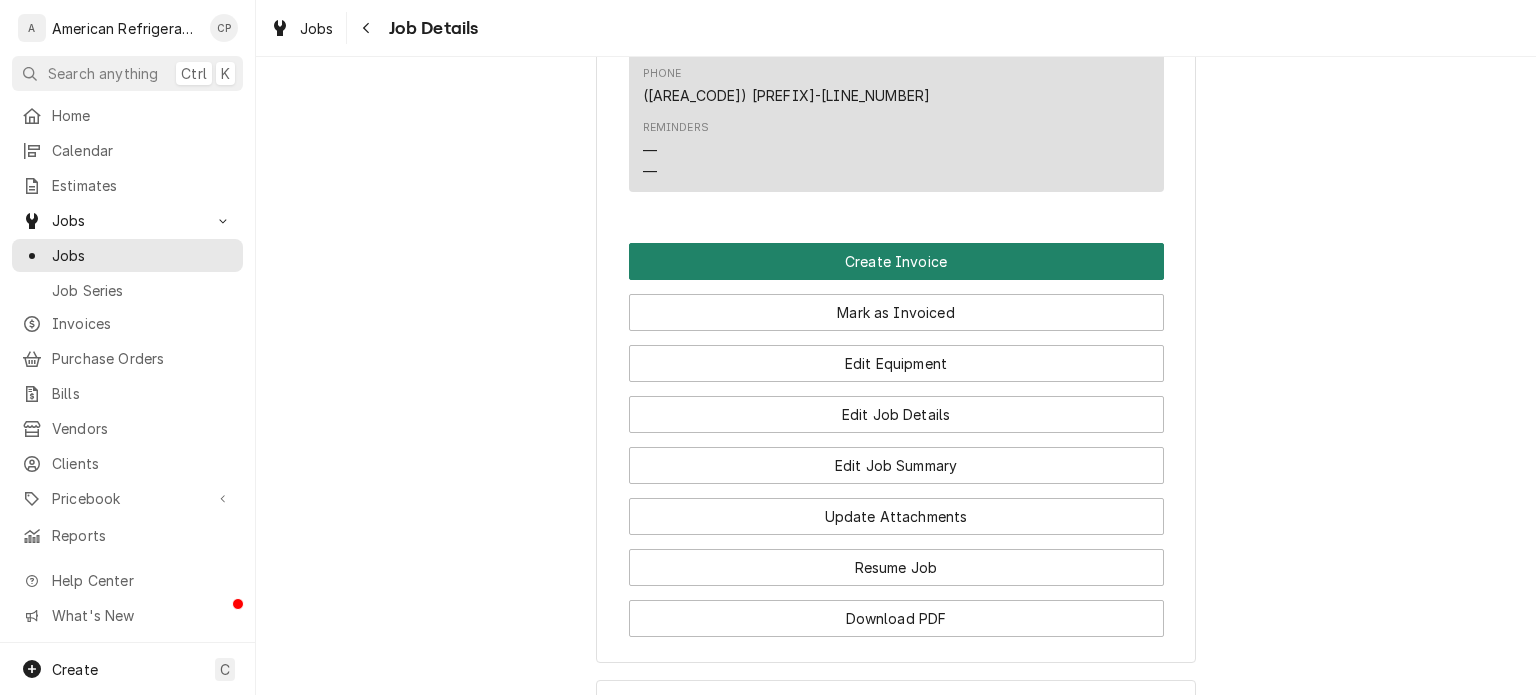 click on "Create Invoice" at bounding box center [896, 261] 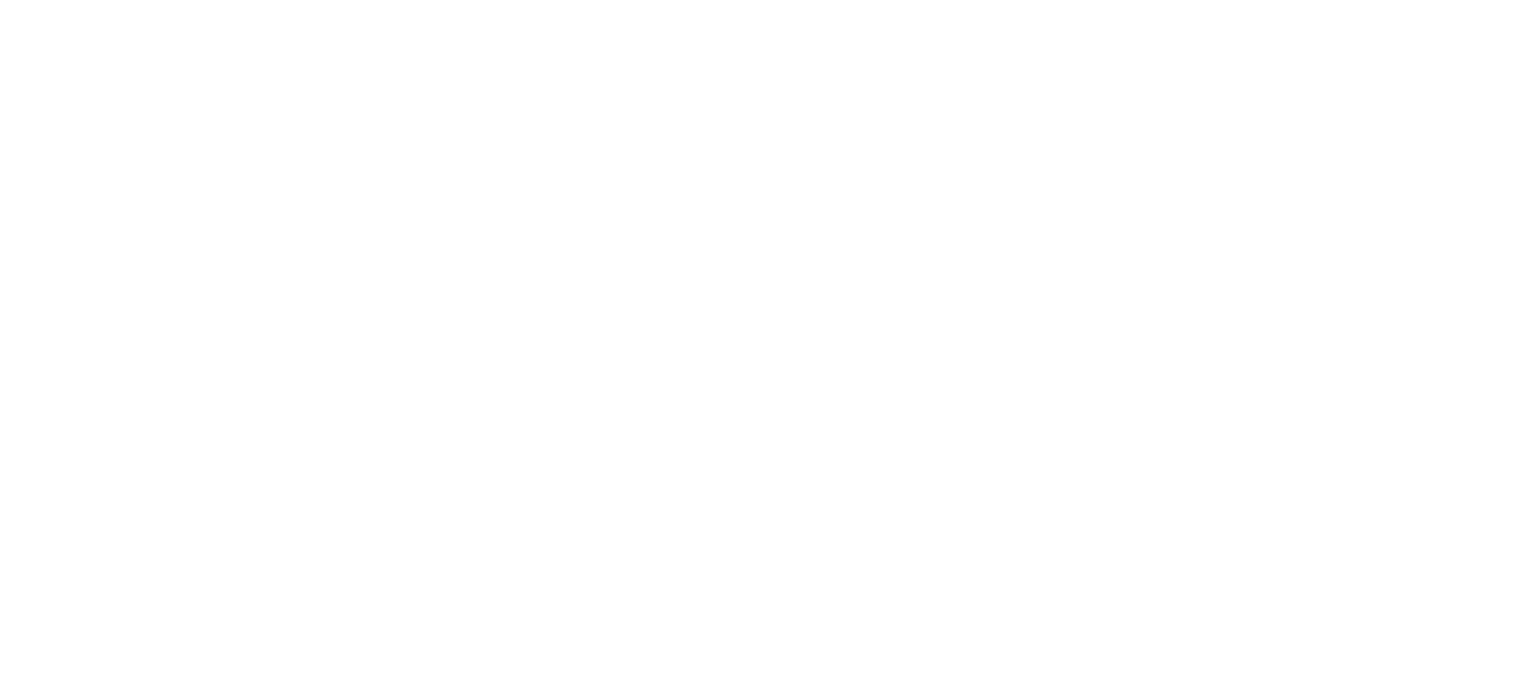 scroll, scrollTop: 0, scrollLeft: 0, axis: both 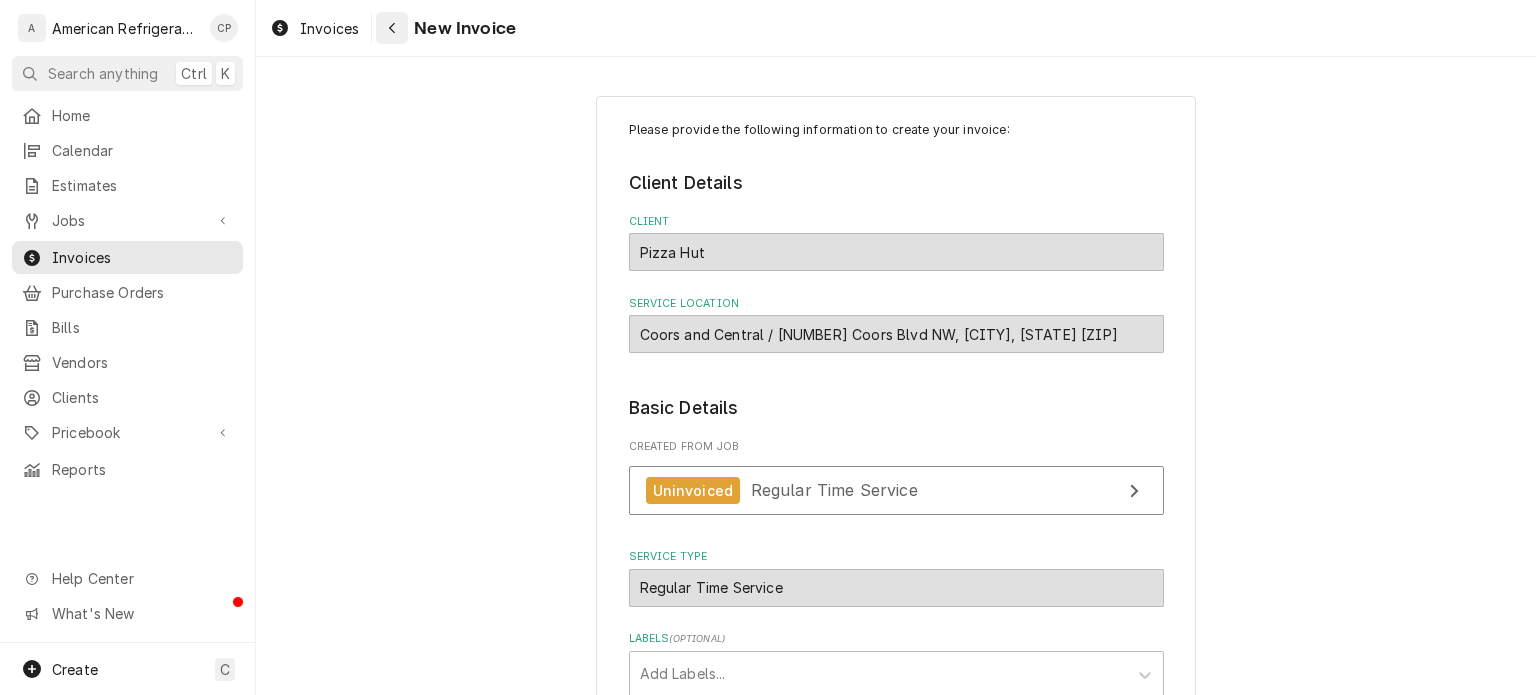 click 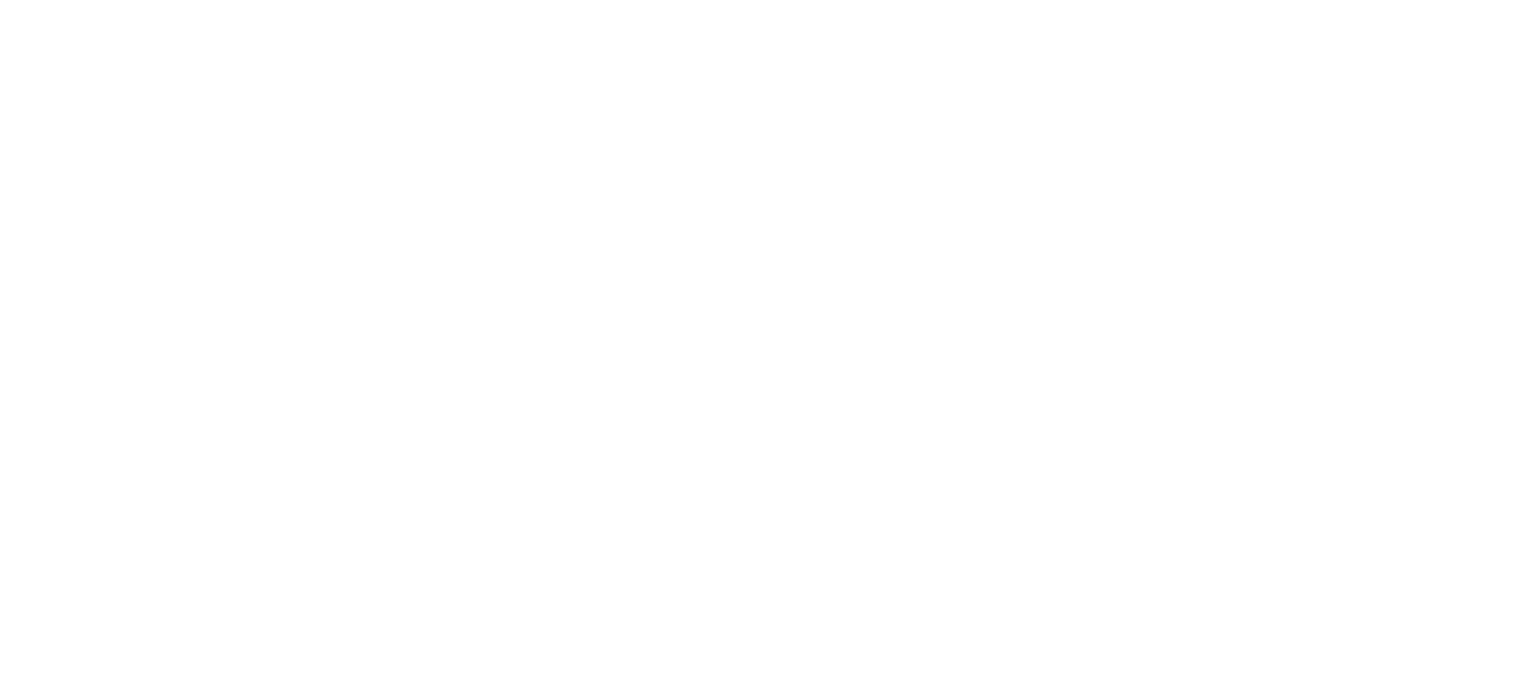 scroll, scrollTop: 0, scrollLeft: 0, axis: both 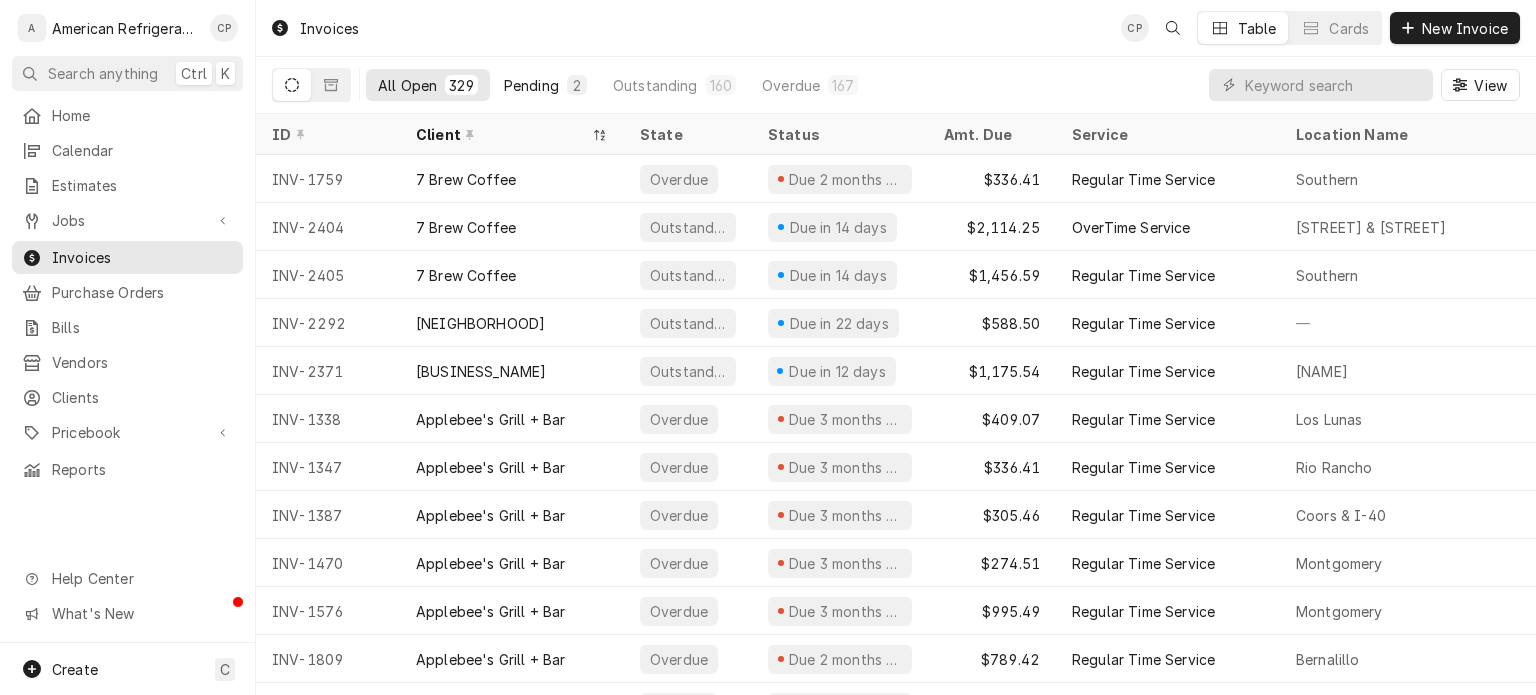 click on "Pending" at bounding box center (531, 85) 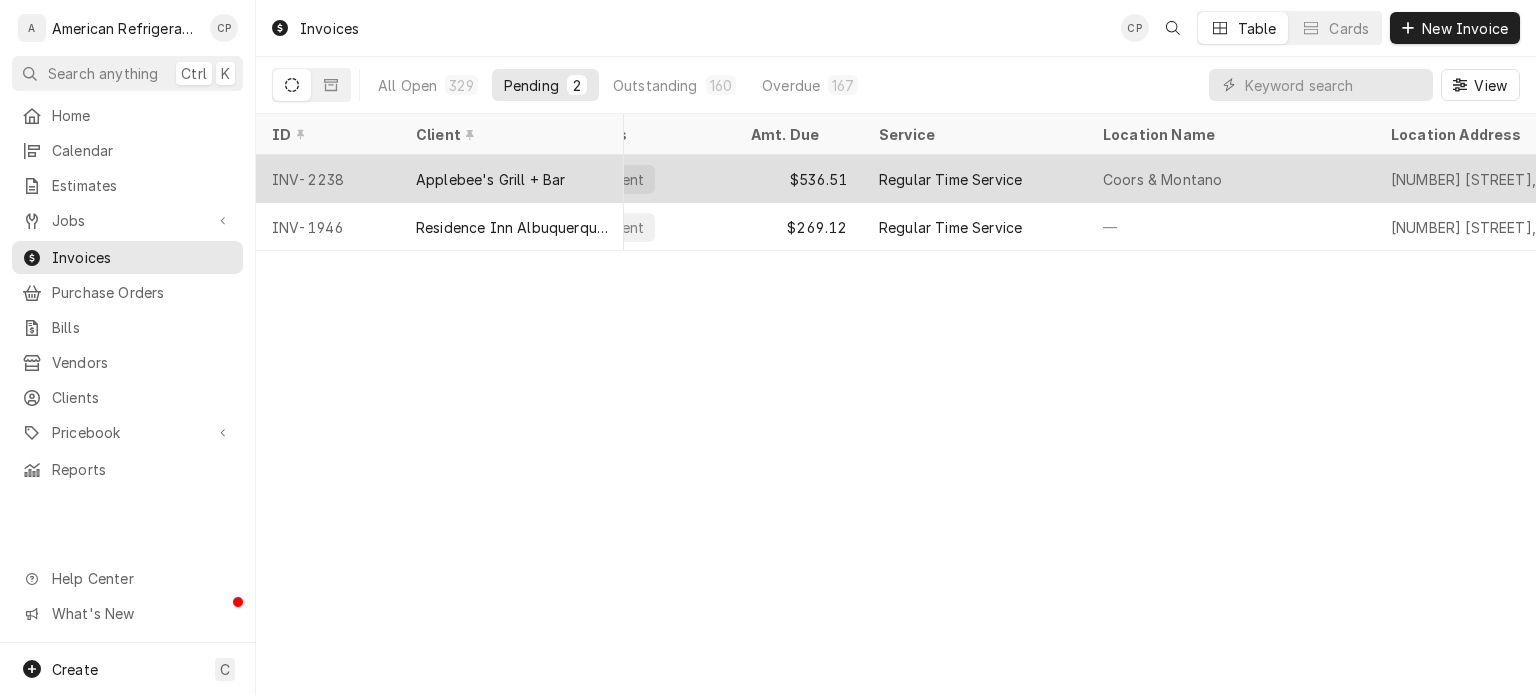 scroll, scrollTop: 0, scrollLeft: 7, axis: horizontal 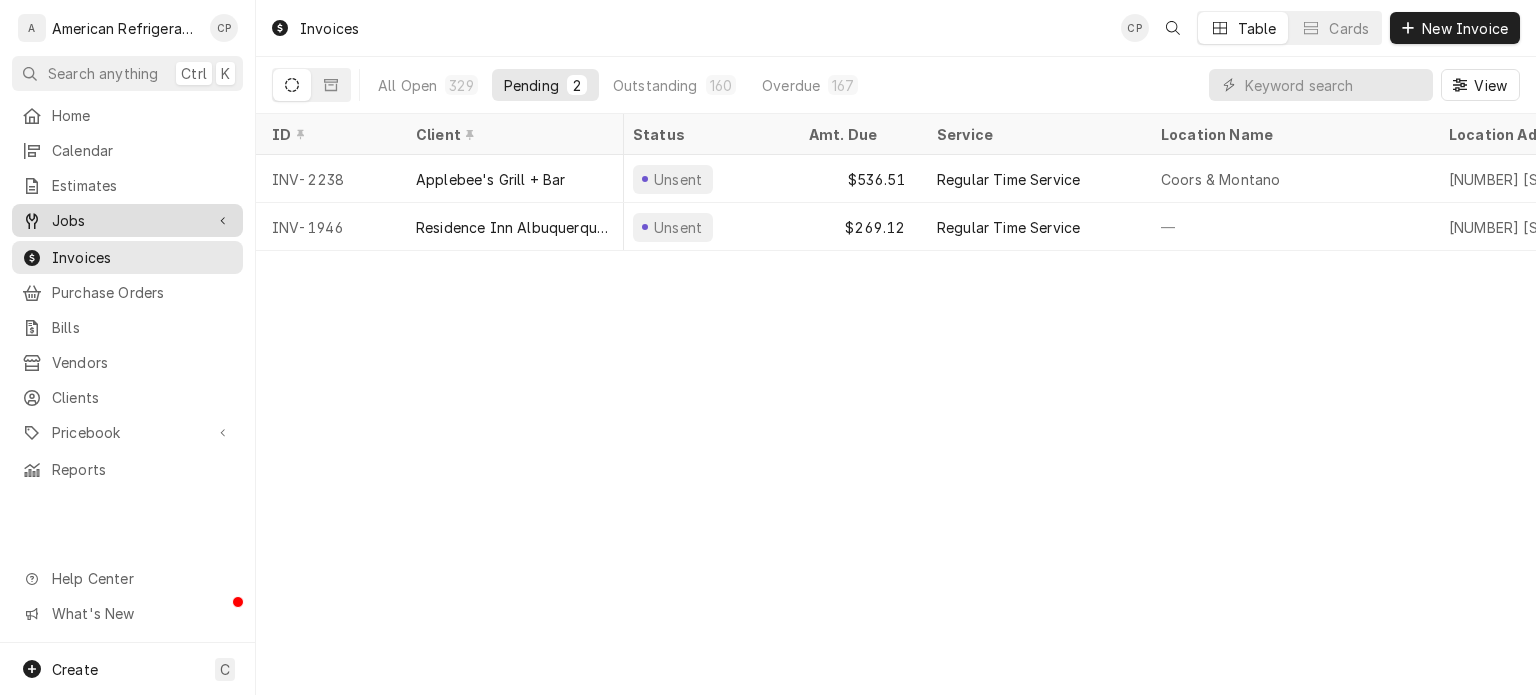 click on "Jobs" at bounding box center [127, 220] 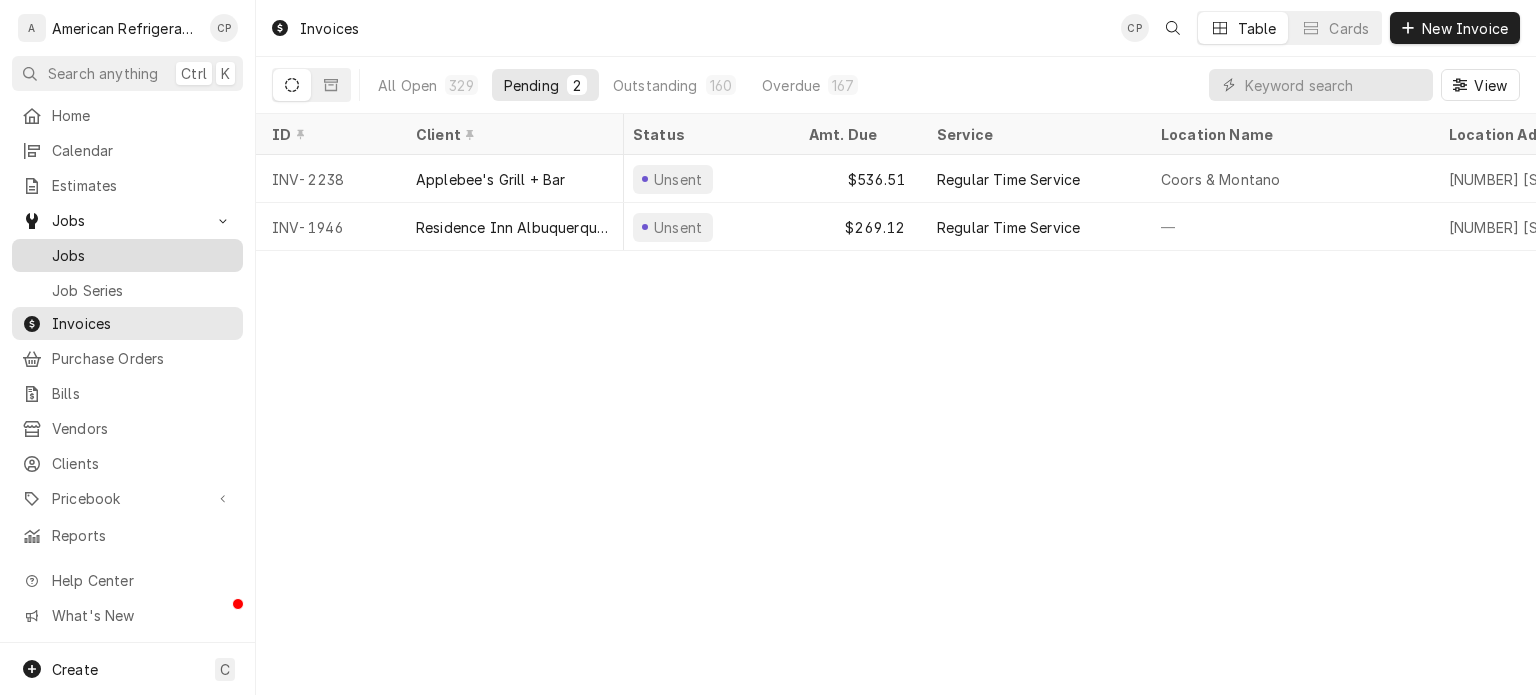 click on "Jobs" at bounding box center (127, 255) 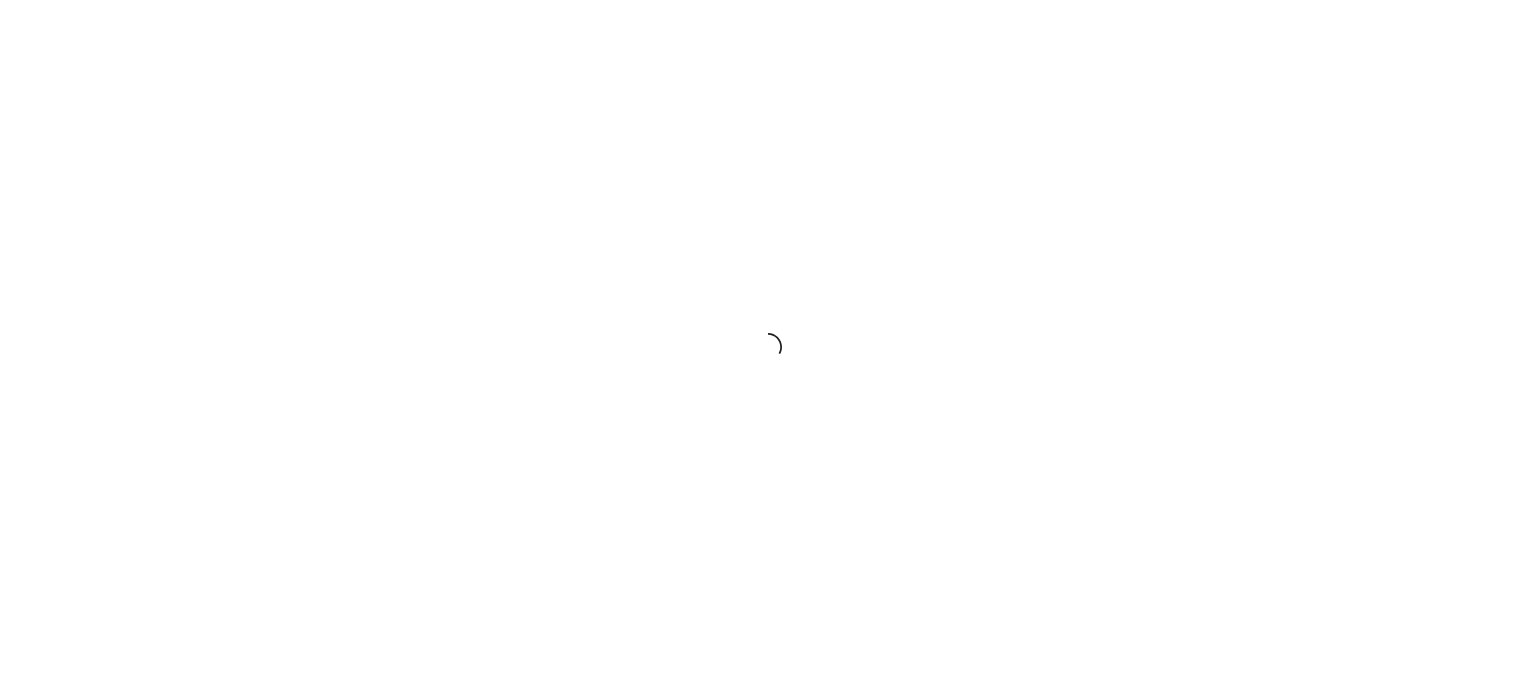 scroll, scrollTop: 0, scrollLeft: 0, axis: both 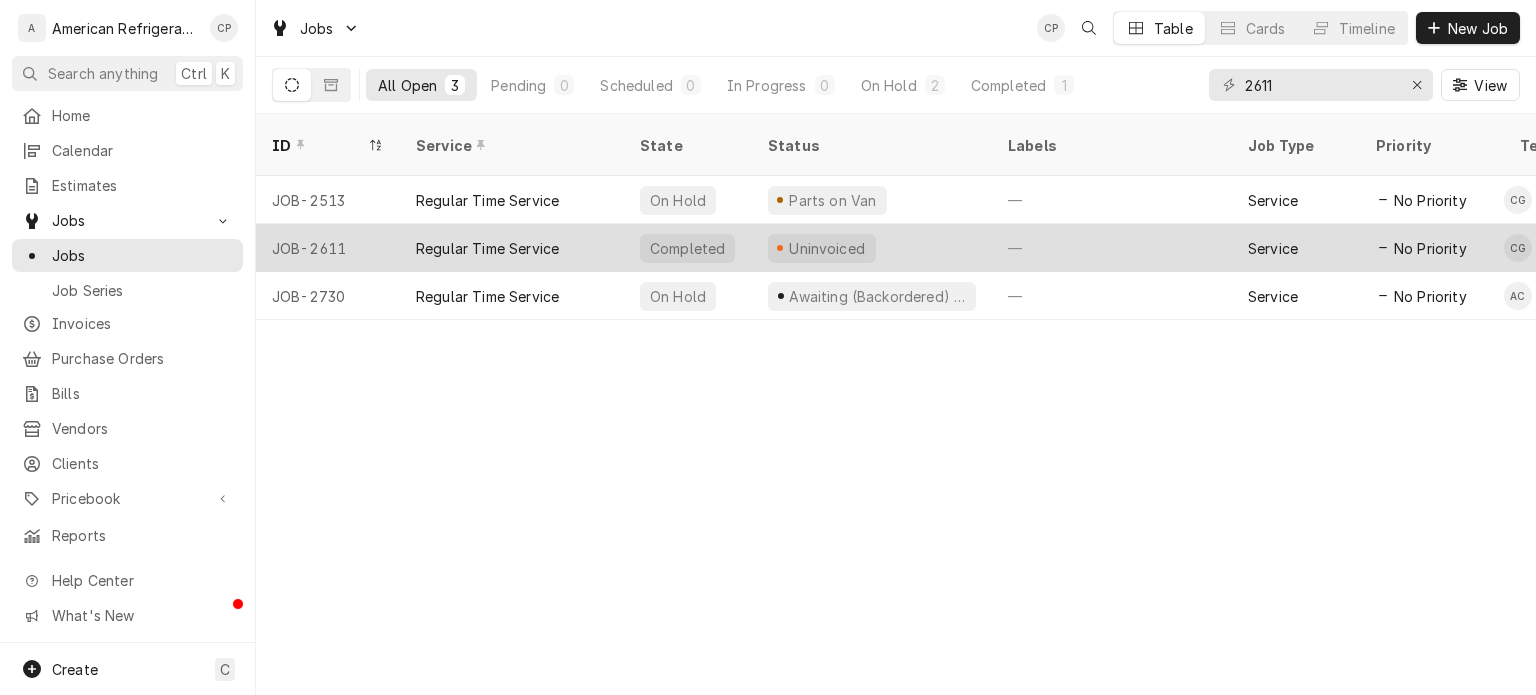 click on "Regular Time Service" at bounding box center (512, 248) 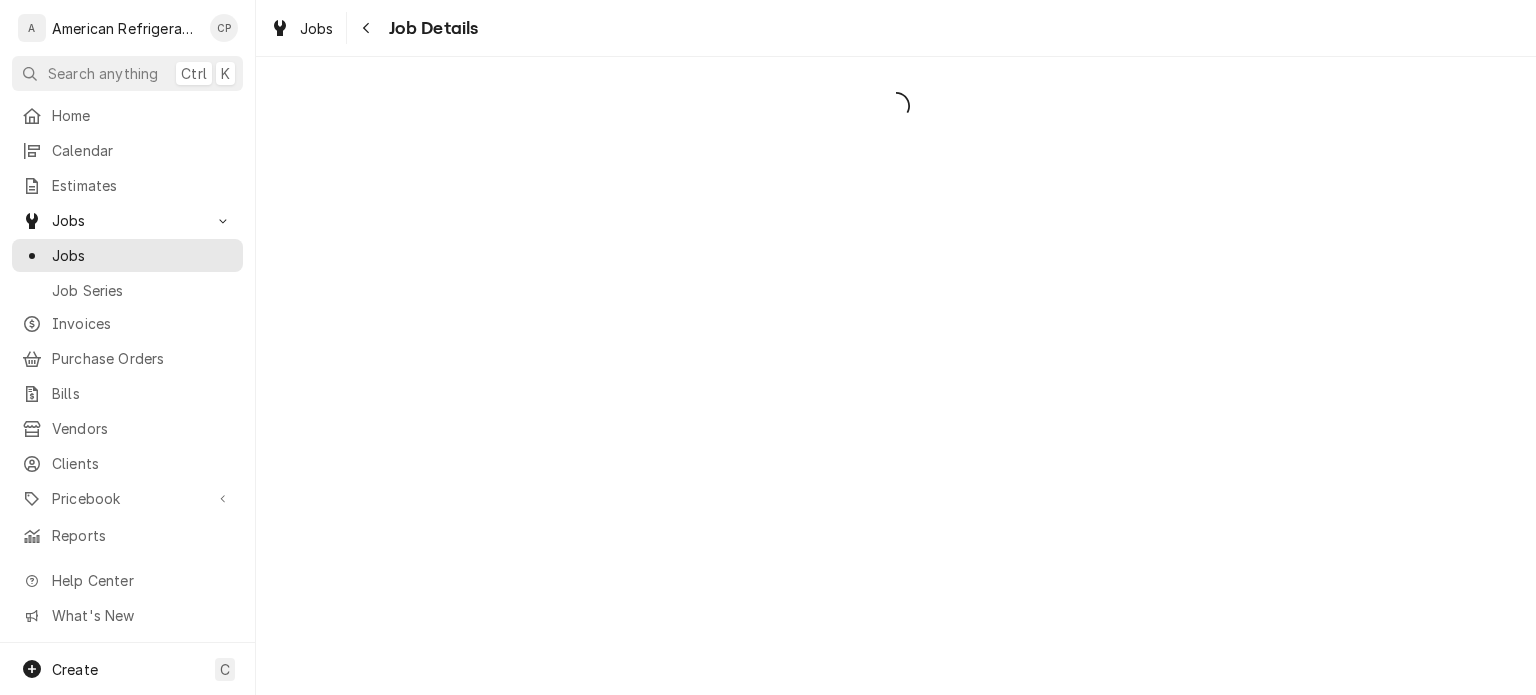 scroll, scrollTop: 0, scrollLeft: 0, axis: both 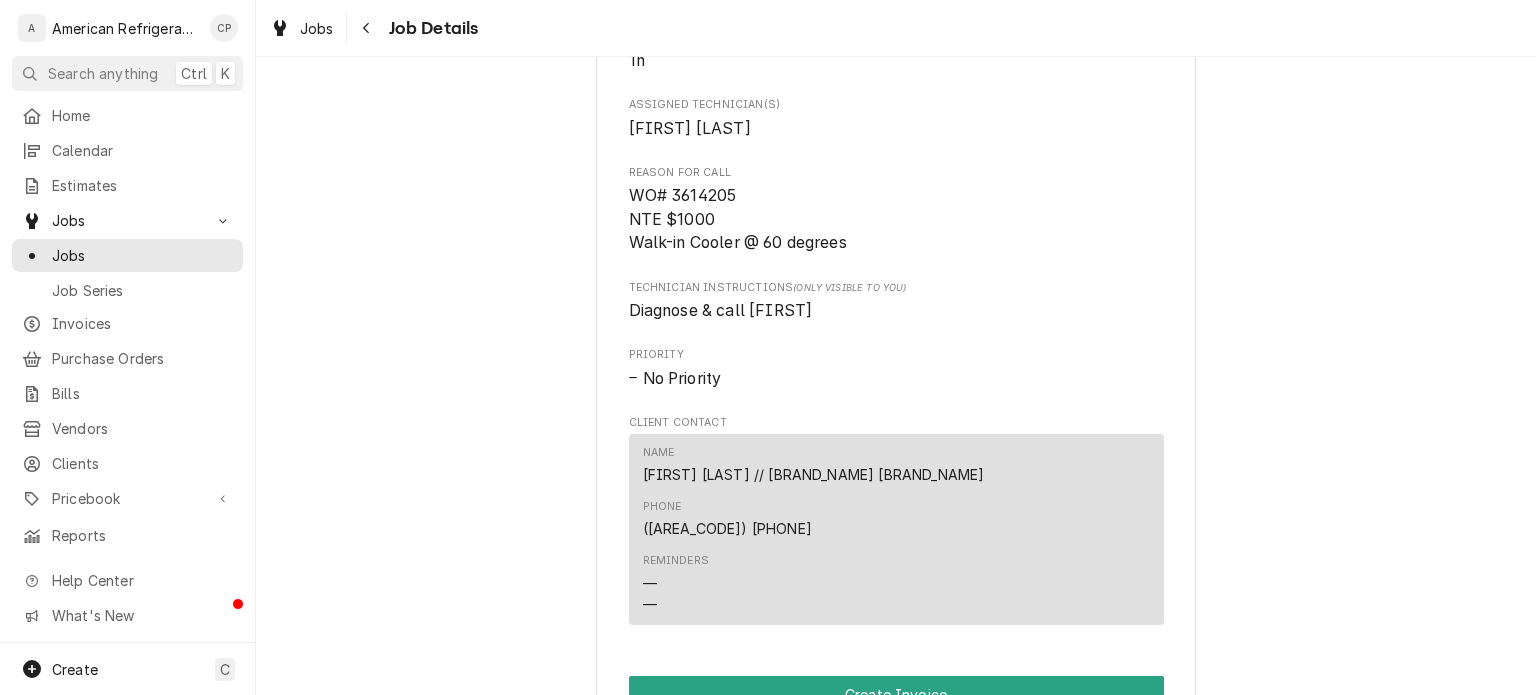 click on "WO# 3614205
NTE $1000
Walk-in Cooler @ 60 degrees" at bounding box center (738, 219) 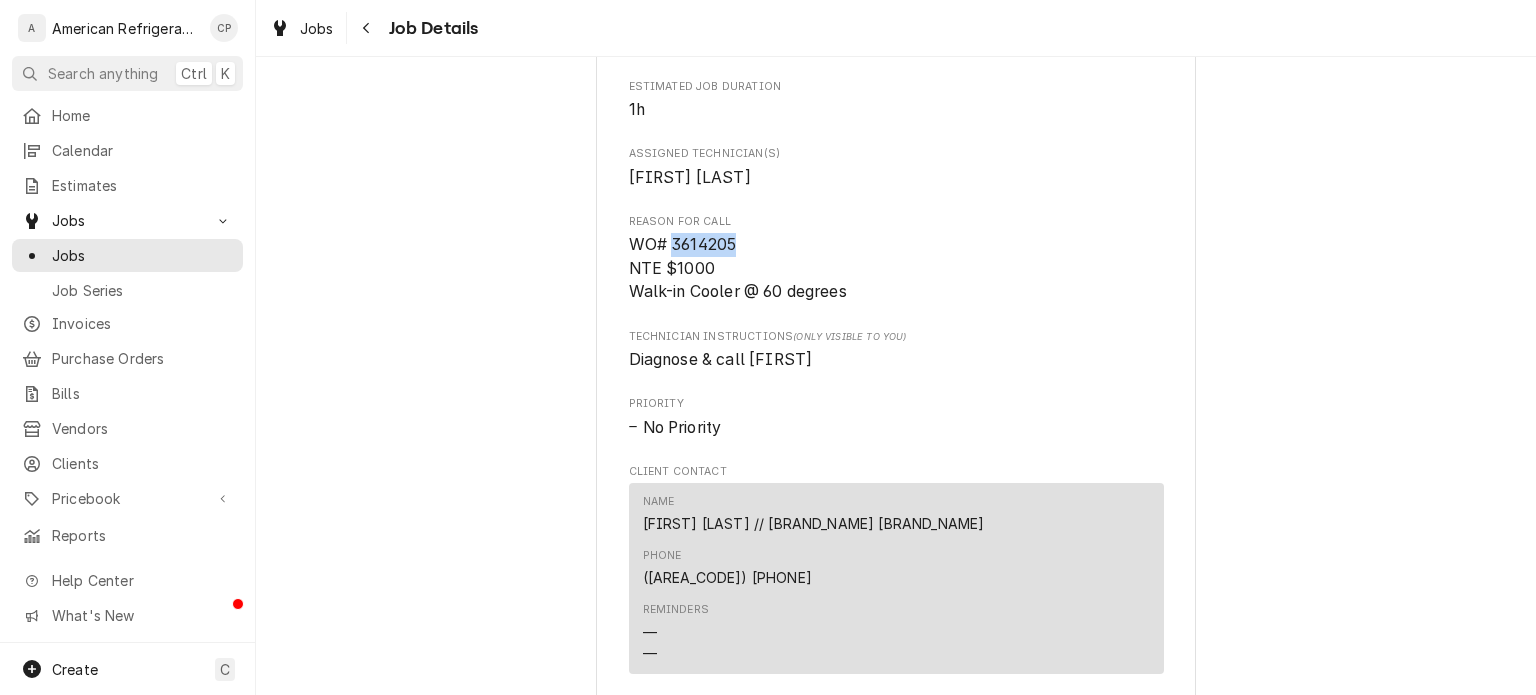 scroll, scrollTop: 872, scrollLeft: 0, axis: vertical 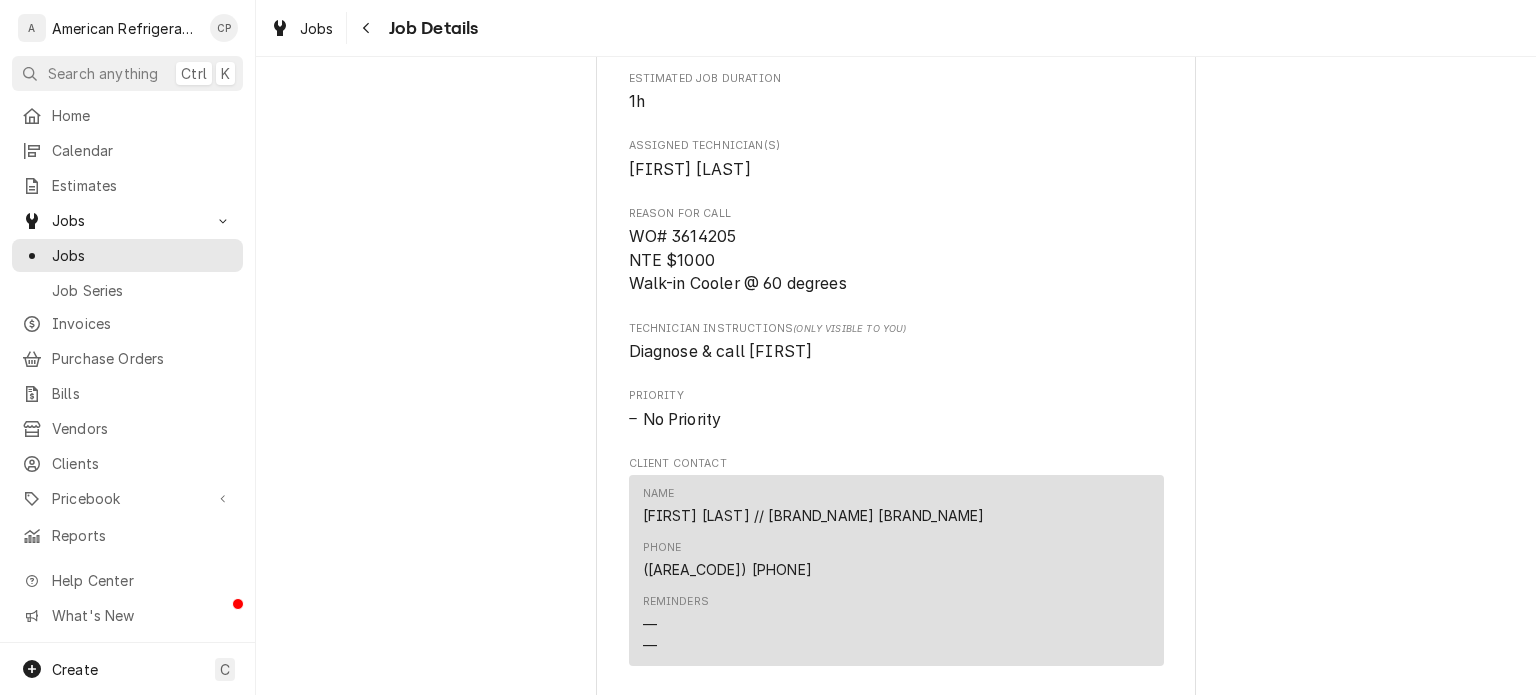 click on "WO# 3614205
NTE $1000
Walk-in Cooler @ 60 degrees" at bounding box center (738, 260) 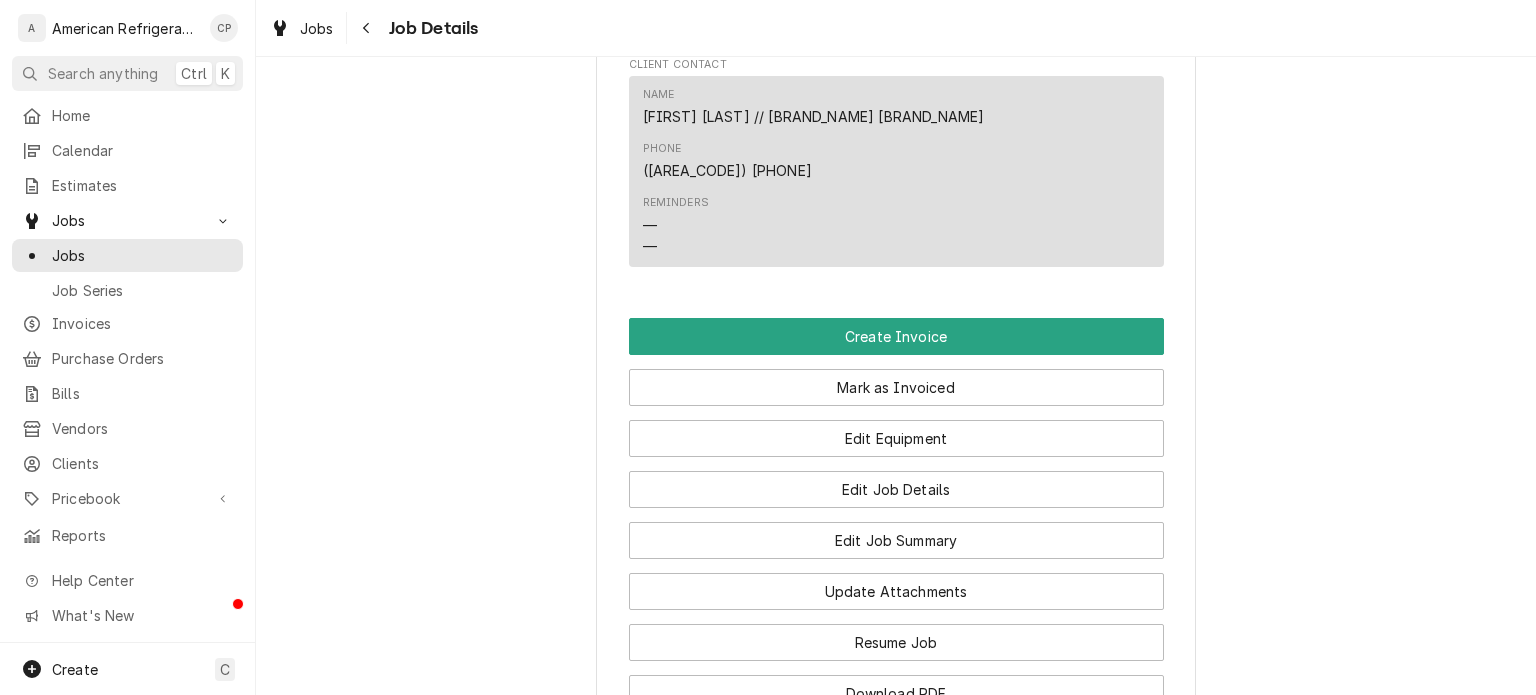 scroll, scrollTop: 1273, scrollLeft: 0, axis: vertical 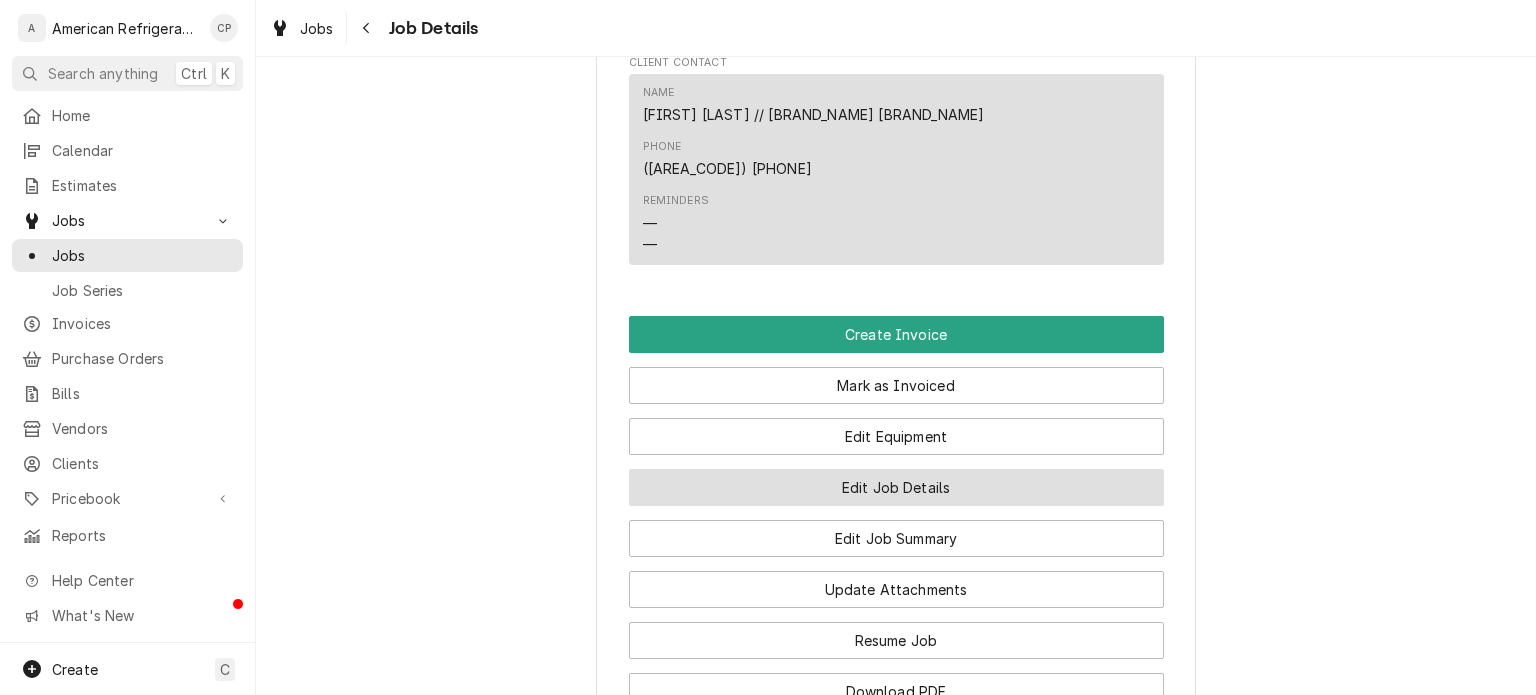 click on "Edit Job Details" at bounding box center (896, 487) 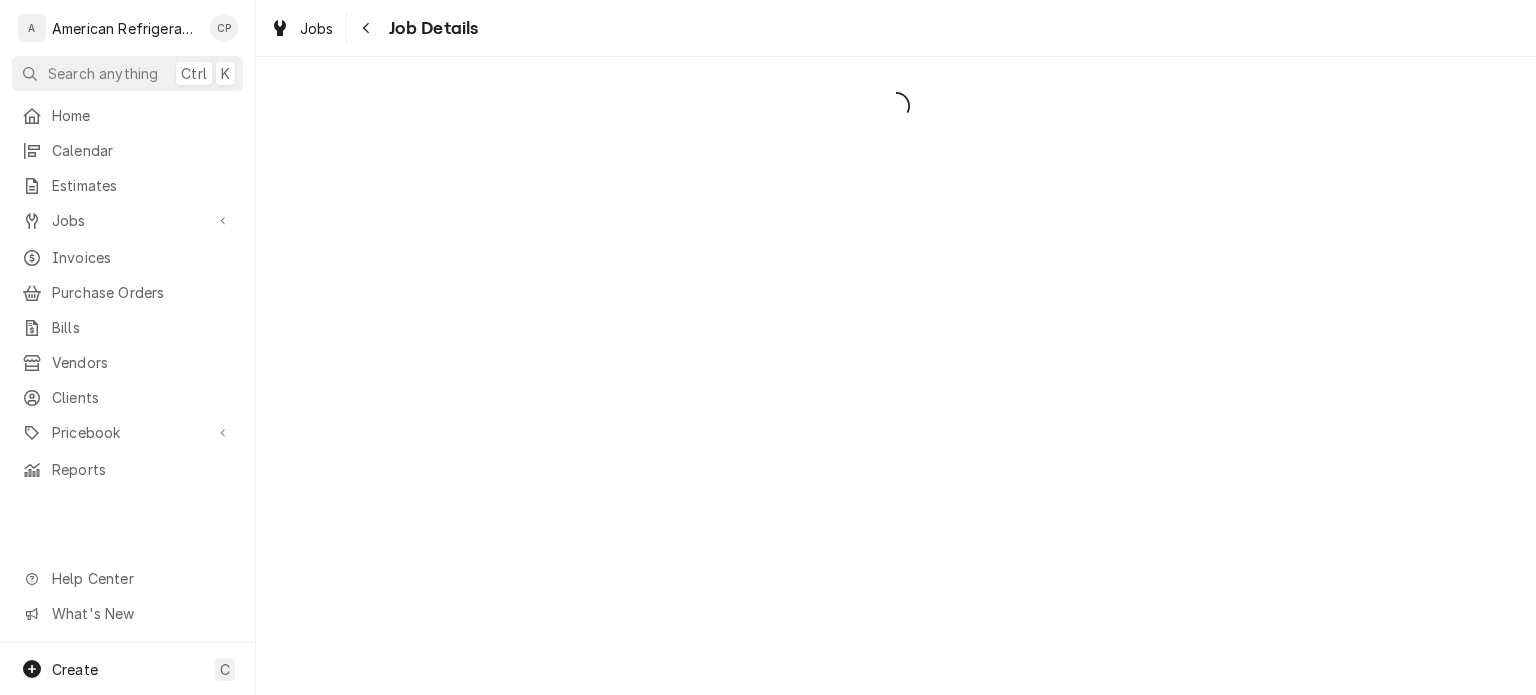 scroll, scrollTop: 0, scrollLeft: 0, axis: both 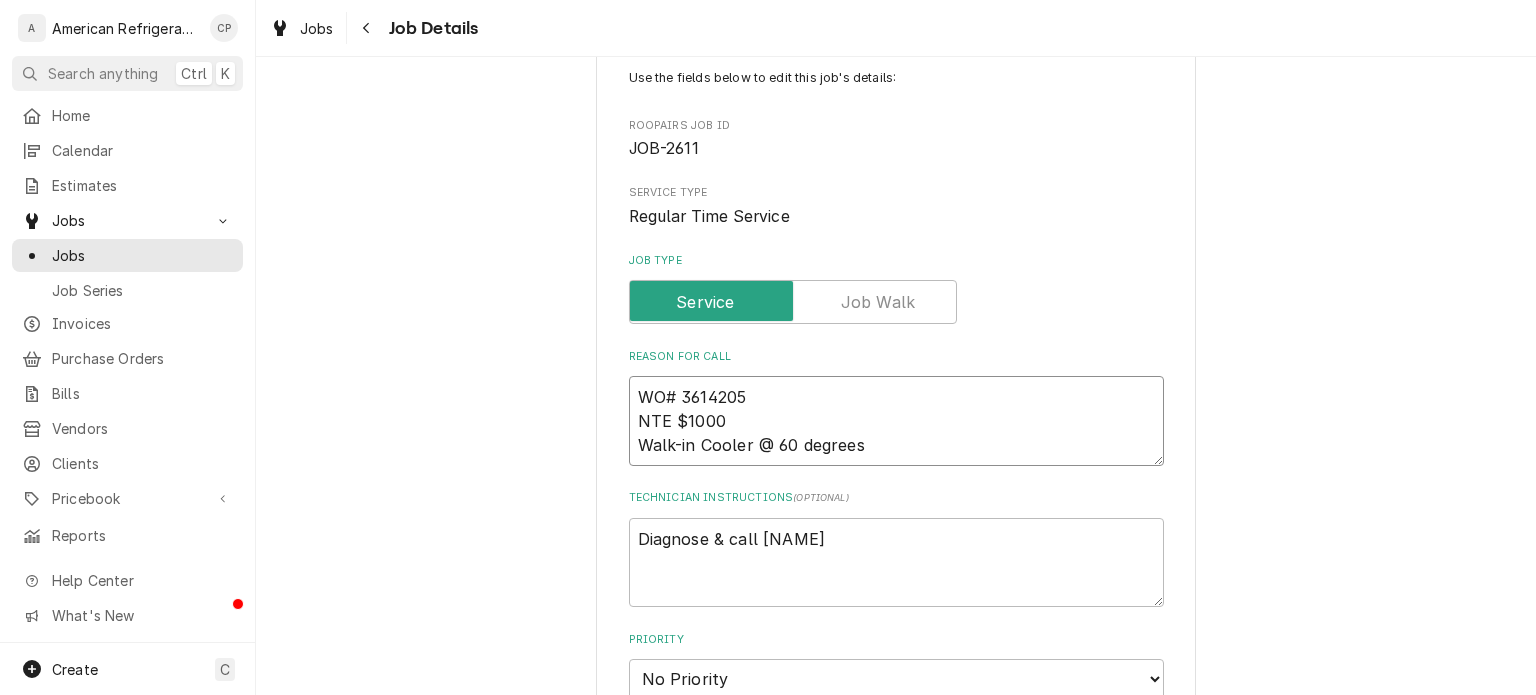 click on "WO# 3614205
NTE $1000
Walk-in Cooler @ 60 degrees" at bounding box center [896, 421] 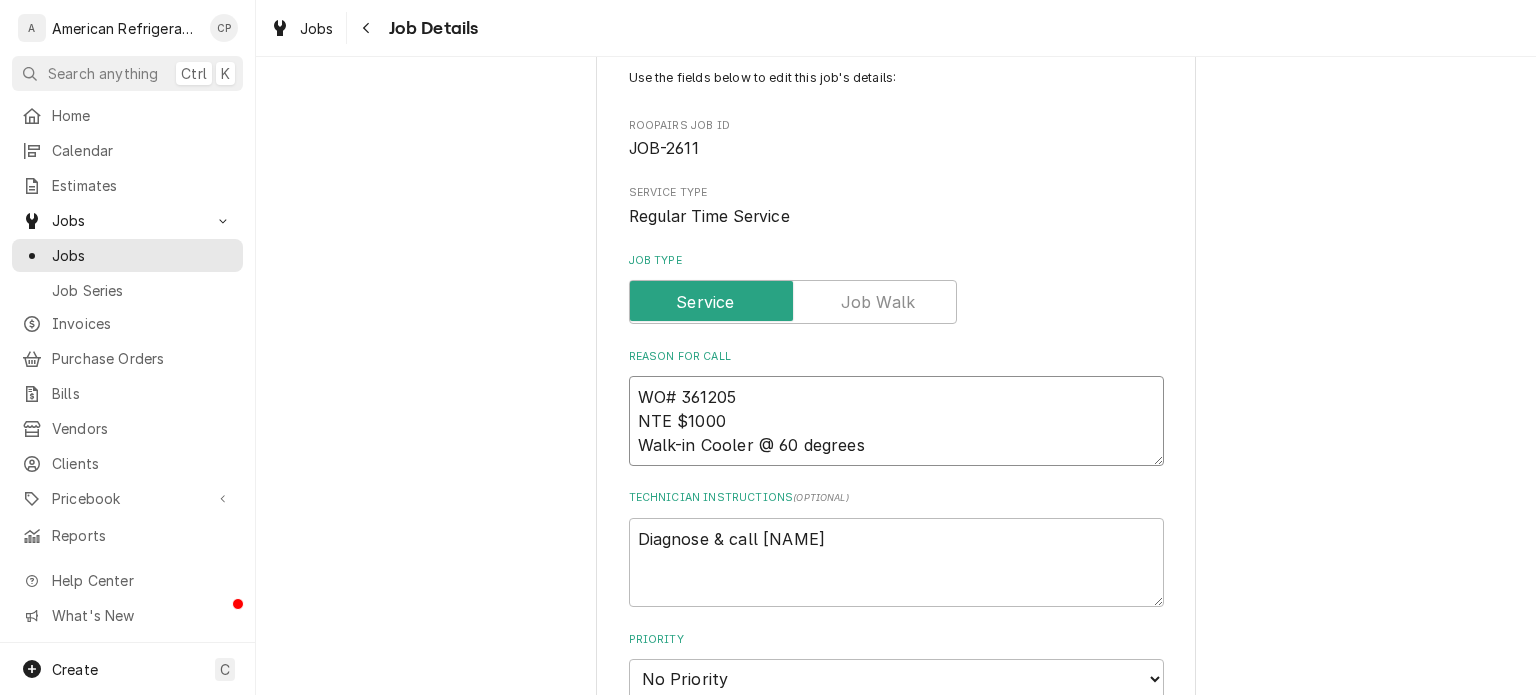 type on "x" 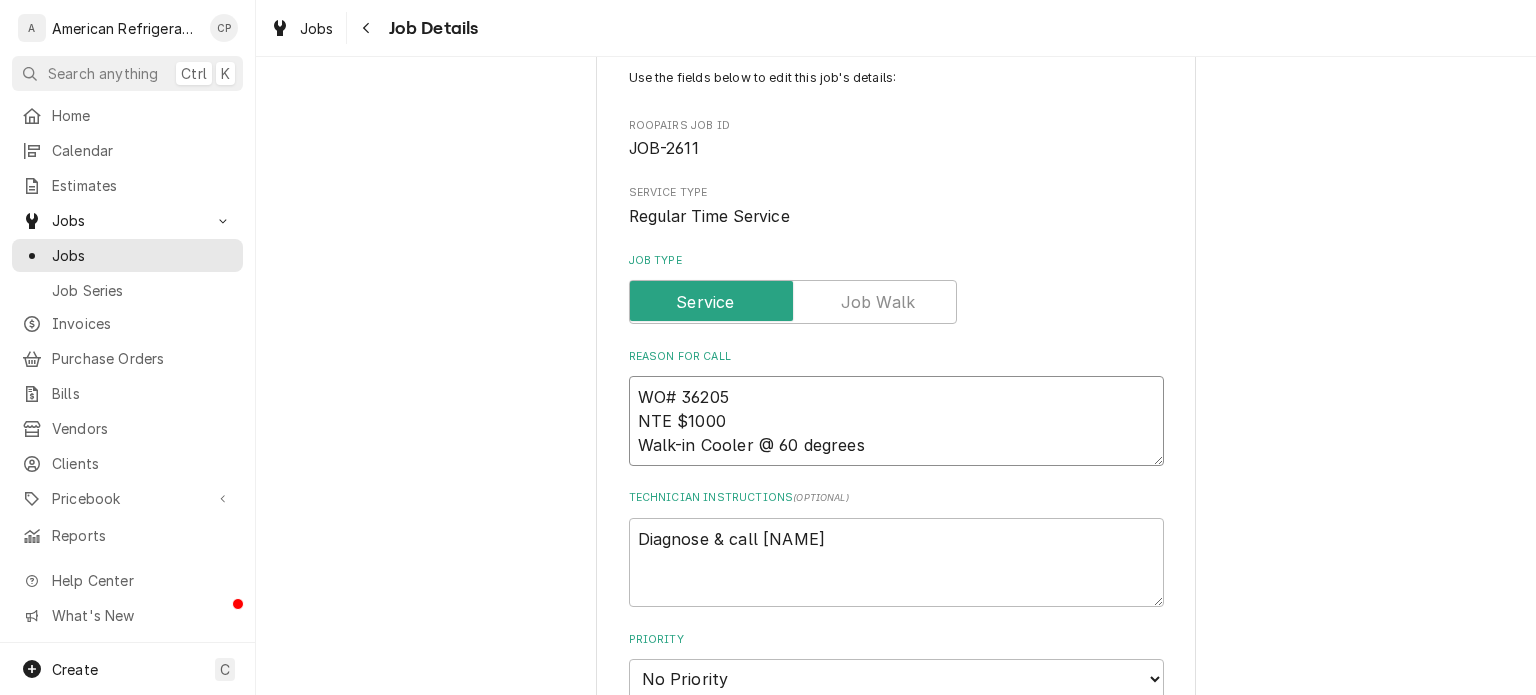 type on "x" 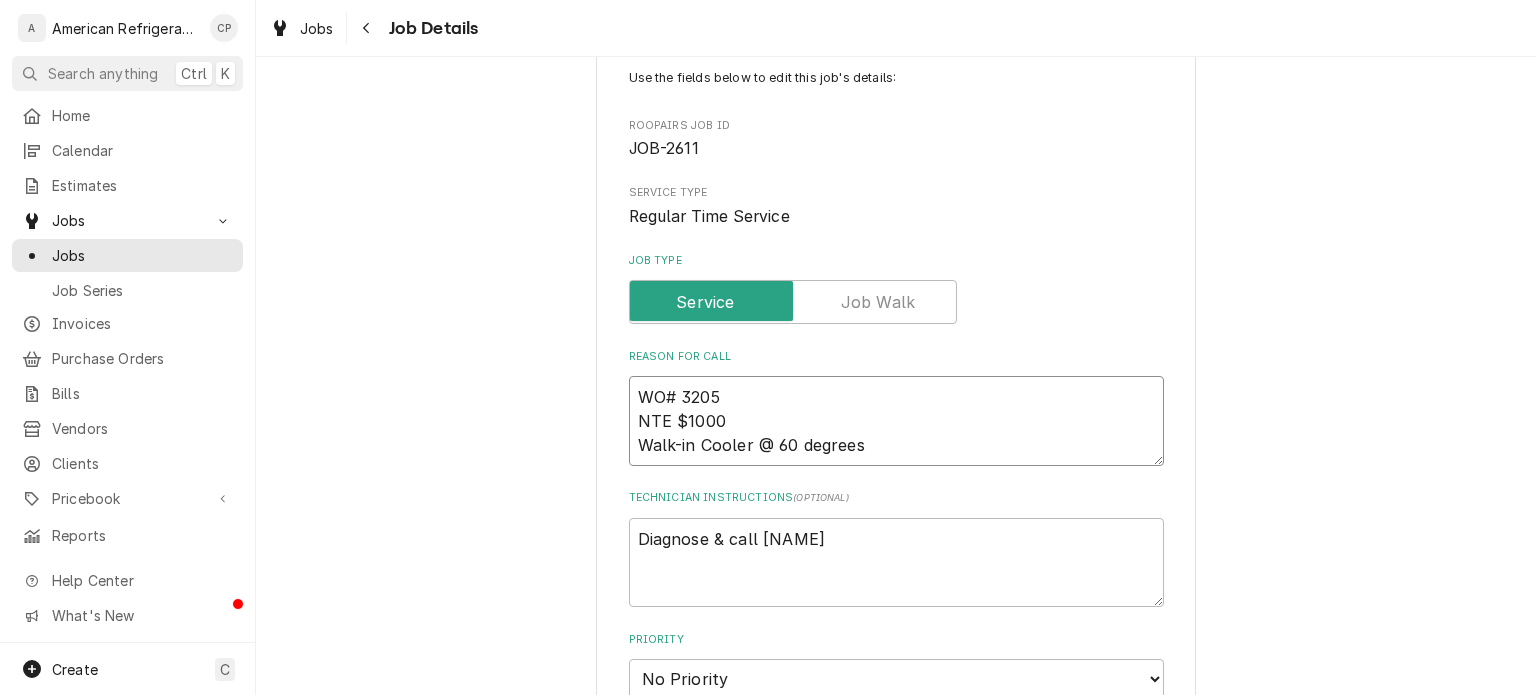type on "x" 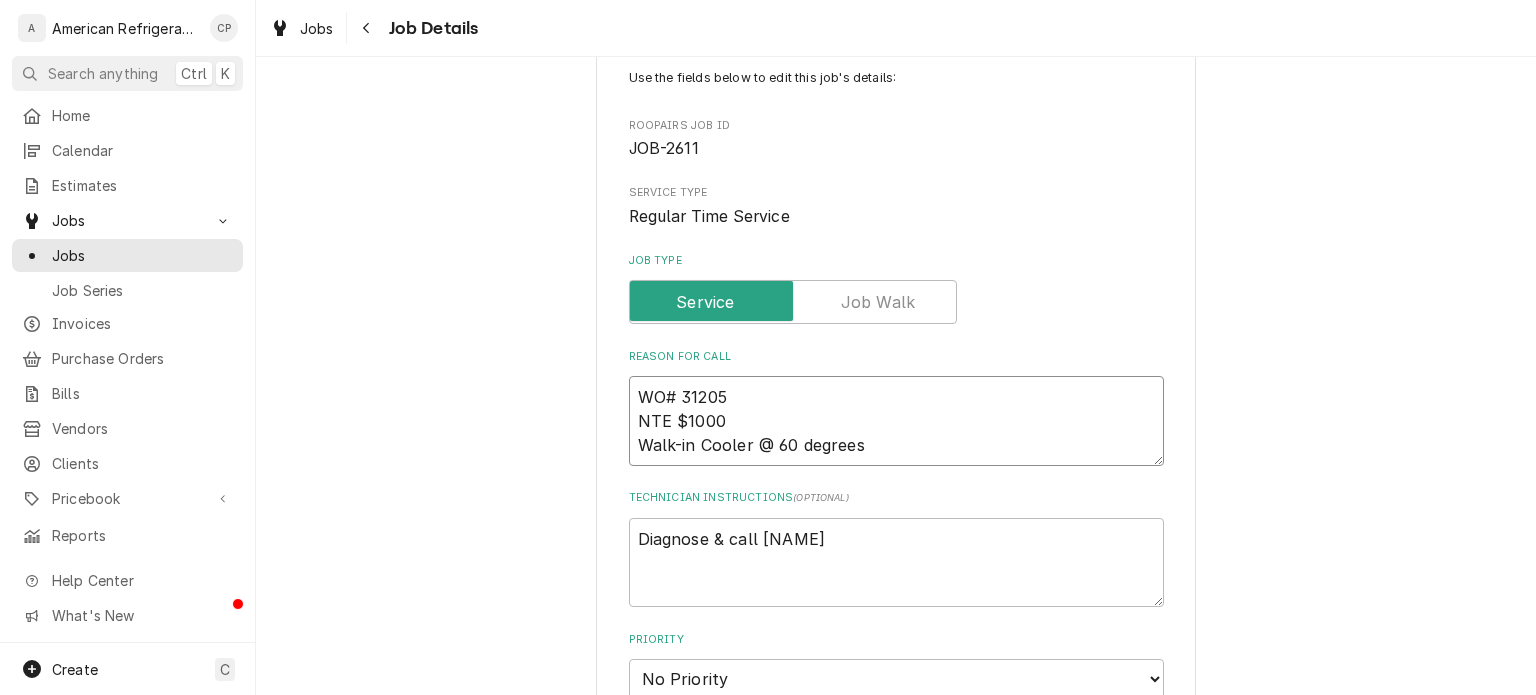 type on "x" 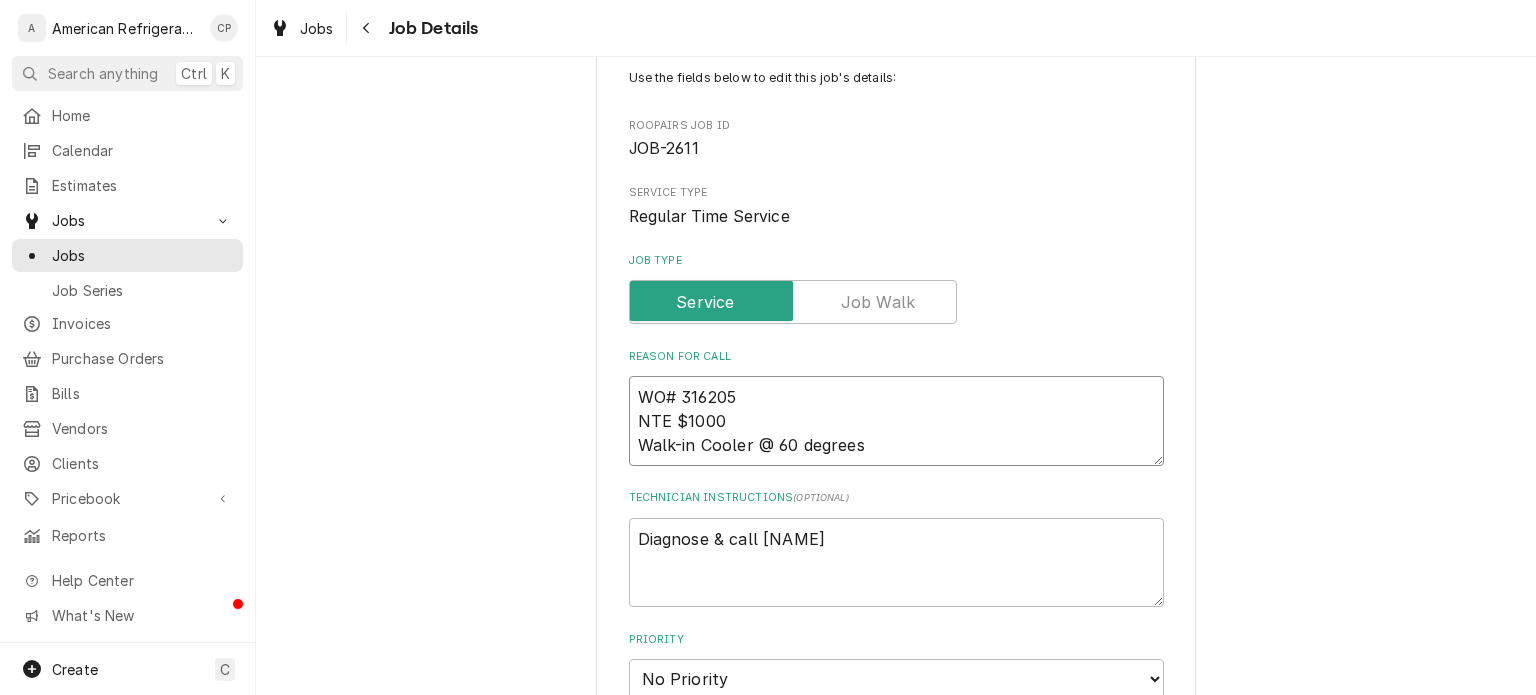 type on "WO# 3164205
NTE $1000
Walk-in Cooler @ 60 degrees" 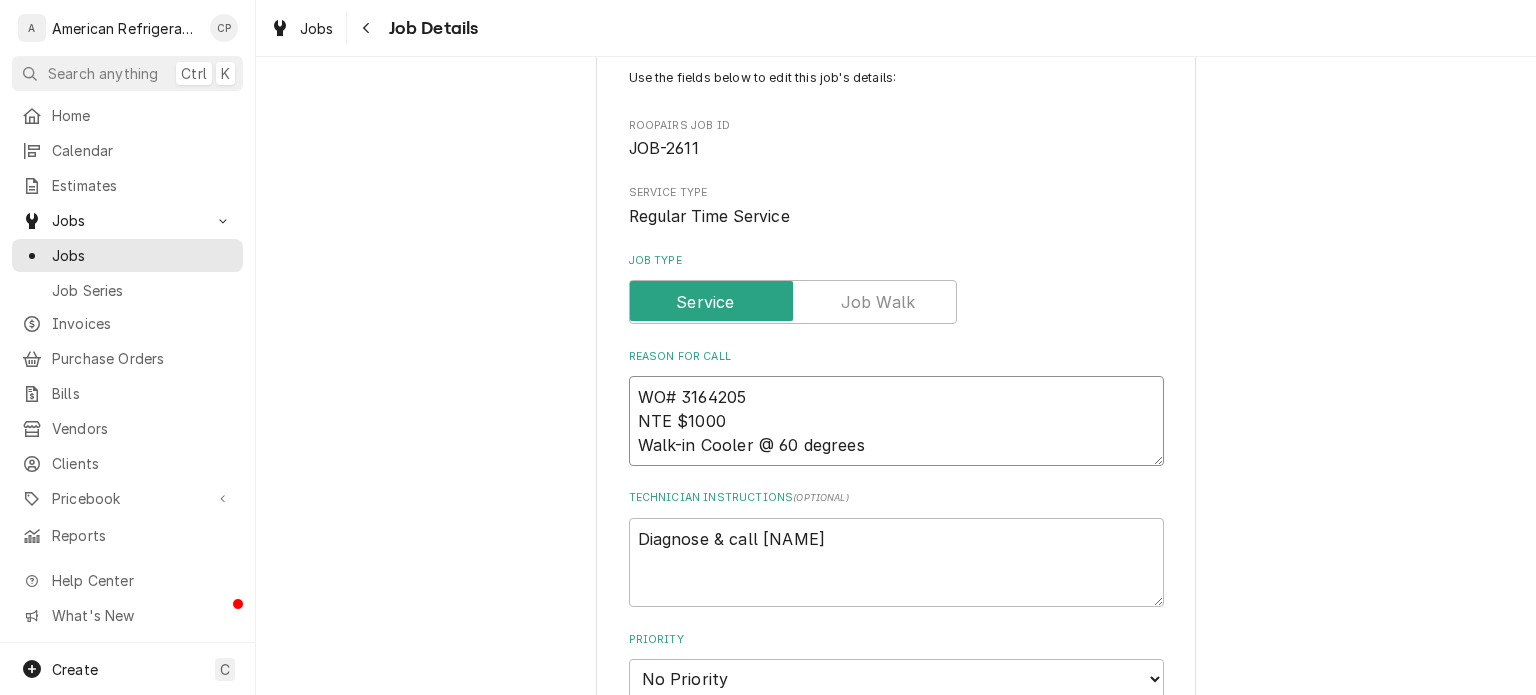 type on "x" 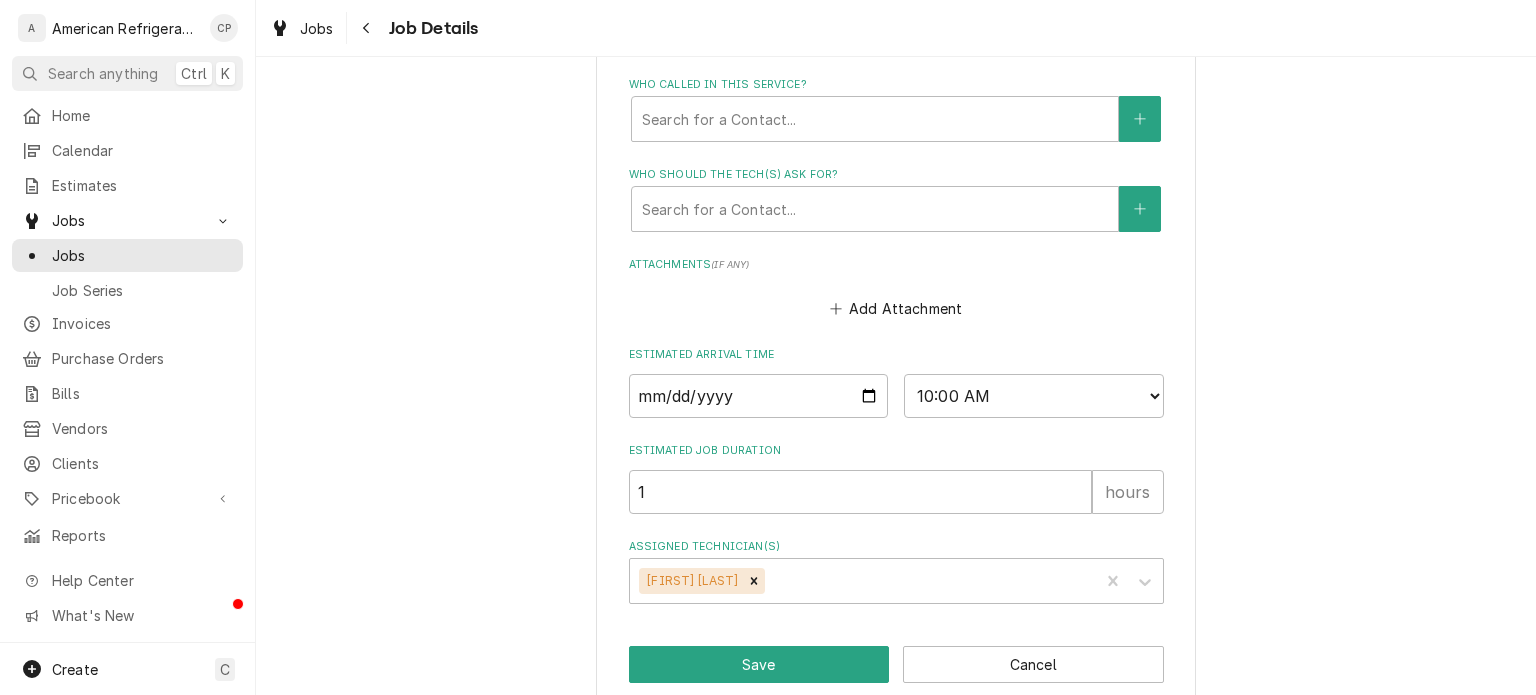 scroll, scrollTop: 977, scrollLeft: 0, axis: vertical 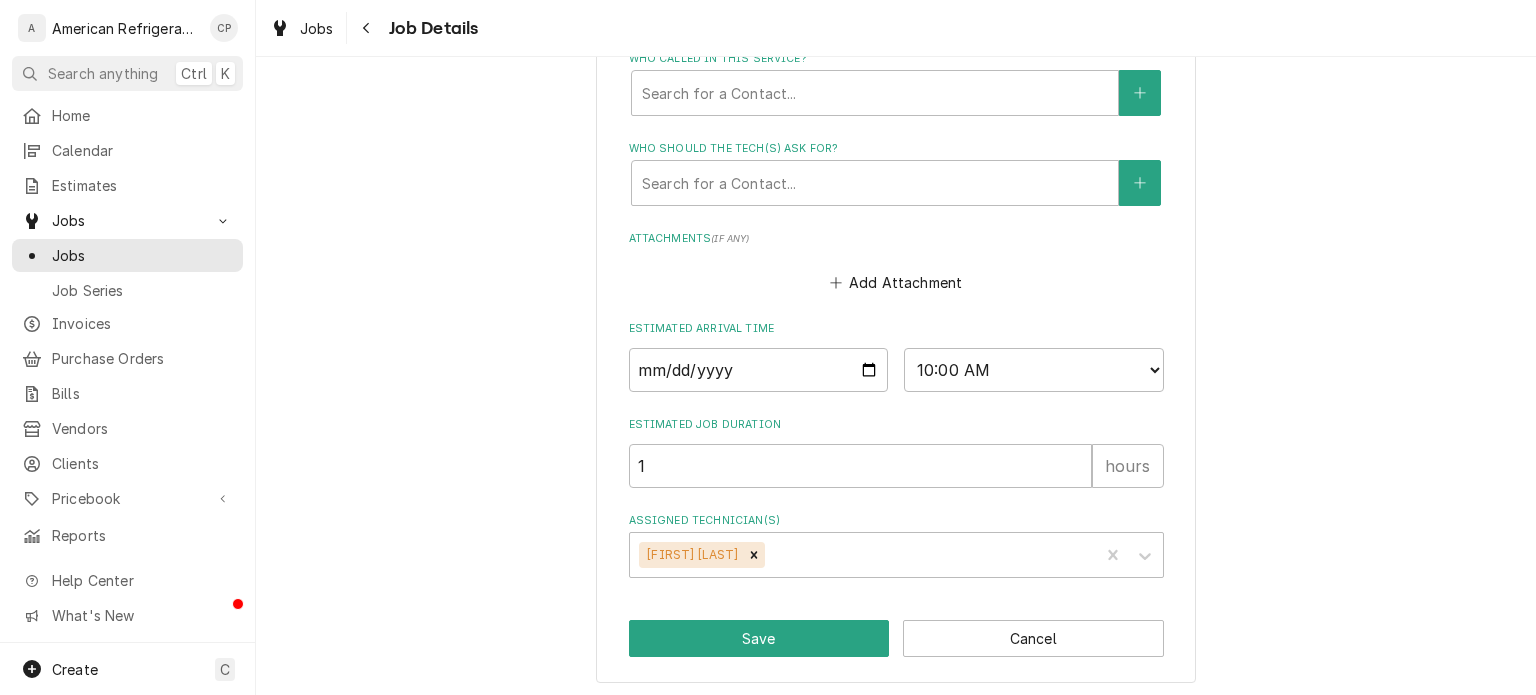 type on "WO# 3164205
NTE $1000
Walk-in Cooler @ 60 degrees" 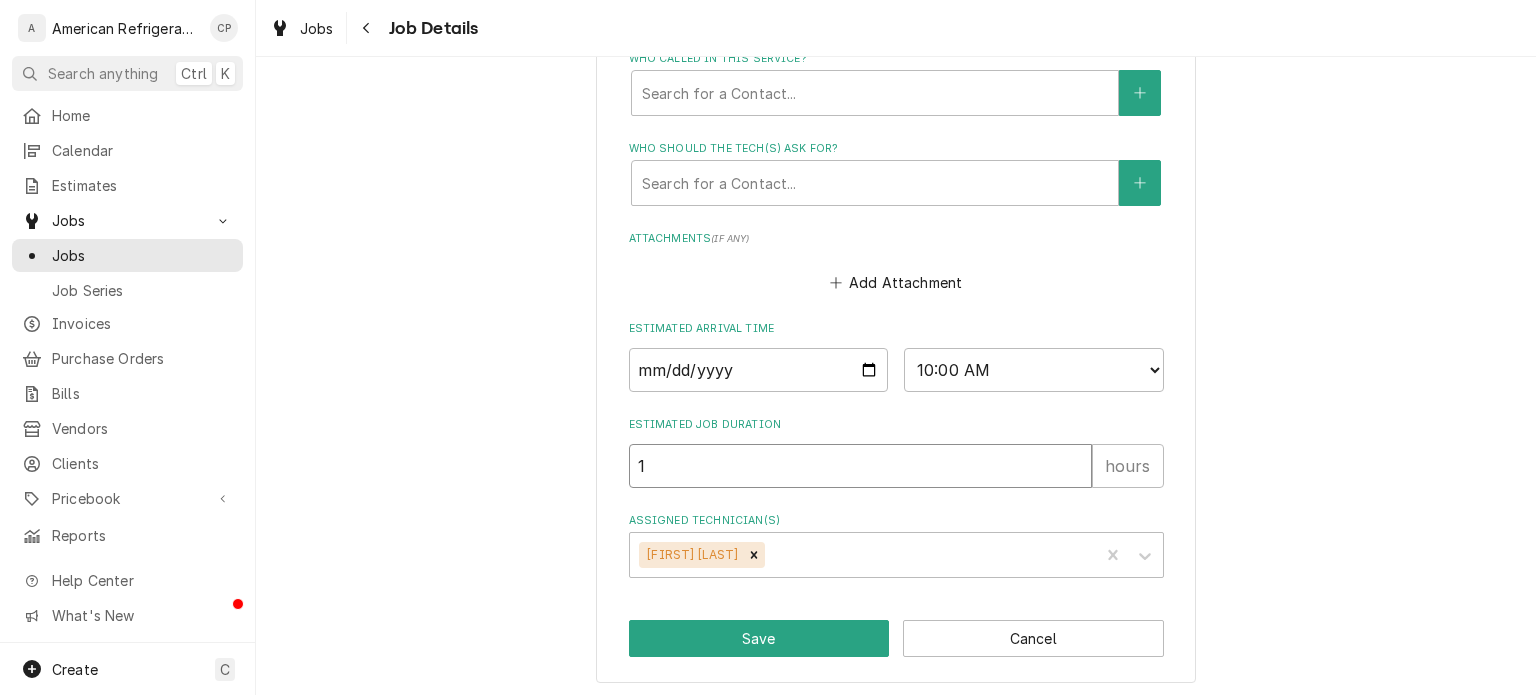 click on "1" at bounding box center [860, 466] 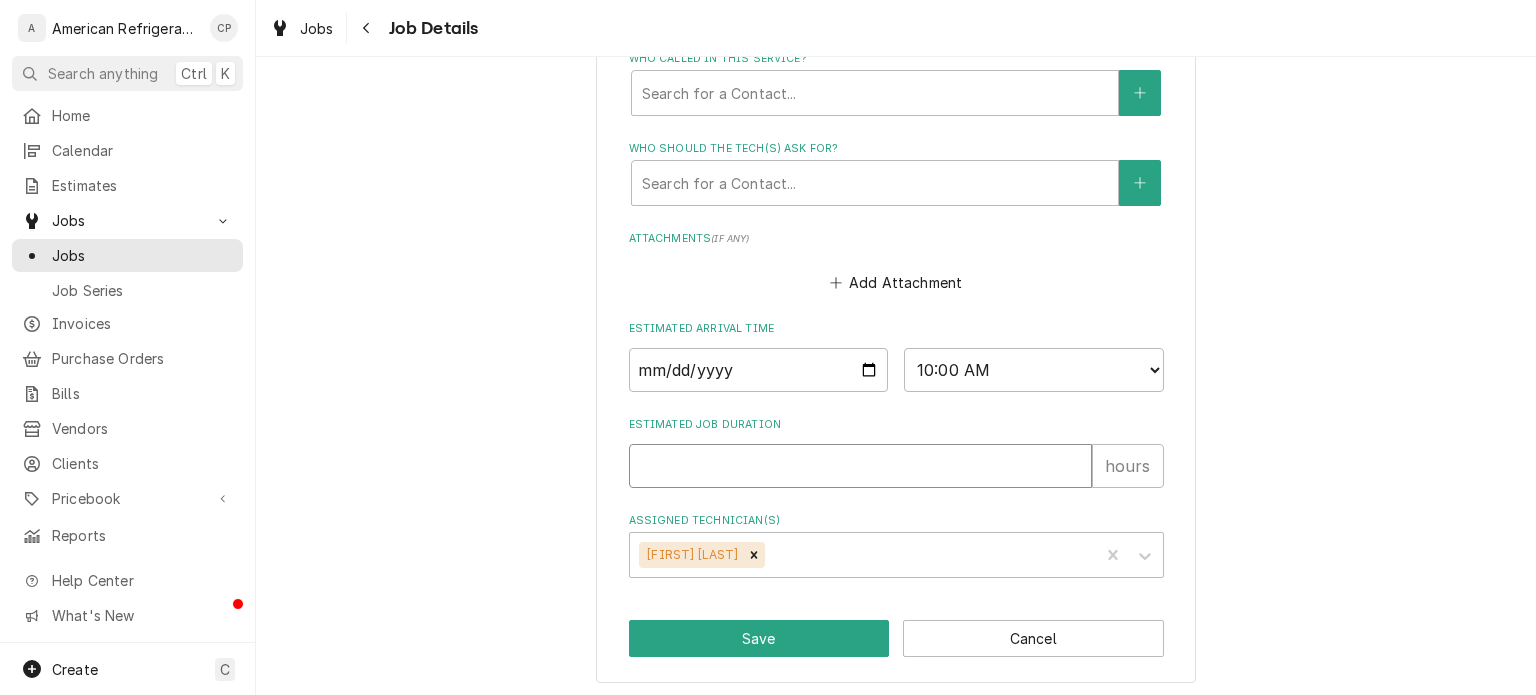 type on "x" 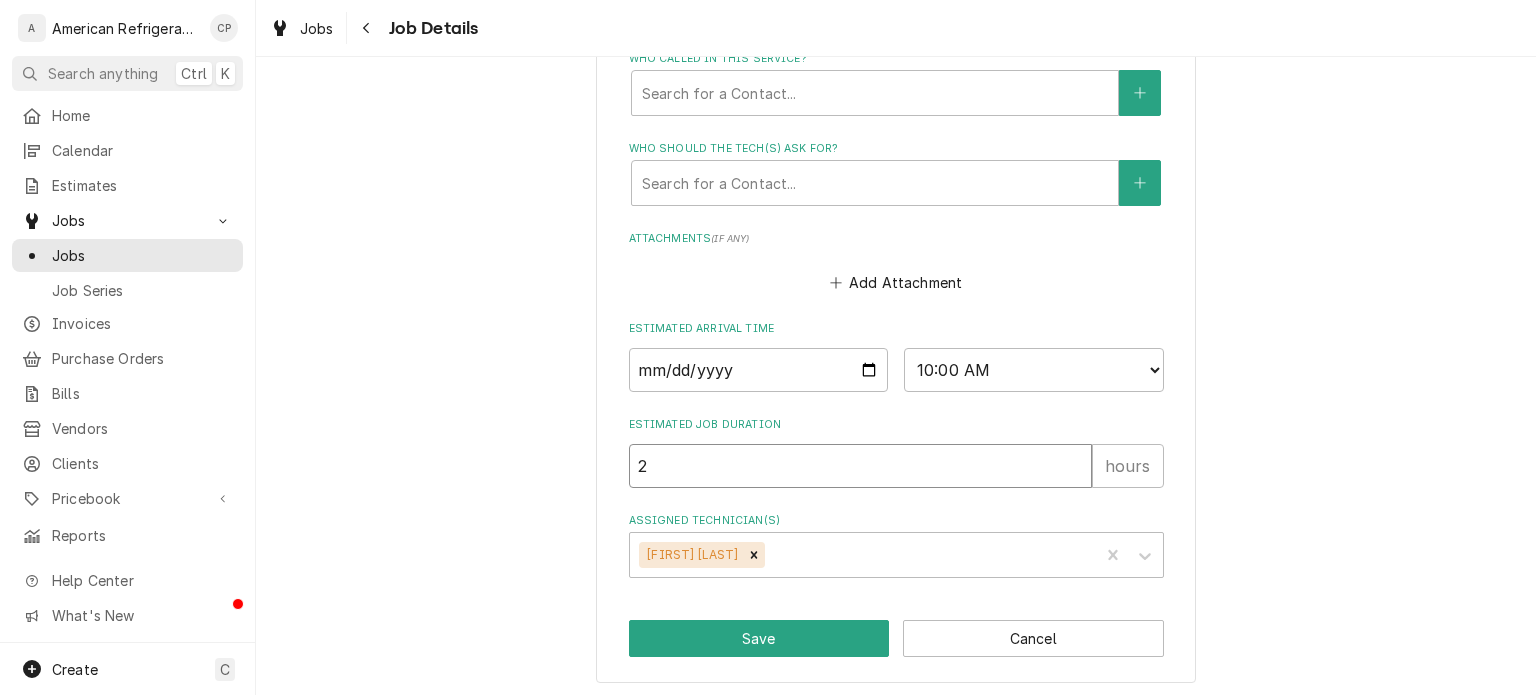 type on "x" 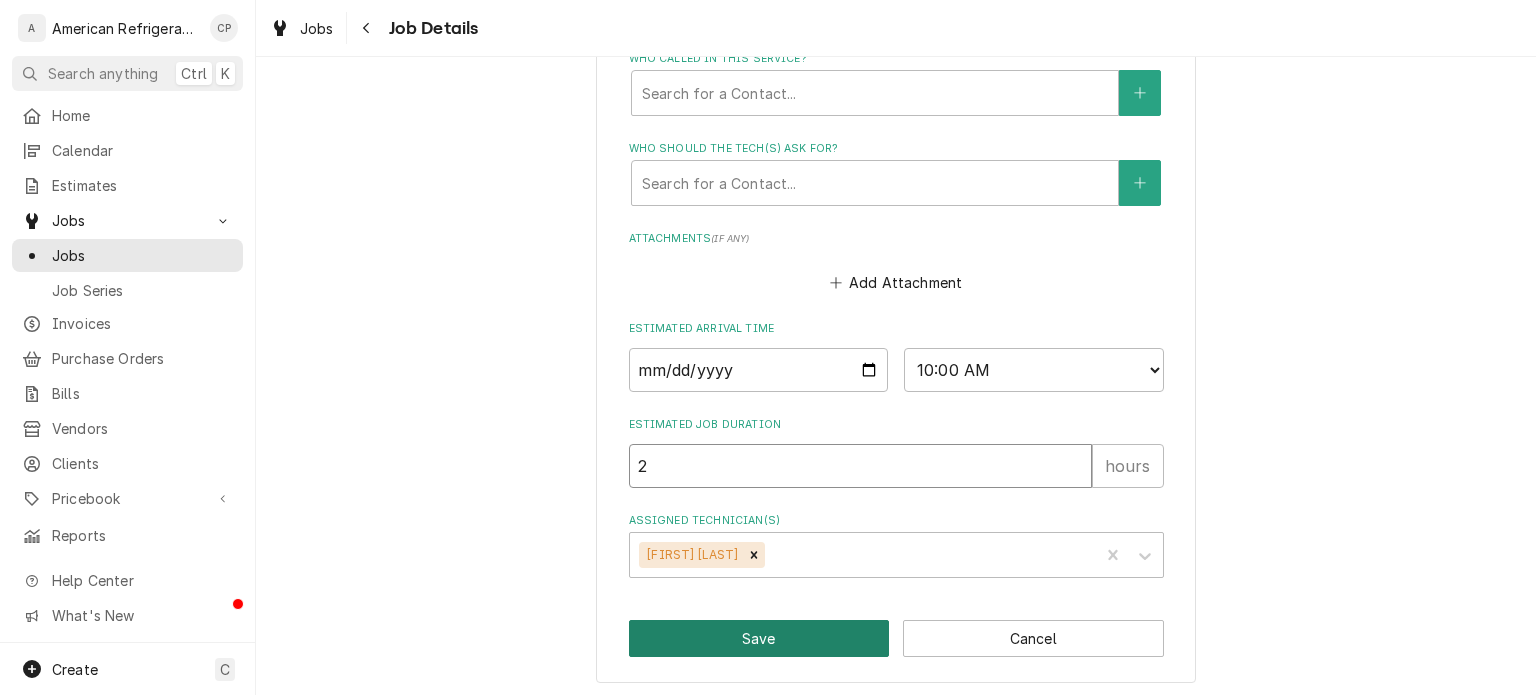 type on "2" 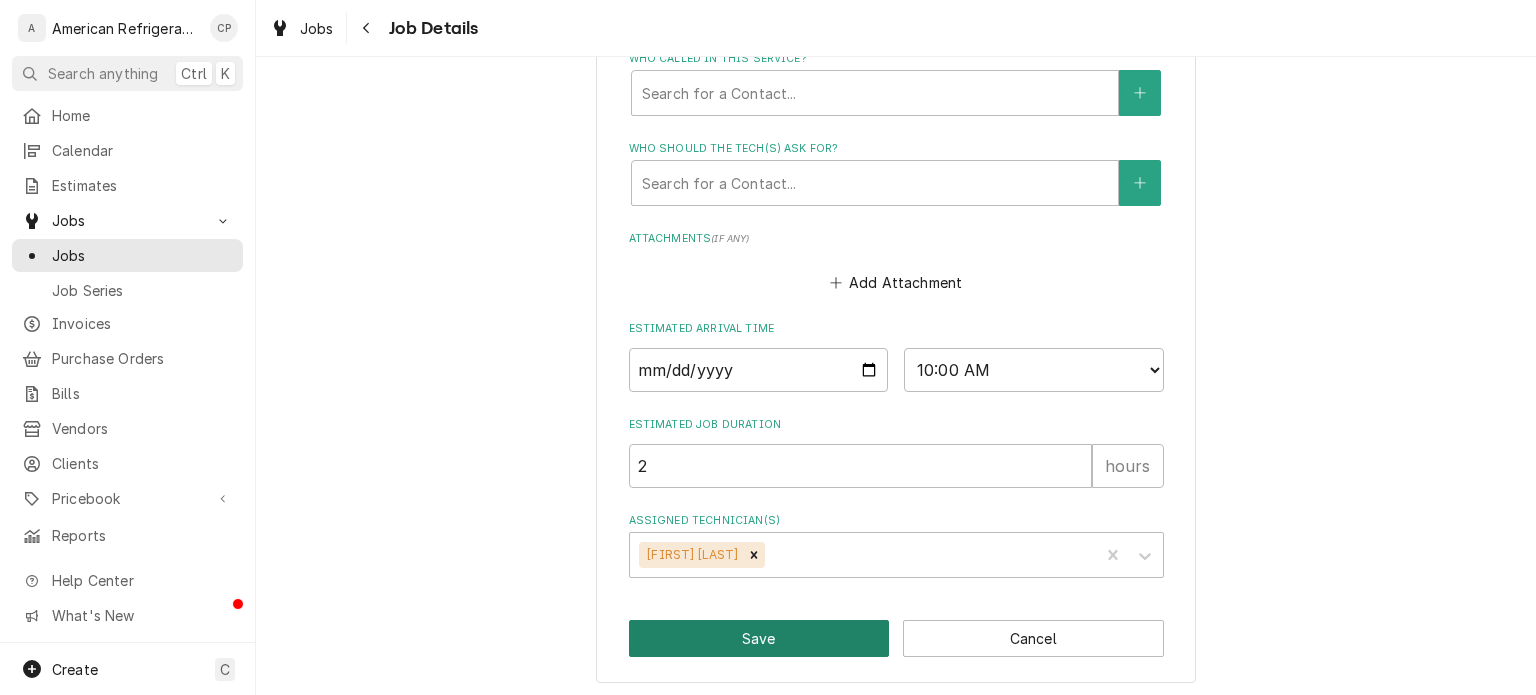 click on "Save" at bounding box center [759, 638] 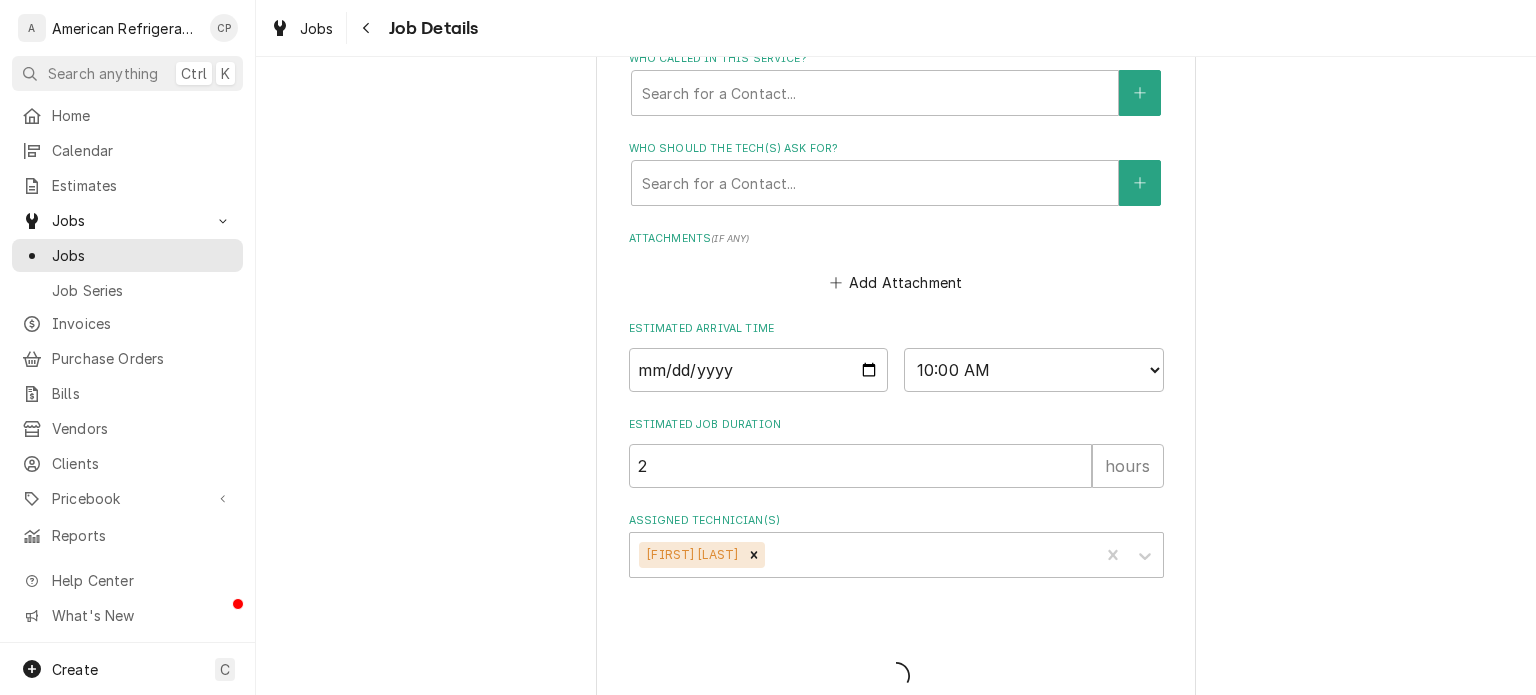 type on "x" 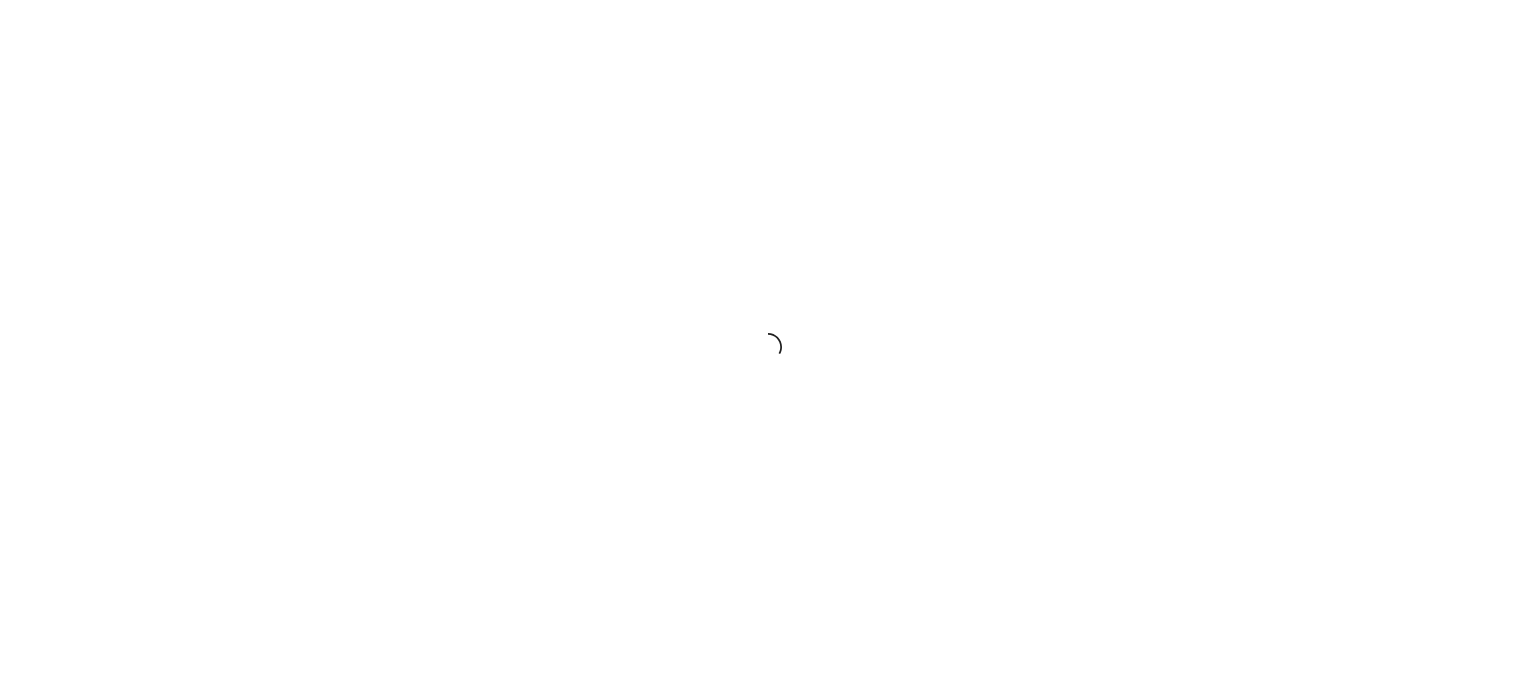 scroll, scrollTop: 0, scrollLeft: 0, axis: both 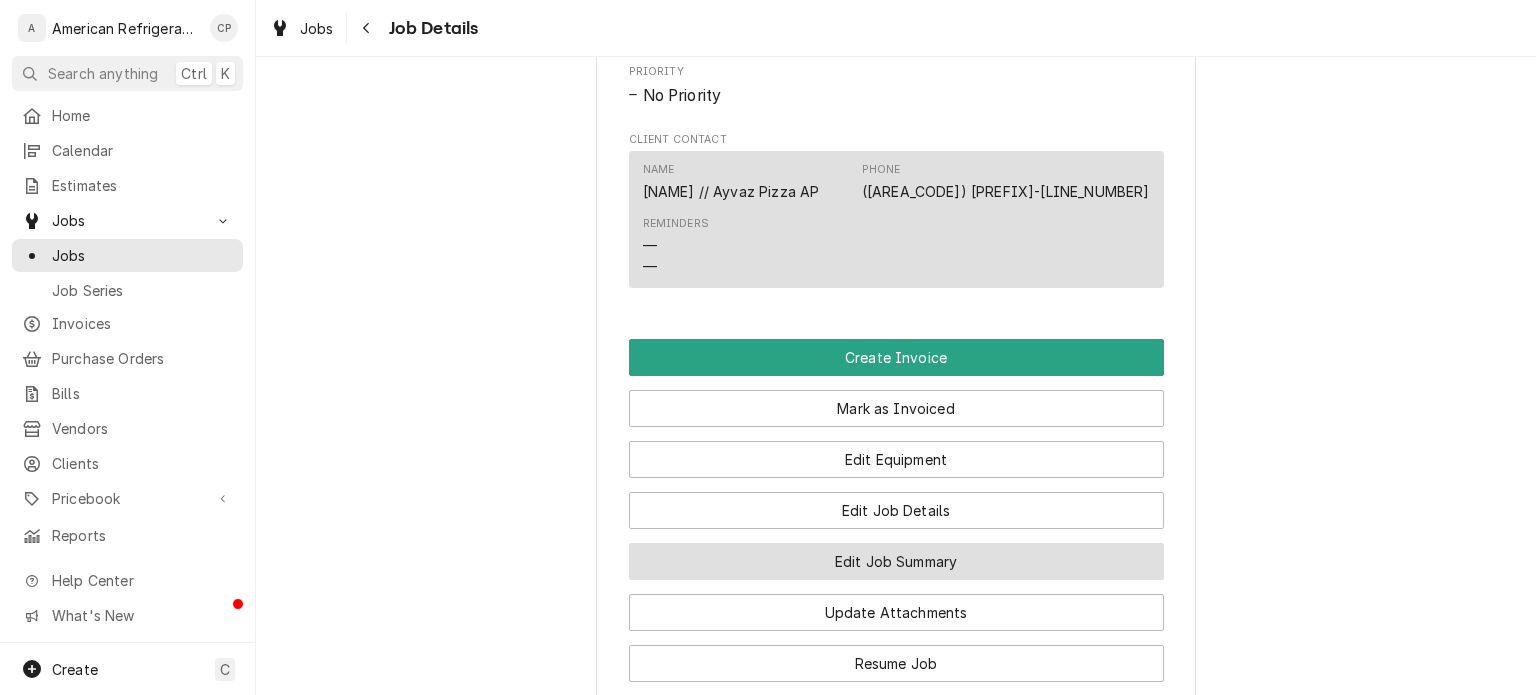 click on "Edit Job Summary" at bounding box center [896, 561] 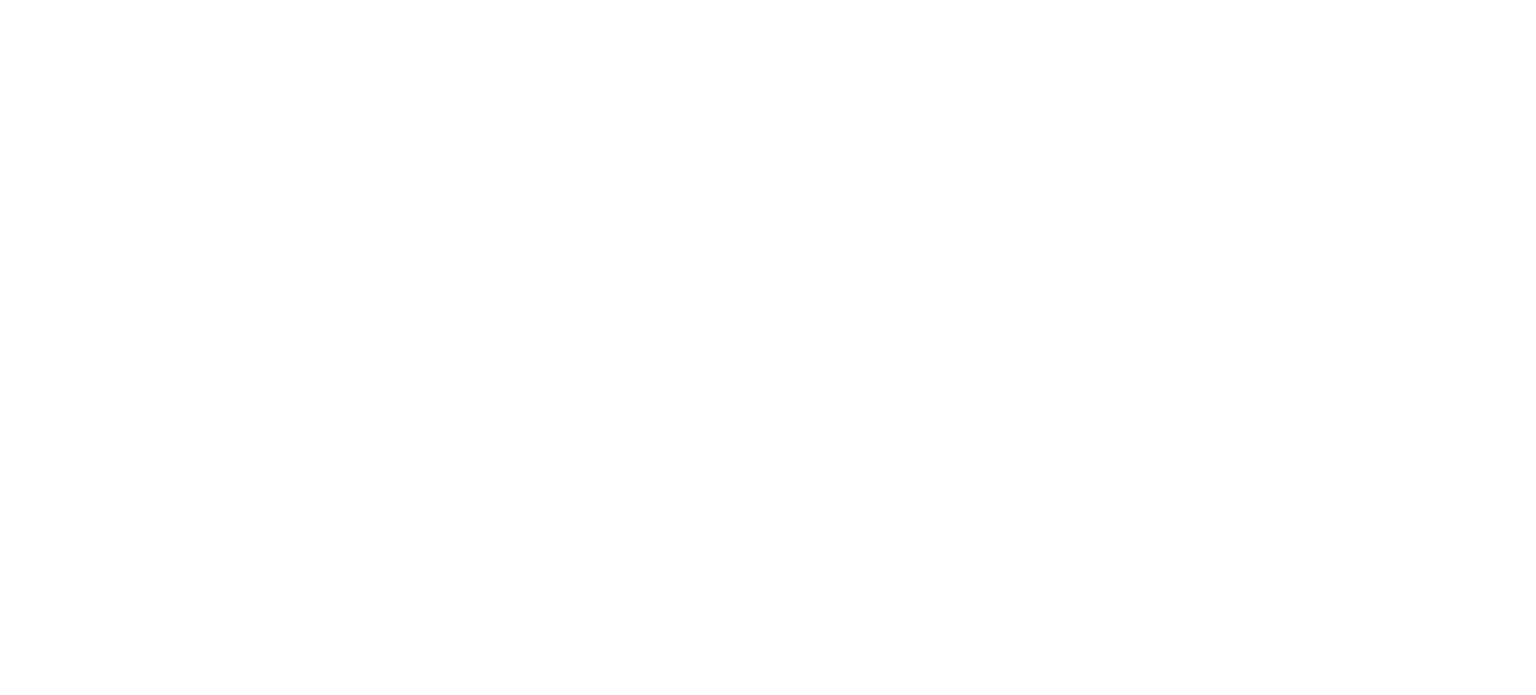 scroll, scrollTop: 0, scrollLeft: 0, axis: both 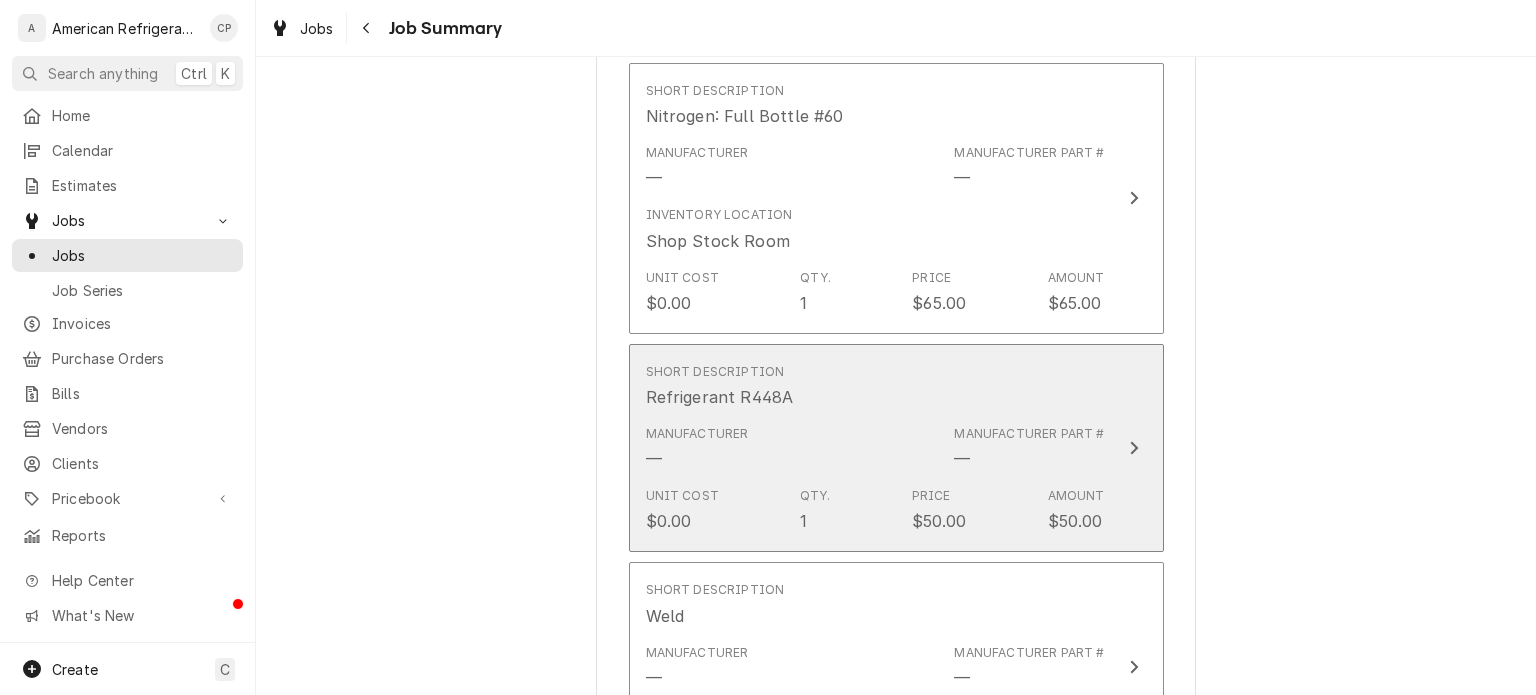 click on "Short Description Refrigerant R448A" at bounding box center [875, 386] 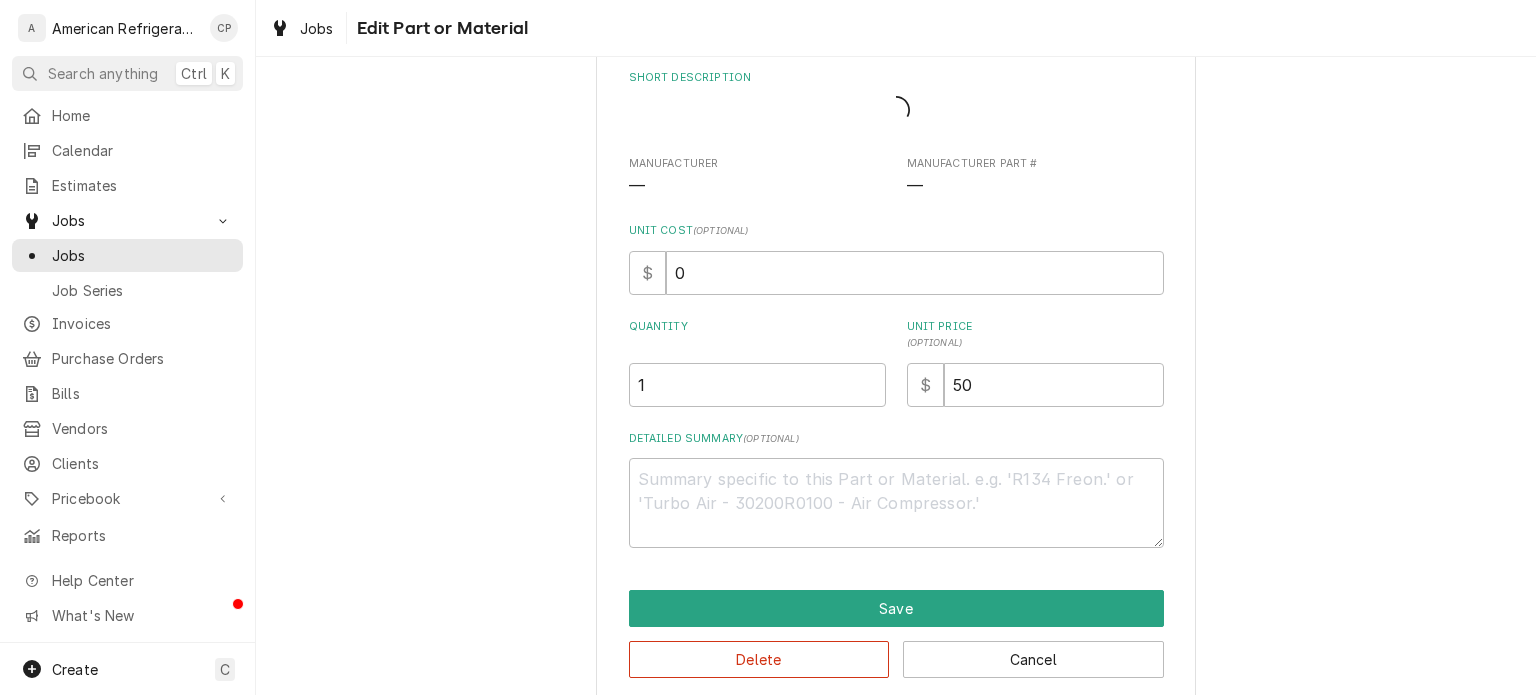 scroll, scrollTop: 0, scrollLeft: 0, axis: both 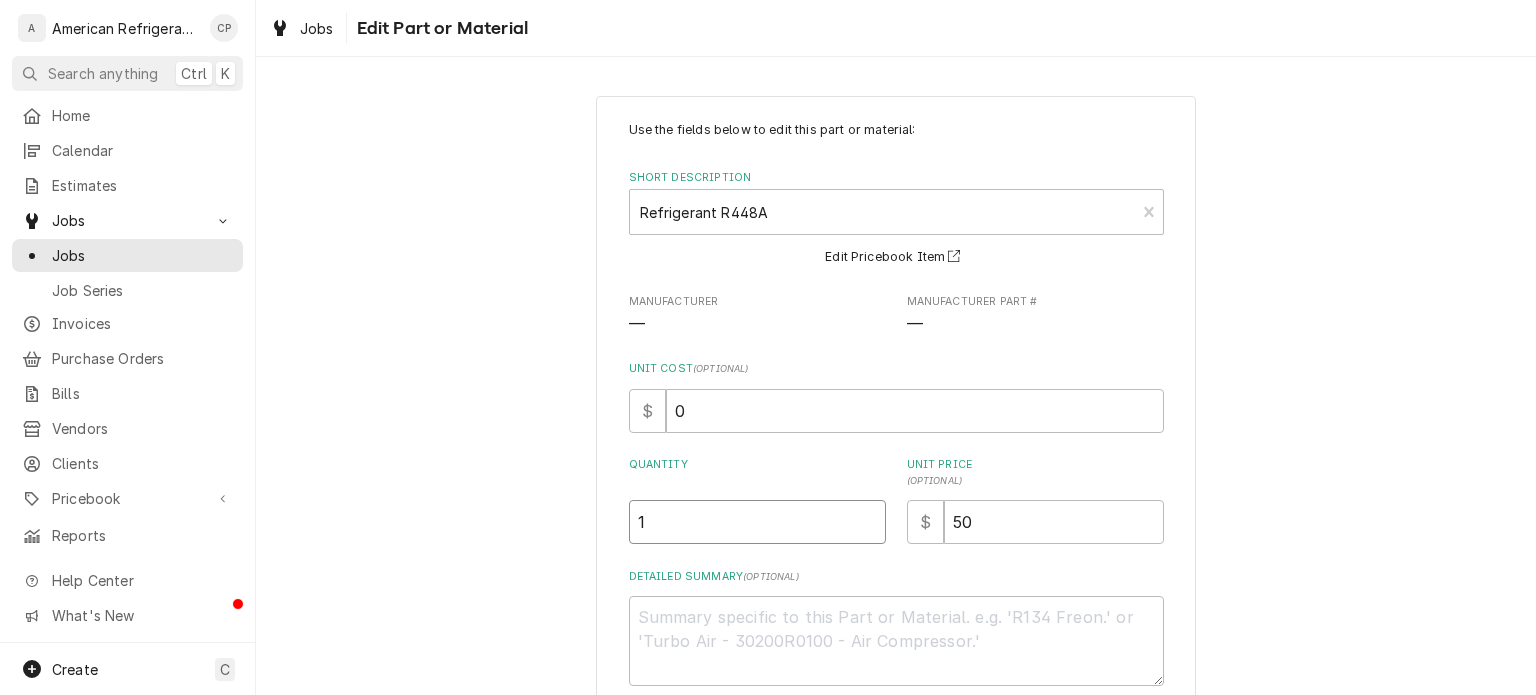 click on "1" at bounding box center [757, 522] 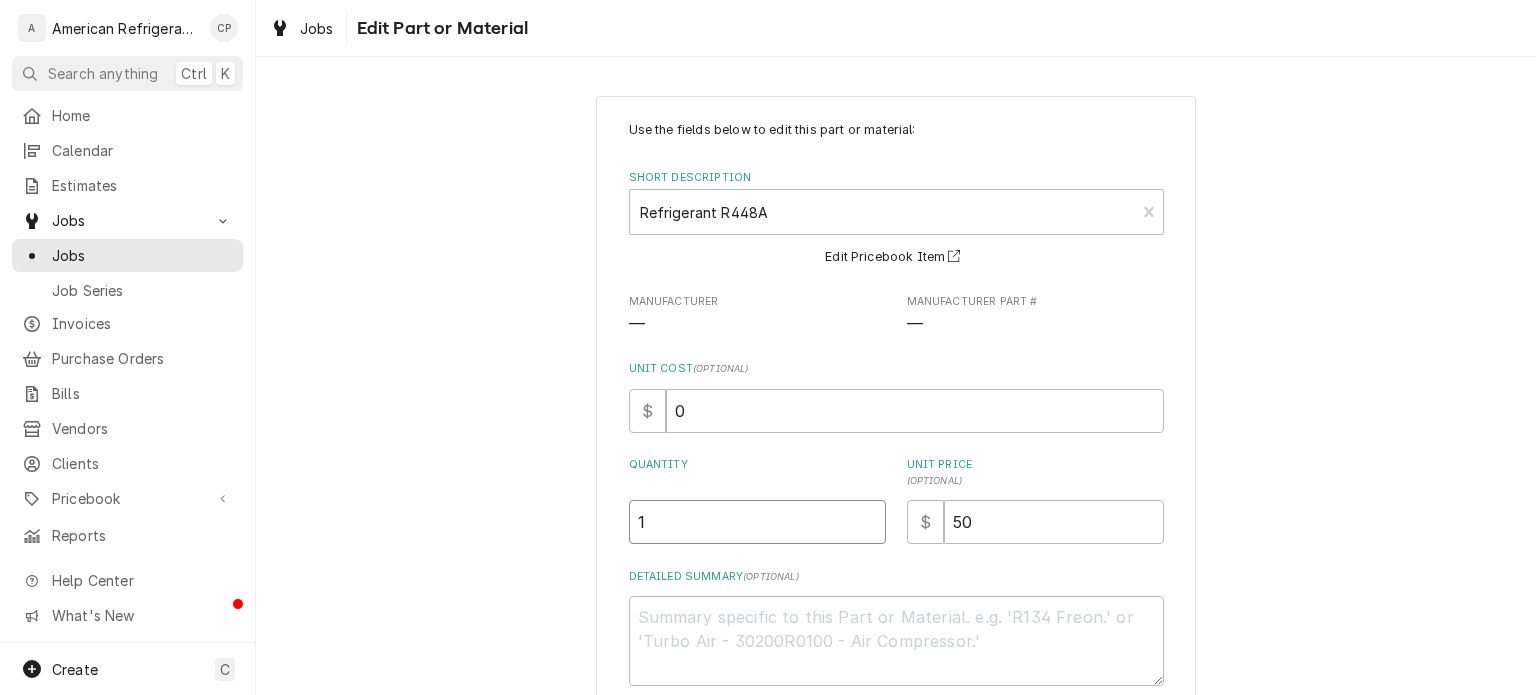 type on "x" 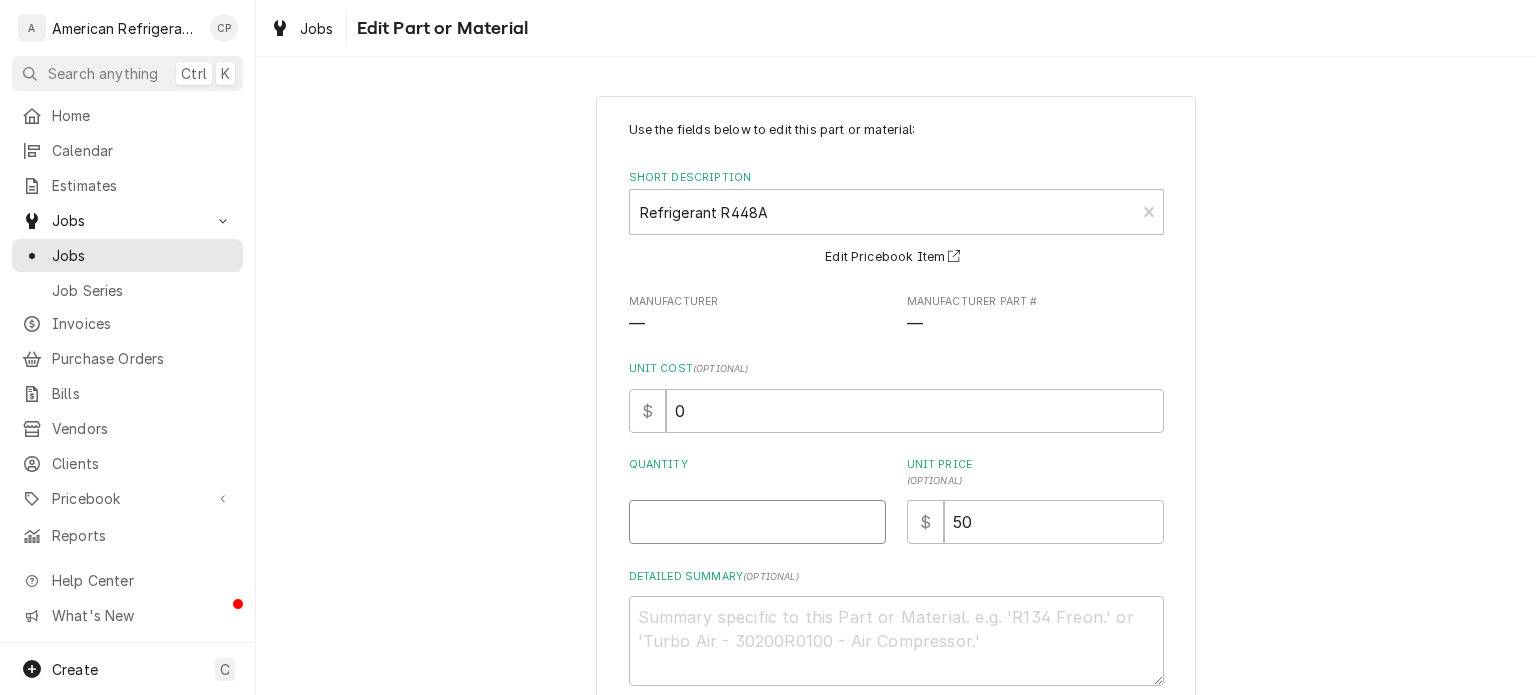 type on "x" 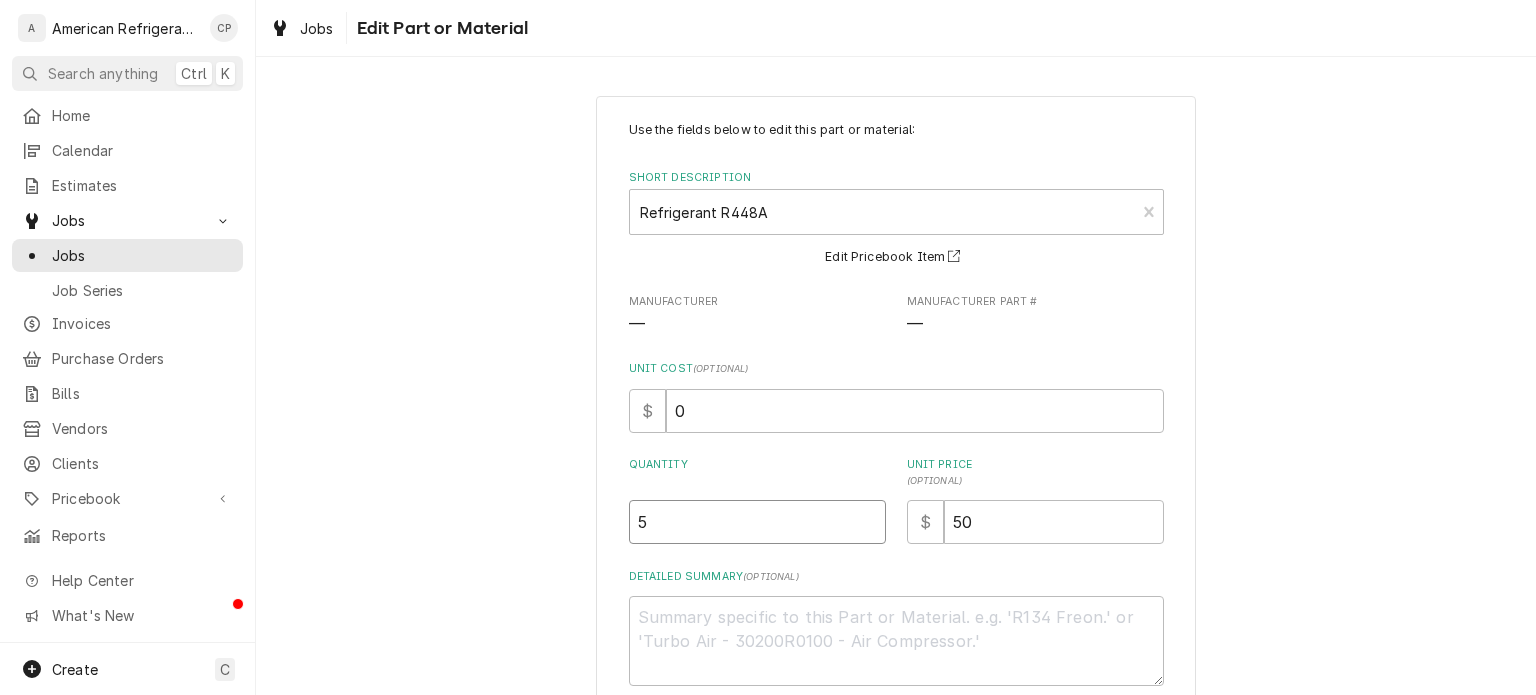 type on "5" 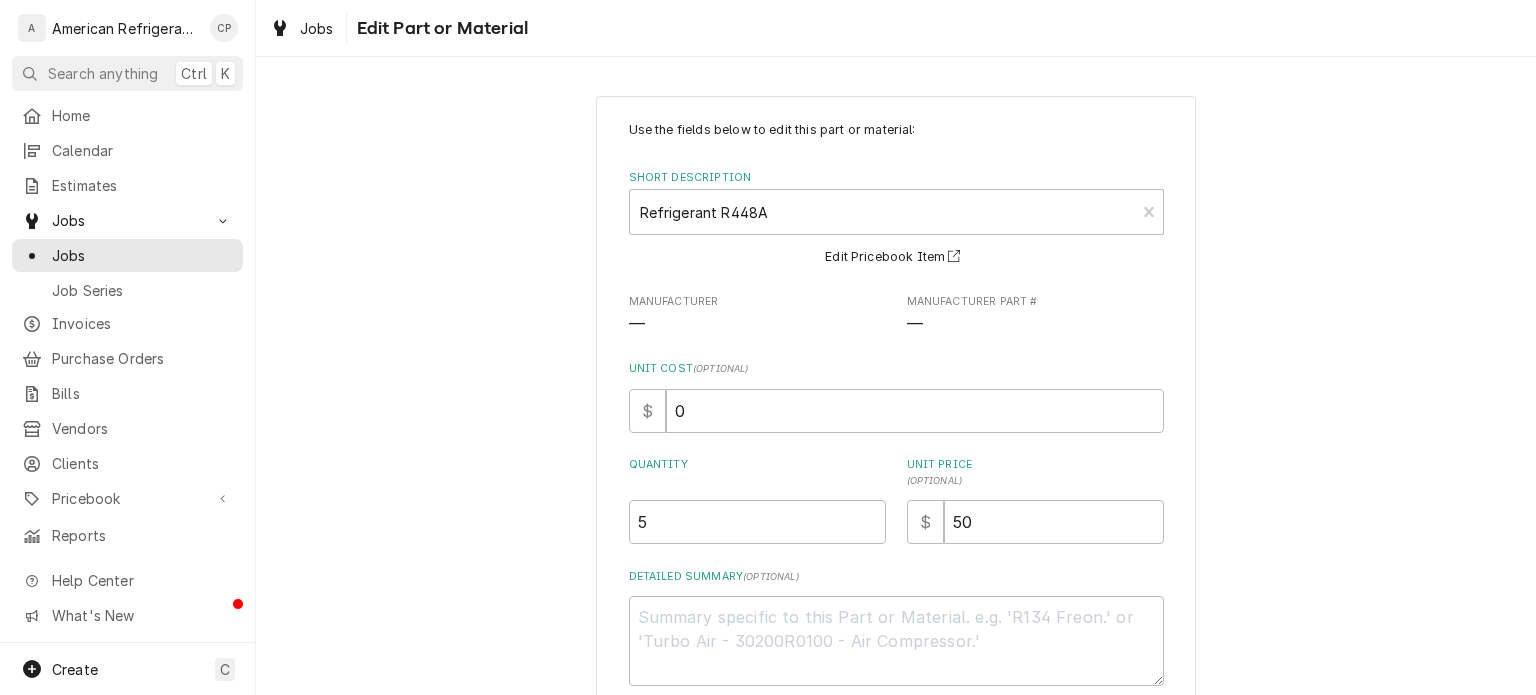 scroll, scrollTop: 161, scrollLeft: 0, axis: vertical 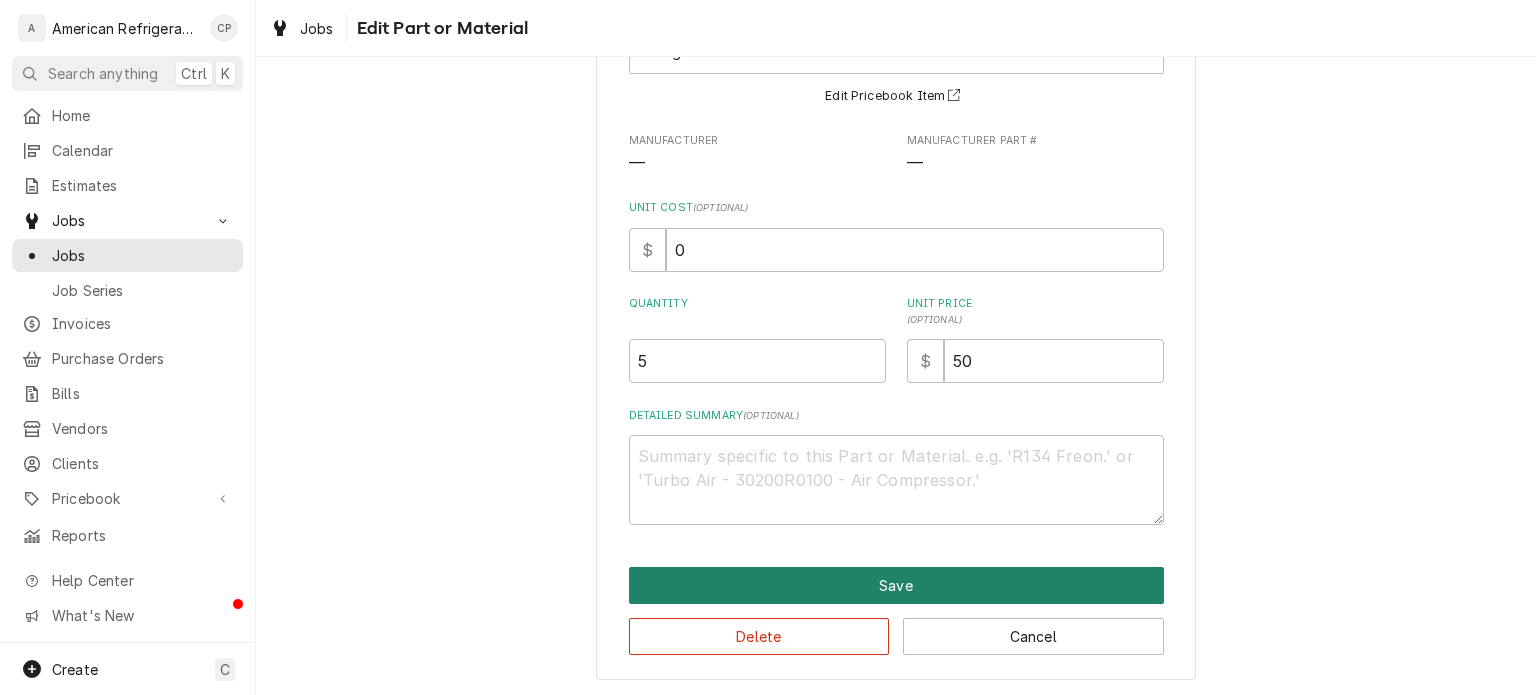 click on "Save" at bounding box center (896, 585) 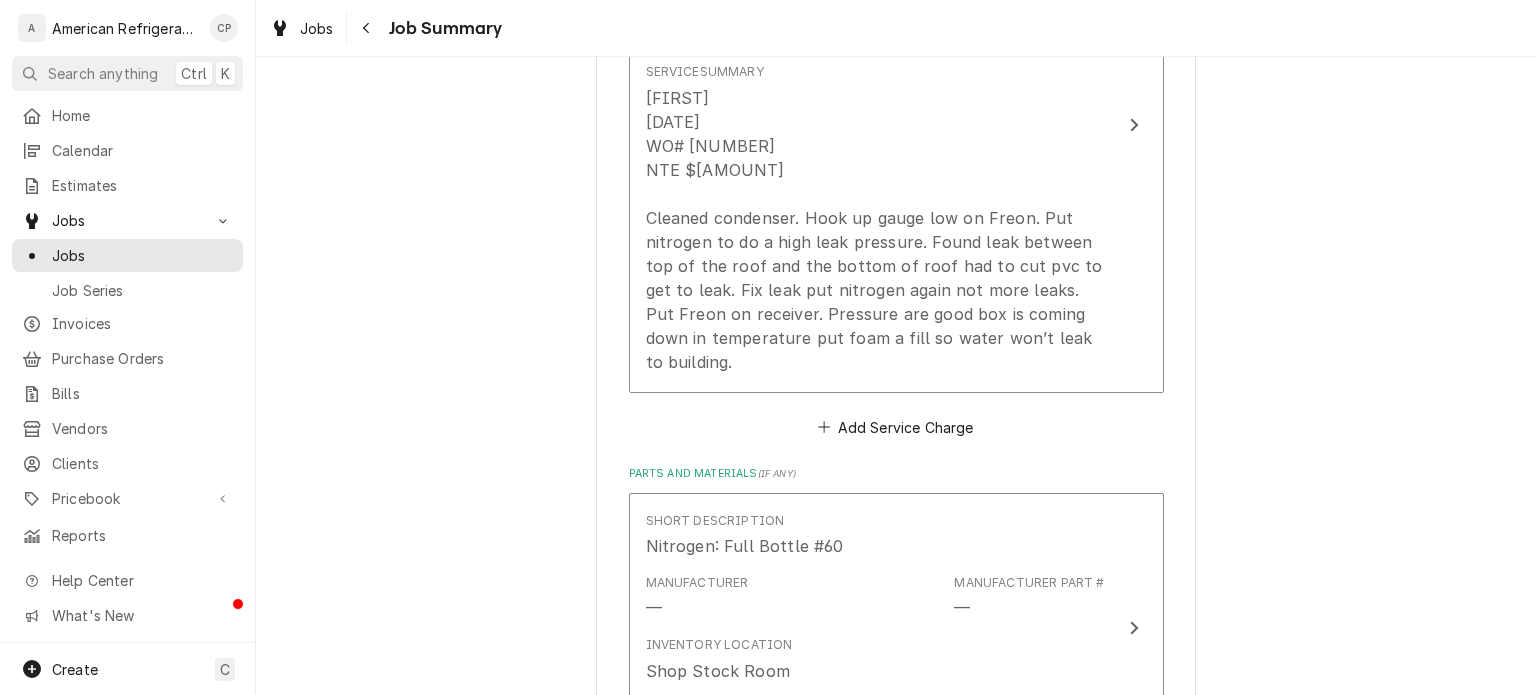 scroll, scrollTop: 719, scrollLeft: 0, axis: vertical 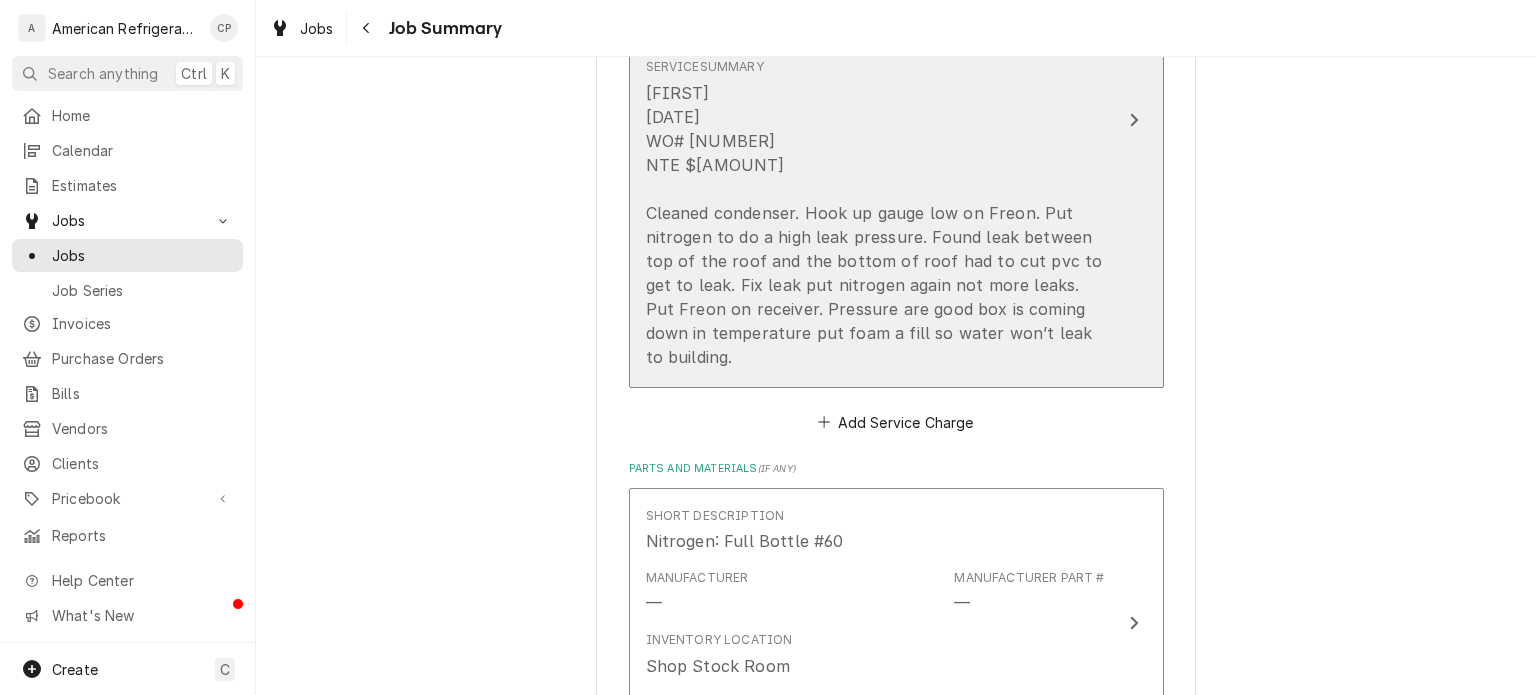 click on "Carlos
7/10/25
WO# 3614205
NTE $1000
Cleaned condenser. Hook up gauge low on Freon. Put nitrogen to do a high leak pressure. Found leak between top of the roof and the bottom of roof had to cut pvc to get to leak. Fix leak put nitrogen again not more leaks. Put Freon on receiver. Pressure are good box is coming down in temperature put foam a fill so water won’t leak to building." at bounding box center (875, 225) 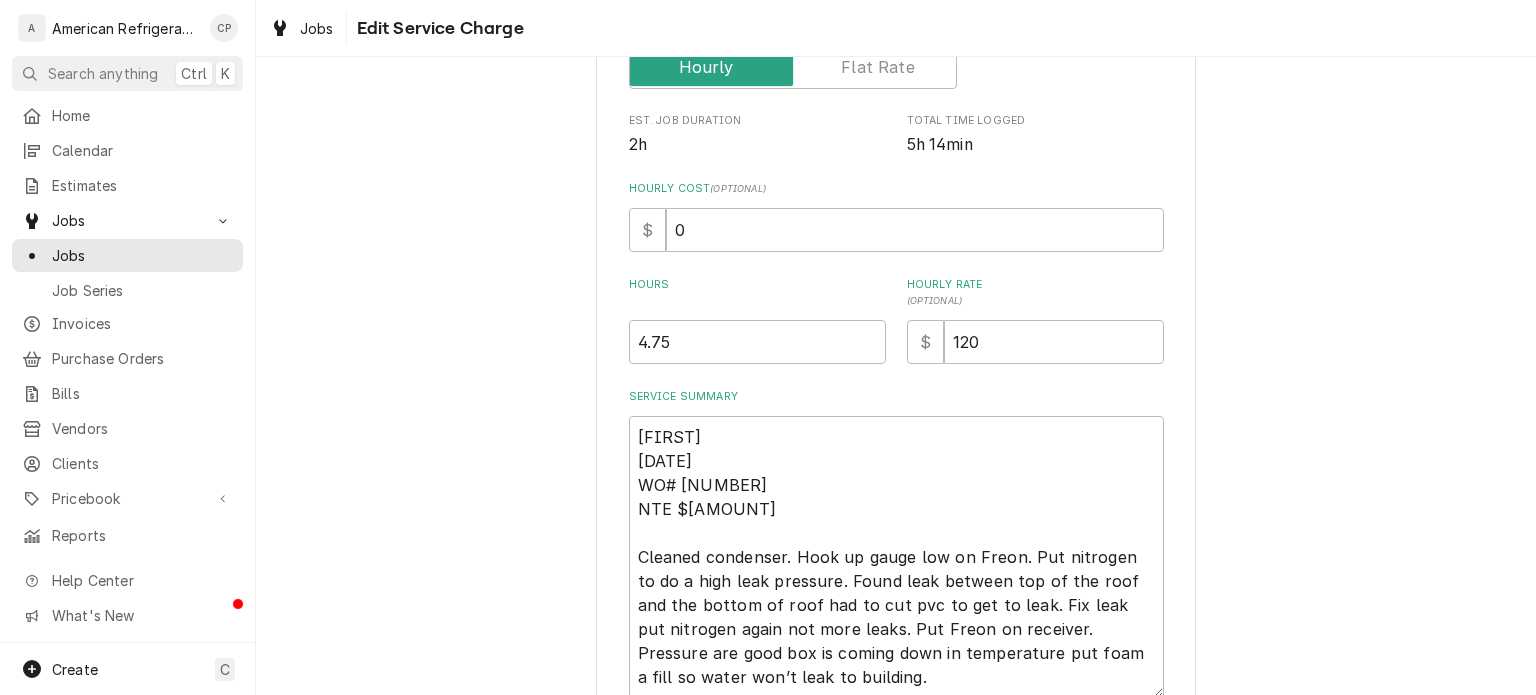 scroll, scrollTop: 376, scrollLeft: 0, axis: vertical 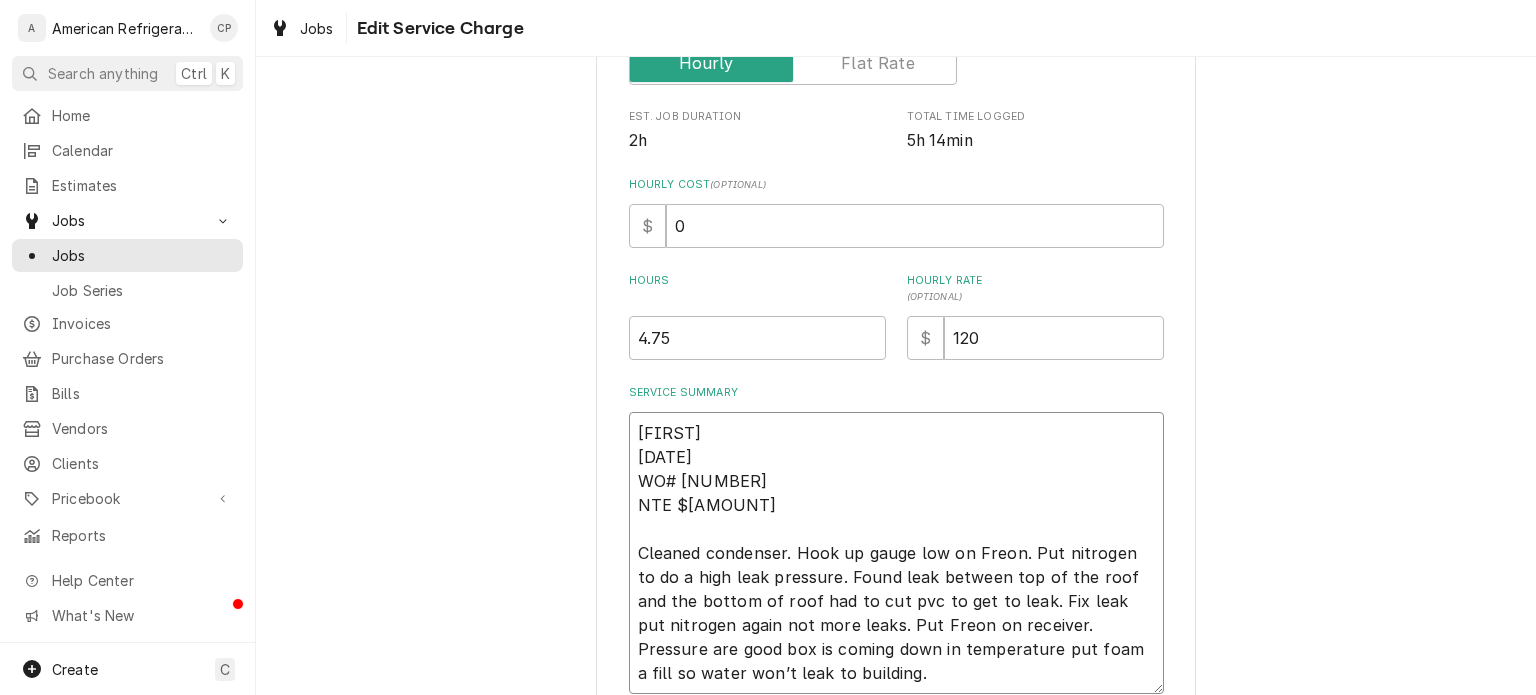 click on "Carlos
7/10/25
WO# 3614205
NTE $1000
Cleaned condenser. Hook up gauge low on Freon. Put nitrogen to do a high leak pressure. Found leak between top of the roof and the bottom of roof had to cut pvc to get to leak. Fix leak put nitrogen again not more leaks. Put Freon on receiver. Pressure are good box is coming down in temperature put foam a fill so water won’t leak to building." at bounding box center (896, 553) 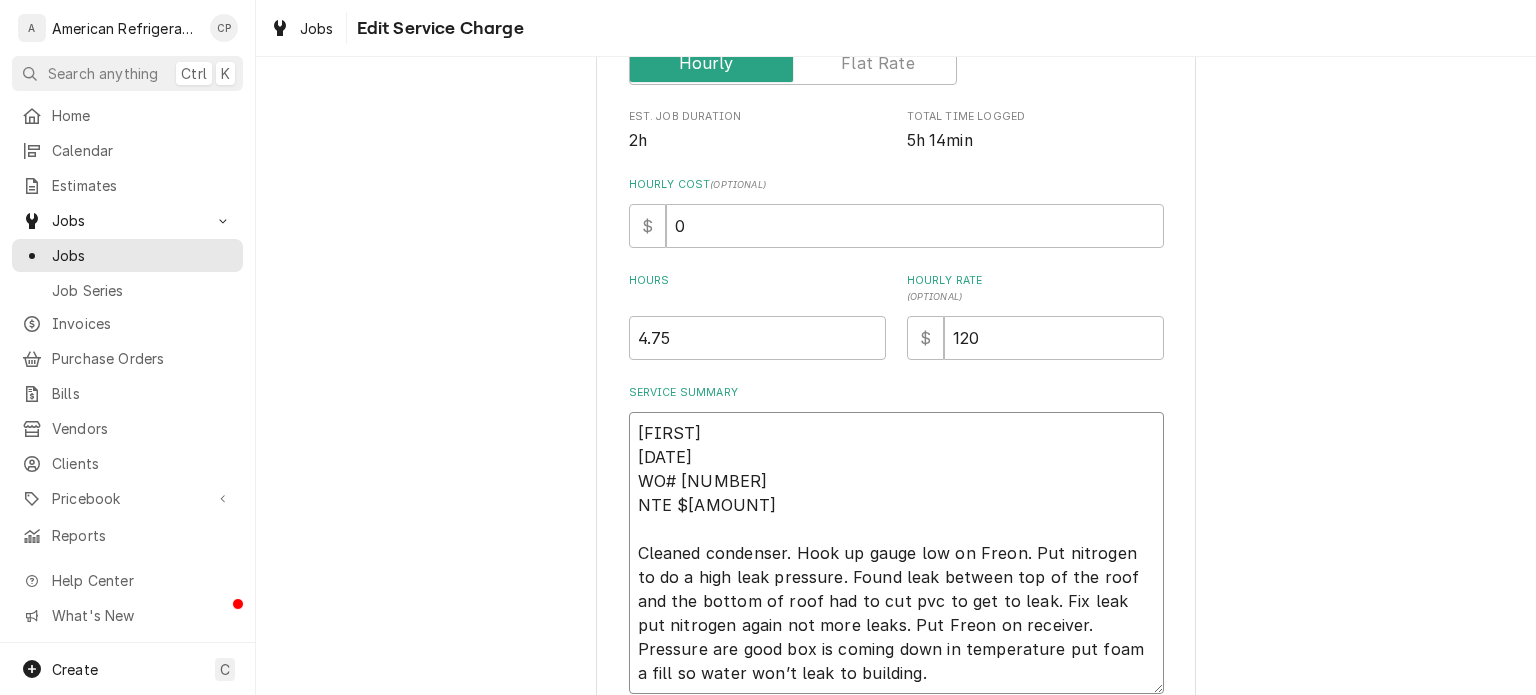 type on "x" 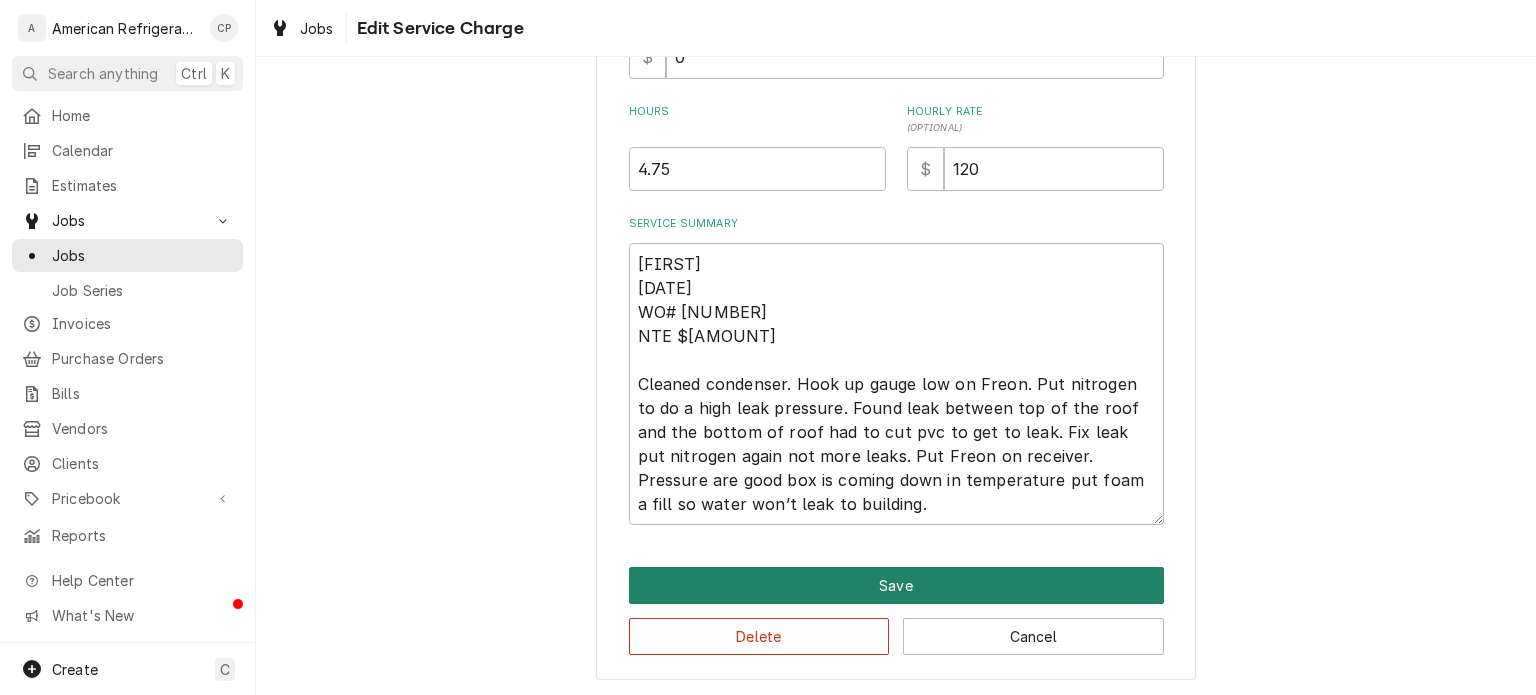 click on "Save" at bounding box center [896, 585] 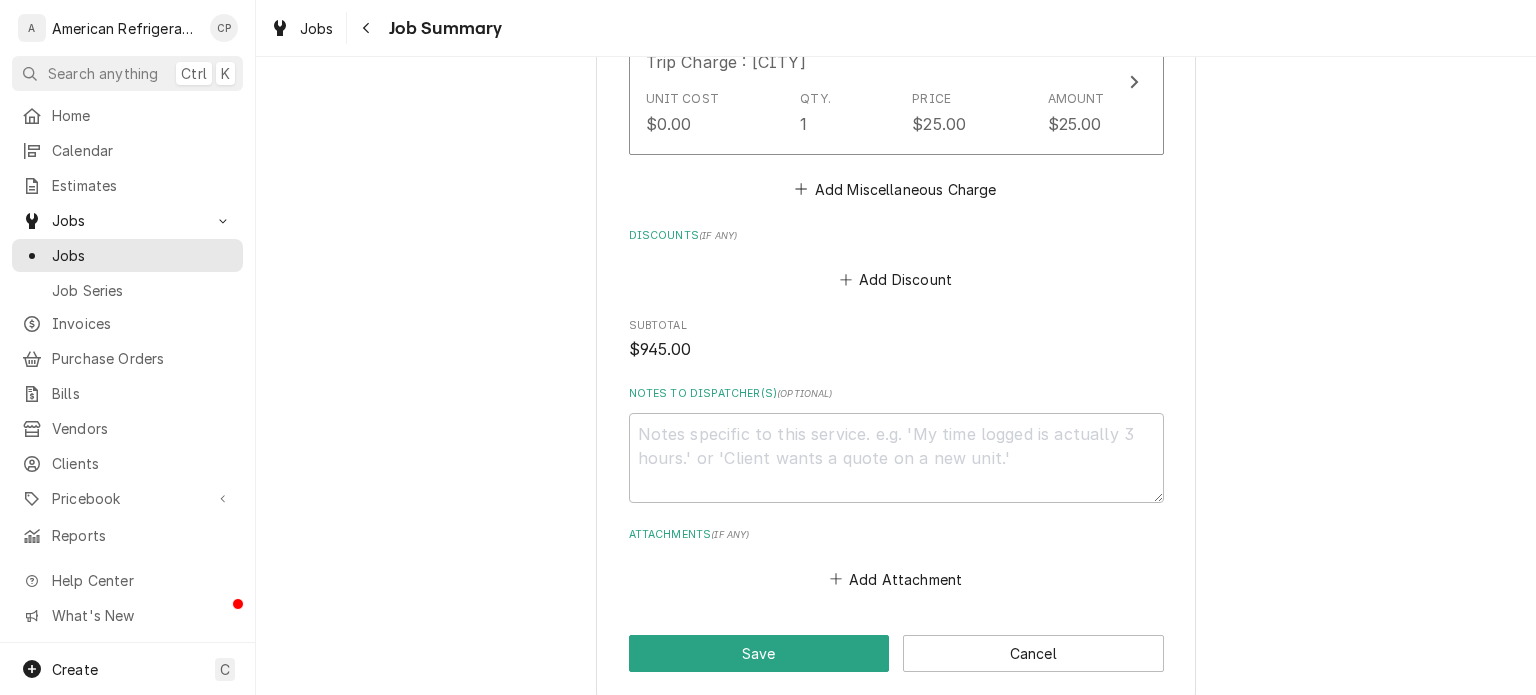 scroll, scrollTop: 2118, scrollLeft: 0, axis: vertical 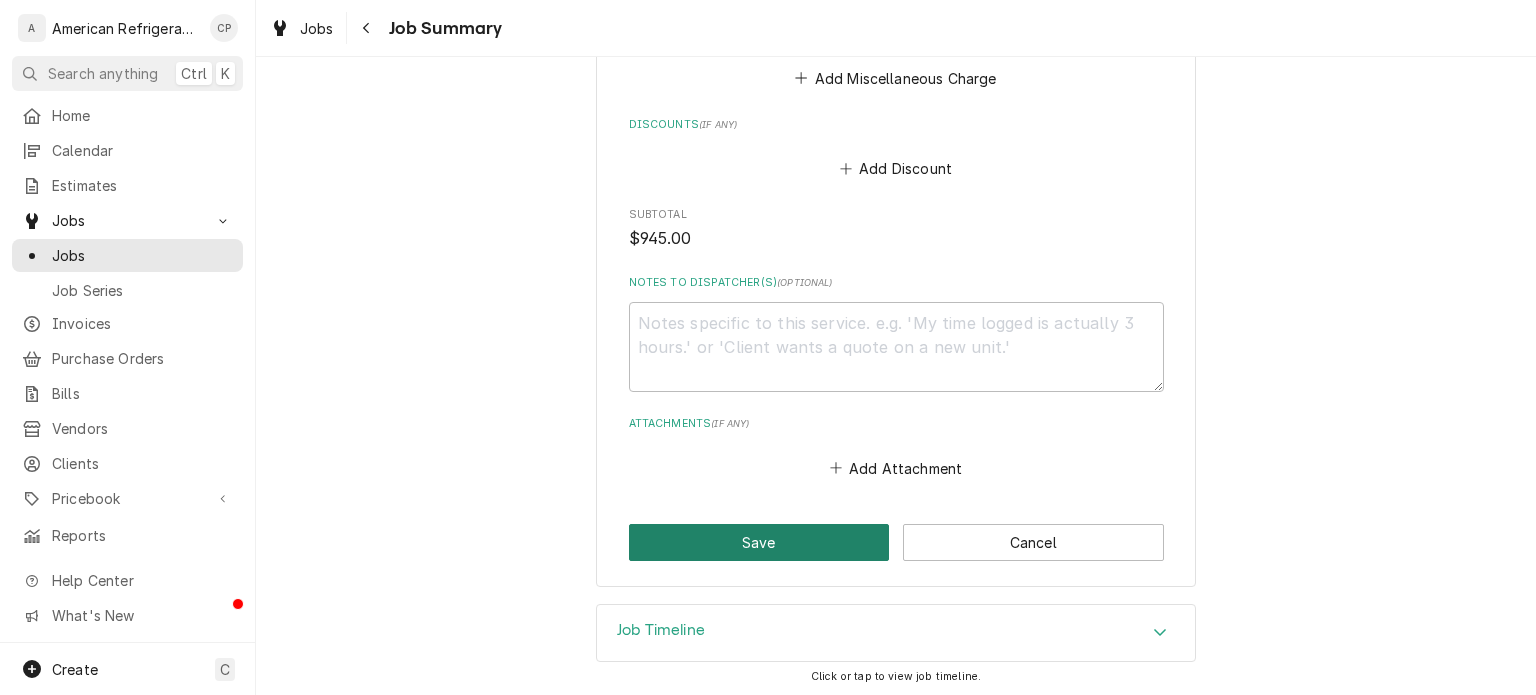 click on "Save" at bounding box center [759, 542] 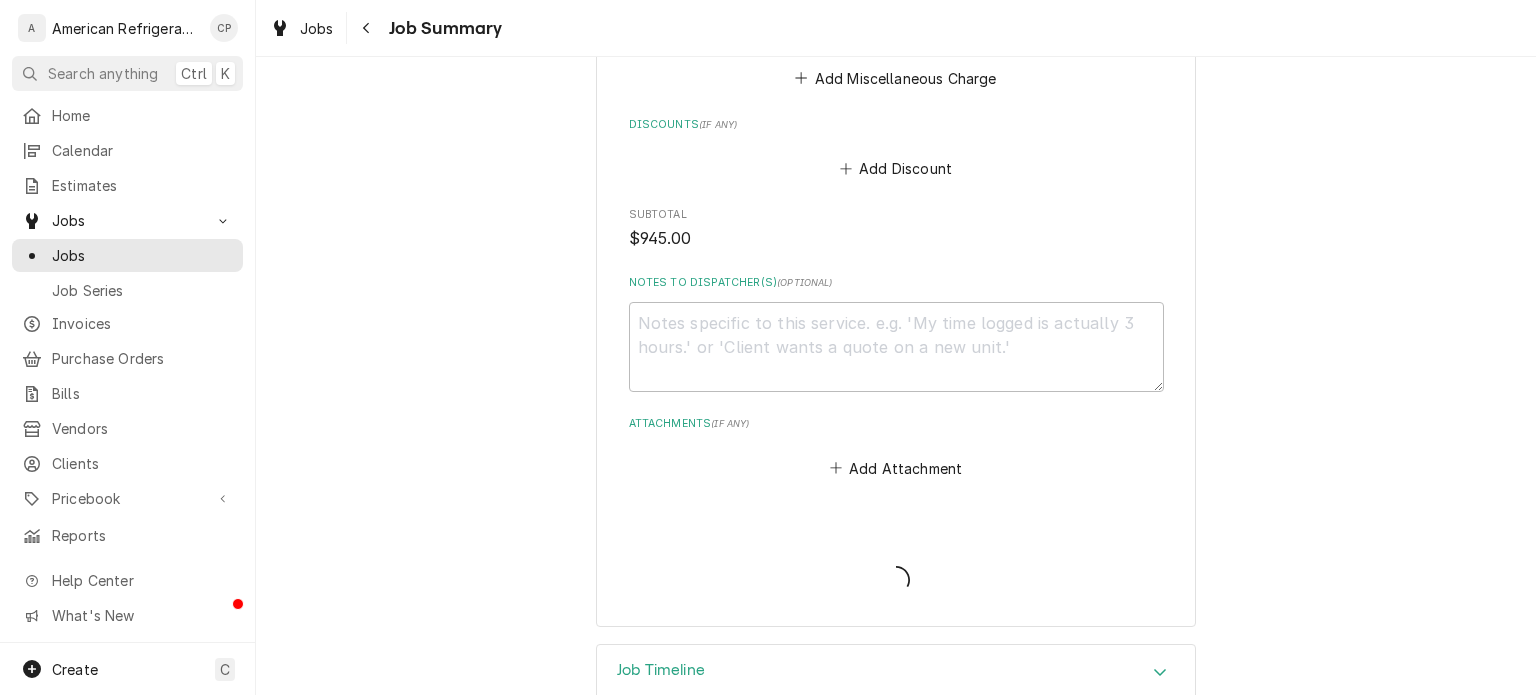 type on "x" 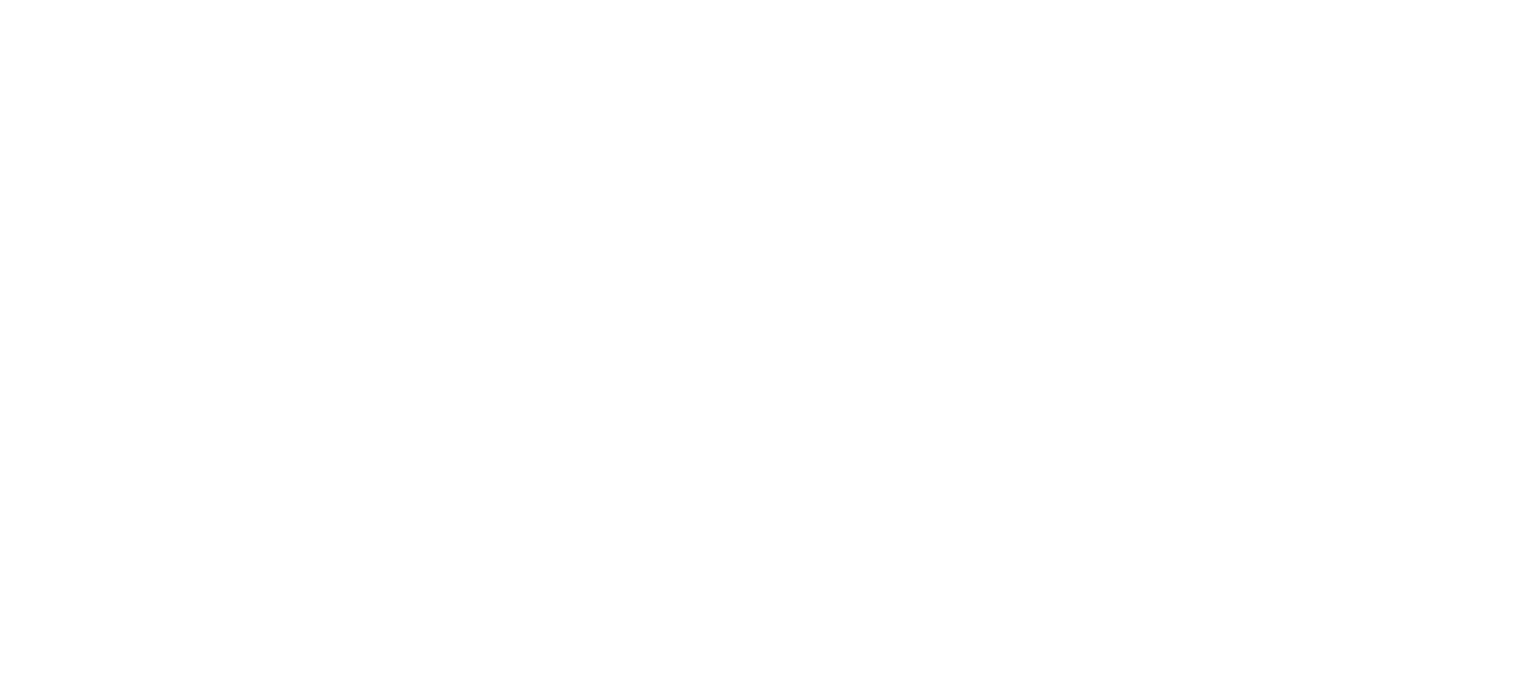 scroll, scrollTop: 0, scrollLeft: 0, axis: both 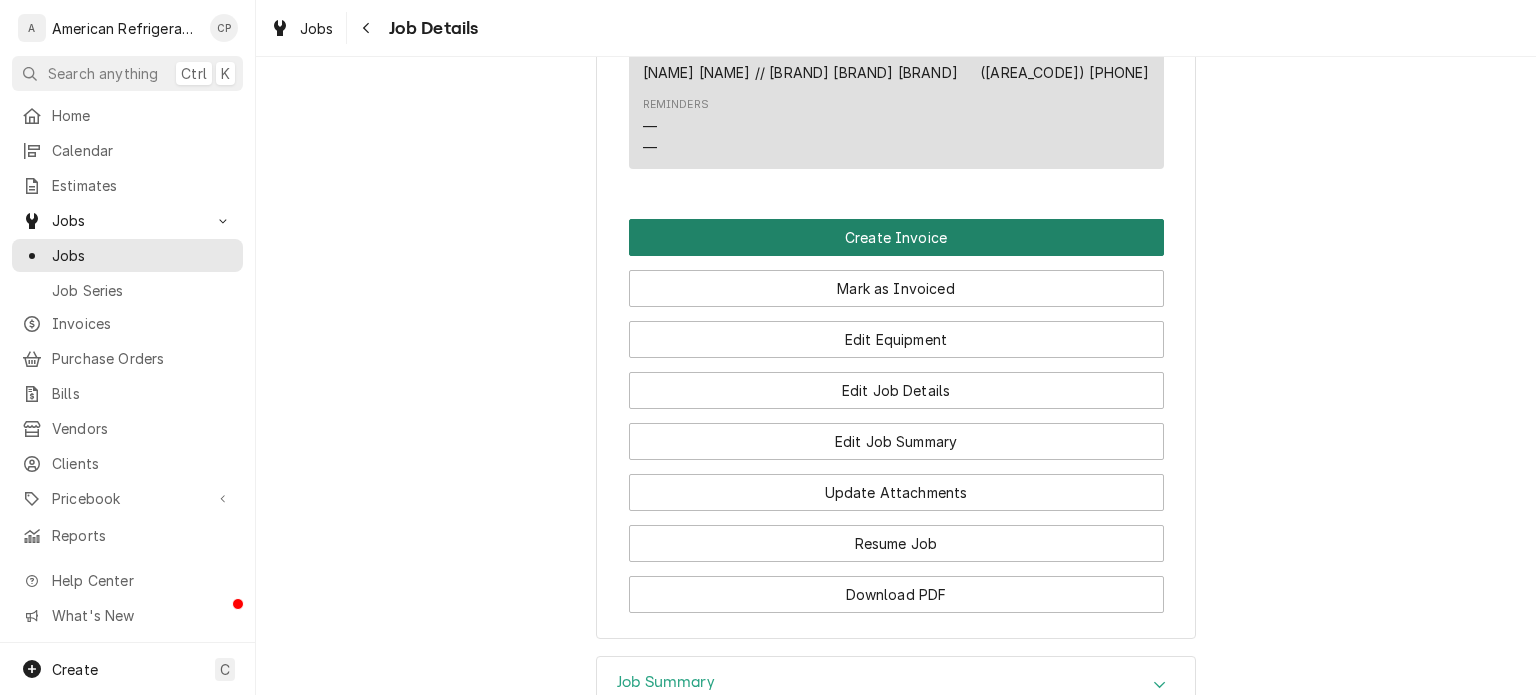 click on "Create Invoice" at bounding box center [896, 237] 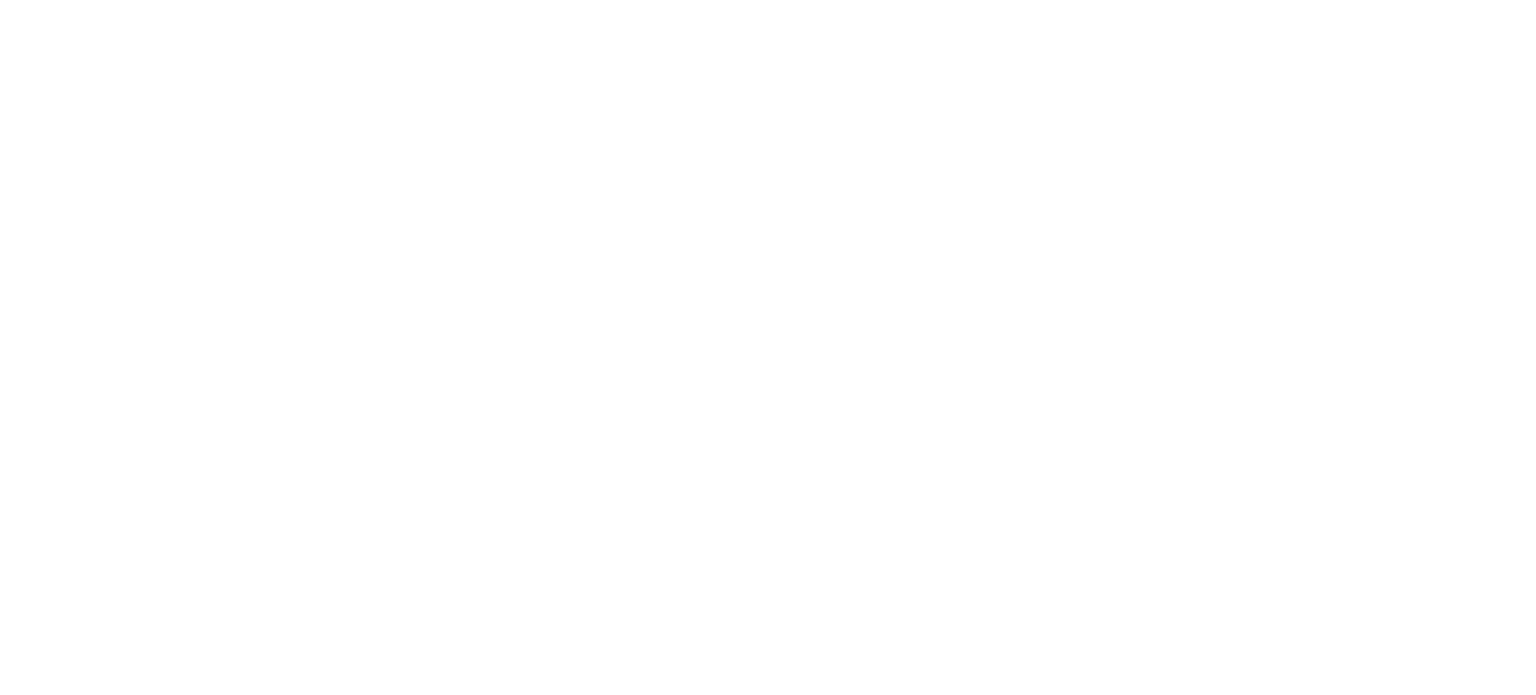 scroll, scrollTop: 0, scrollLeft: 0, axis: both 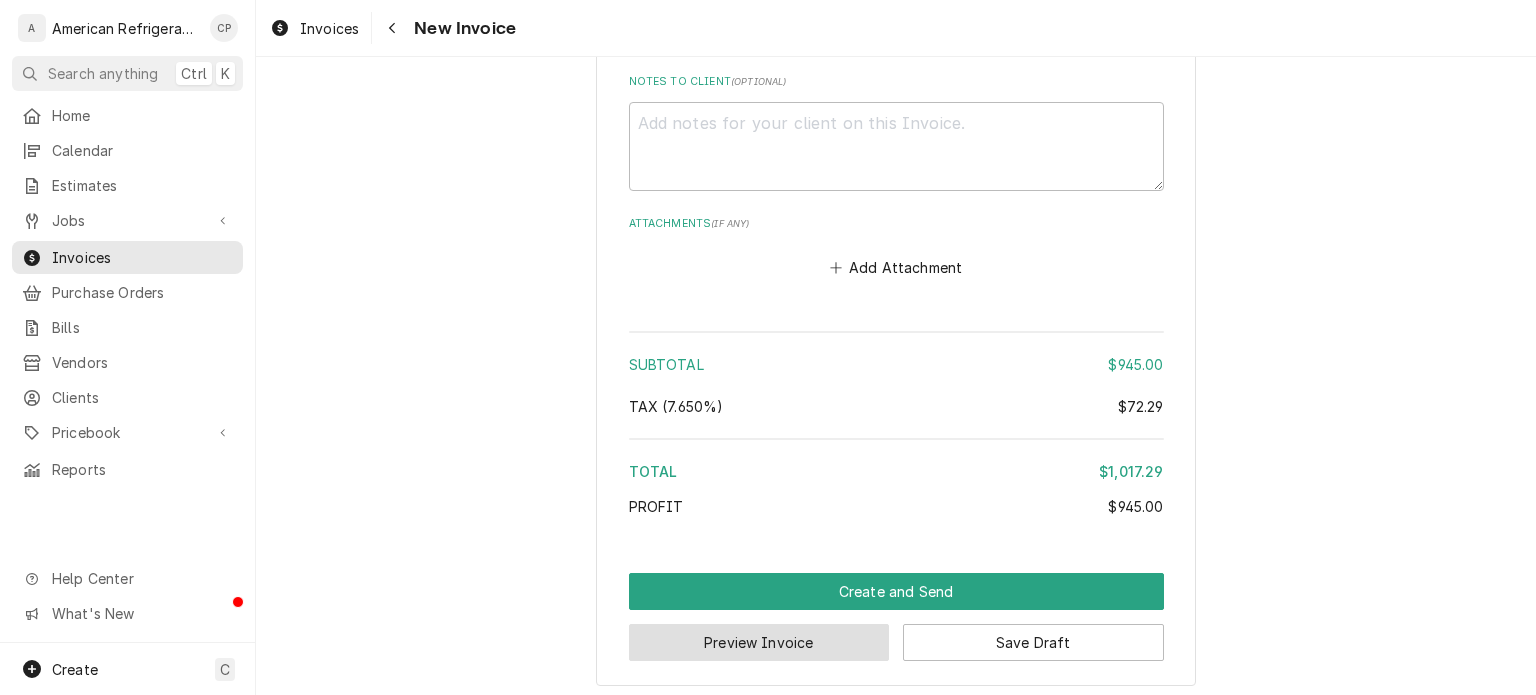 click on "Preview Invoice" at bounding box center [759, 642] 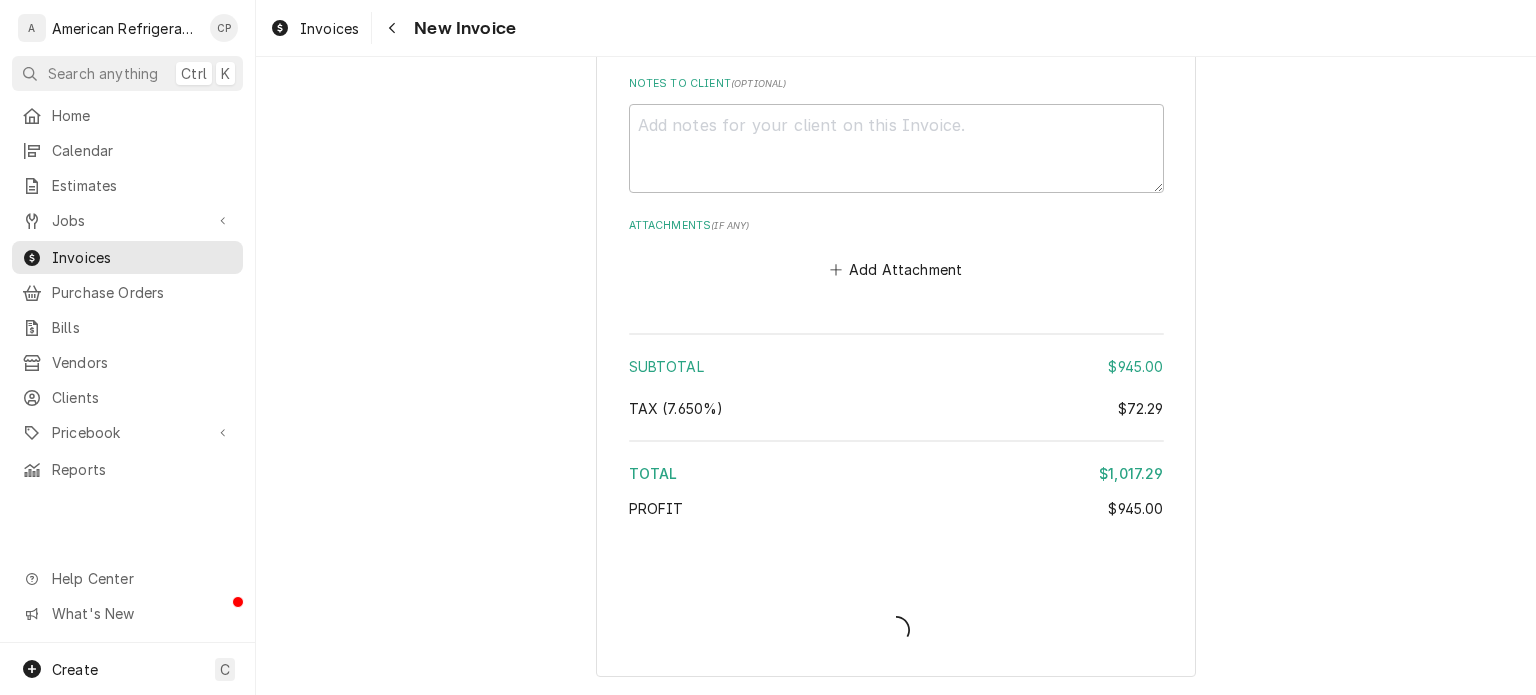 scroll, scrollTop: 3284, scrollLeft: 0, axis: vertical 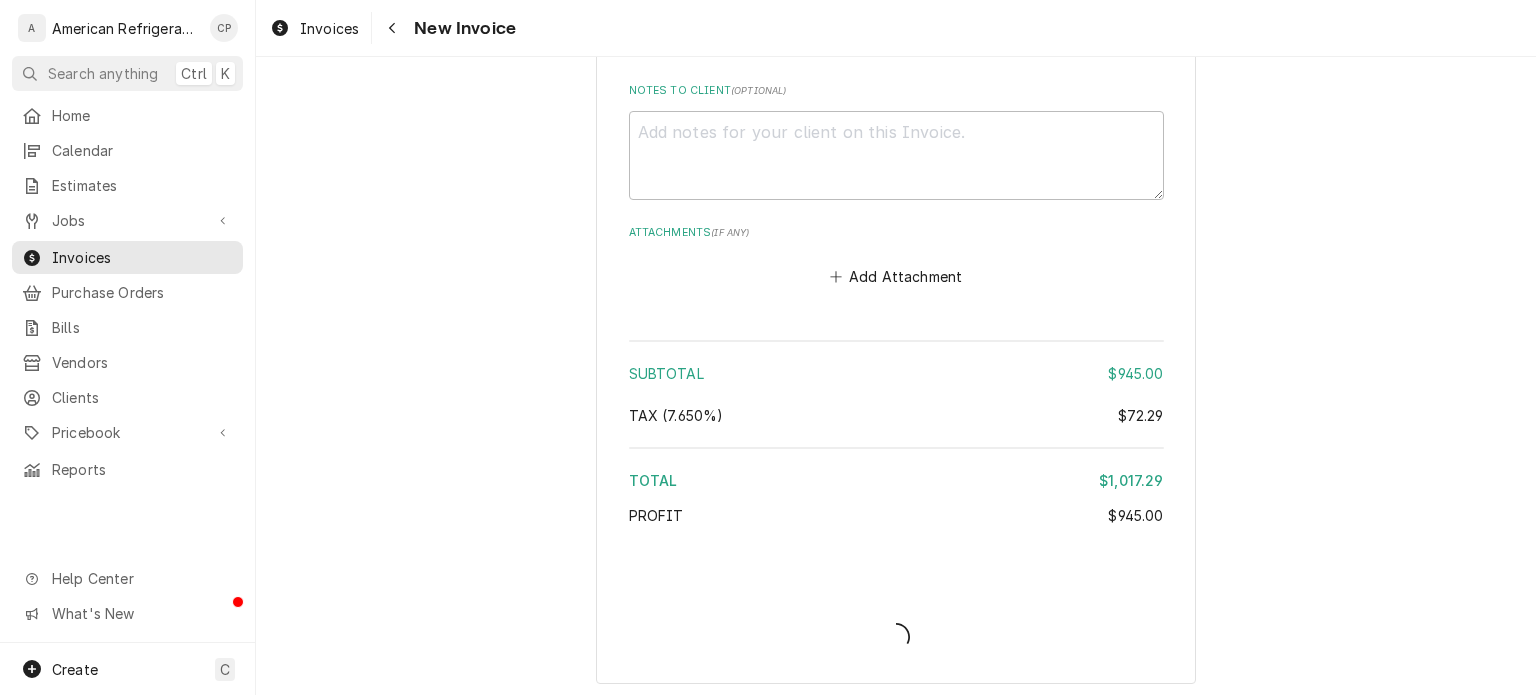 type on "x" 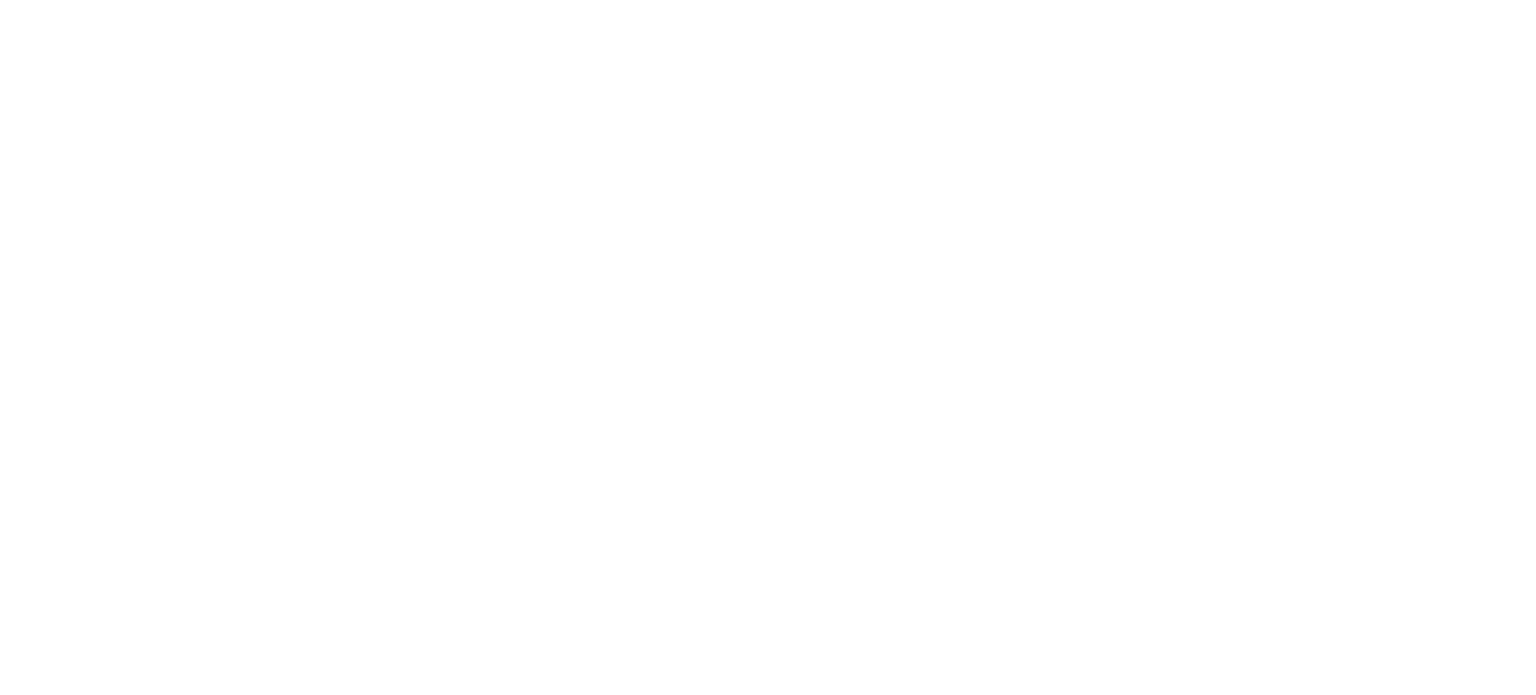 scroll, scrollTop: 0, scrollLeft: 0, axis: both 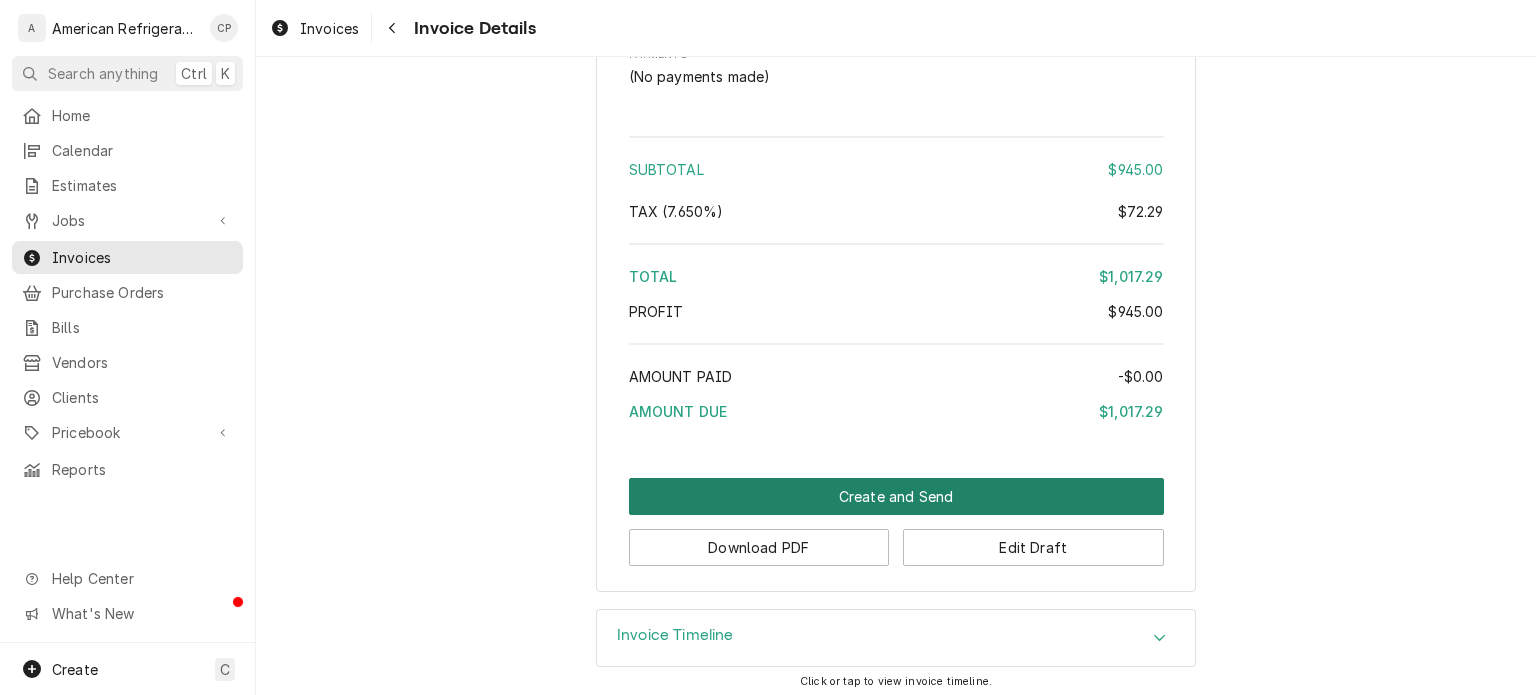 click on "Create and Send" at bounding box center (896, 496) 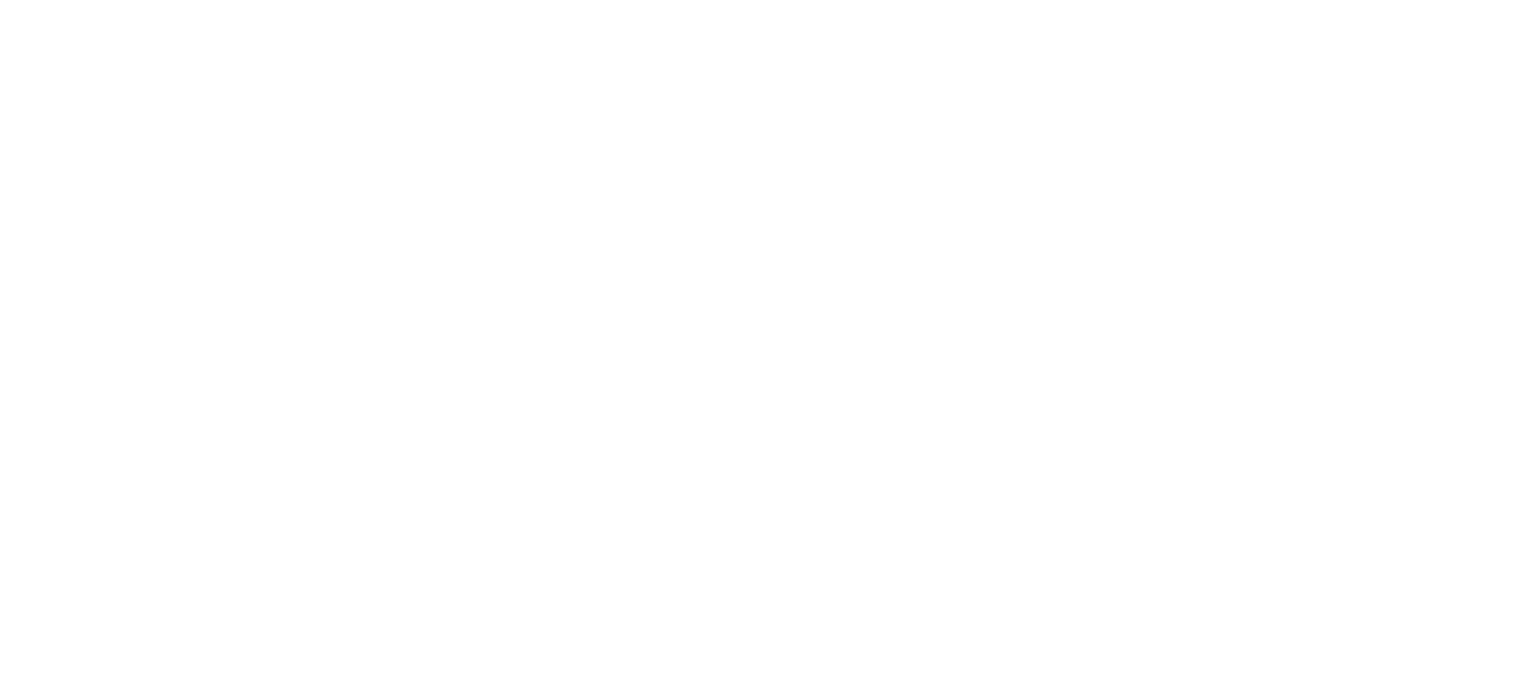 scroll, scrollTop: 0, scrollLeft: 0, axis: both 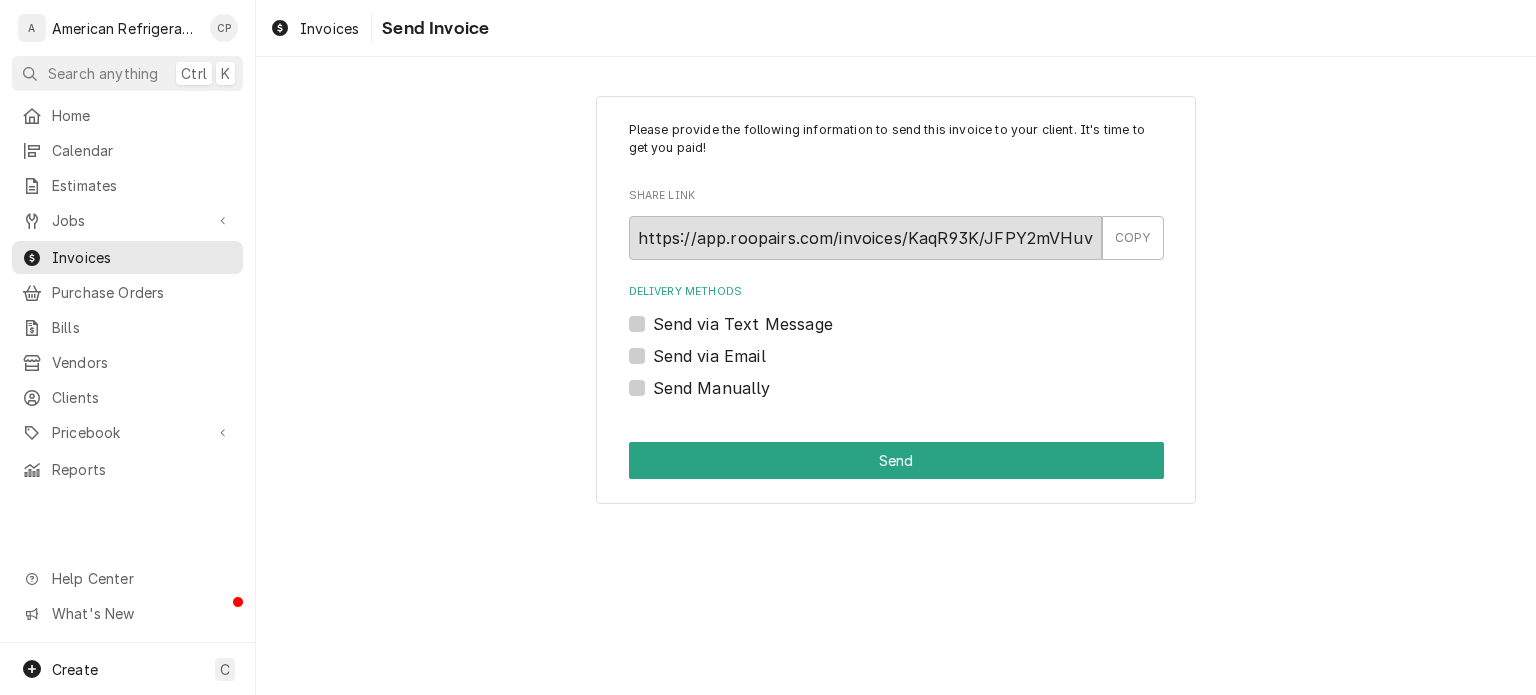 click on "Send Manually" at bounding box center (712, 388) 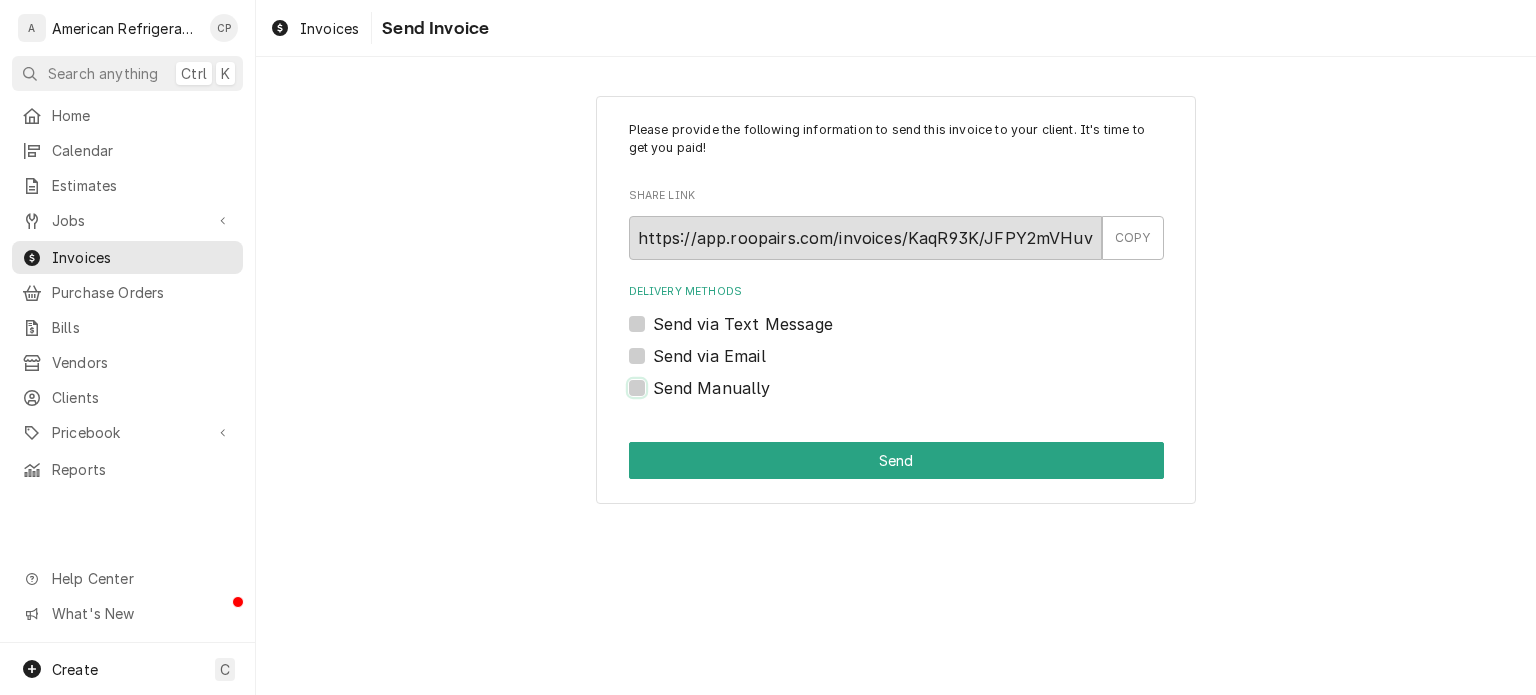click on "Send Manually" at bounding box center (920, 398) 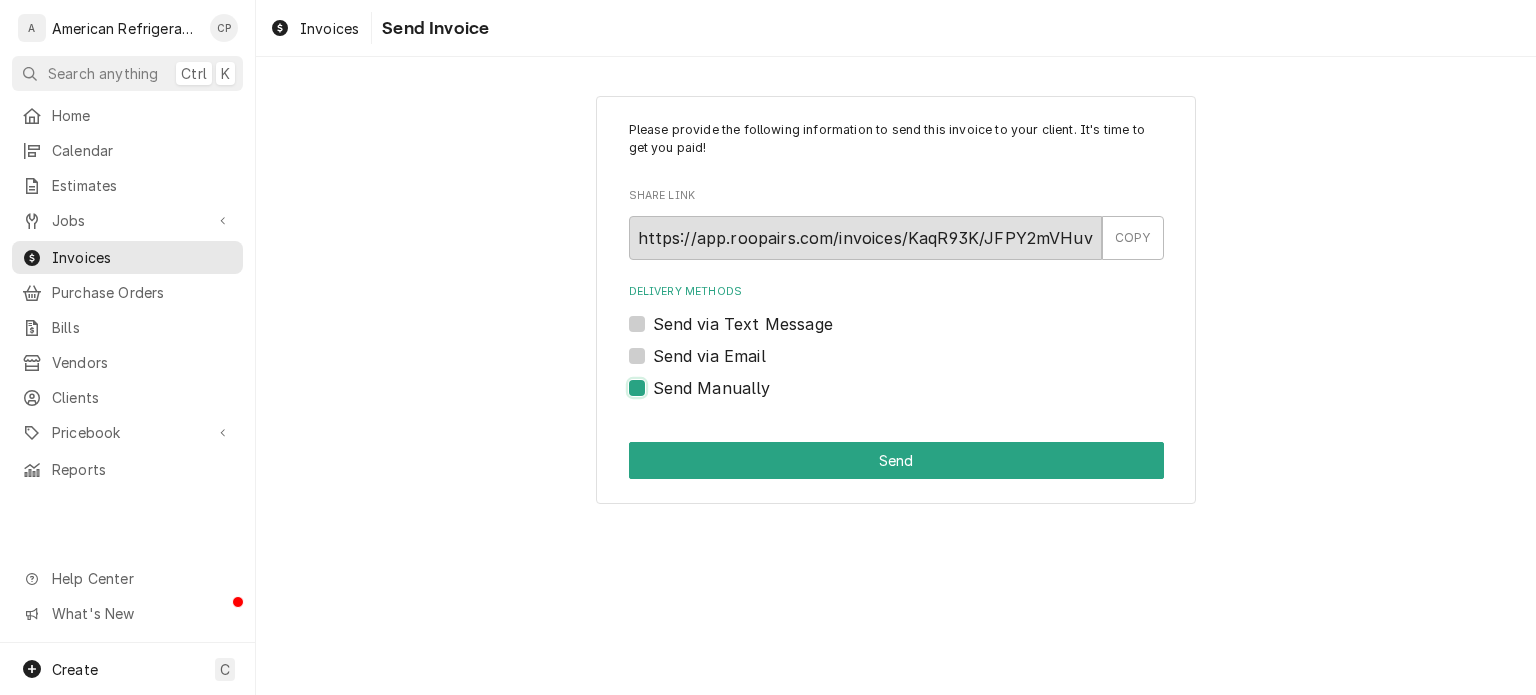 checkbox on "true" 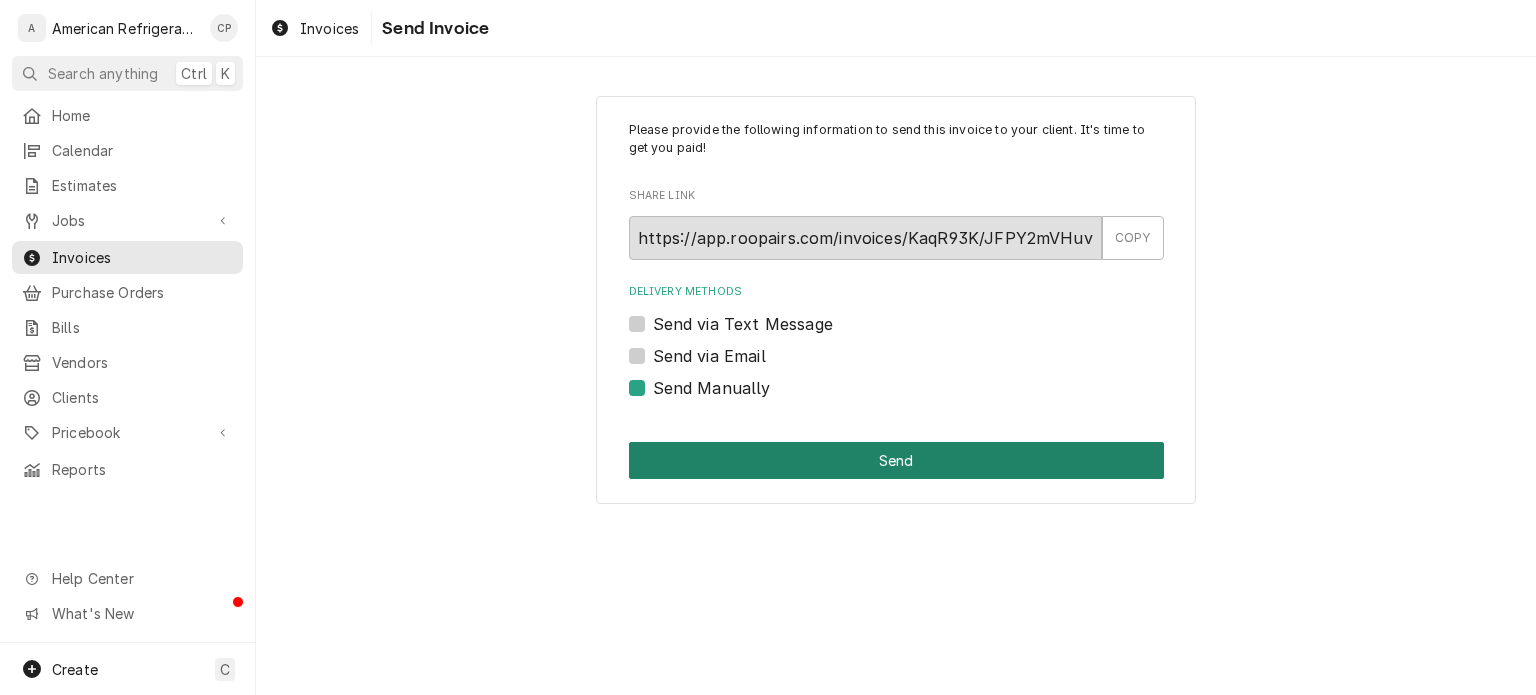 click on "Send" at bounding box center (896, 460) 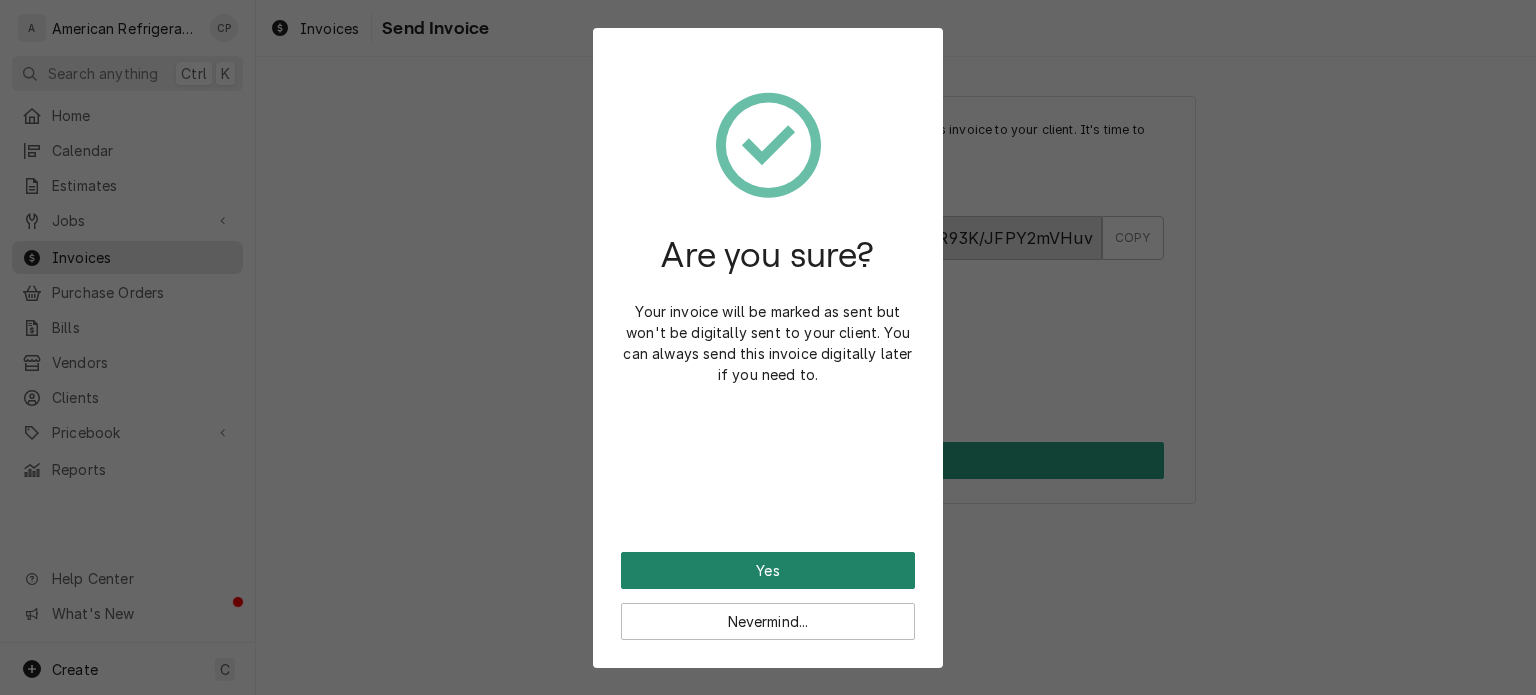 click on "Yes" at bounding box center (768, 570) 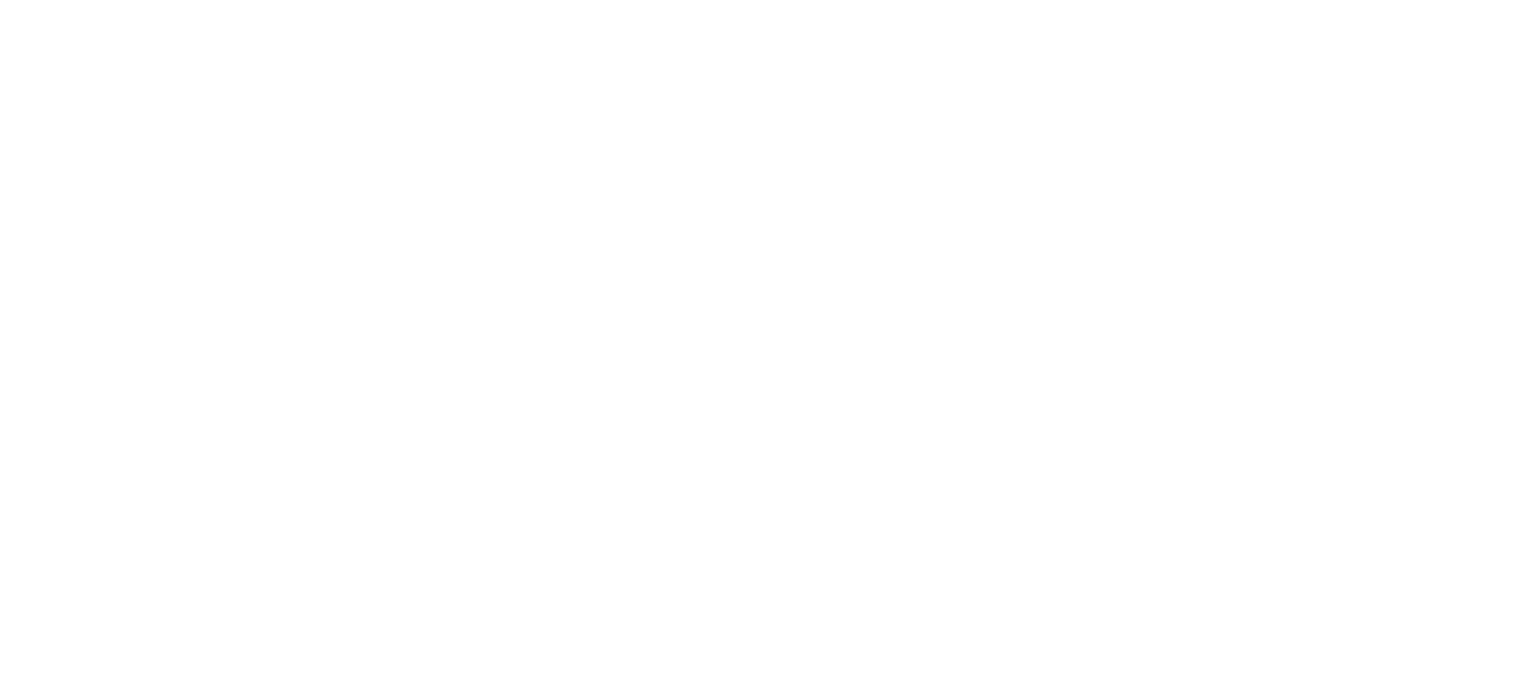 scroll, scrollTop: 0, scrollLeft: 0, axis: both 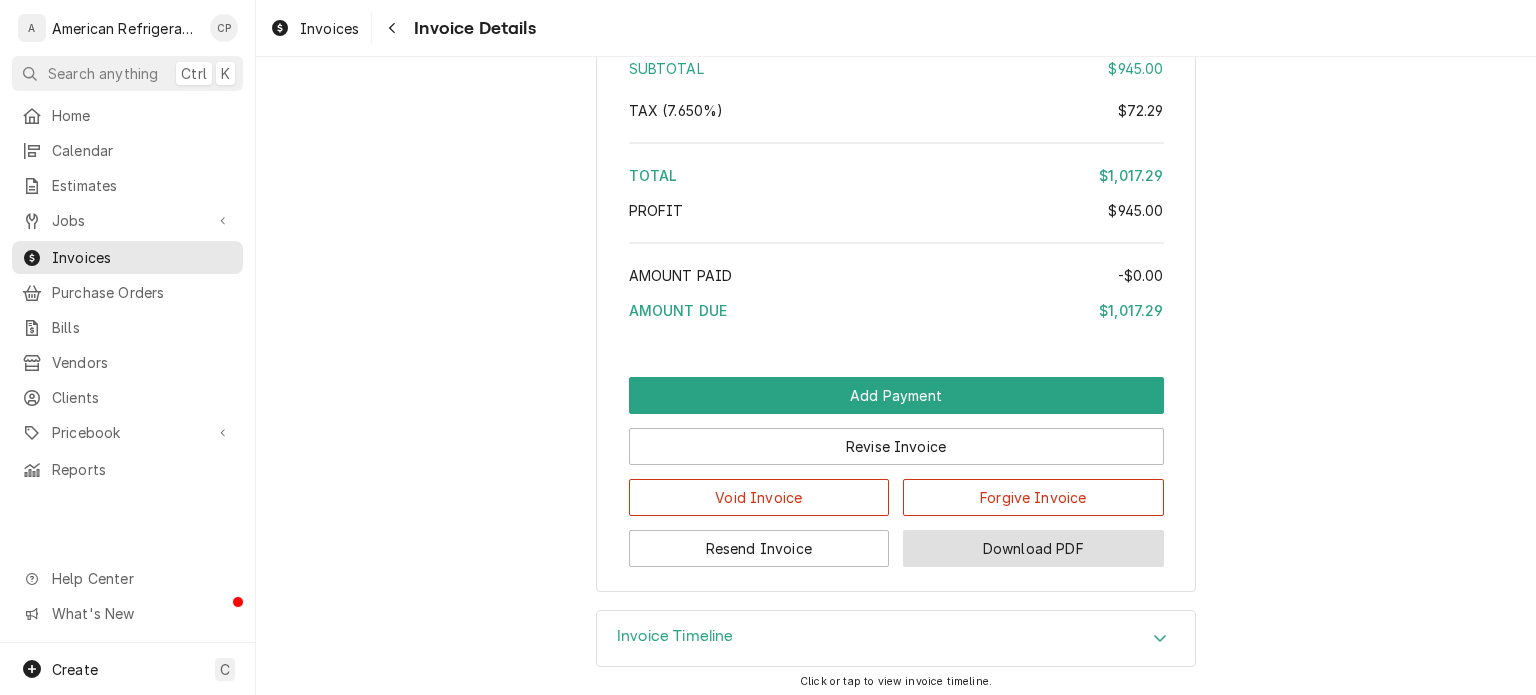 click on "Download PDF" at bounding box center [1033, 548] 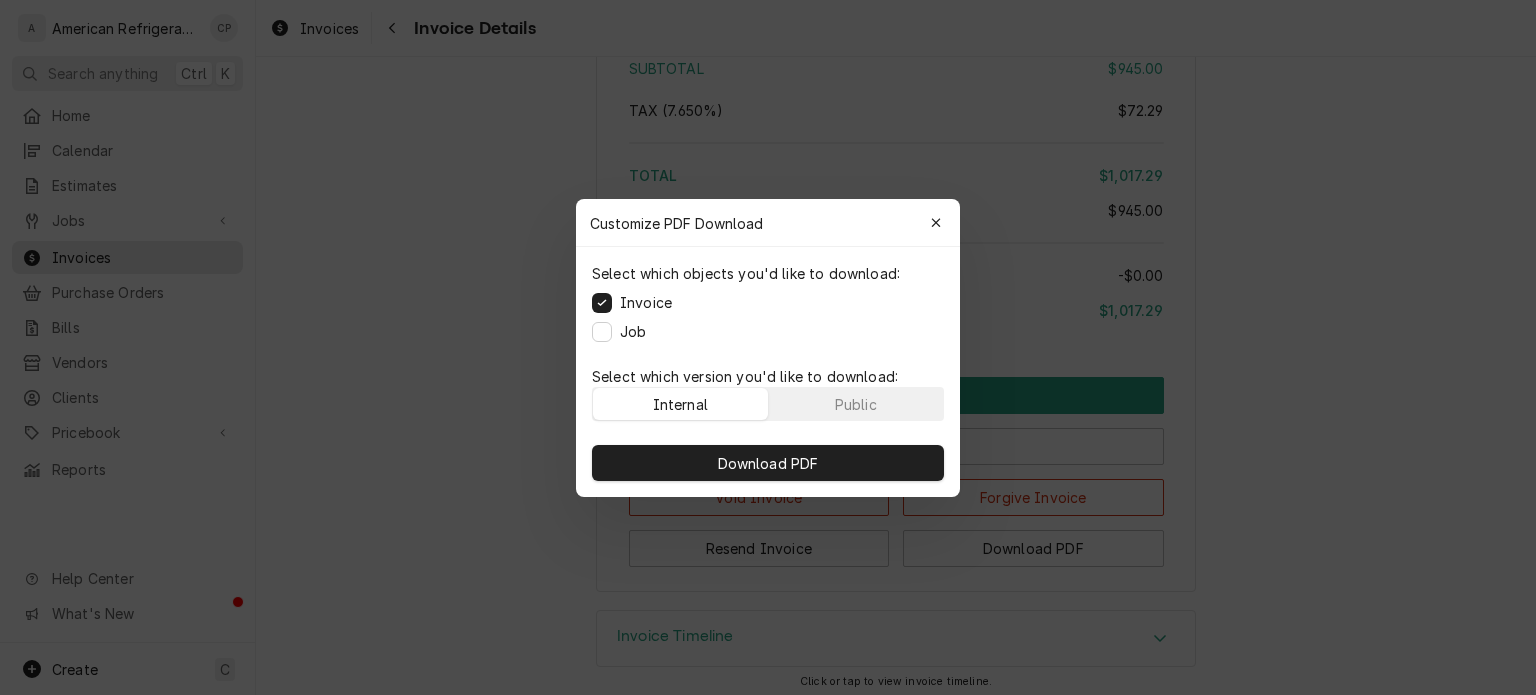 click on "Job" at bounding box center (633, 331) 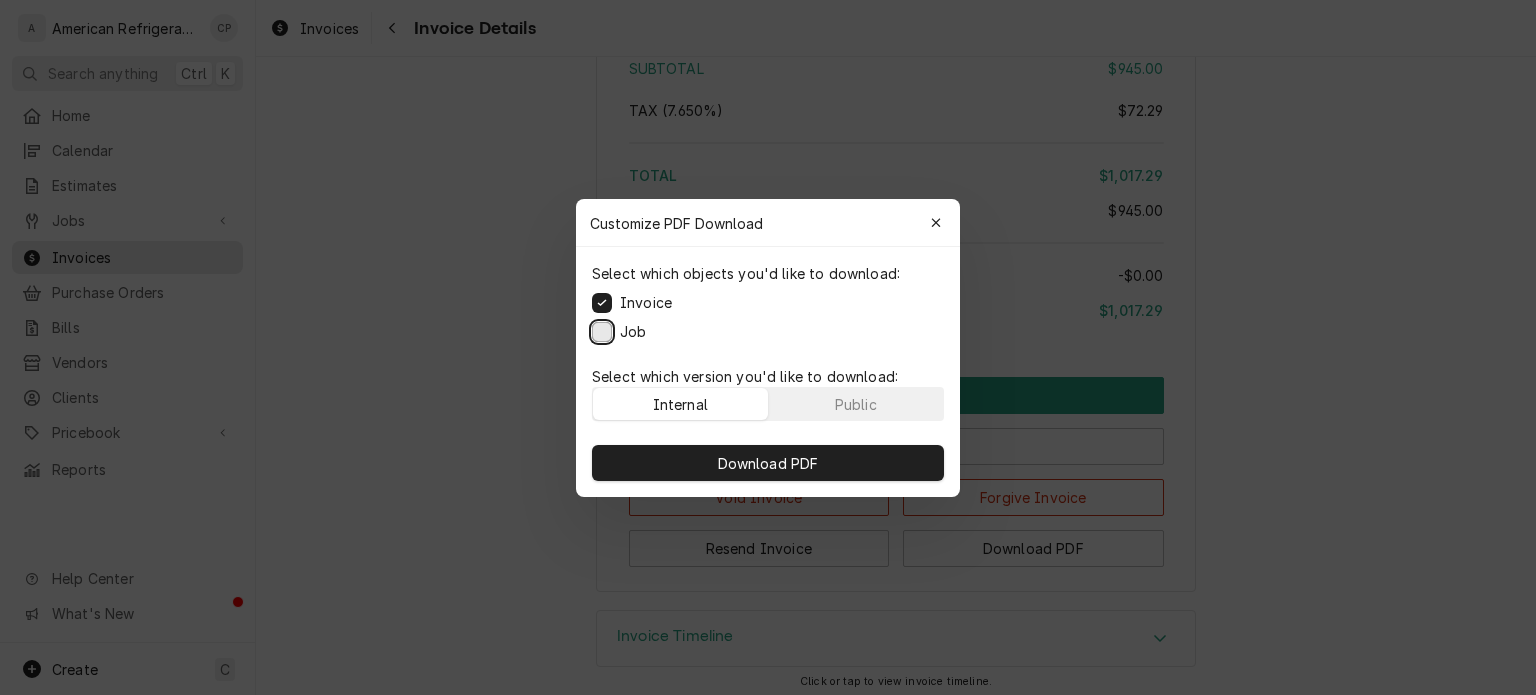 click on "Job" at bounding box center [602, 331] 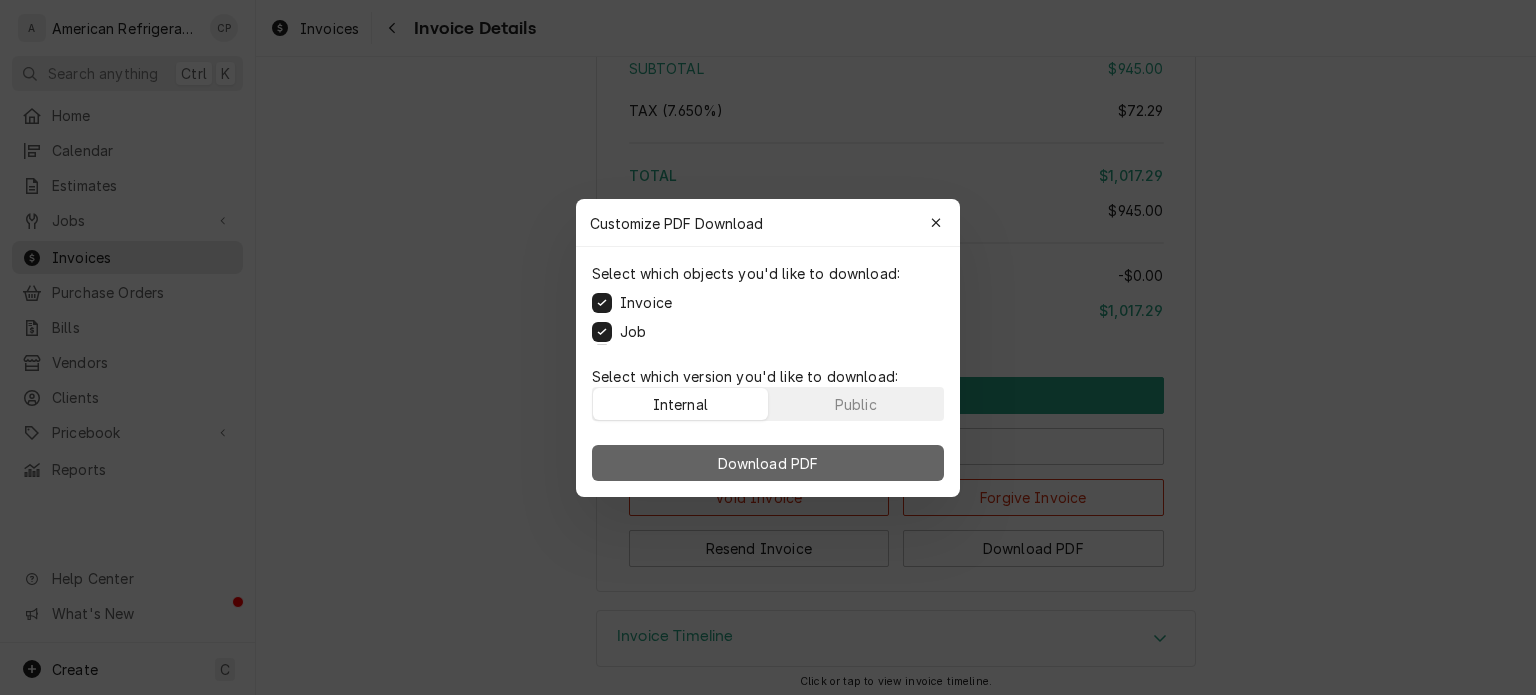 click on "Download PDF" at bounding box center (768, 463) 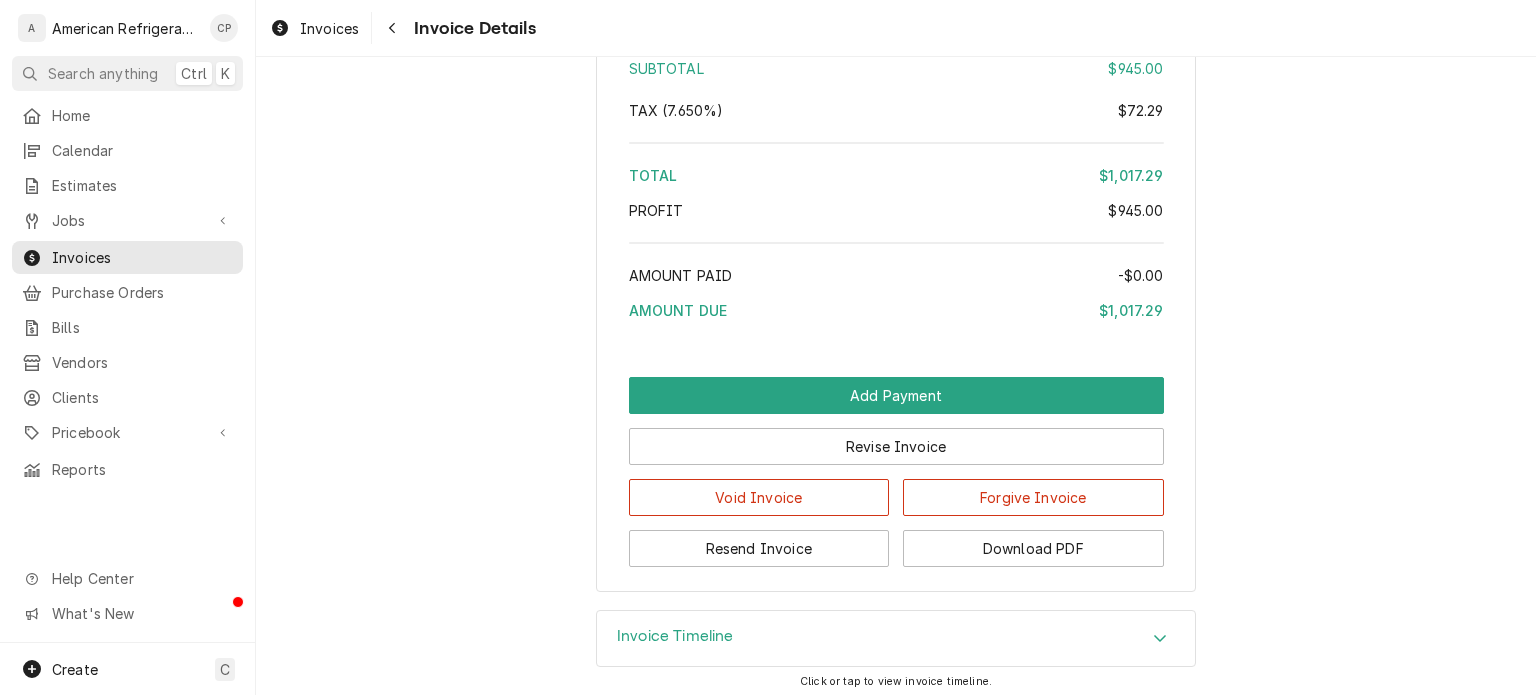 click on "Invoices   Invoice Details" at bounding box center (896, 28) 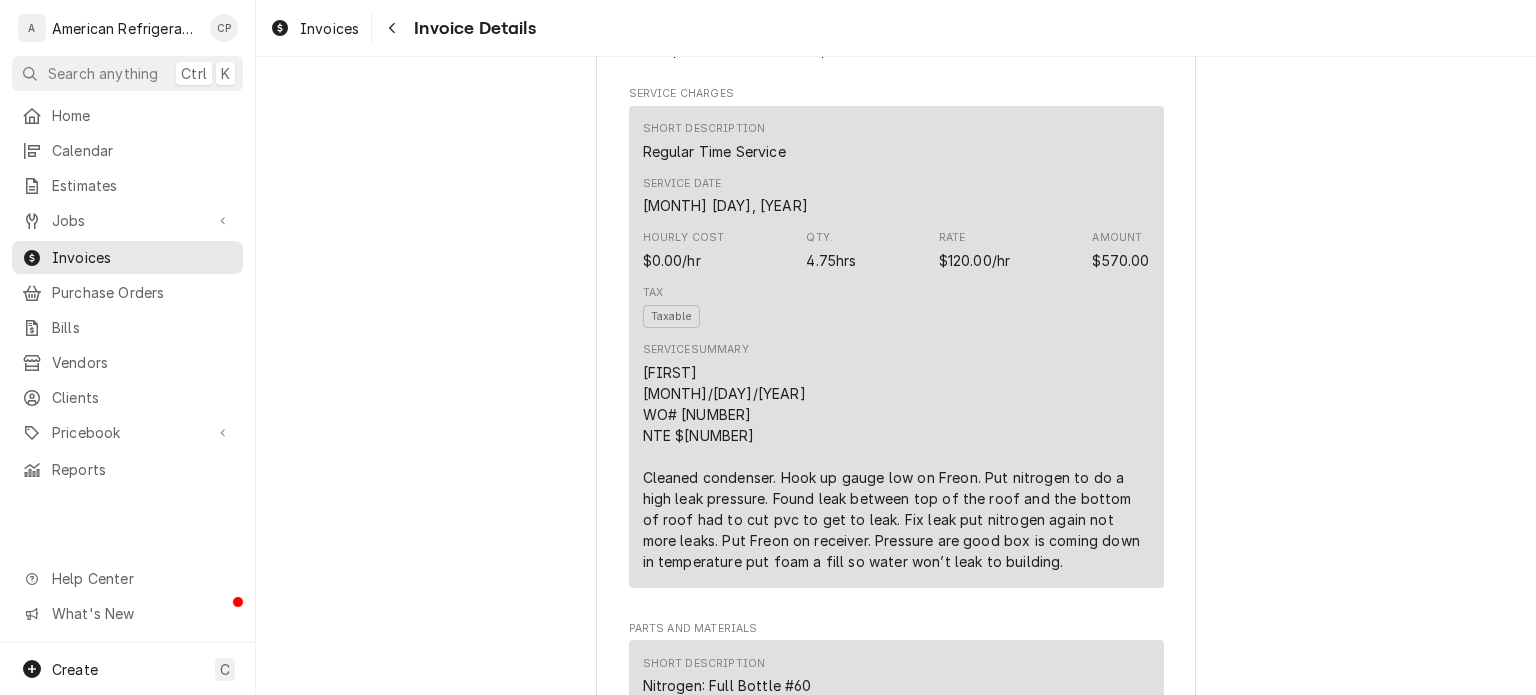scroll, scrollTop: 0, scrollLeft: 0, axis: both 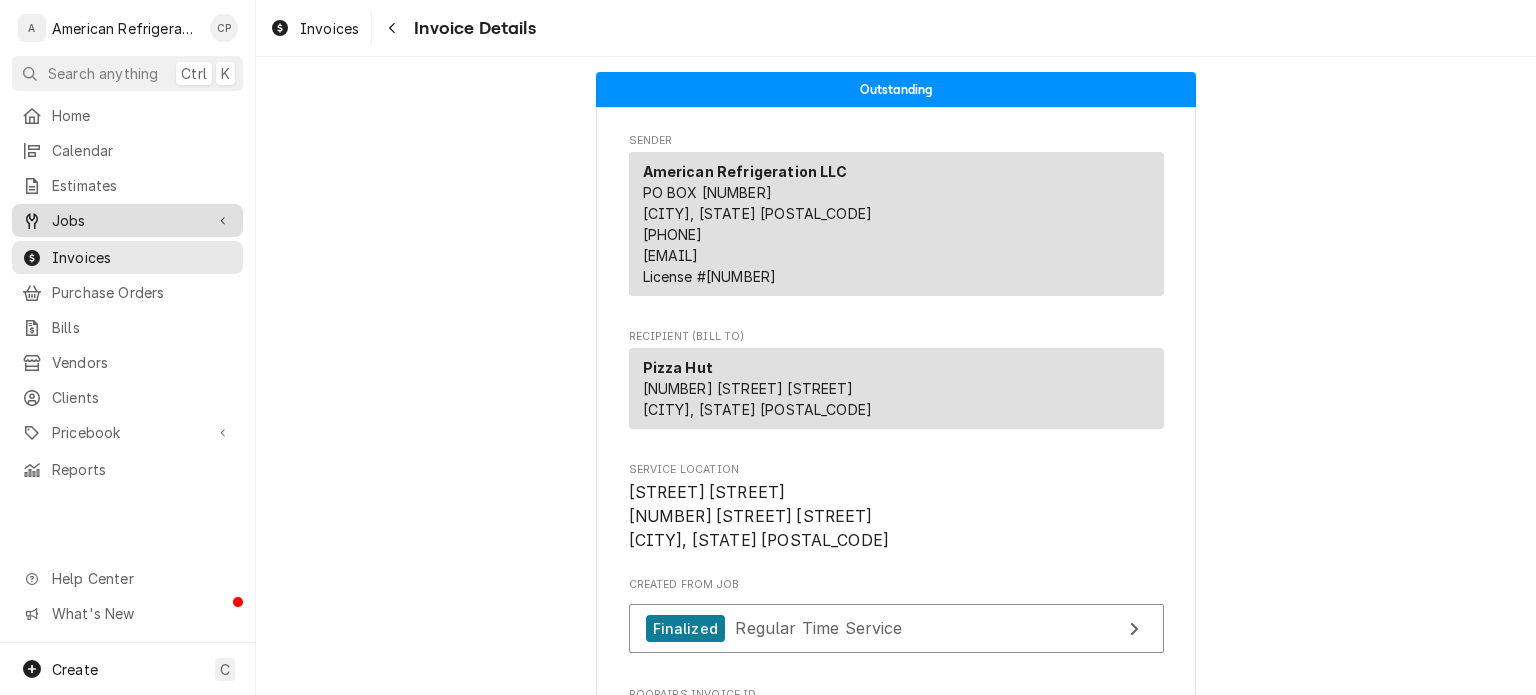 click on "Jobs" at bounding box center (127, 220) 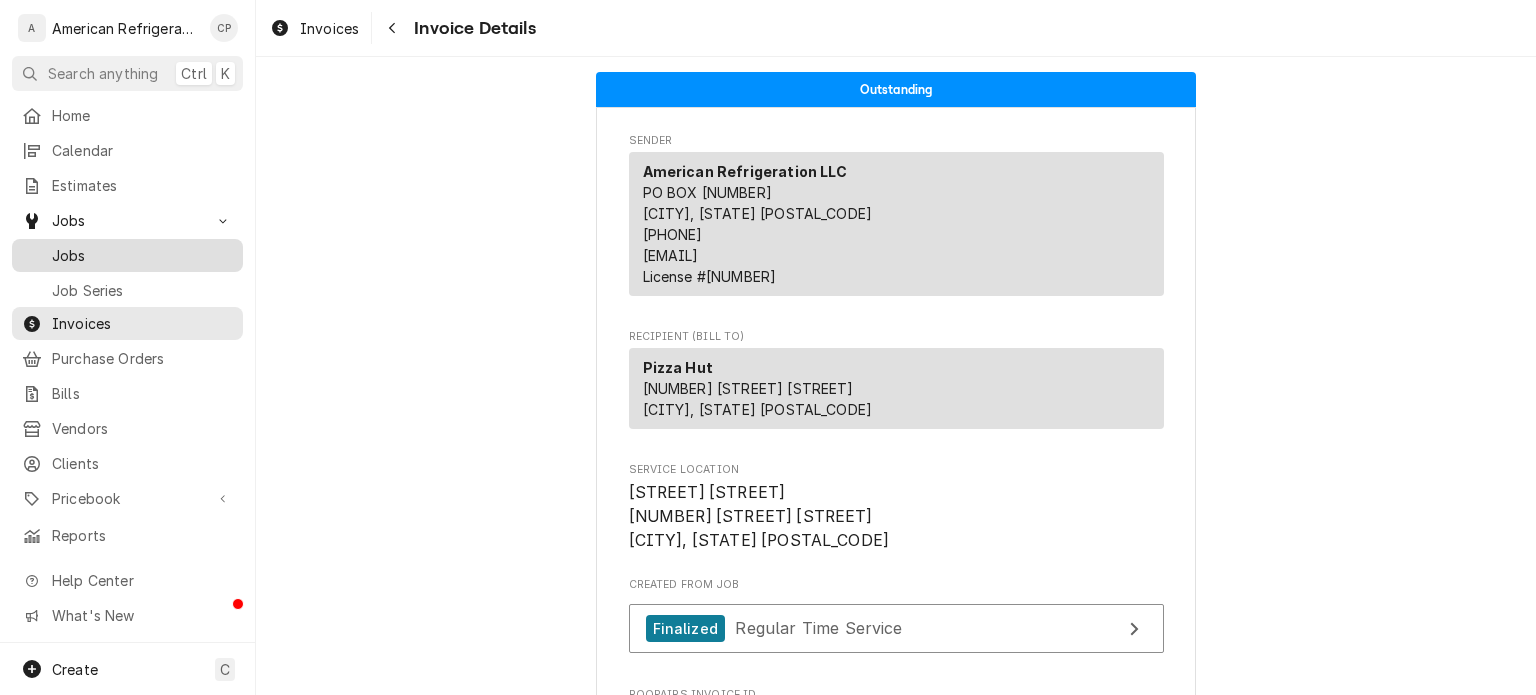 click on "Jobs" at bounding box center [142, 255] 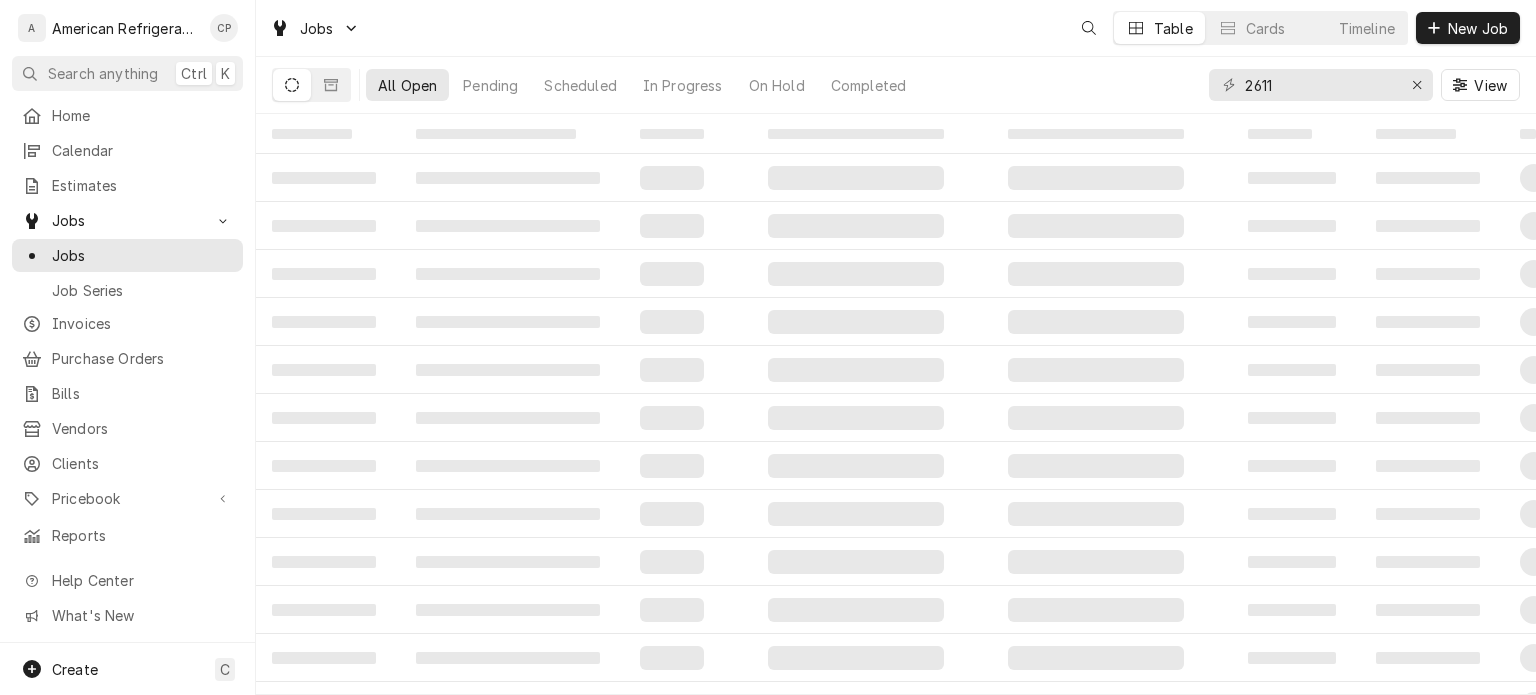 scroll, scrollTop: 0, scrollLeft: 0, axis: both 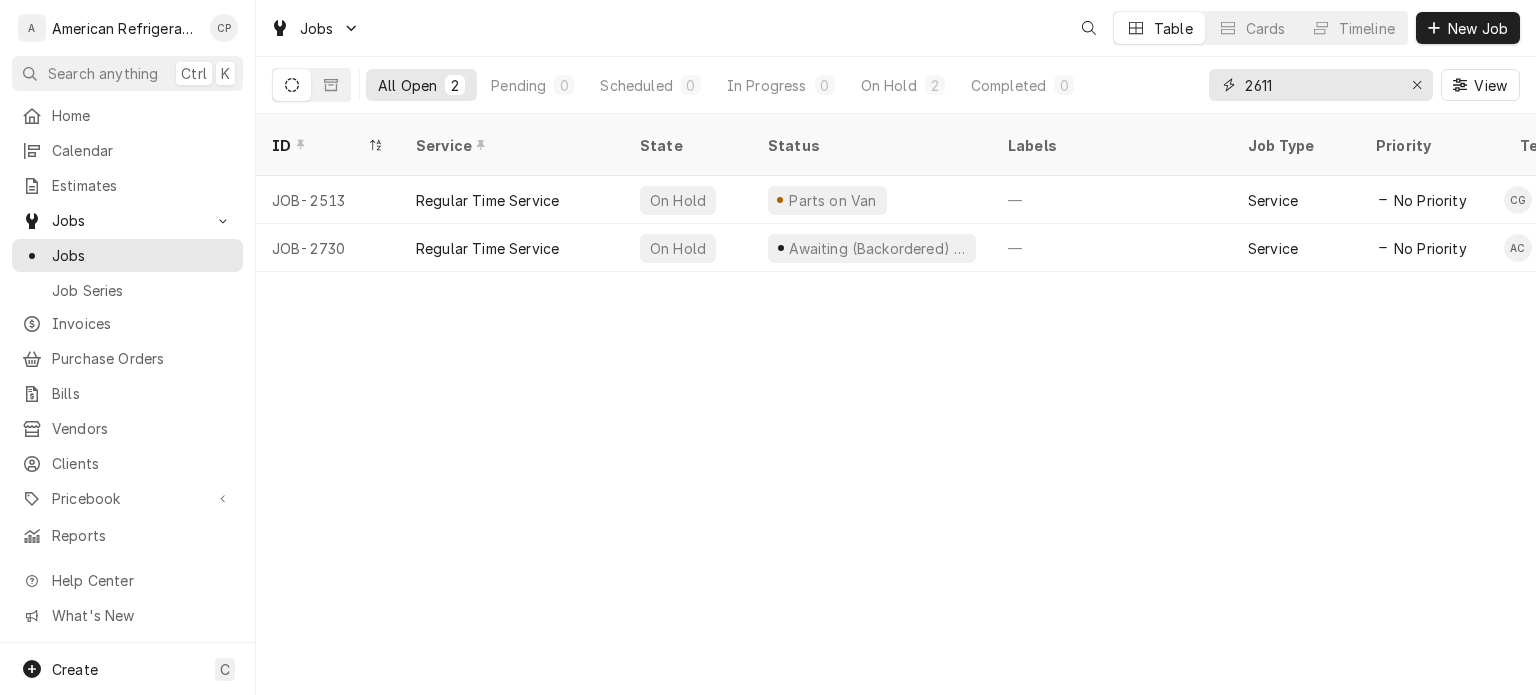 click on "2611" at bounding box center (1320, 85) 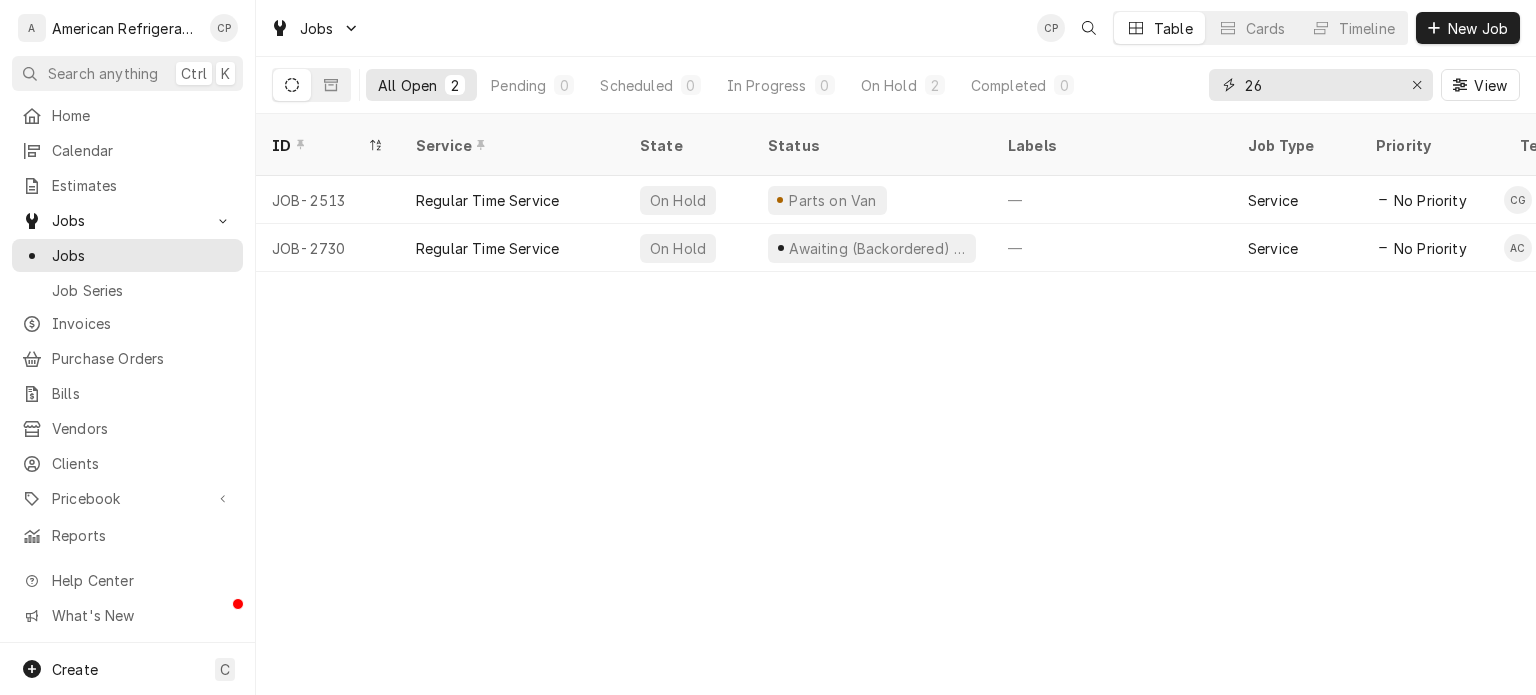 type on "2" 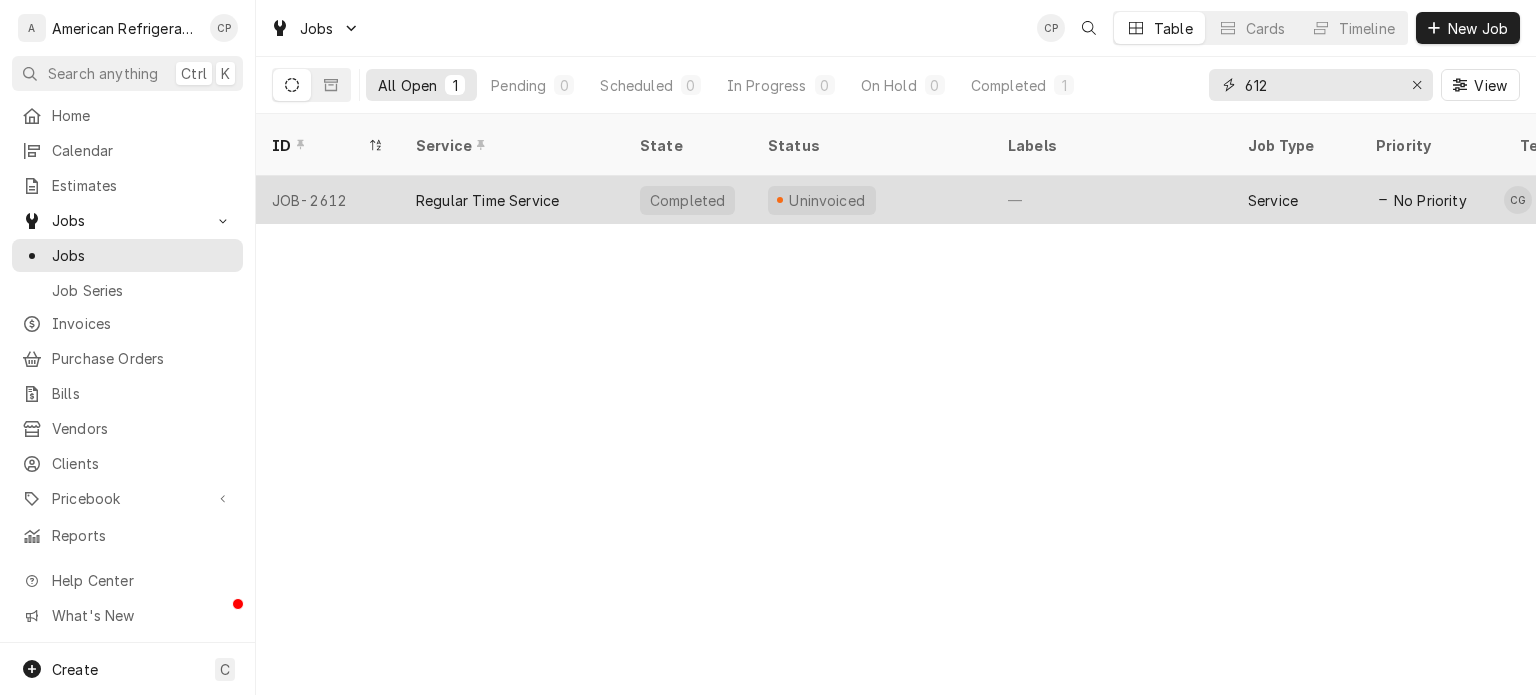 type on "612" 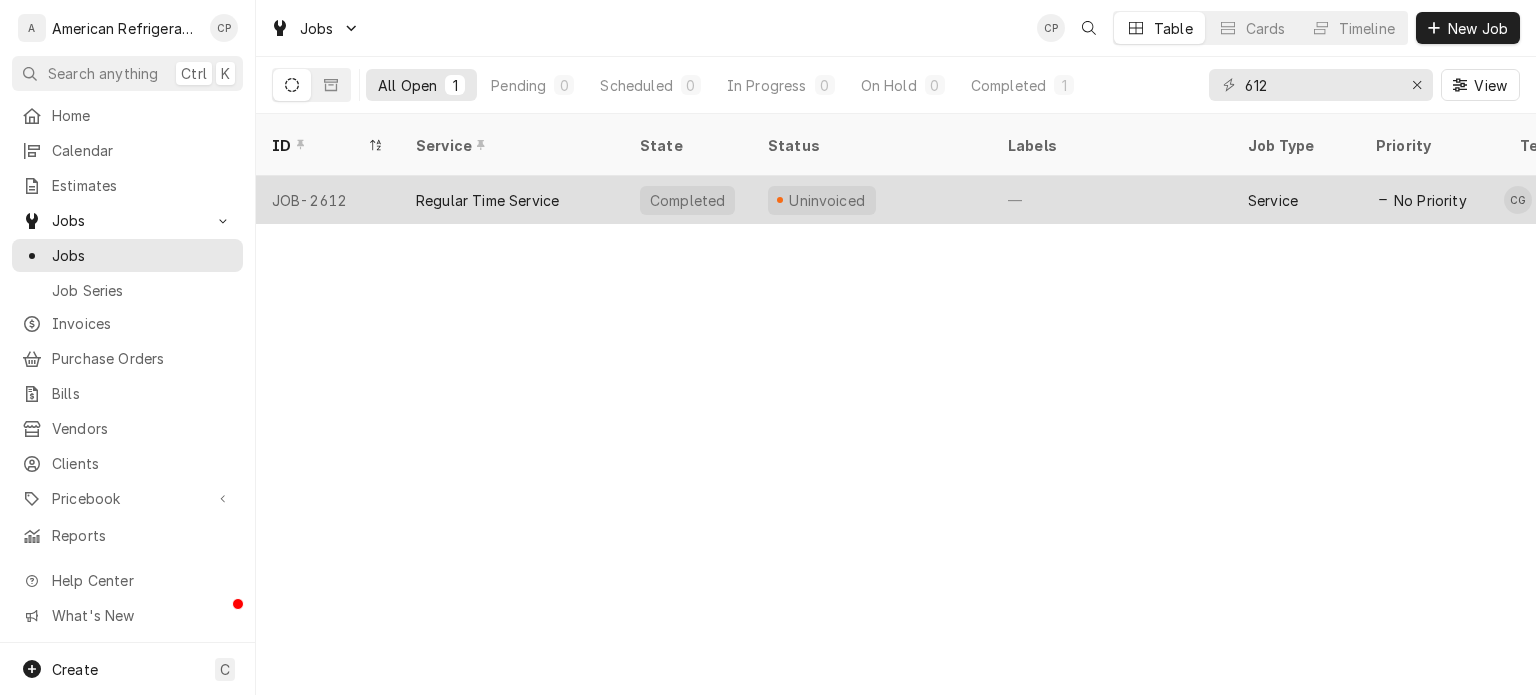 click on "Uninvoiced" at bounding box center (872, 200) 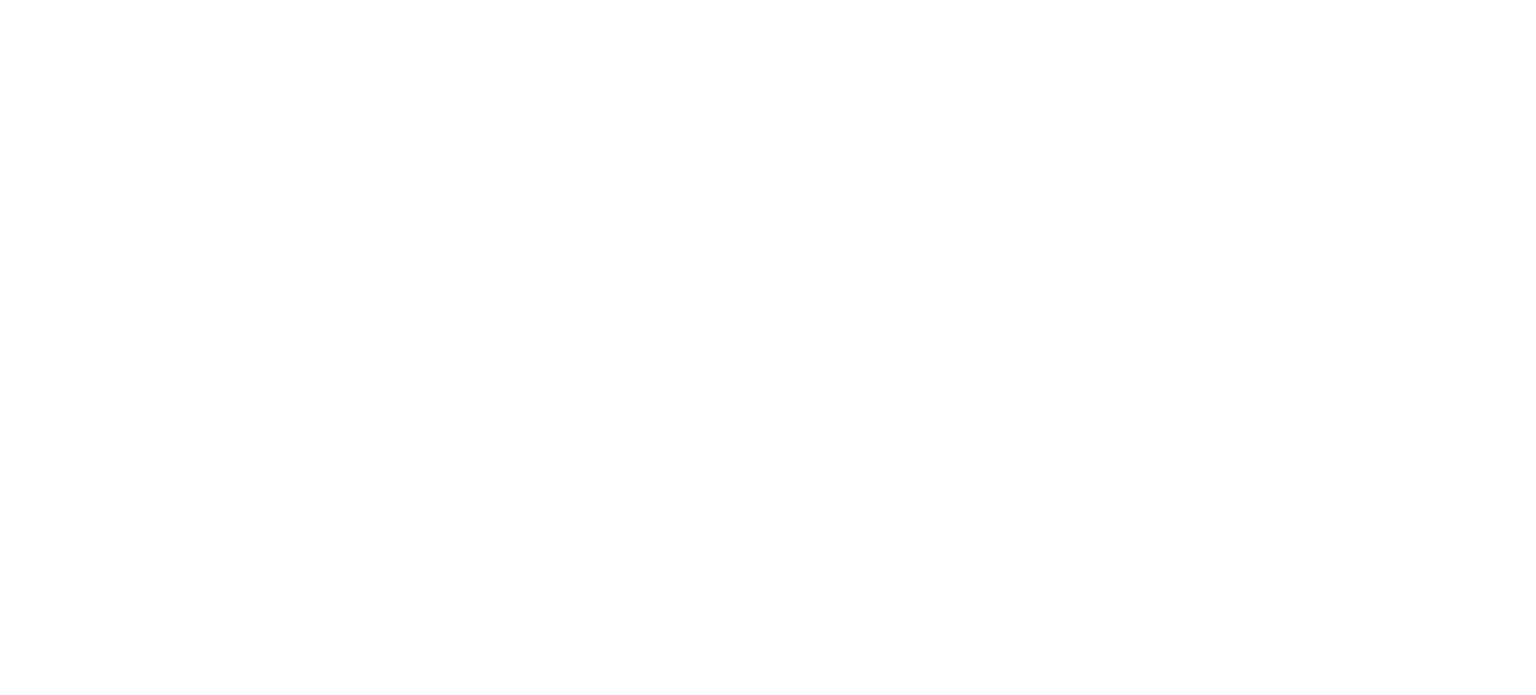 scroll, scrollTop: 0, scrollLeft: 0, axis: both 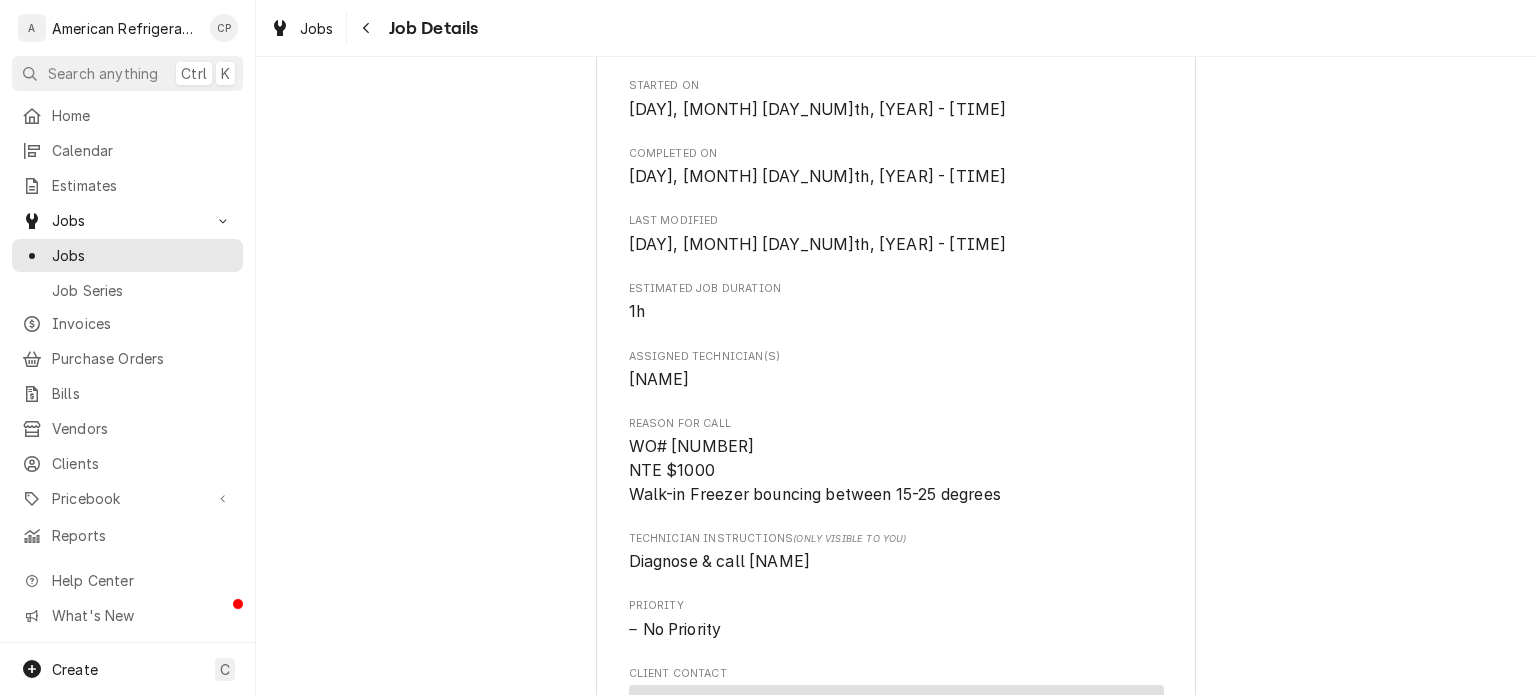 click on "WO# [NUMBER]
NTE $1000
Walk-in Freezer bouncing between 15-25 degrees" at bounding box center (815, 470) 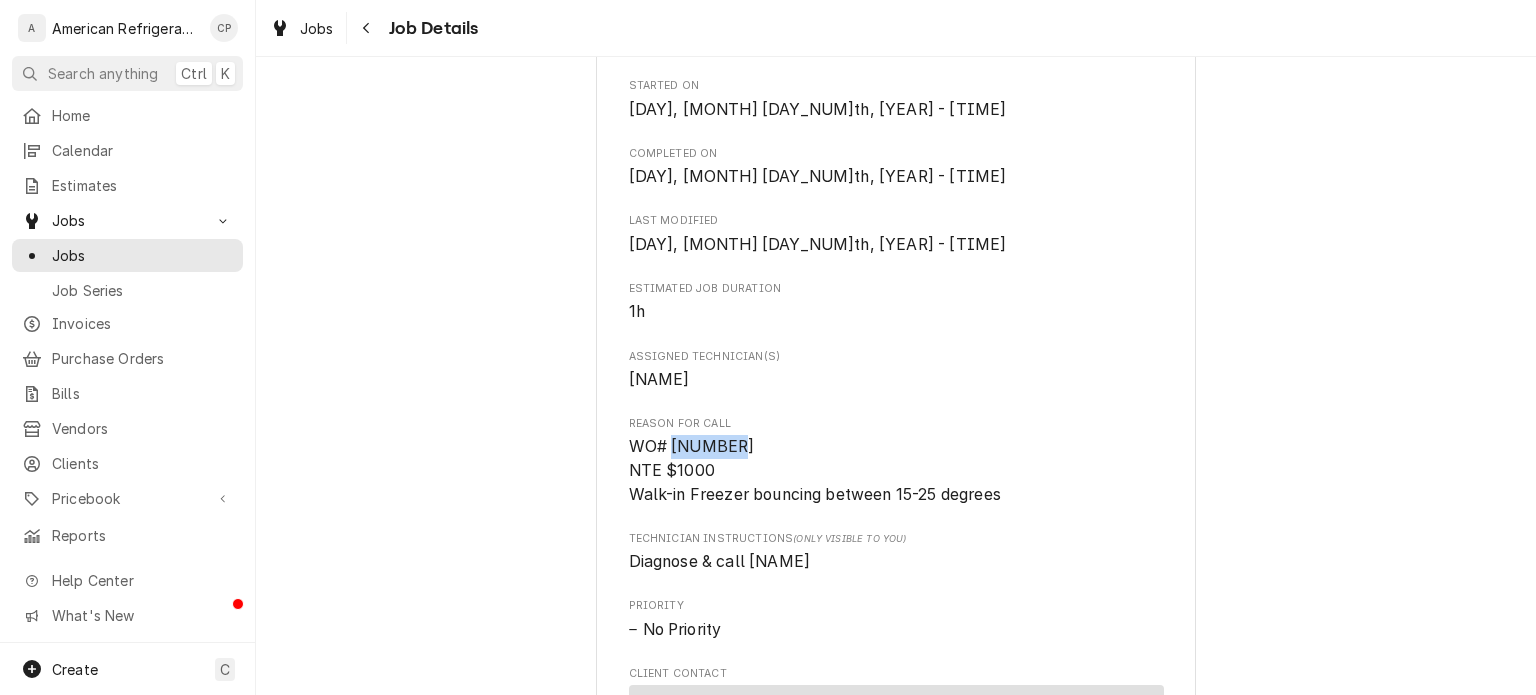 copy on "[NUMBER]" 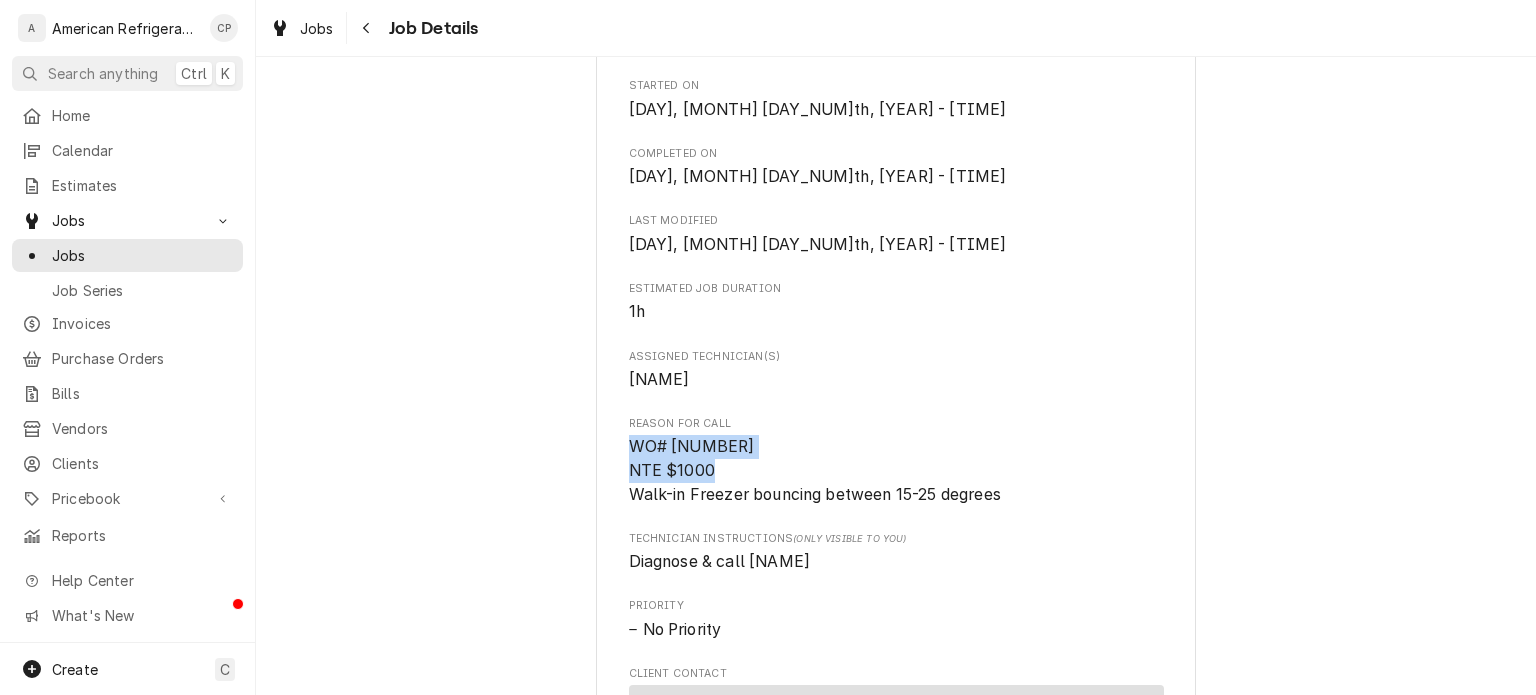 drag, startPoint x: 717, startPoint y: 421, endPoint x: 725, endPoint y: 441, distance: 21.540659 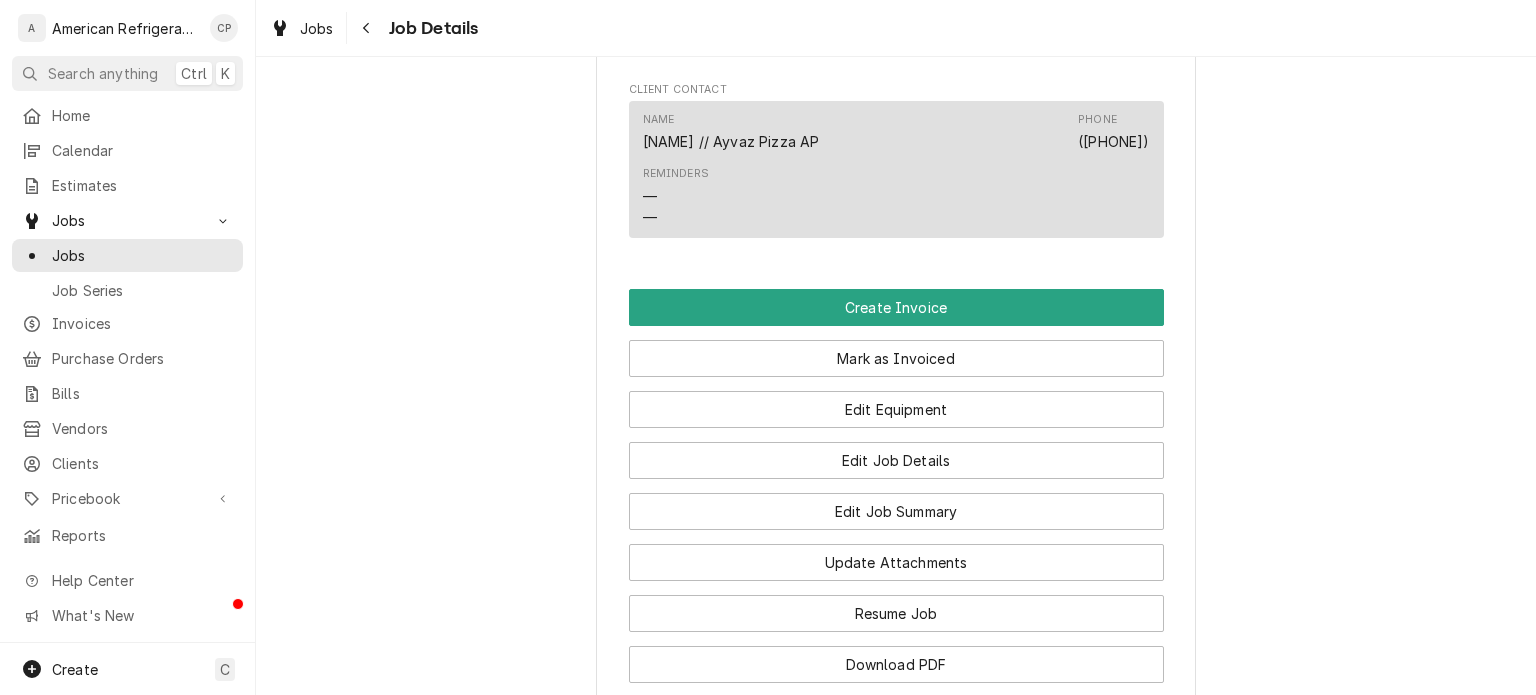 scroll, scrollTop: 1277, scrollLeft: 0, axis: vertical 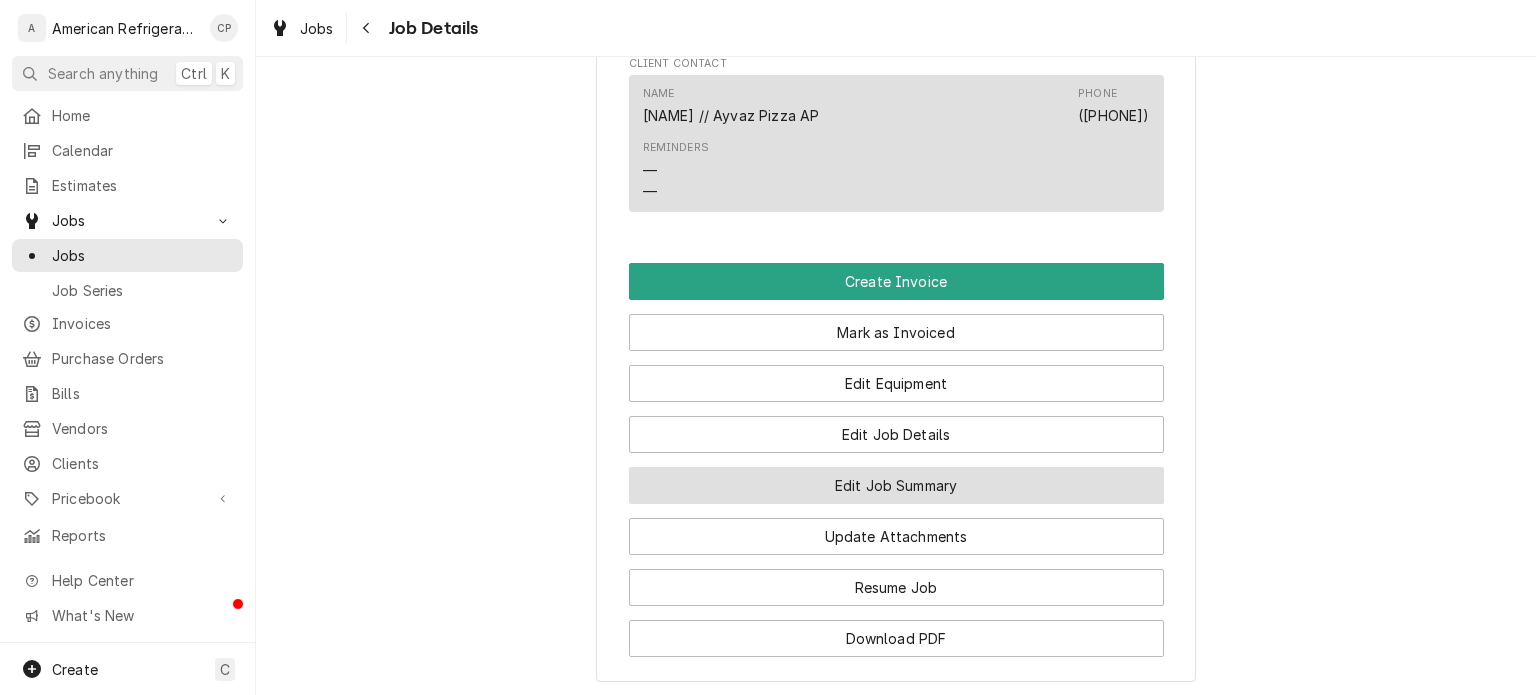click on "Edit Job Summary" at bounding box center (896, 485) 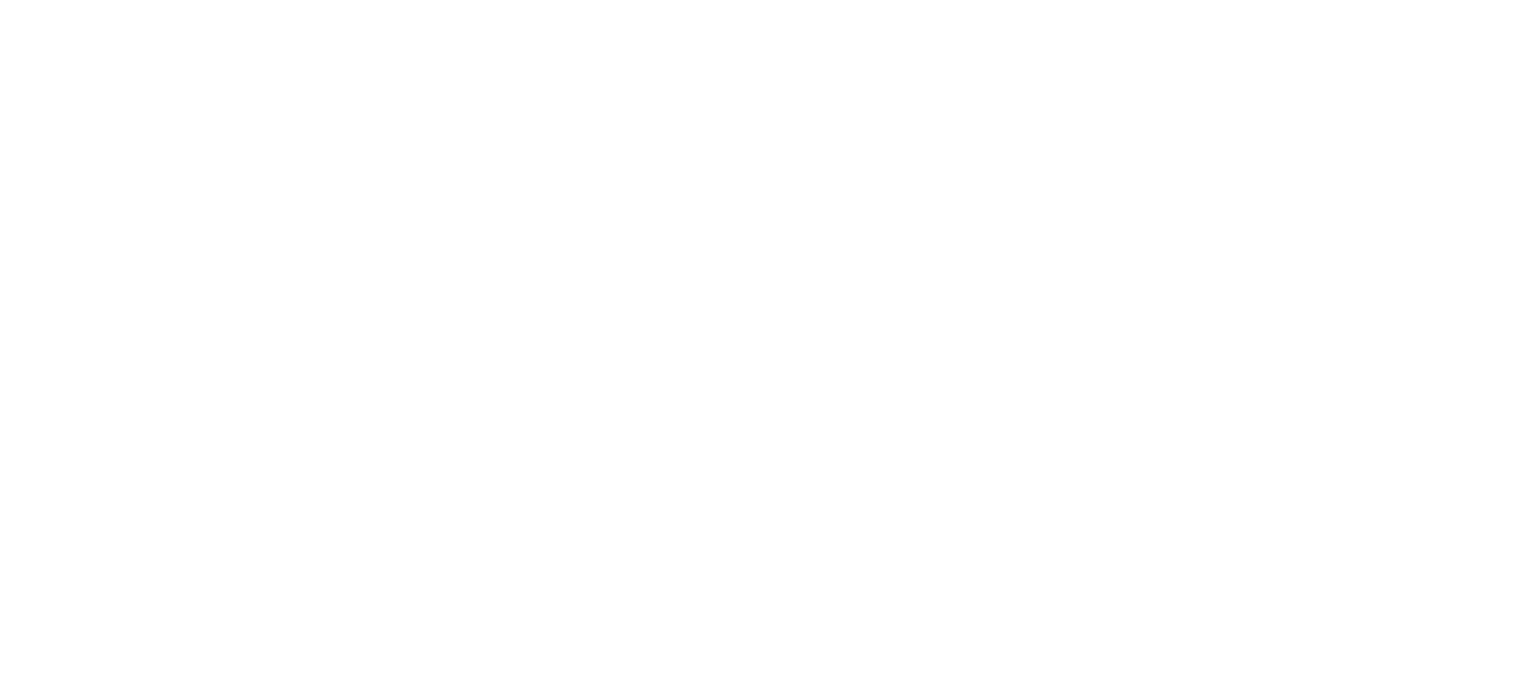 scroll, scrollTop: 0, scrollLeft: 0, axis: both 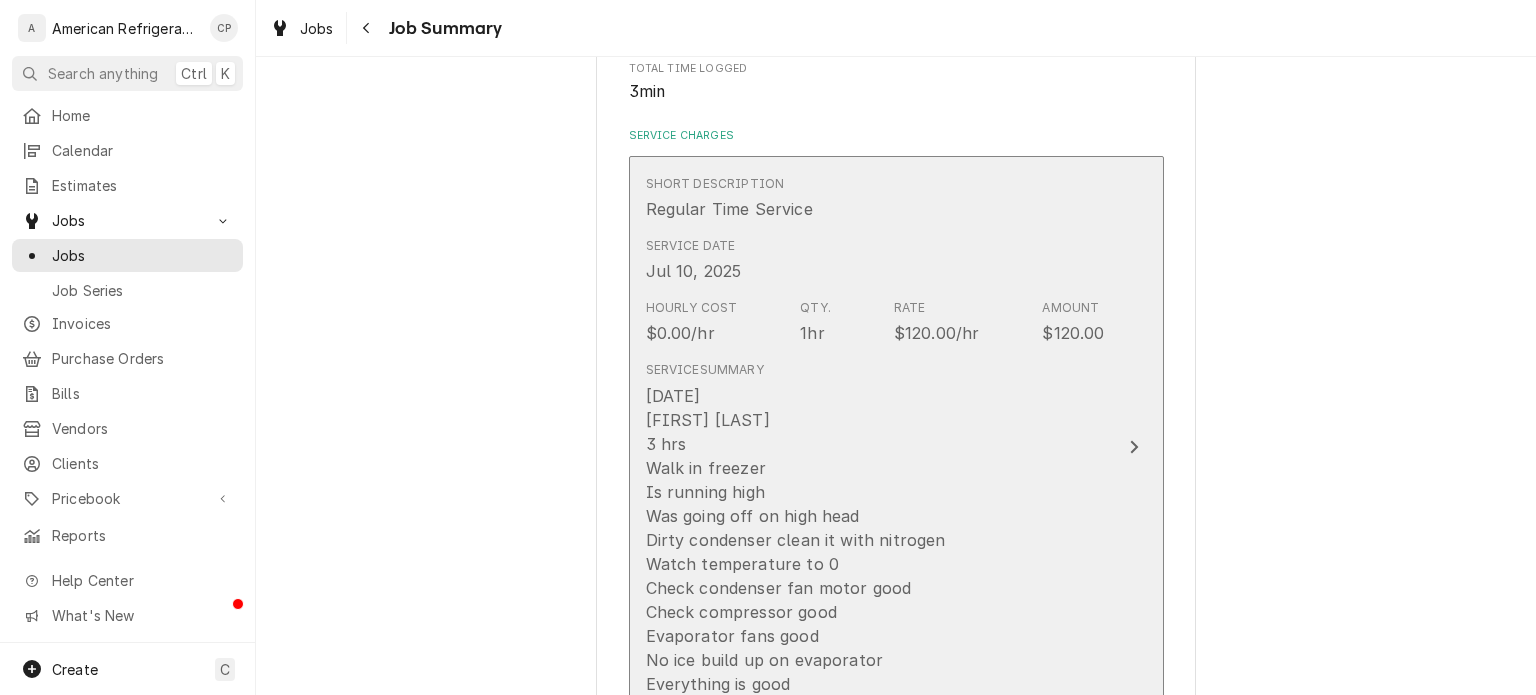 click on "Service  Summary [DATE]
[FIRST] [LAST]
3 hrs
Walk in freezer
Is running high
Was going off on high head
Dirty condenser clean it with nitrogen
Watch temperature to 0
Check condenser fan motor good
Check compressor good
Evaporator fans good
No ice build up on evaporator
Everything is good
Hook up gauge pressure are good" at bounding box center [875, 540] 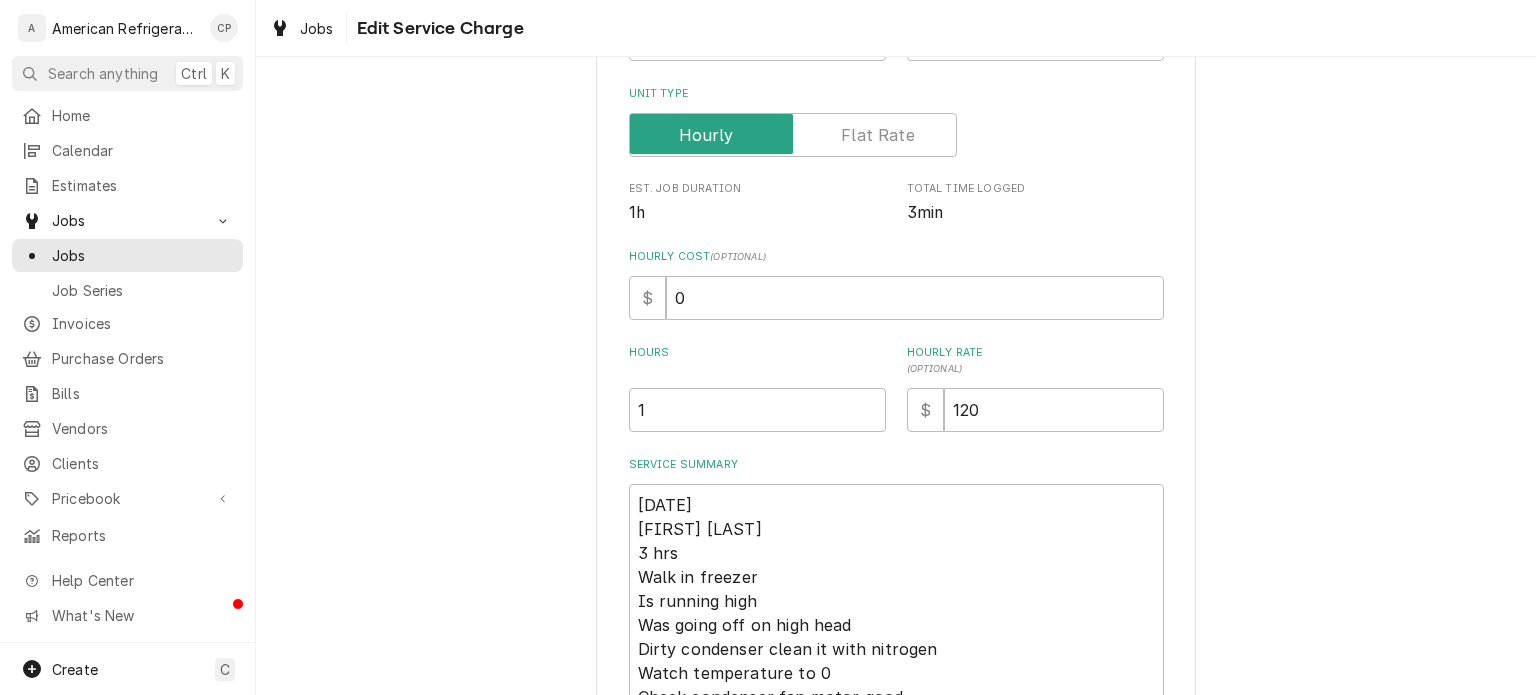 scroll, scrollTop: 316, scrollLeft: 0, axis: vertical 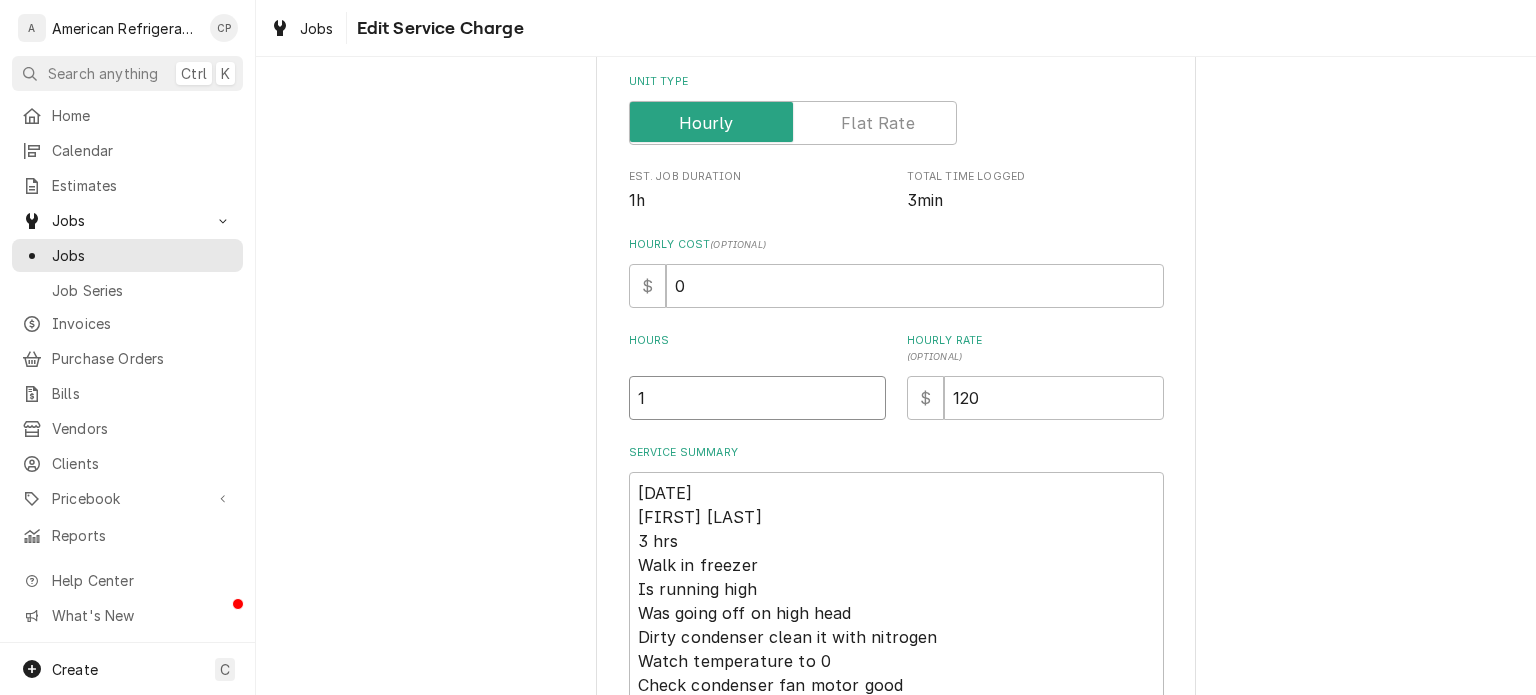 click on "1" at bounding box center [757, 398] 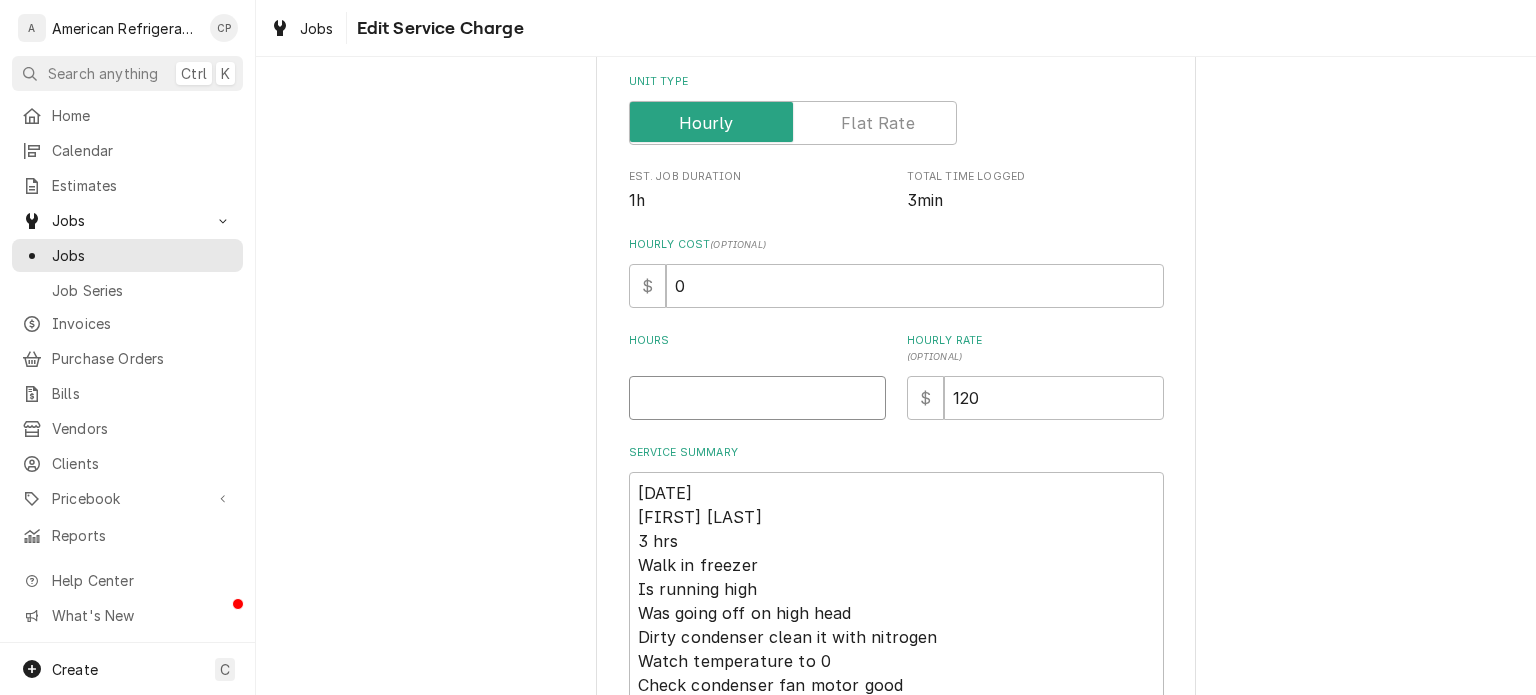 type on "x" 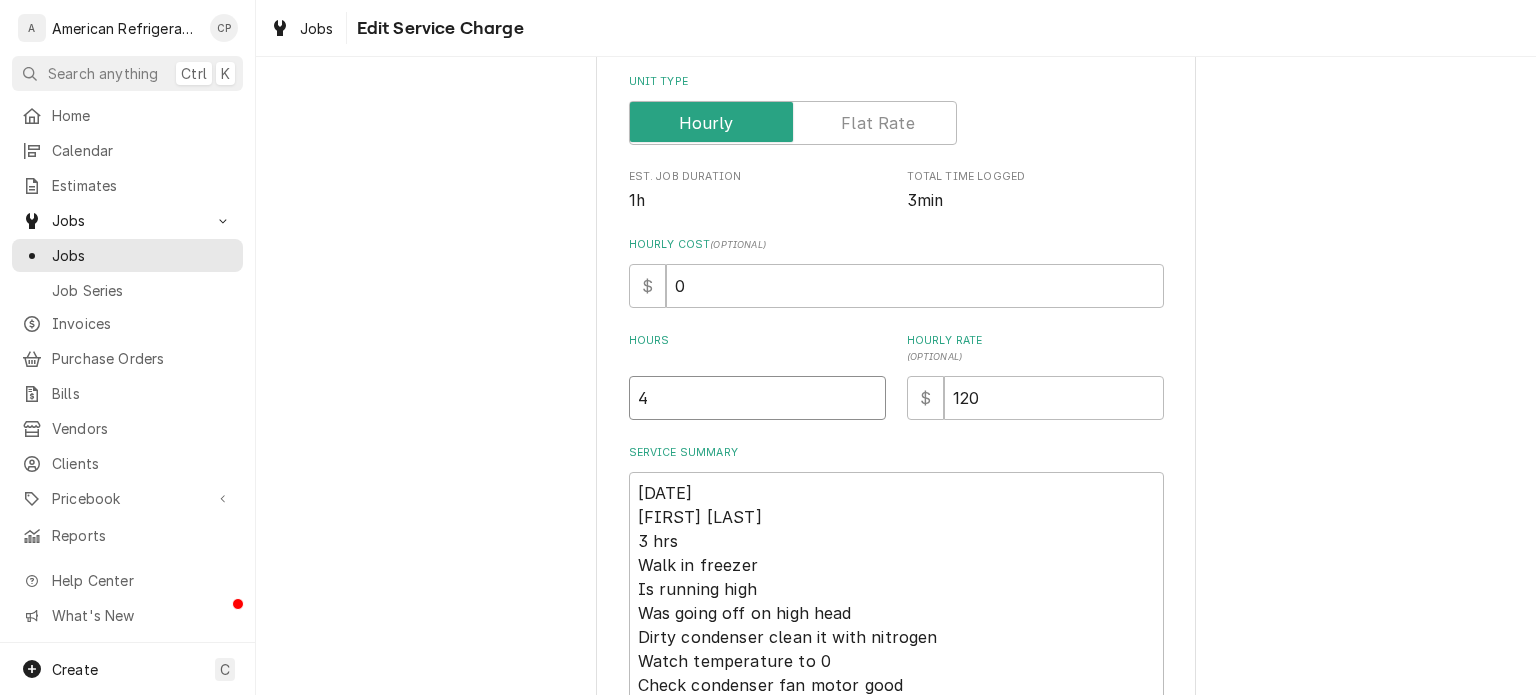type on "x" 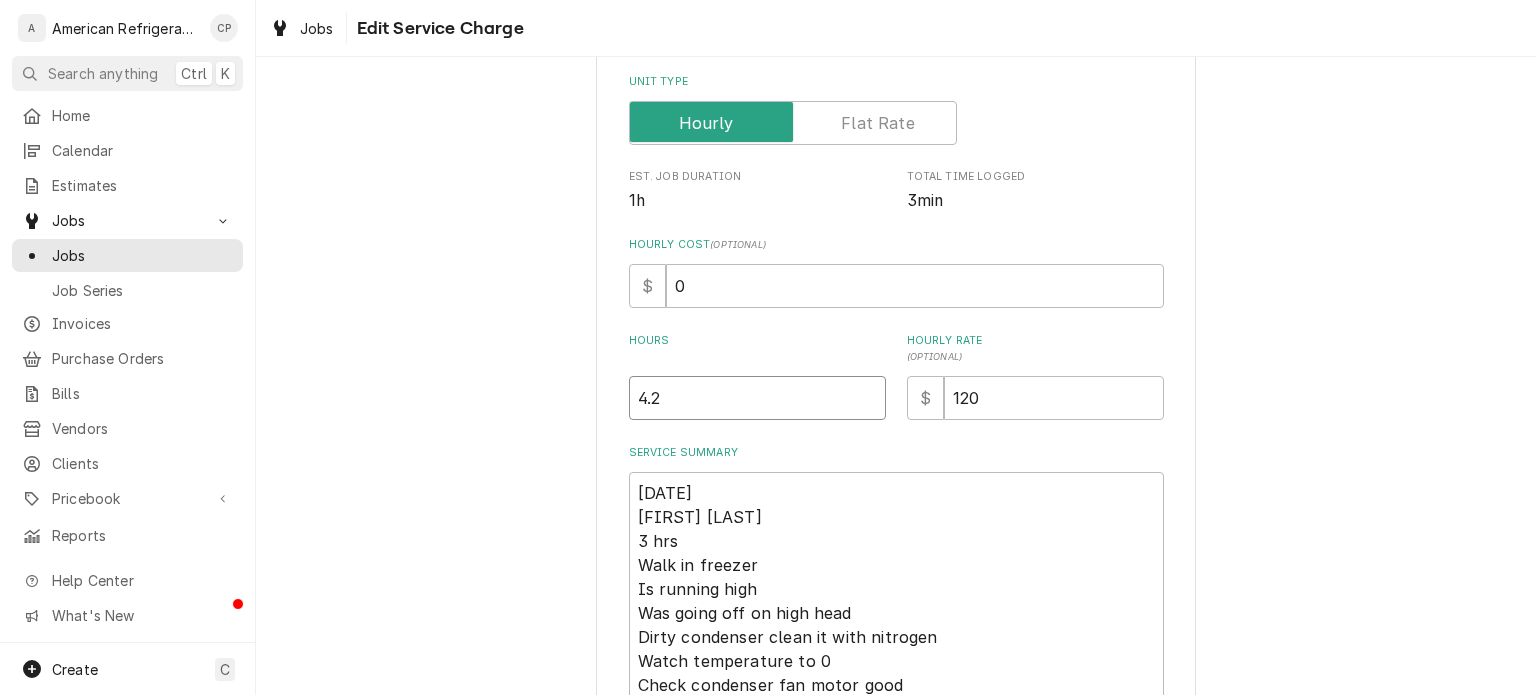 type on "x" 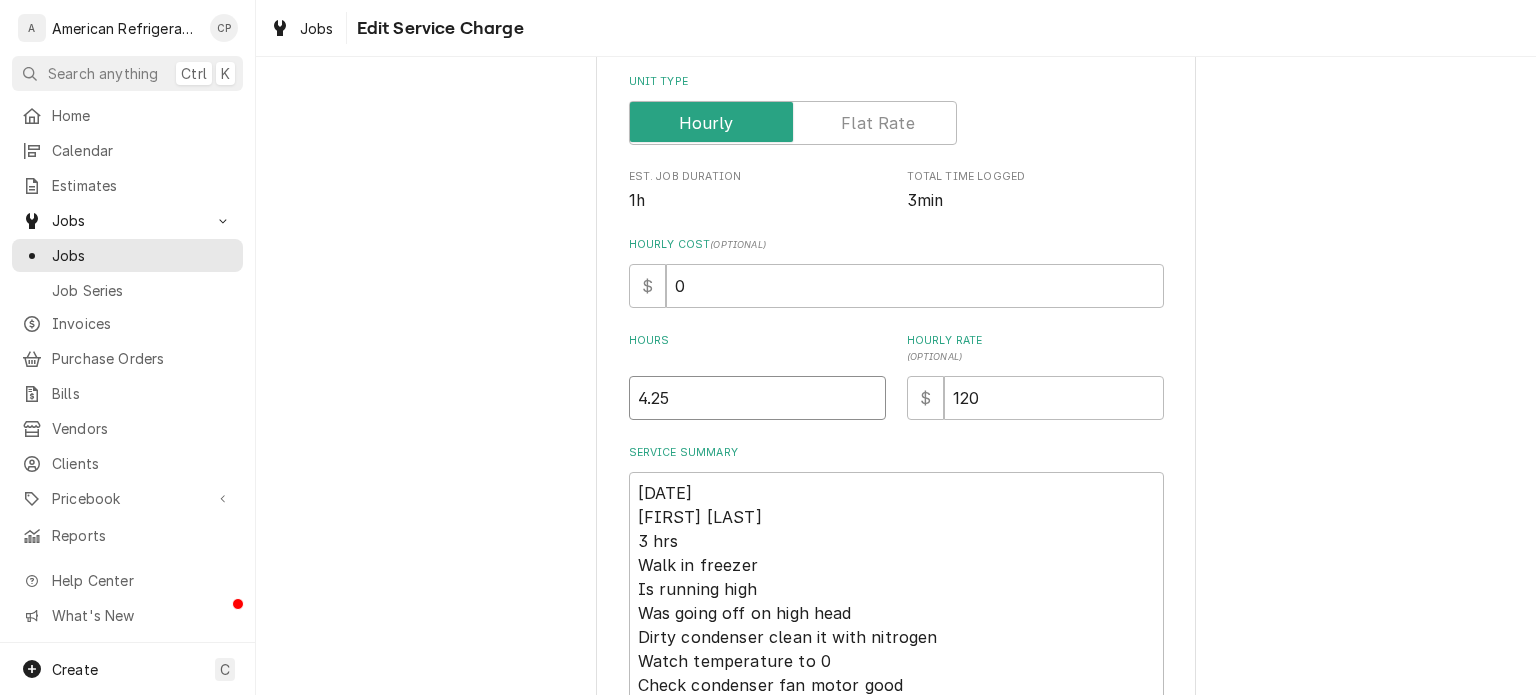 type on "4.25" 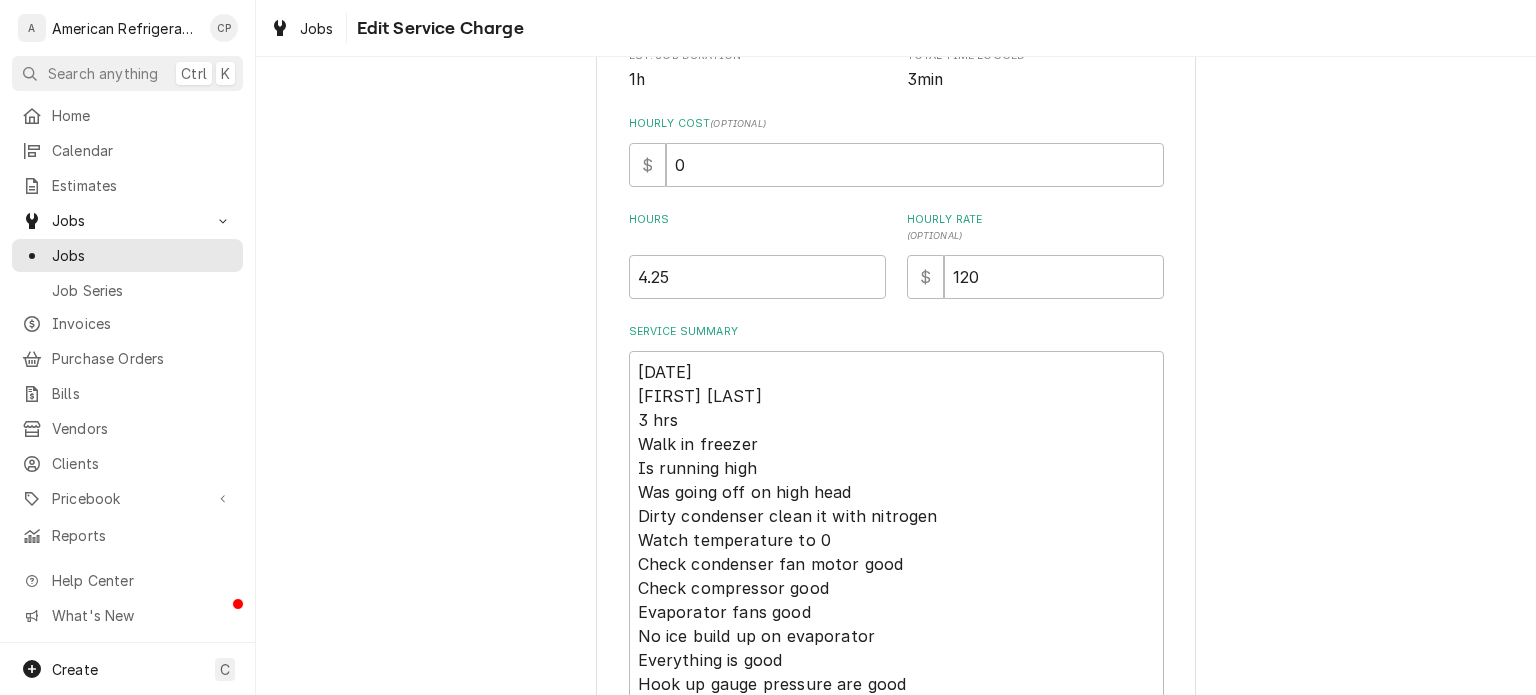 scroll, scrollTop: 467, scrollLeft: 0, axis: vertical 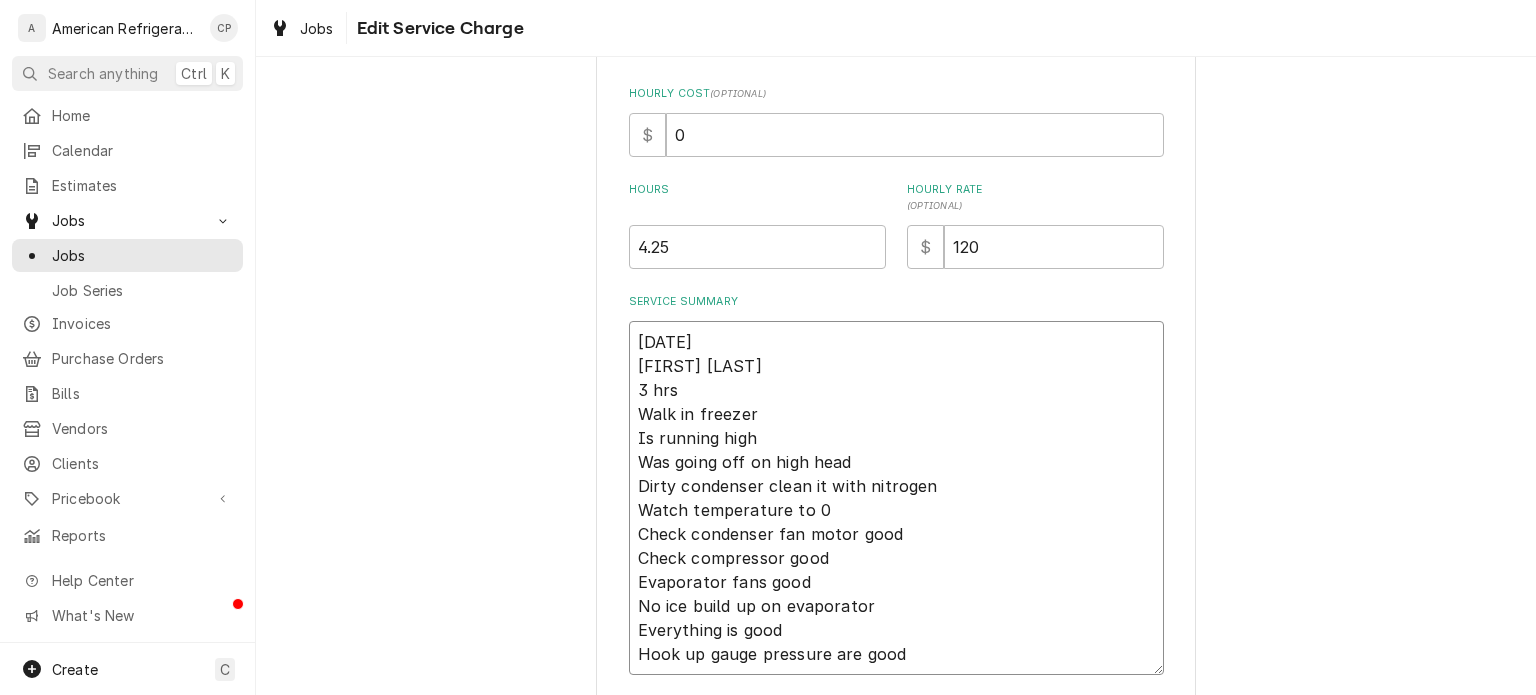 click on "[DATE]
[FIRST] [LAST]
3 hrs
Walk in freezer
Is running high
Was going off on high head
Dirty condenser clean it with nitrogen
Watch temperature to 0
Check condenser fan motor good
Check compressor good
Evaporator fans good
No ice build up on evaporator
Everything is good
Hook up gauge pressure are good" at bounding box center (896, 498) 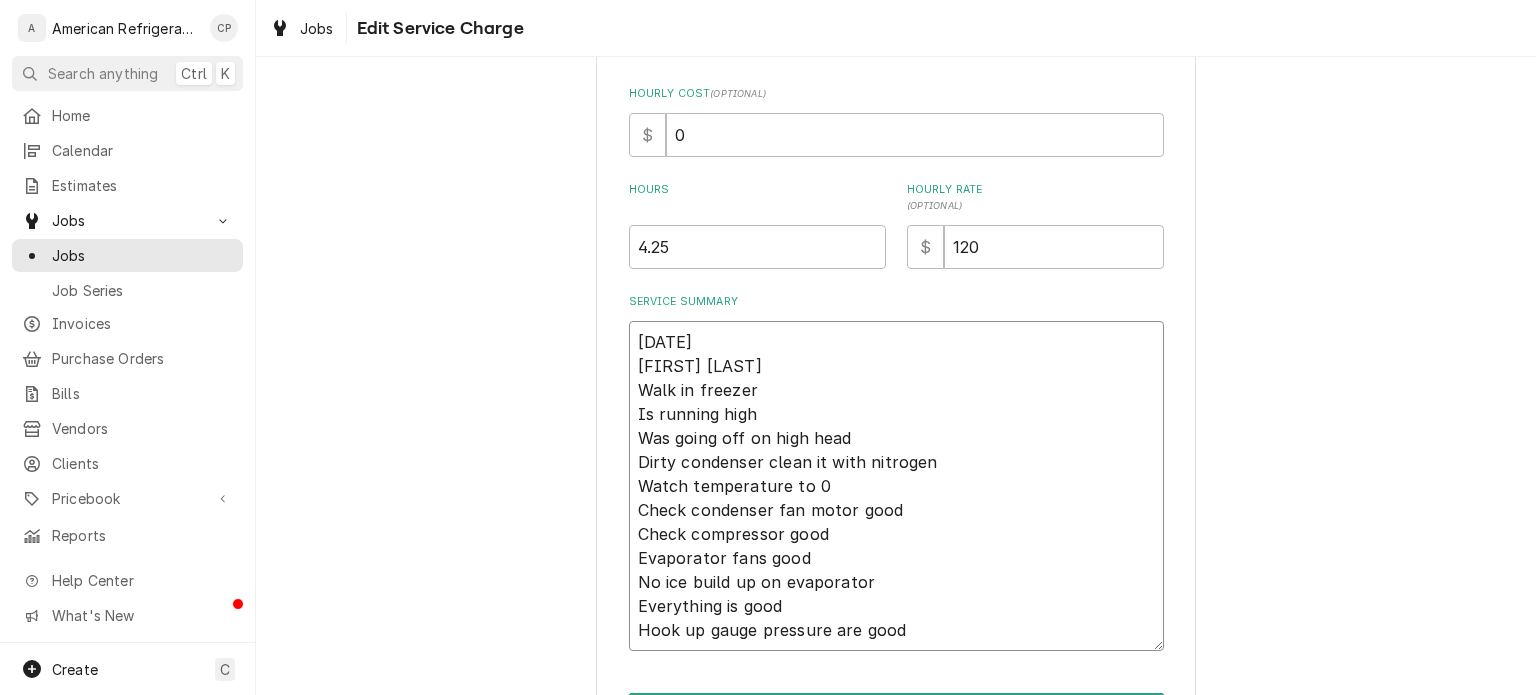 click on "[DATE]
[FIRST] [LAST]
Walk in freezer
Is running high
Was going off on high head
Dirty condenser clean it with nitrogen
Watch temperature to 0
Check condenser fan motor good
Check compressor good
Evaporator fans good
No ice build up on evaporator
Everything is good
Hook up gauge pressure are good" at bounding box center [896, 486] 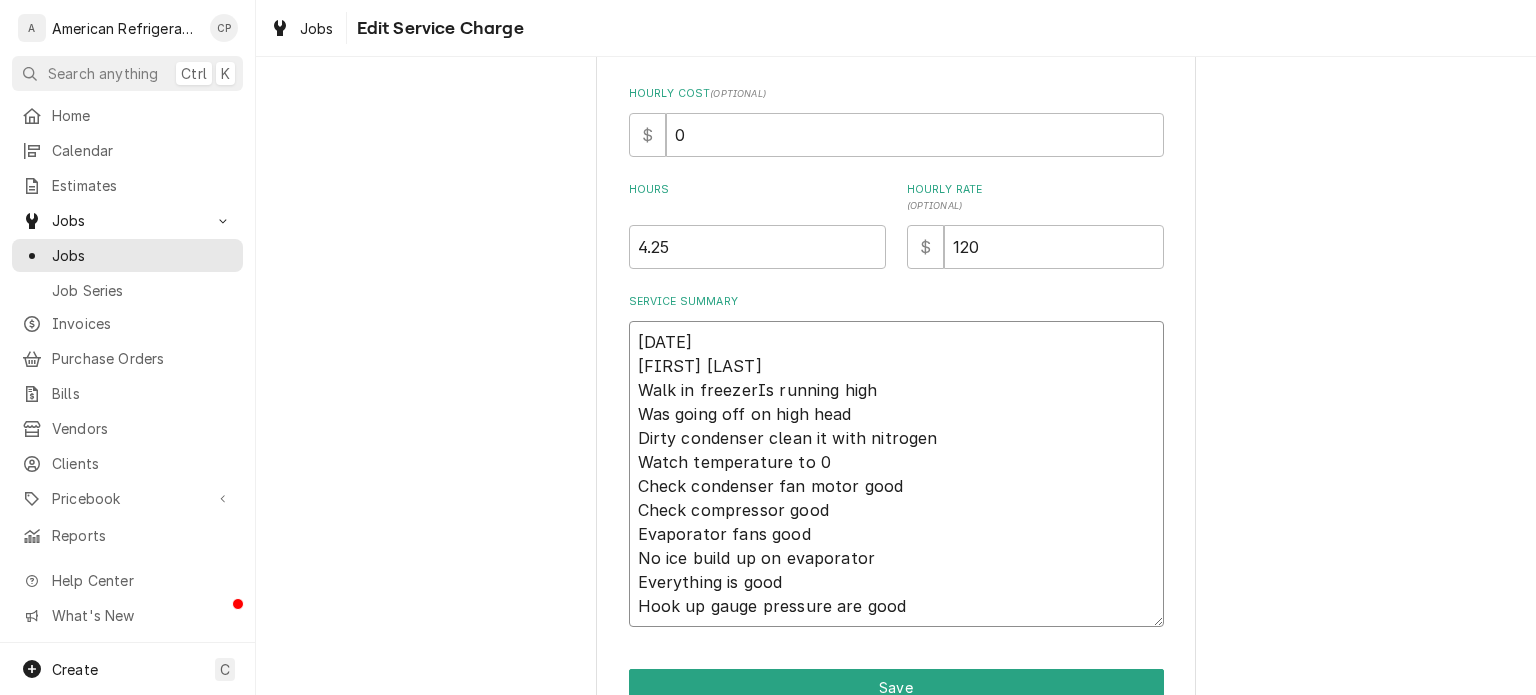 type on "x" 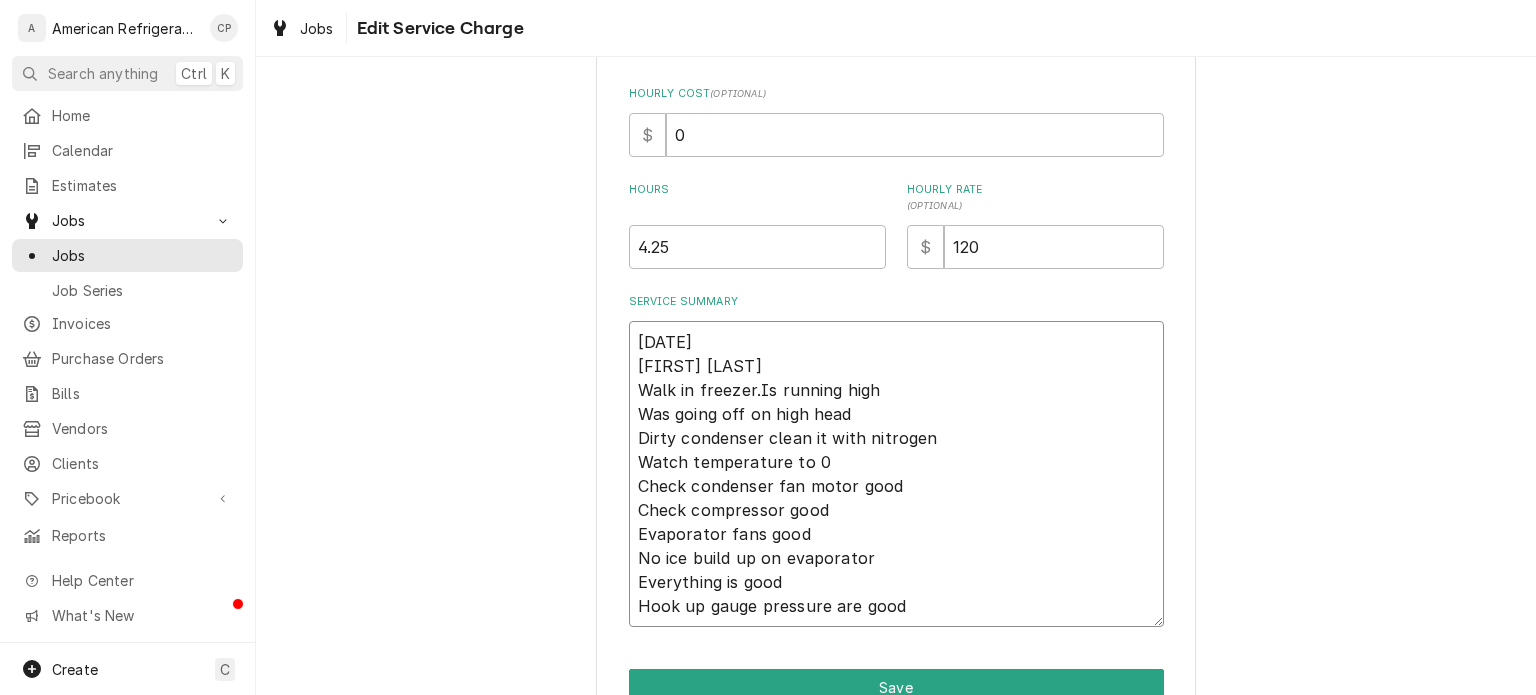 type on "x" 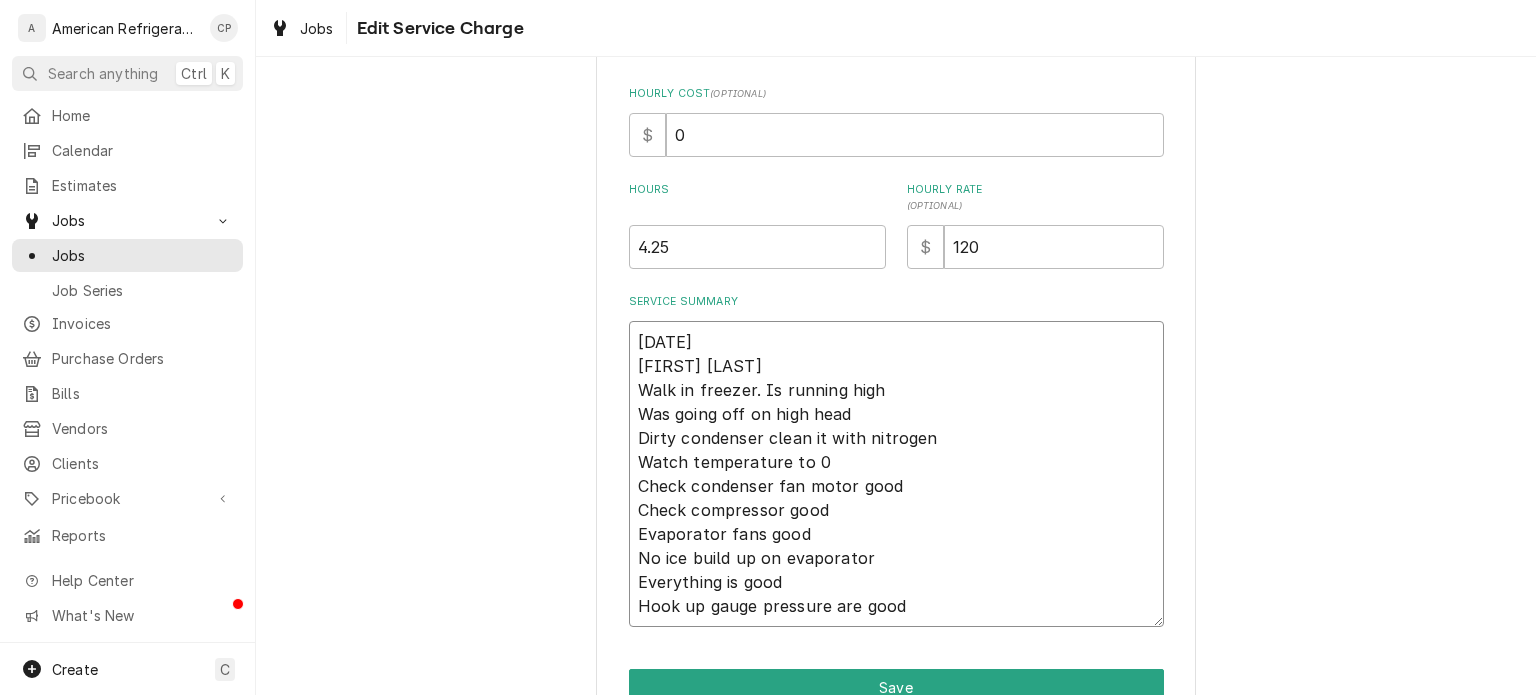 click on "[DATE]
[FIRST] [LAST]
Walk in freezer. Is running high
Was going off on high head
Dirty condenser clean it with nitrogen
Watch temperature to 0
Check condenser fan motor good
Check compressor good
Evaporator fans good
No ice build up on evaporator
Everything is good
Hook up gauge pressure are good" at bounding box center (896, 474) 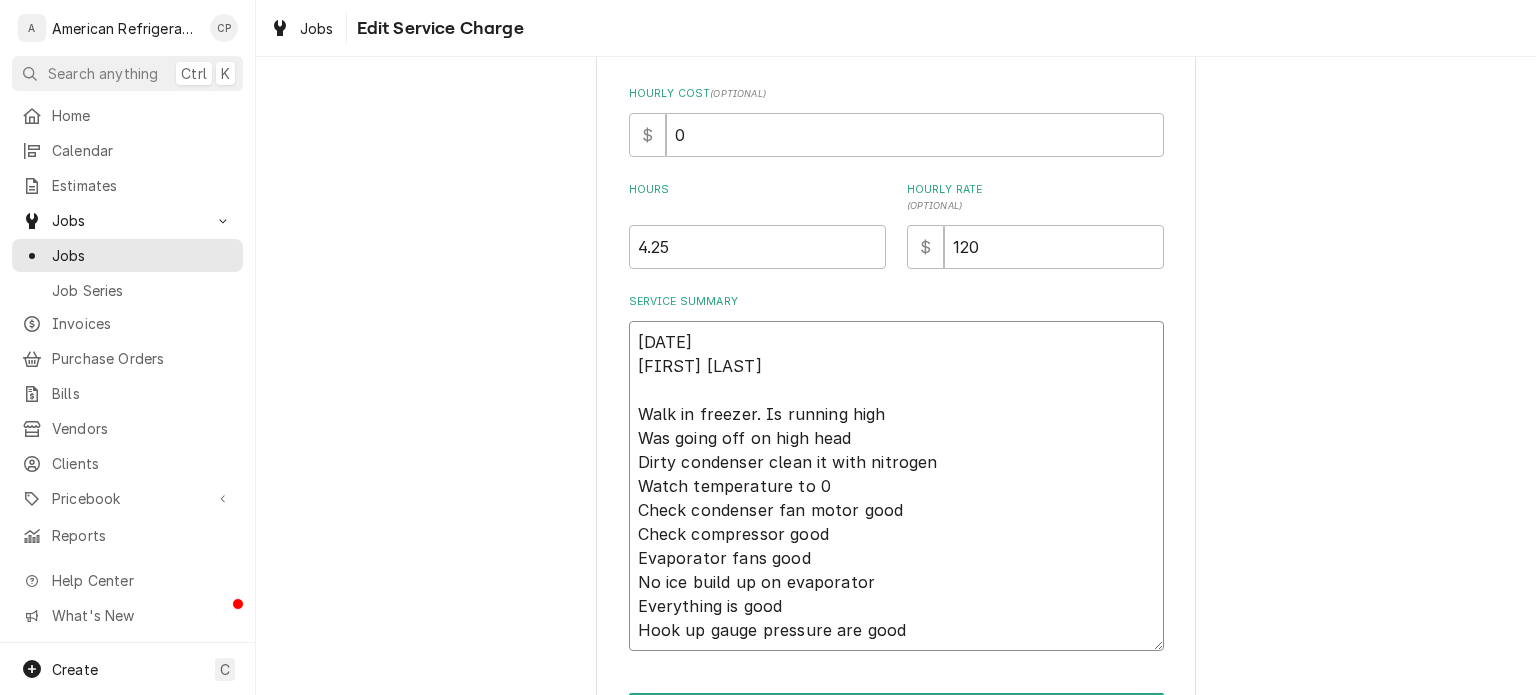 click on "7/10/25
Carlos
Walk in freezer. Is running high
Was going off on high head
Dirty condenser clean it with nitrogen
Watch temperature to 0
Check condenser fan motor good
Check compressor good
Evaporator fans good
No ice build up on evaporator
Everything is good
Hook up gauge pressure are good" at bounding box center [896, 486] 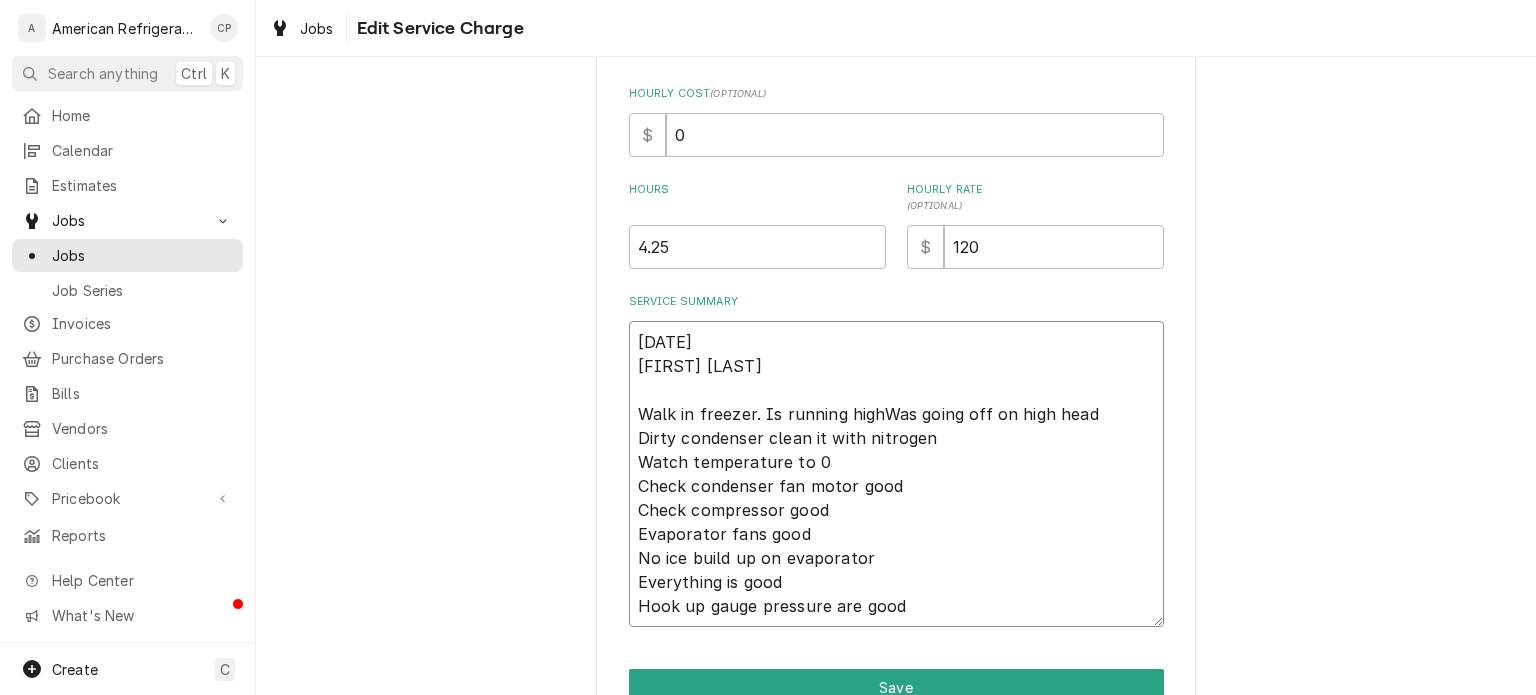 type on "x" 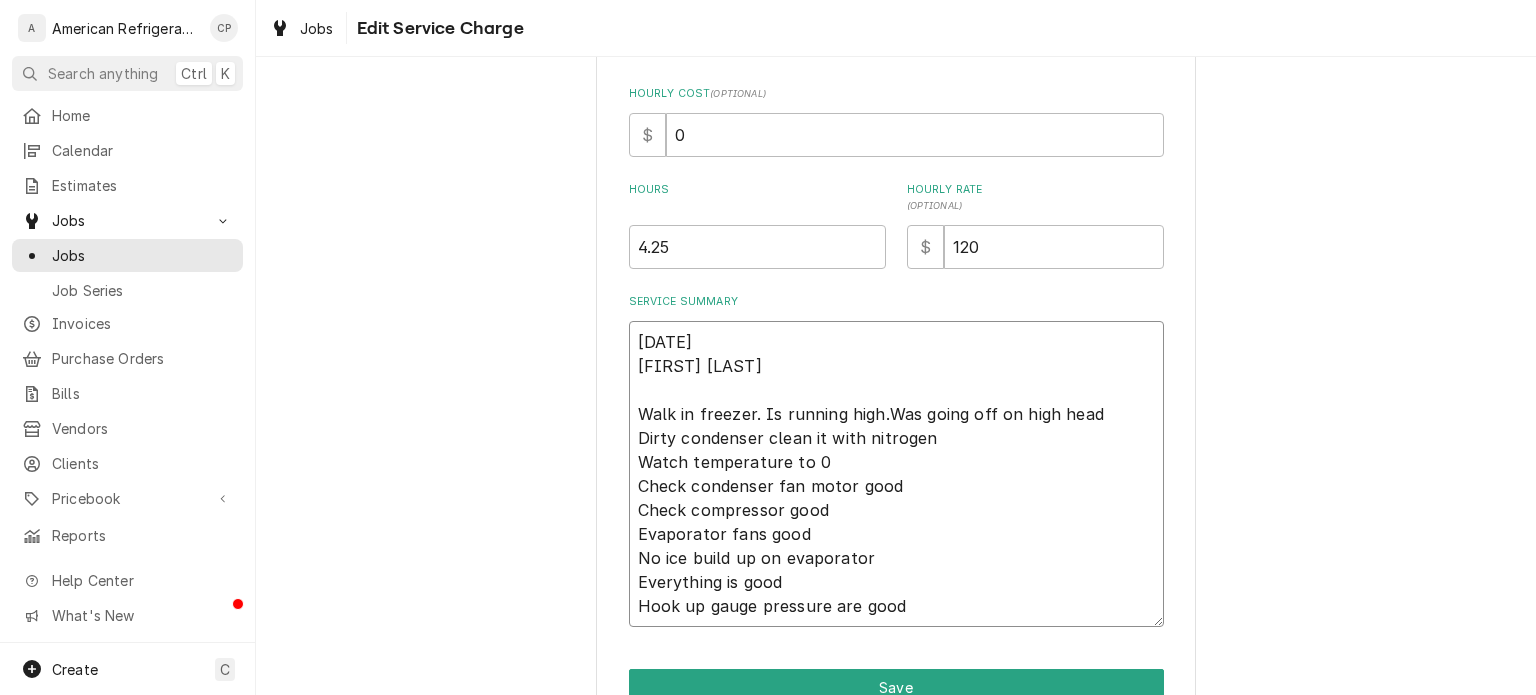 type on "x" 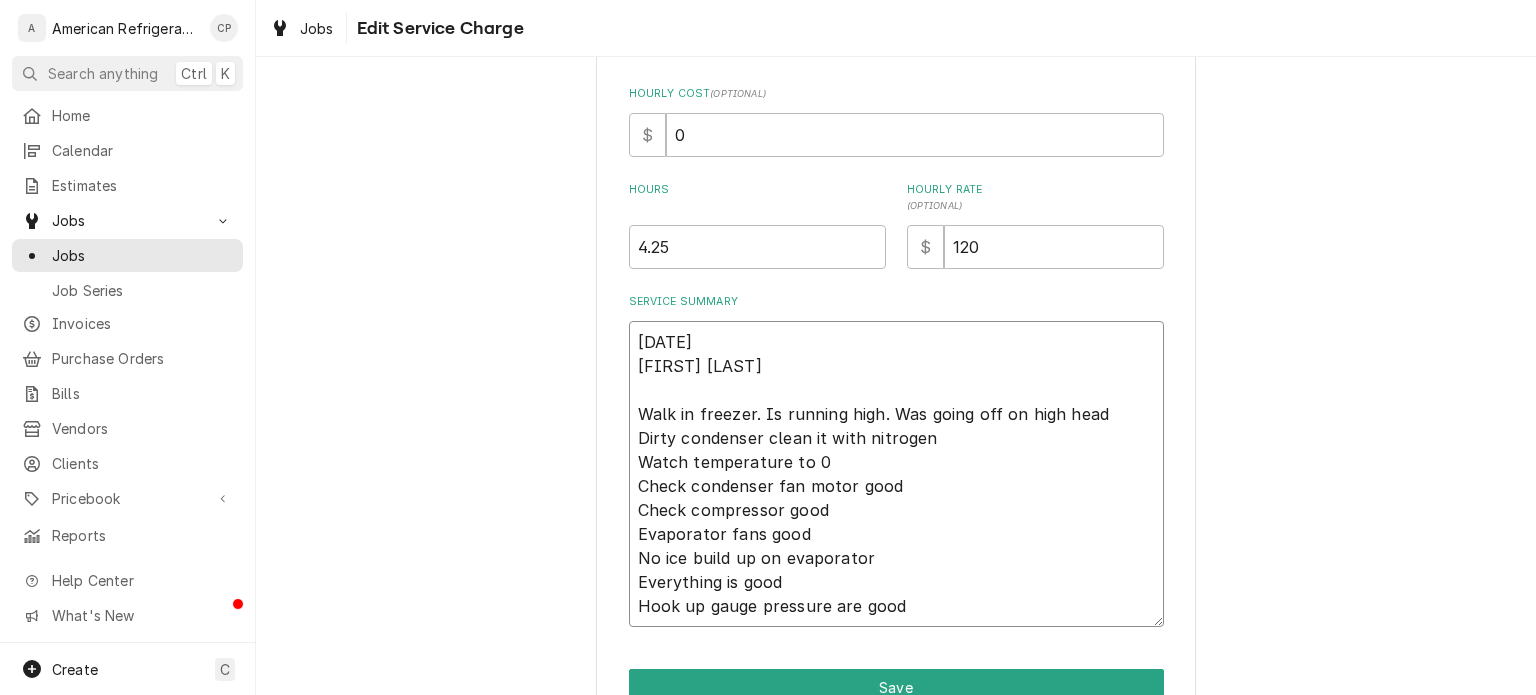 click on "7/10/25
Carlos
Walk in freezer. Is running high. Was going off on high head
Dirty condenser clean it with nitrogen
Watch temperature to 0
Check condenser fan motor good
Check compressor good
Evaporator fans good
No ice build up on evaporator
Everything is good
Hook up gauge pressure are good" at bounding box center [896, 474] 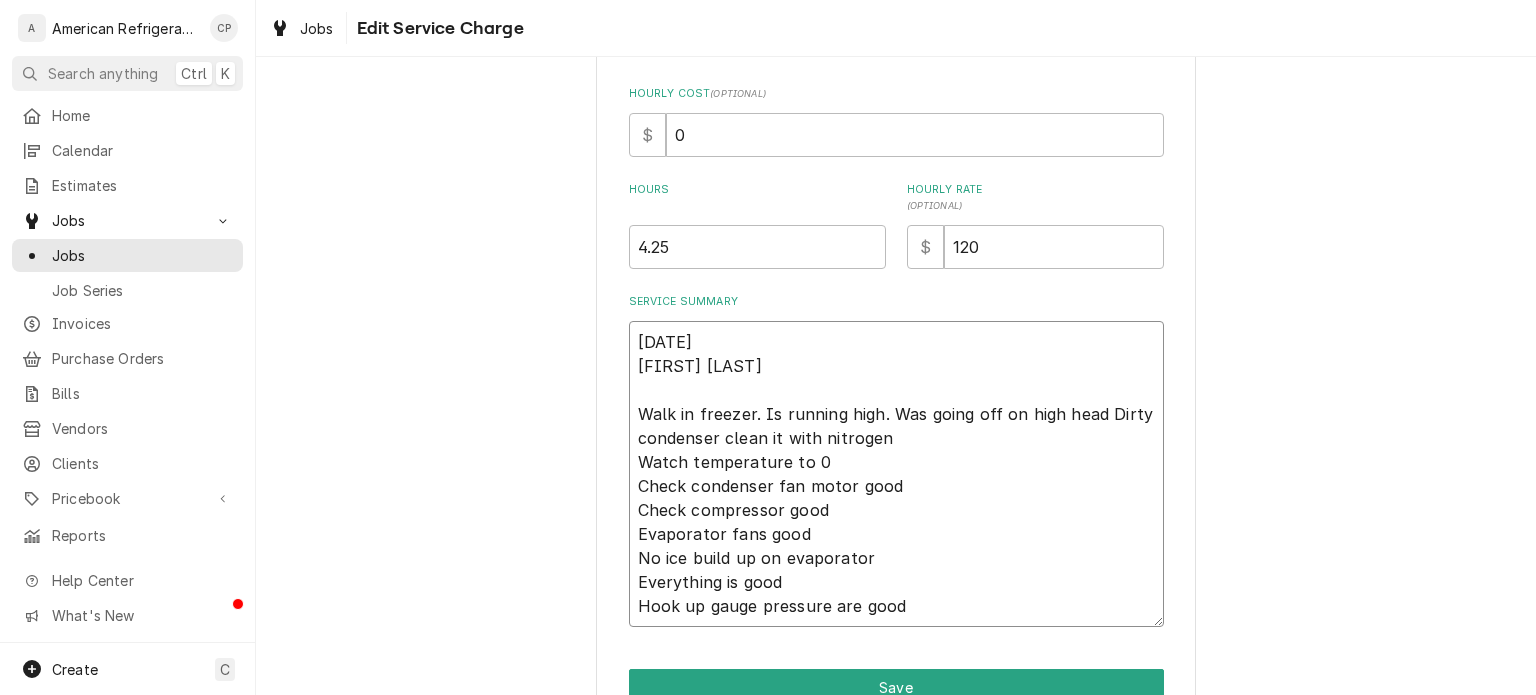 type on "x" 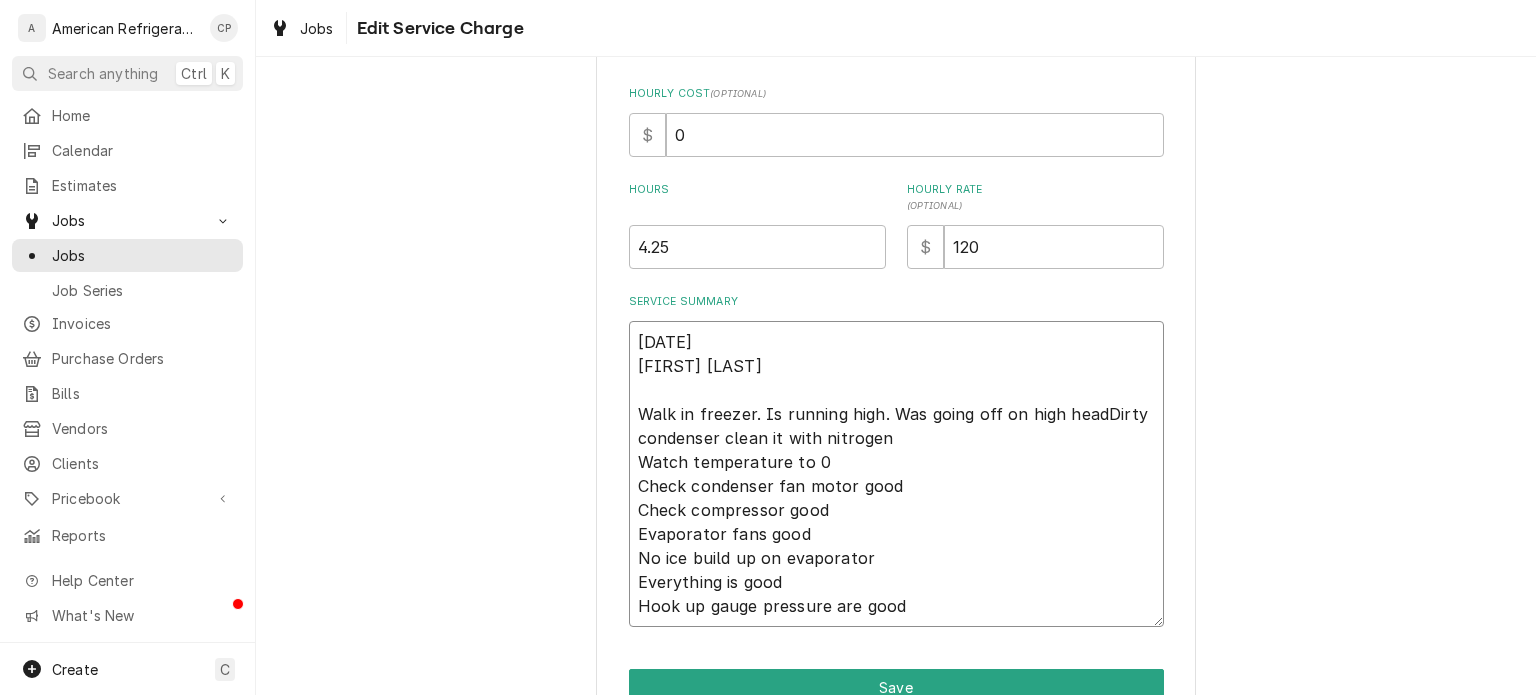type on "x" 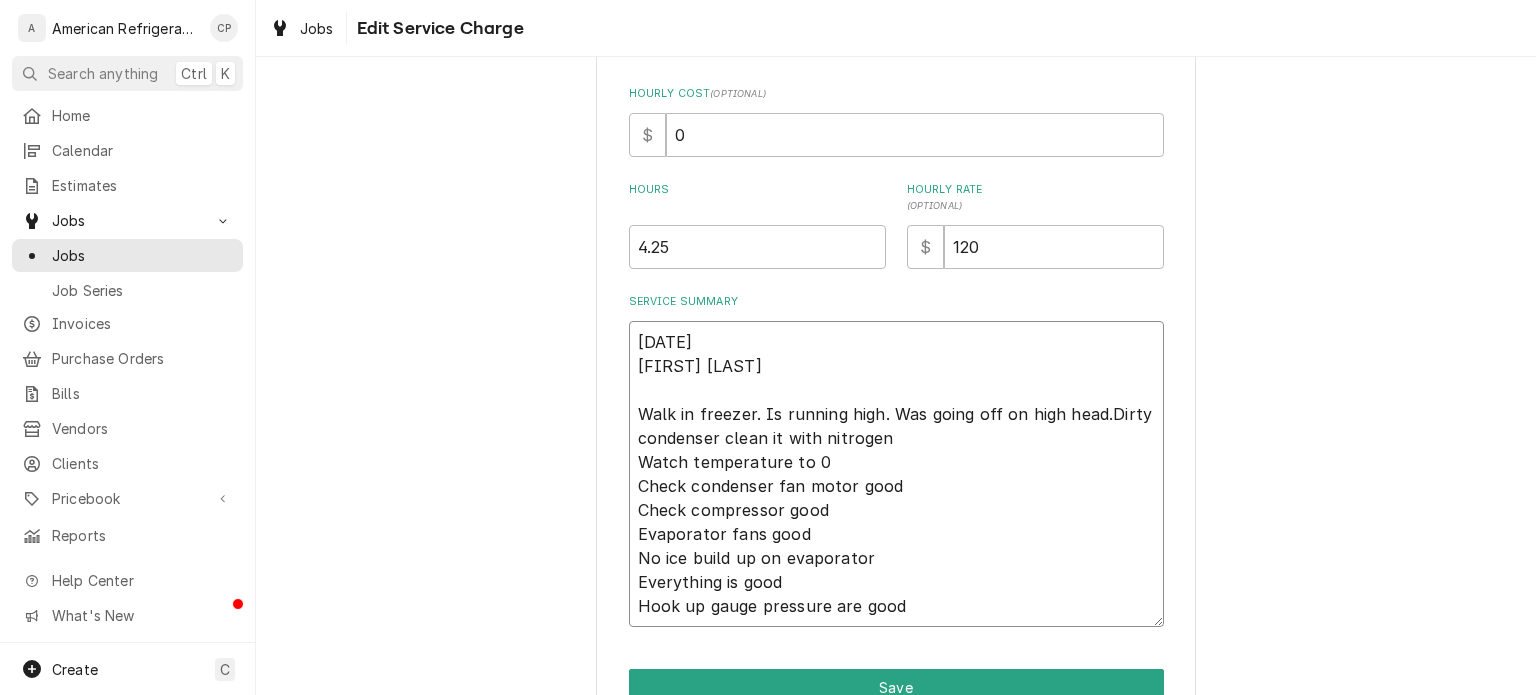 type on "x" 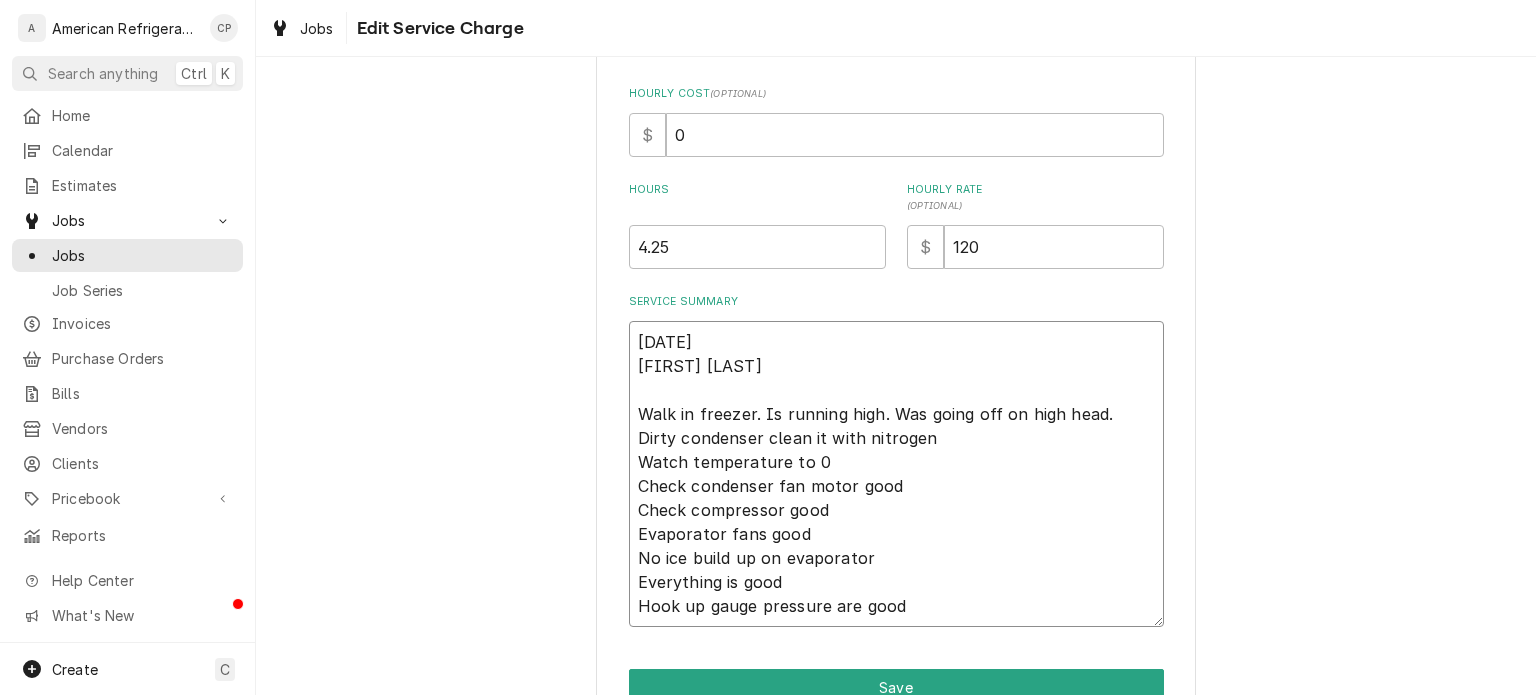 click on "7/10/25
Carlos
Walk in freezer. Is running high. Was going off on high head. Dirty condenser clean it with nitrogen
Watch temperature to 0
Check condenser fan motor good
Check compressor good
Evaporator fans good
No ice build up on evaporator
Everything is good
Hook up gauge pressure are good" at bounding box center [896, 474] 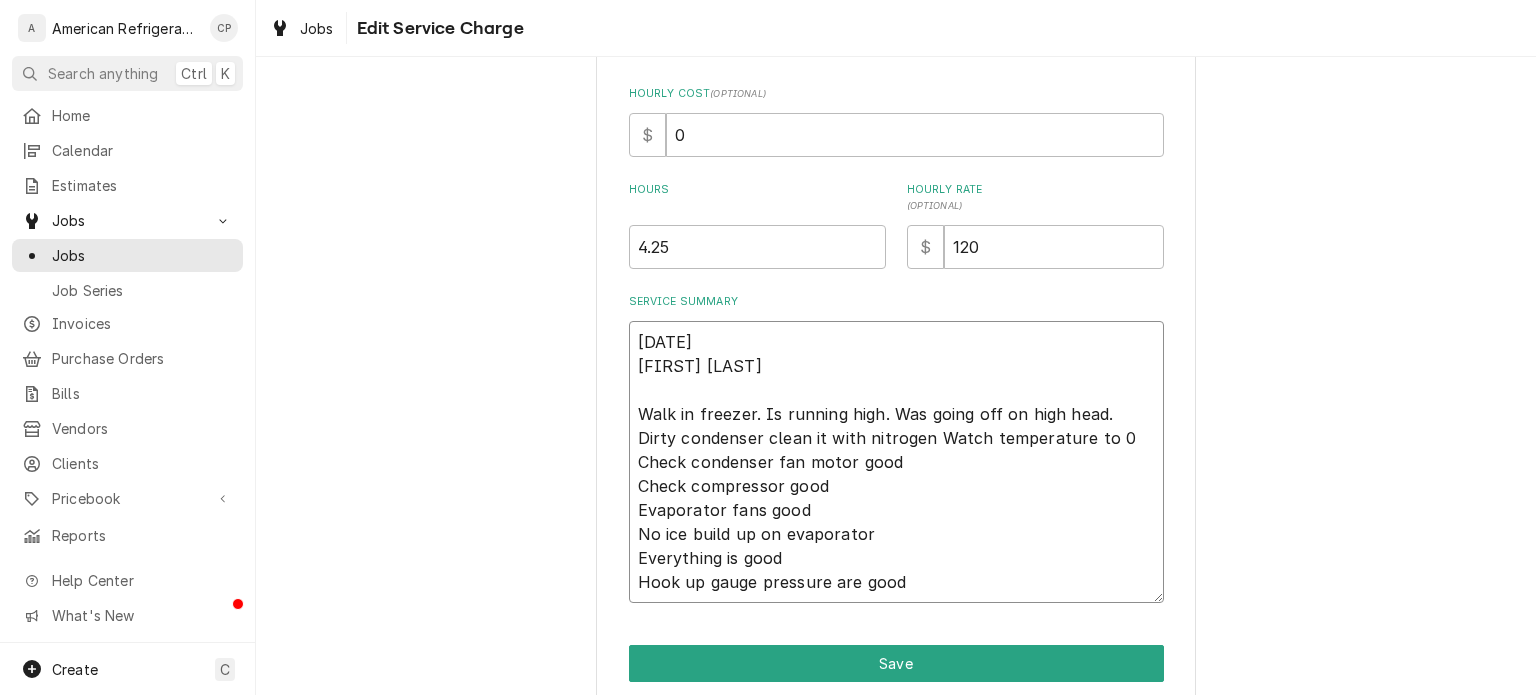 type on "x" 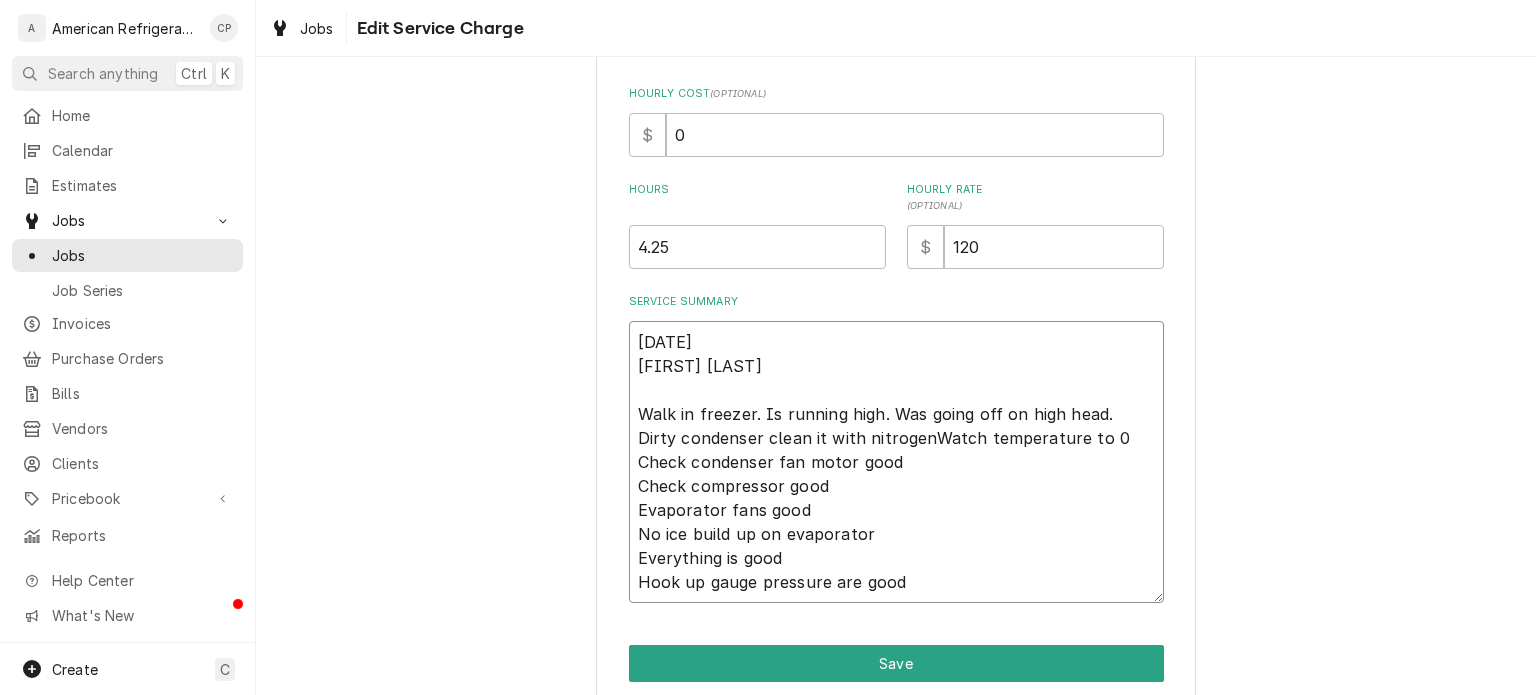 type on "x" 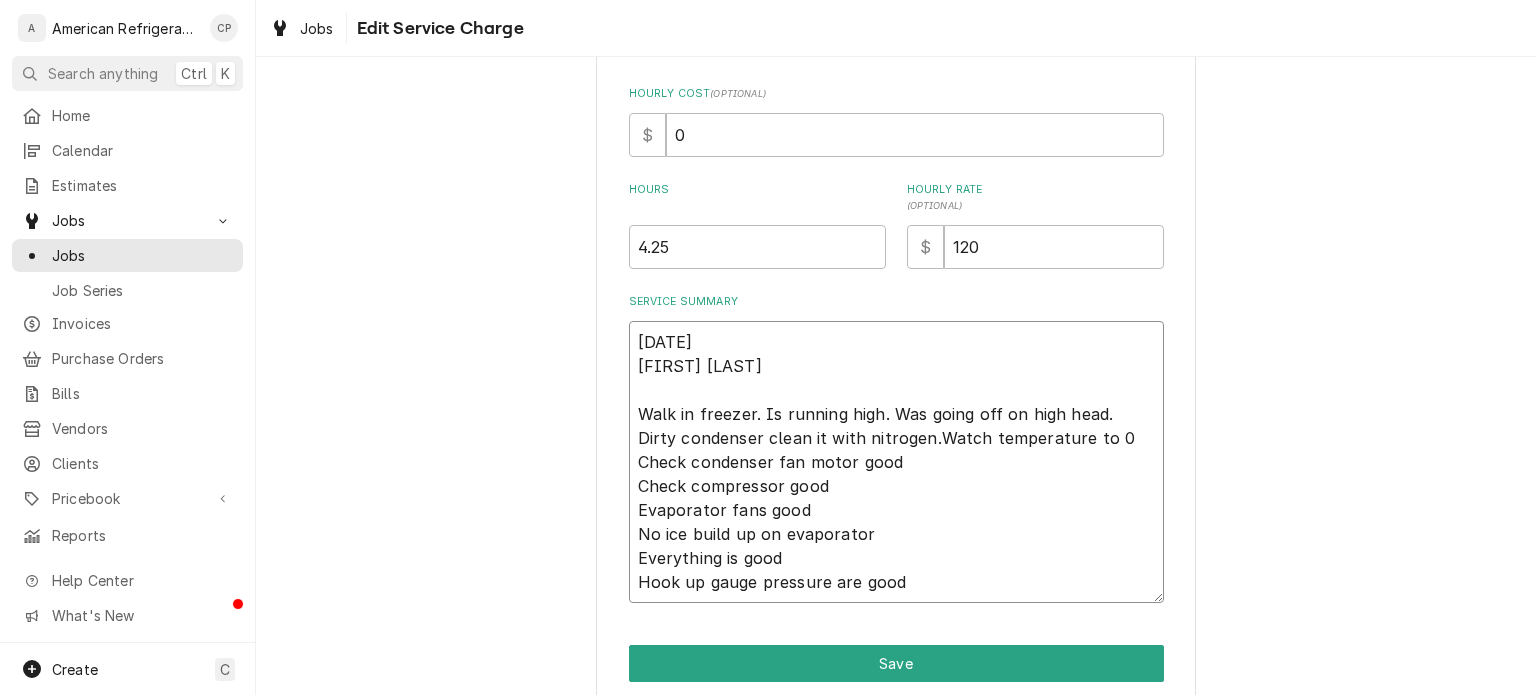 type on "x" 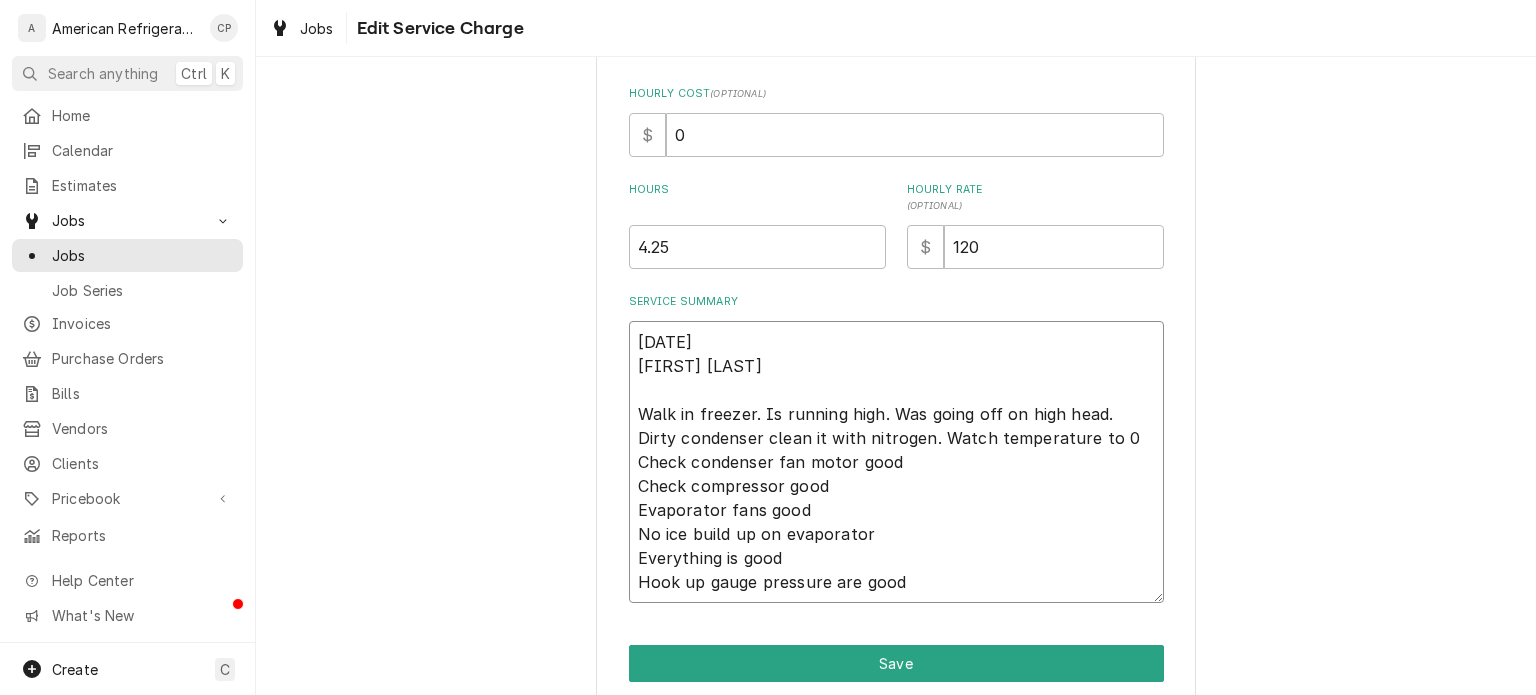 click on "7/10/25
Carlos
Walk in freezer. Is running high. Was going off on high head. Dirty condenser clean it with nitrogen. Watch temperature to 0
Check condenser fan motor good
Check compressor good
Evaporator fans good
No ice build up on evaporator
Everything is good
Hook up gauge pressure are good" at bounding box center (896, 462) 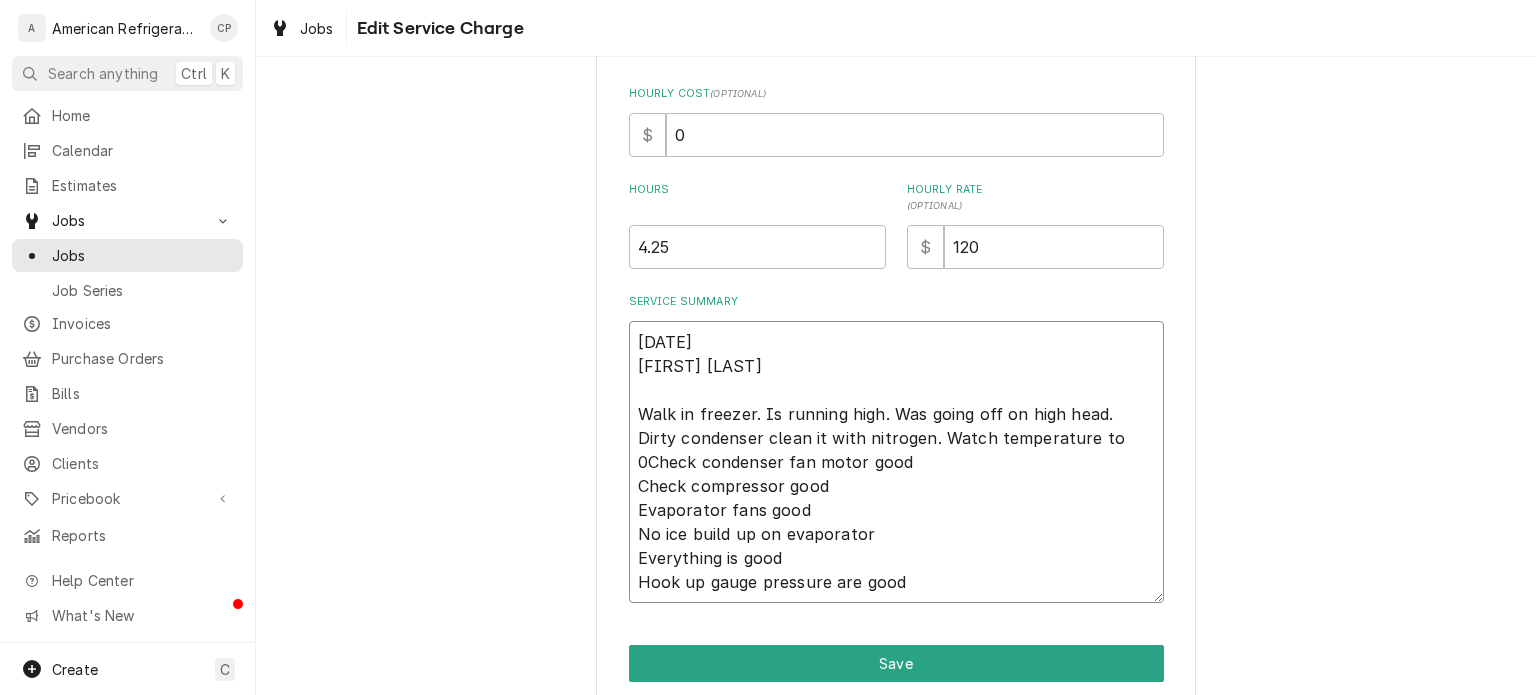 type on "x" 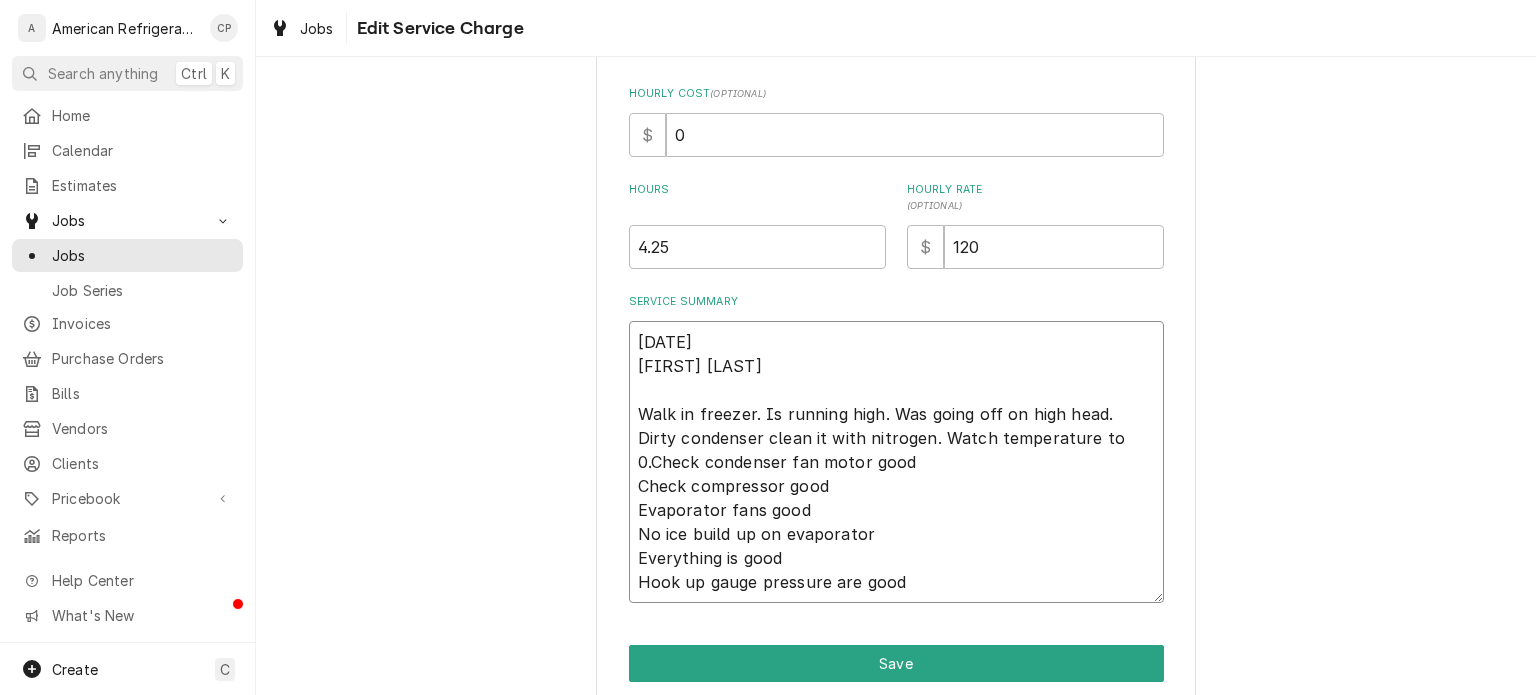 type on "x" 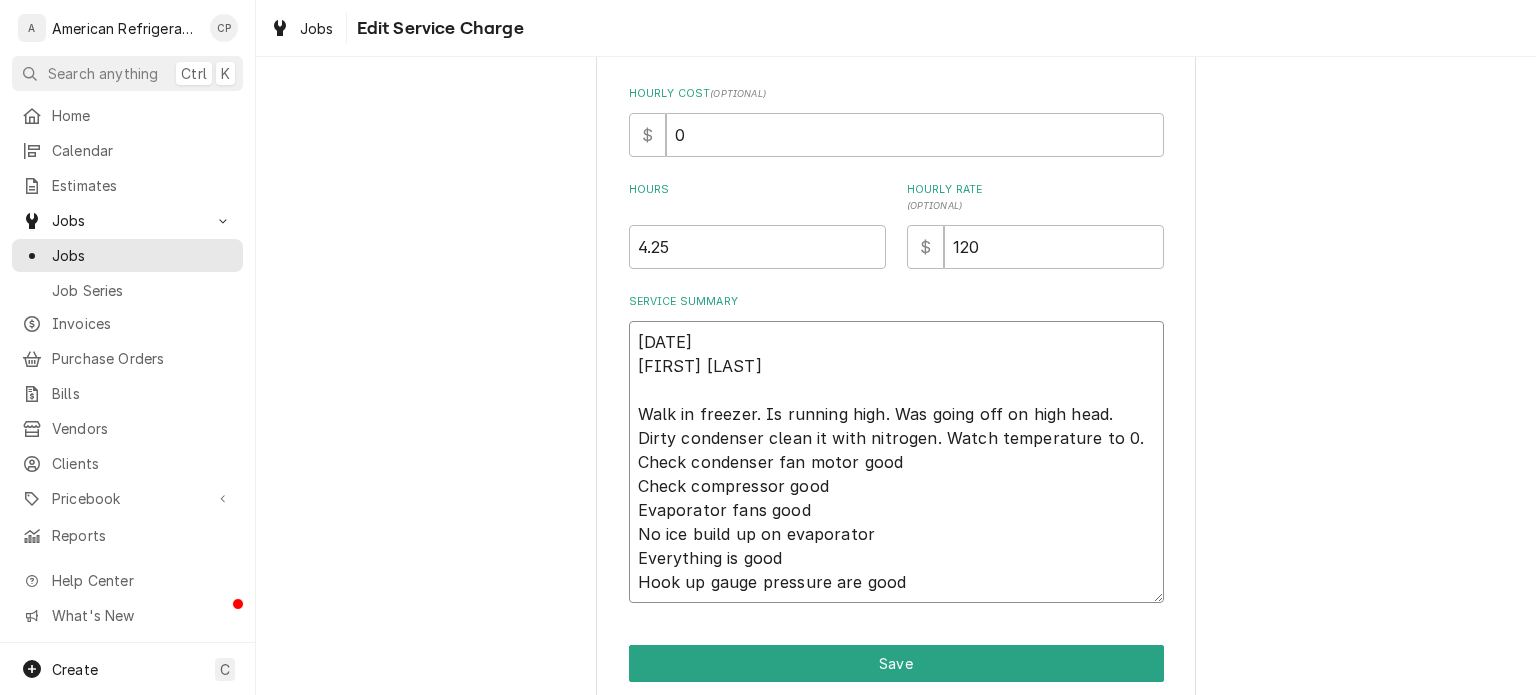 click on "7/10/25
Carlos
Walk in freezer. Is running high. Was going off on high head. Dirty condenser clean it with nitrogen. Watch temperature to 0. Check condenser fan motor good
Check compressor good
Evaporator fans good
No ice build up on evaporator
Everything is good
Hook up gauge pressure are good" at bounding box center [896, 462] 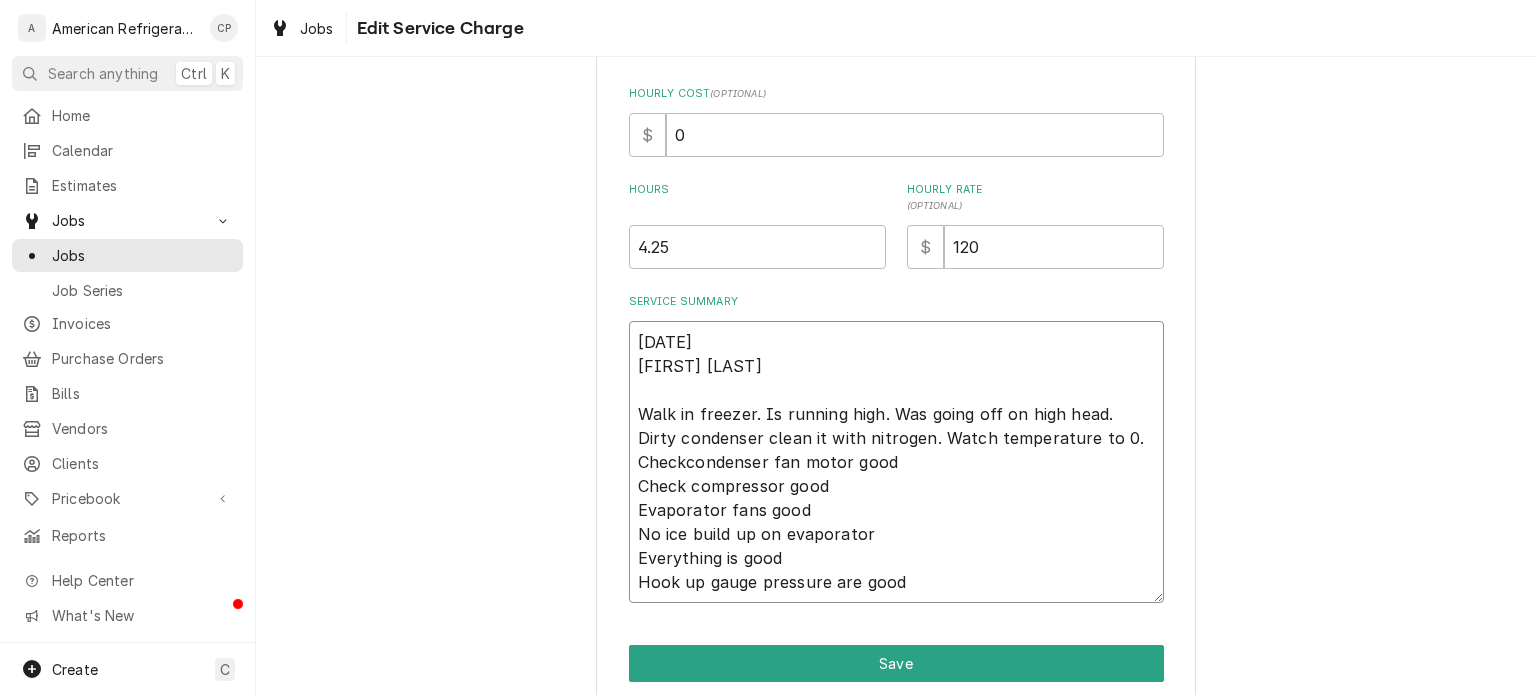 type on "x" 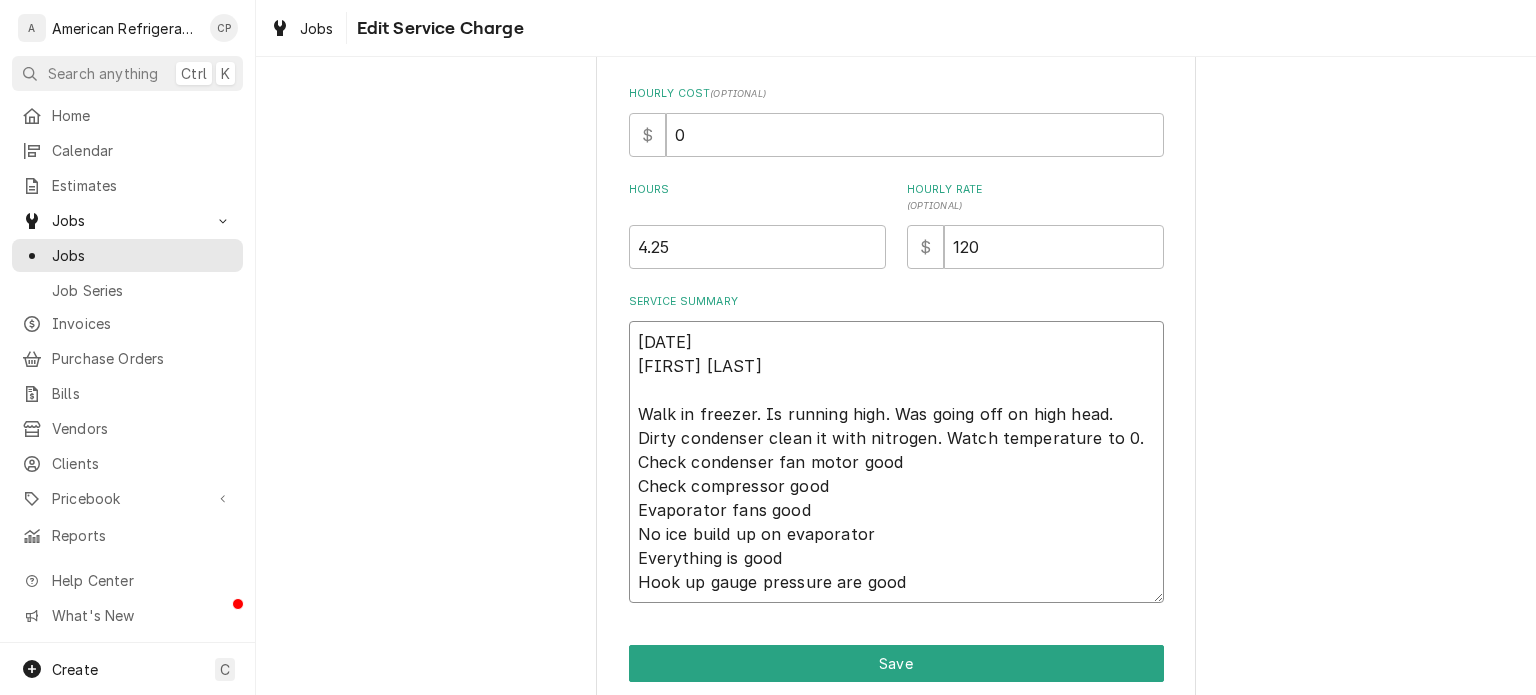click on "7/10/25
Carlos
Walk in freezer. Is running high. Was going off on high head. Dirty condenser clean it with nitrogen. Watch temperature to 0. Check condenser fan motor good
Check compressor good
Evaporator fans good
No ice build up on evaporator
Everything is good
Hook up gauge pressure are good" at bounding box center [896, 462] 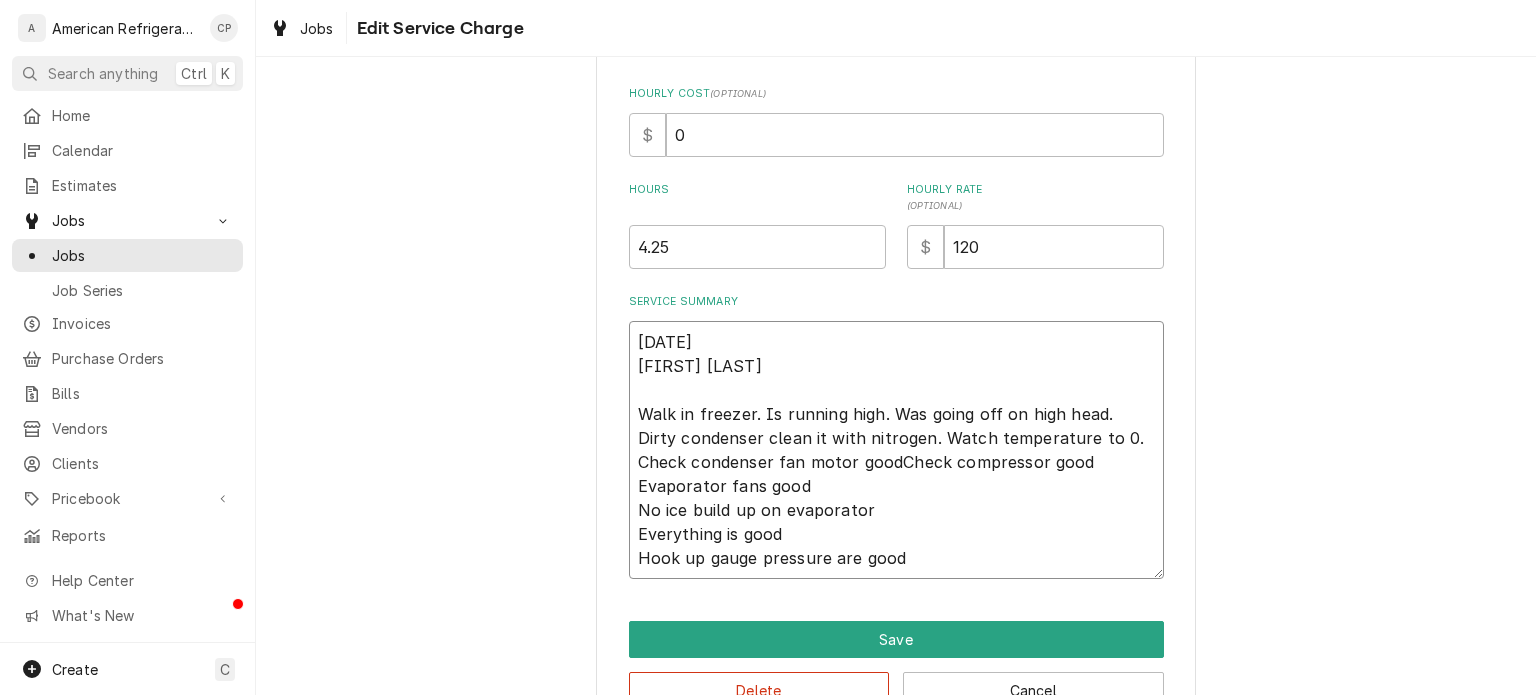 type on "x" 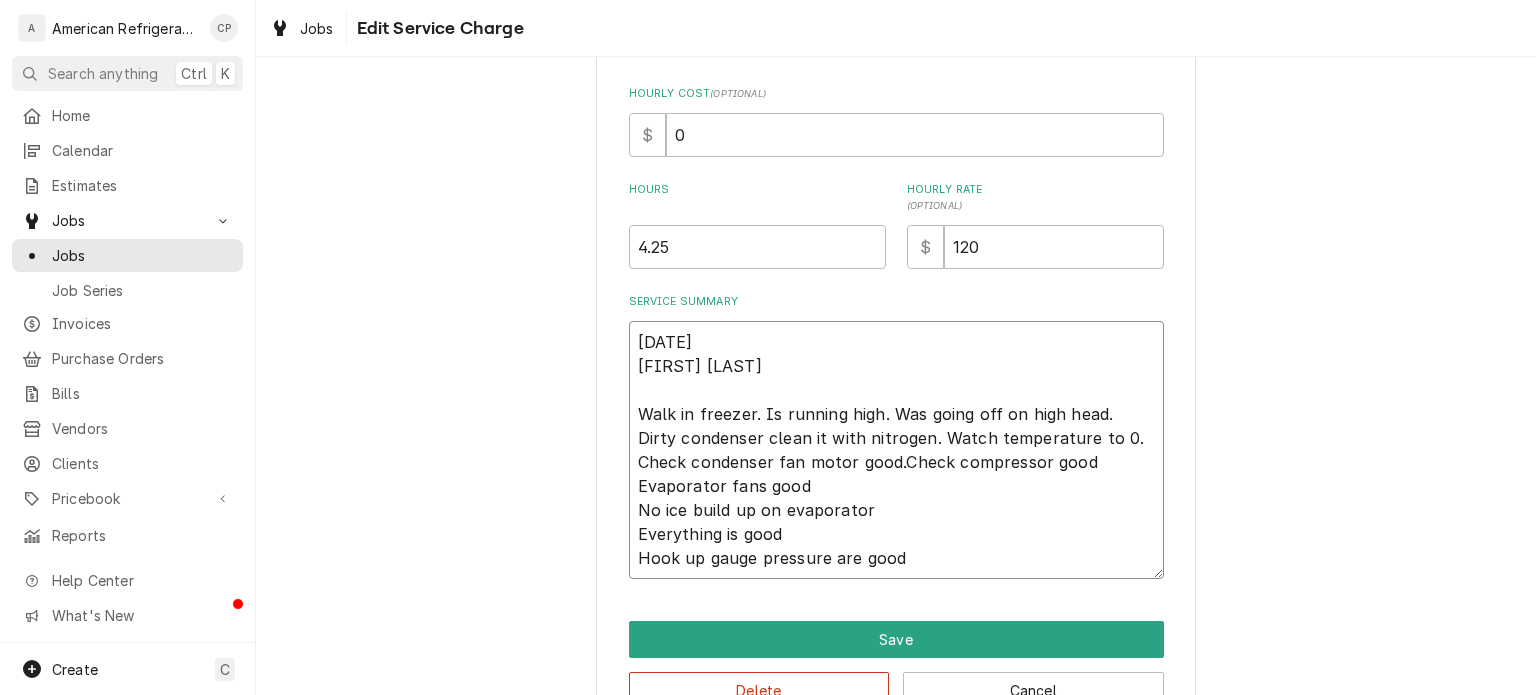 type on "x" 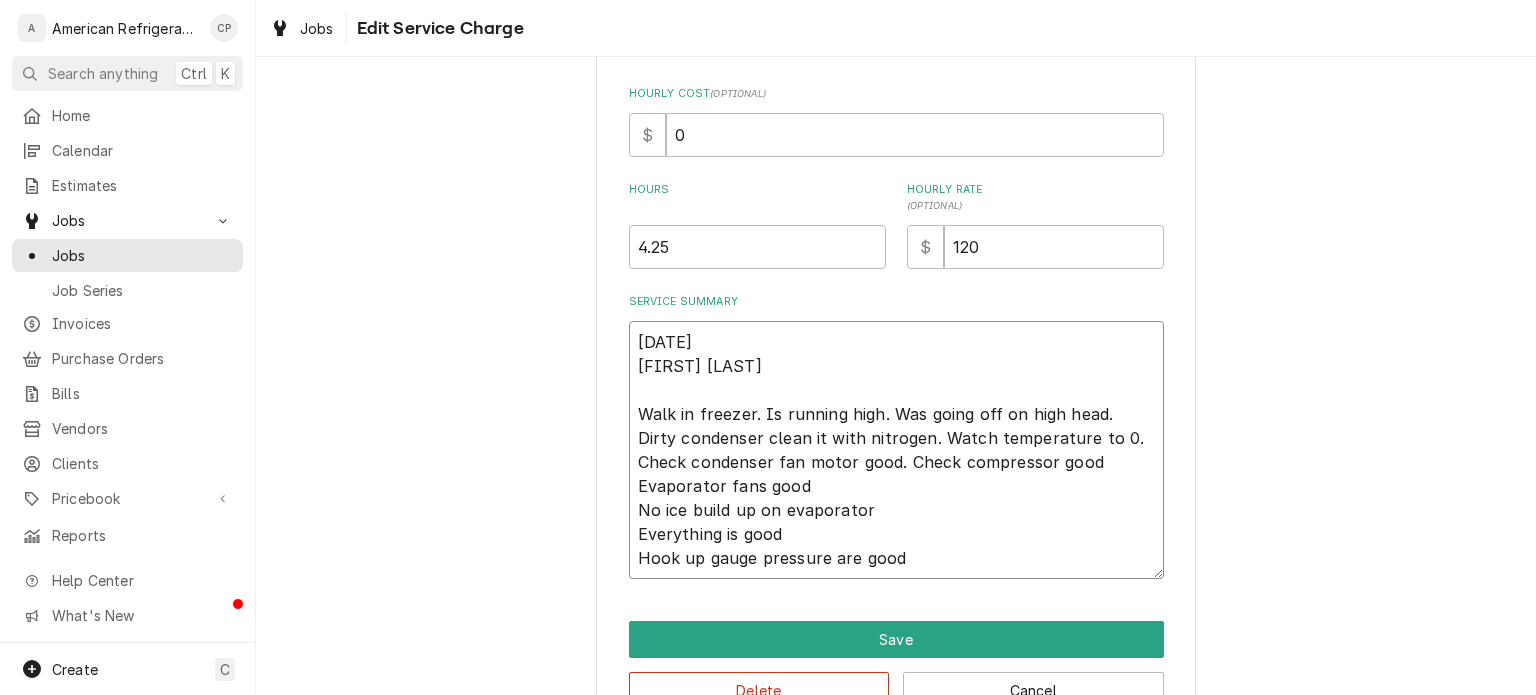 click on "7/10/25
Carlos
Walk in freezer. Is running high. Was going off on high head. Dirty condenser clean it with nitrogen. Watch temperature to 0. Check condenser fan motor good. Check compressor good
Evaporator fans good
No ice build up on evaporator
Everything is good
Hook up gauge pressure are good" at bounding box center [896, 450] 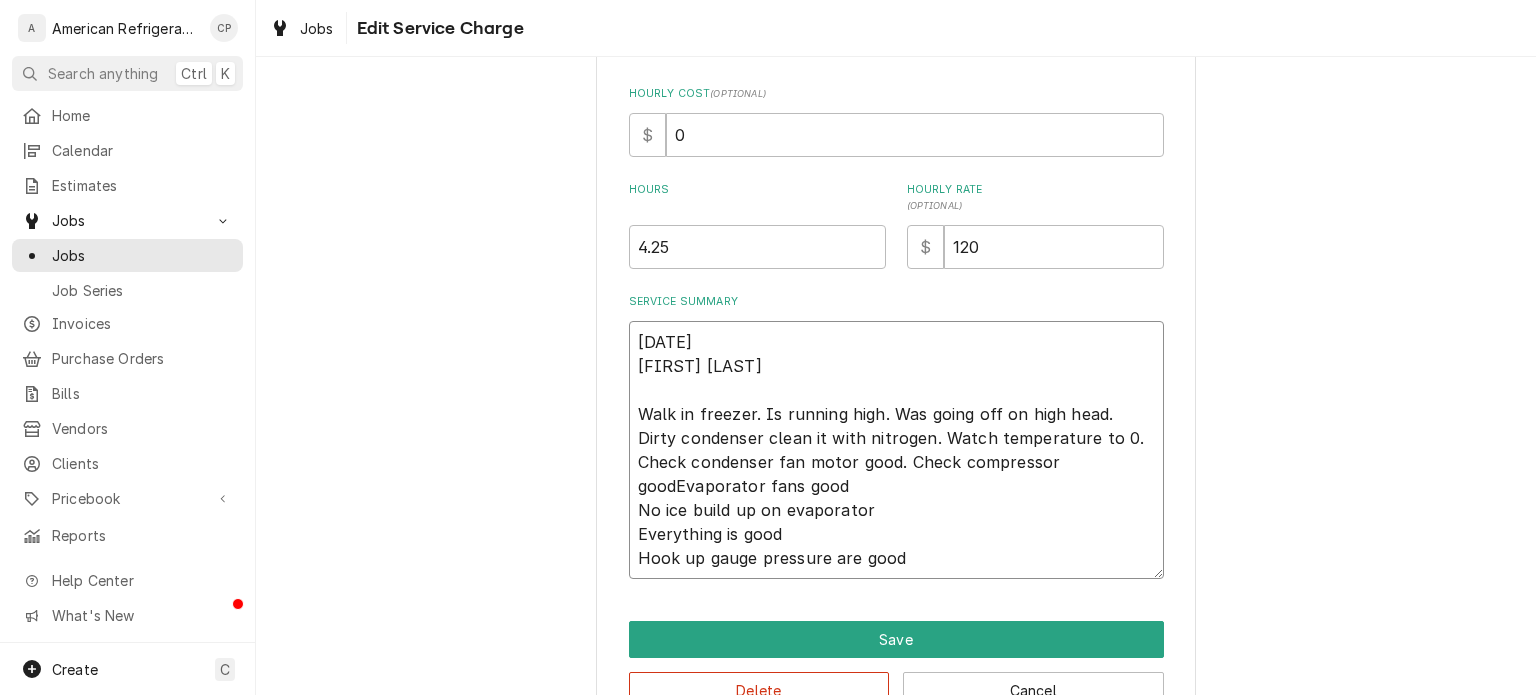 type on "x" 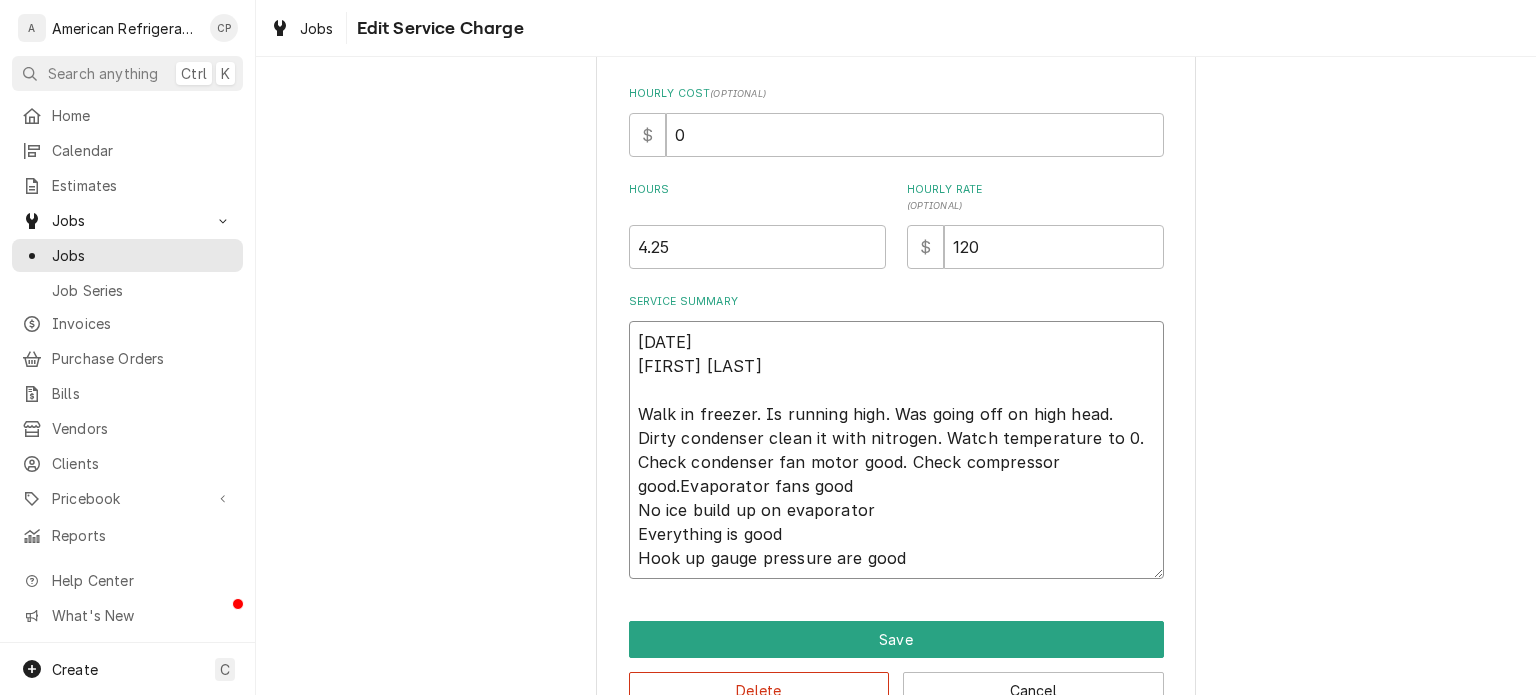 type on "x" 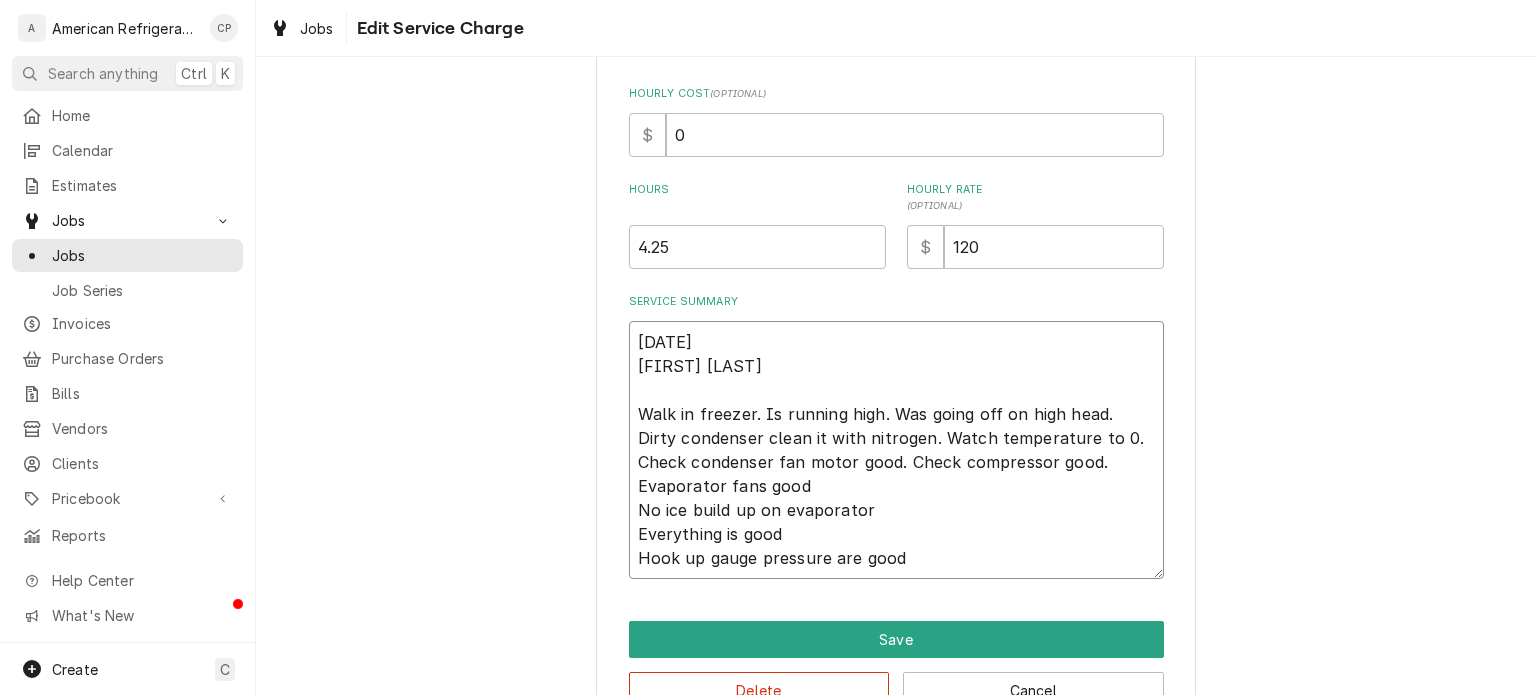 click on "7/10/25
Carlos
Walk in freezer. Is running high. Was going off on high head. Dirty condenser clean it with nitrogen. Watch temperature to 0. Check condenser fan motor good. Check compressor good. Evaporator fans good
No ice build up on evaporator
Everything is good
Hook up gauge pressure are good" at bounding box center [896, 450] 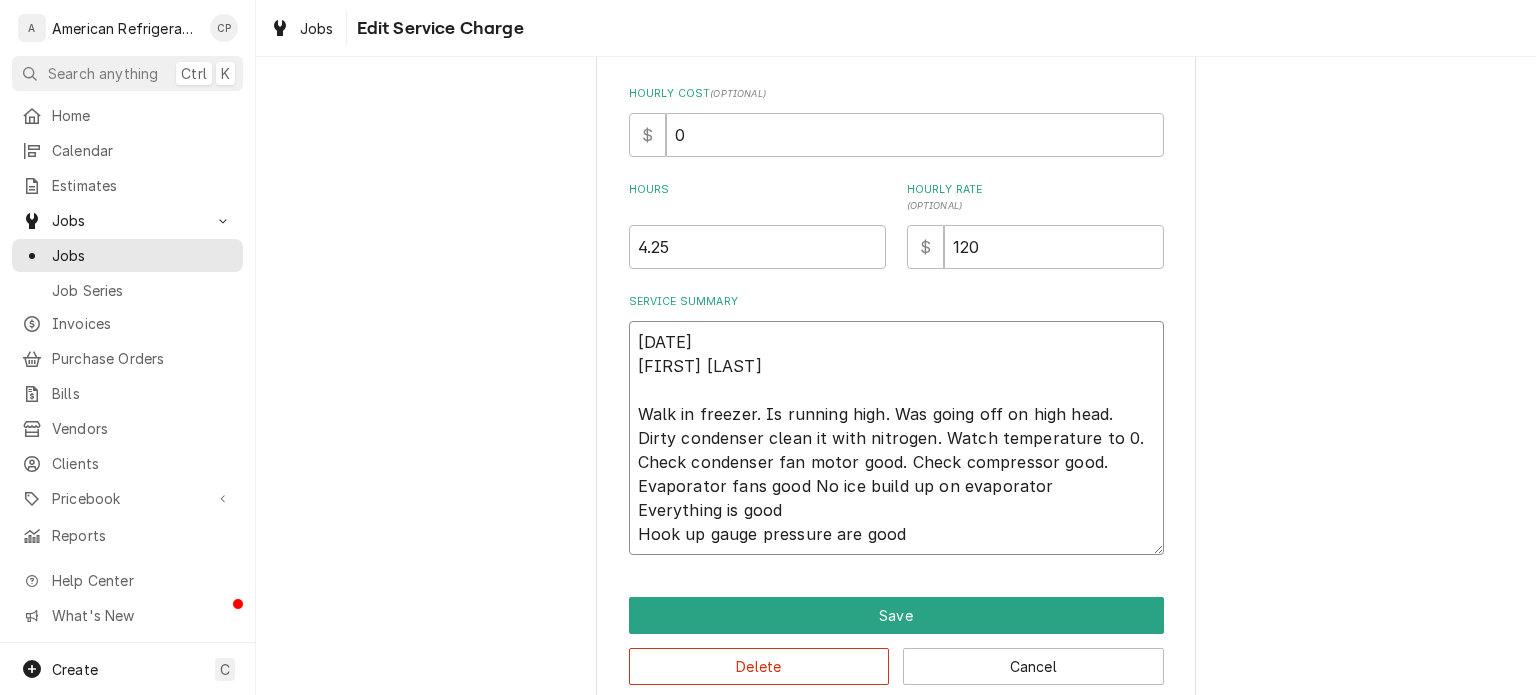 type on "x" 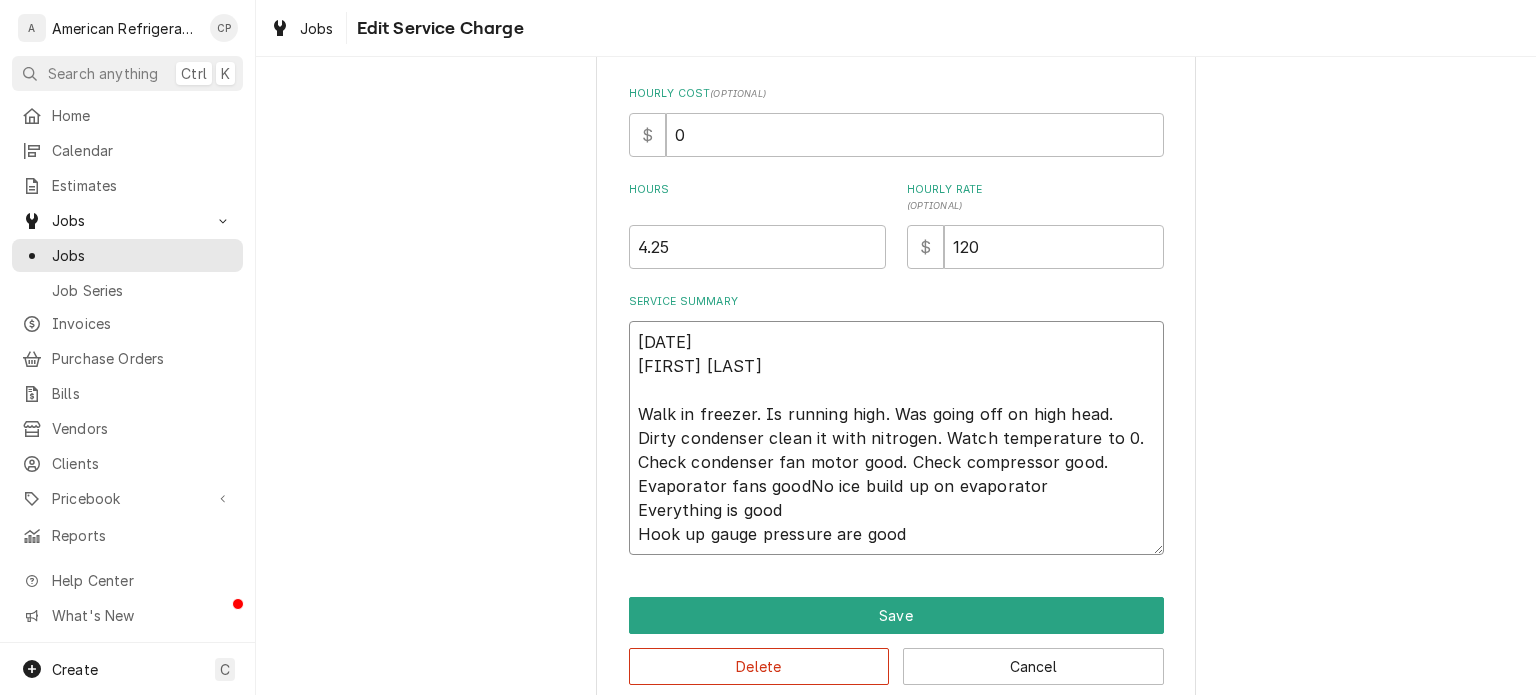 type on "x" 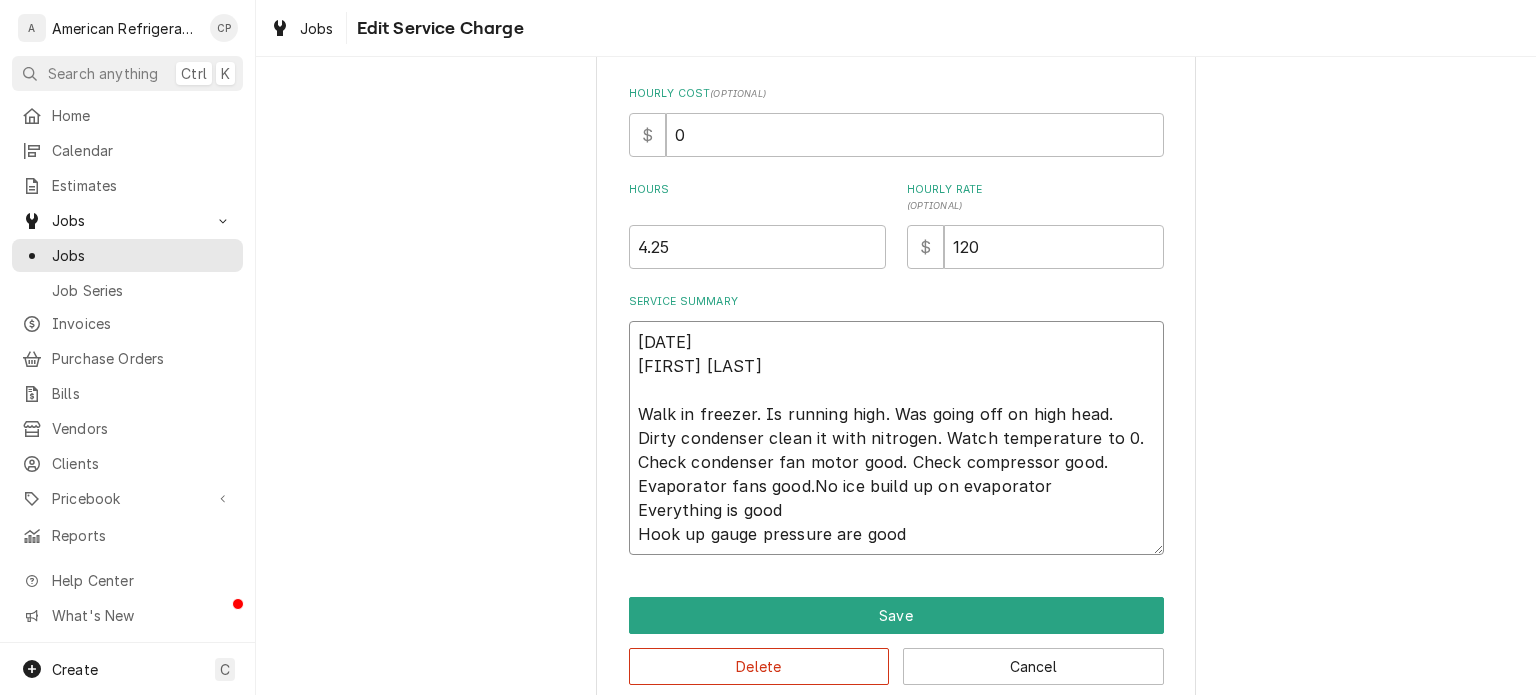 type on "x" 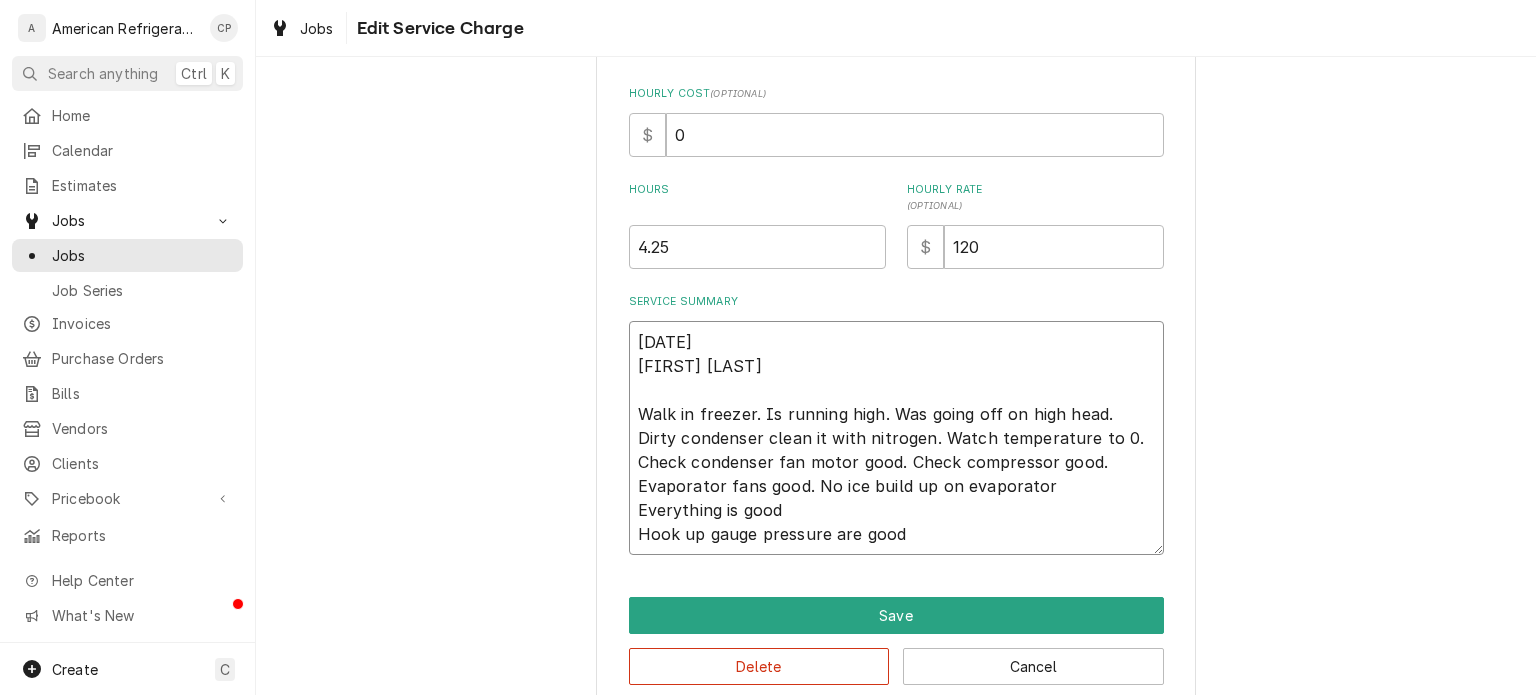 click on "7/10/25
Carlos
Walk in freezer. Is running high. Was going off on high head. Dirty condenser clean it with nitrogen. Watch temperature to 0. Check condenser fan motor good. Check compressor good. Evaporator fans good. No ice build up on evaporator
Everything is good
Hook up gauge pressure are good" at bounding box center (896, 438) 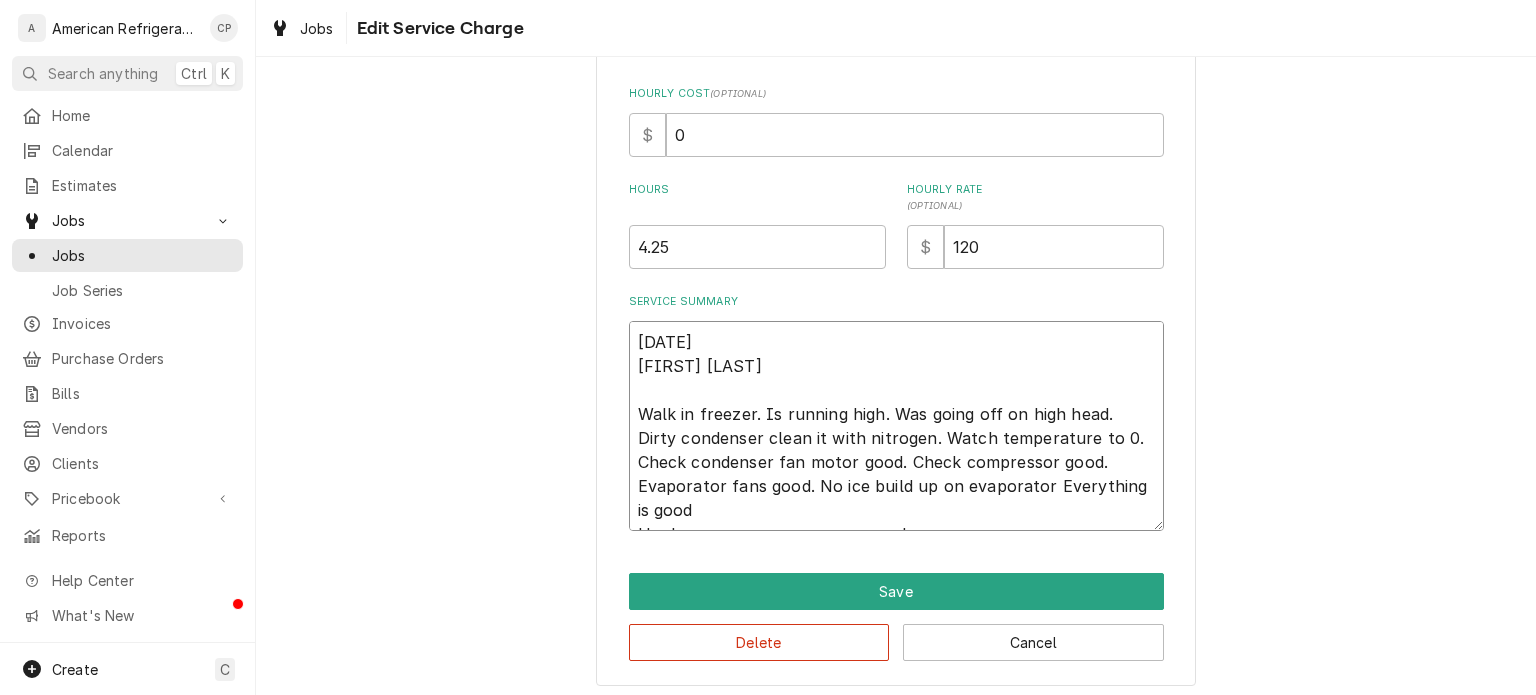 type on "x" 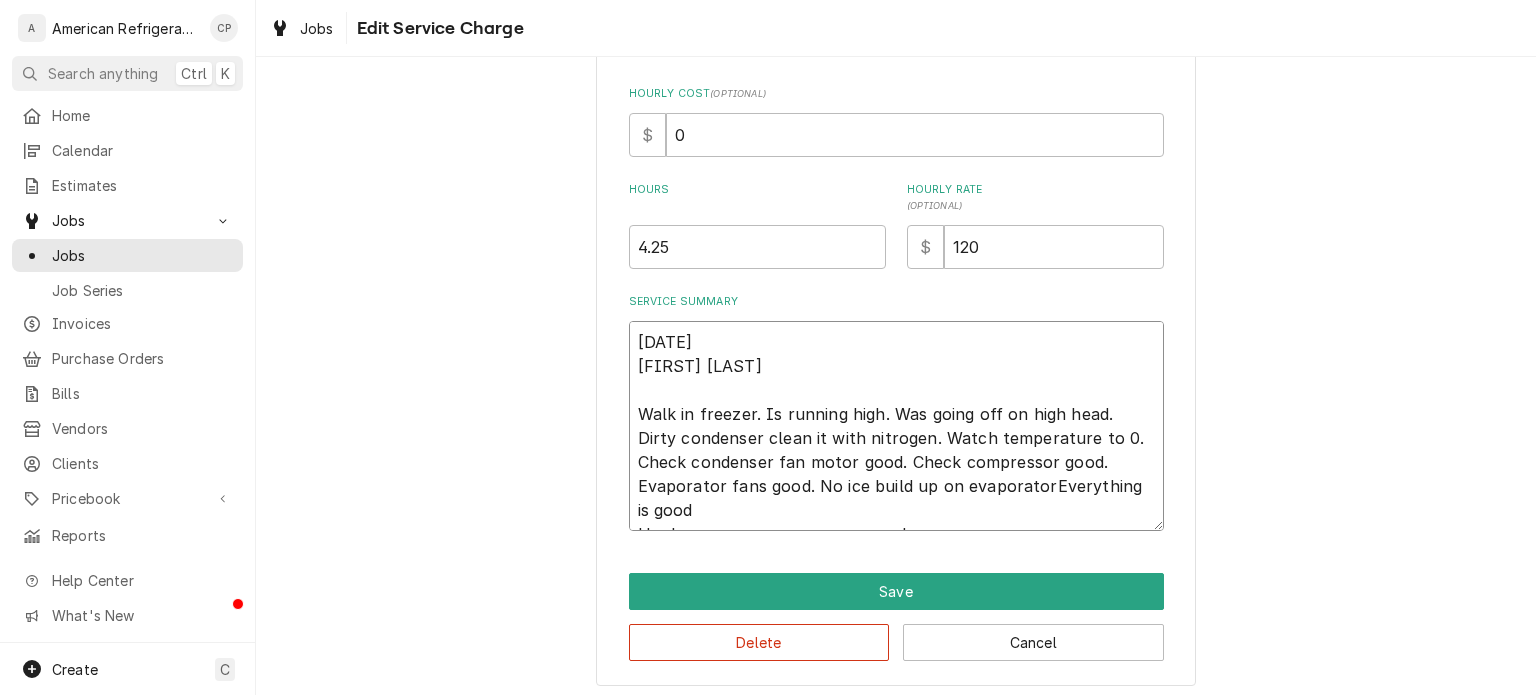 type on "x" 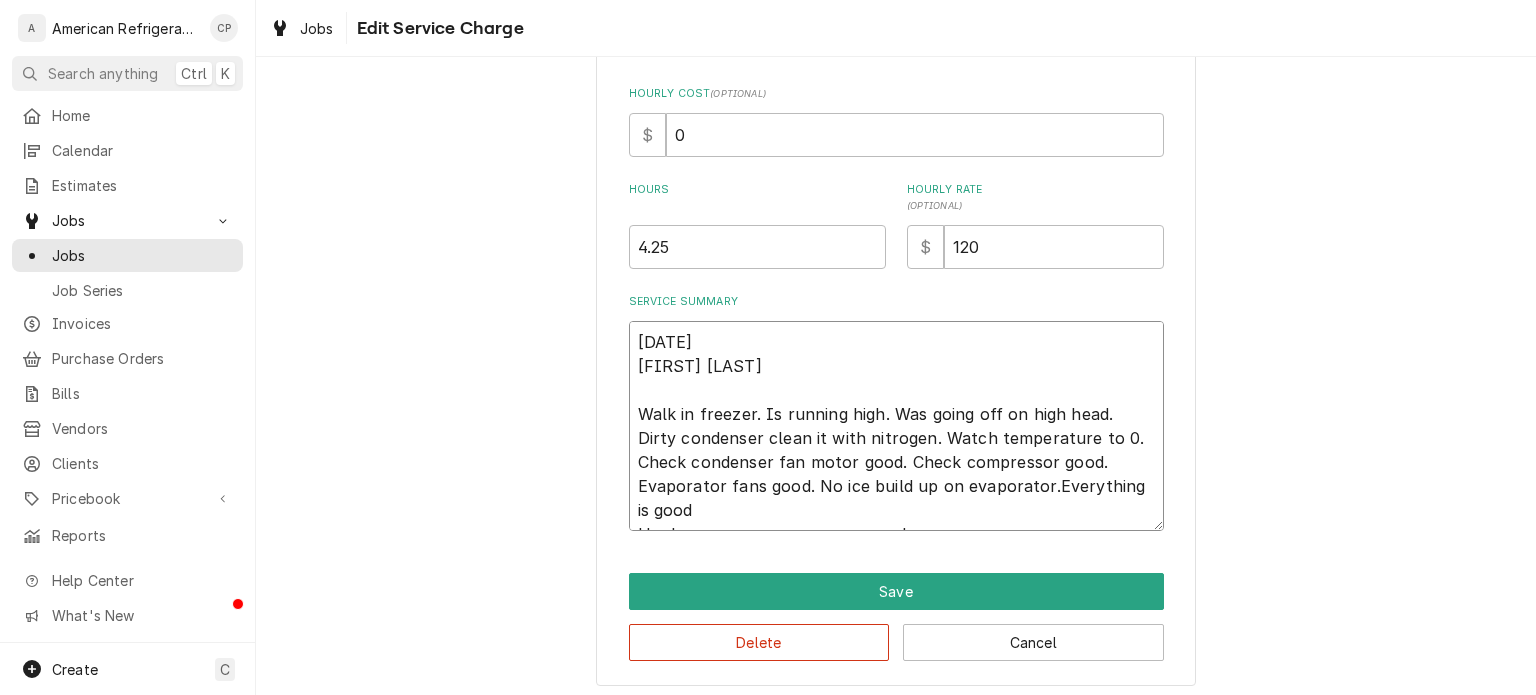 type on "x" 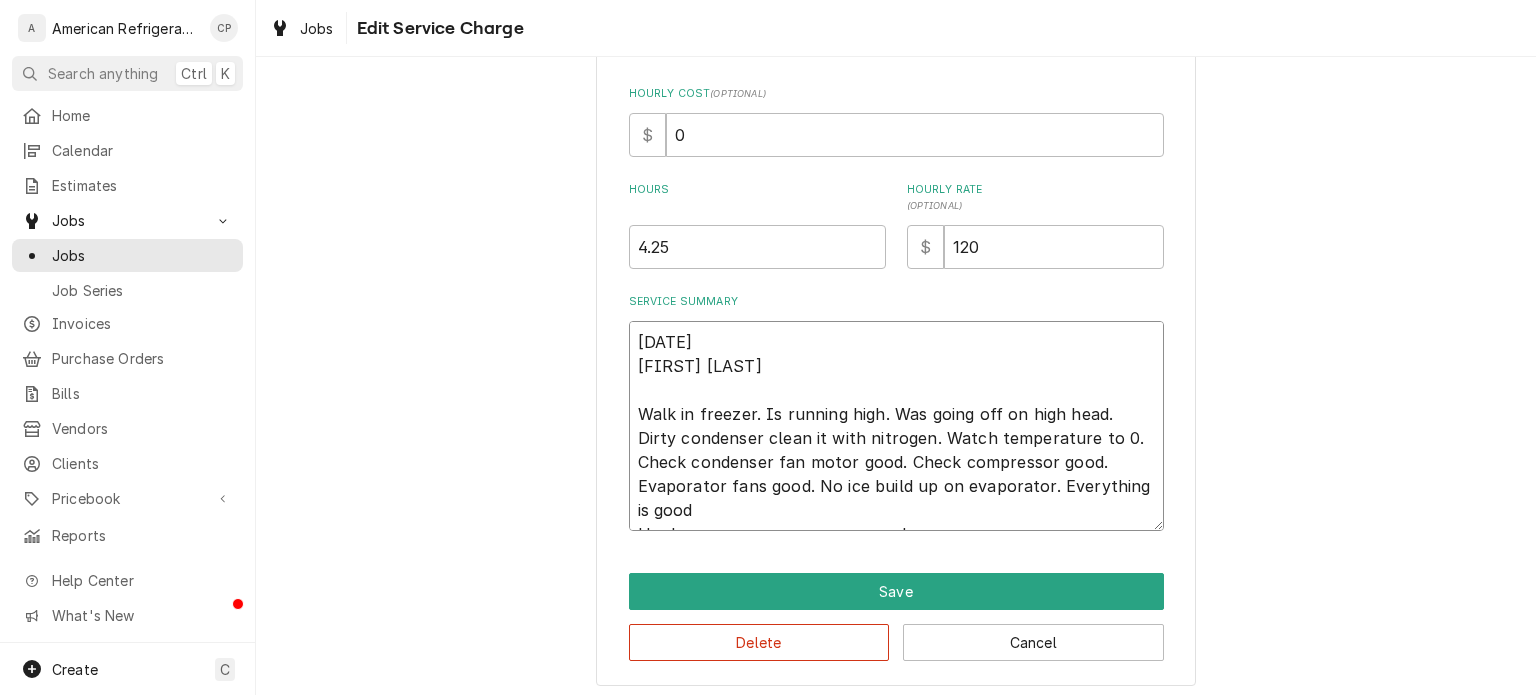 click on "7/10/25
Carlos
Walk in freezer. Is running high. Was going off on high head. Dirty condenser clean it with nitrogen. Watch temperature to 0. Check condenser fan motor good. Check compressor good. Evaporator fans good. No ice build up on evaporator. Everything is good
Hook up gauge pressure are good" at bounding box center [896, 426] 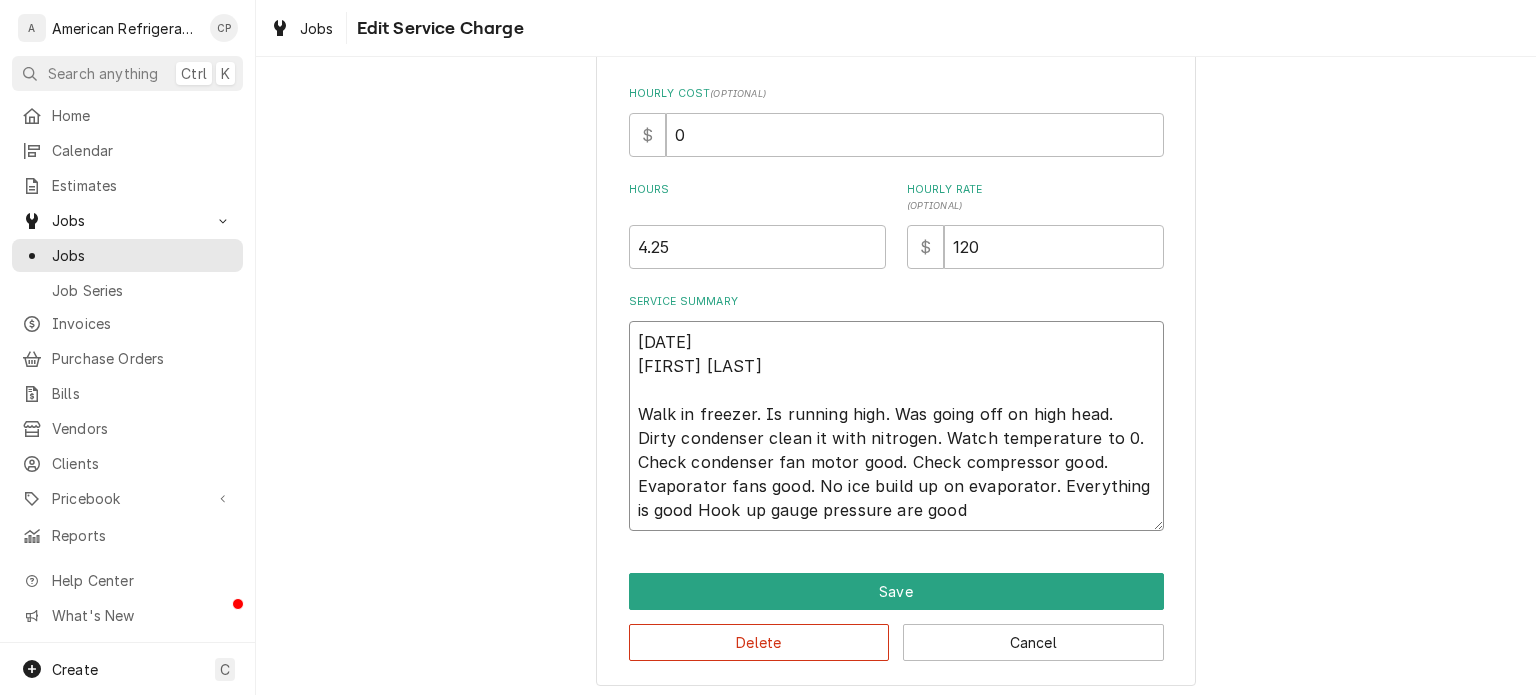type on "x" 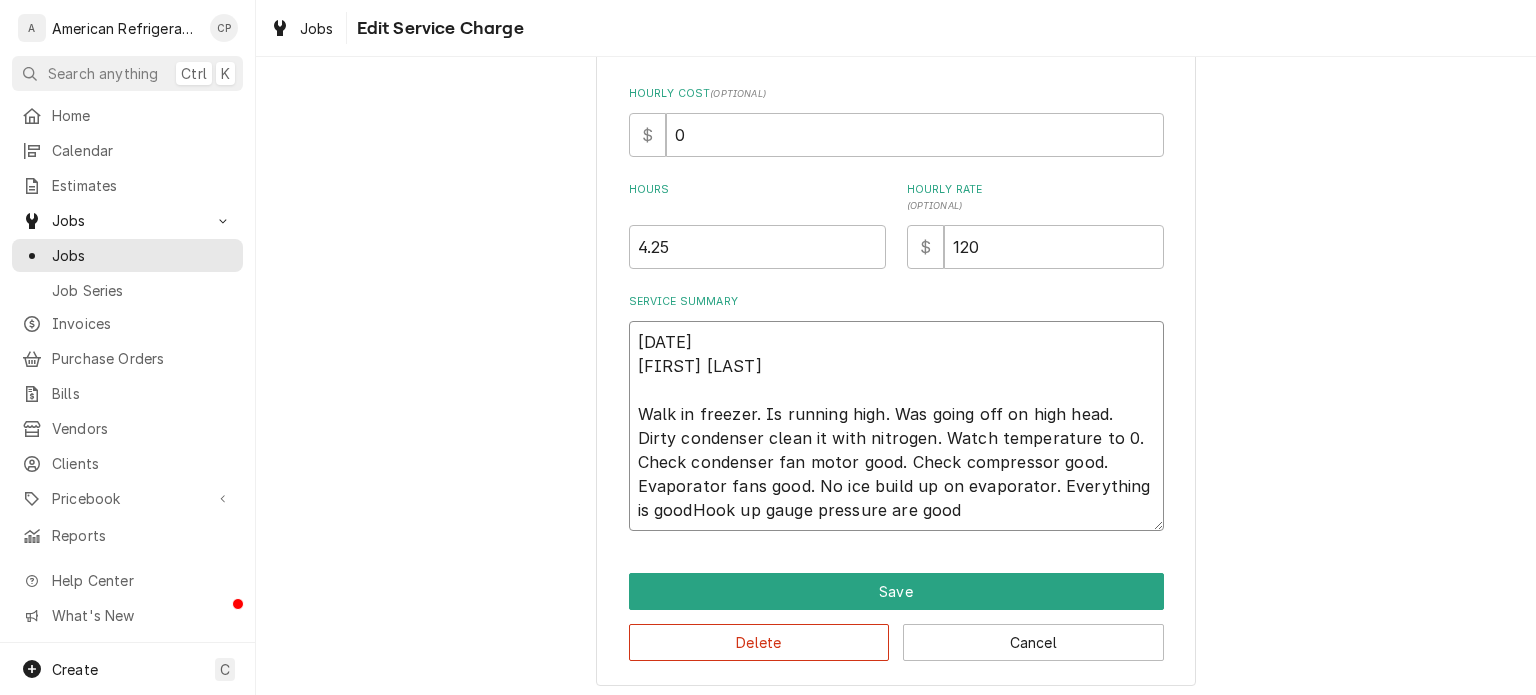 type on "x" 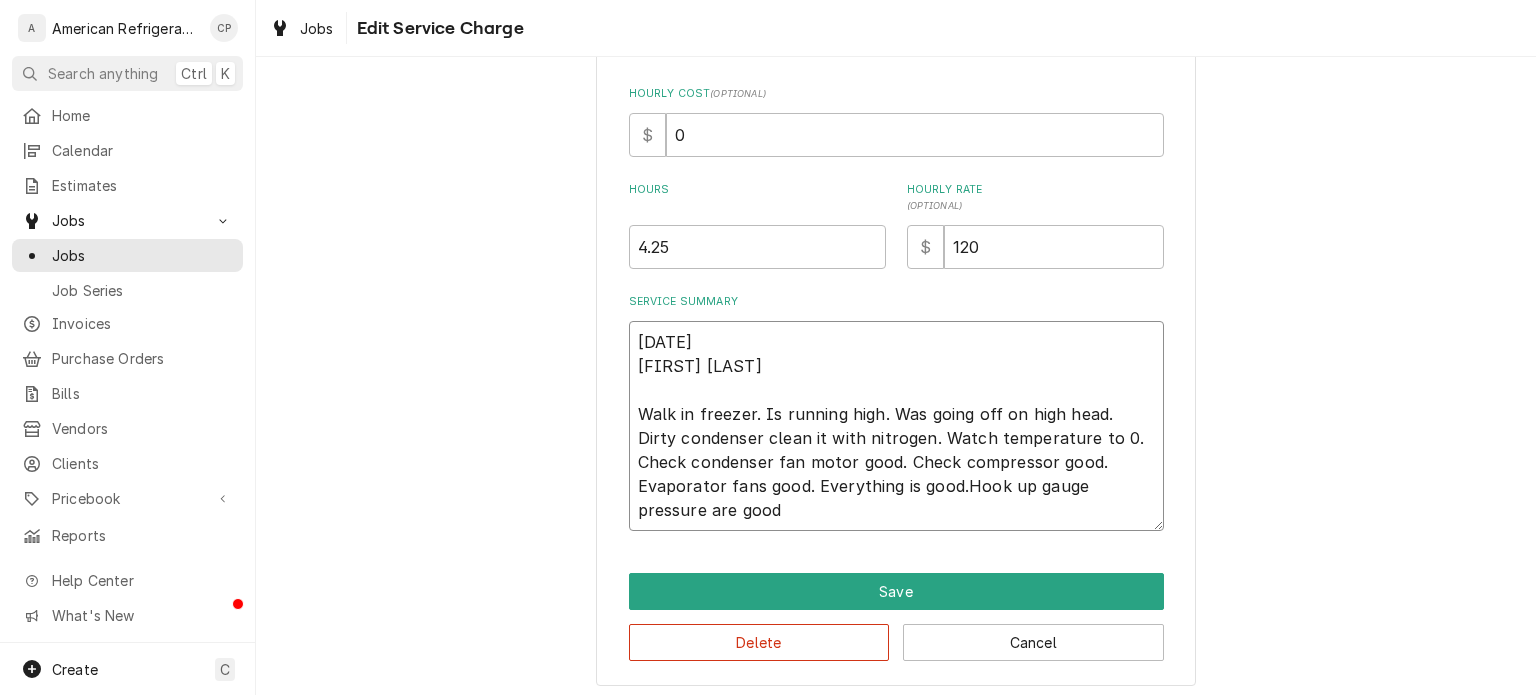 type on "x" 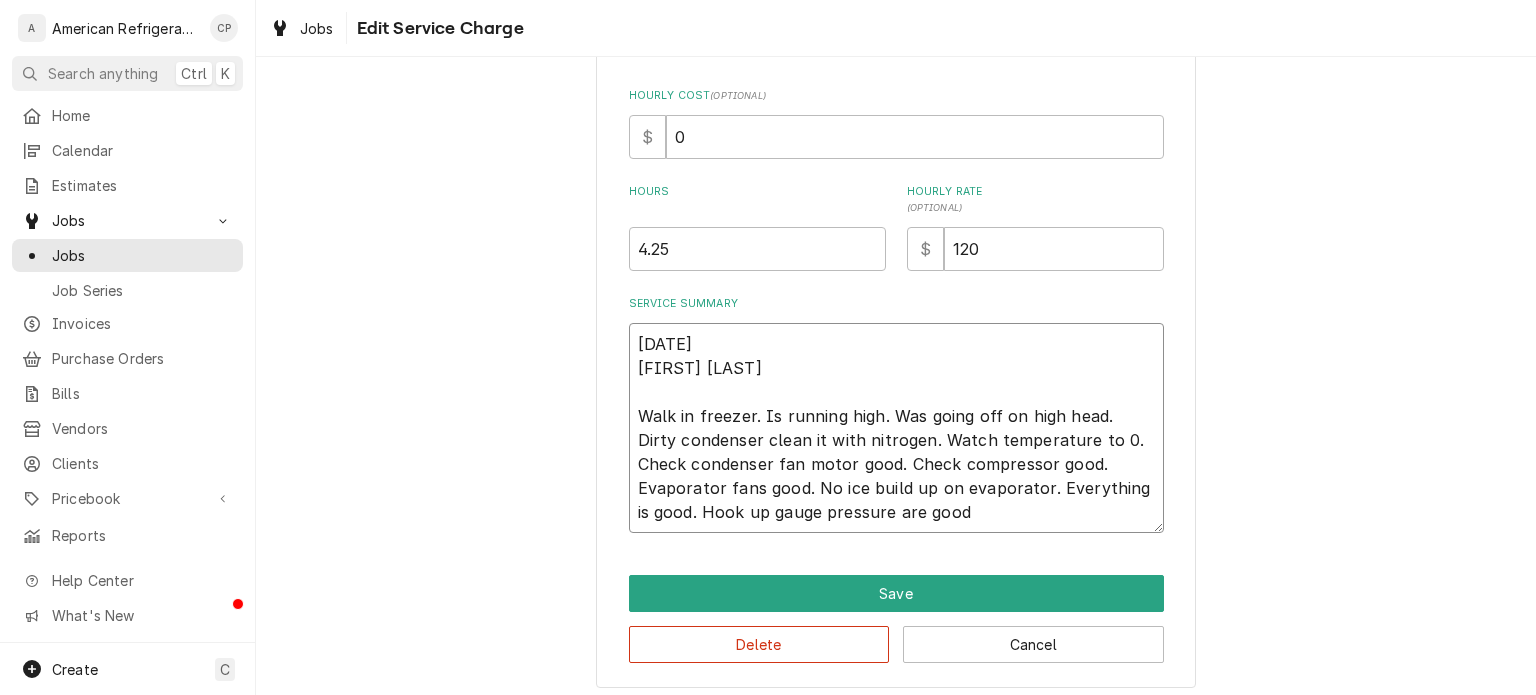 scroll, scrollTop: 473, scrollLeft: 0, axis: vertical 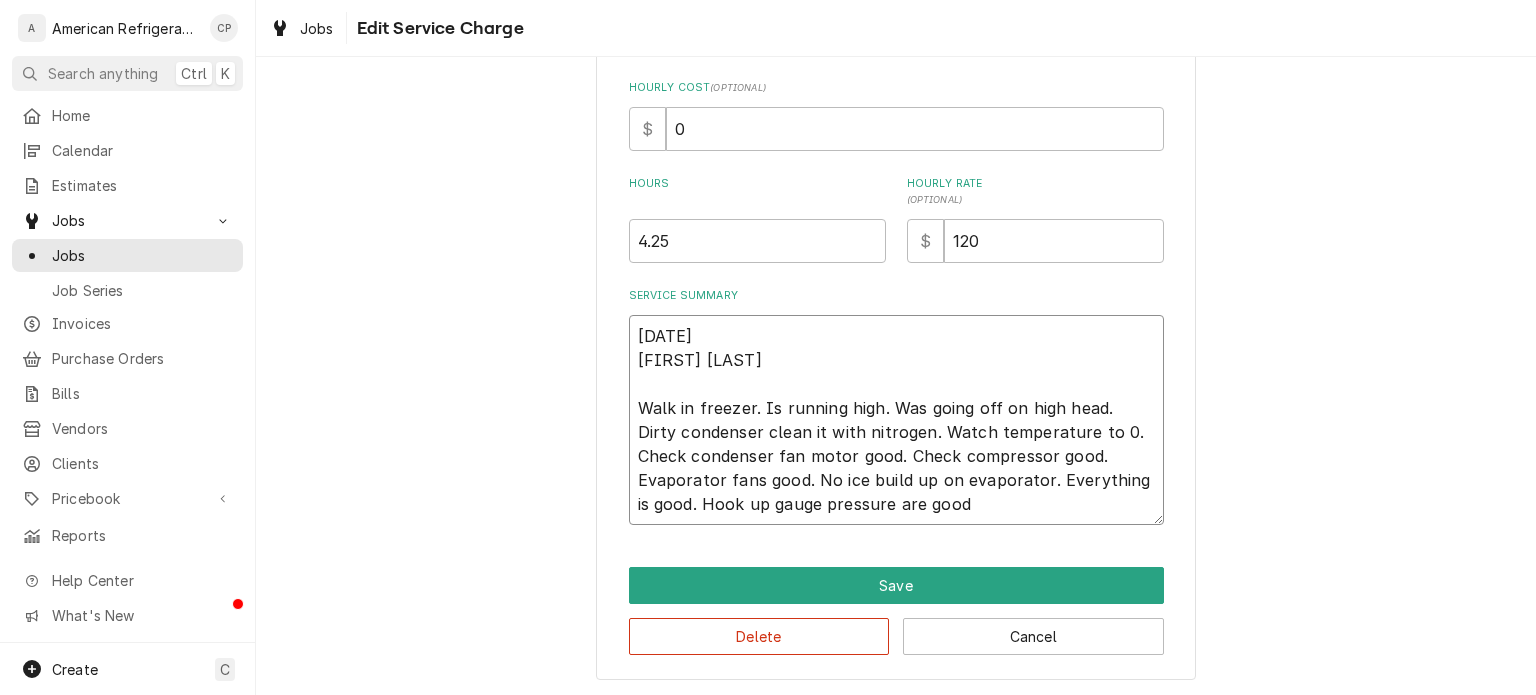 click on "7/10/25
Carlos
Walk in freezer. Is running high. Was going off on high head. Dirty condenser clean it with nitrogen. Watch temperature to 0. Check condenser fan motor good. Check compressor good. Evaporator fans good. No ice build up on evaporator. Everything is good. Hook up gauge pressure are good" at bounding box center (896, 420) 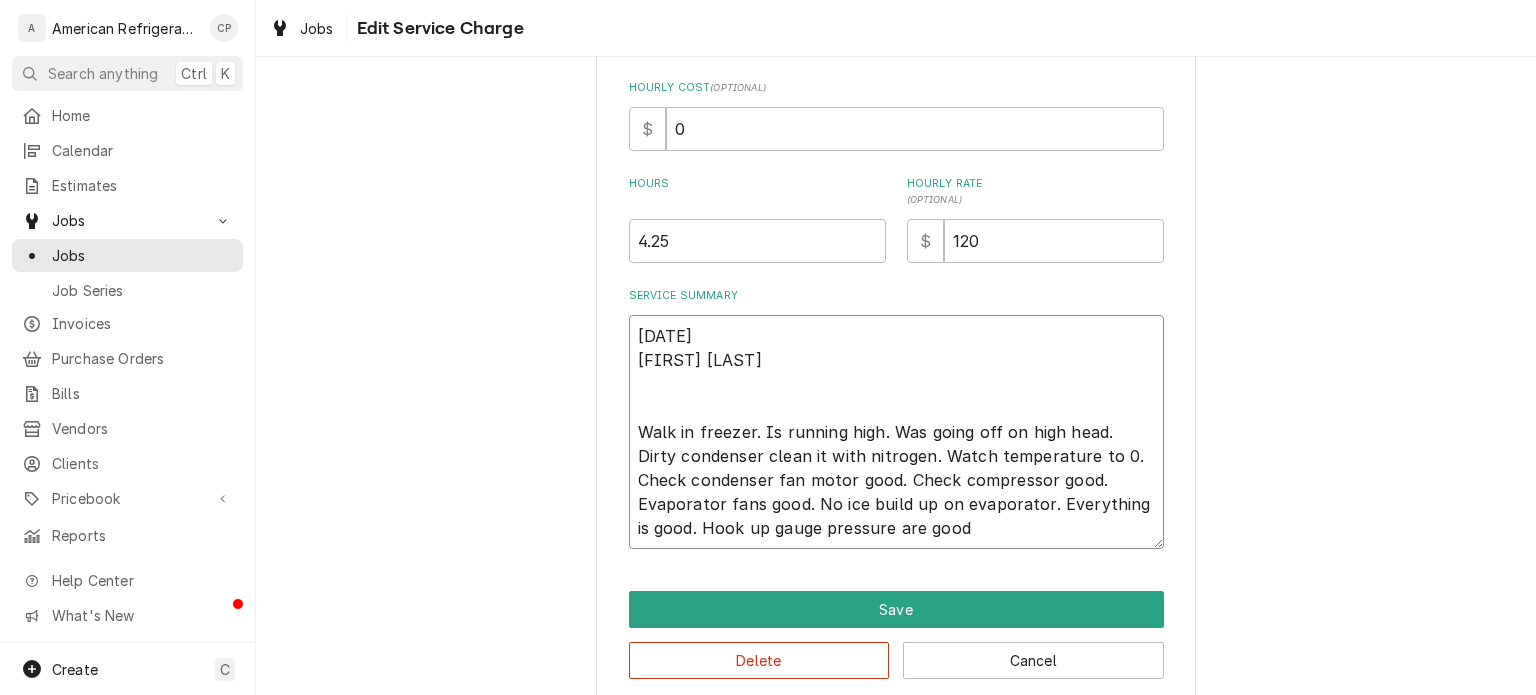 paste on "WO# 3164206
NTE $1000" 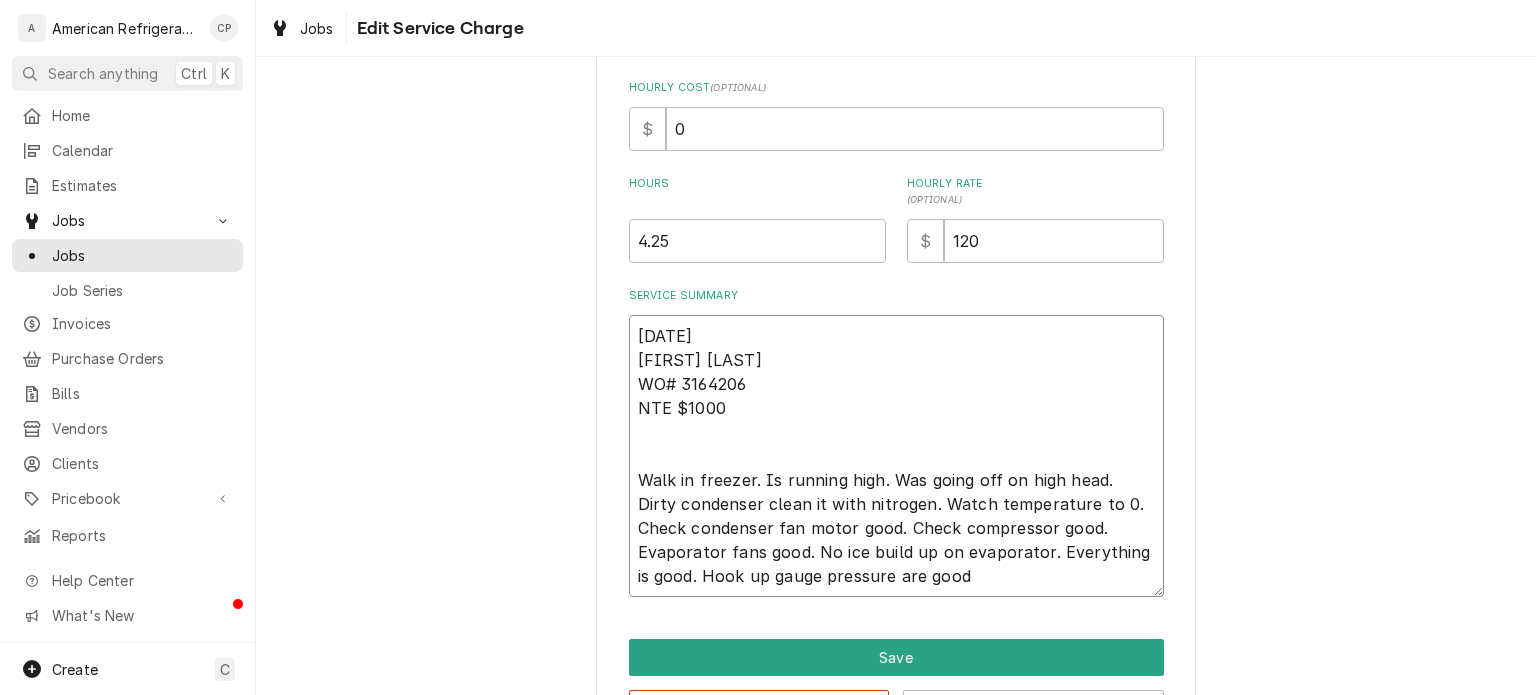 type on "x" 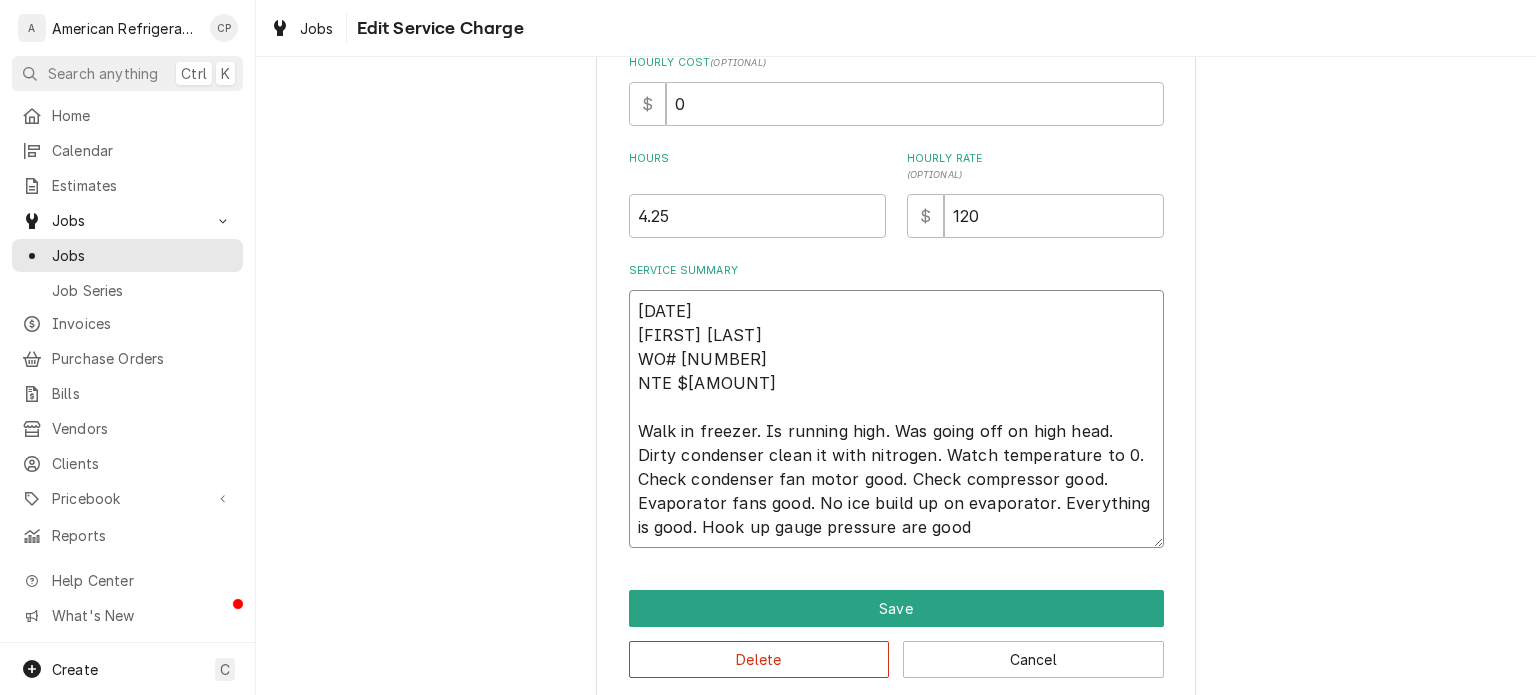scroll, scrollTop: 521, scrollLeft: 0, axis: vertical 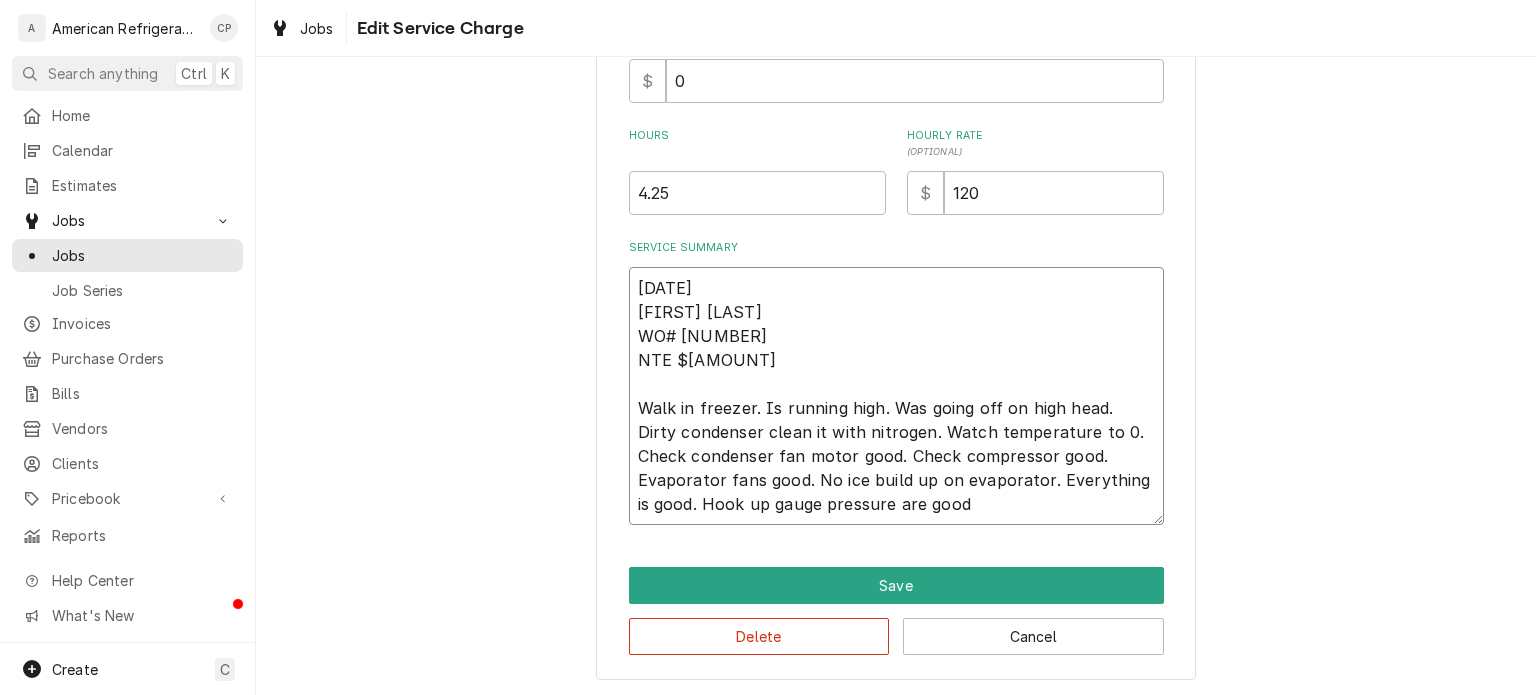 click on "7/10/25
Carlos
WO# 3164206
NTE $1000
Walk in freezer. Is running high. Was going off on high head. Dirty condenser clean it with nitrogen. Watch temperature to 0. Check condenser fan motor good. Check compressor good. Evaporator fans good. No ice build up on evaporator. Everything is good. Hook up gauge pressure are good" at bounding box center [896, 396] 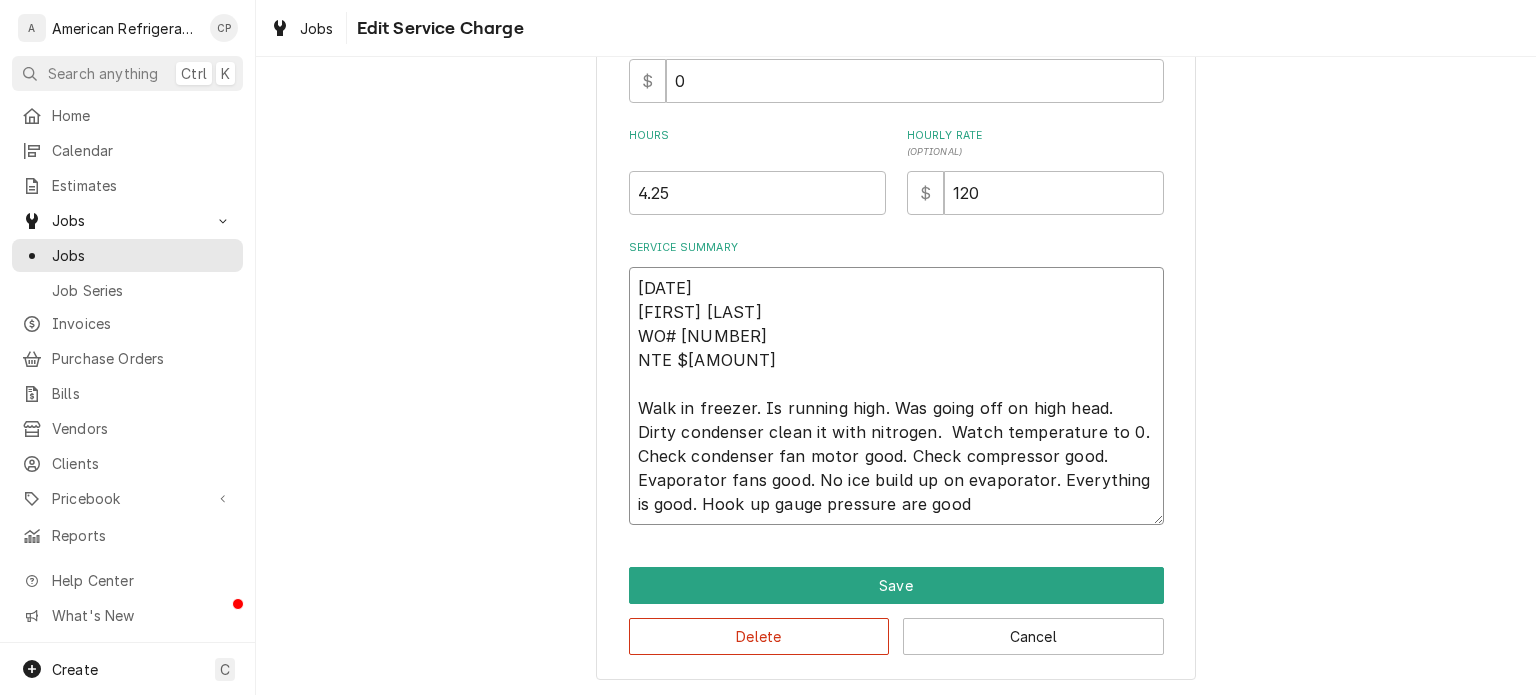 type on "x" 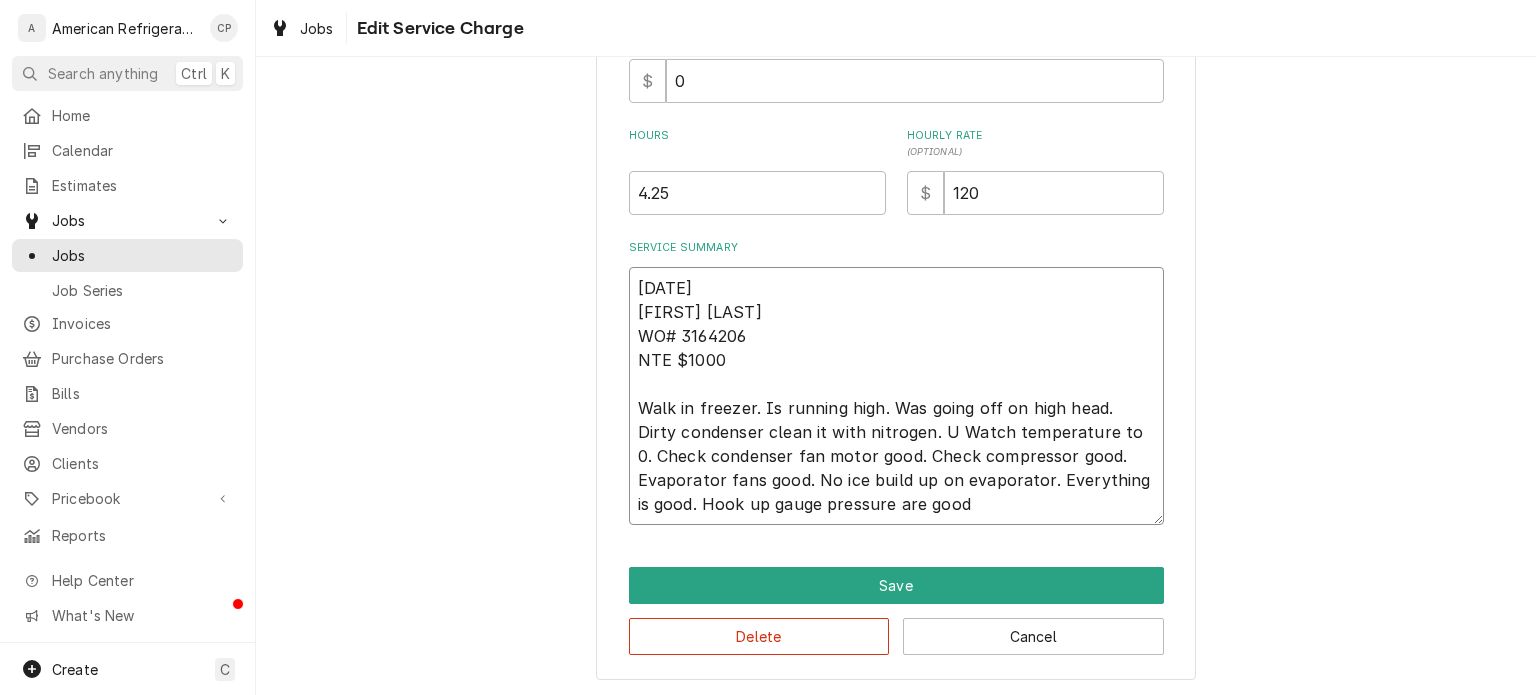 type on "7/10/25
Carlos
WO# 3164206
NTE $1000
Walk in freezer. Is running high. Was going off on high head. Dirty condenser clean it with nitrogen. US Watch temperature to 0. Check condenser fan motor good. Check compressor good. Evaporator fans good. No ice build up on evaporator. Everything is good. Hook up gauge pressure are good" 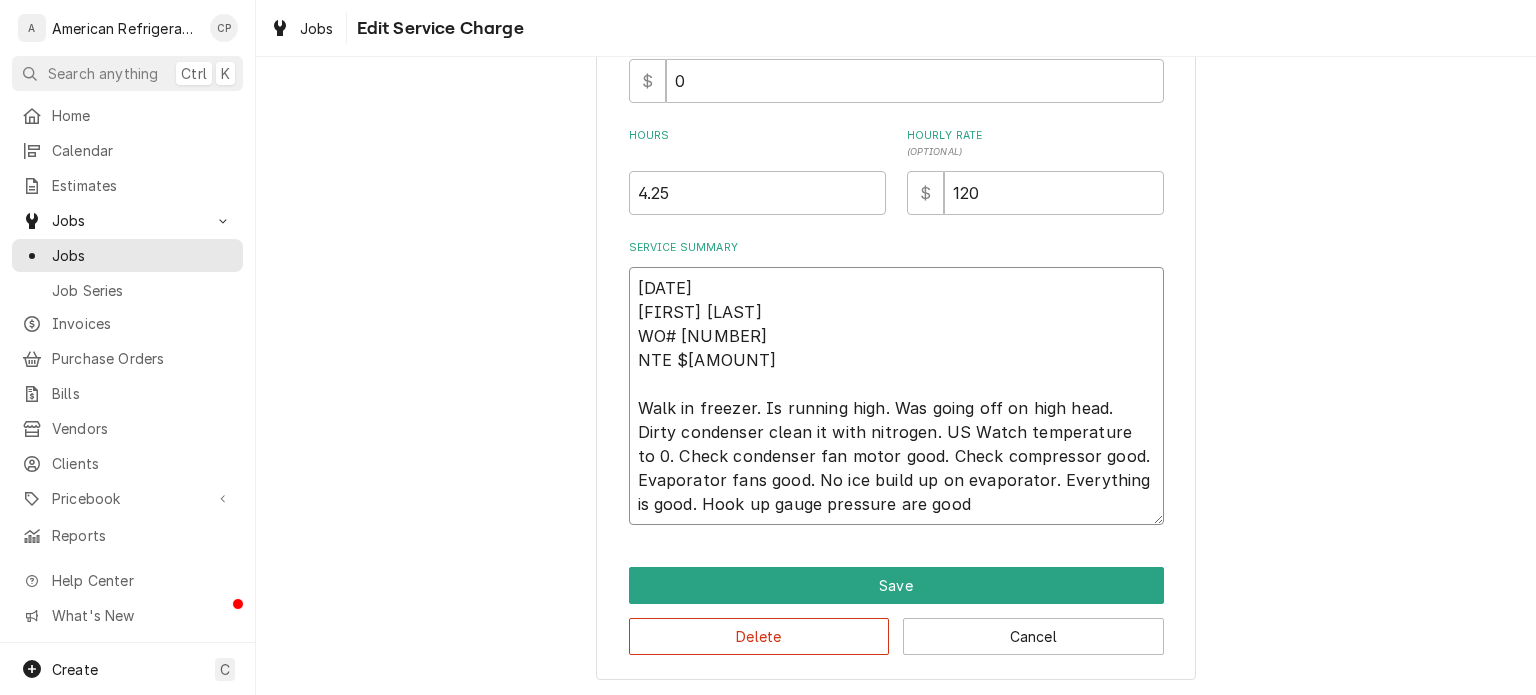 type on "x" 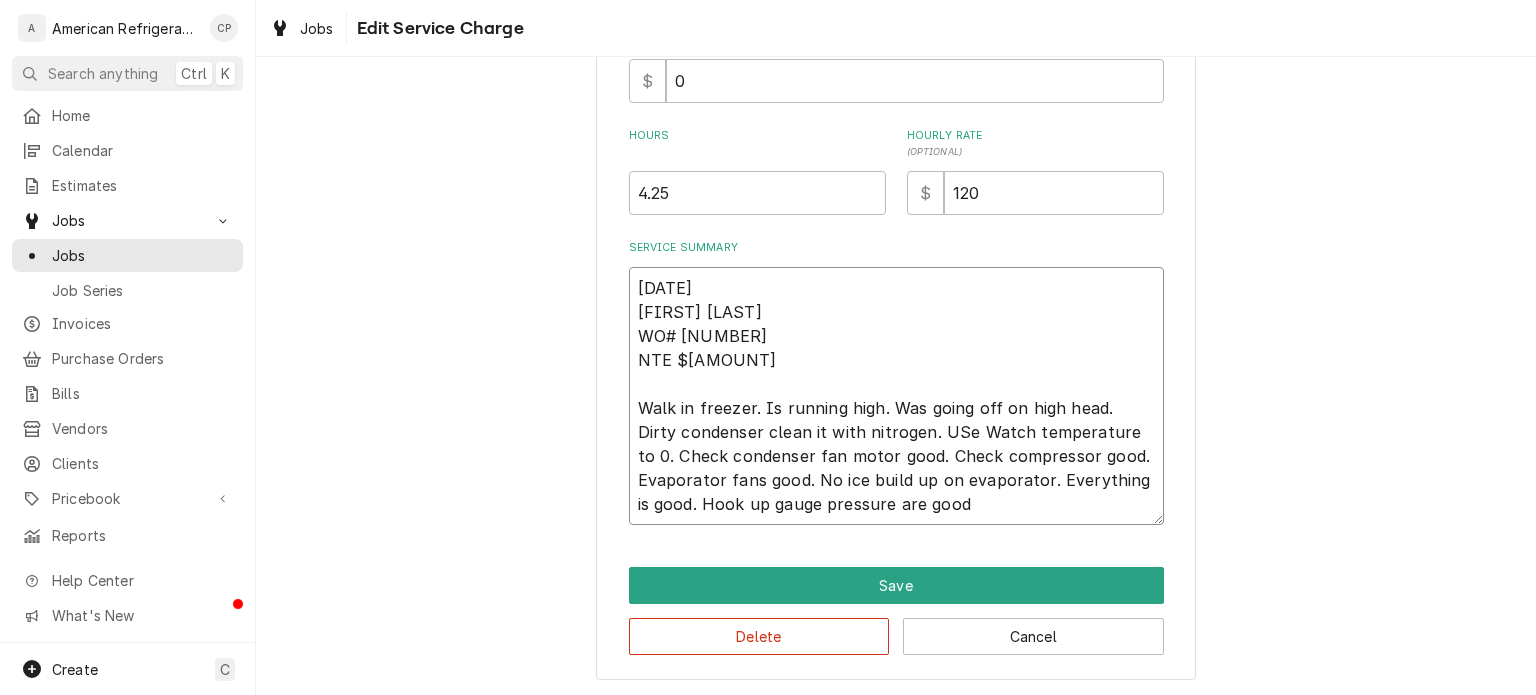 type on "x" 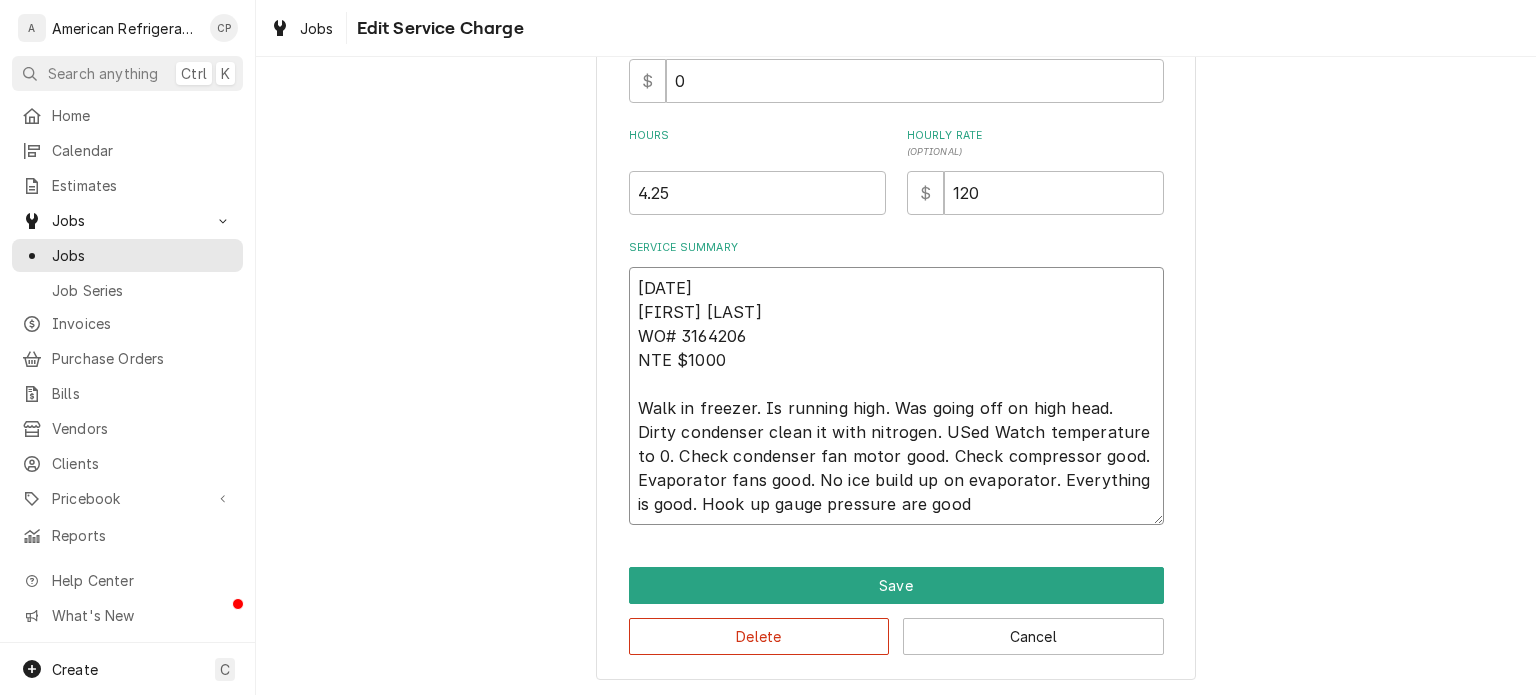 type on "7/10/25
Carlos
WO# 3164206
NTE $1000
Walk in freezer. Is running high. Was going off on high head. Dirty condenser clean it with nitrogen. USed  Watch temperature to 0. Check condenser fan motor good. Check compressor good. Evaporator fans good. No ice build up on evaporator. Everything is good. Hook up gauge pressure are good" 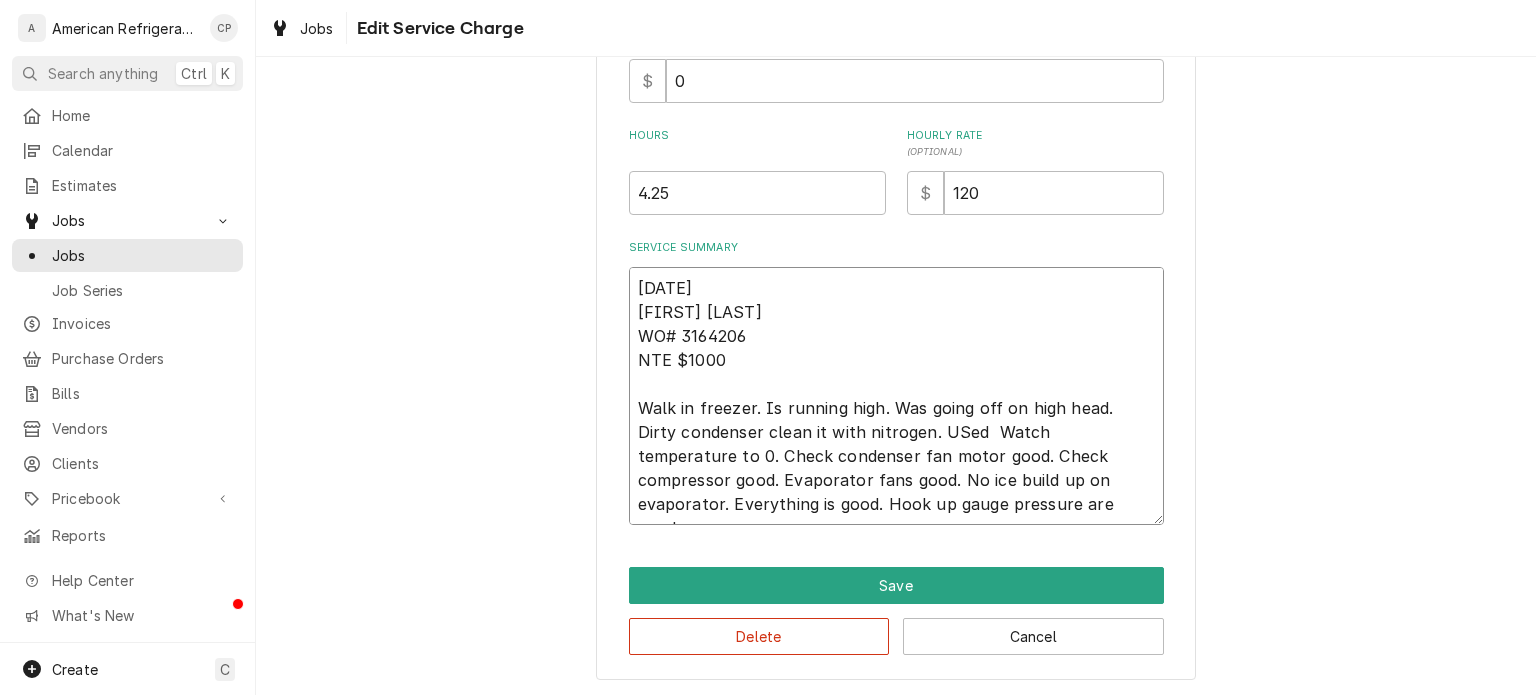 type on "x" 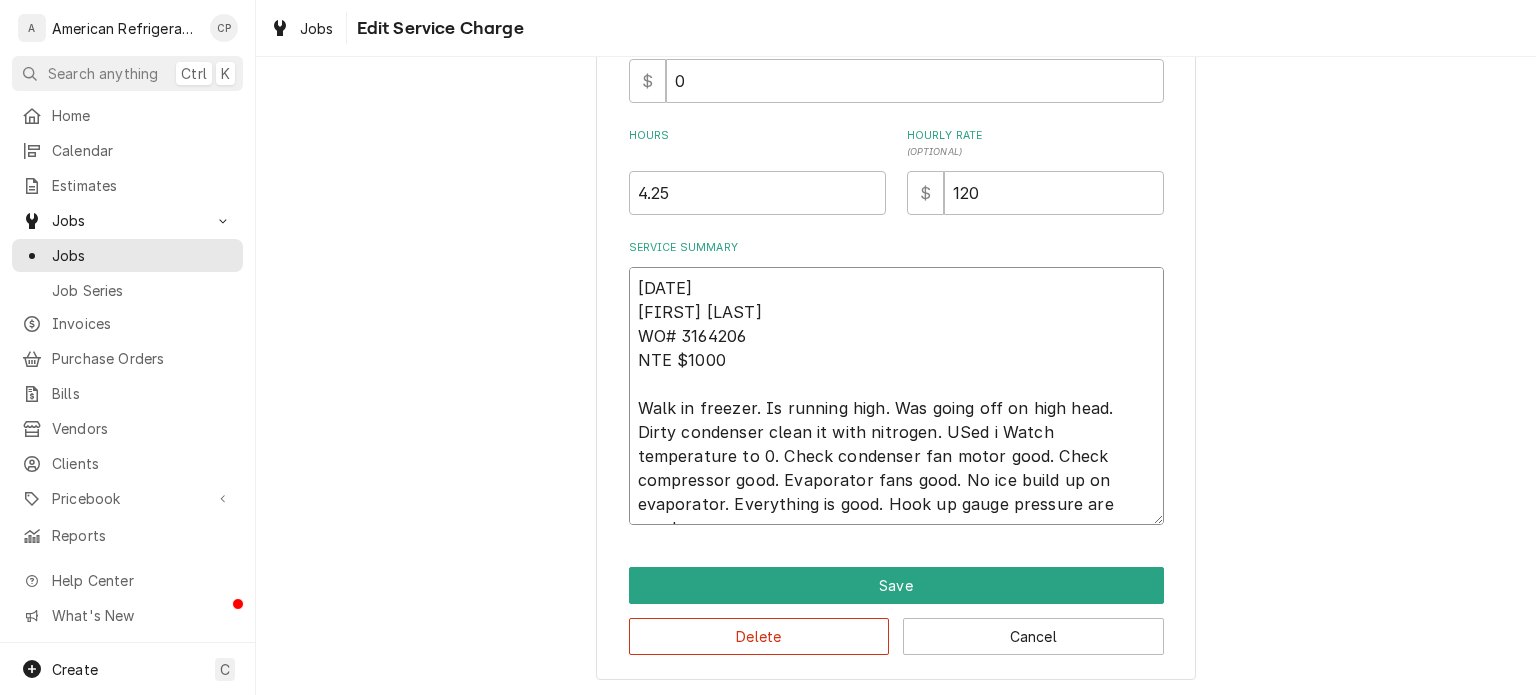 type on "x" 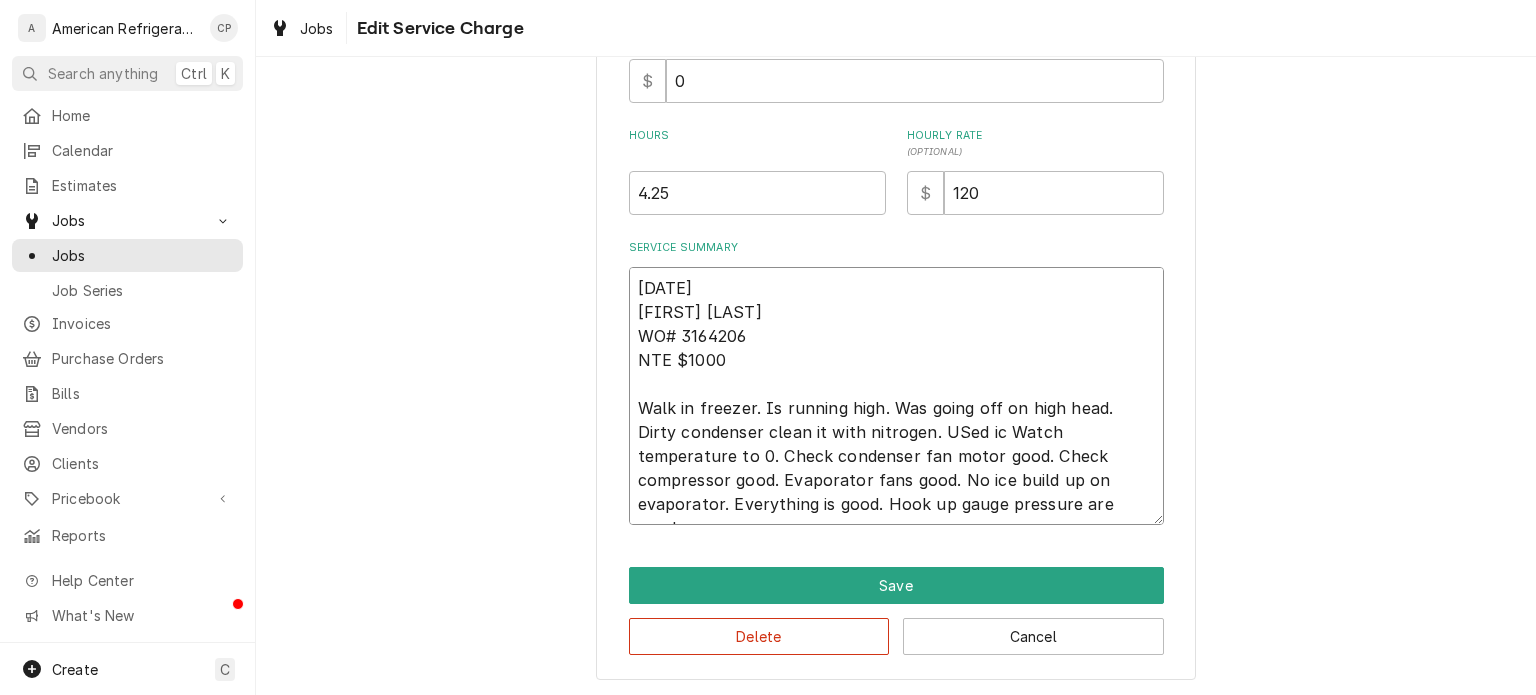 type on "x" 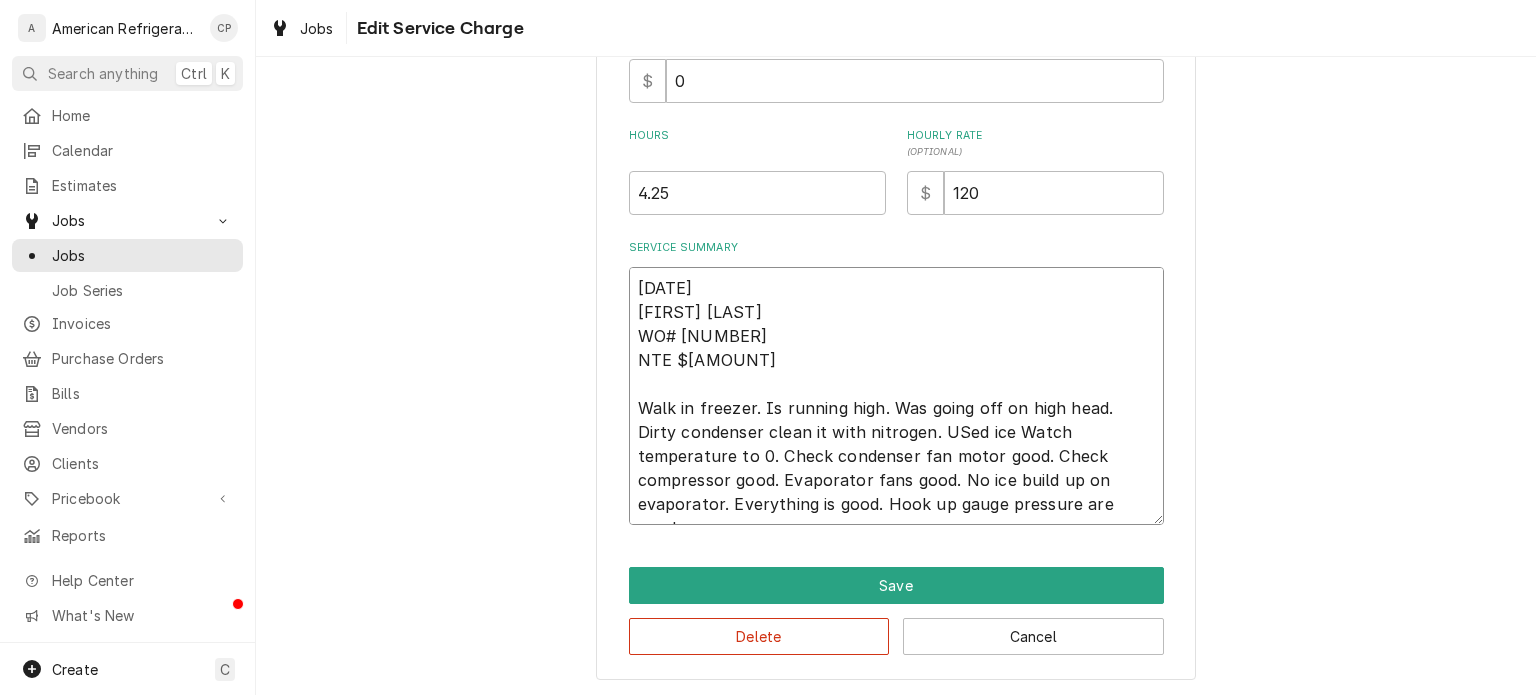 type on "x" 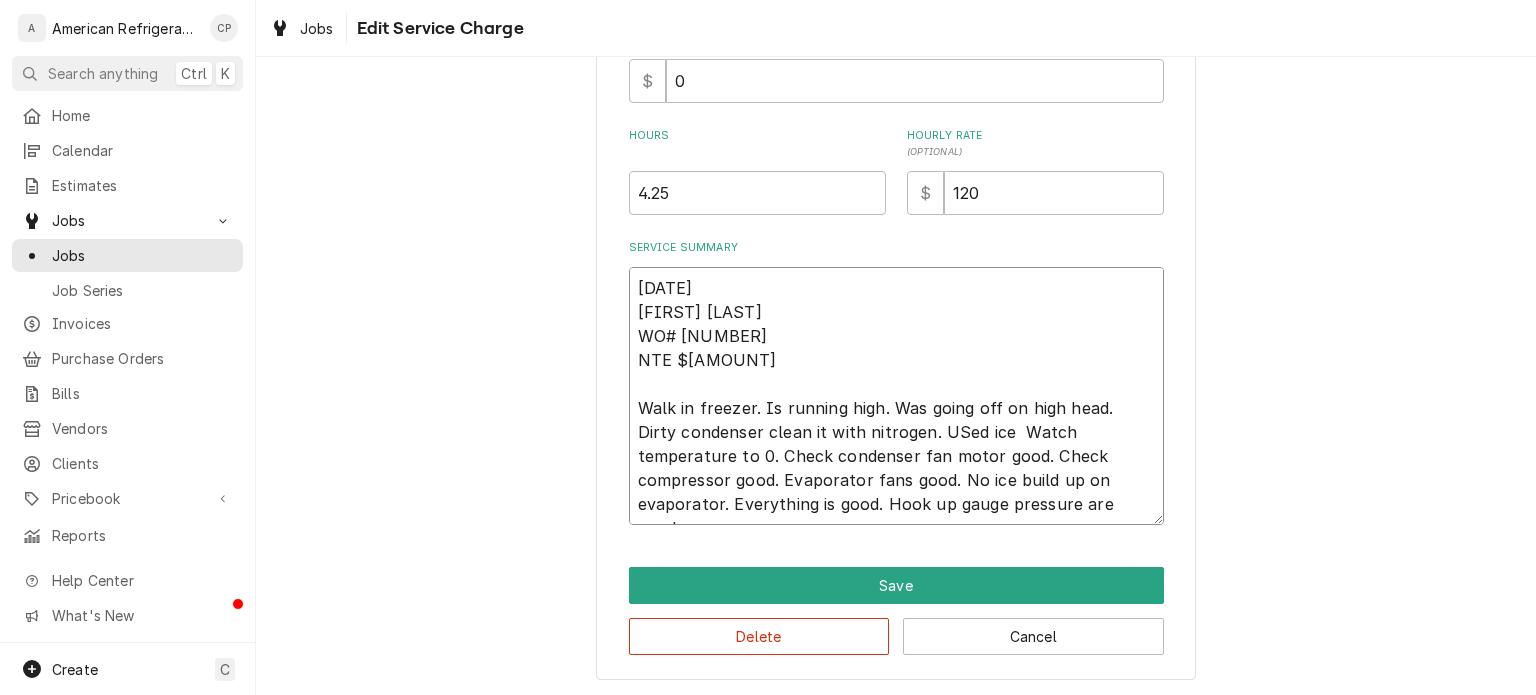 type on "x" 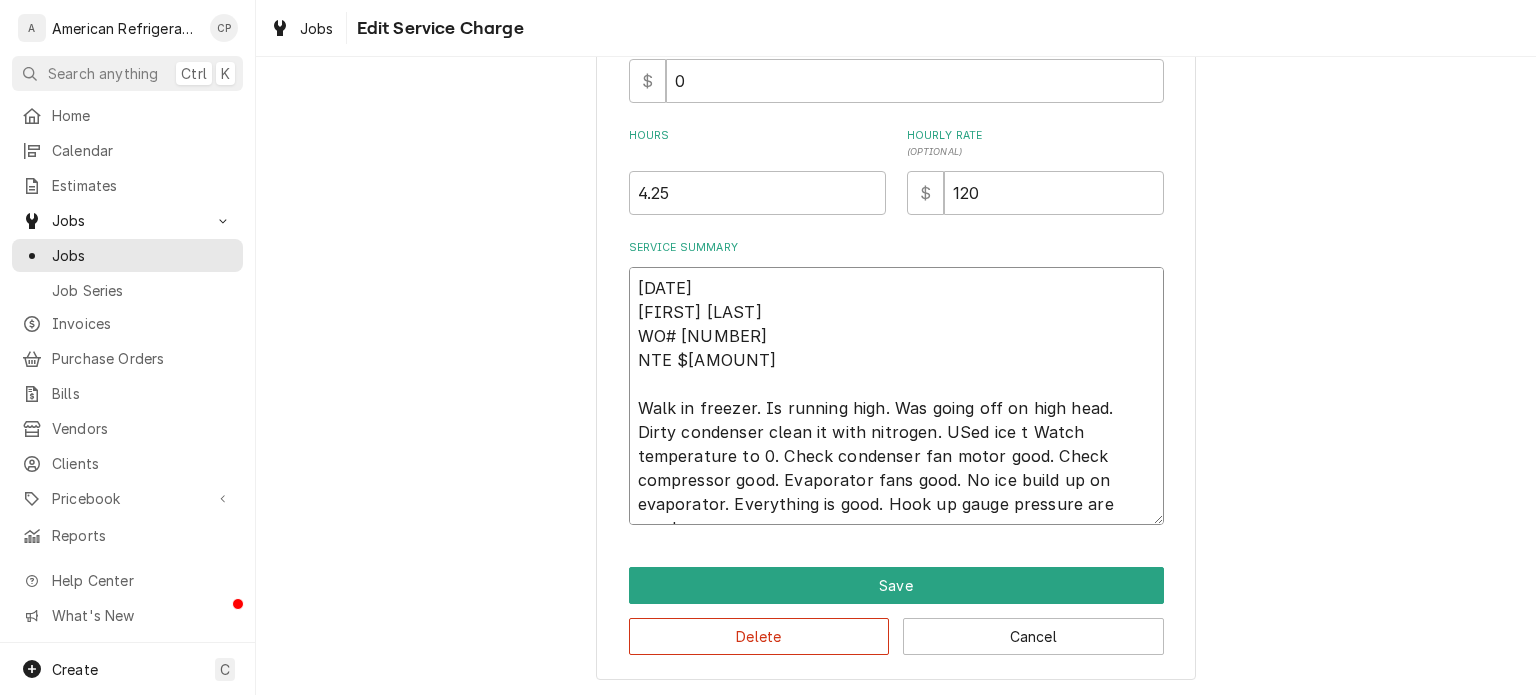 type on "7/10/25
Carlos
WO# 3164206
NTE $1000
Walk in freezer. Is running high. Was going off on high head. Dirty condenser clean it with nitrogen. USed ice to Watch temperature to 0. Check condenser fan motor good. Check compressor good. Evaporator fans good. No ice build up on evaporator. Everything is good. Hook up gauge pressure are good" 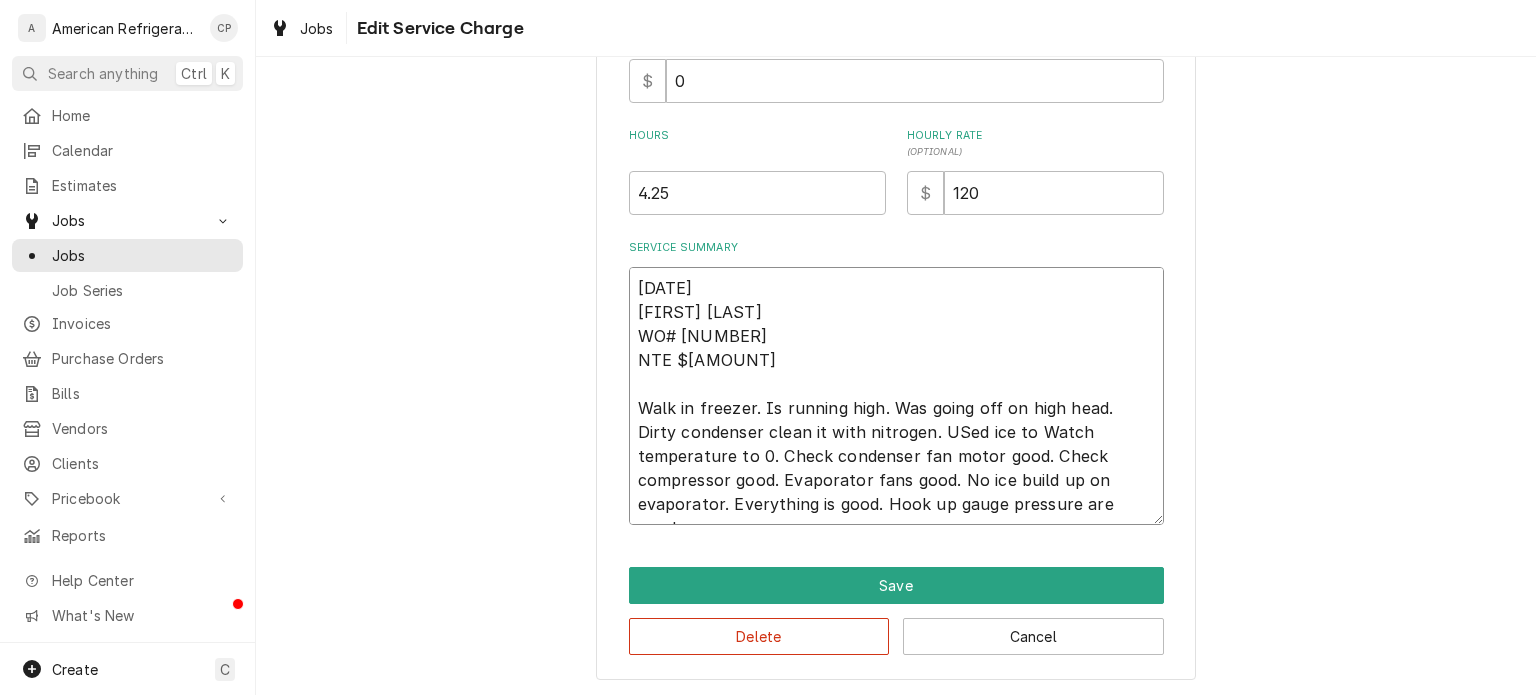 type on "x" 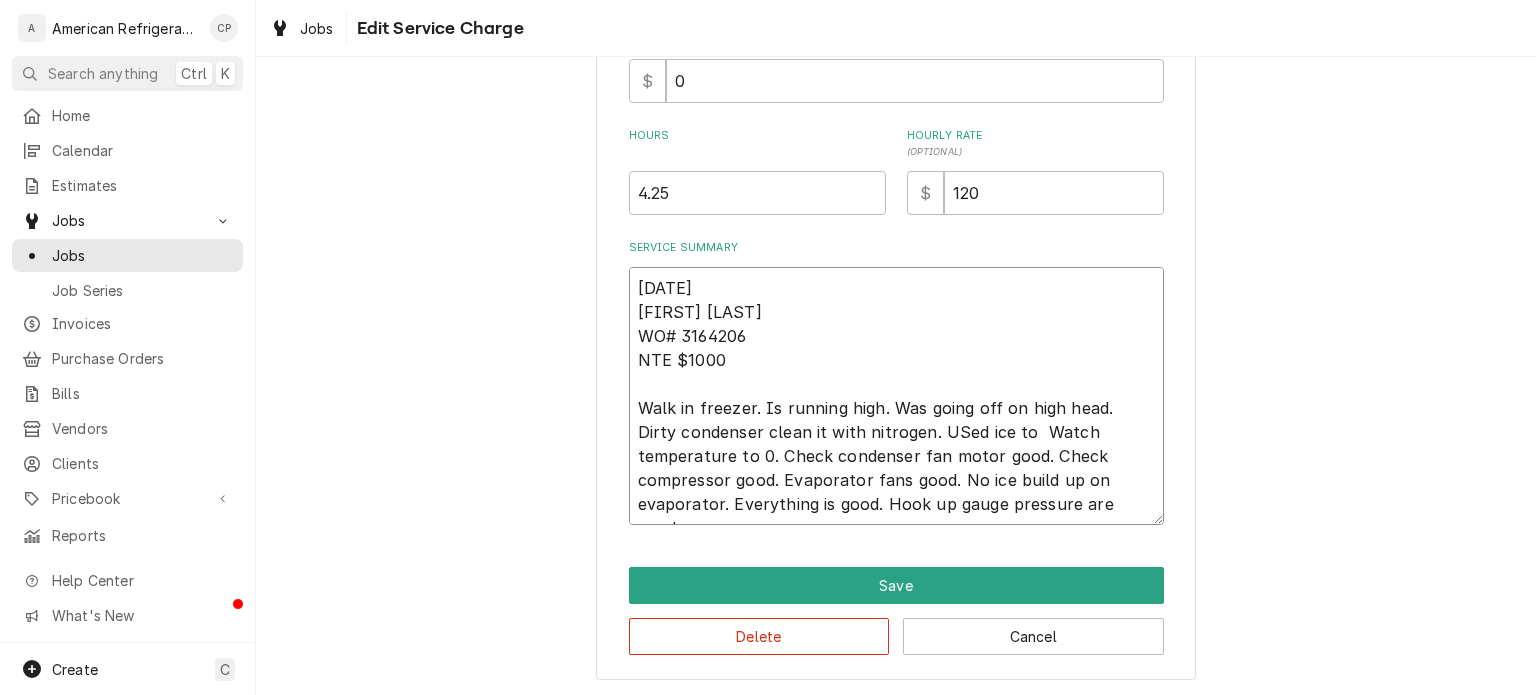 type on "x" 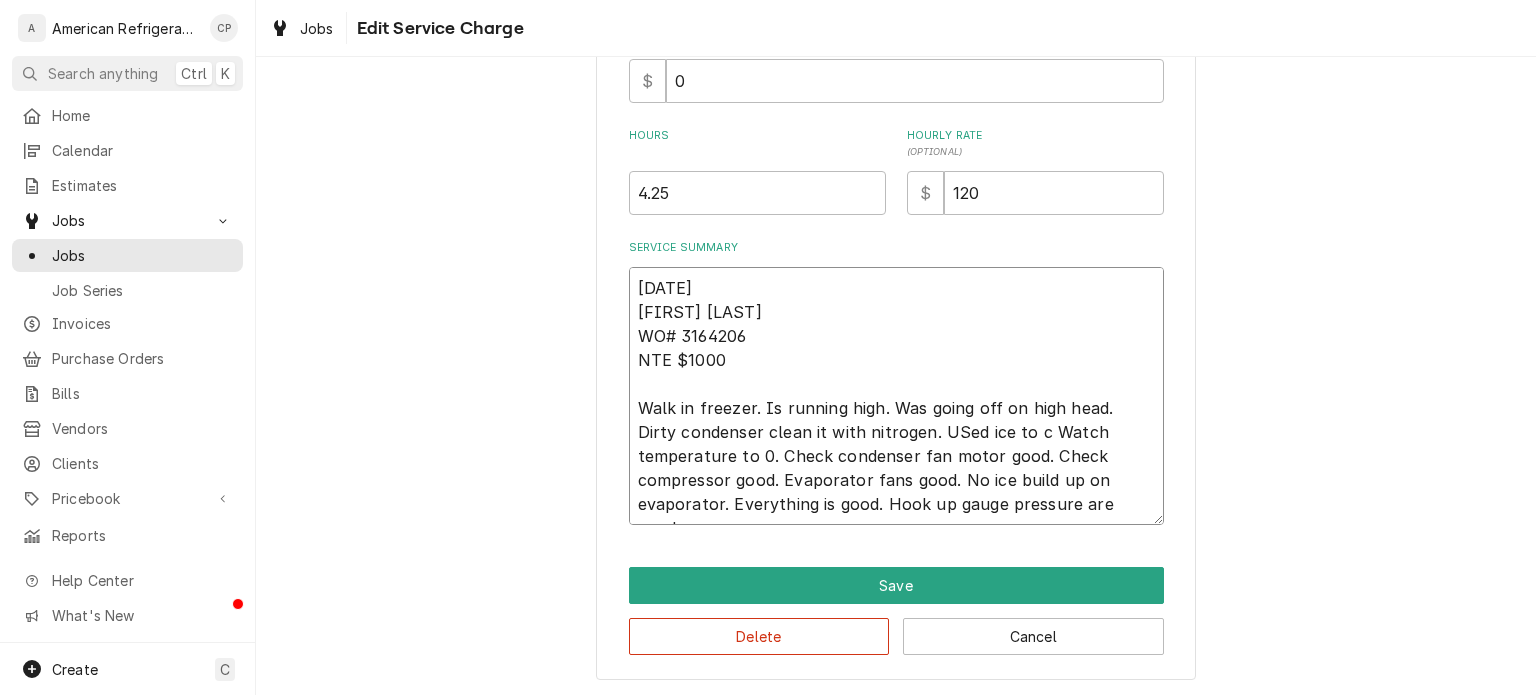 type on "7/10/25
Carlos
WO# 3164206
NTE $1000
Walk in freezer. Is running high. Was going off on high head. Dirty condenser clean it with nitrogen. USed ice to co Watch temperature to 0. Check condenser fan motor good. Check compressor good. Evaporator fans good. No ice build up on evaporator. Everything is good. Hook up gauge pressure are good" 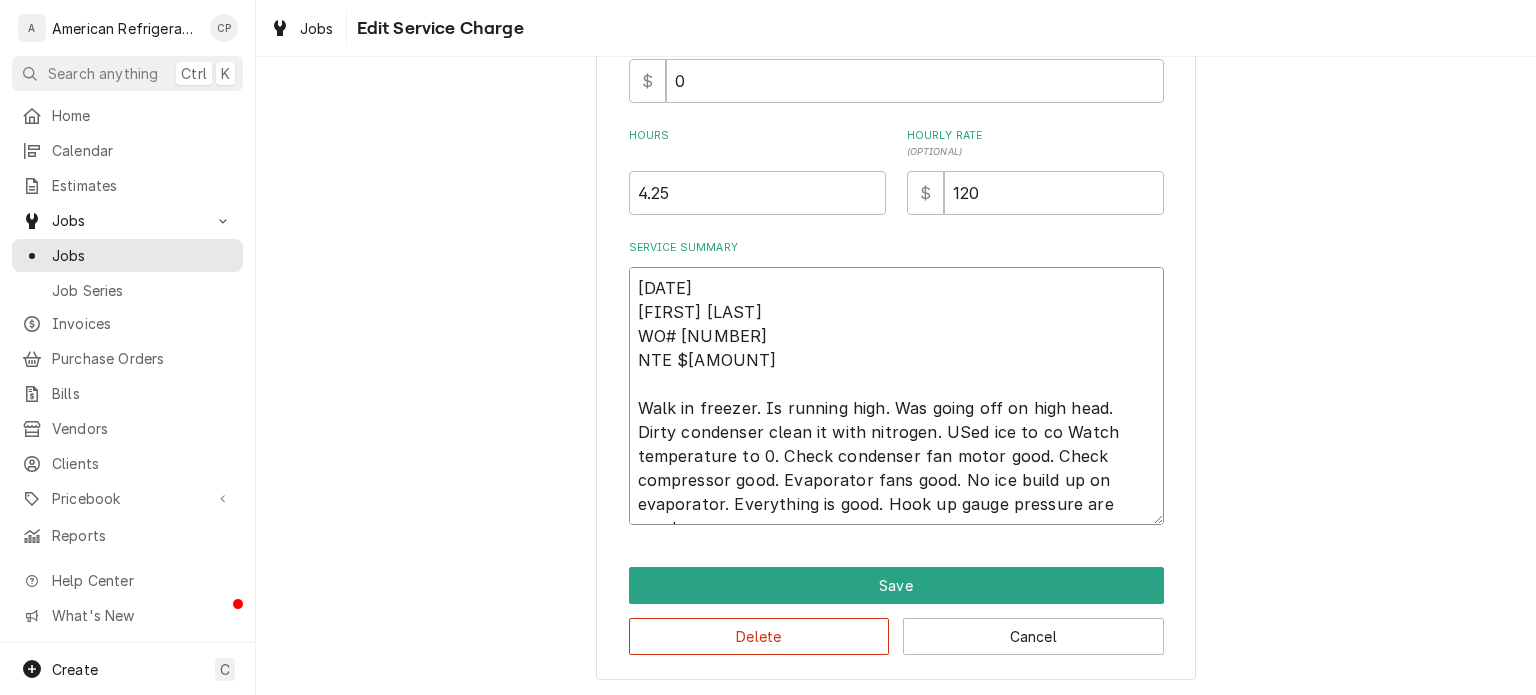 type on "x" 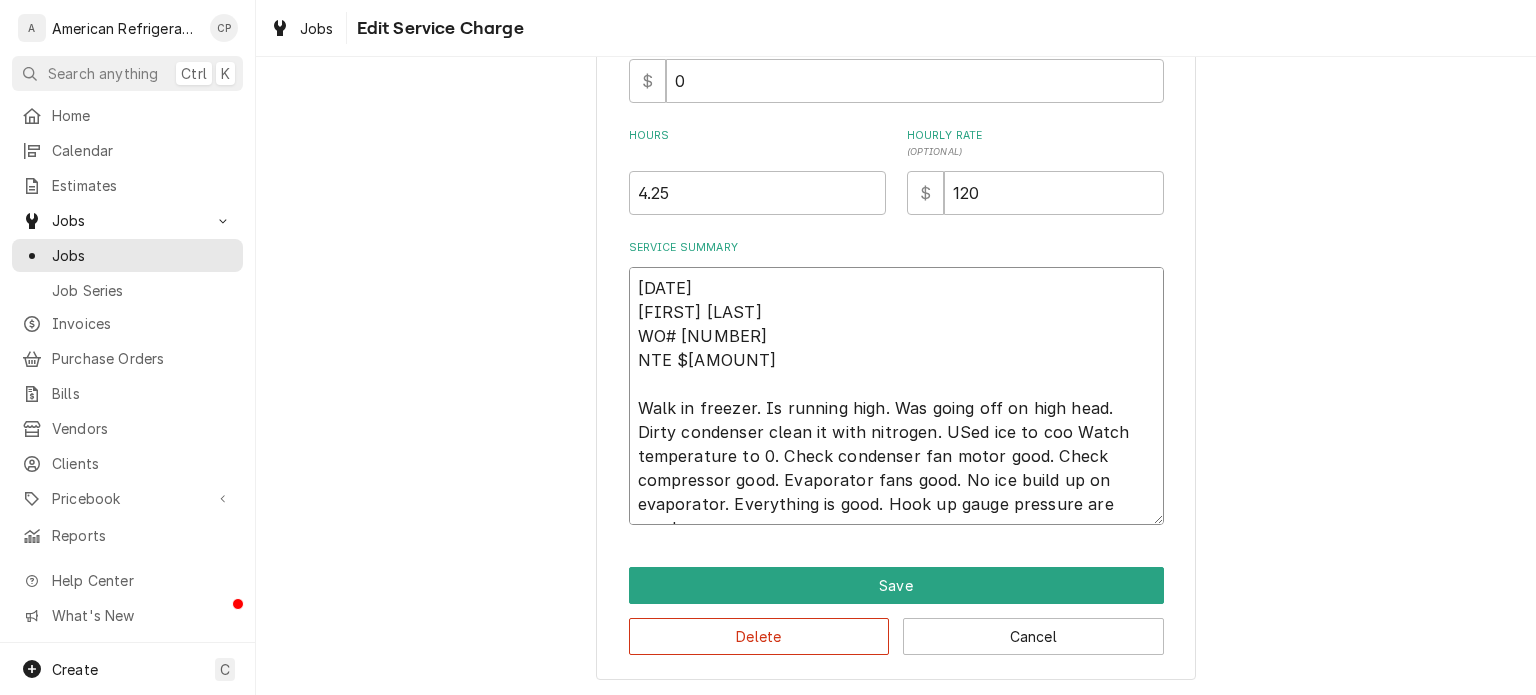 type on "x" 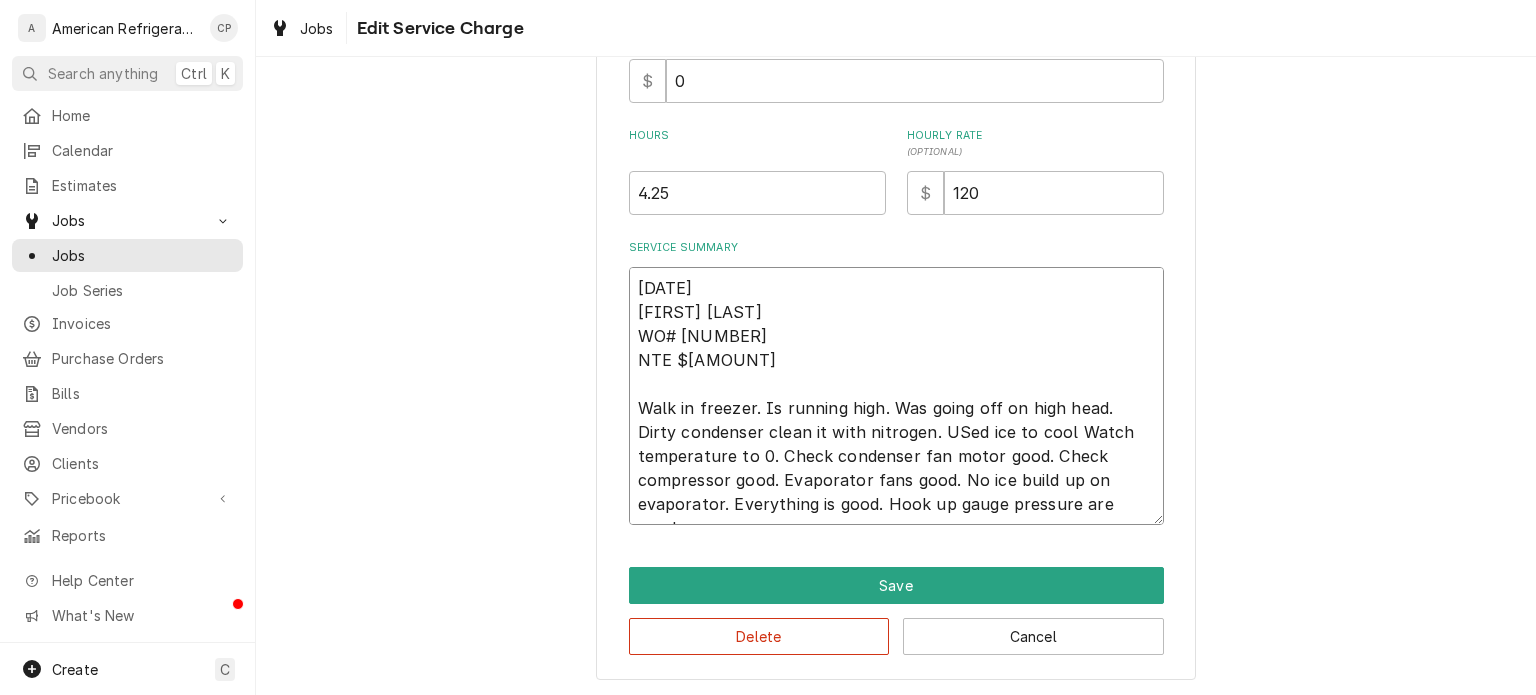 type on "x" 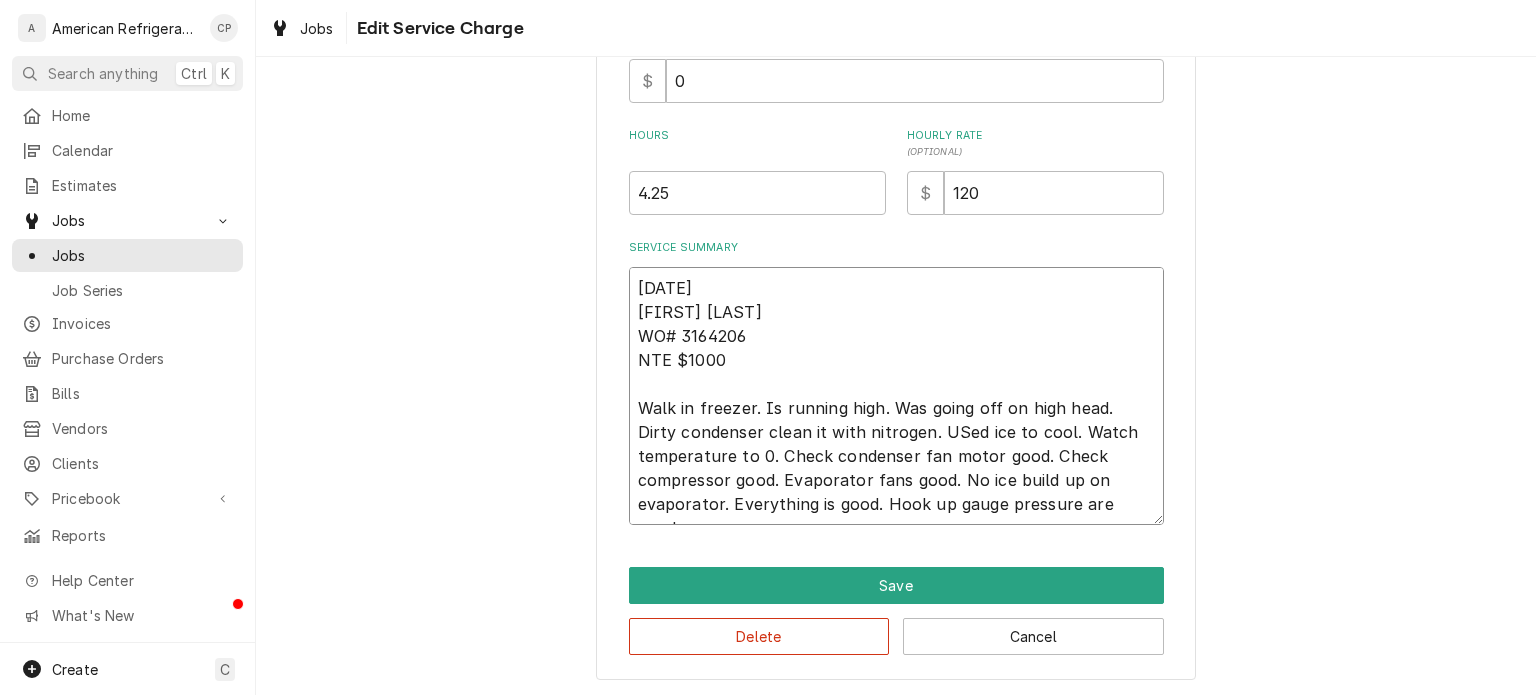 type on "x" 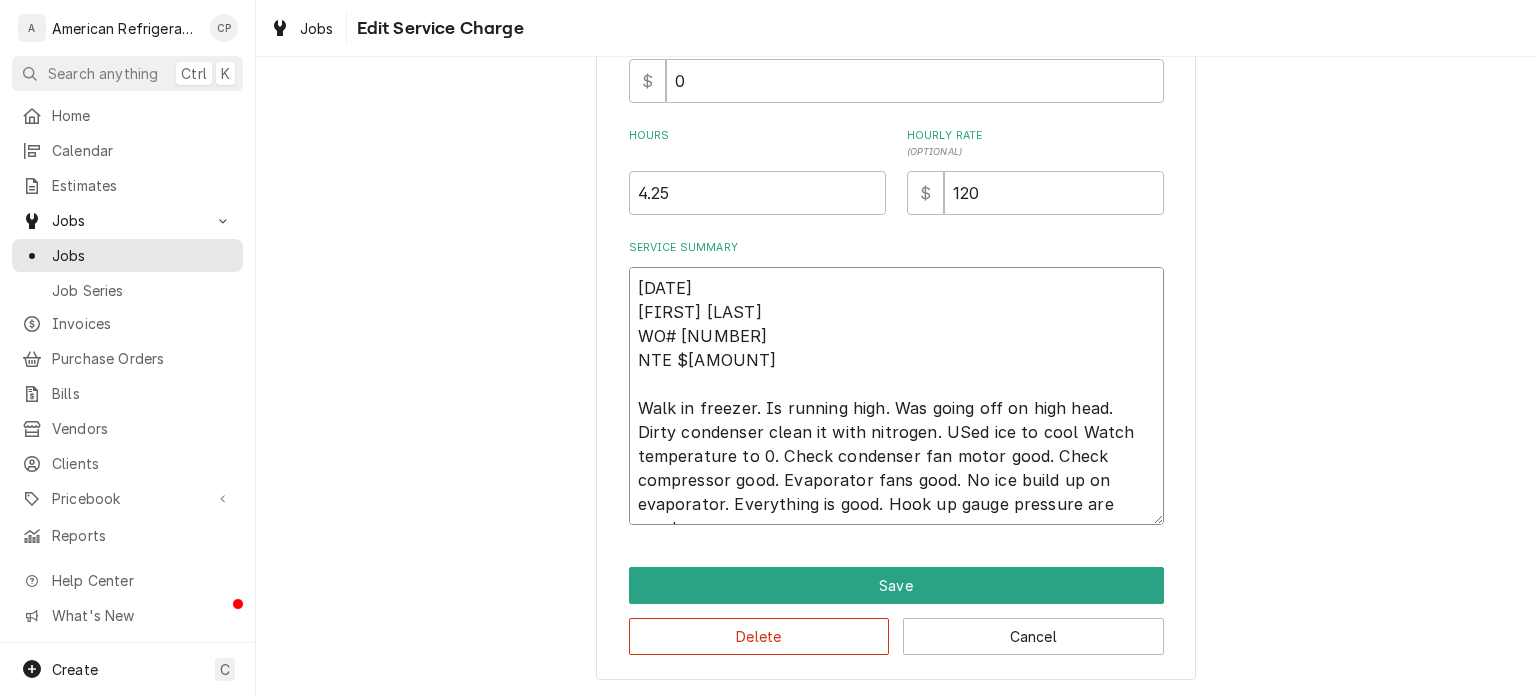 type on "x" 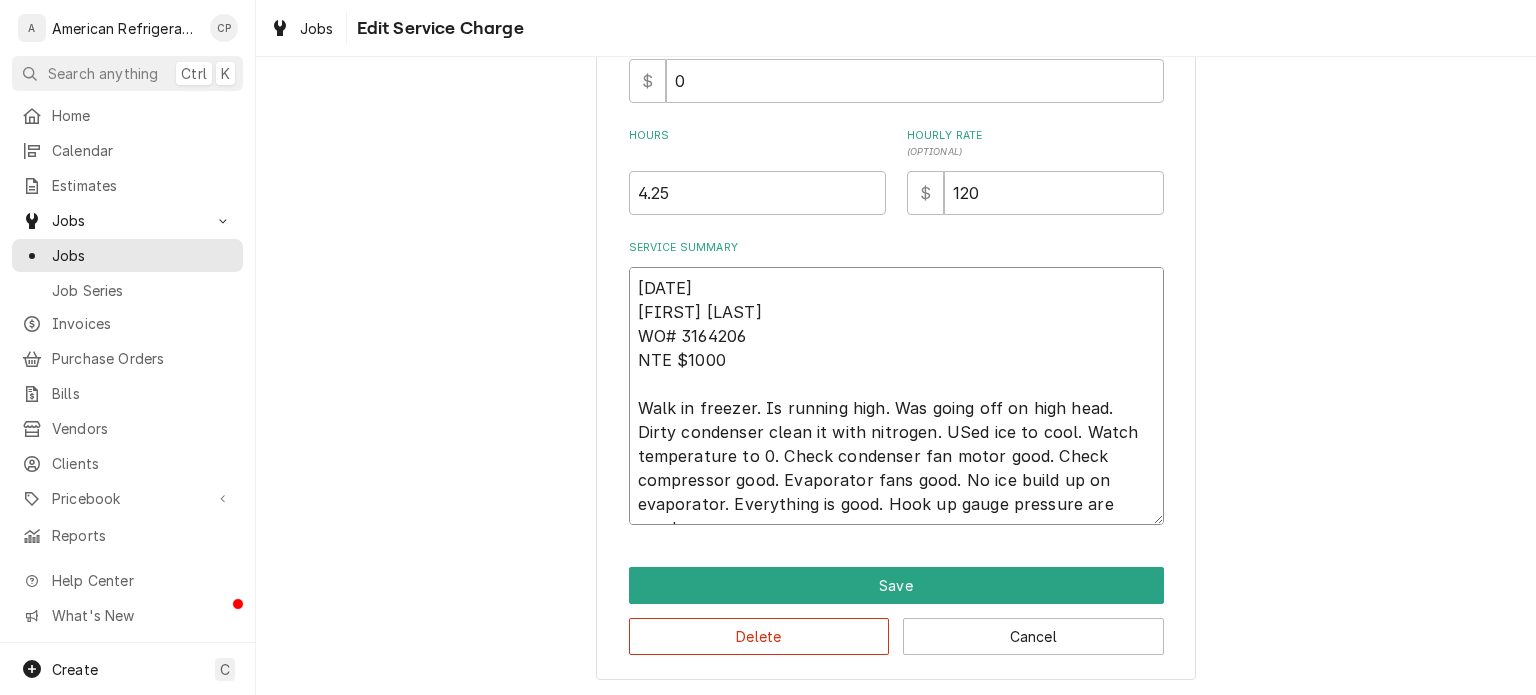 type on "x" 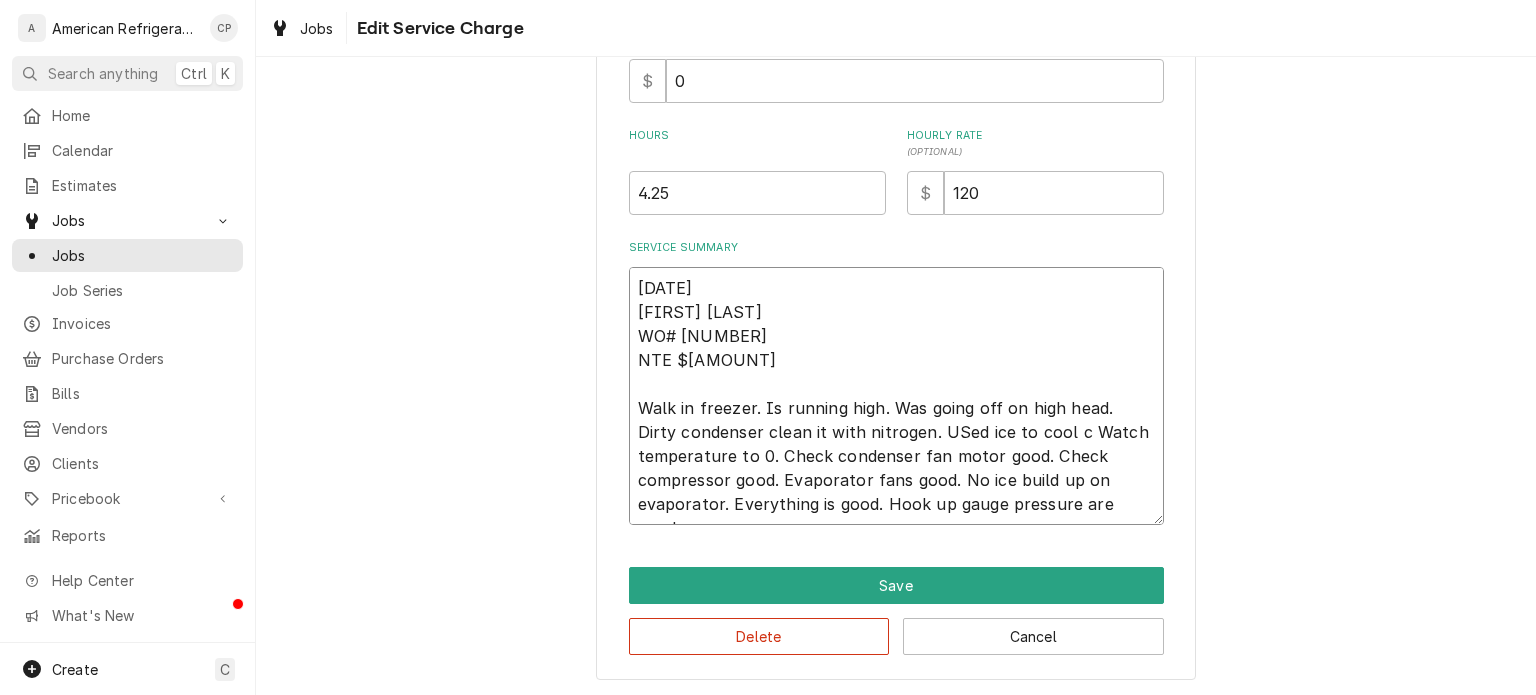 type on "x" 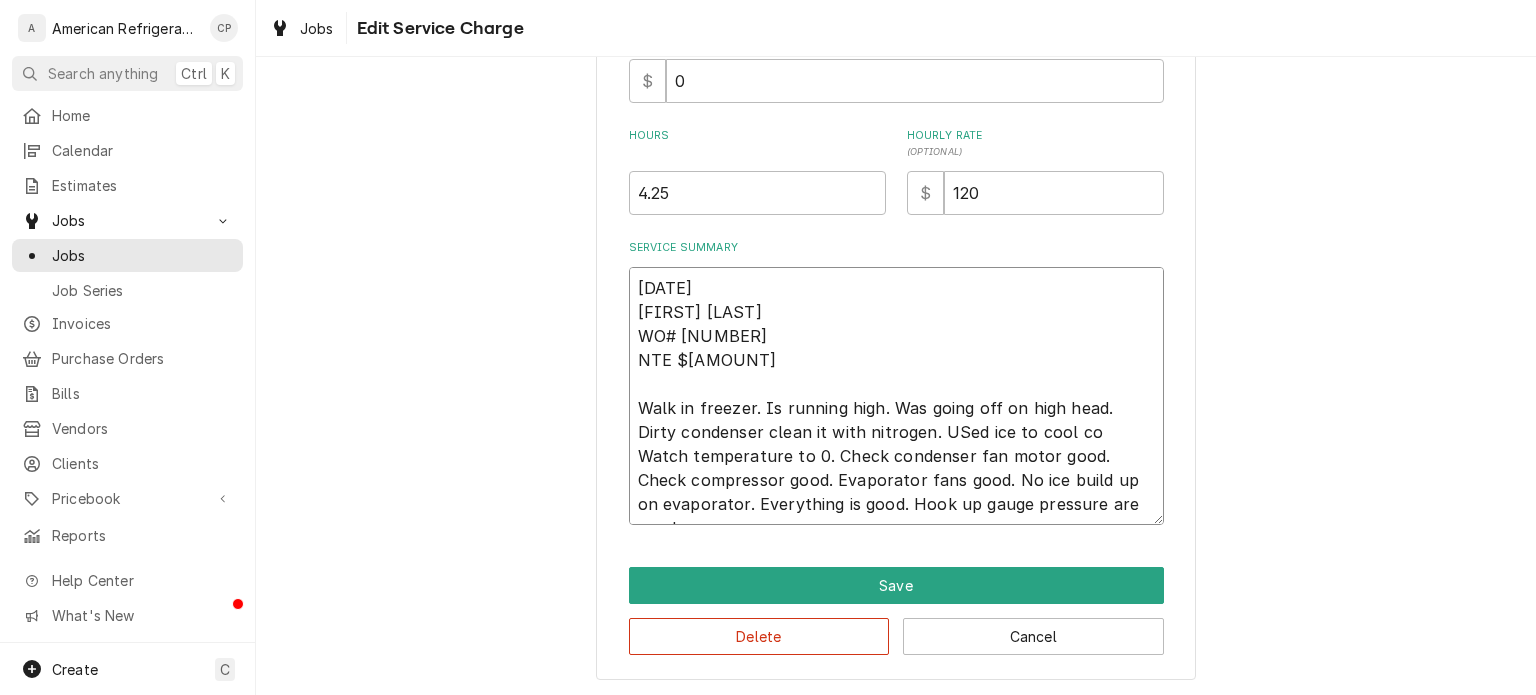 type on "x" 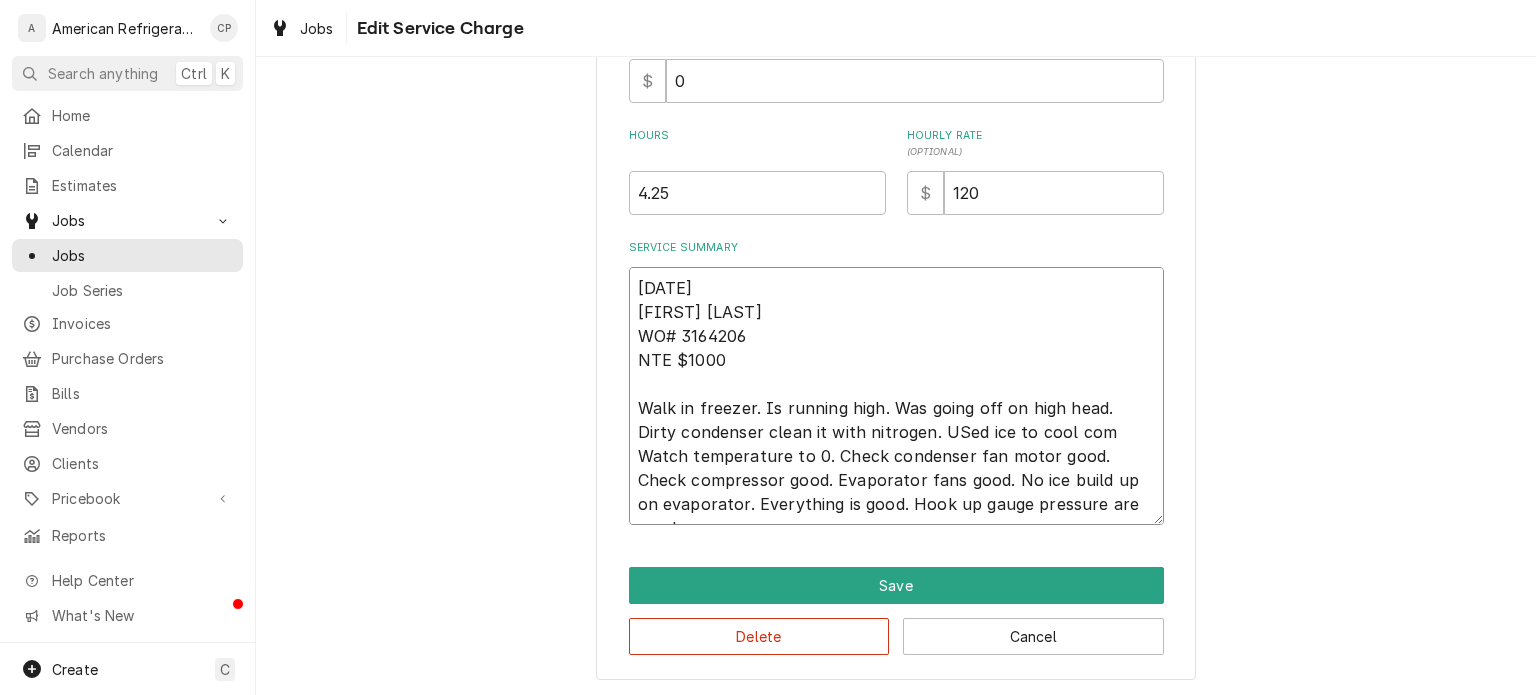 type on "x" 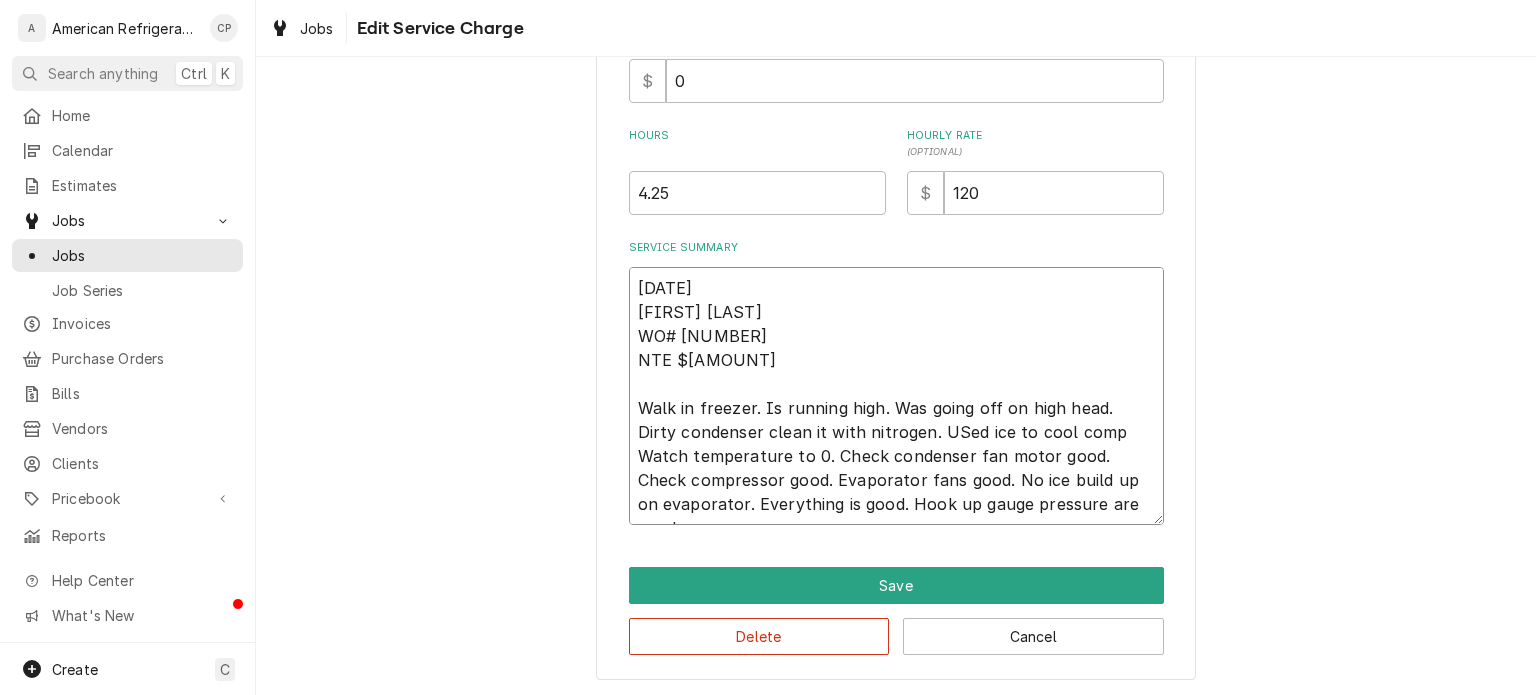 type on "x" 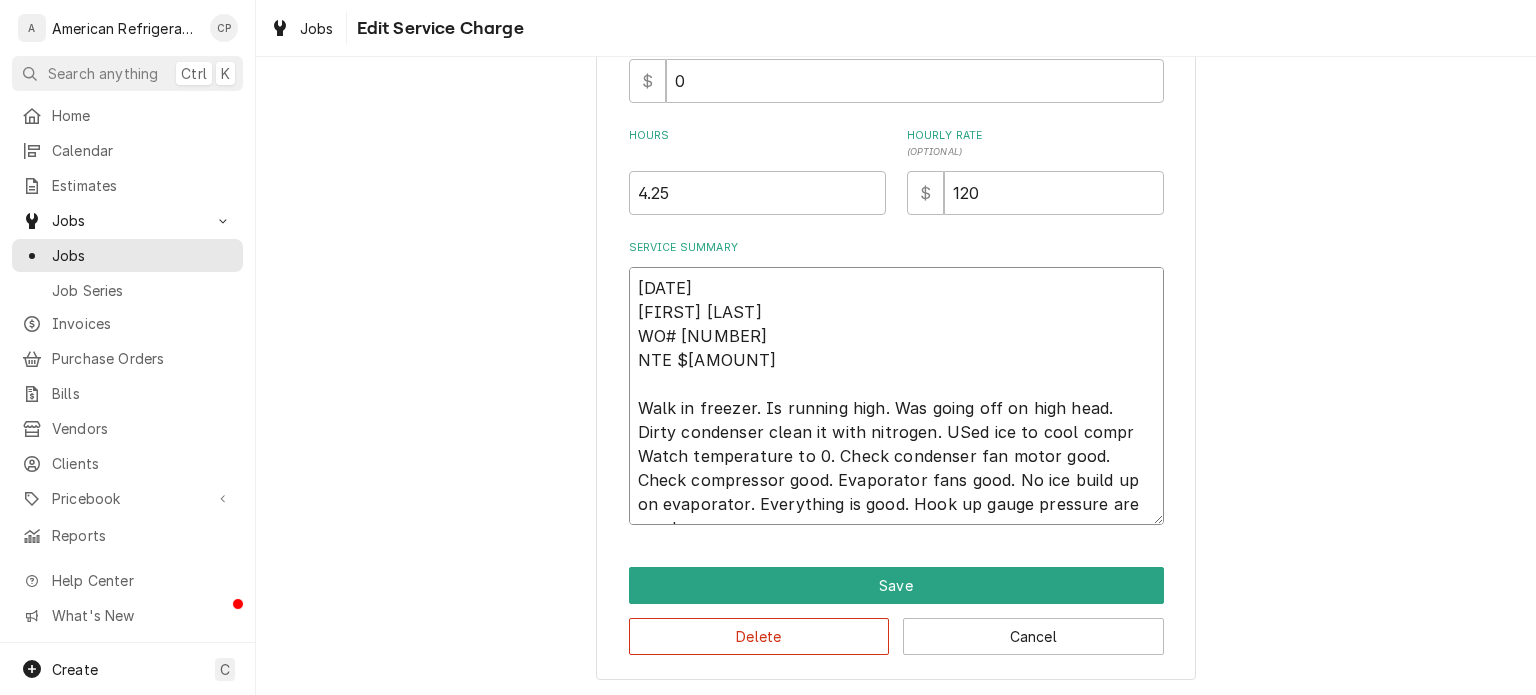 type on "7/10/25
Carlos
WO# 3164206
NTE $1000
Walk in freezer. Is running high. Was going off on high head. Dirty condenser clean it with nitrogen. USed ice to cool compre Watch temperature to 0. Check condenser fan motor good. Check compressor good. Evaporator fans good. No ice build up on evaporator. Everything is good. Hook up gauge pressure are good" 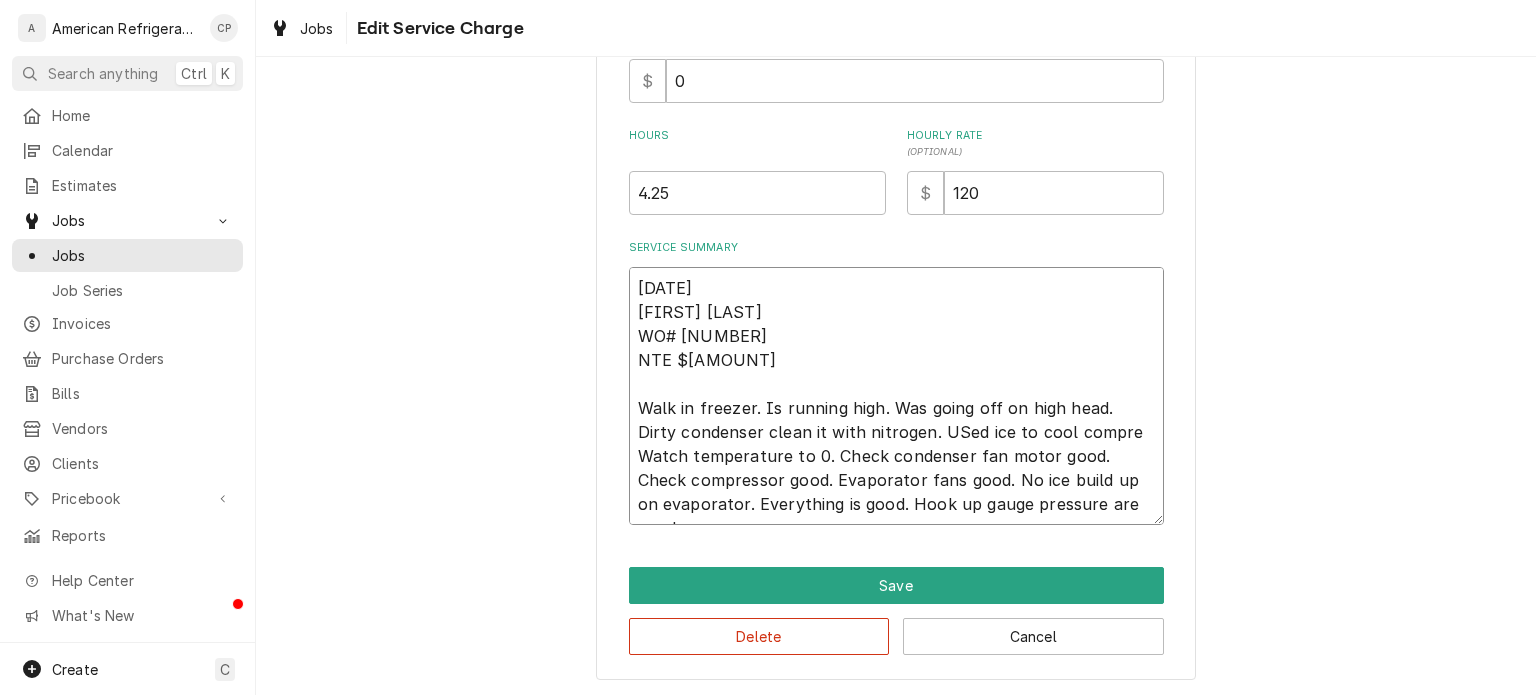type on "x" 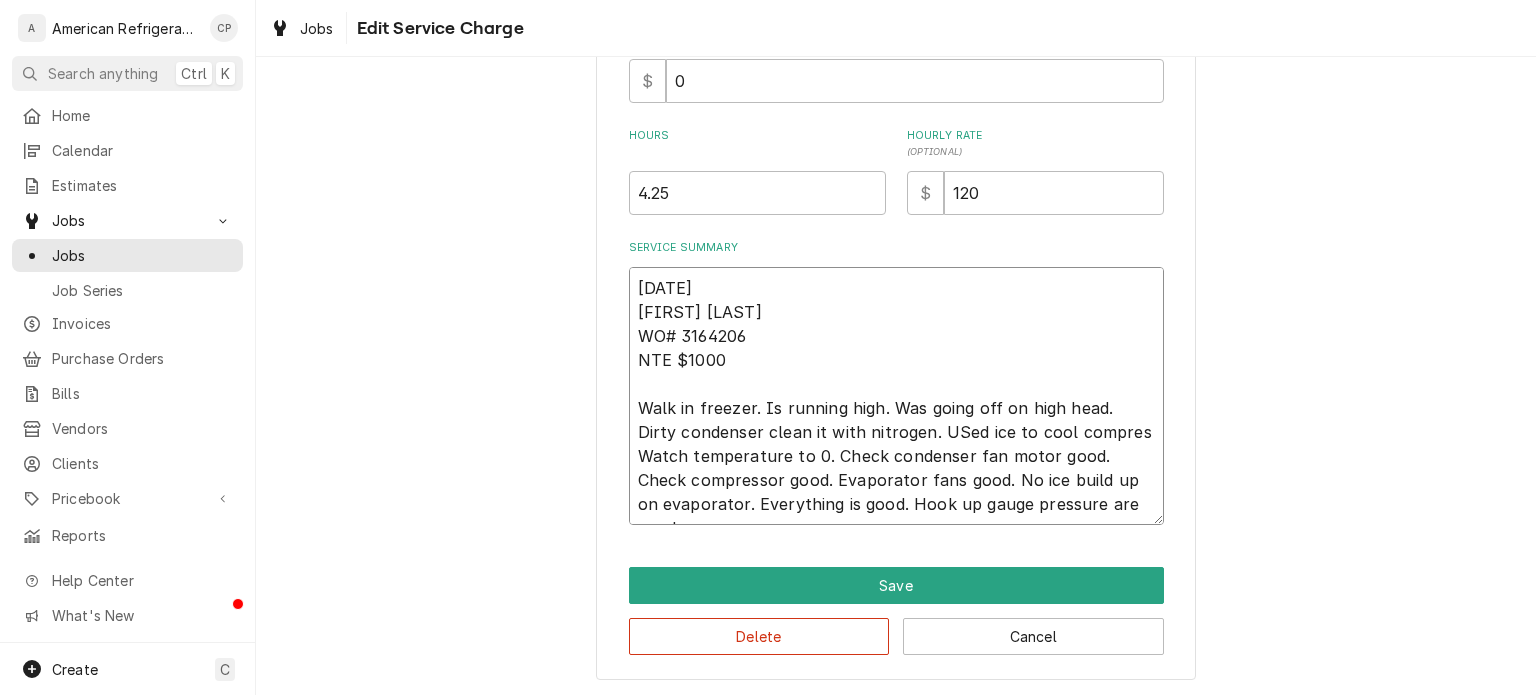 type on "x" 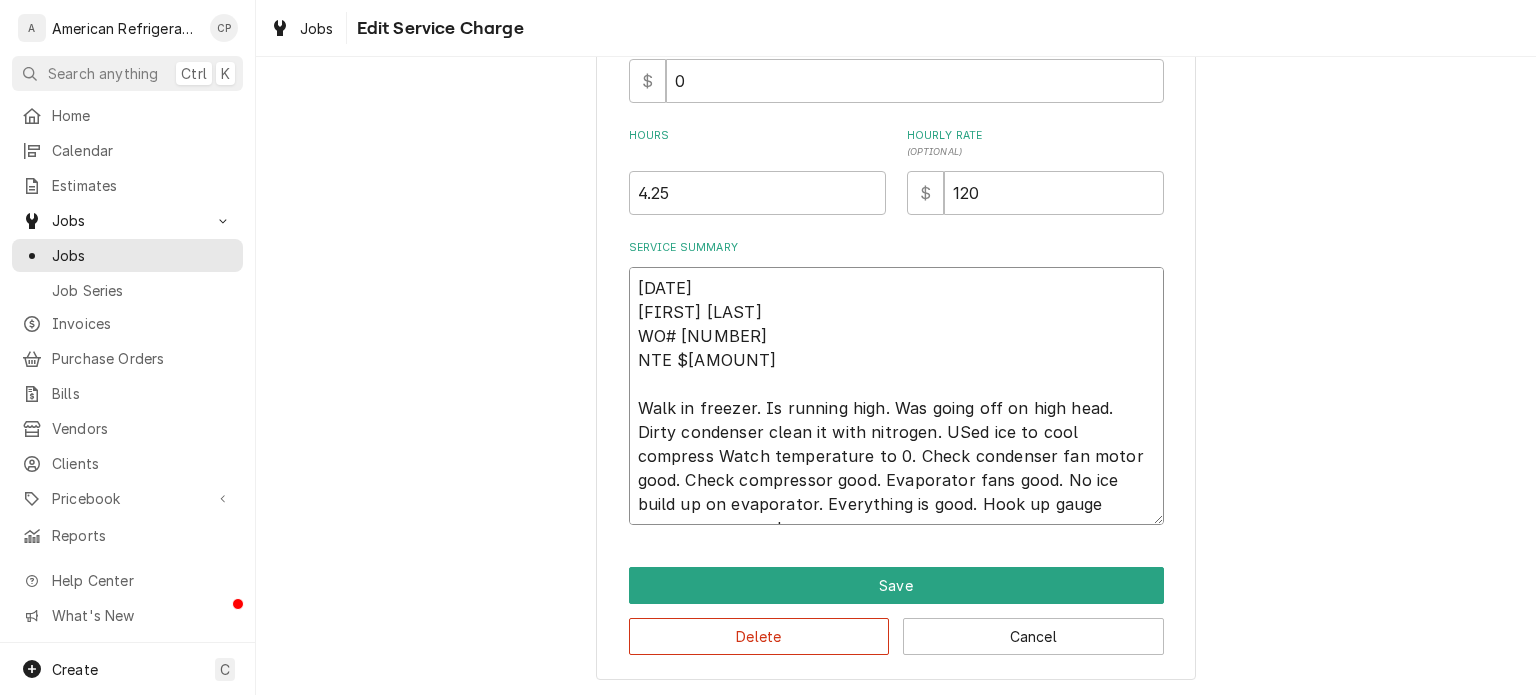 type on "x" 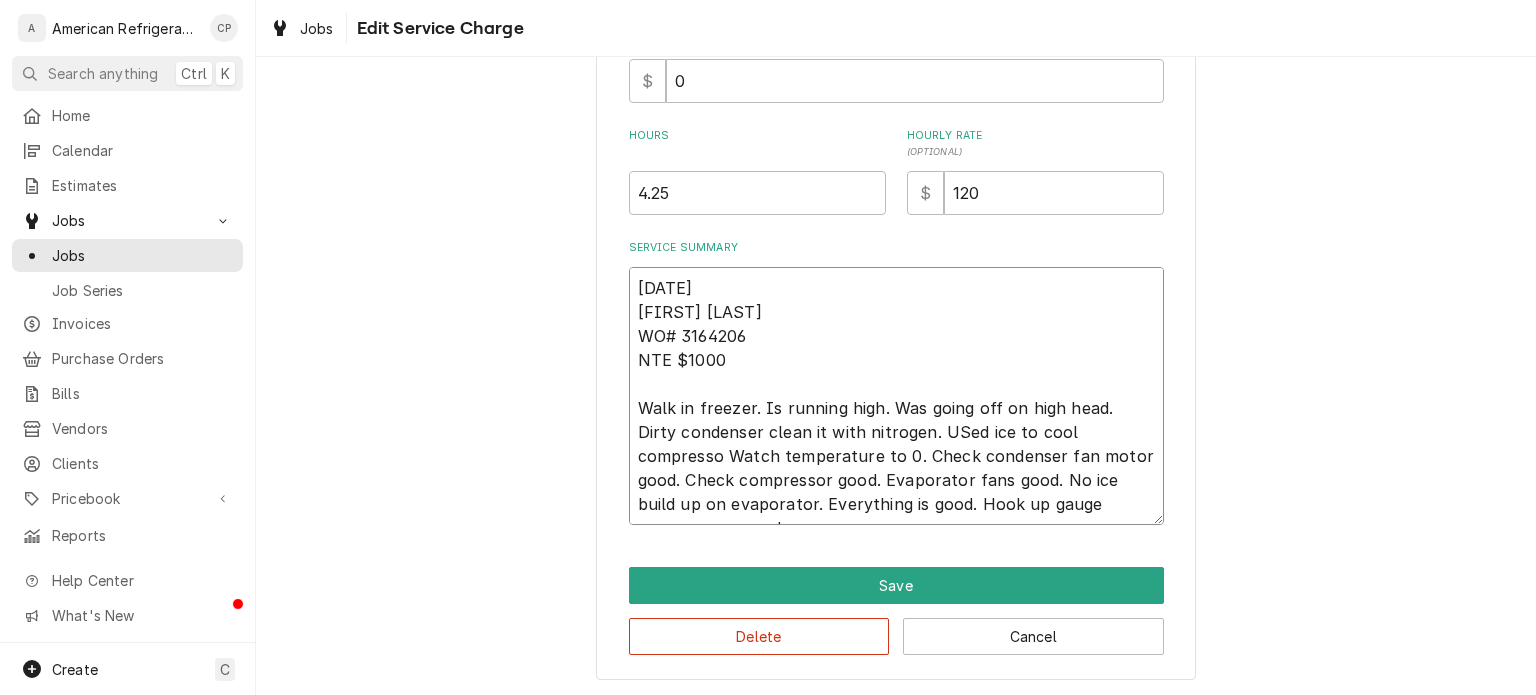 type on "x" 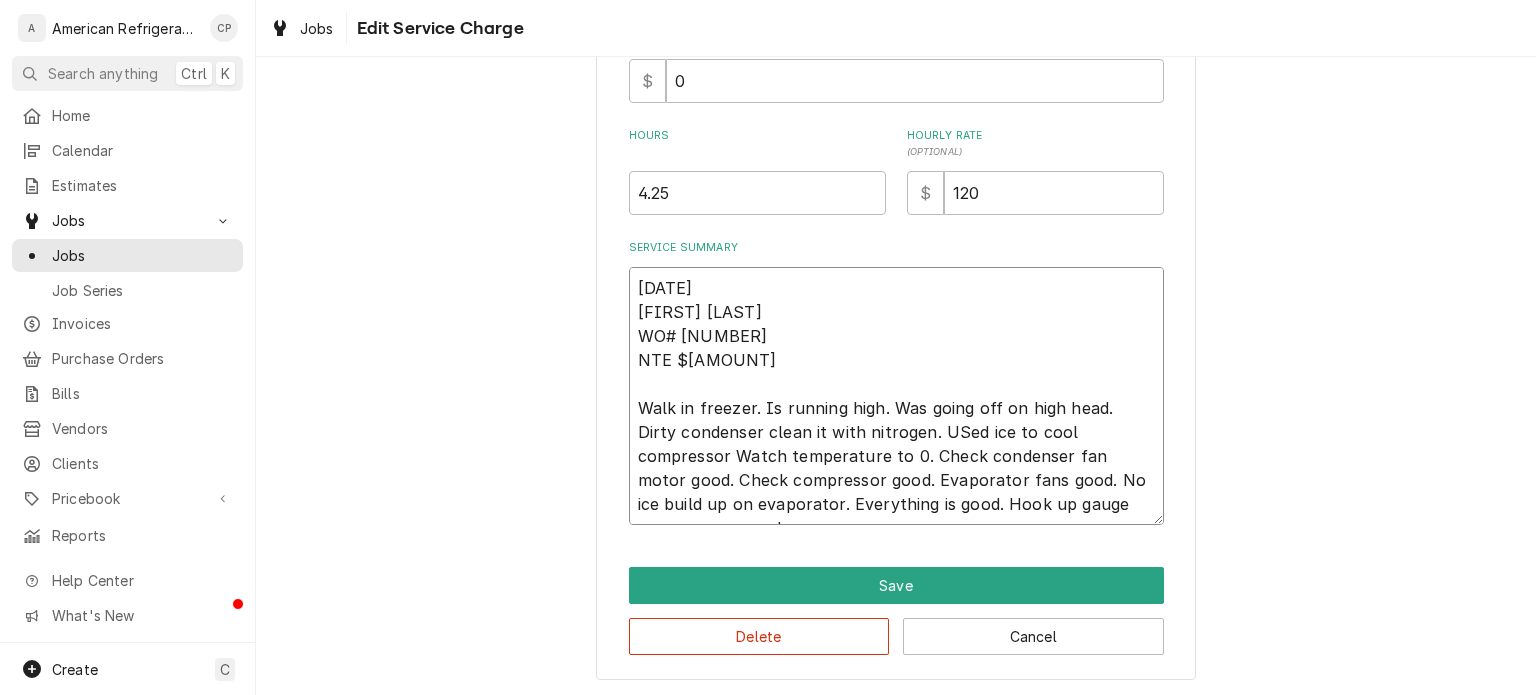 type on "x" 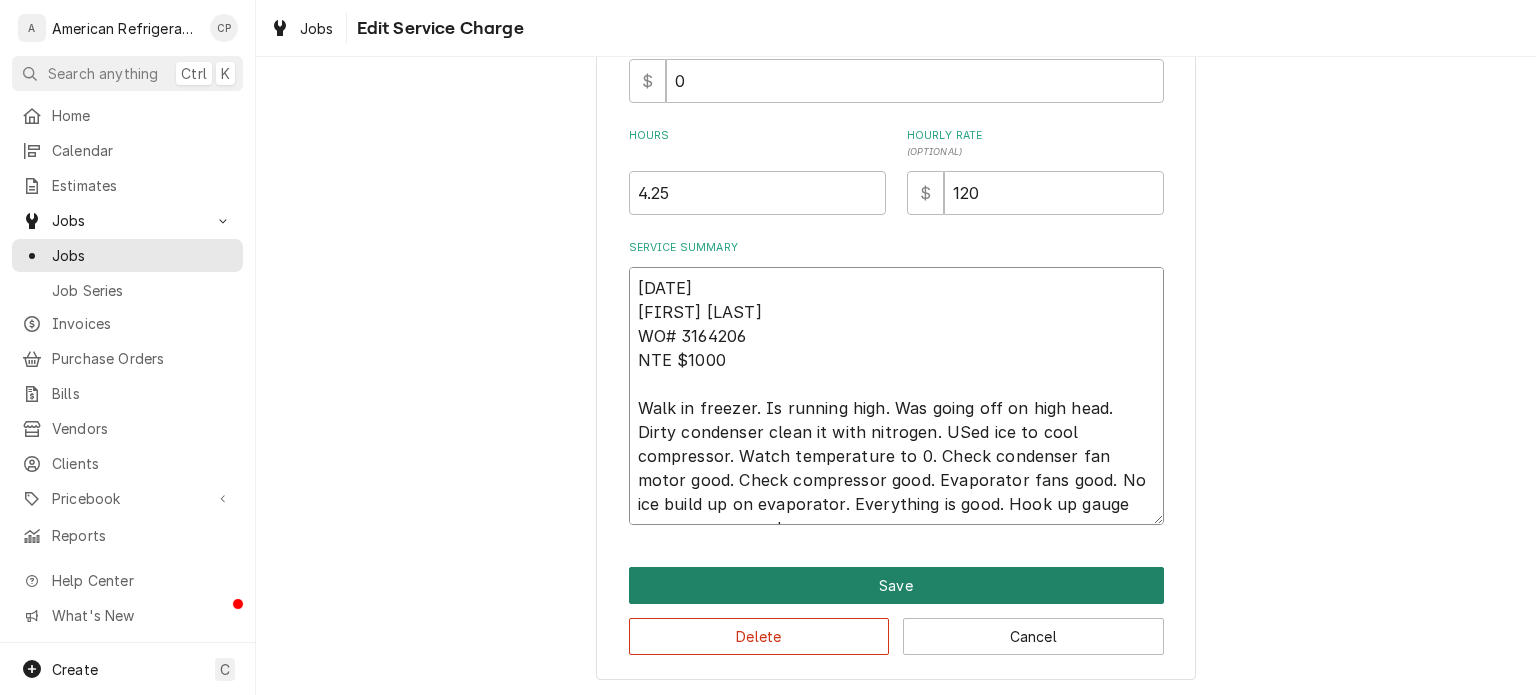 type on "7/10/25
Carlos
WO# 3164206
NTE $1000
Walk in freezer. Is running high. Was going off on high head. Dirty condenser clean it with nitrogen. USed ice to cool compressor. Watch temperature to 0. Check condenser fan motor good. Check compressor good. Evaporator fans good. No ice build up on evaporator. Everything is good. Hook up gauge pressure are good" 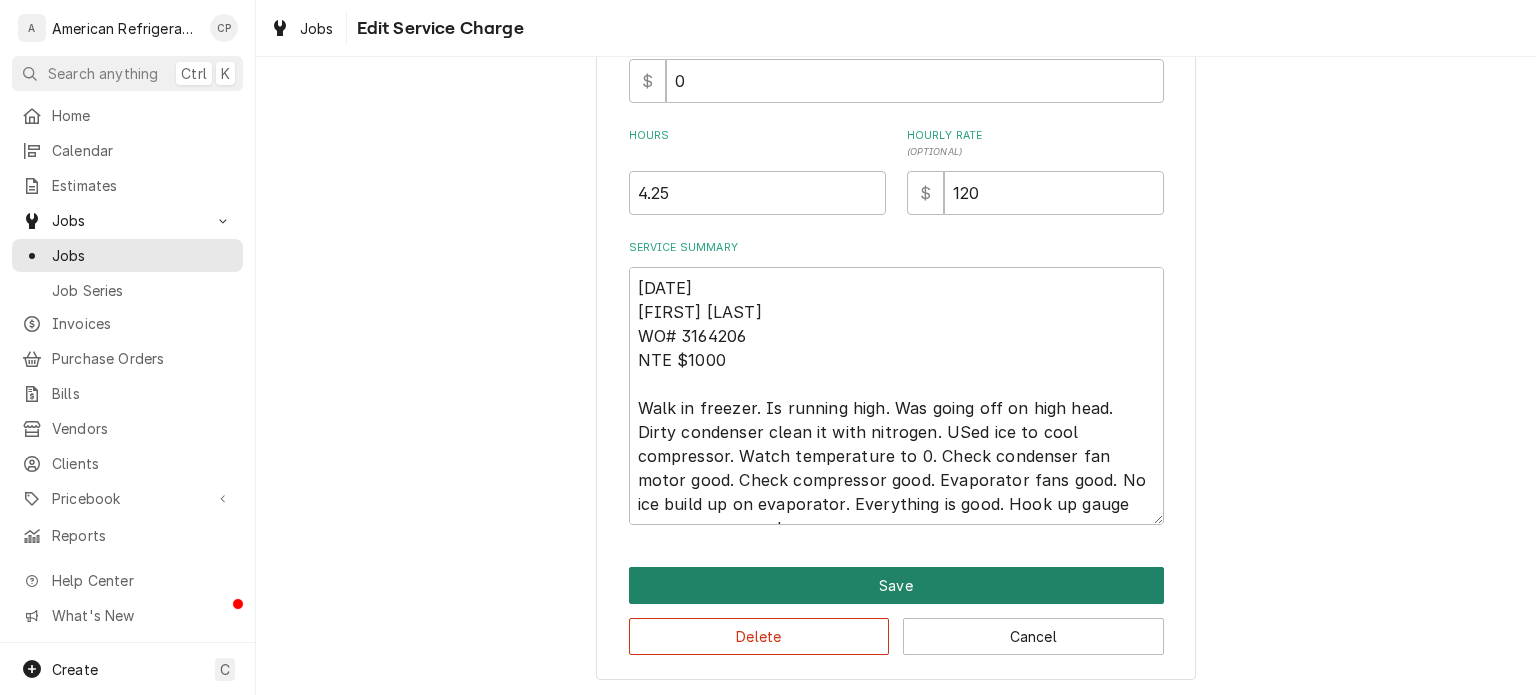 click on "Save" at bounding box center [896, 585] 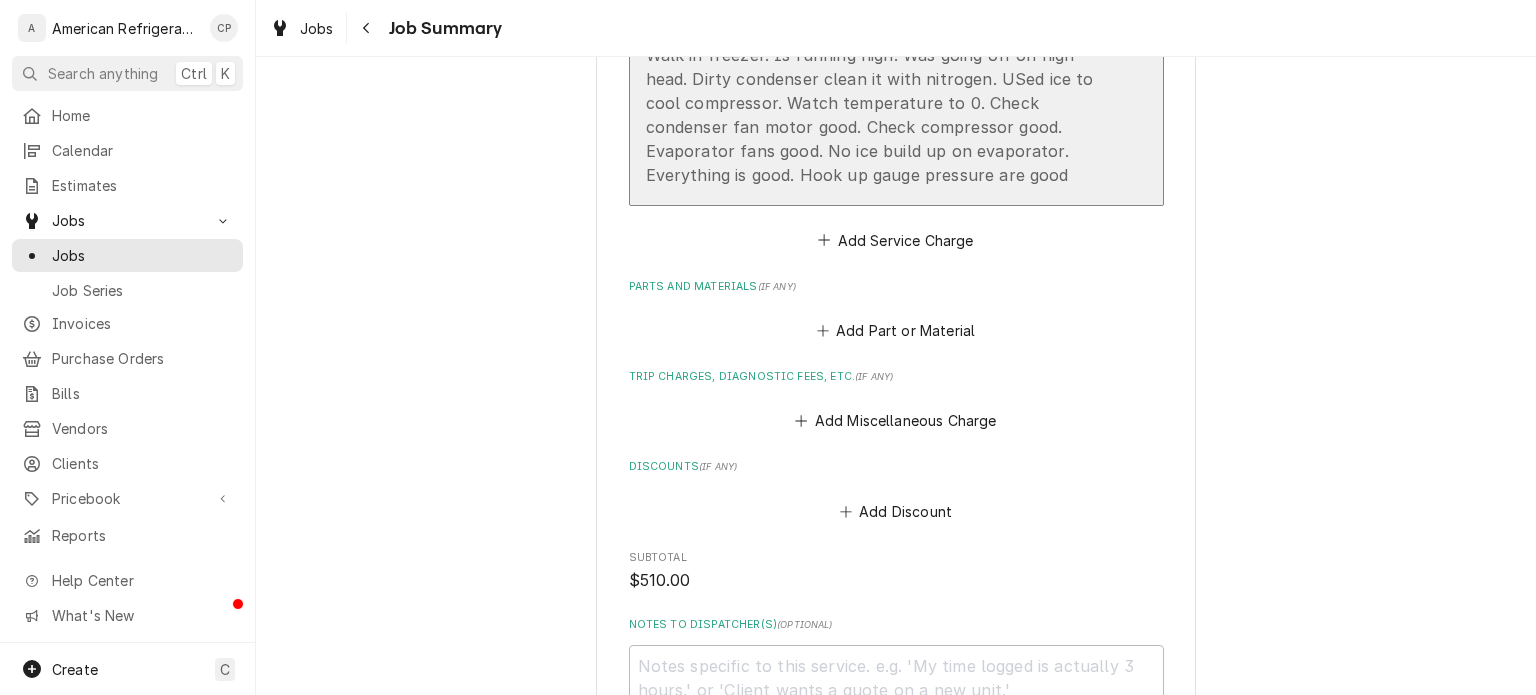 scroll, scrollTop: 943, scrollLeft: 0, axis: vertical 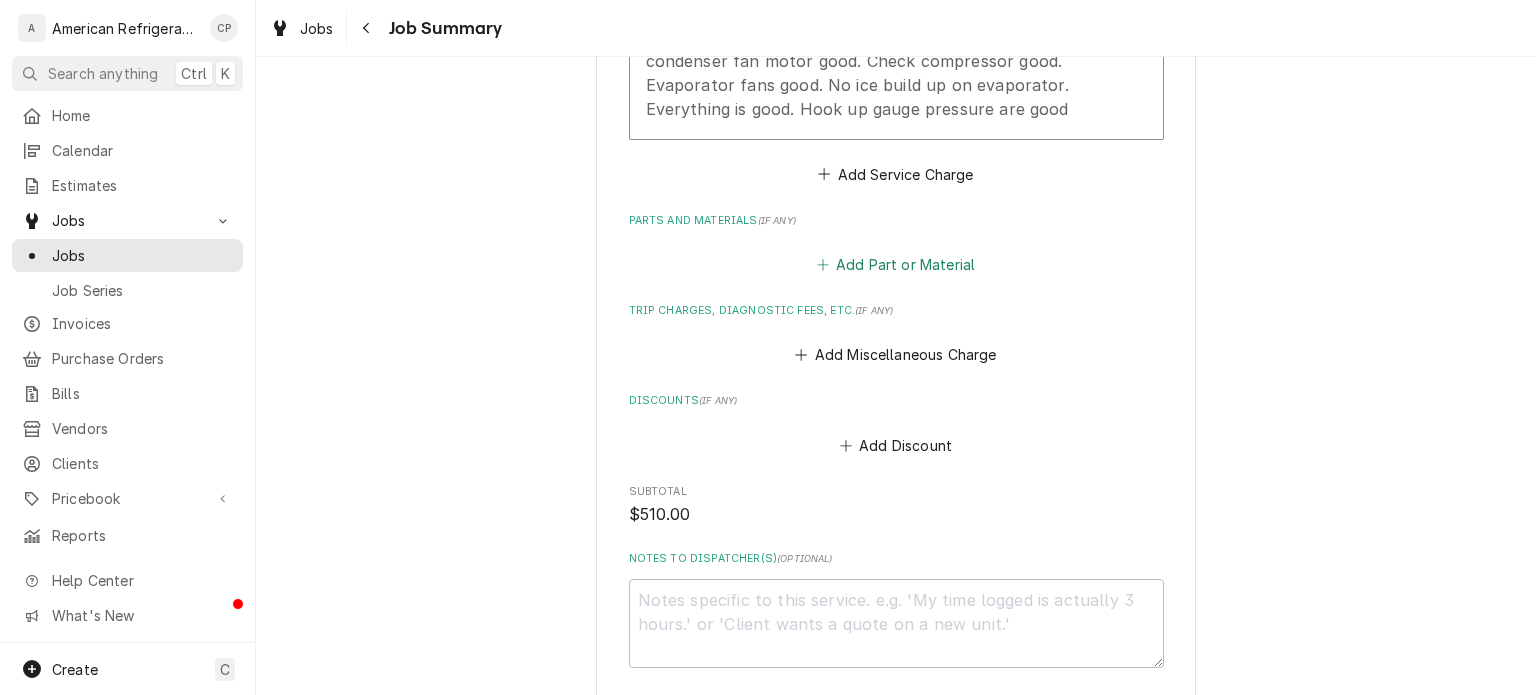 click on "Add Part or Material" at bounding box center (895, 265) 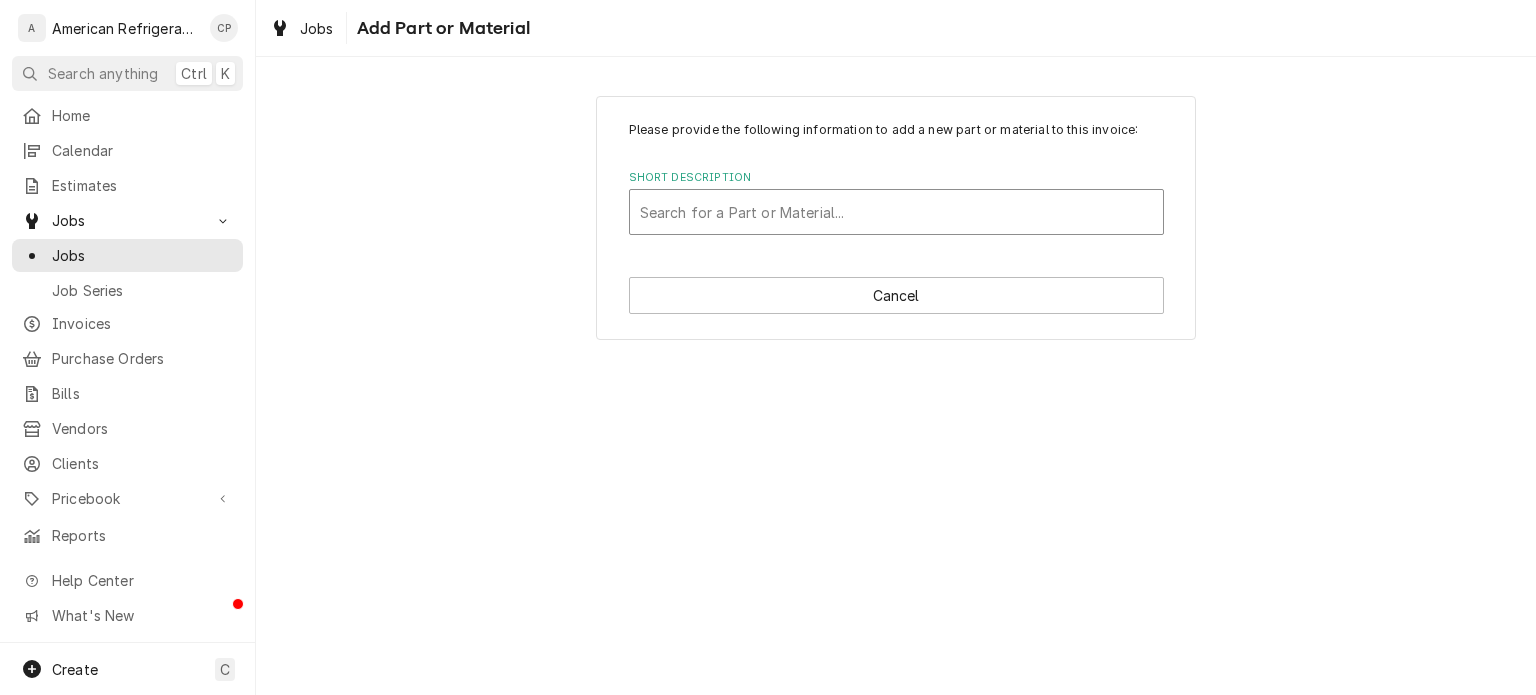 click at bounding box center [896, 212] 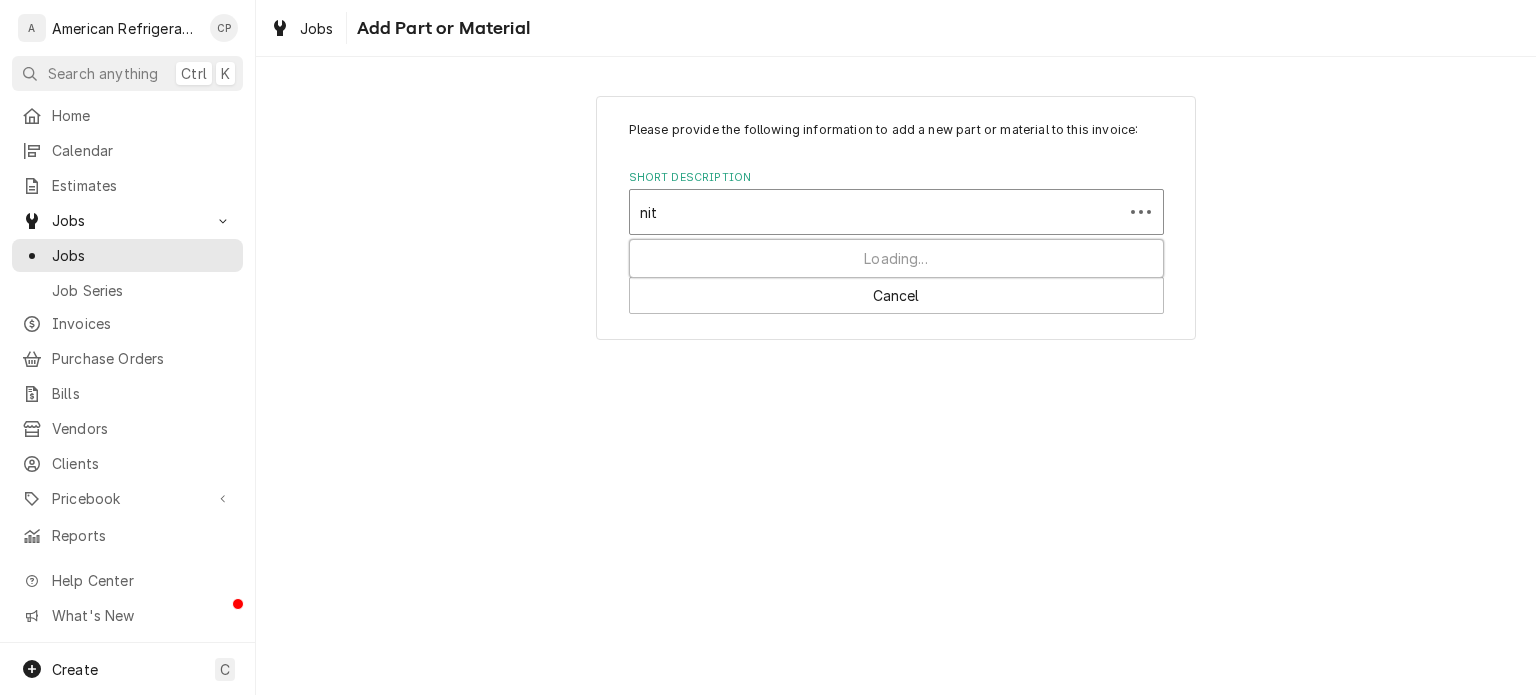 type on "nitr" 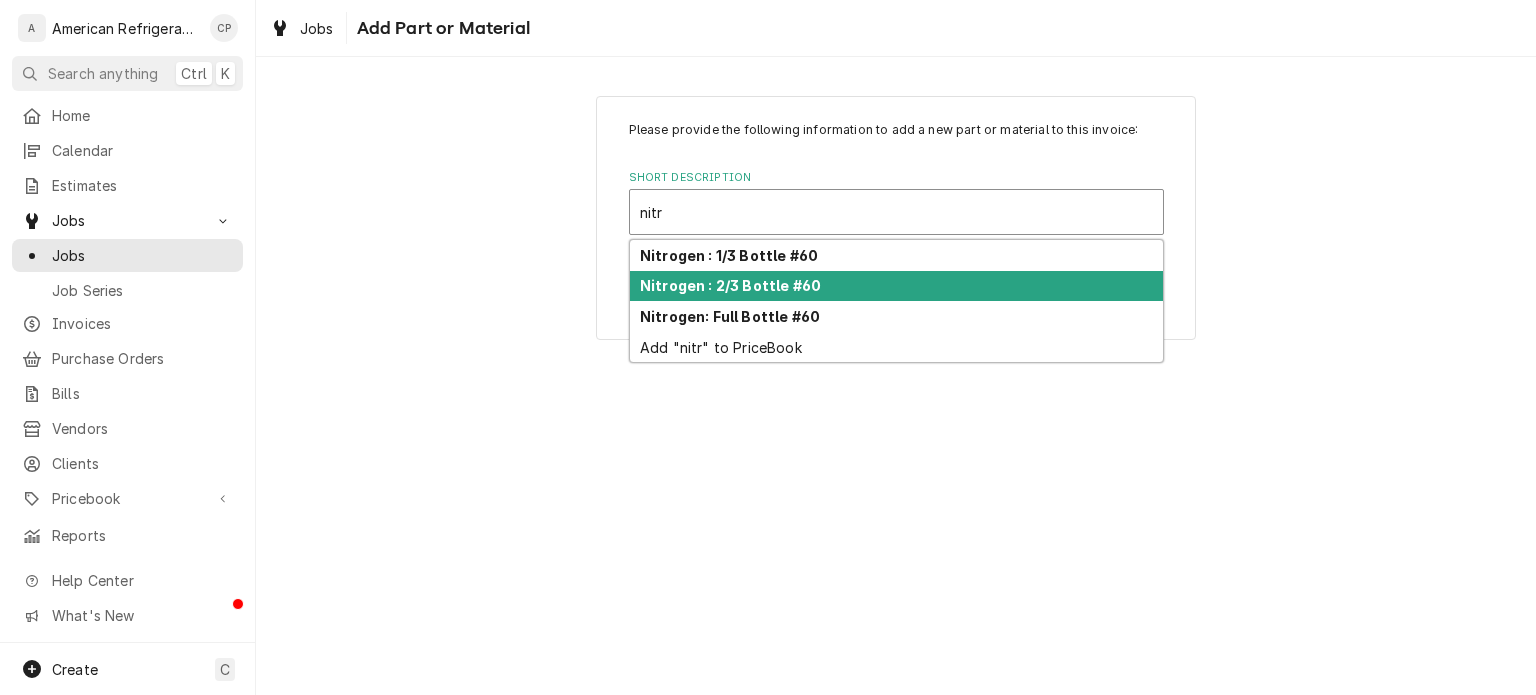 click on "Nitrogen : 2/3 Bottle #60" at bounding box center (730, 285) 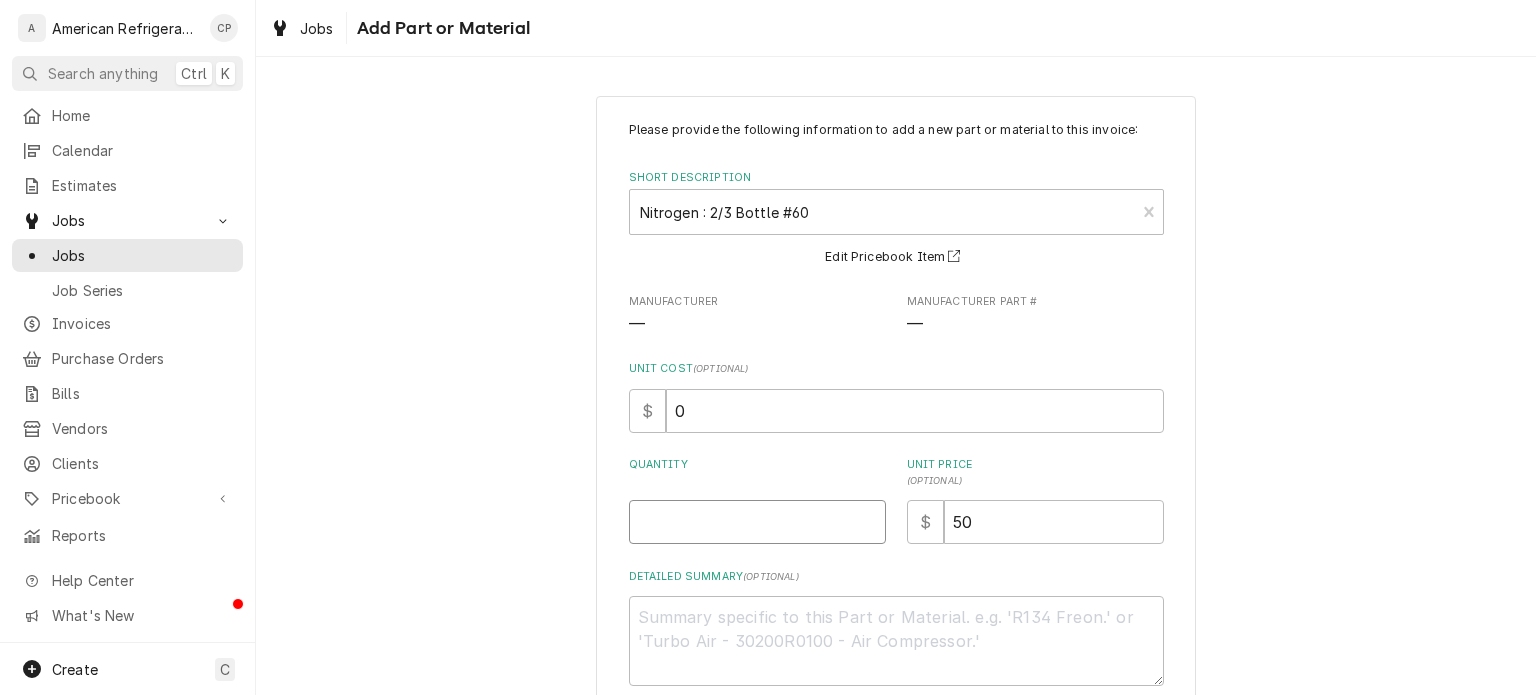 click on "Quantity" at bounding box center [757, 522] 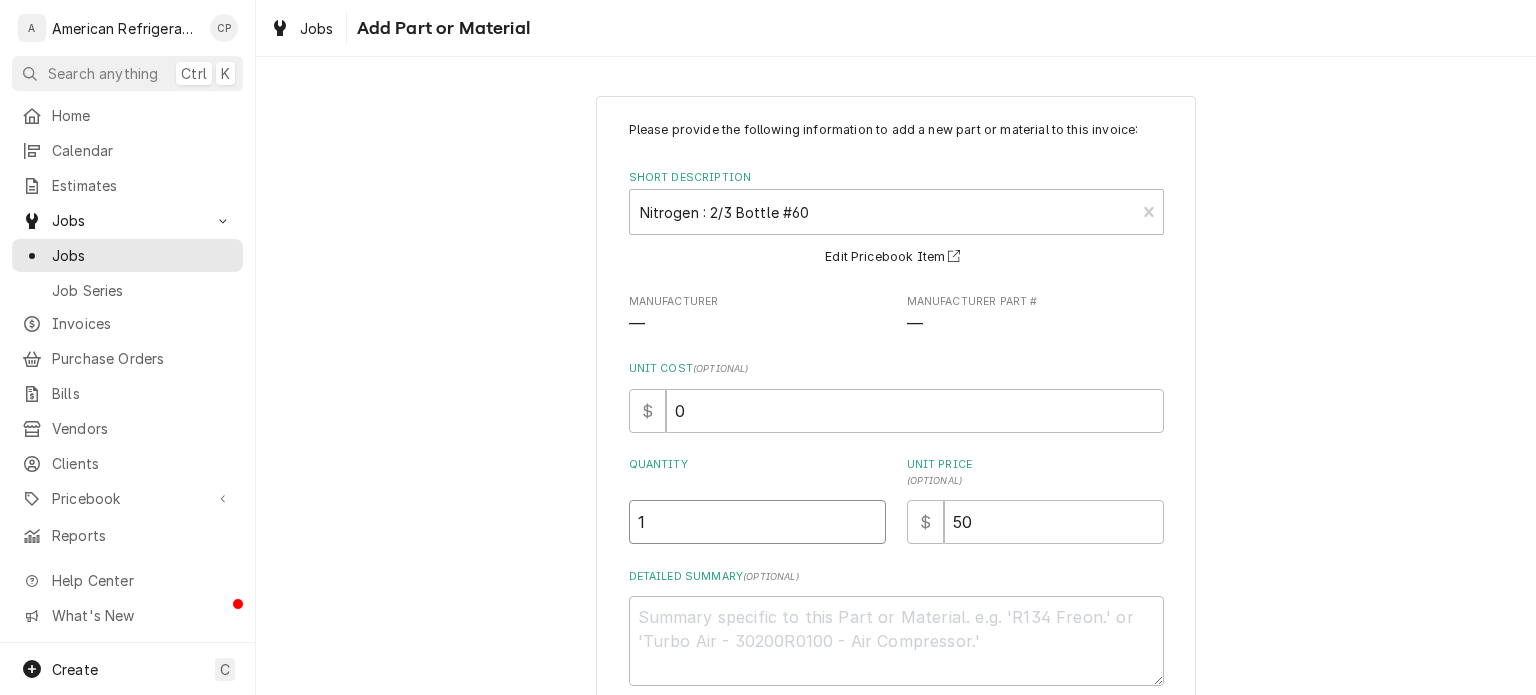 type on "1" 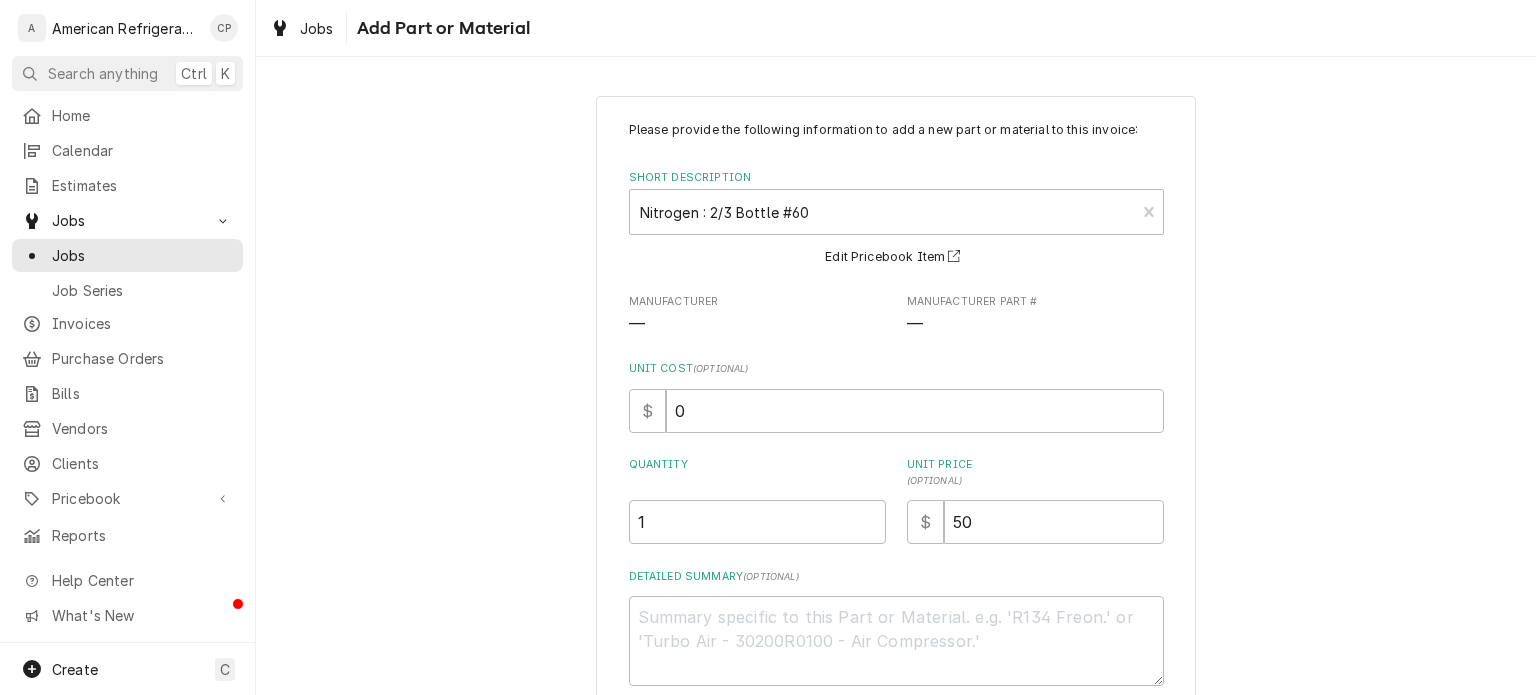 scroll, scrollTop: 111, scrollLeft: 0, axis: vertical 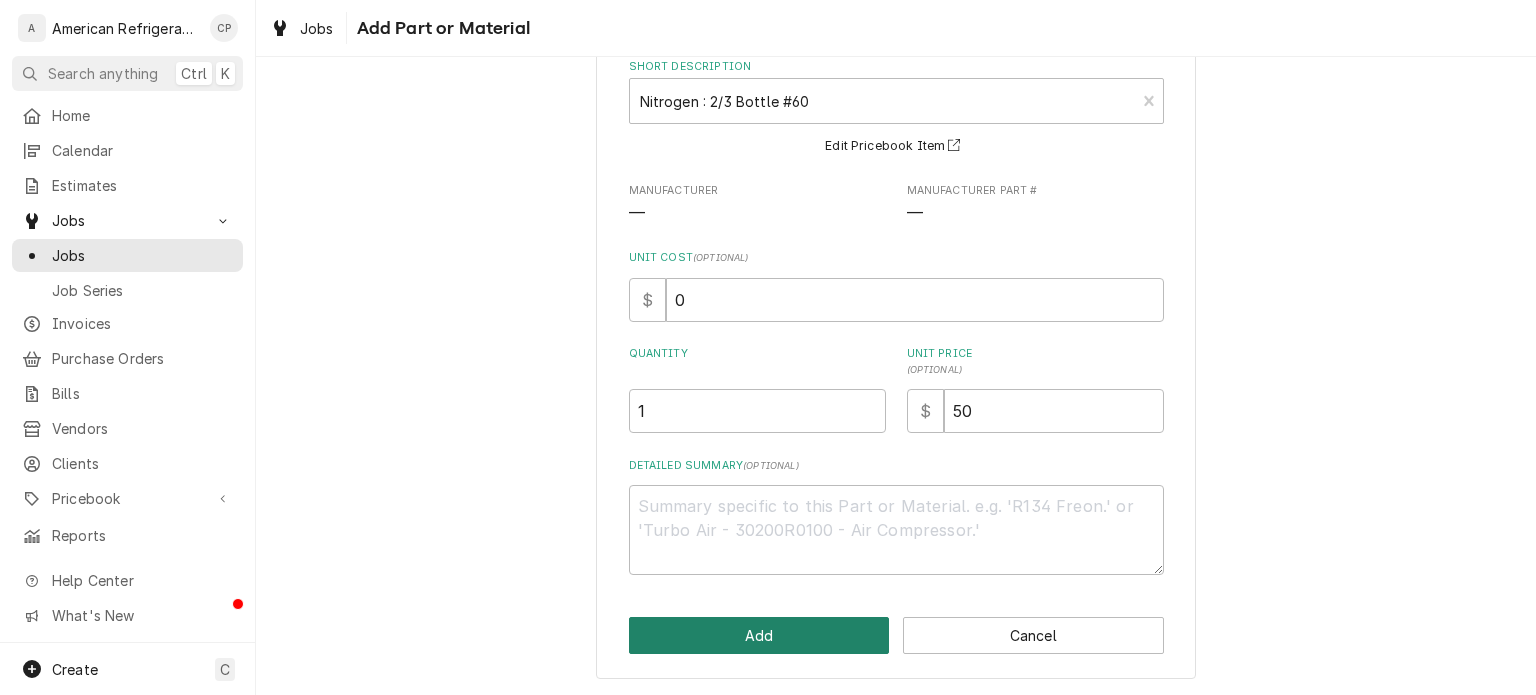 click on "Add" at bounding box center [759, 635] 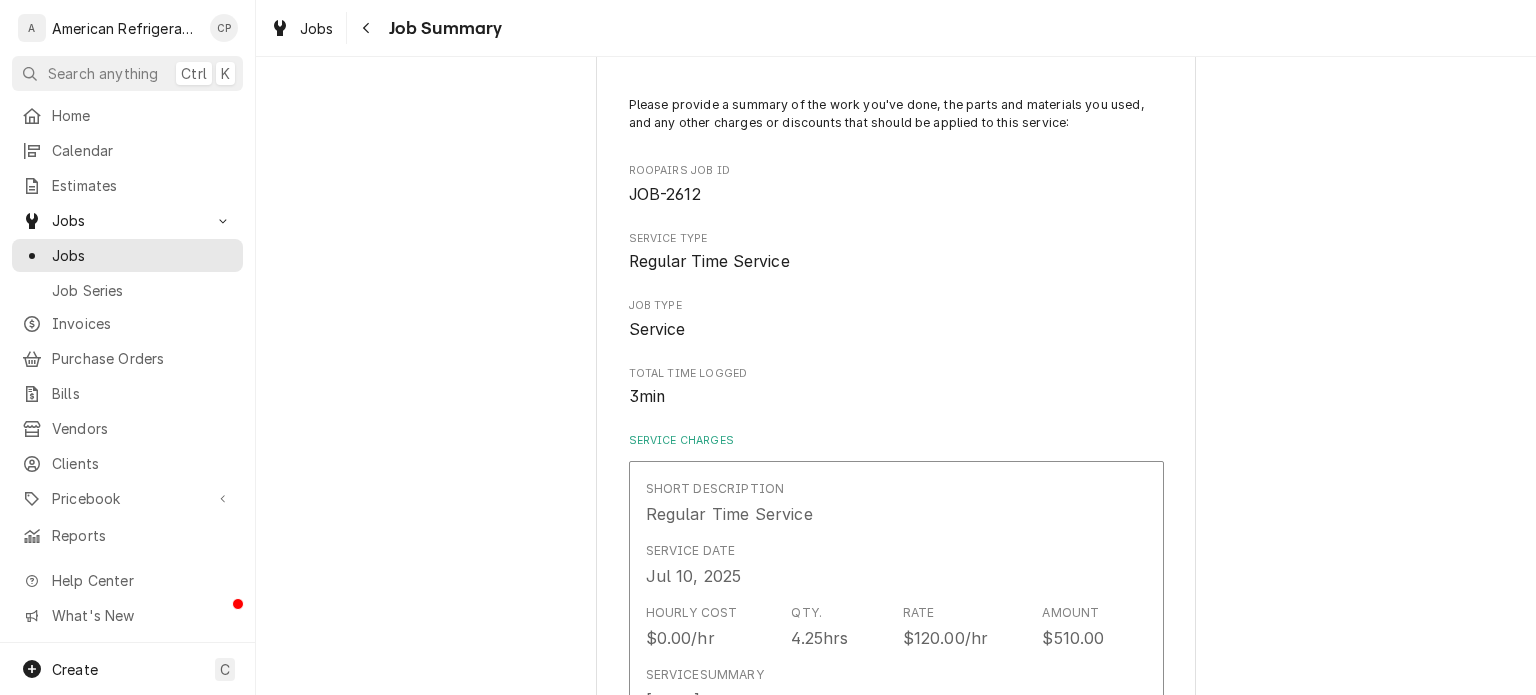 scroll, scrollTop: 943, scrollLeft: 0, axis: vertical 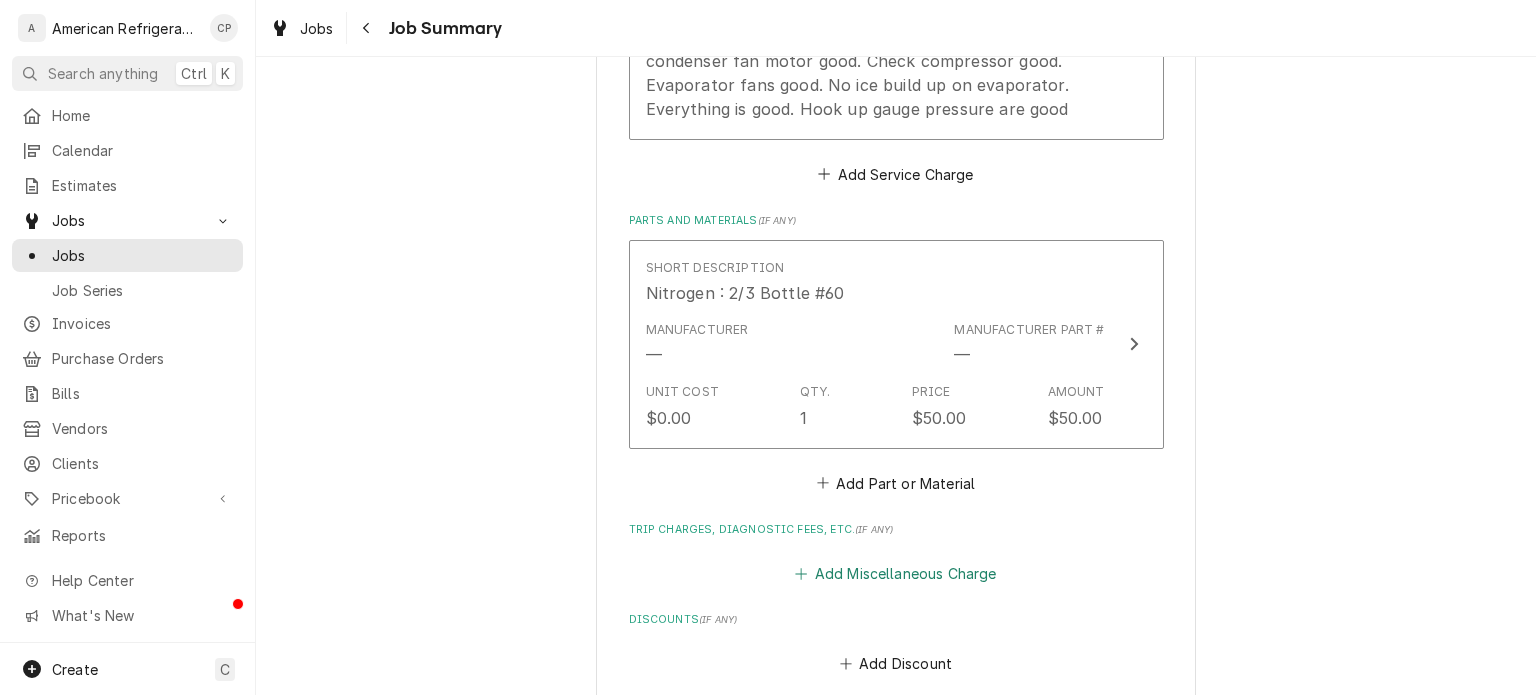 click on "Add Miscellaneous Charge" at bounding box center (896, 574) 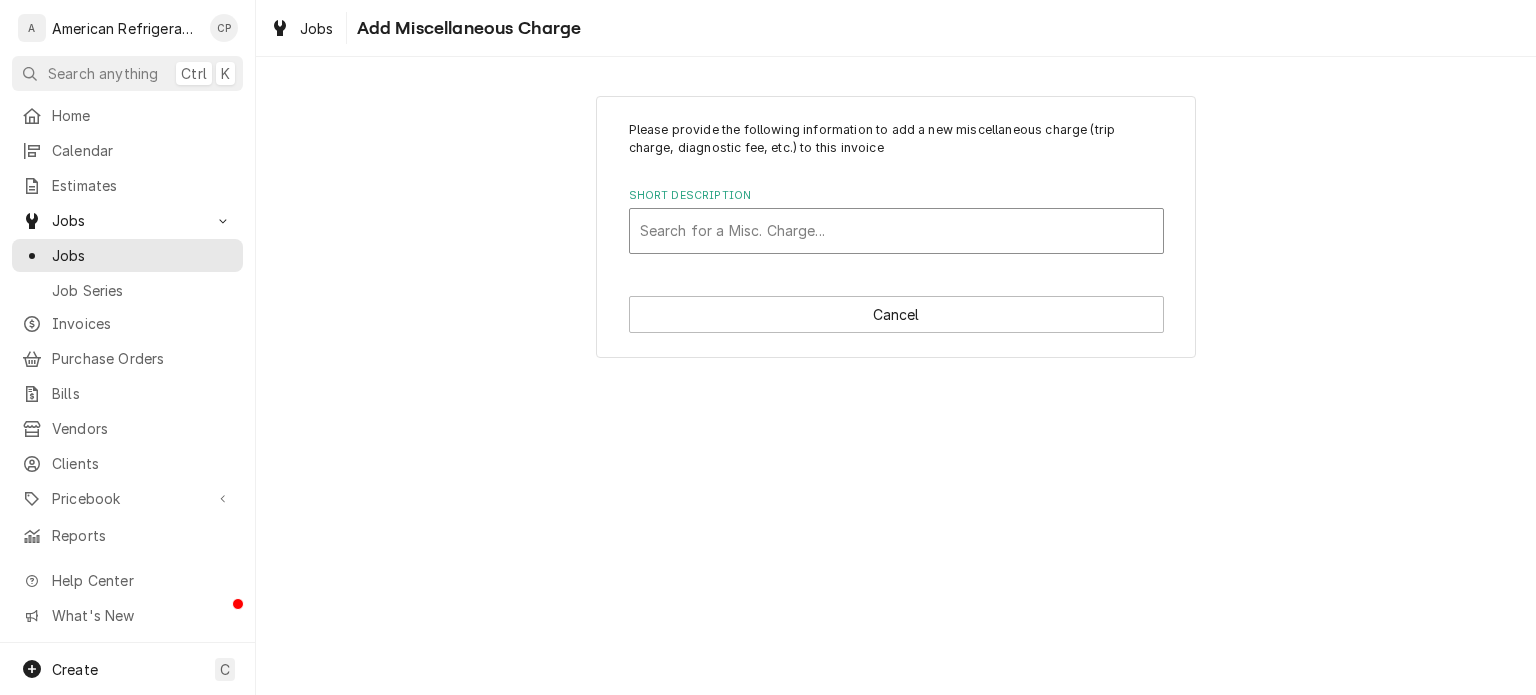 click at bounding box center [896, 231] 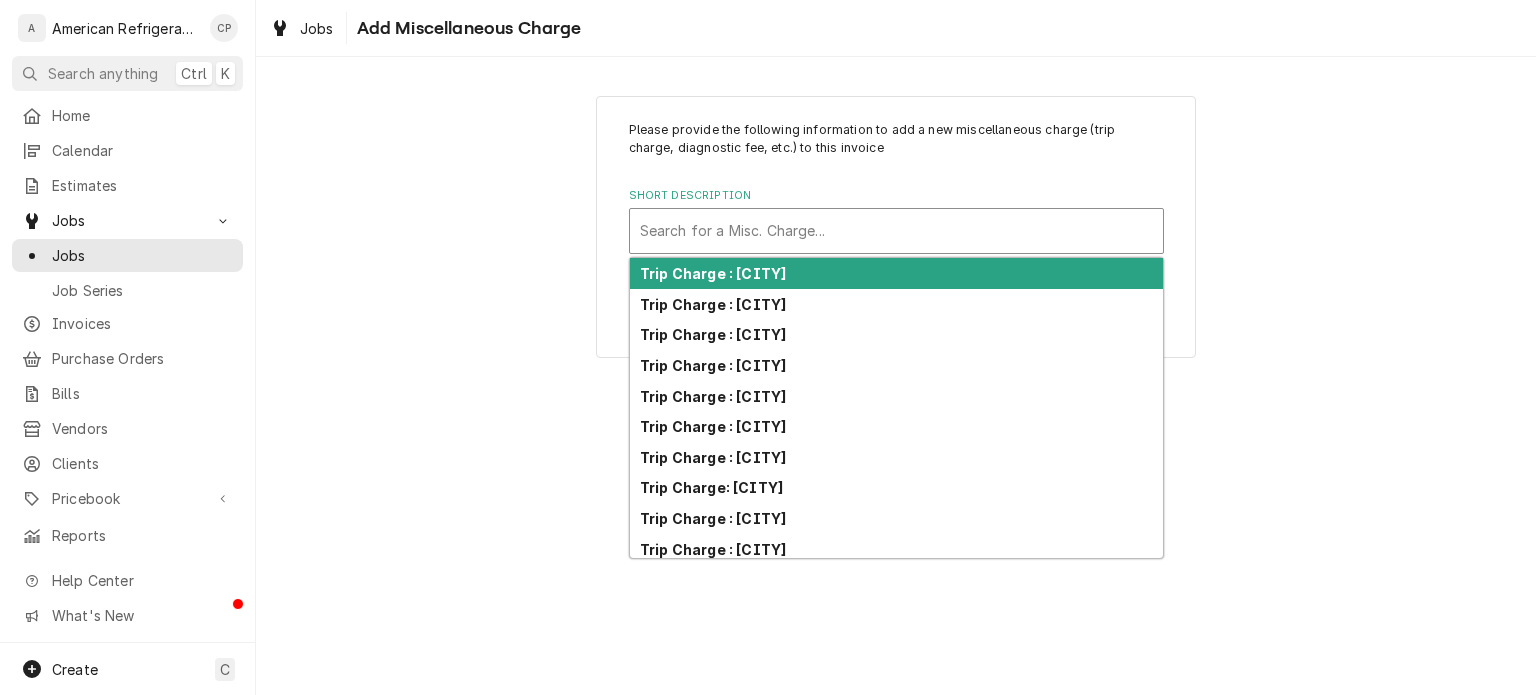 click on "Trip Charge : Albuquerque" at bounding box center [713, 273] 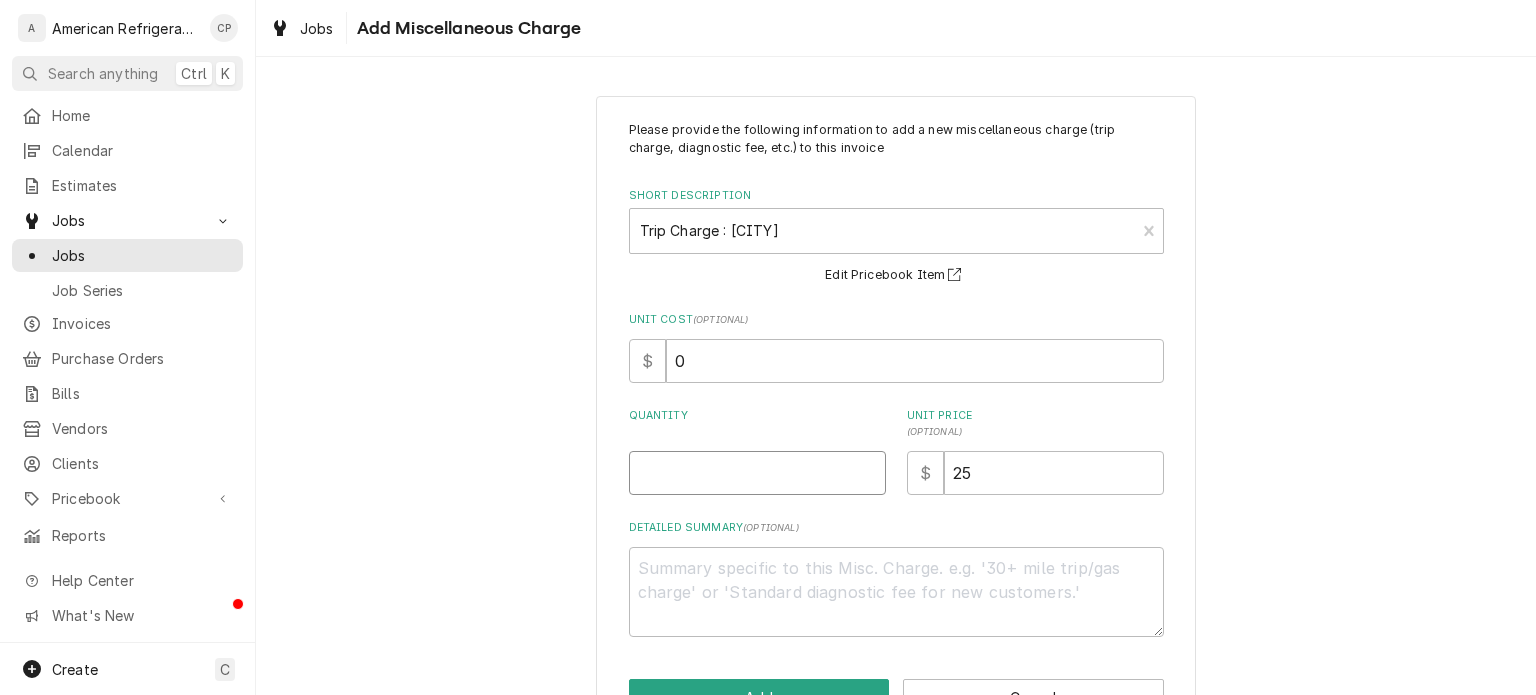 click on "Quantity" at bounding box center [757, 473] 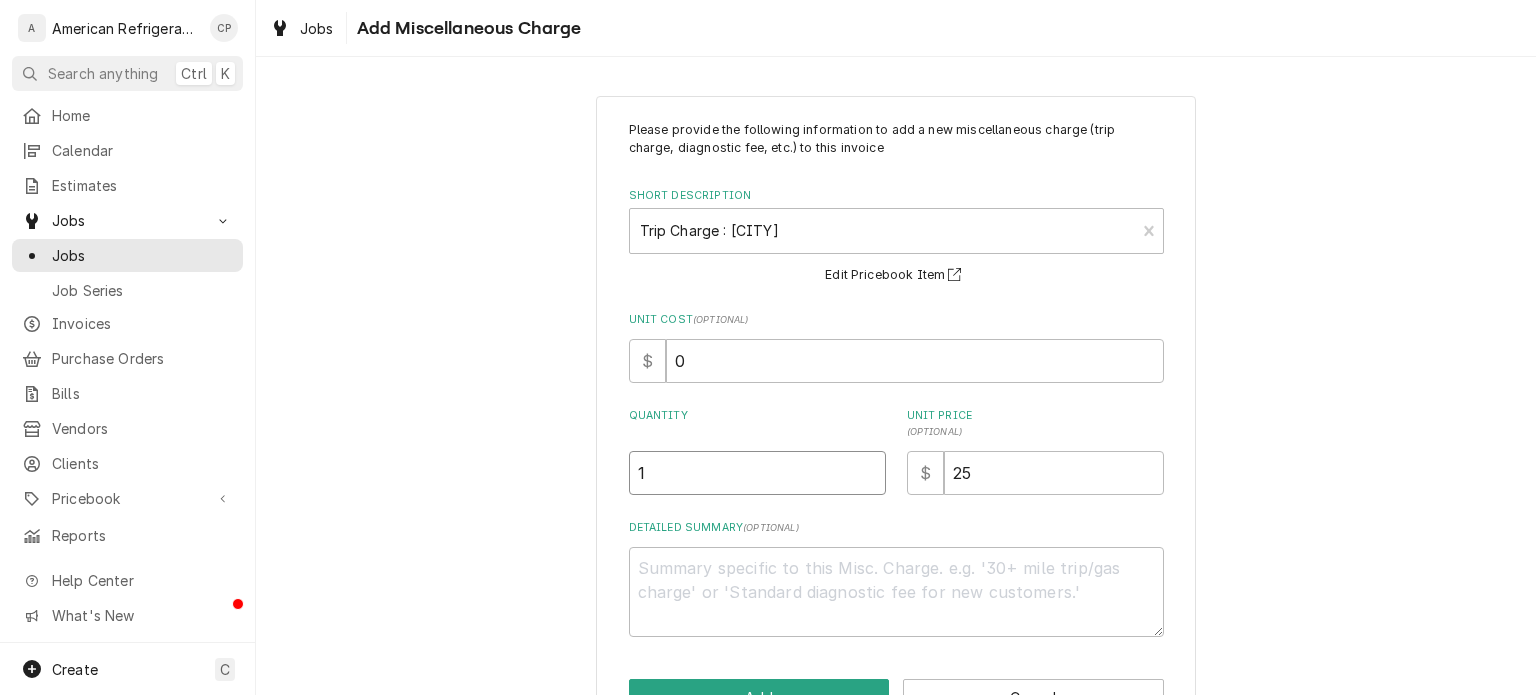 type on "1" 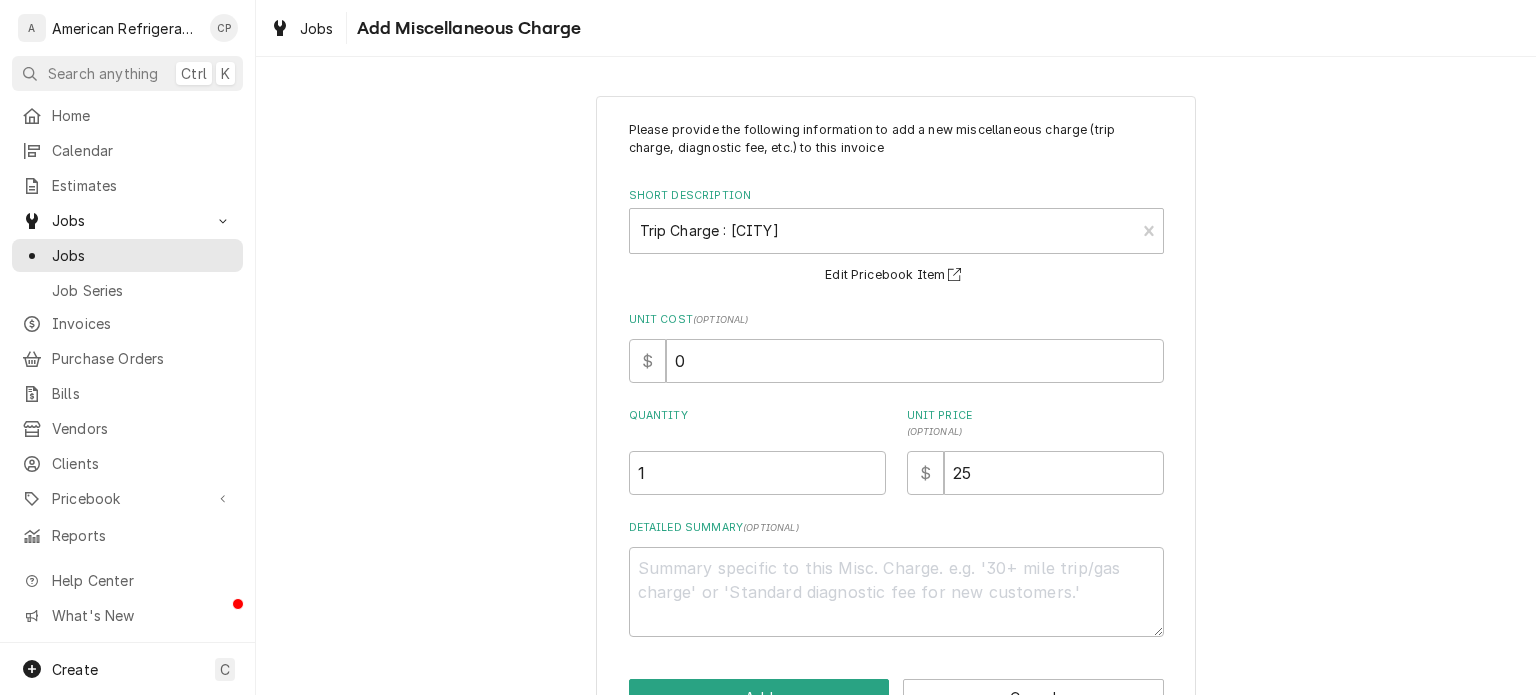 scroll, scrollTop: 62, scrollLeft: 0, axis: vertical 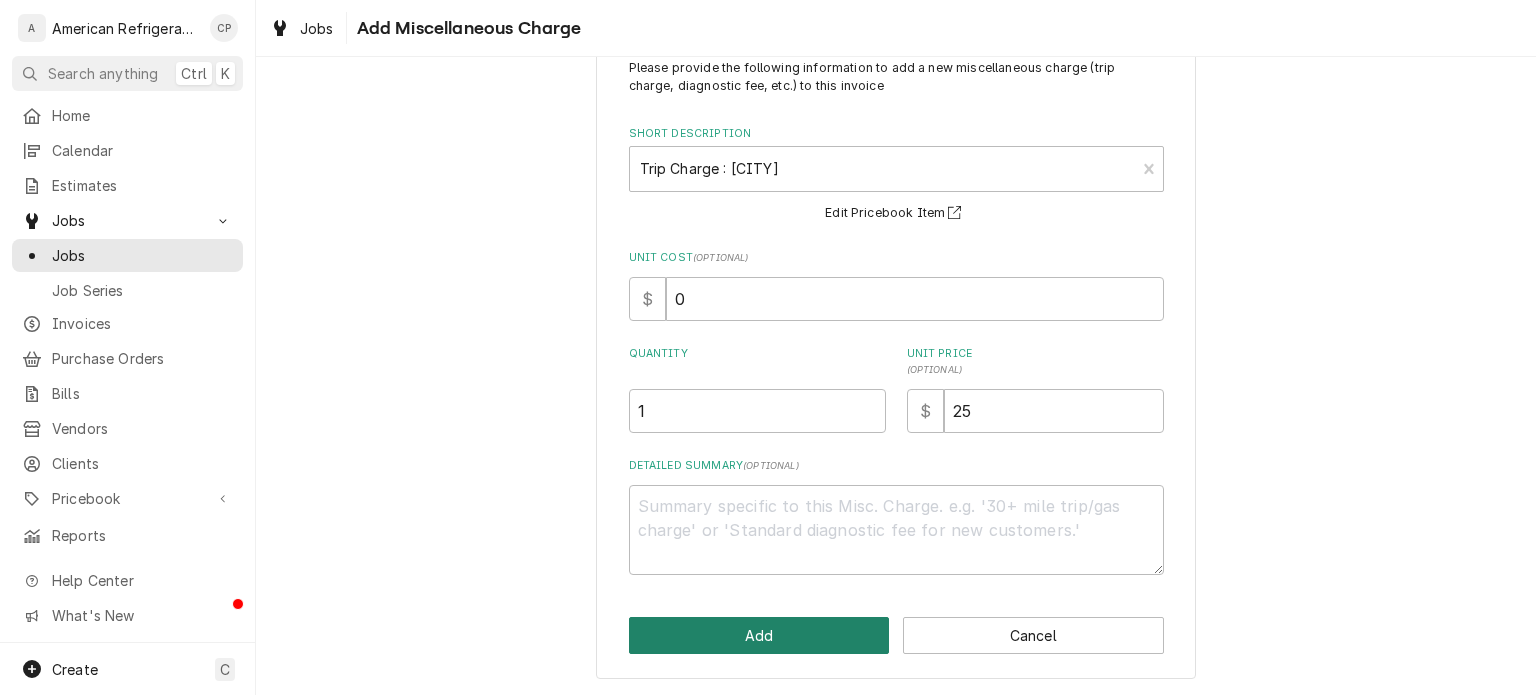 click on "Add" at bounding box center [759, 635] 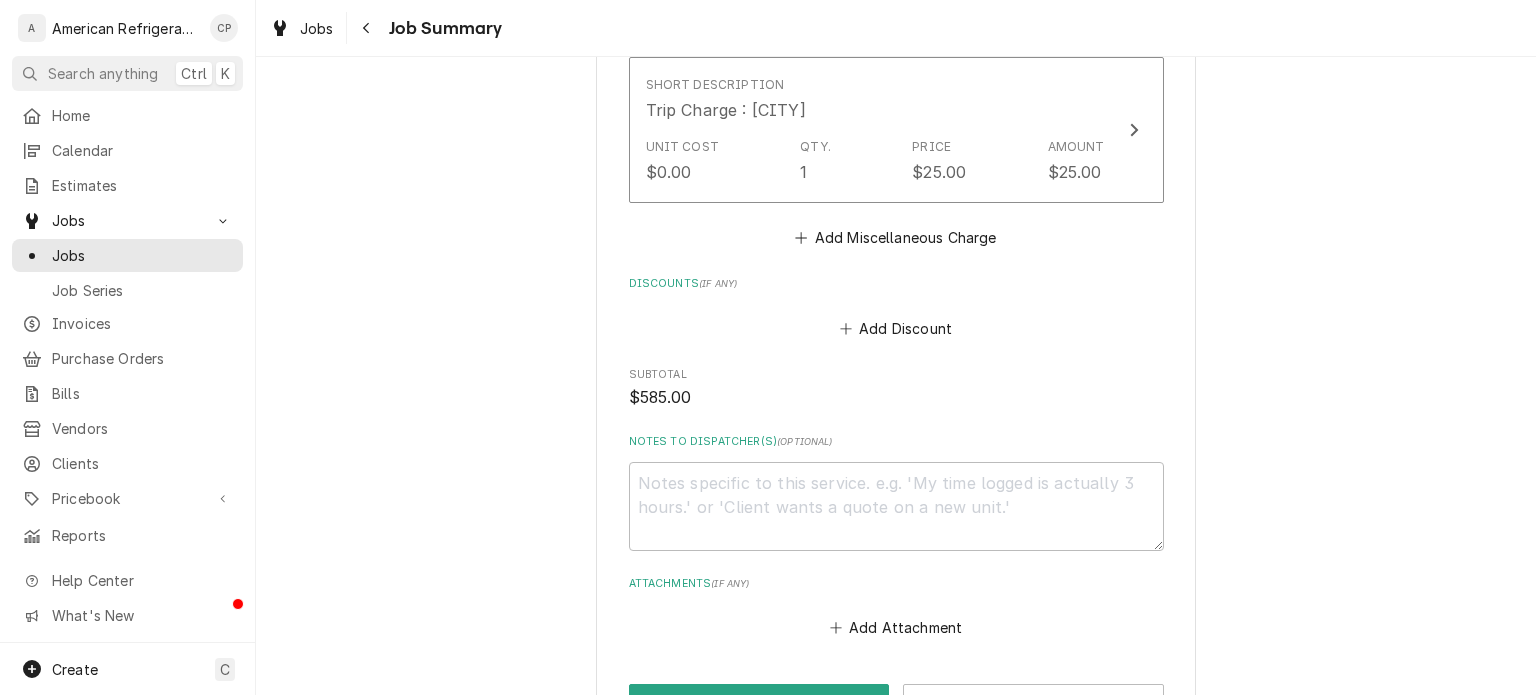 scroll, scrollTop: 1595, scrollLeft: 0, axis: vertical 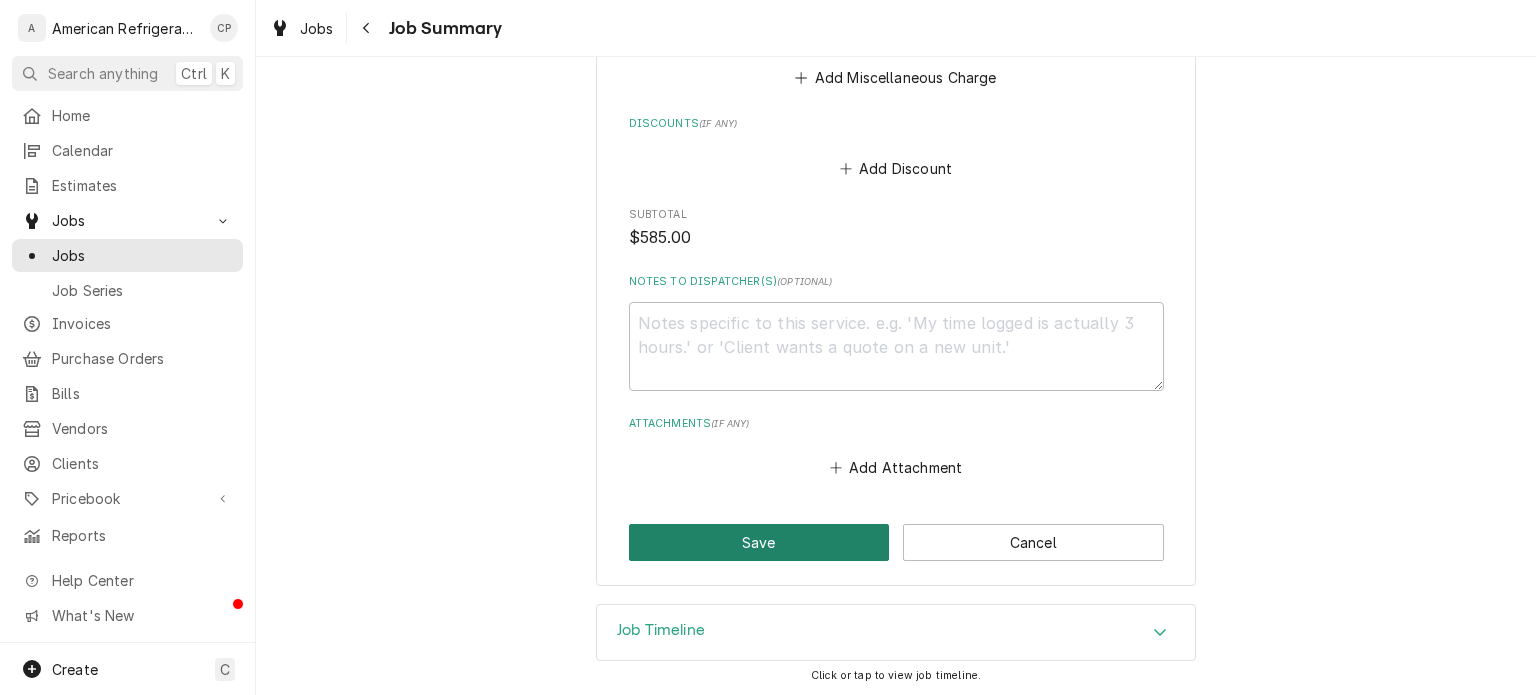 click on "Save" at bounding box center (759, 542) 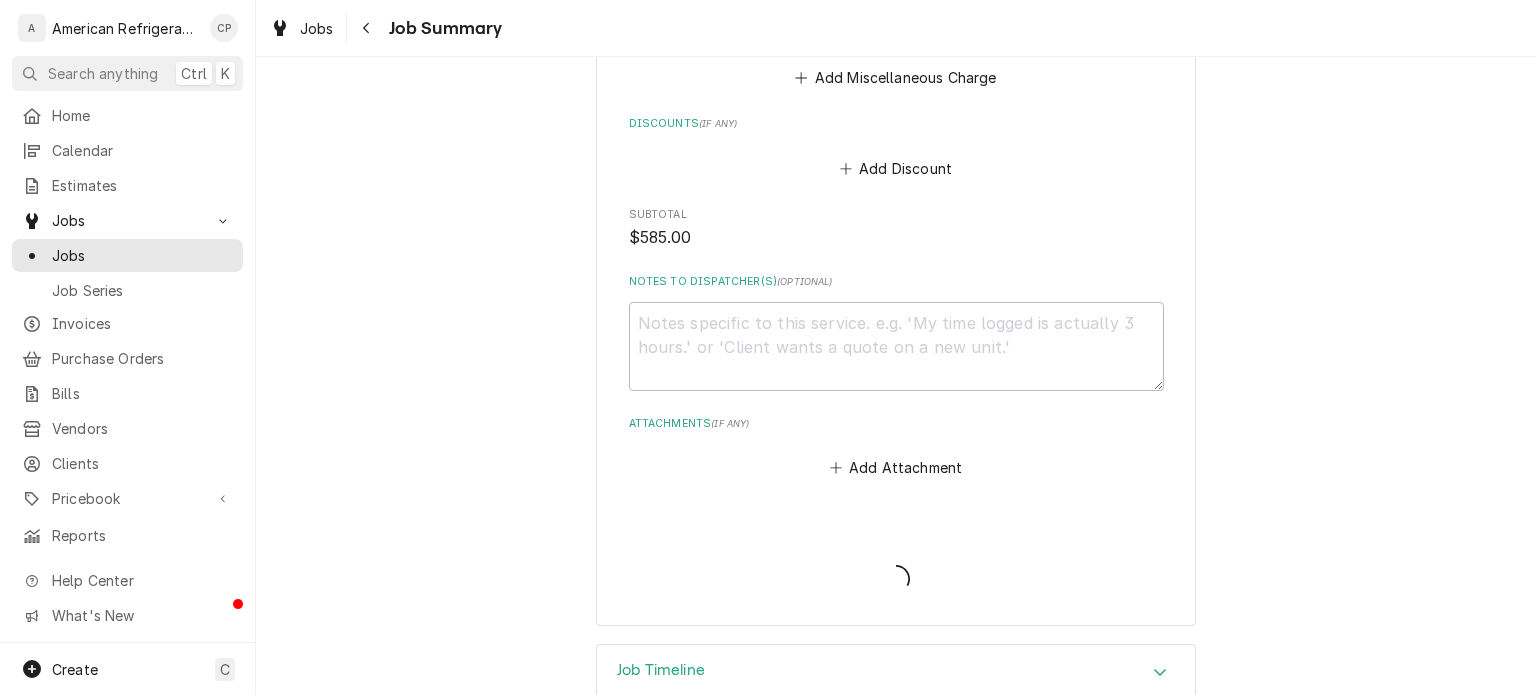 type on "x" 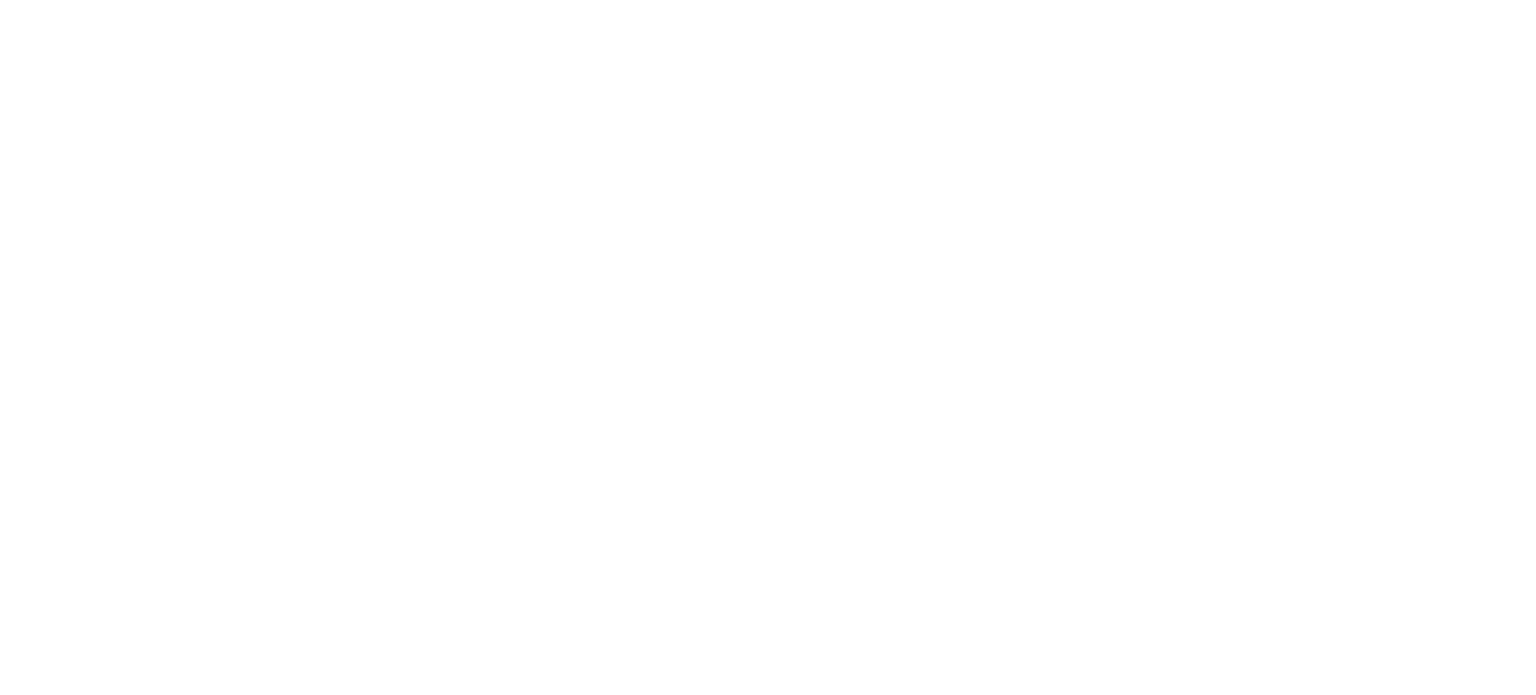 scroll, scrollTop: 0, scrollLeft: 0, axis: both 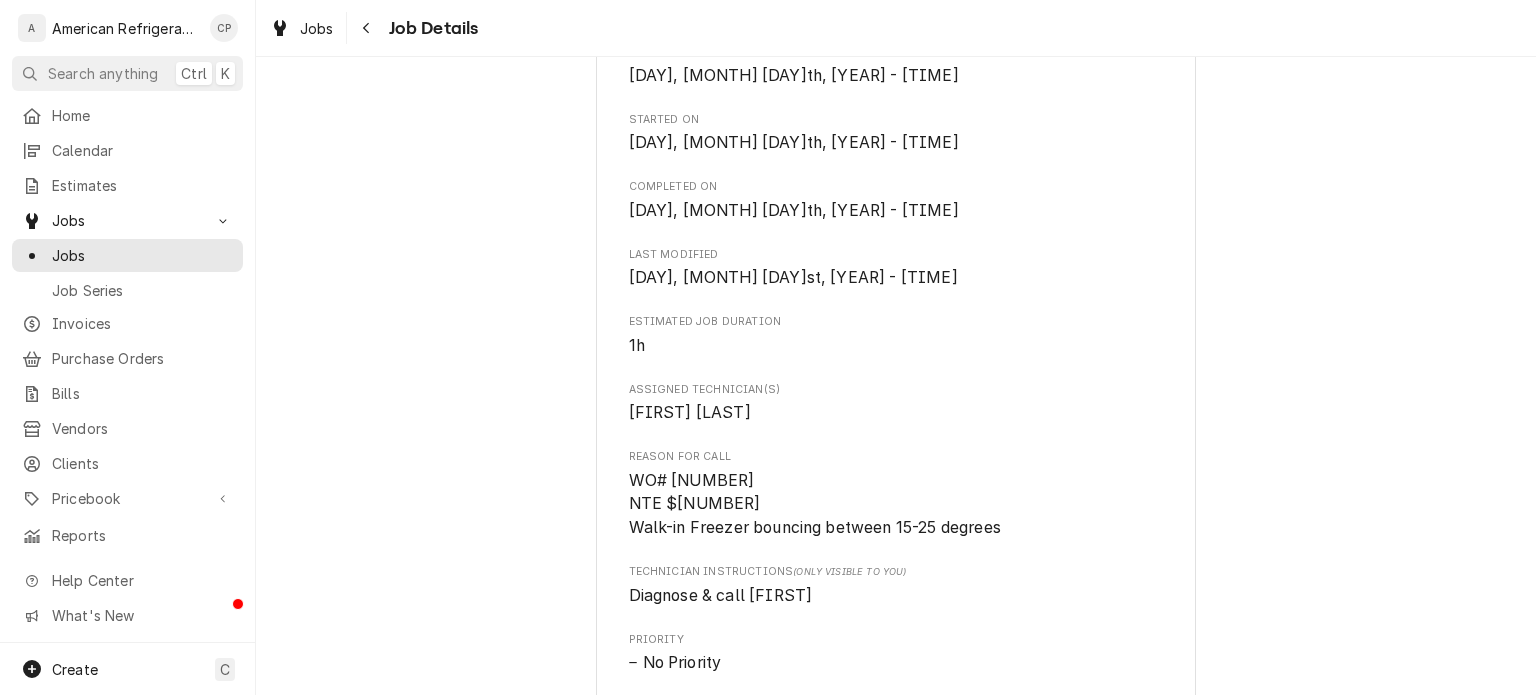 click on "WO# 3164206
NTE $1000
Walk-in Freezer bouncing between 15-25 degrees" at bounding box center [815, 504] 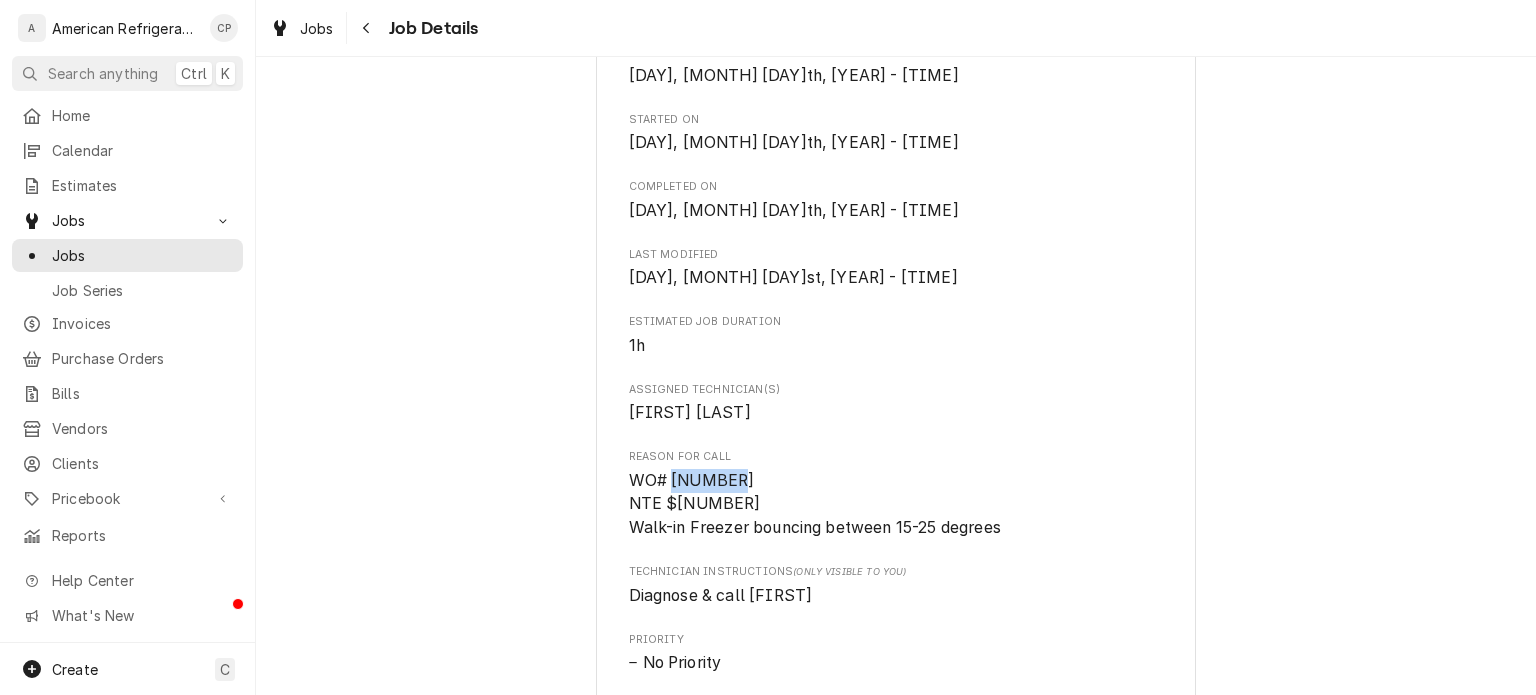 copy on "3164206" 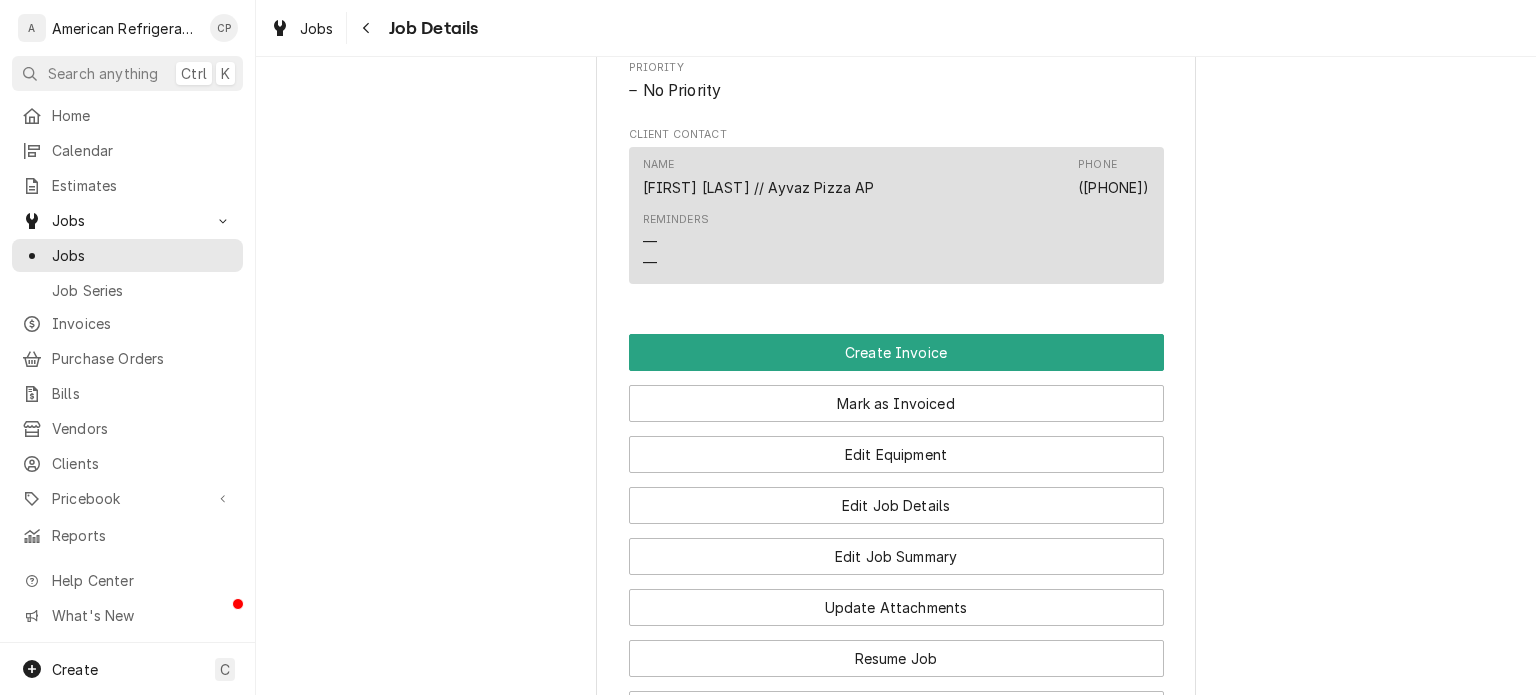 scroll, scrollTop: 1197, scrollLeft: 0, axis: vertical 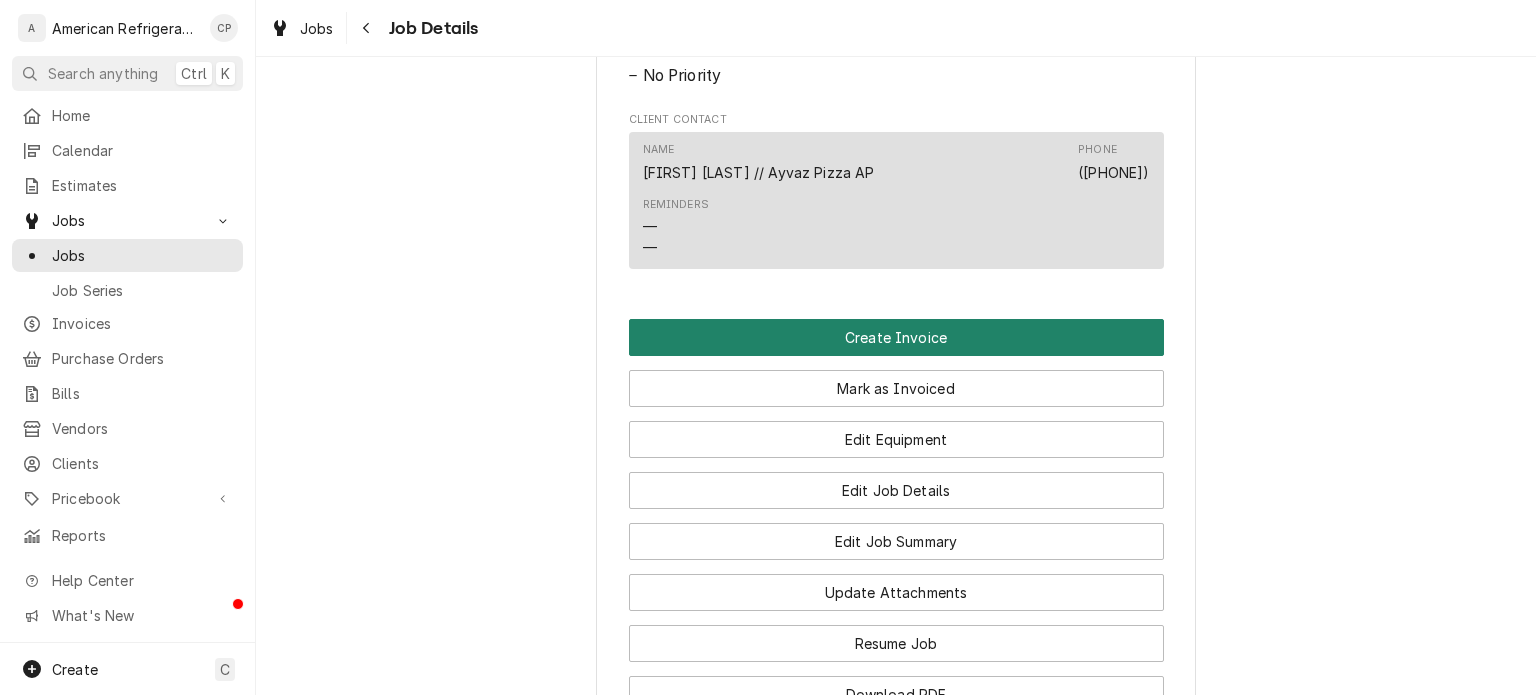 click on "Create Invoice" at bounding box center (896, 337) 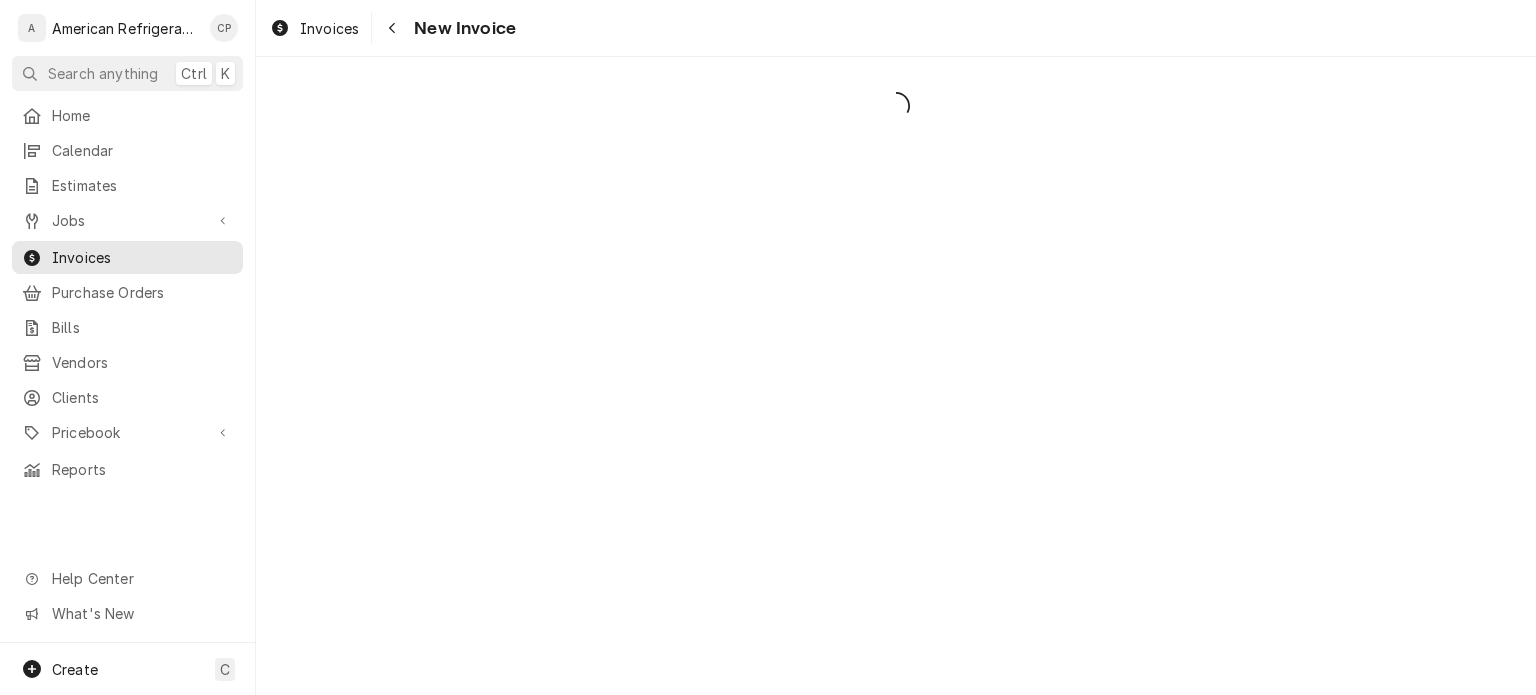 scroll, scrollTop: 0, scrollLeft: 0, axis: both 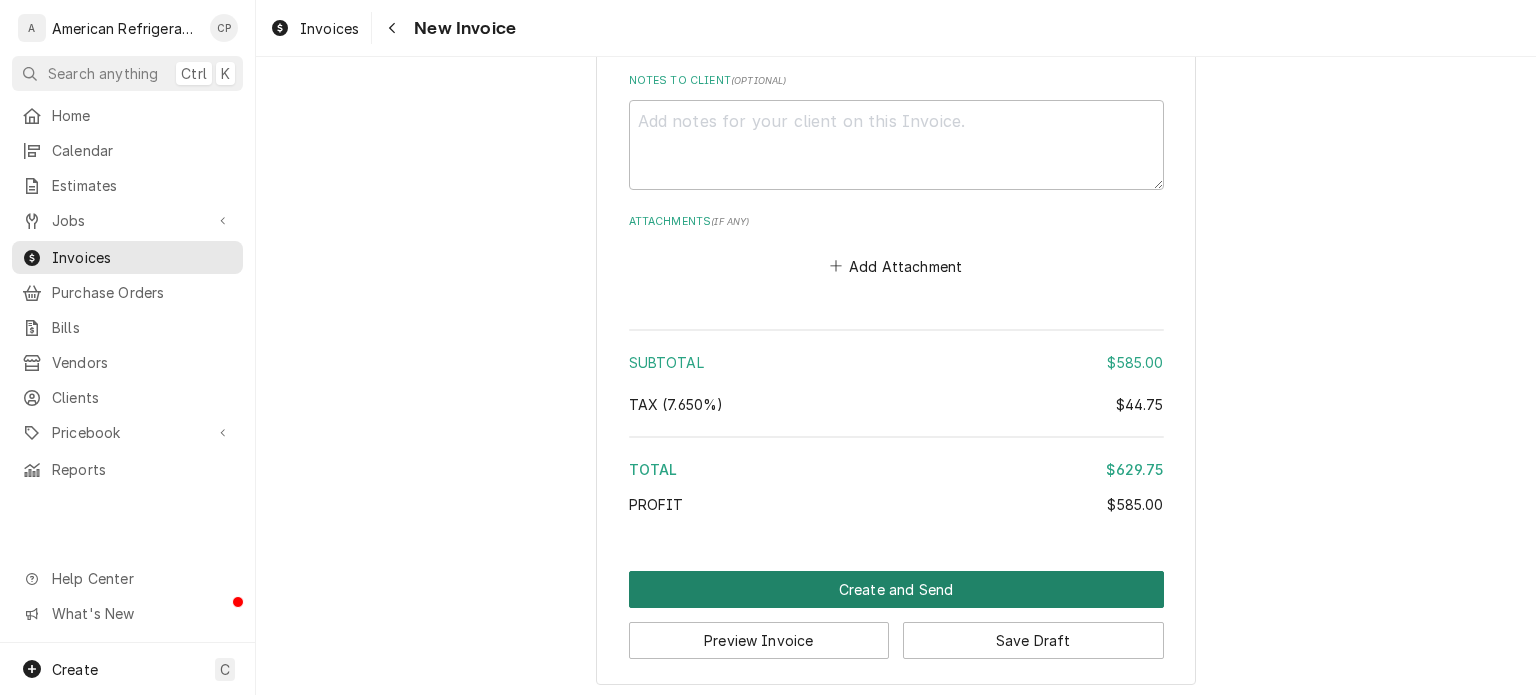 click on "Create and Send" at bounding box center [896, 589] 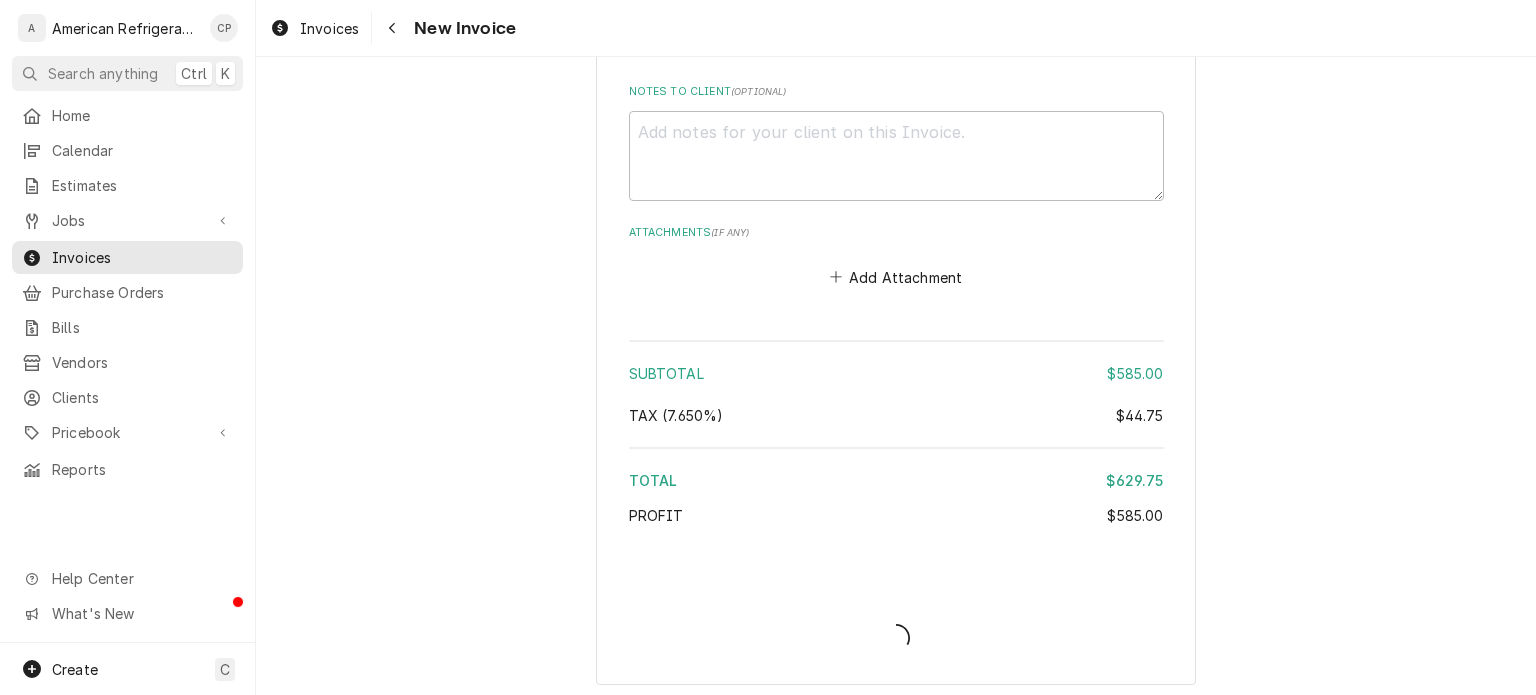 type on "x" 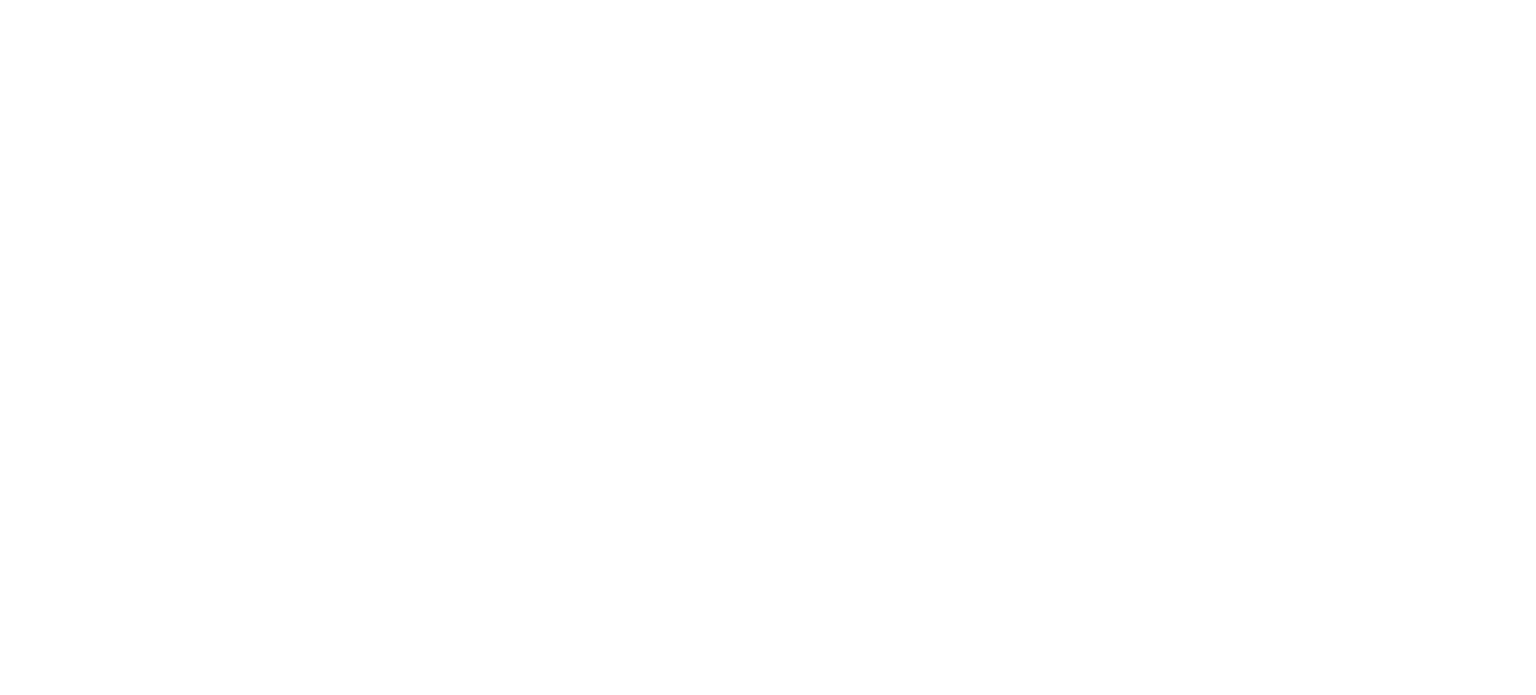 scroll, scrollTop: 0, scrollLeft: 0, axis: both 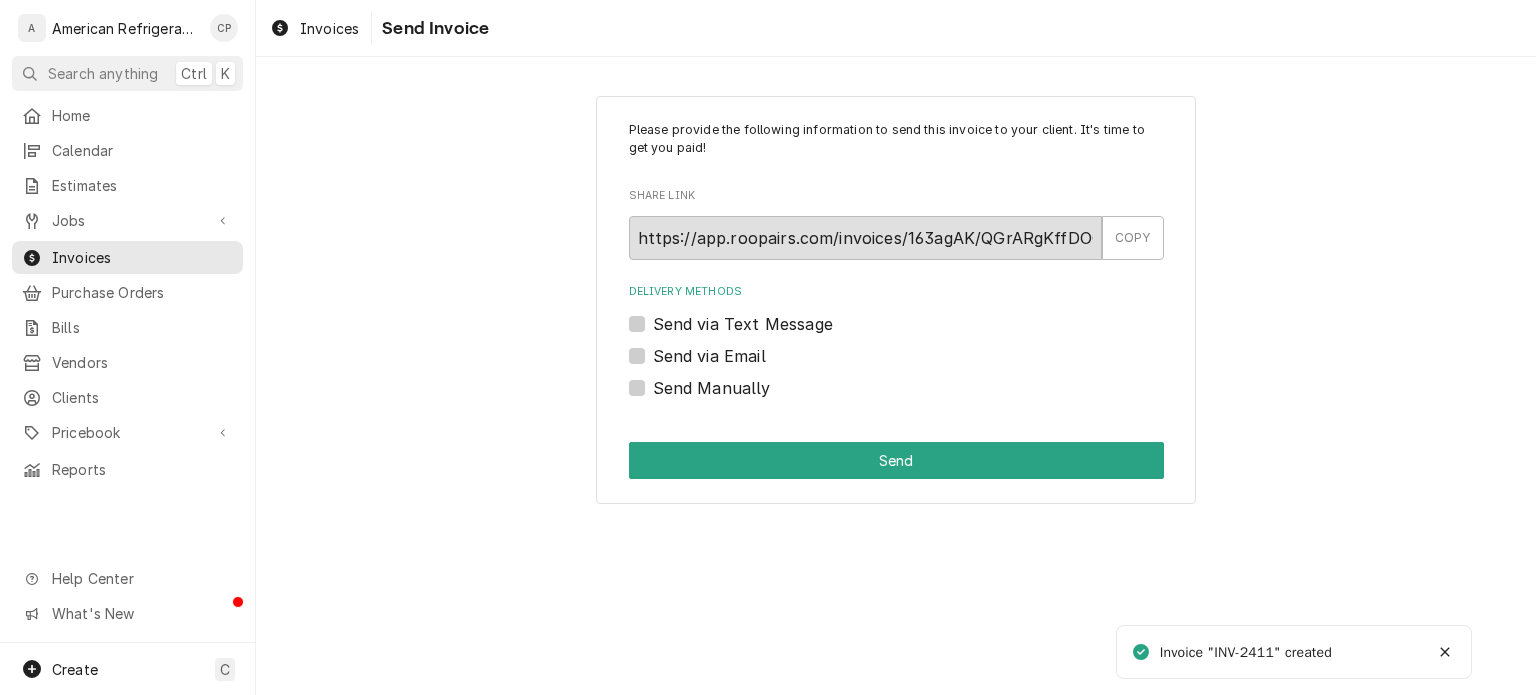 click on "Send Manually" at bounding box center [712, 388] 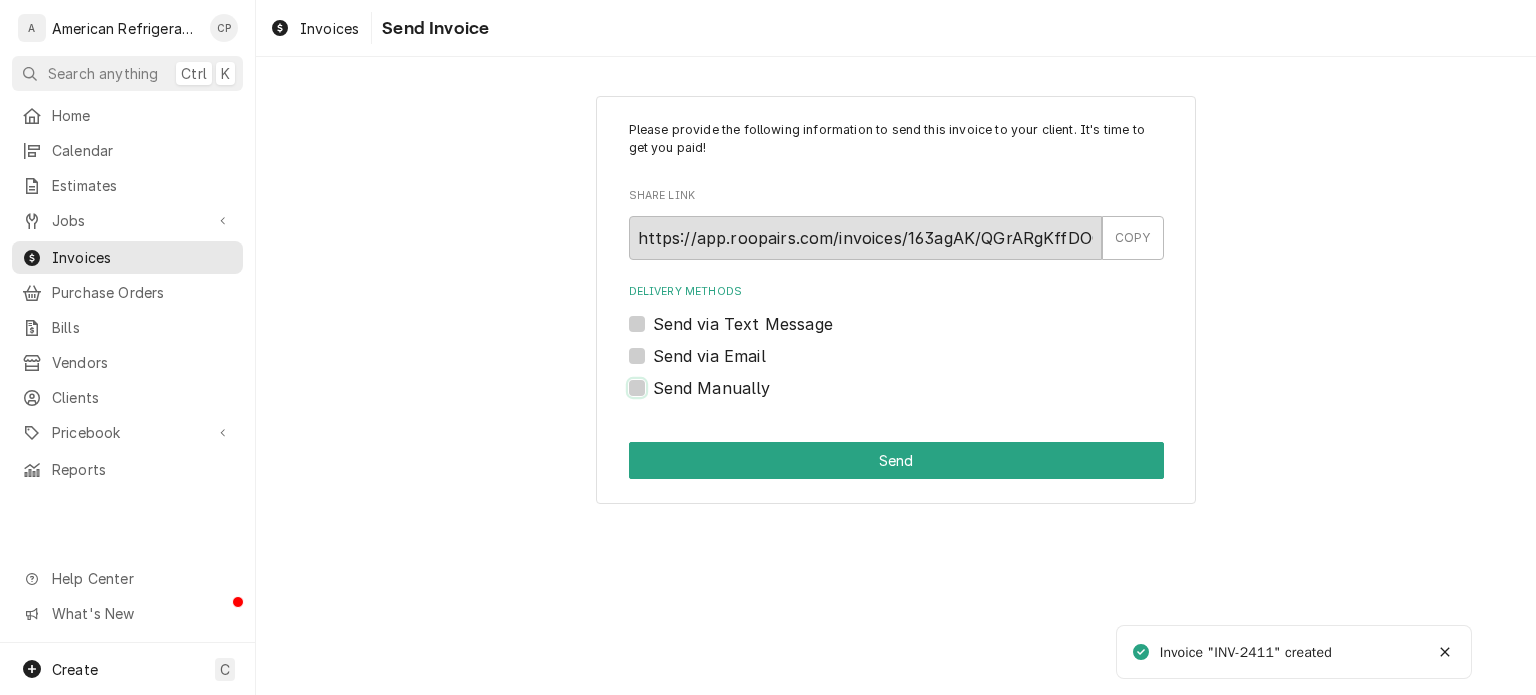 click on "Send Manually" at bounding box center [920, 398] 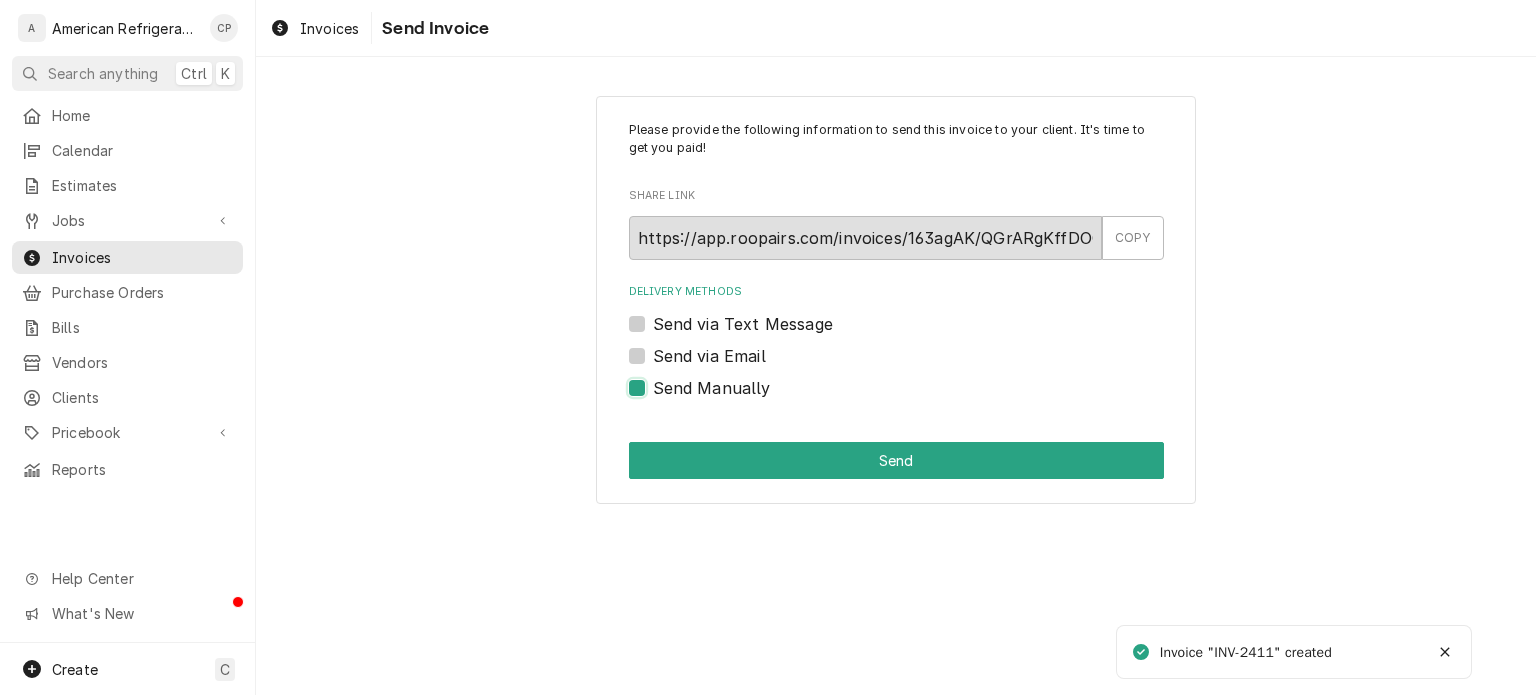 checkbox on "true" 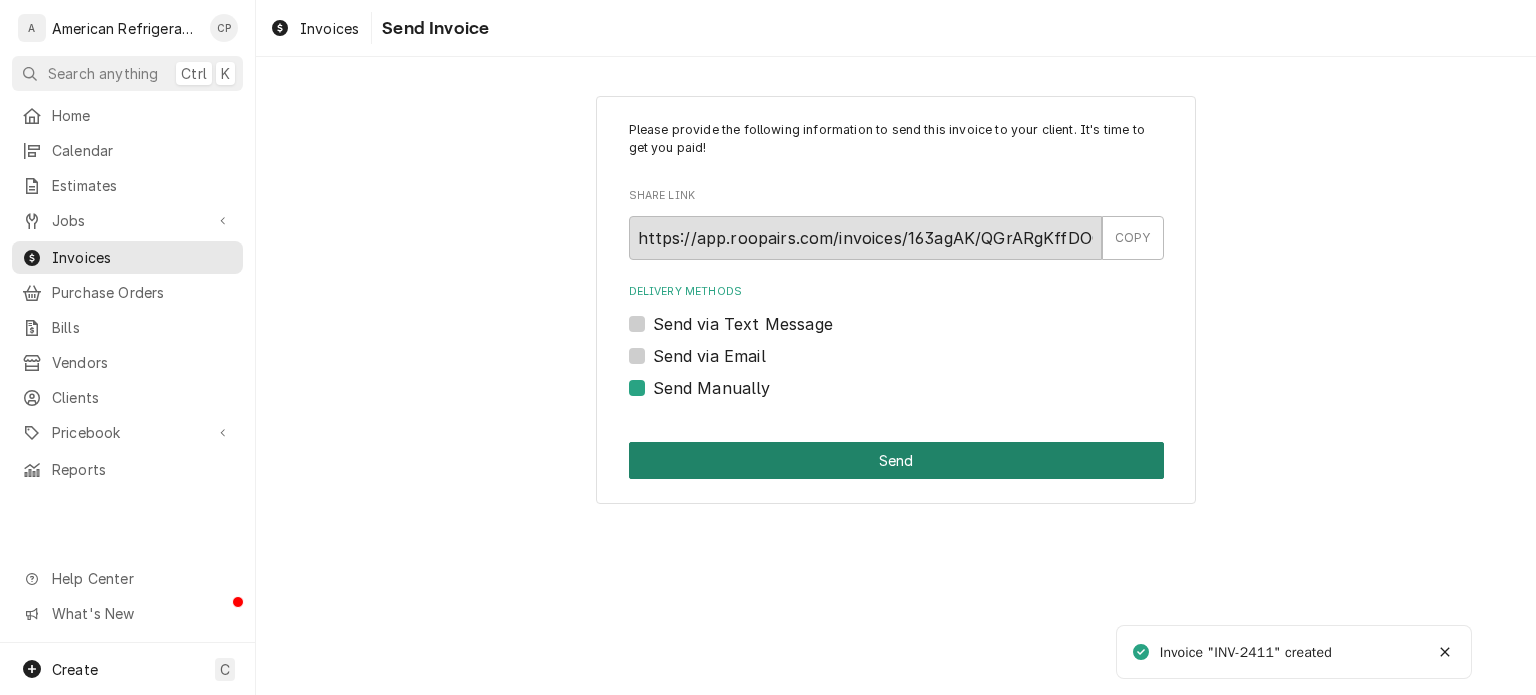 click on "Send" at bounding box center (896, 460) 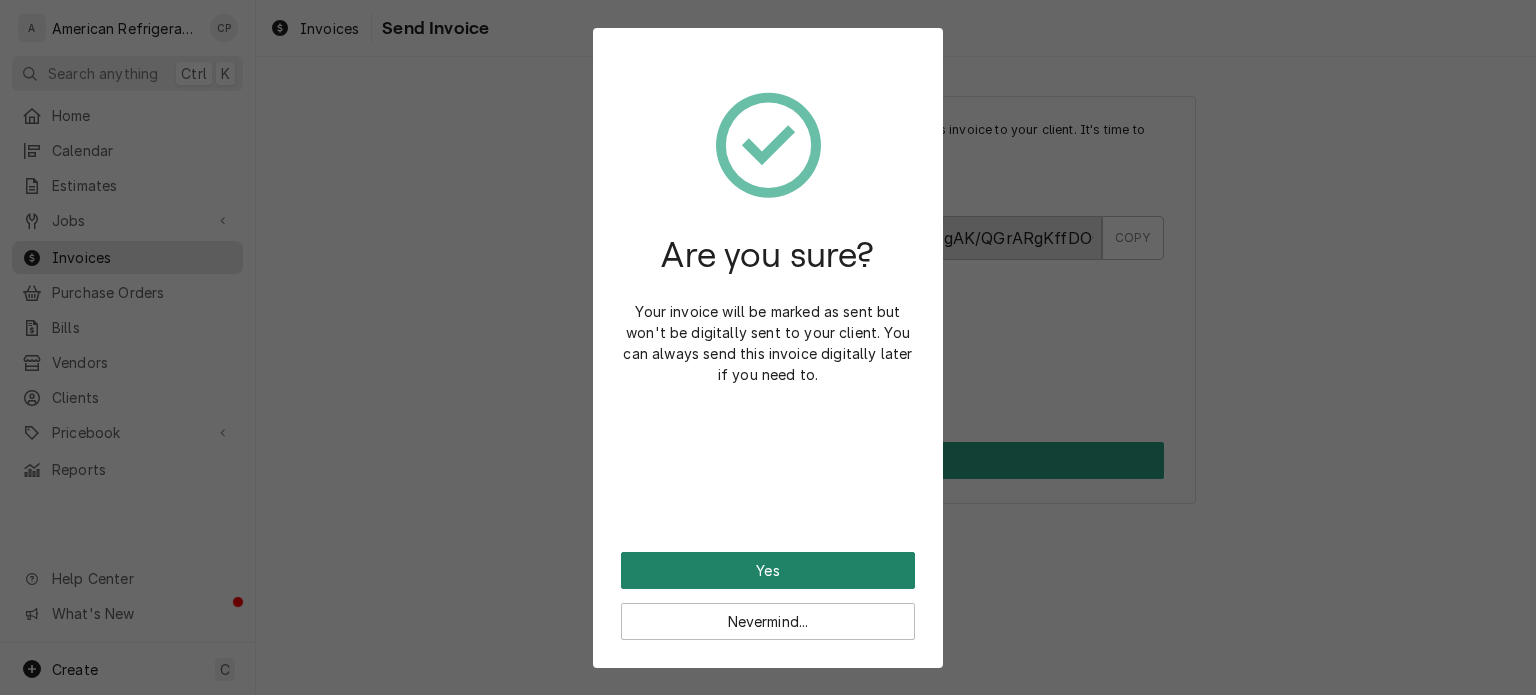 click on "Yes" at bounding box center (768, 570) 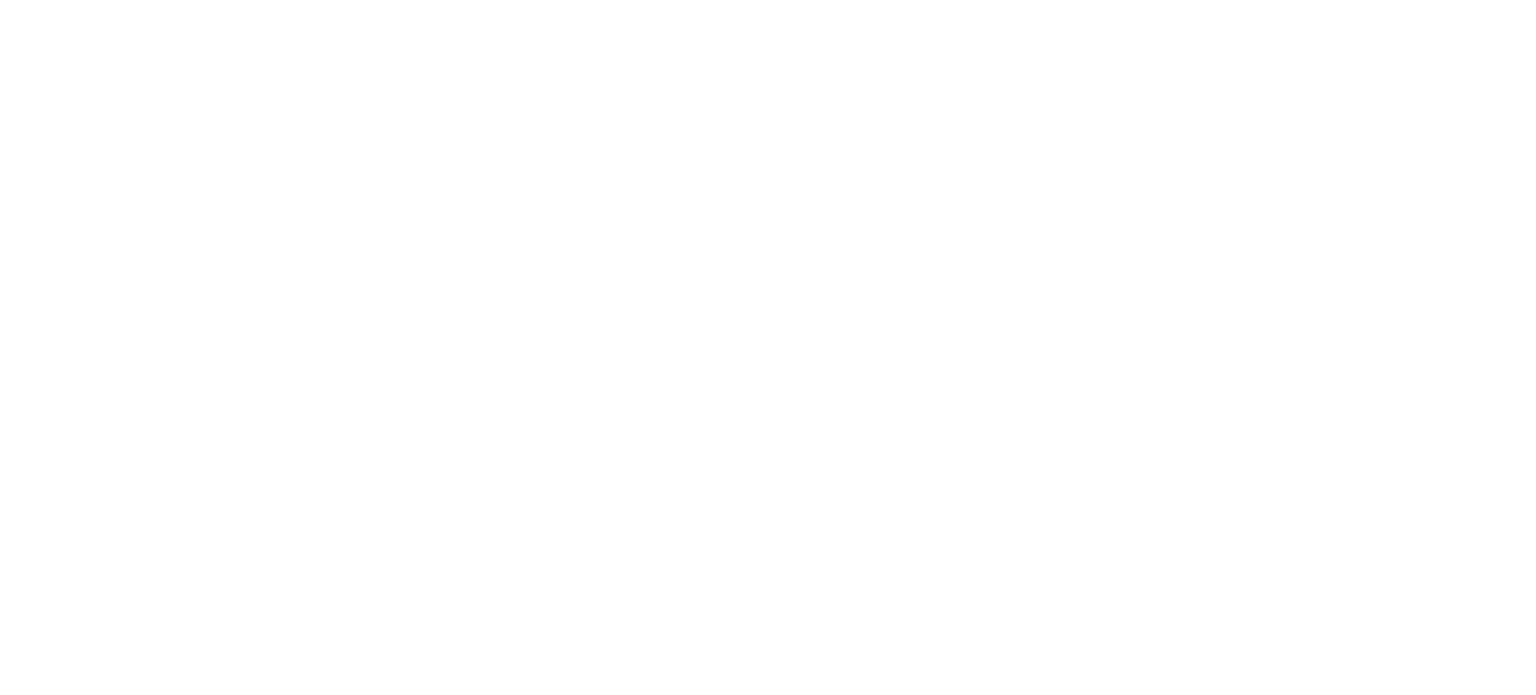 scroll, scrollTop: 0, scrollLeft: 0, axis: both 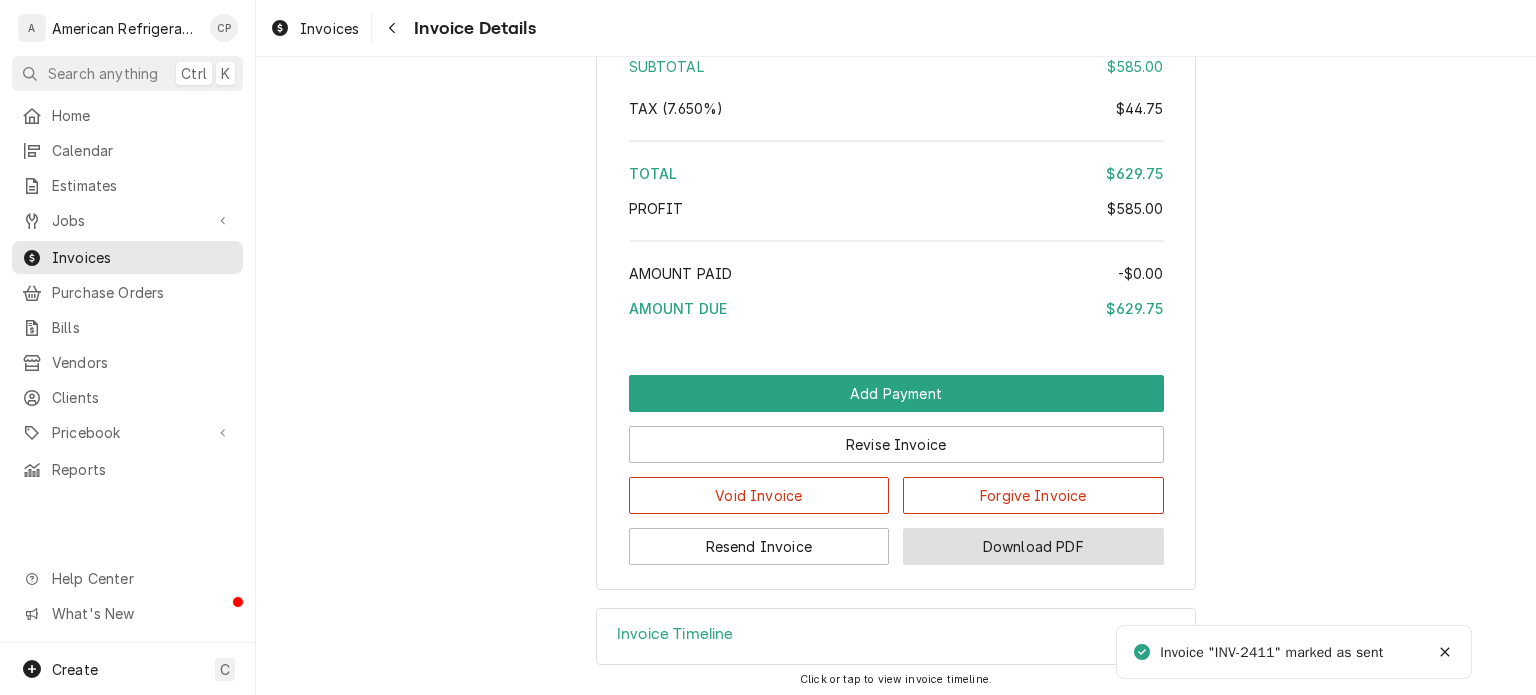 click on "Download PDF" at bounding box center (1033, 546) 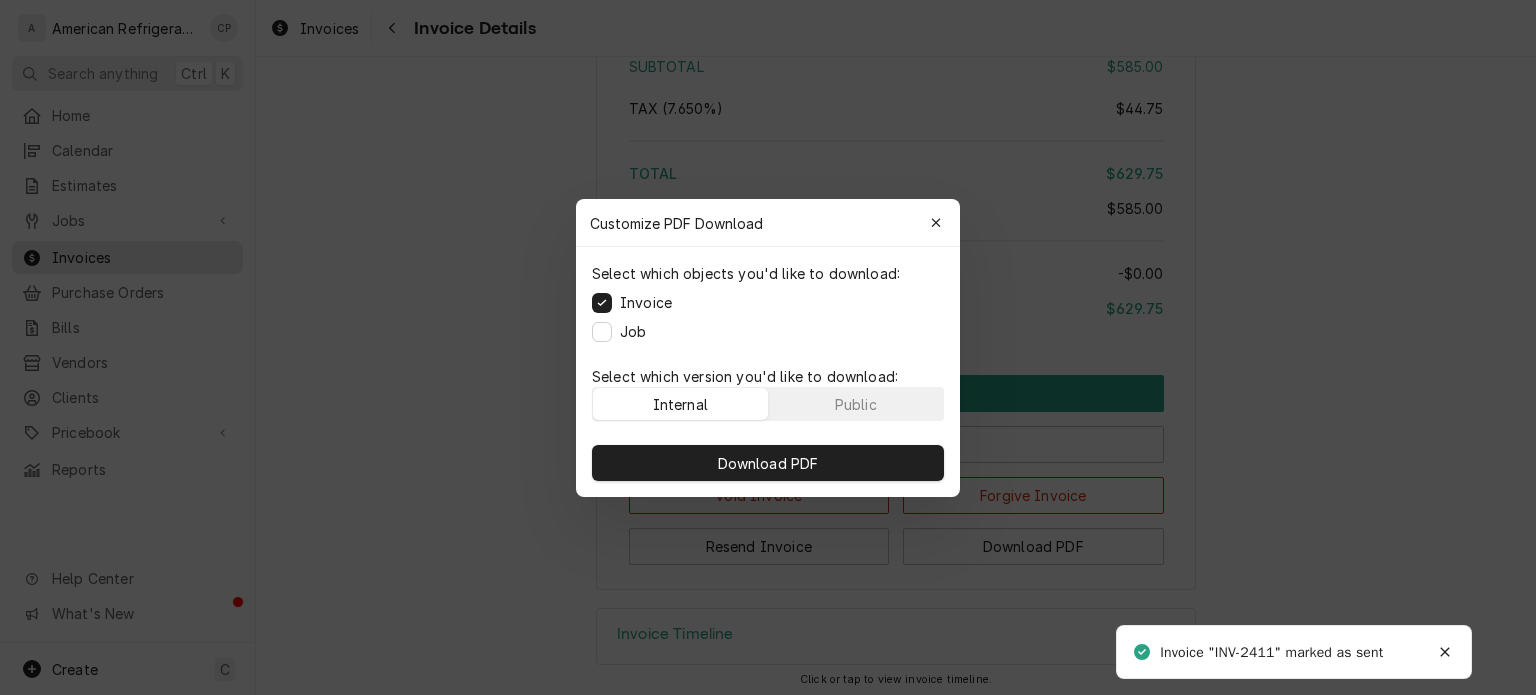 click on "Job" at bounding box center [633, 331] 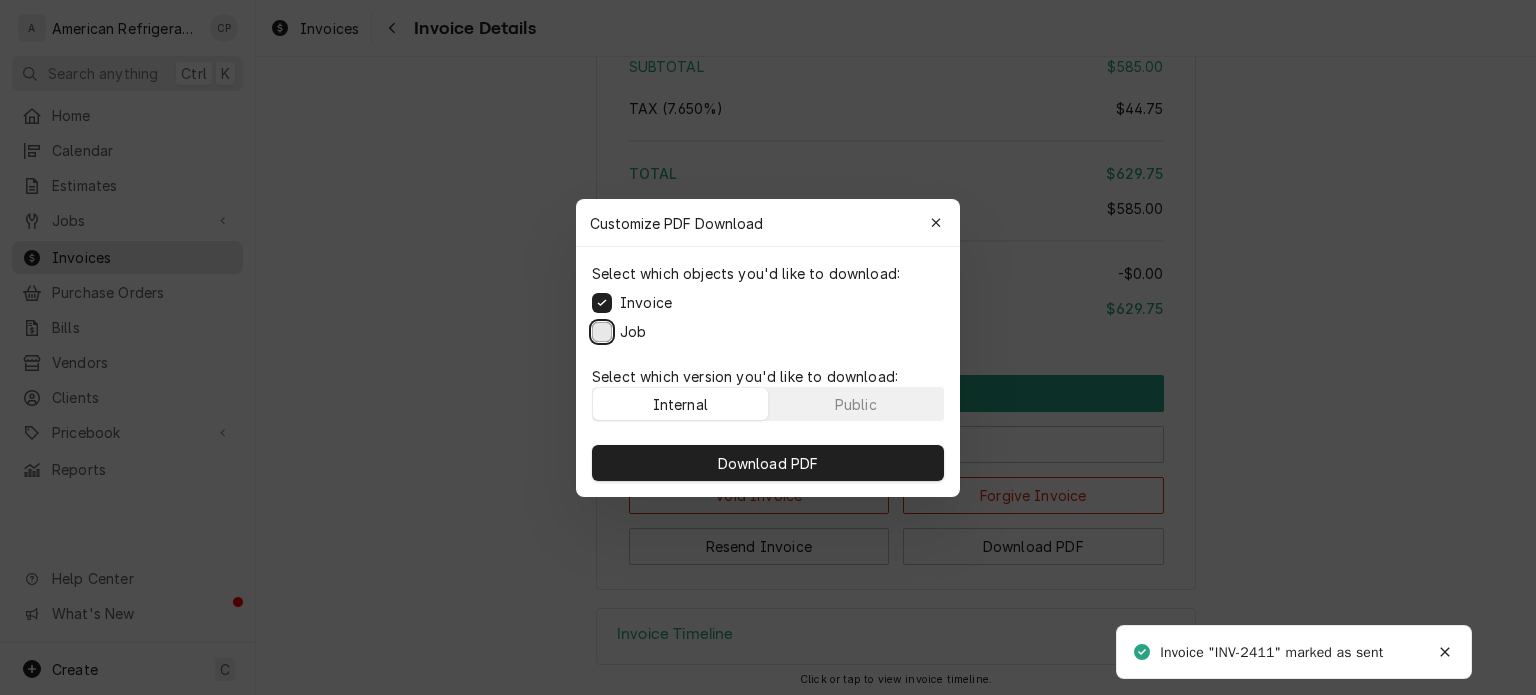 click on "Job" at bounding box center (602, 331) 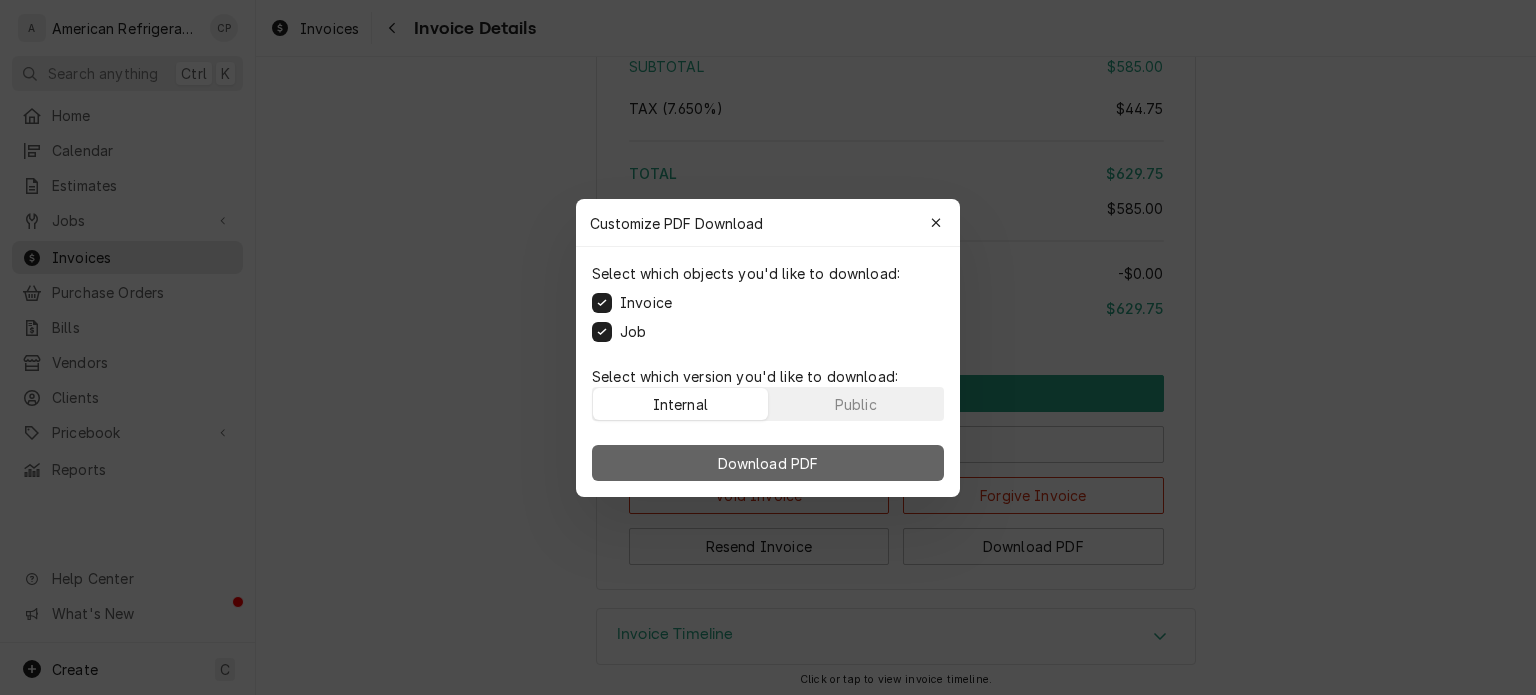 click on "Download PDF" at bounding box center [768, 463] 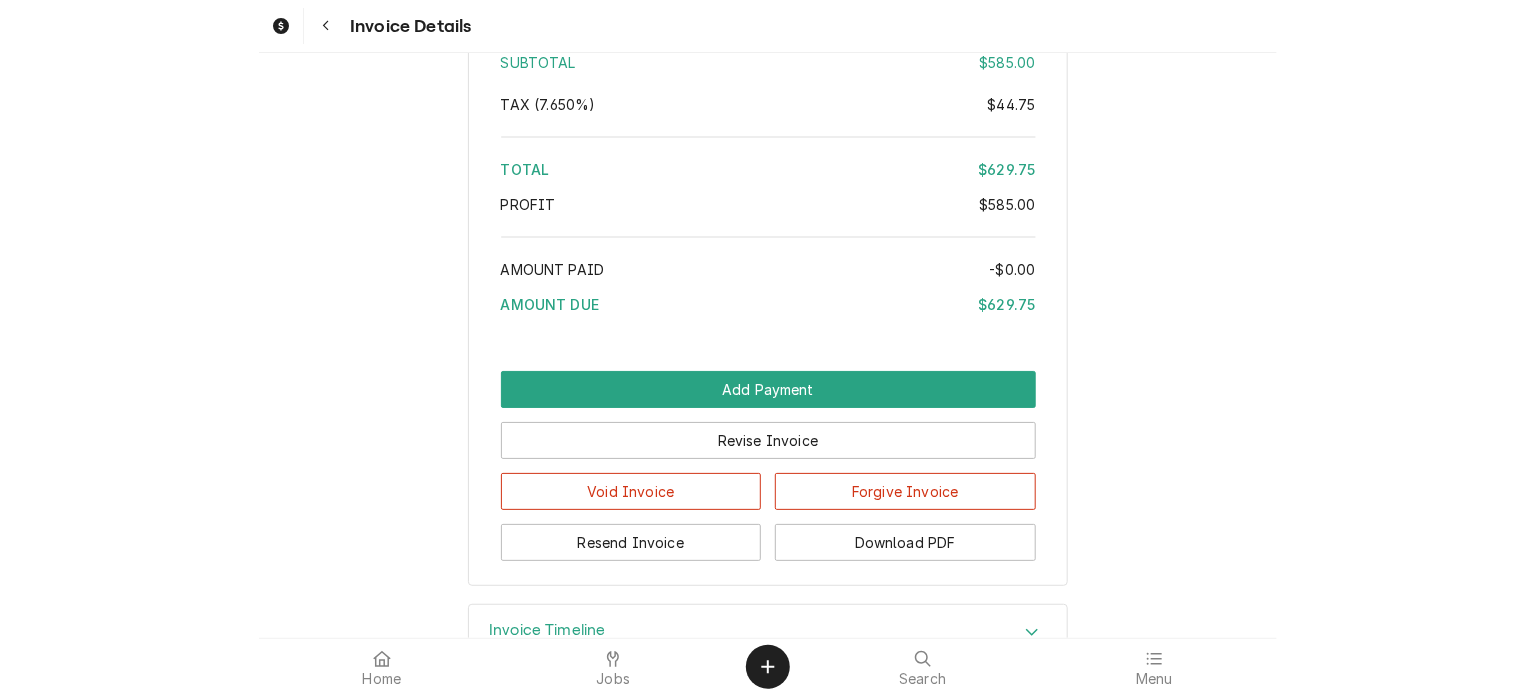 scroll, scrollTop: 2408, scrollLeft: 0, axis: vertical 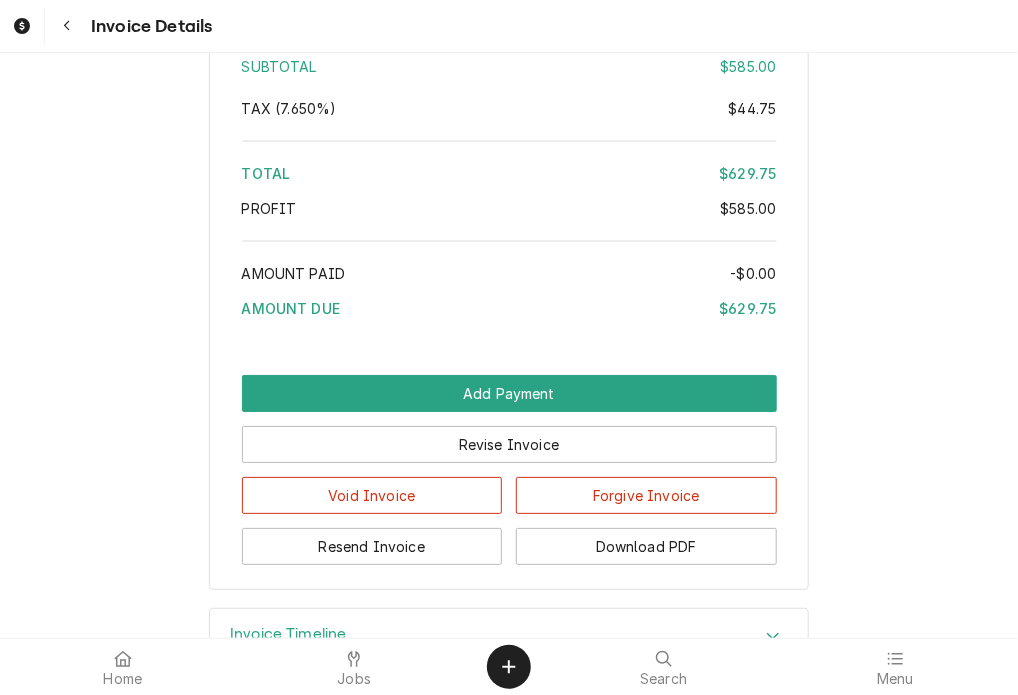 click on "Outstanding Sender American Refrigeration LLC PO BOX 92644
Albuquerque, NM 87199 (505) 440-9530 americanref.ar@gmail.com License # 90650 Recipient (Bill To) Pizza Hut 303 Coors Blvd NW
Albuquerque, NM 87121 Service Location Coors and Central
303 Coors Blvd NW
Albuquerque, NM 87121 Created From Job Finalized Regular Time Service Roopairs Invoice ID INV-2411 Service Type Regular Time Service Date Issued Aug 1, 2025 Terms Net 30 Date Due Aug 31, 2025 Sent On Fri, Aug 1st, 2025 - 10:16 AM Last Modified Fri, Aug 1st, 2025 - 10:16 AM Service Charges Short Description Regular Time Service Service Date Jul 10, 2025 Hourly Cost $0.00/hr Qty. 4.25hrs Rate $120.00/hr Amount $510.00 Tax Taxable Service  Summary Parts and Materials Short Description Nitrogen : 2/3 Bottle #60 Manufacturer — Manufacturer Part # — Unit Cost $0.00 Qty. 1 Price $50.00 Amount $50.00 Tax Taxable Trip Charges, Diagnostic Fees, etc. Short Description Trip Charge : Albuquerque Unit Cost $0.00 Qty. 1 Price $25.00 Amount $25.00 Tax Taxable [ %]" at bounding box center [509, -874] 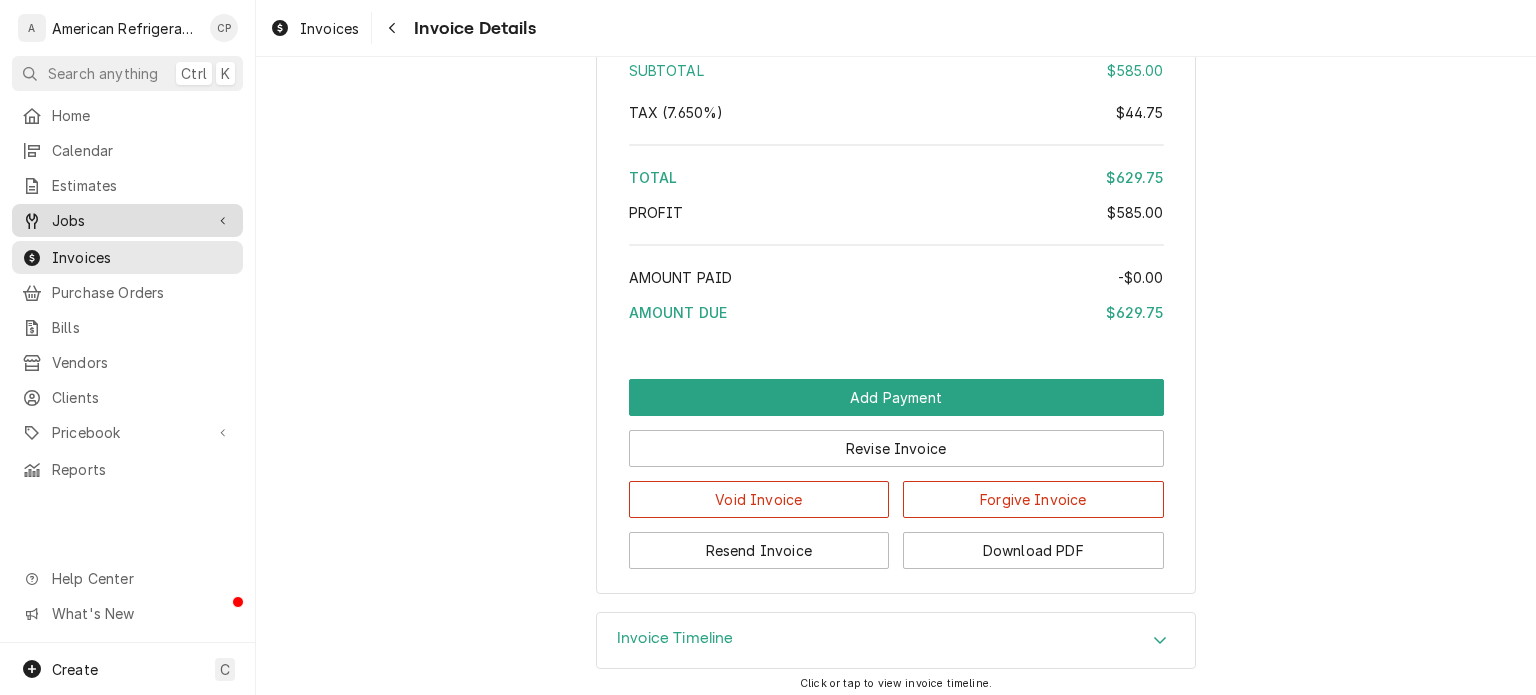 click on "Jobs" at bounding box center (127, 220) 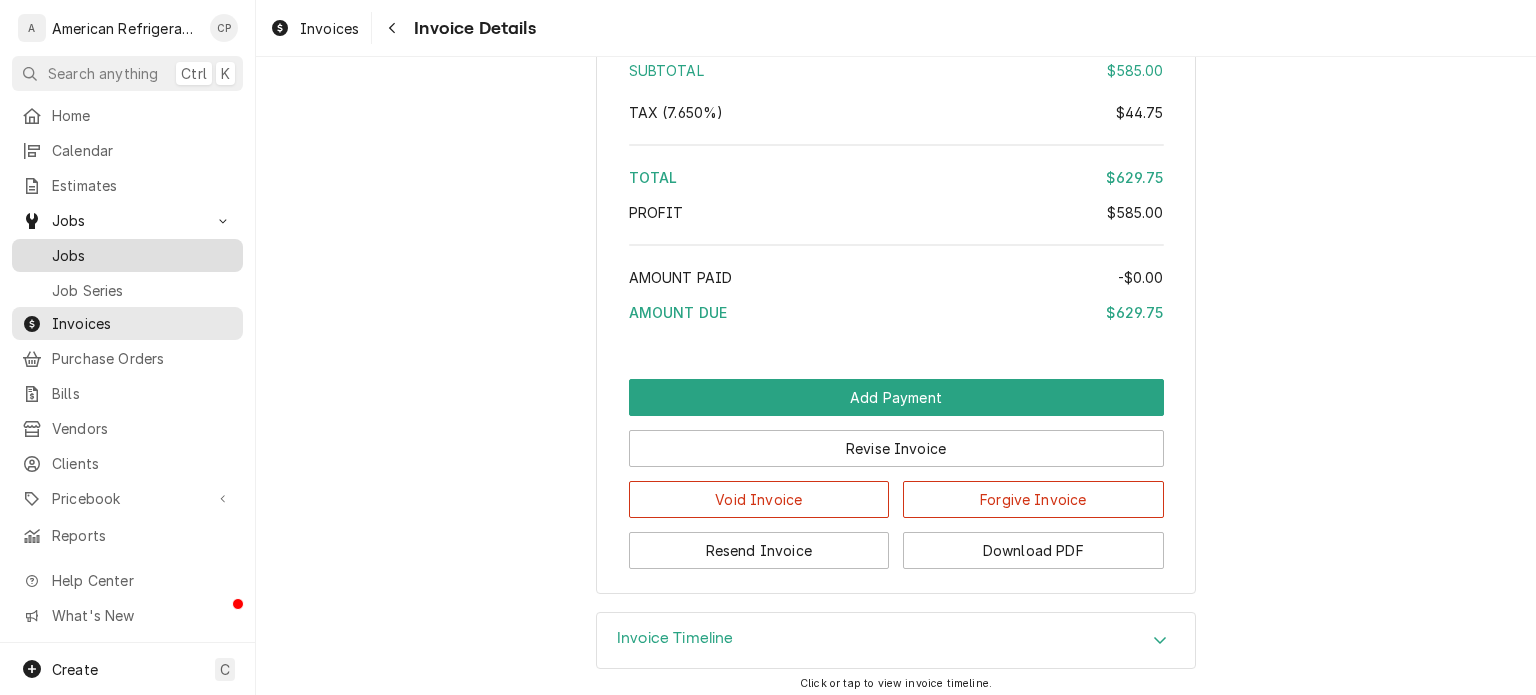 click on "Jobs" at bounding box center (142, 255) 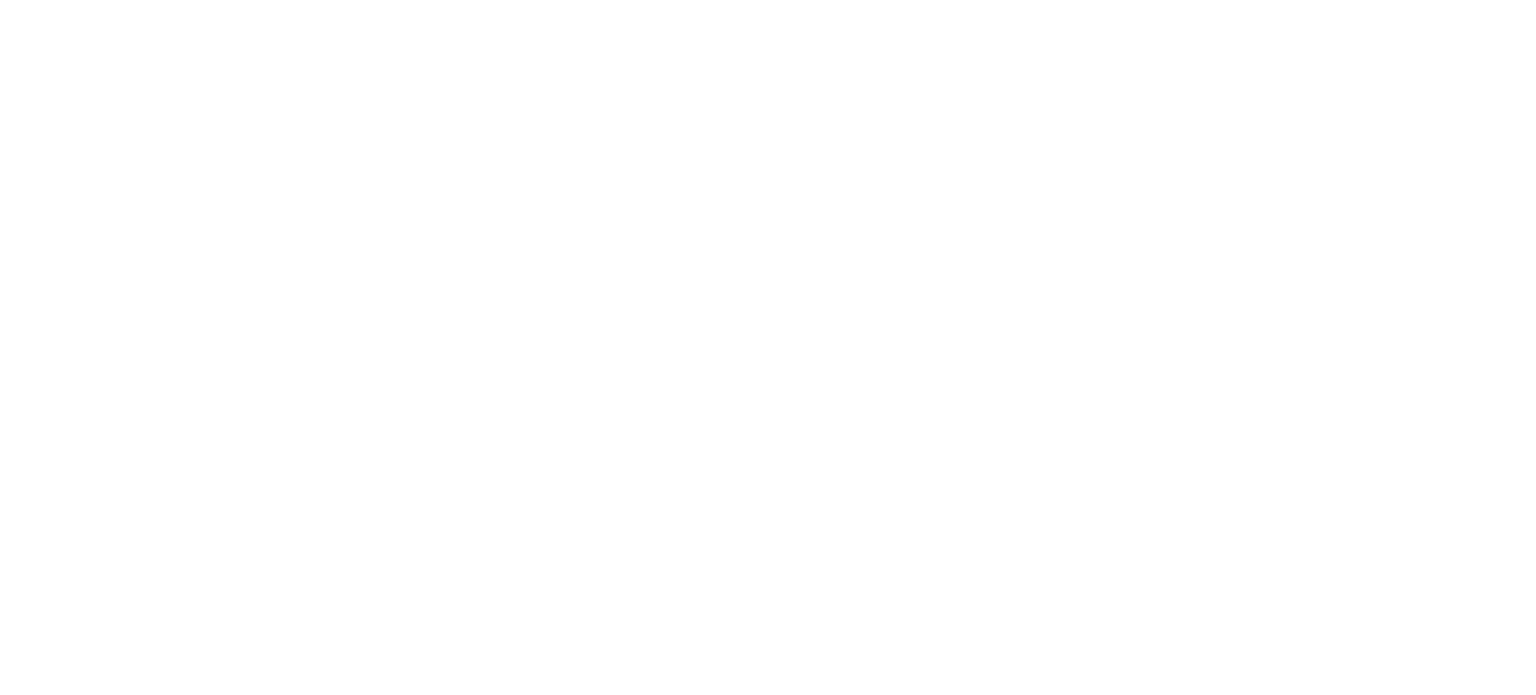 scroll, scrollTop: 0, scrollLeft: 0, axis: both 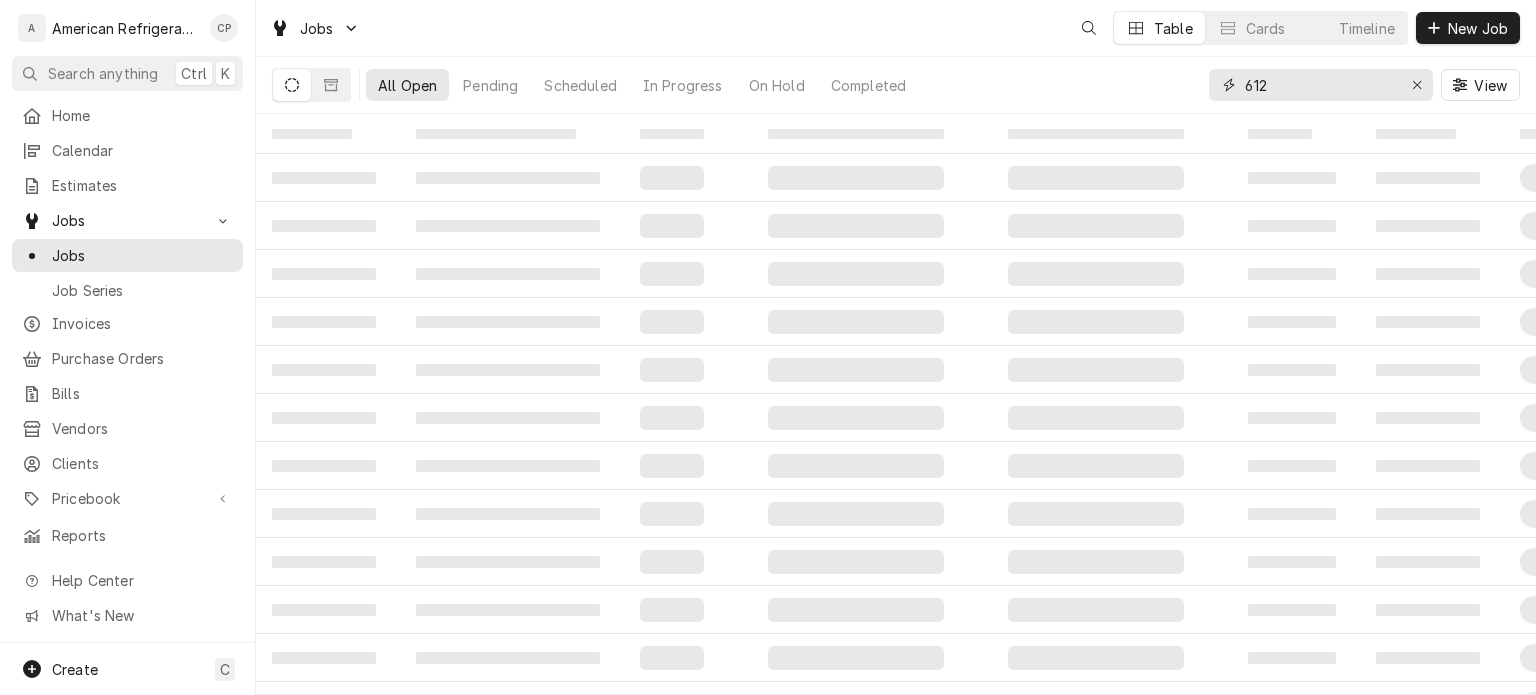 click on "612" at bounding box center (1320, 85) 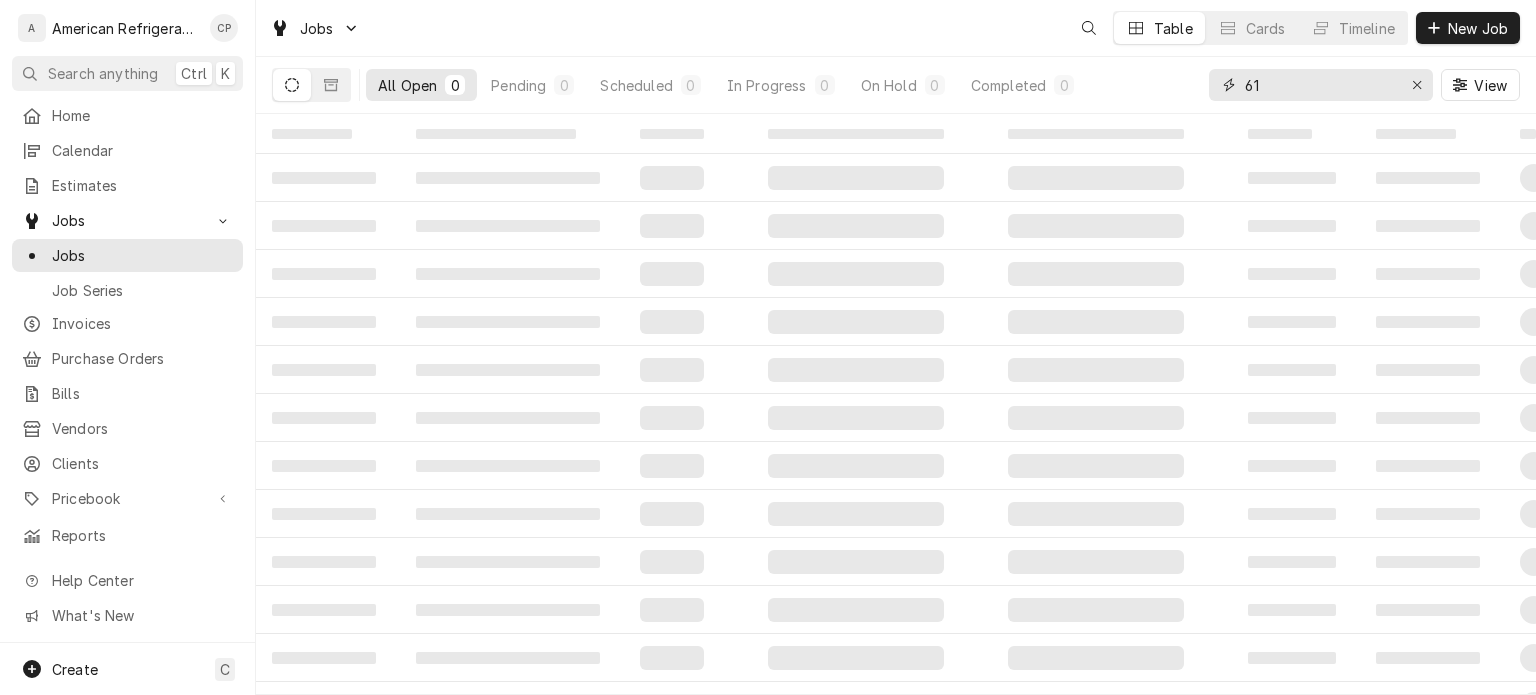 type on "6" 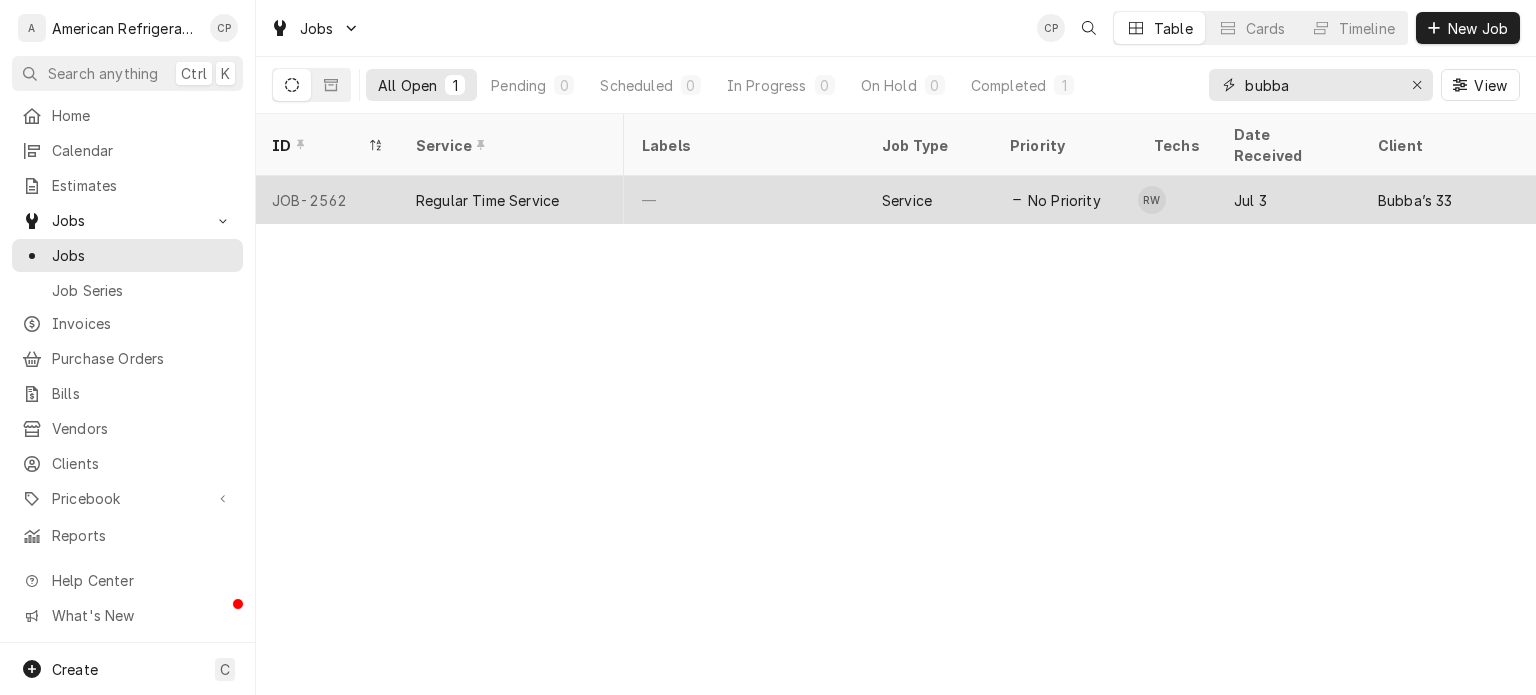 scroll, scrollTop: 0, scrollLeft: 354, axis: horizontal 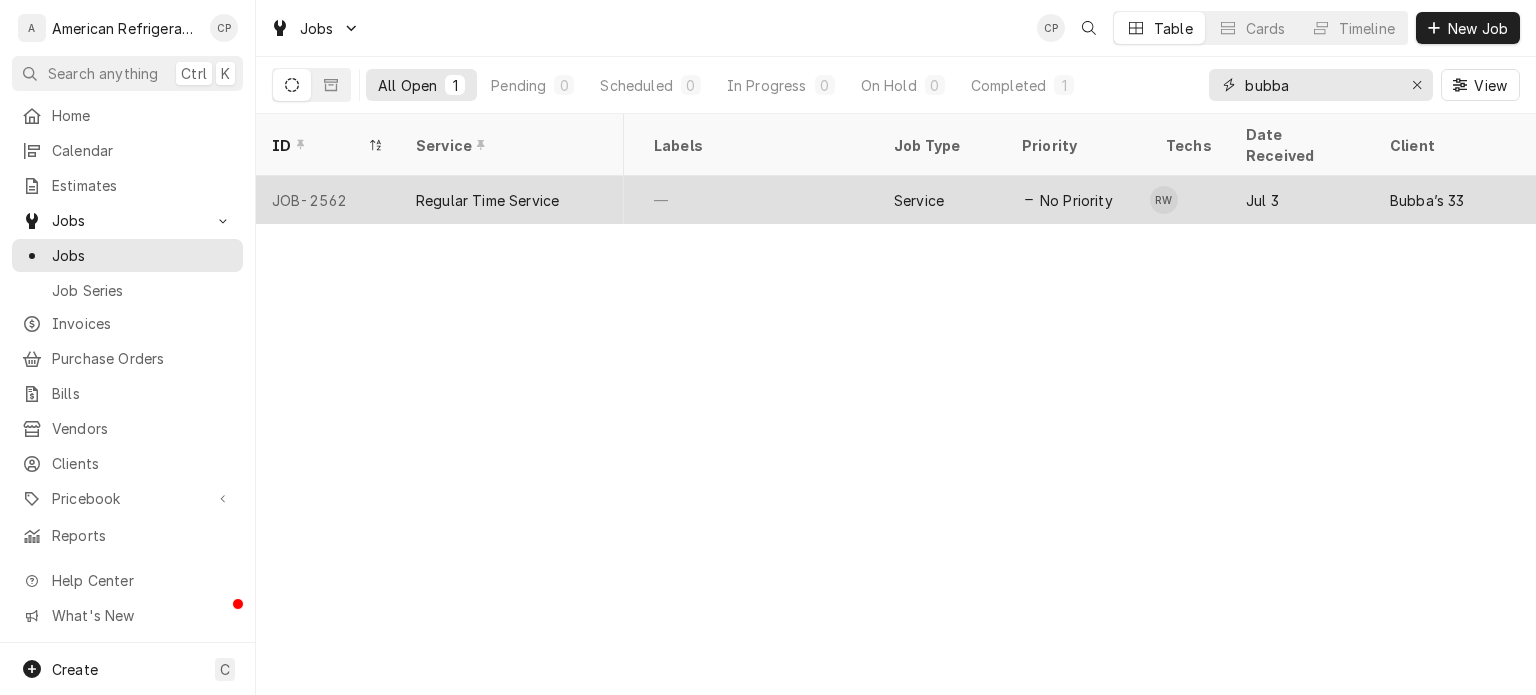 type on "bubba" 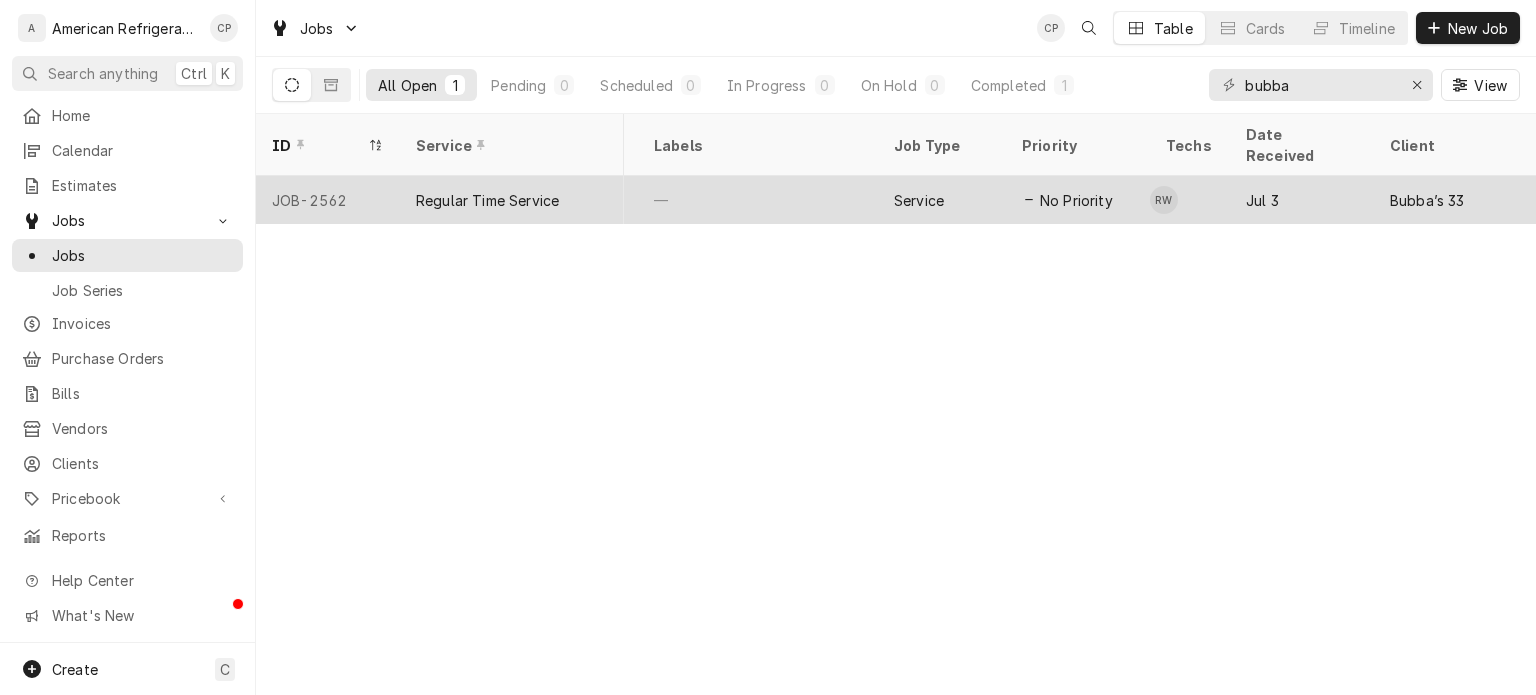 click on "—" at bounding box center [758, 200] 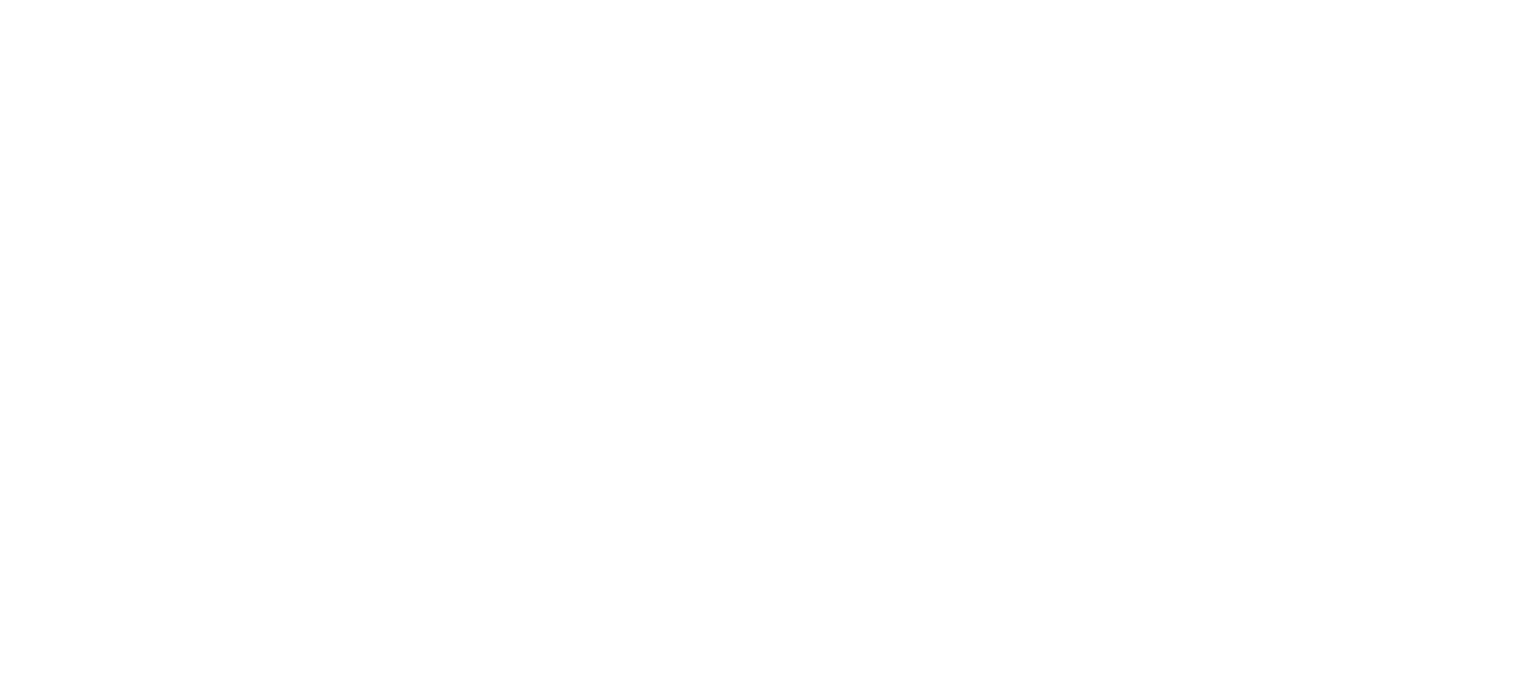 scroll, scrollTop: 0, scrollLeft: 0, axis: both 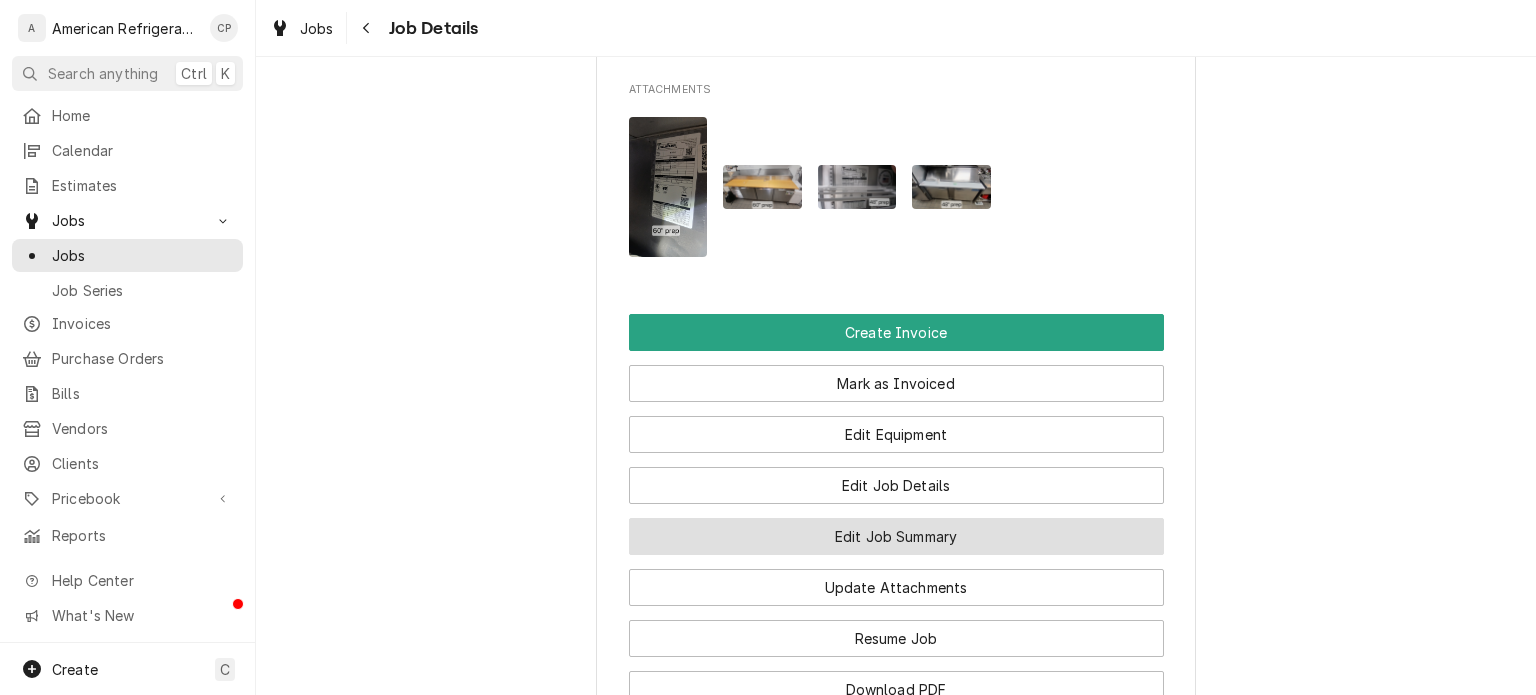 click on "Edit Job Summary" at bounding box center [896, 536] 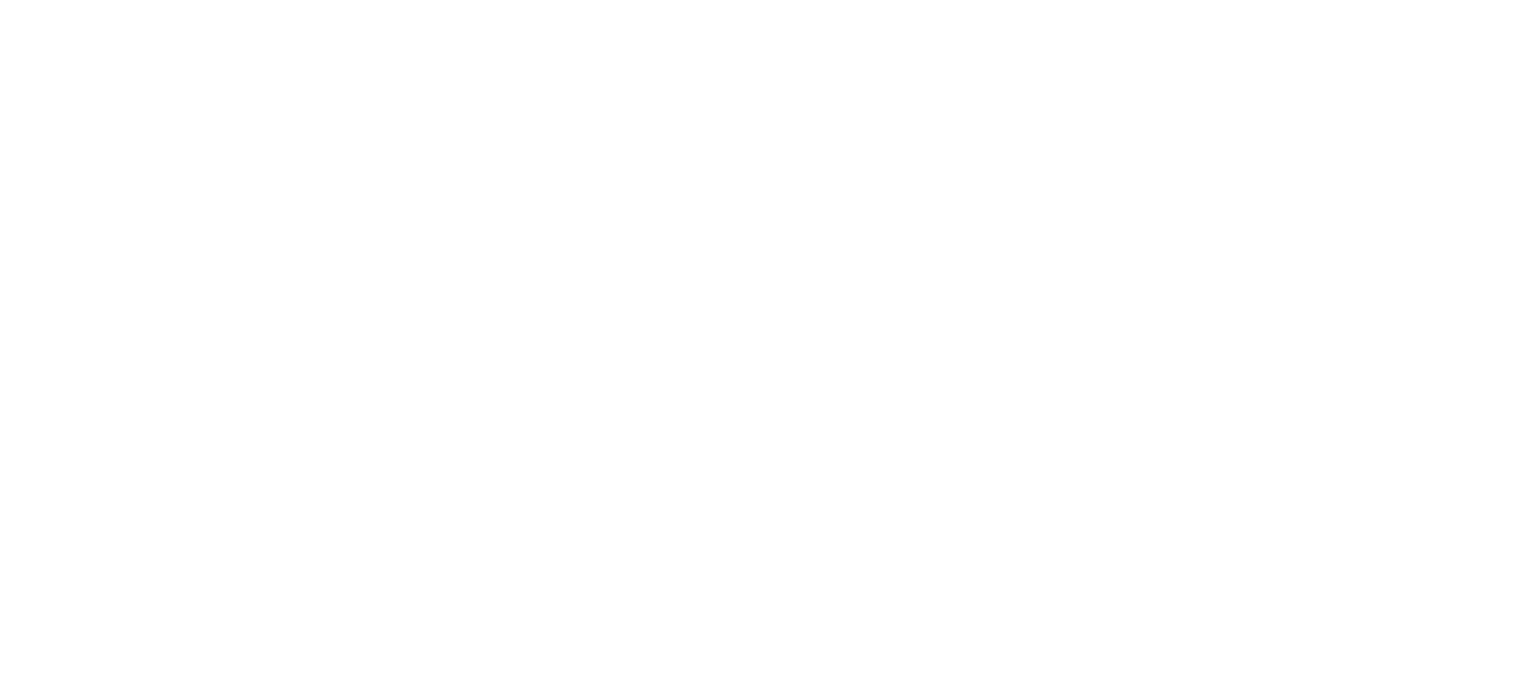 scroll, scrollTop: 0, scrollLeft: 0, axis: both 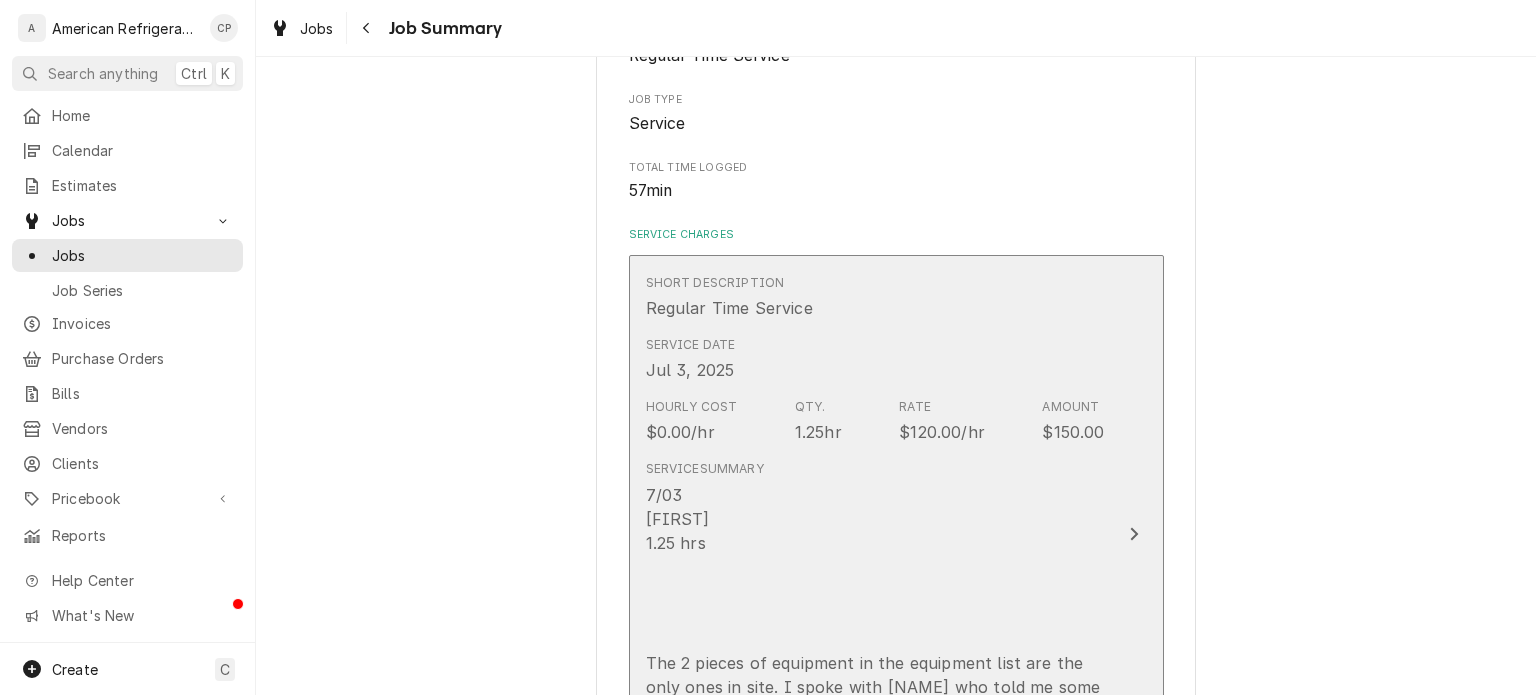 click on "Hourly Cost $0.00/hr Qty. 1.25hr Rate $120.00/hr Amount $150.00" at bounding box center [875, 421] 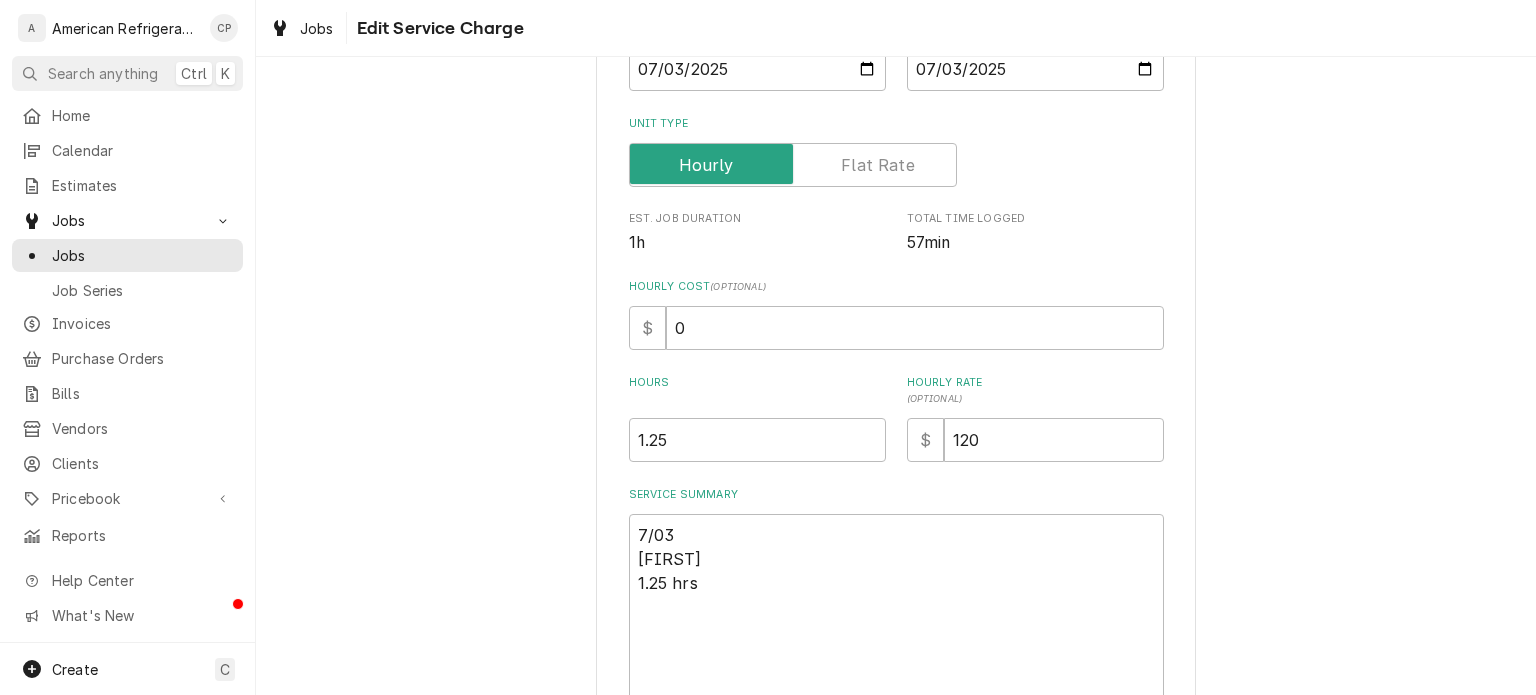 scroll, scrollTop: 288, scrollLeft: 0, axis: vertical 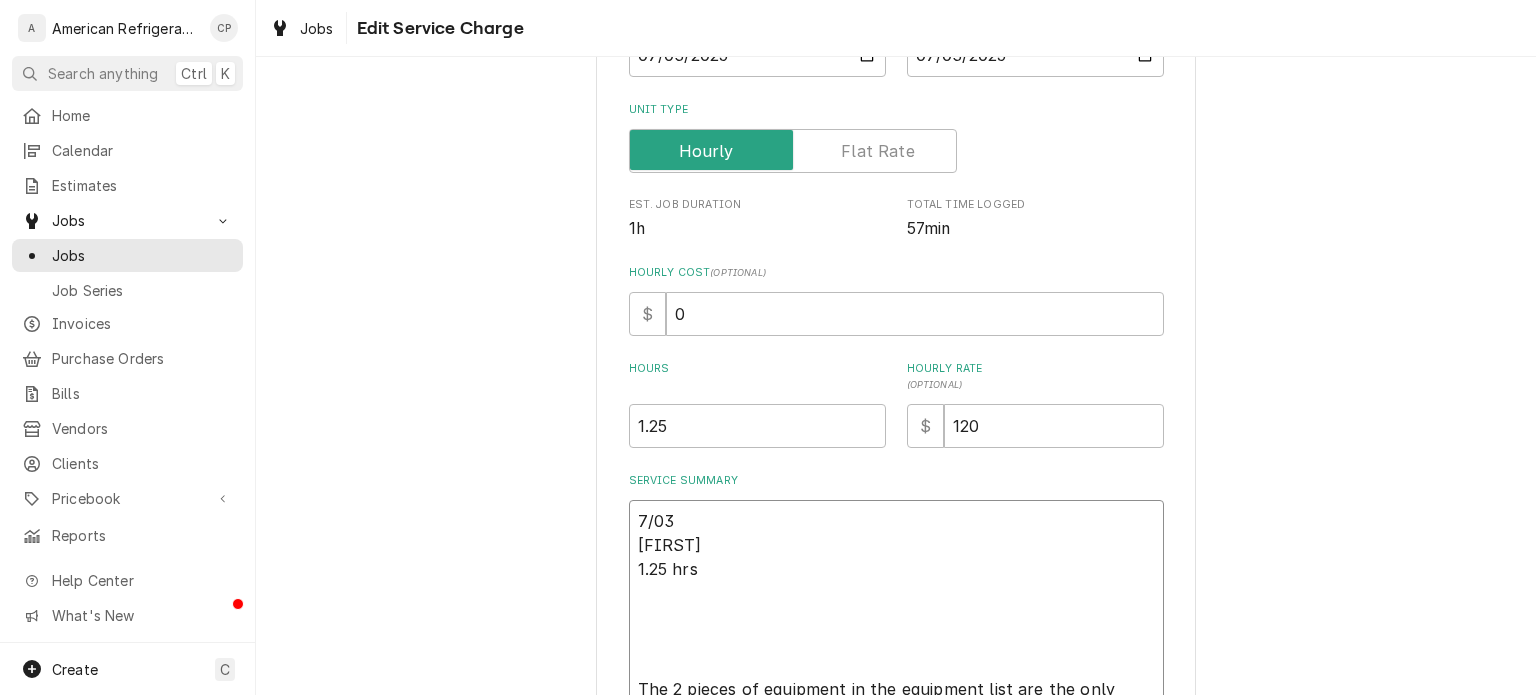 click on "7/03
[FIRST]
1.25 hrs
The 2 pieces of equipment in the equipment list are the only ones in site. I spoke with [NAME] who told me some equipment was taken out.
Both are new and running very well. Both are maintaining set point at 35 degrees." at bounding box center (896, 665) 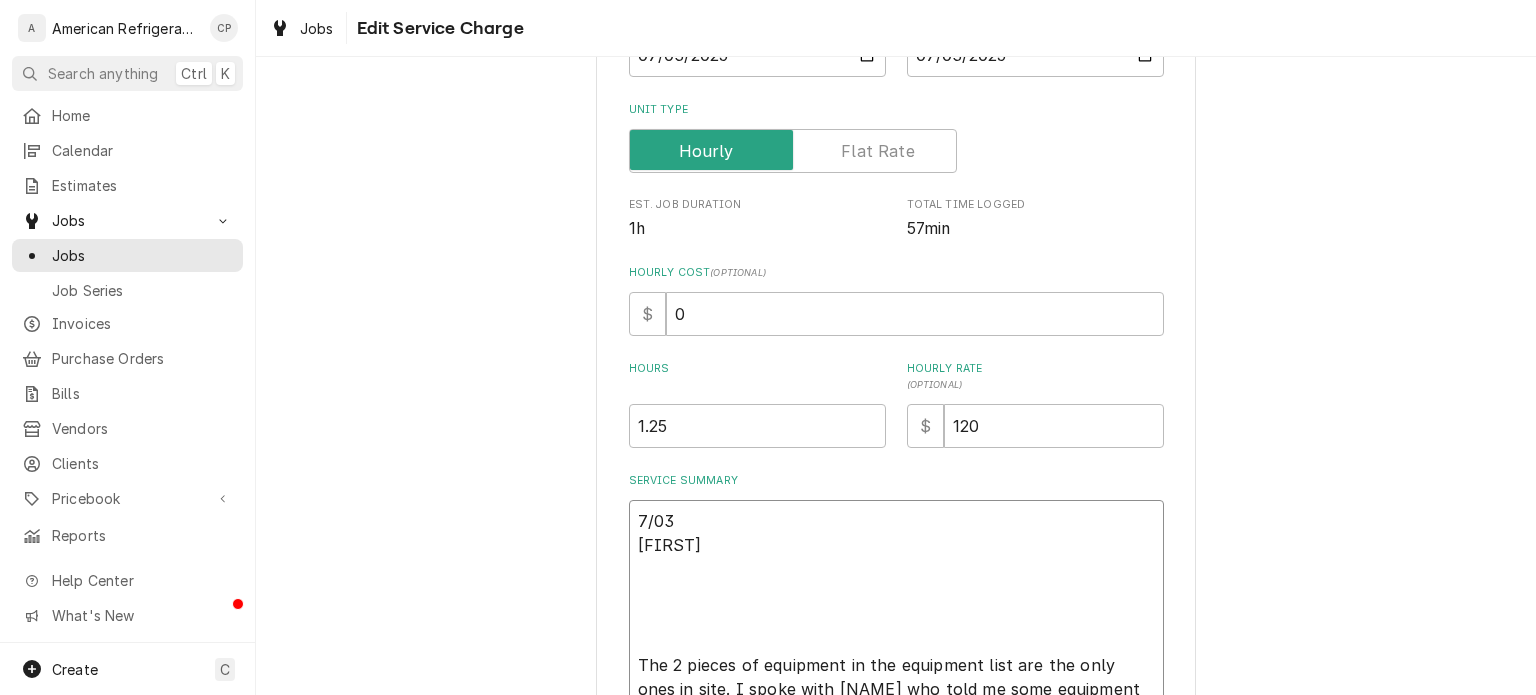 type on "x" 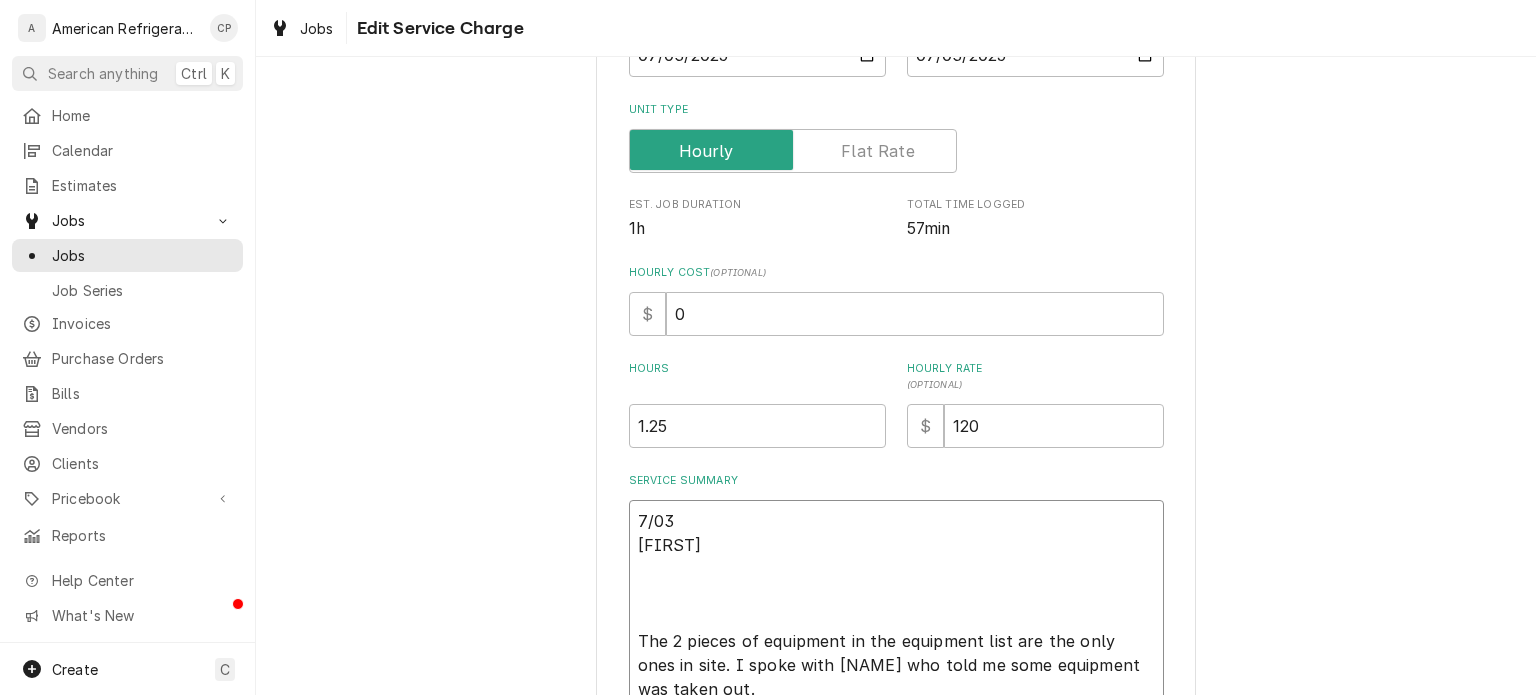 click on "7/03
[FIRST]
The 2 pieces of equipment in the equipment list are the only ones in site. I spoke with [NAME] who told me some equipment was taken out.
Both are new and running very well. Both are maintaining set point at 35 degrees." at bounding box center [896, 641] 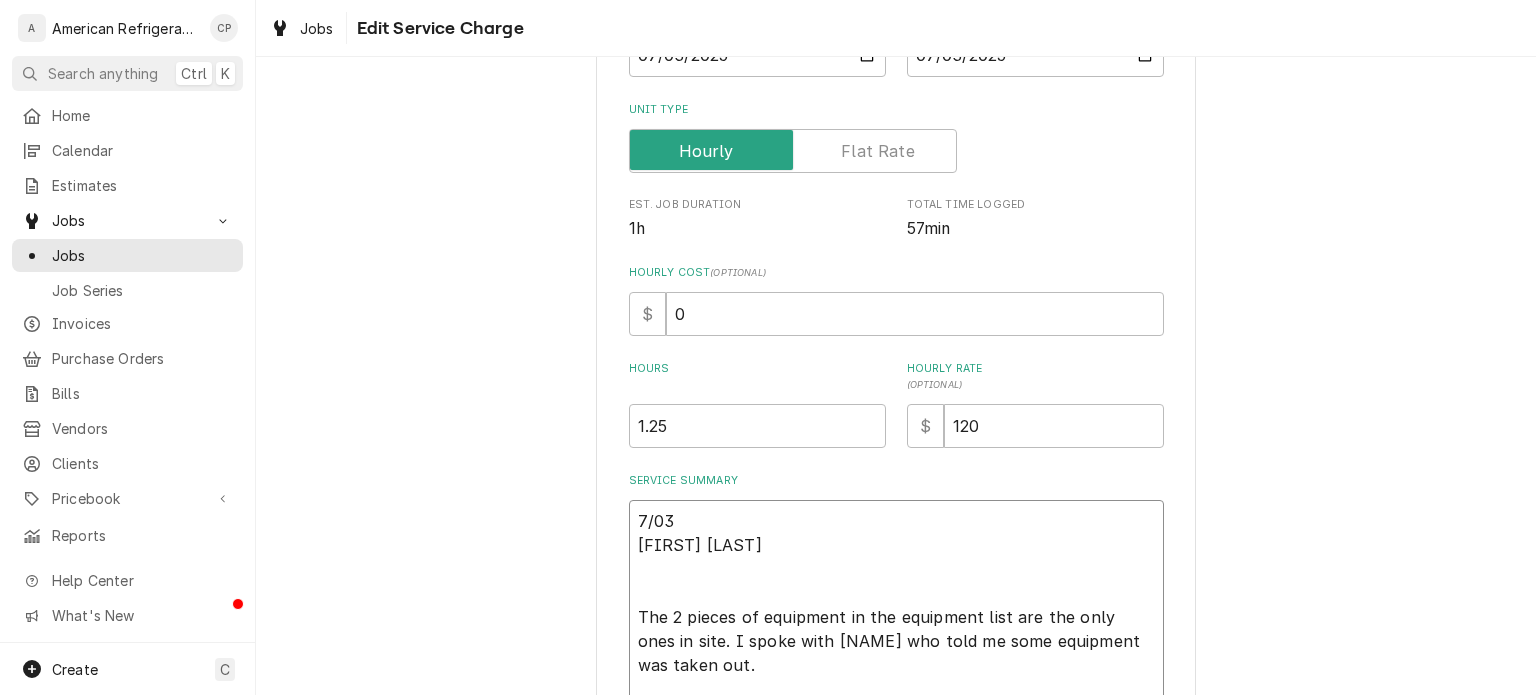 type on "7/03
[FIRST] [LAST]
The 2 pieces of equipment in the equipment list are the only ones in site. I spoke with [NAME] who told me some equipment was taken out.
Both are new and running very well. Both are maintaining set point at 35 degrees." 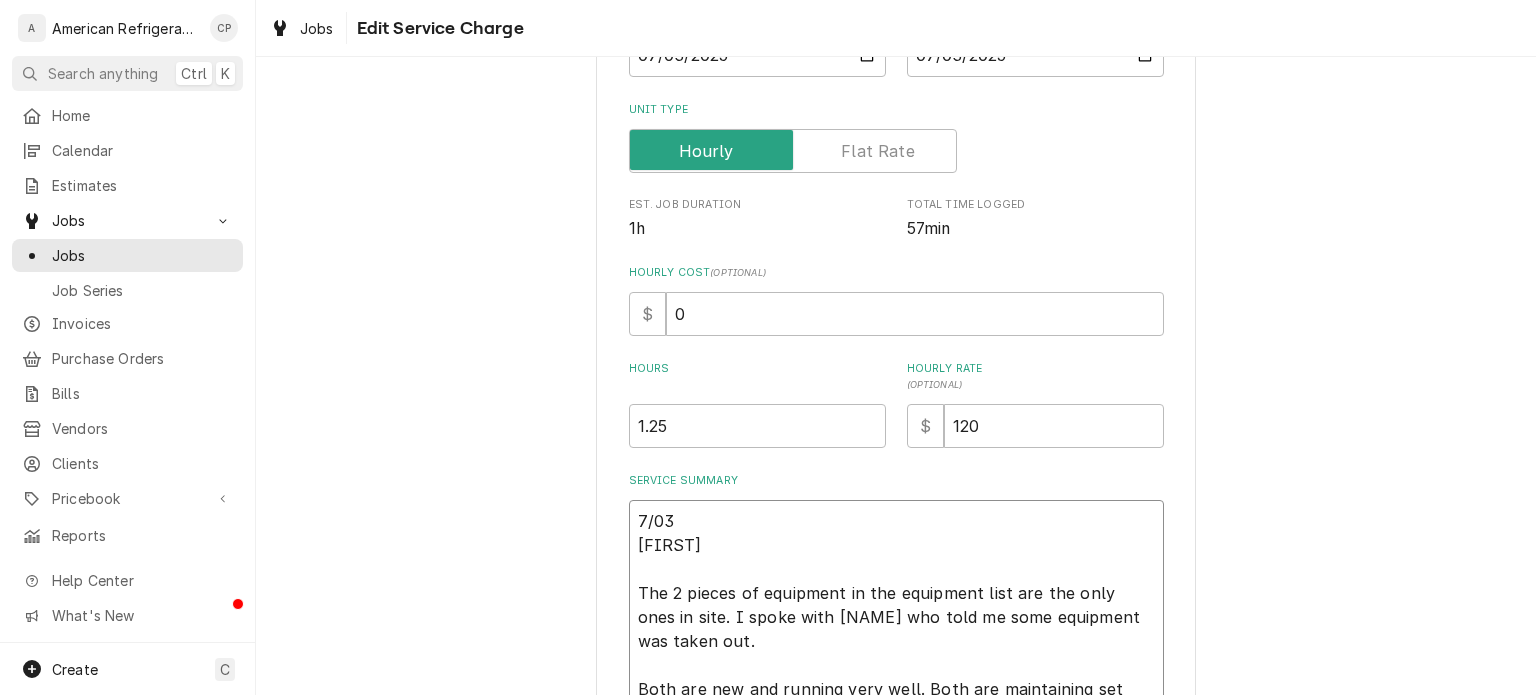 type on "x" 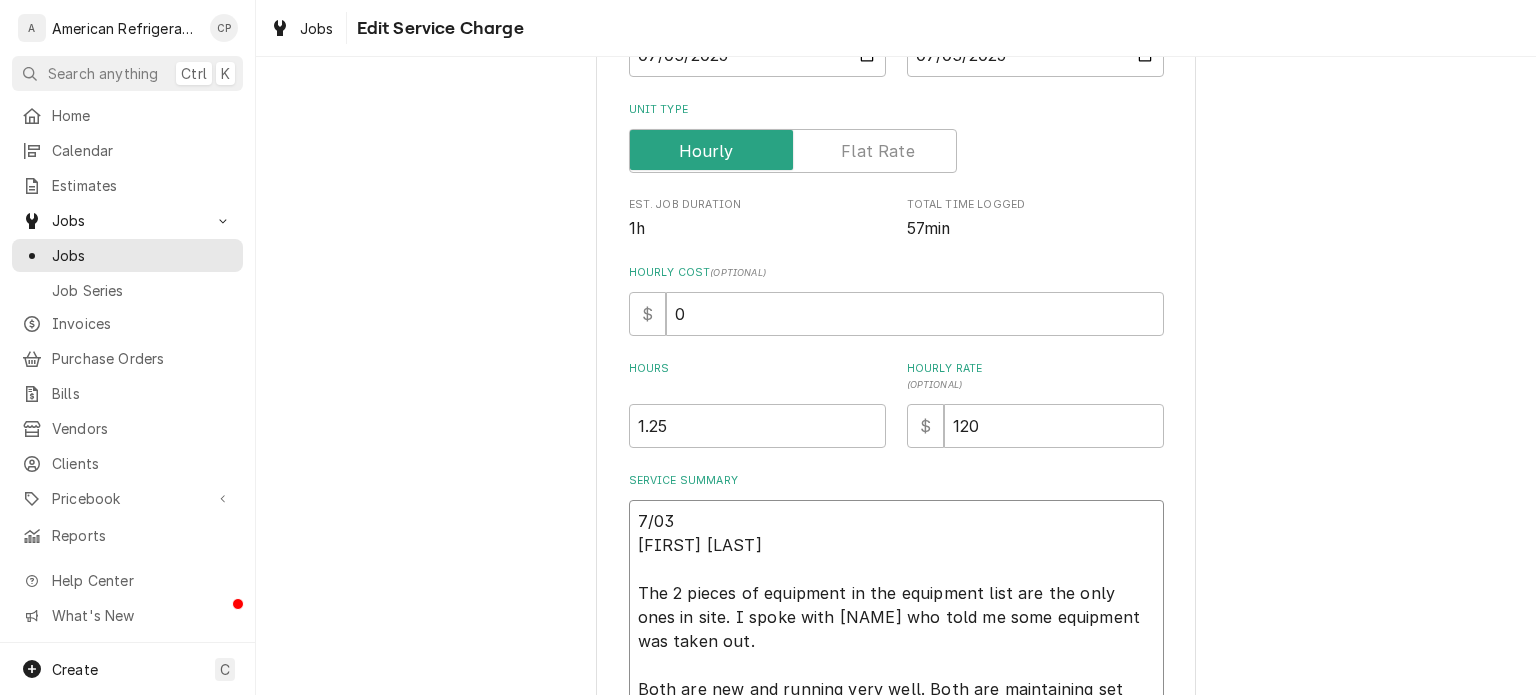 type on "7/03
[FIRST] [LAST]
The 2 pieces of equipment in the equipment list are the only ones in site. I spoke with [NAME] who told me some equipment was taken out.
Both are new and running very well. Both are maintaining set point at 35 degrees." 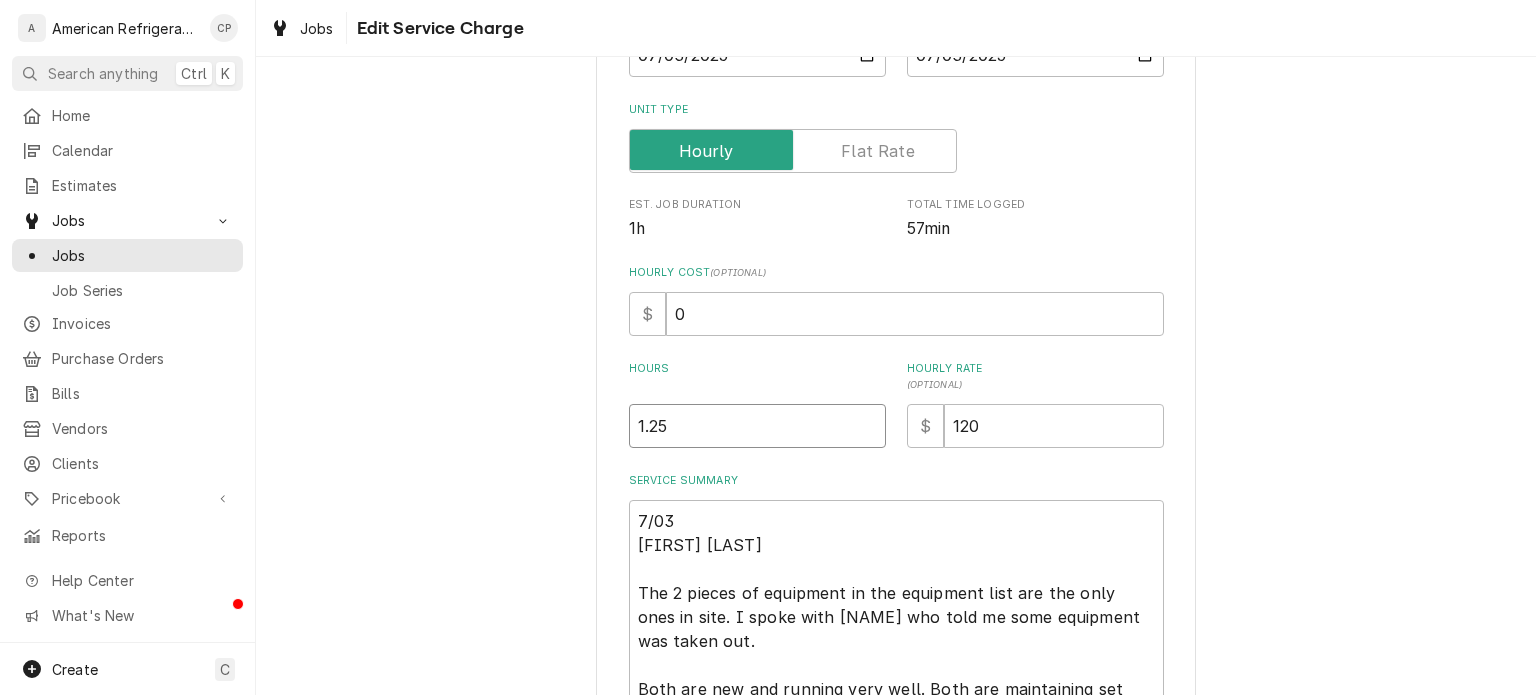 click on "1.25" at bounding box center (757, 426) 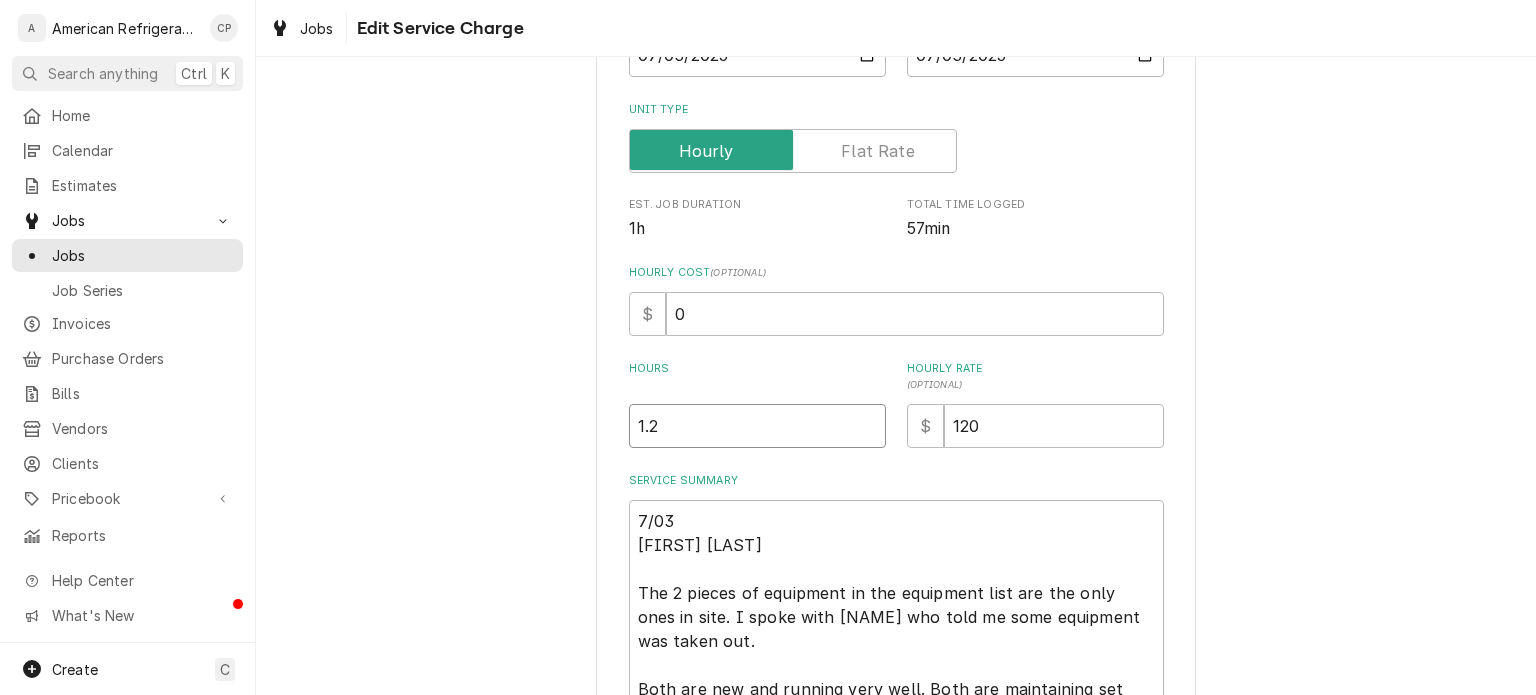 type on "x" 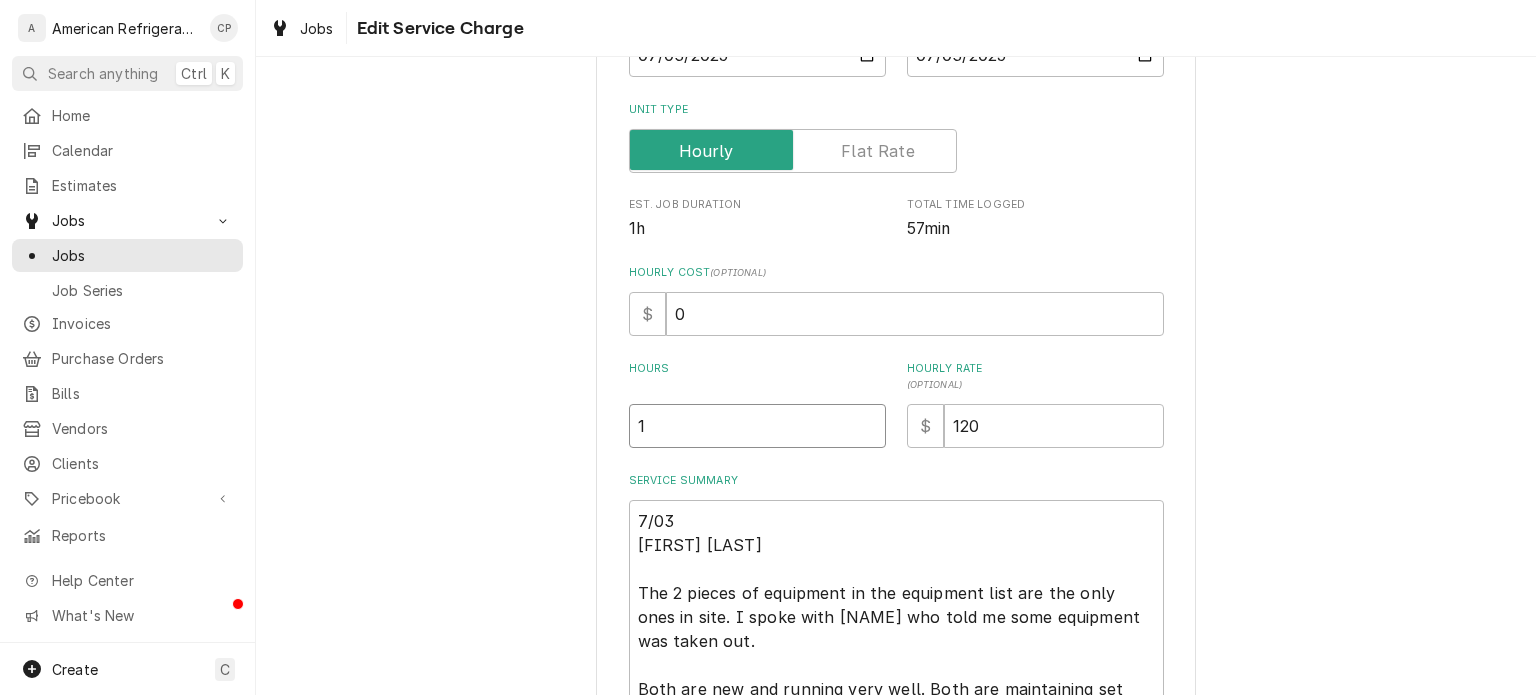 type on "x" 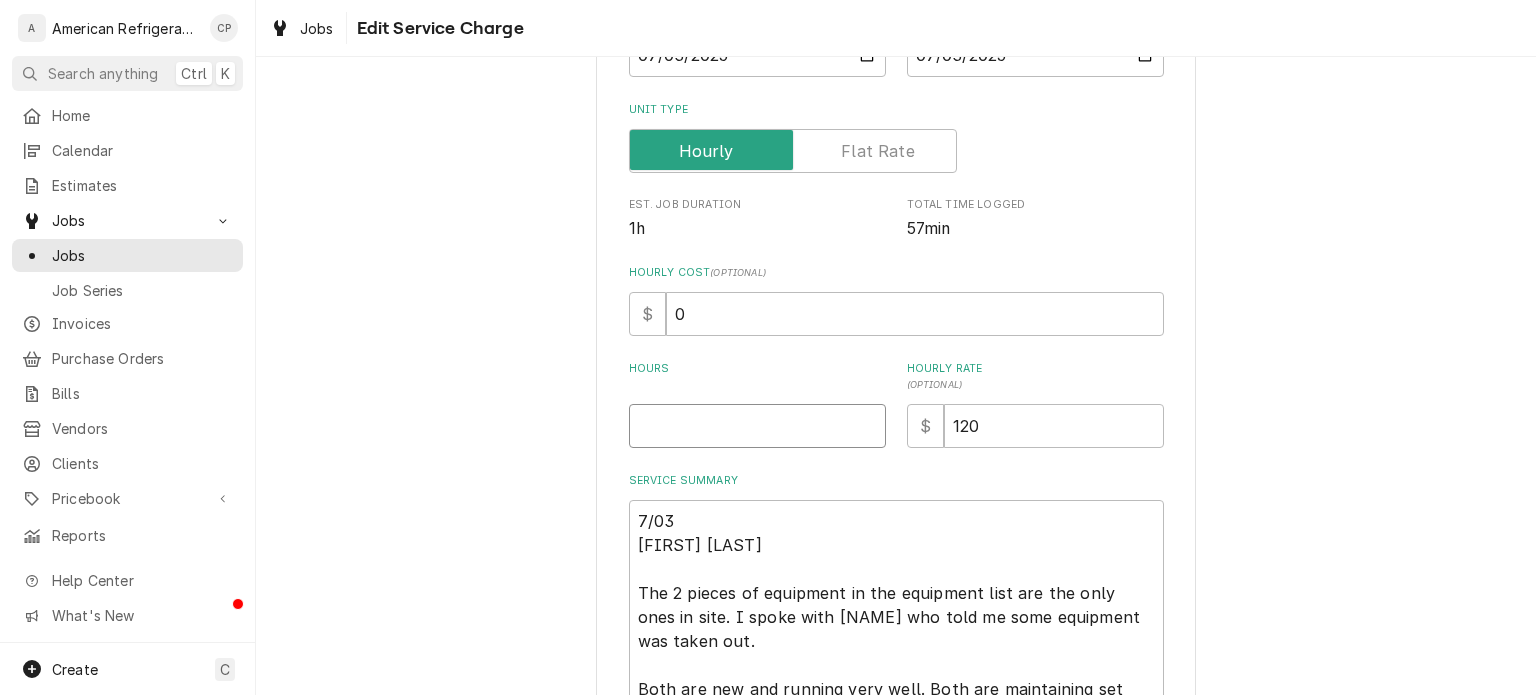 type on "x" 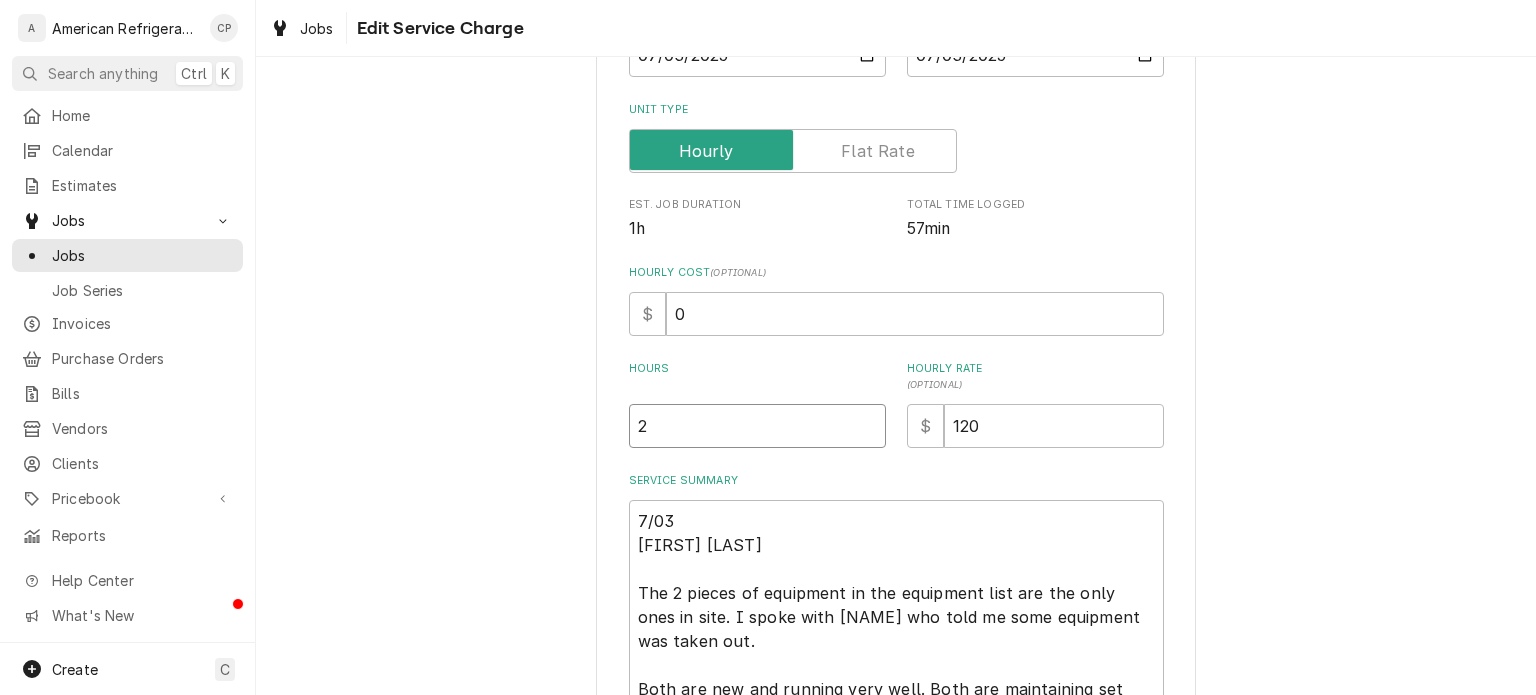 type on "x" 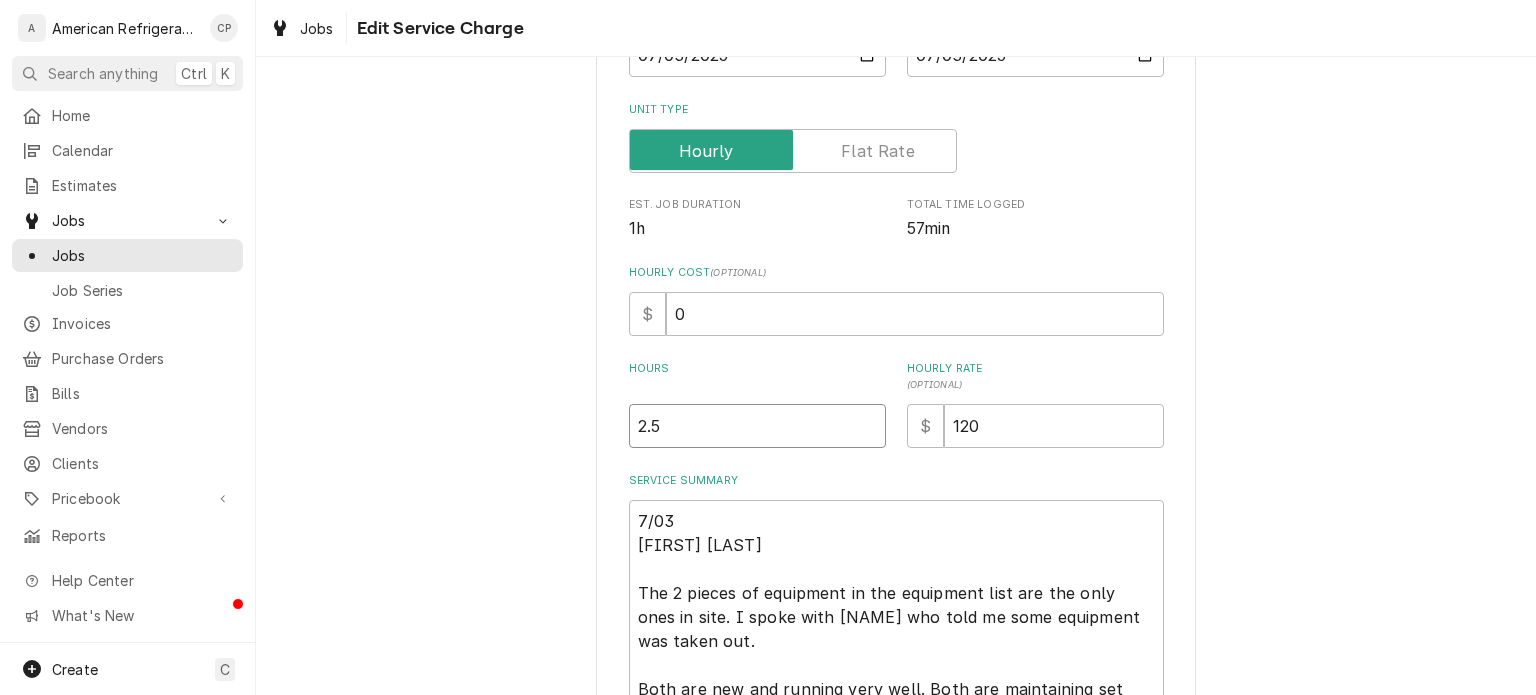 type on "2.5" 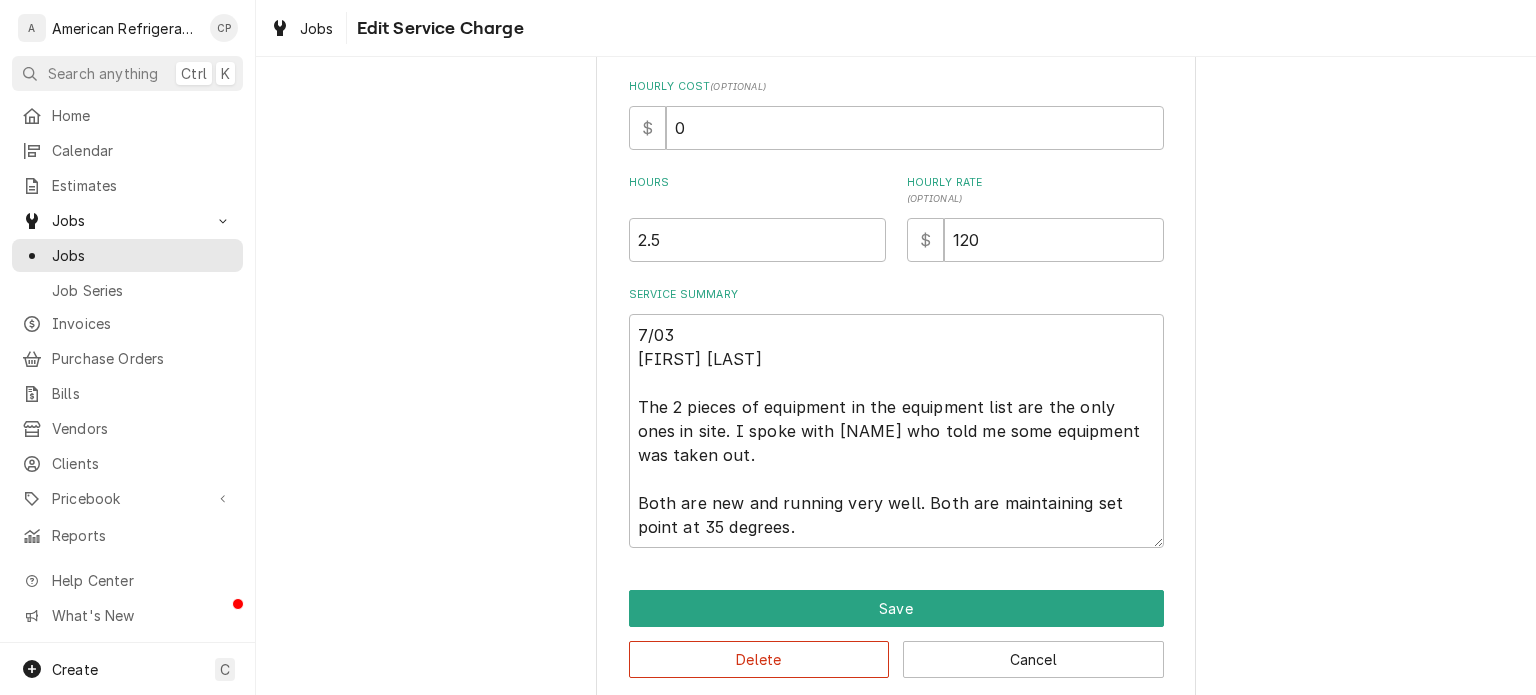 scroll, scrollTop: 477, scrollLeft: 0, axis: vertical 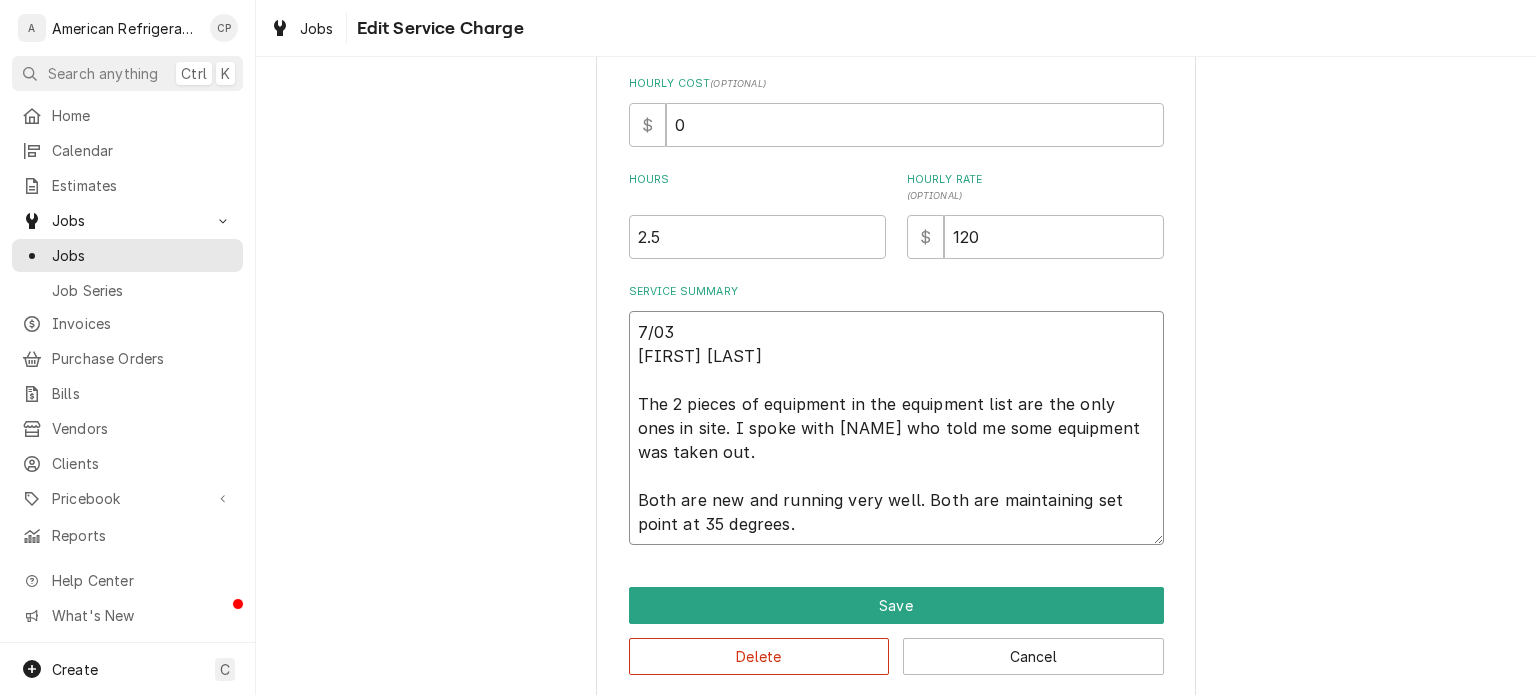 click on "7/03
Richard
The 2 pieces of equipment in the equipment list are the only ones in site. I spoke with frank who told me some equipment was taken out.
Both are new and running very well. Both are maintaining set point at 35 degrees." at bounding box center [896, 428] 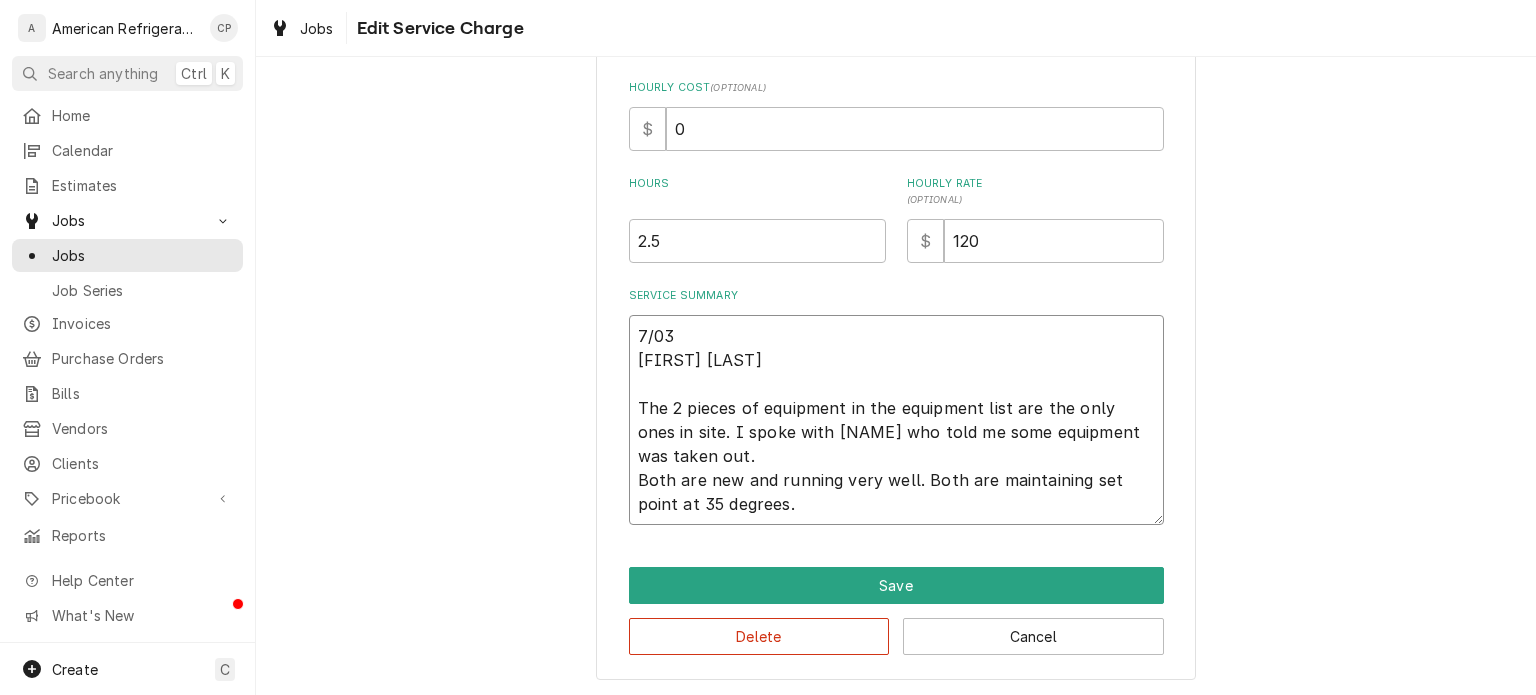 type on "x" 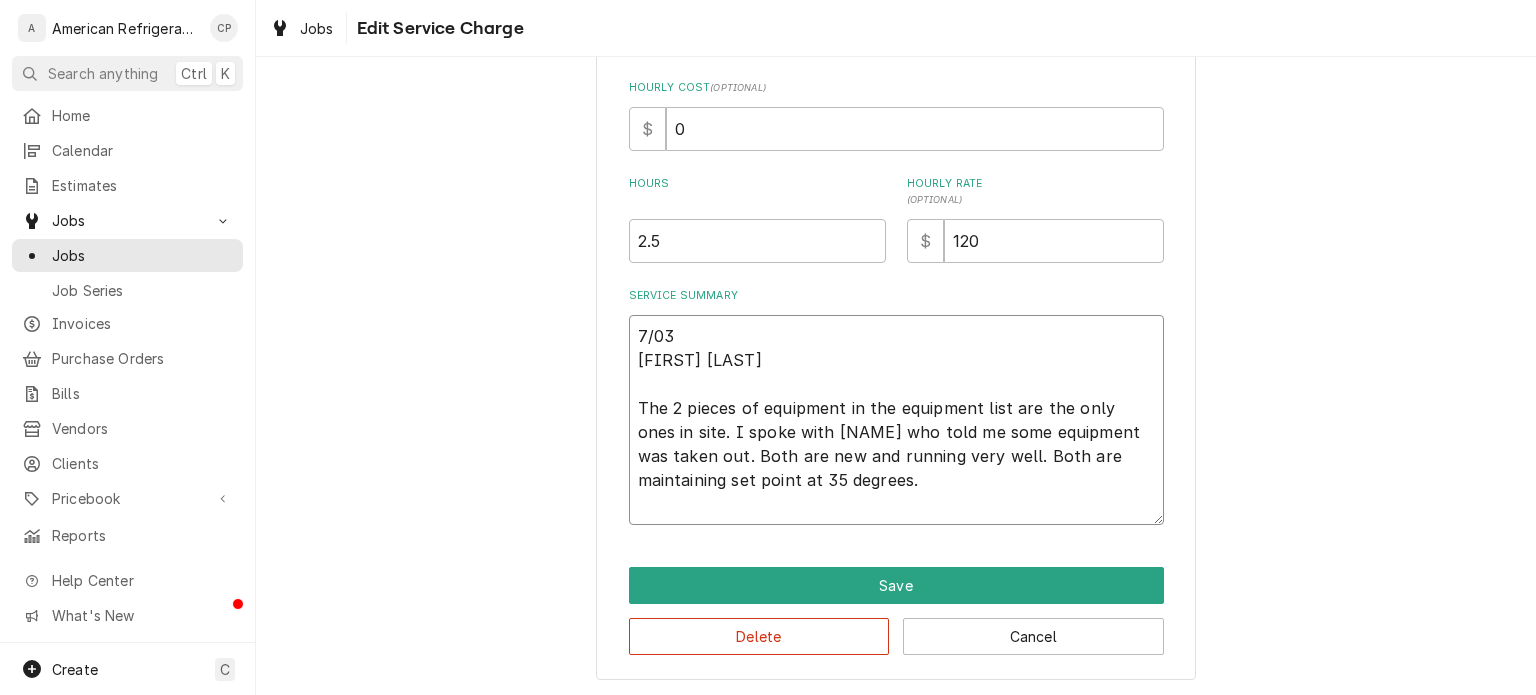 scroll, scrollTop: 449, scrollLeft: 0, axis: vertical 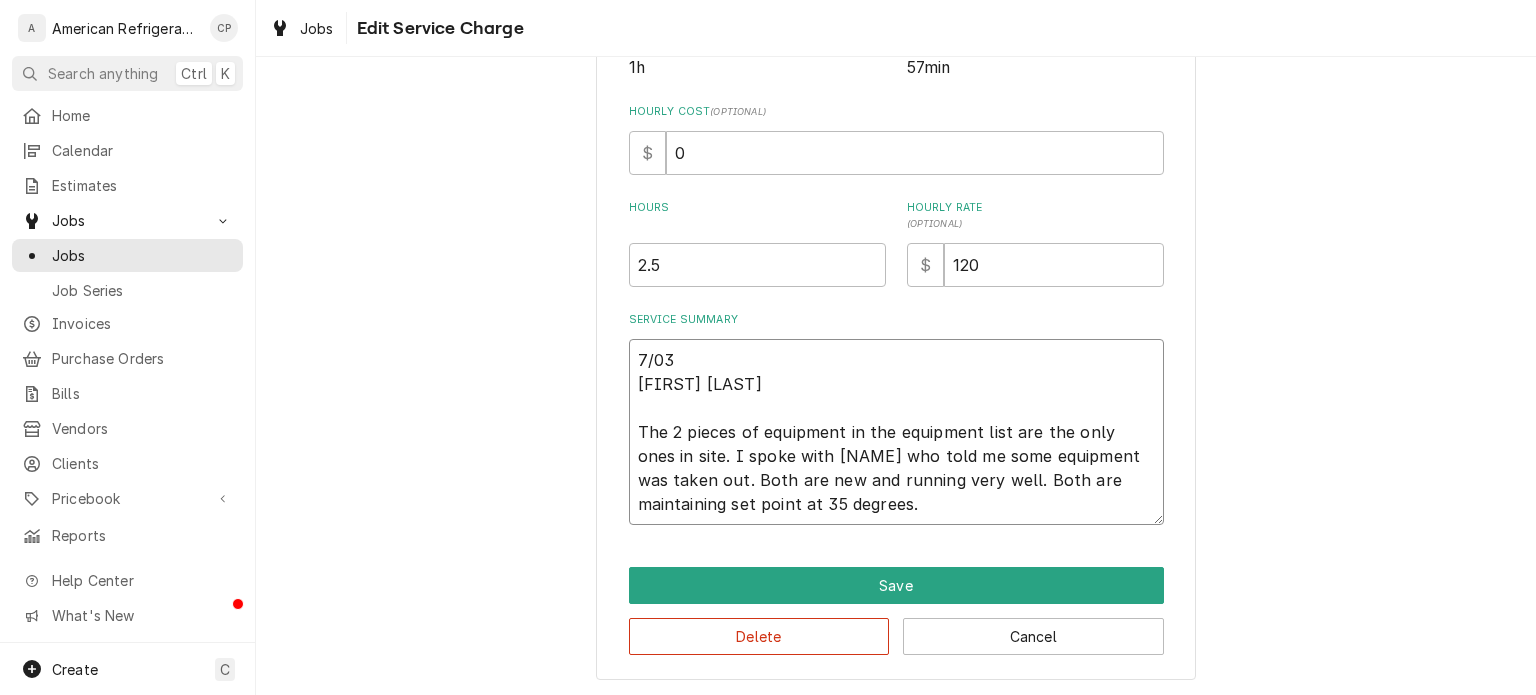 click on "7/03
Richard
The 2 pieces of equipment in the equipment list are the only ones in site. I spoke with frank who told me some equipment was taken out. Both are new and running very well. Both are maintaining set point at 35 degrees." at bounding box center [896, 432] 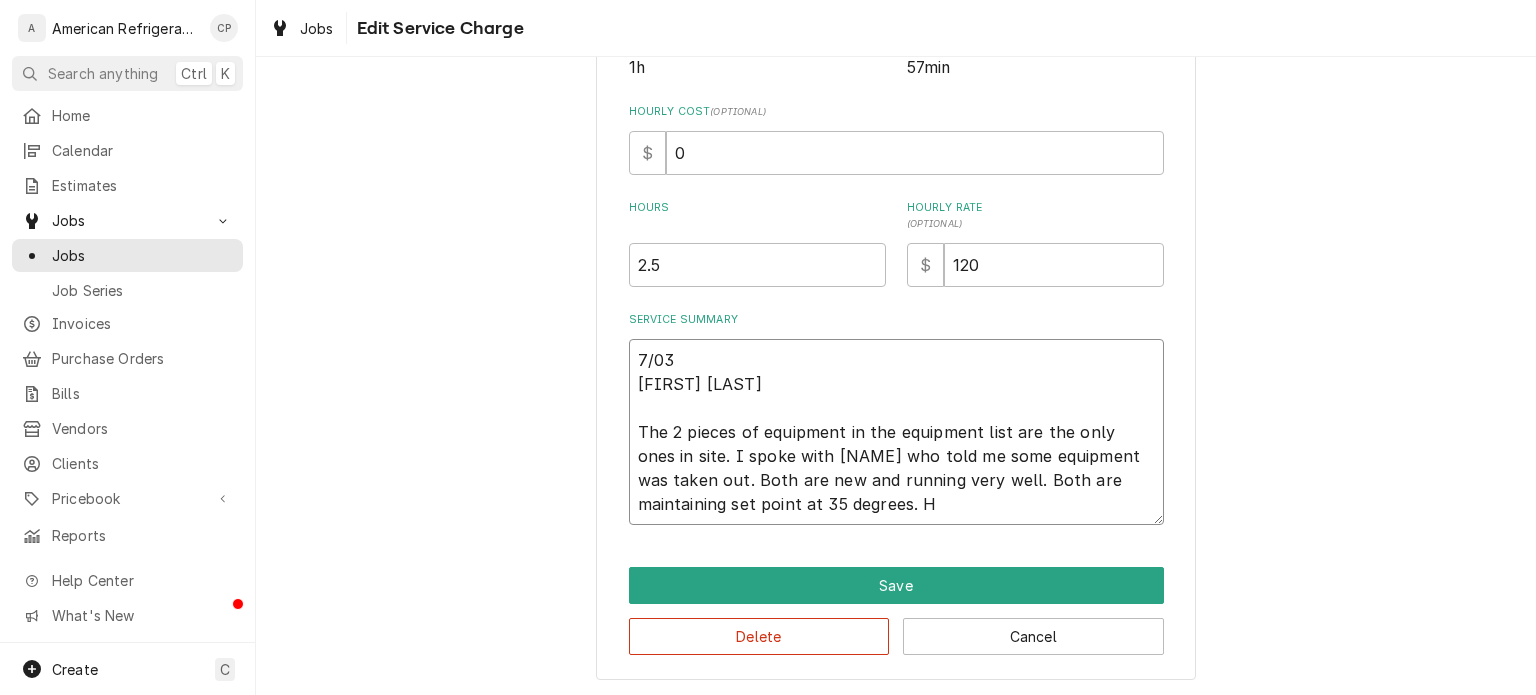 type on "x" 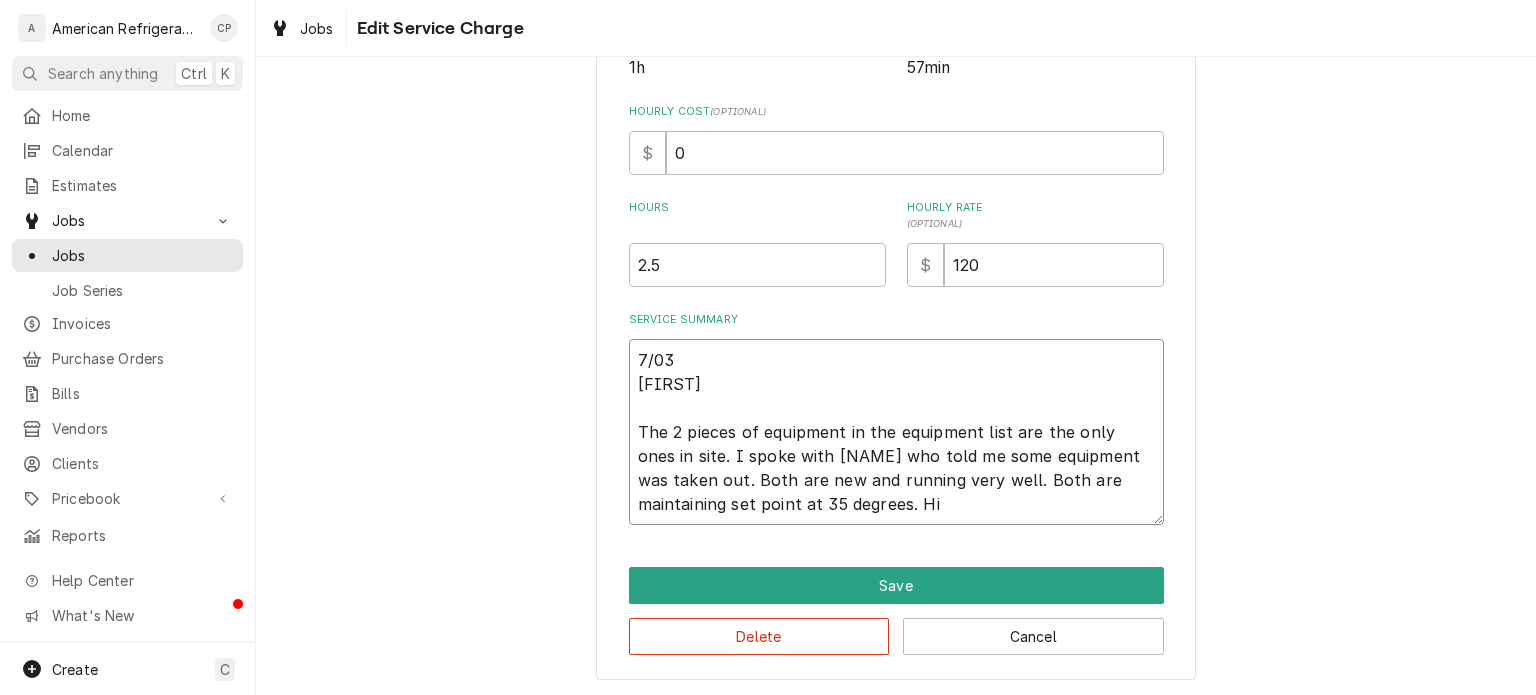 type on "x" 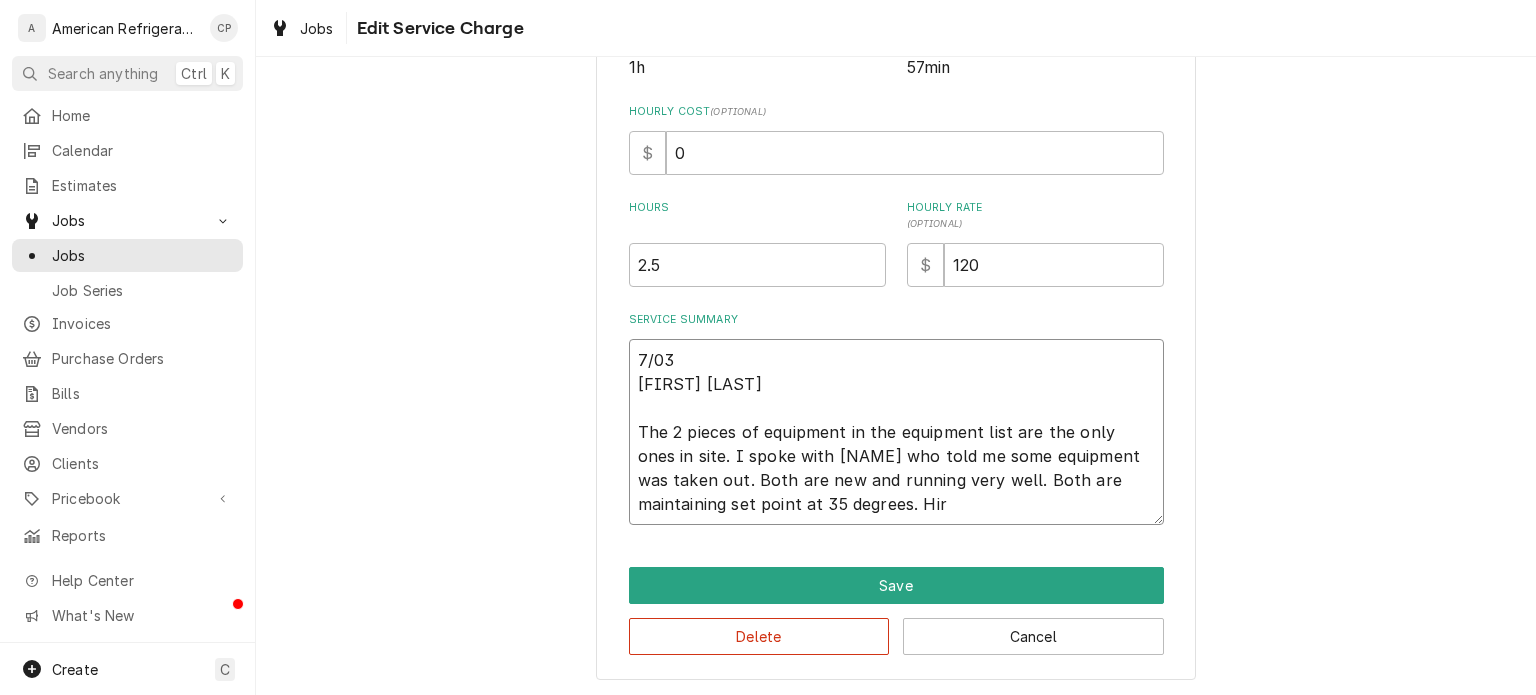 type on "x" 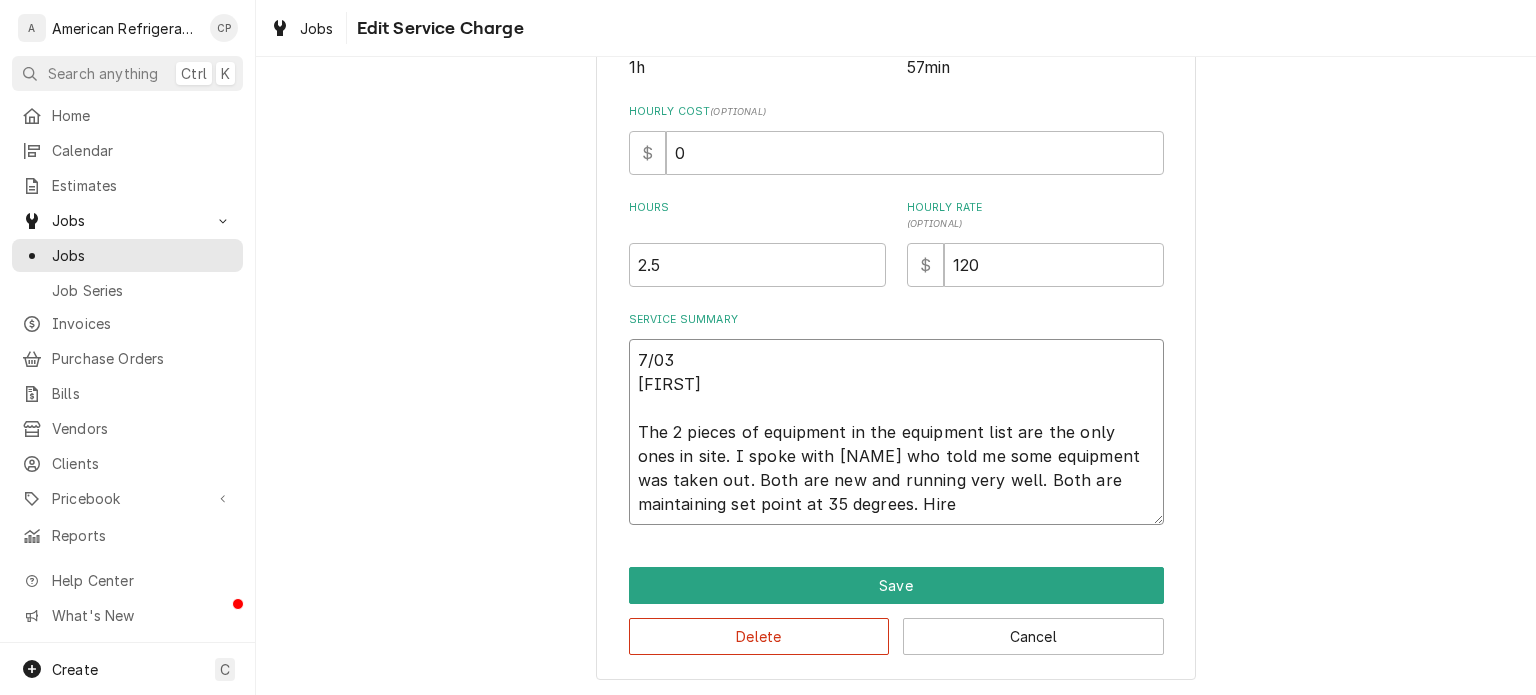 type on "7/03
Richard
The 2 pieces of equipment in the equipment list are the only ones in site. I spoke with frank who told me some equipment was taken out. Both are new and running very well. Both are maintaining set point at 35 degrees. Hired" 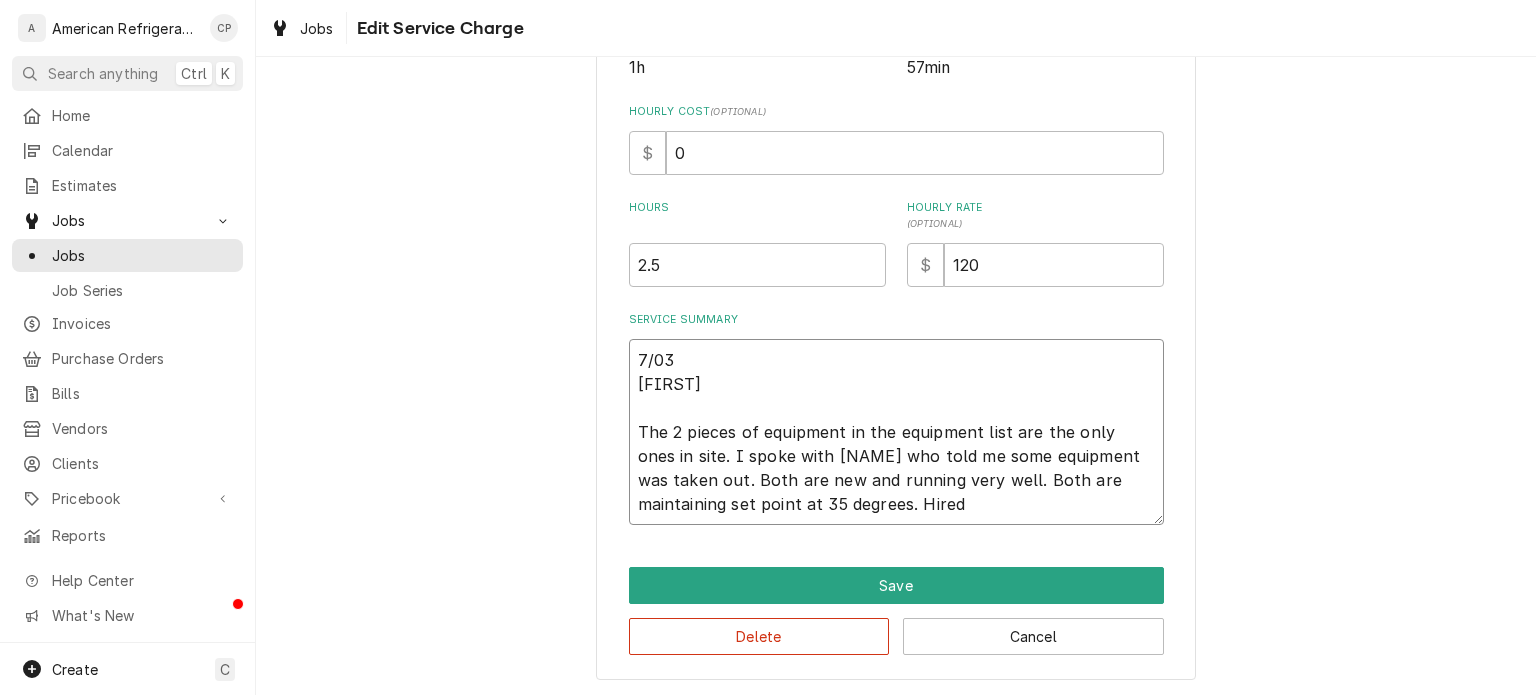 type on "x" 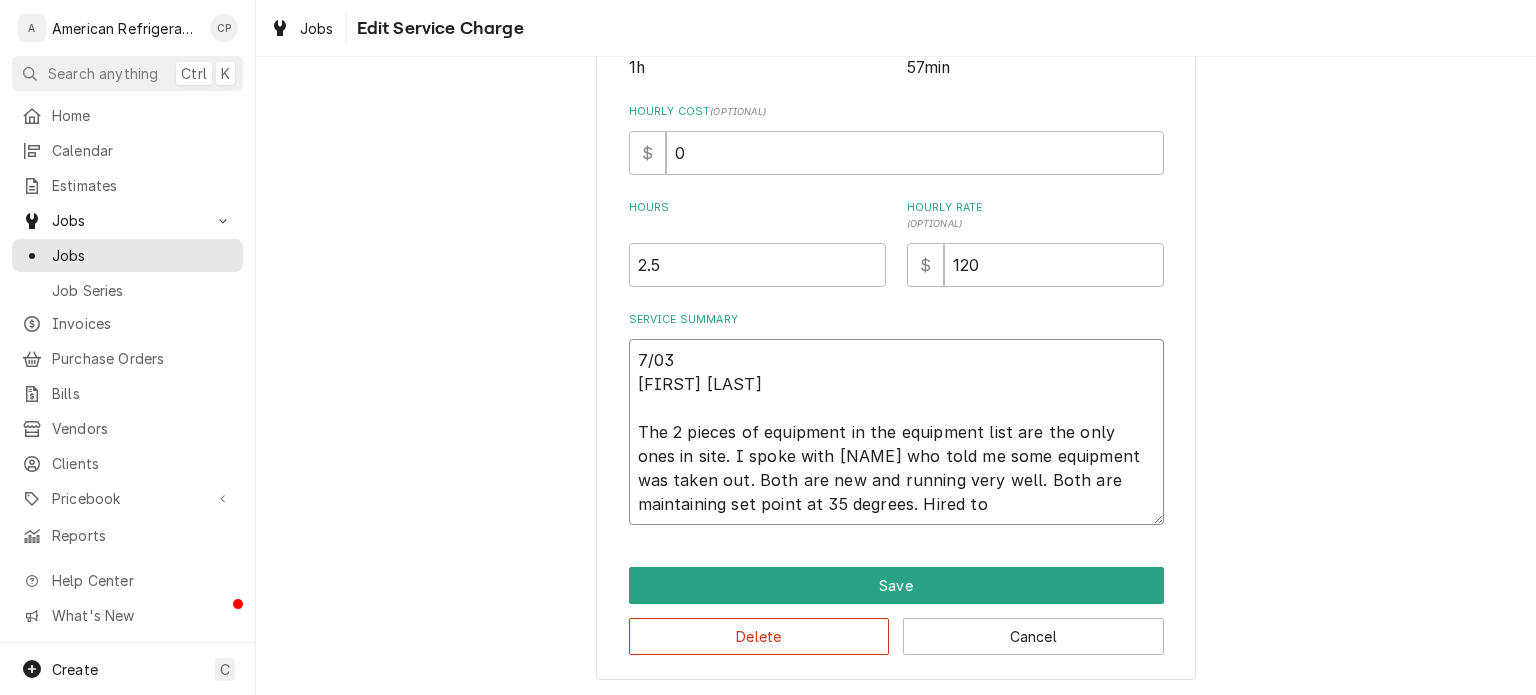 type on "x" 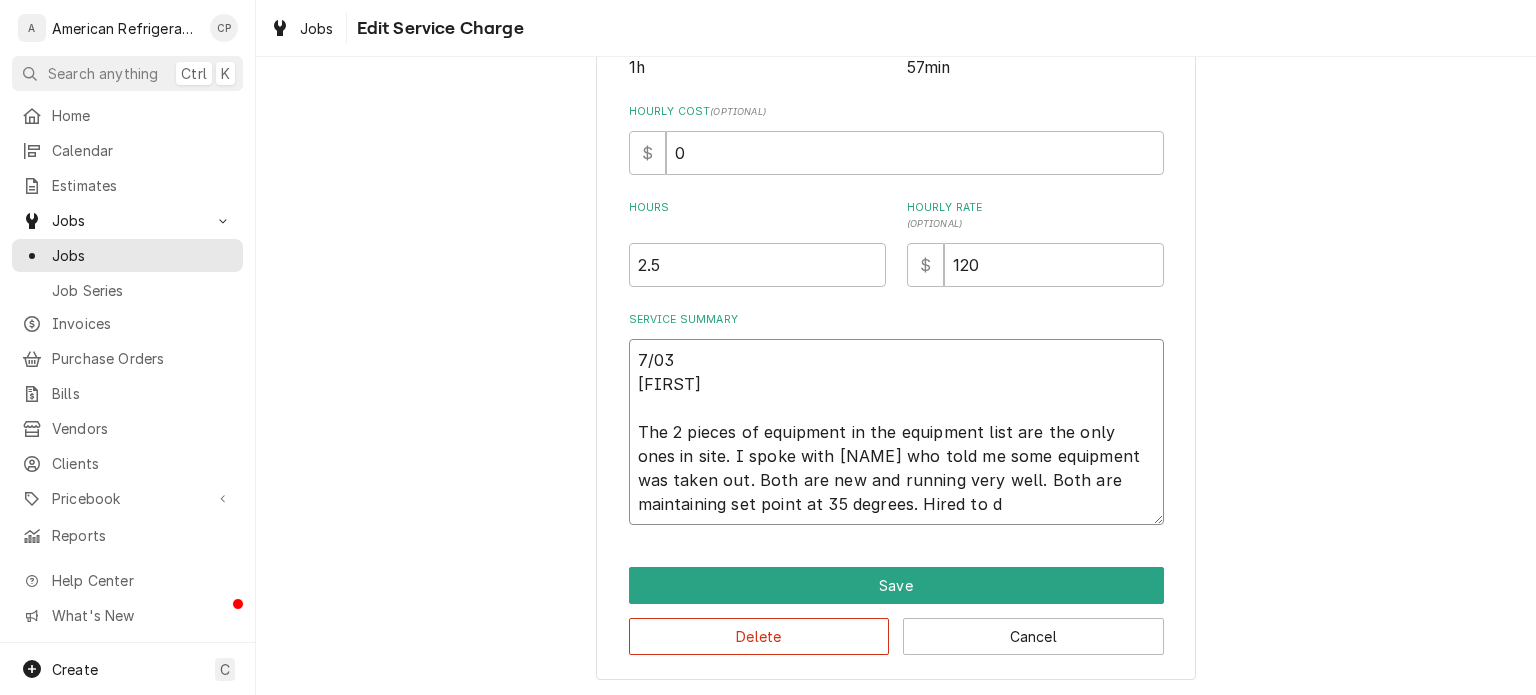 type on "x" 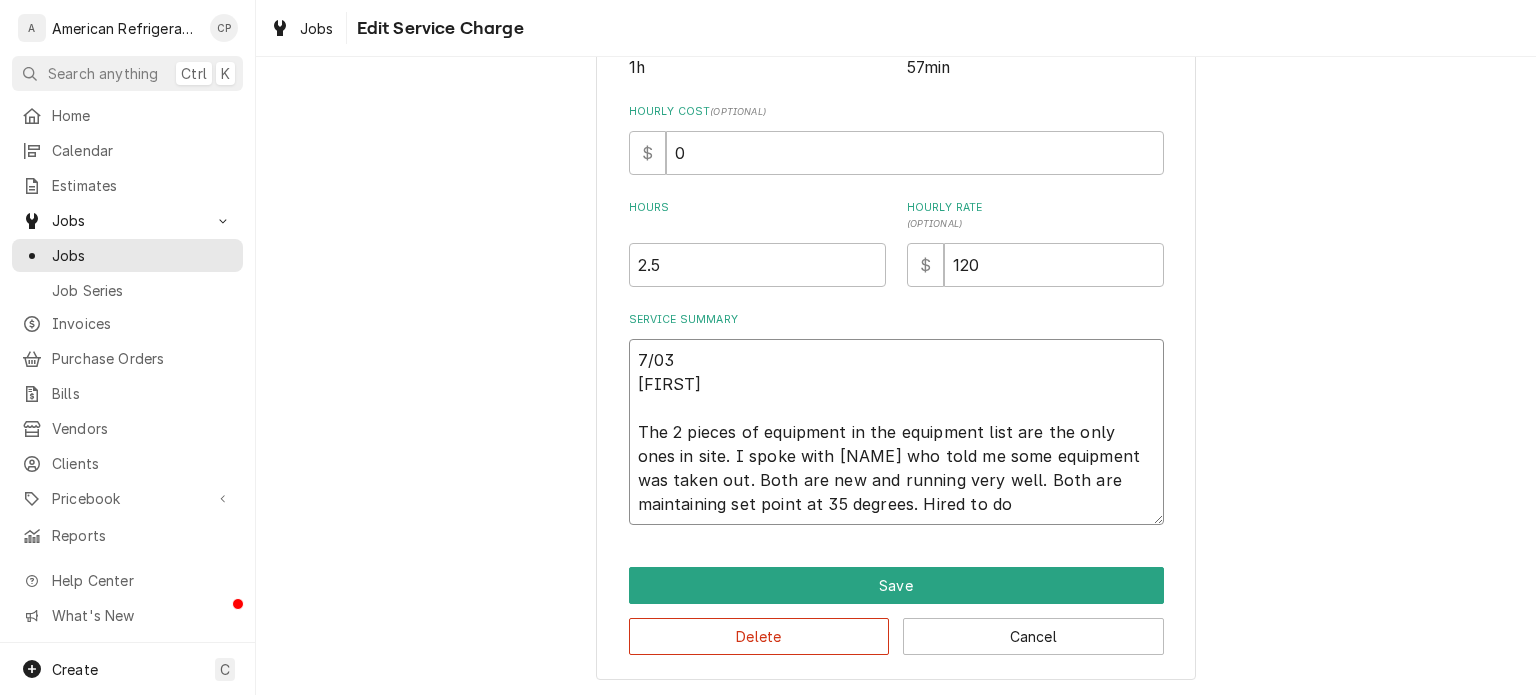 type on "x" 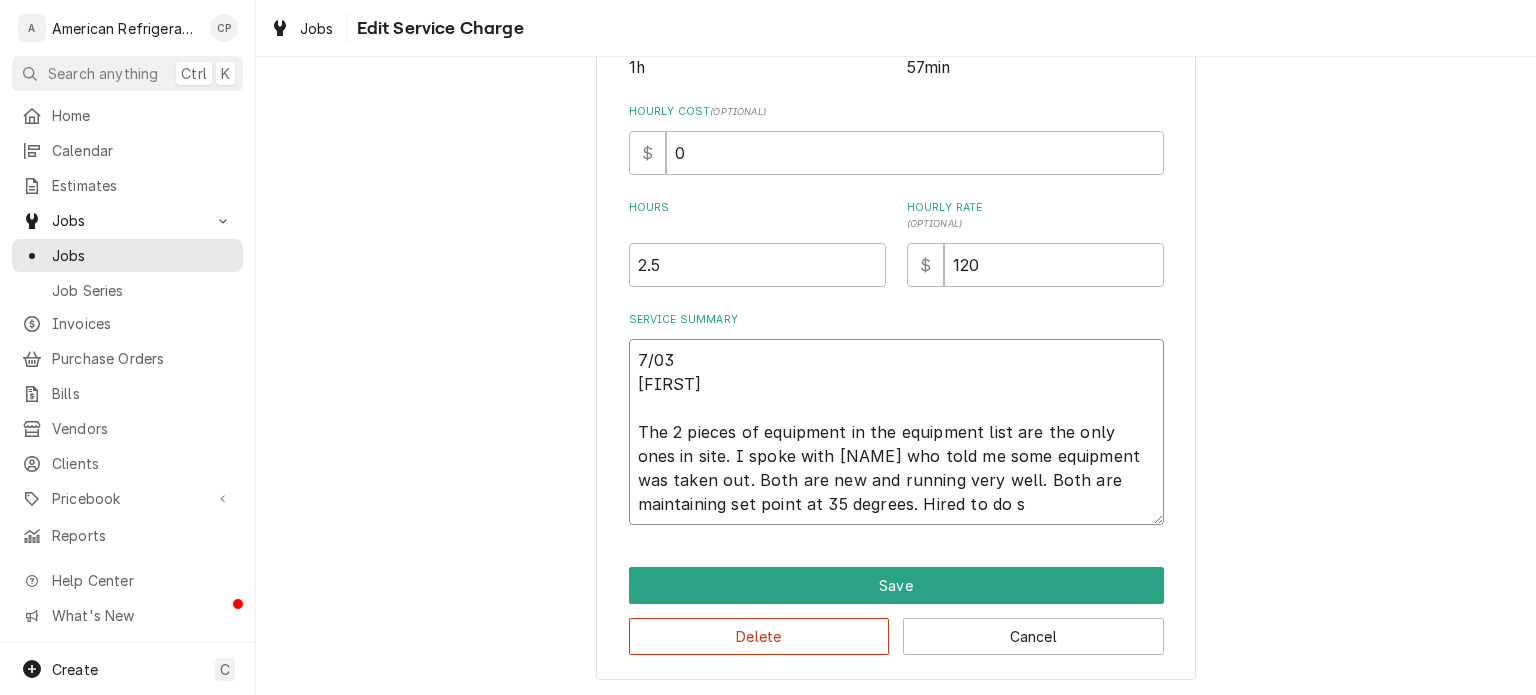 type on "x" 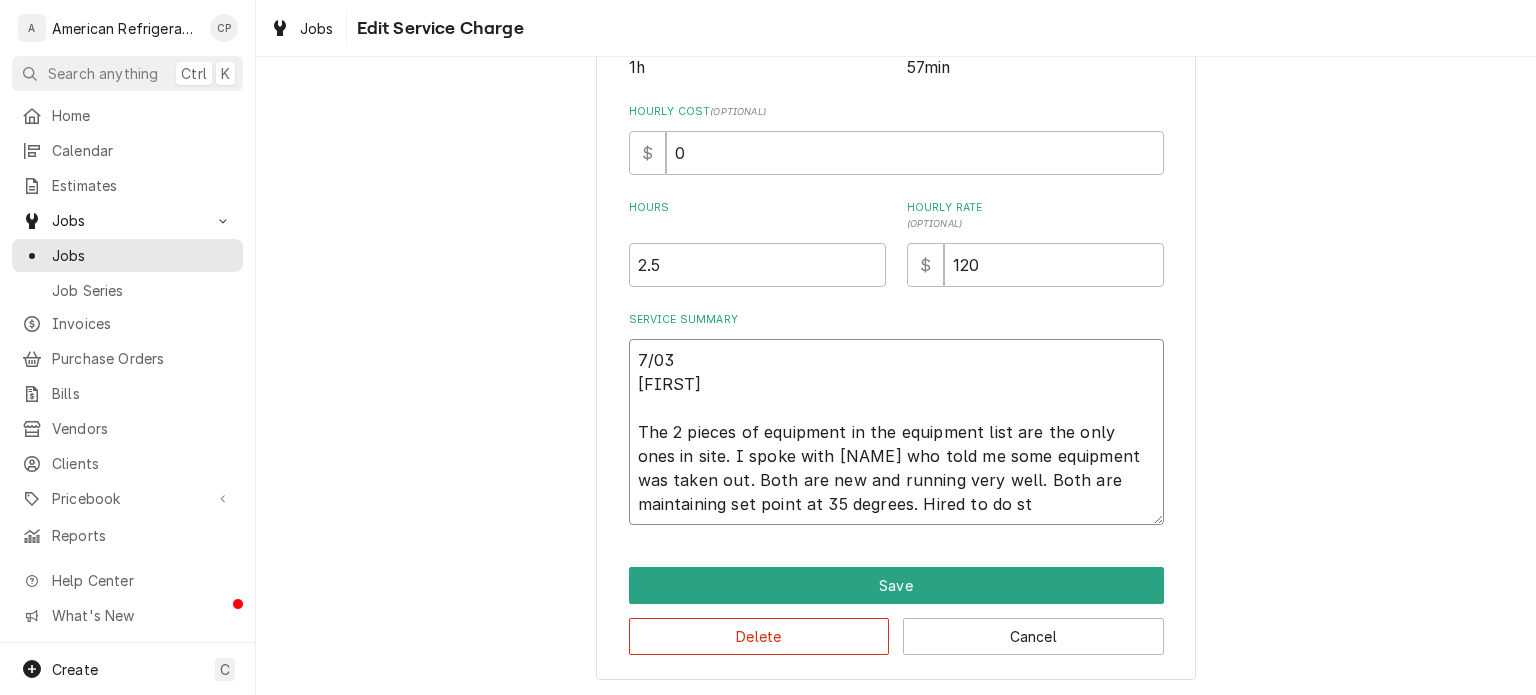 type on "x" 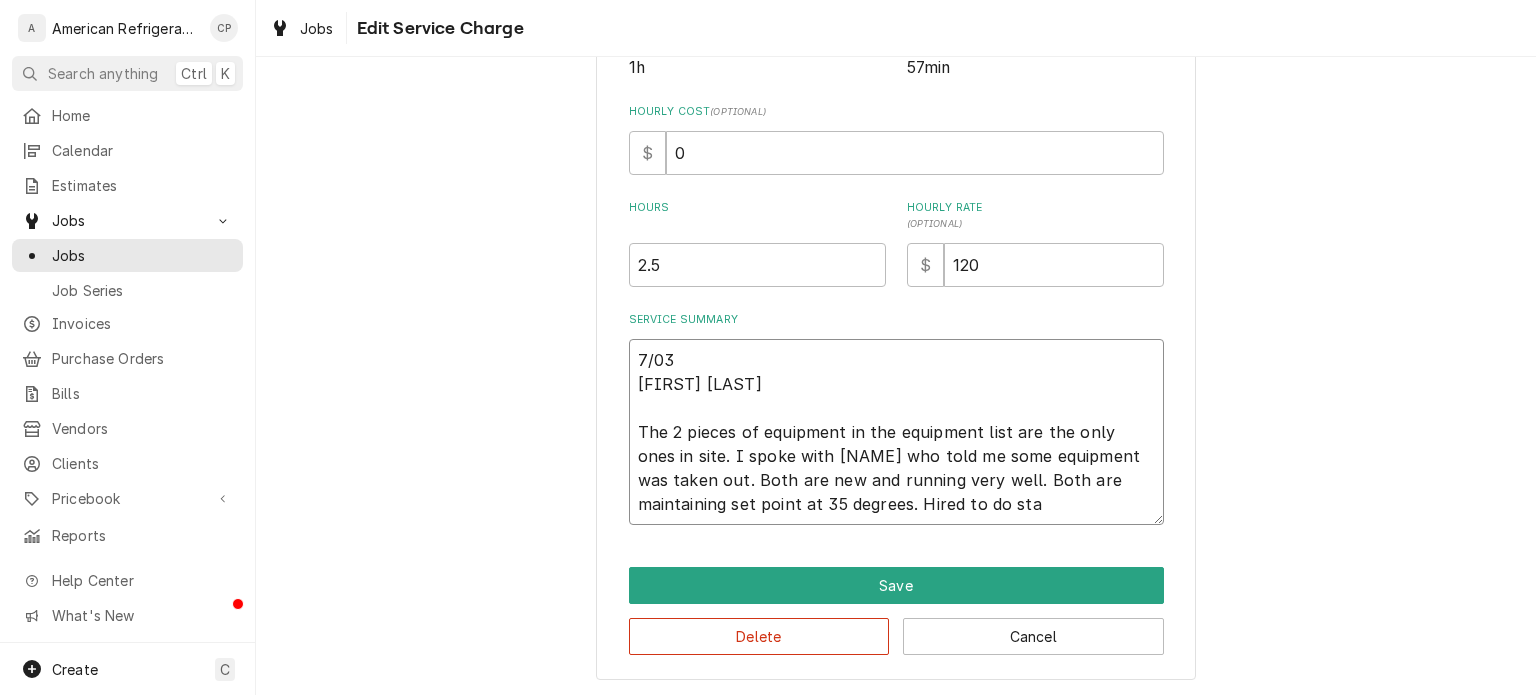 type on "7/03
Richard
The 2 pieces of equipment in the equipment list are the only ones in site. I spoke with frank who told me some equipment was taken out. Both are new and running very well. Both are maintaining set point at 35 degrees. Hired to do star" 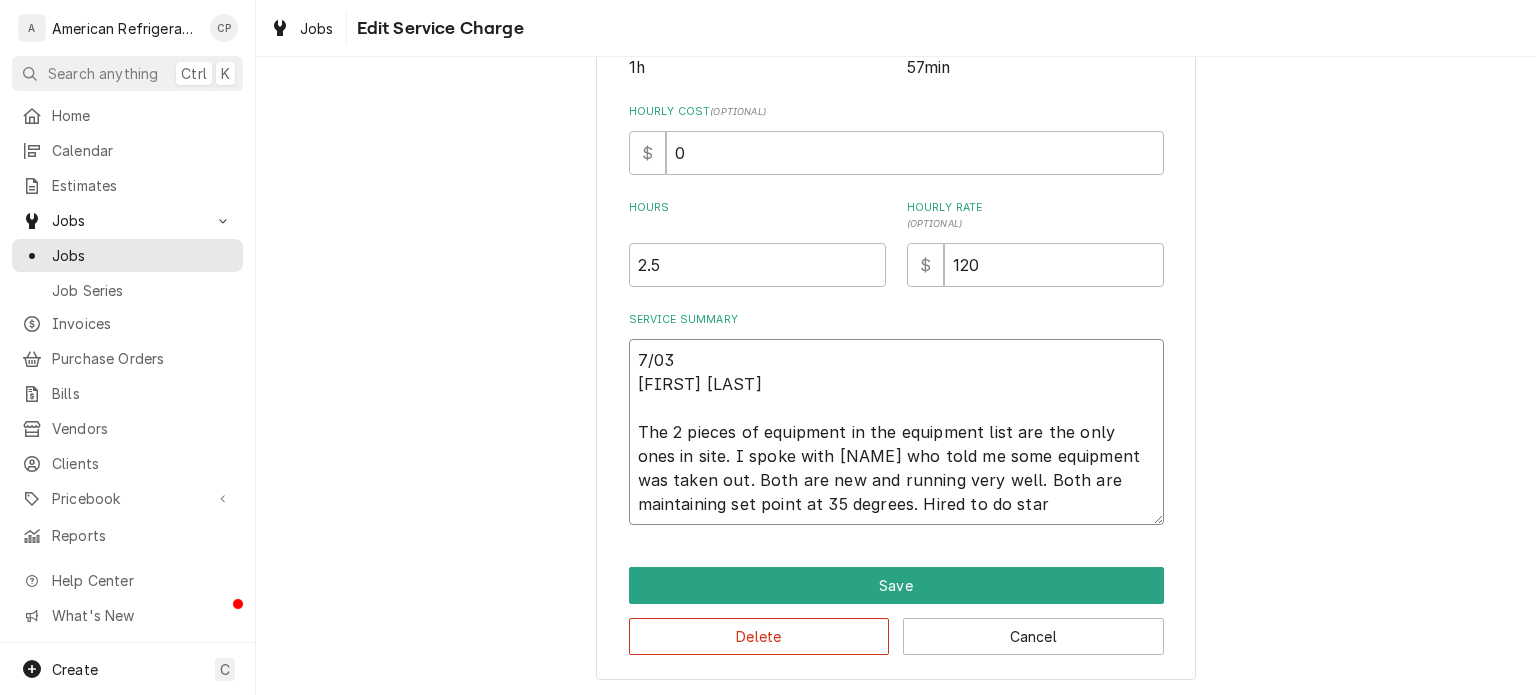 type on "x" 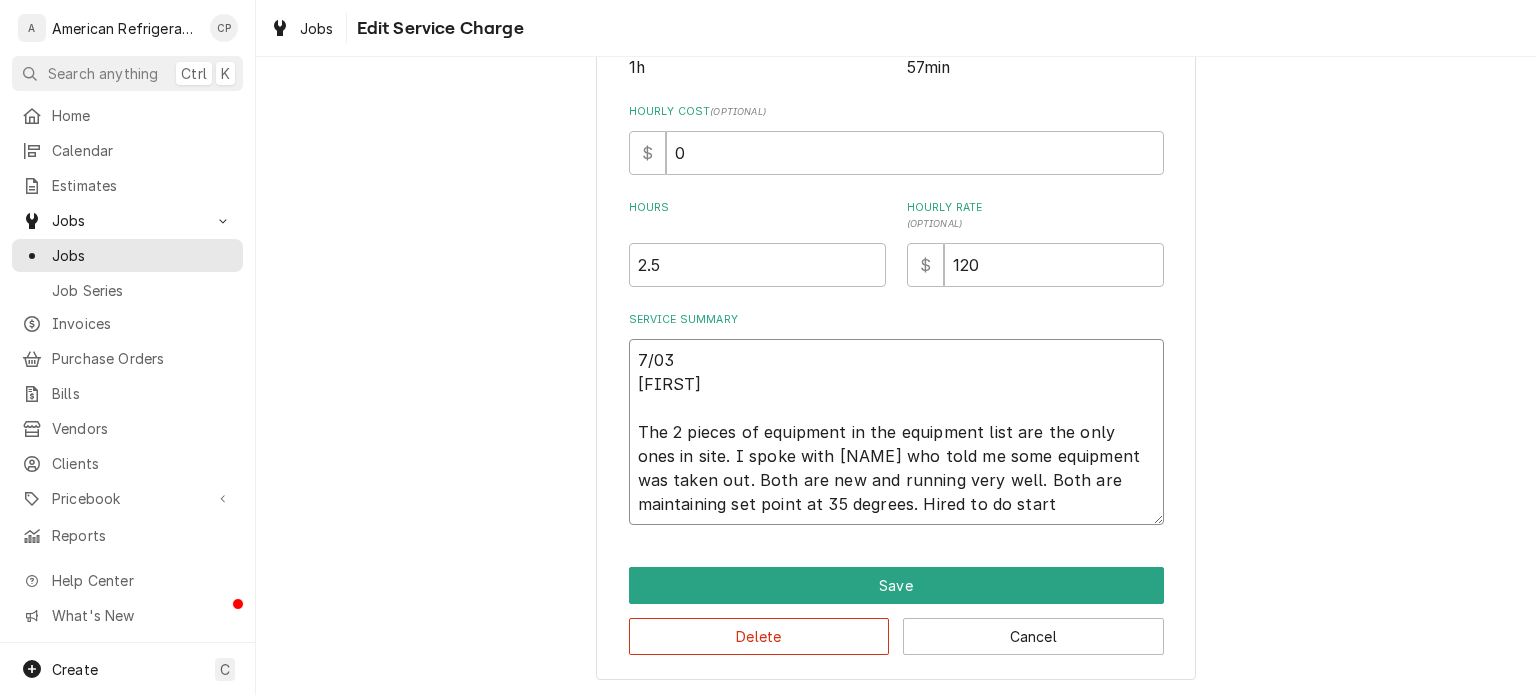 type on "x" 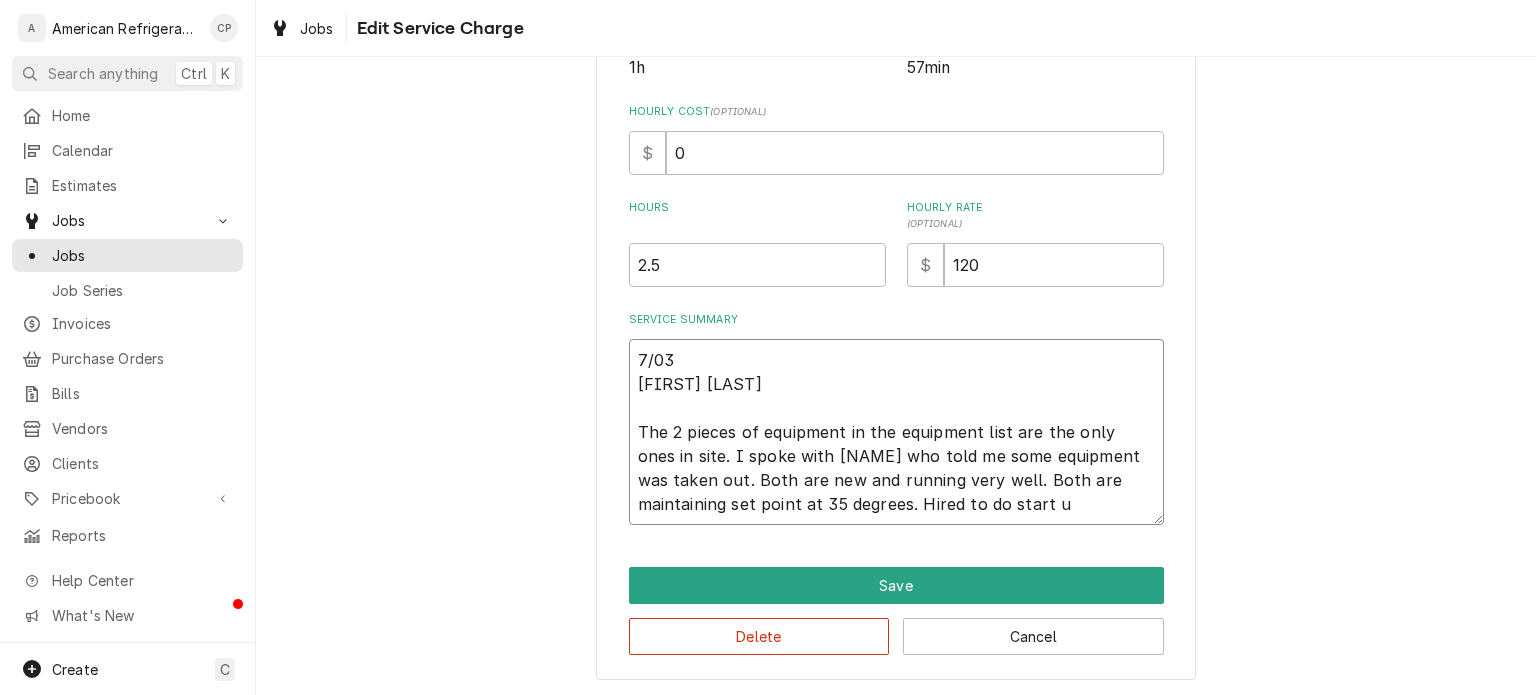 type on "7/03
Richard
The 2 pieces of equipment in the equipment list are the only ones in site. I spoke with frank who told me some equipment was taken out. Both are new and running very well. Both are maintaining set point at 35 degrees. Hired to do start up" 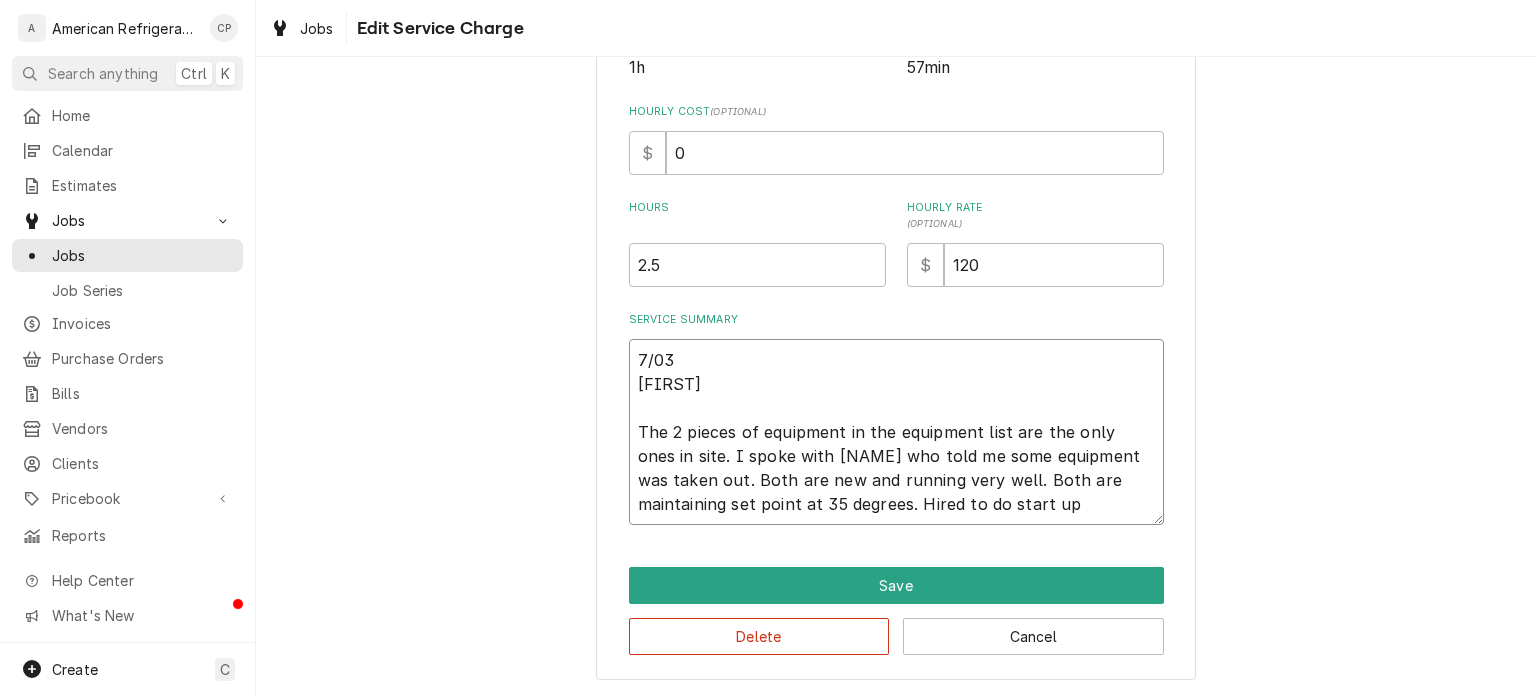 type on "x" 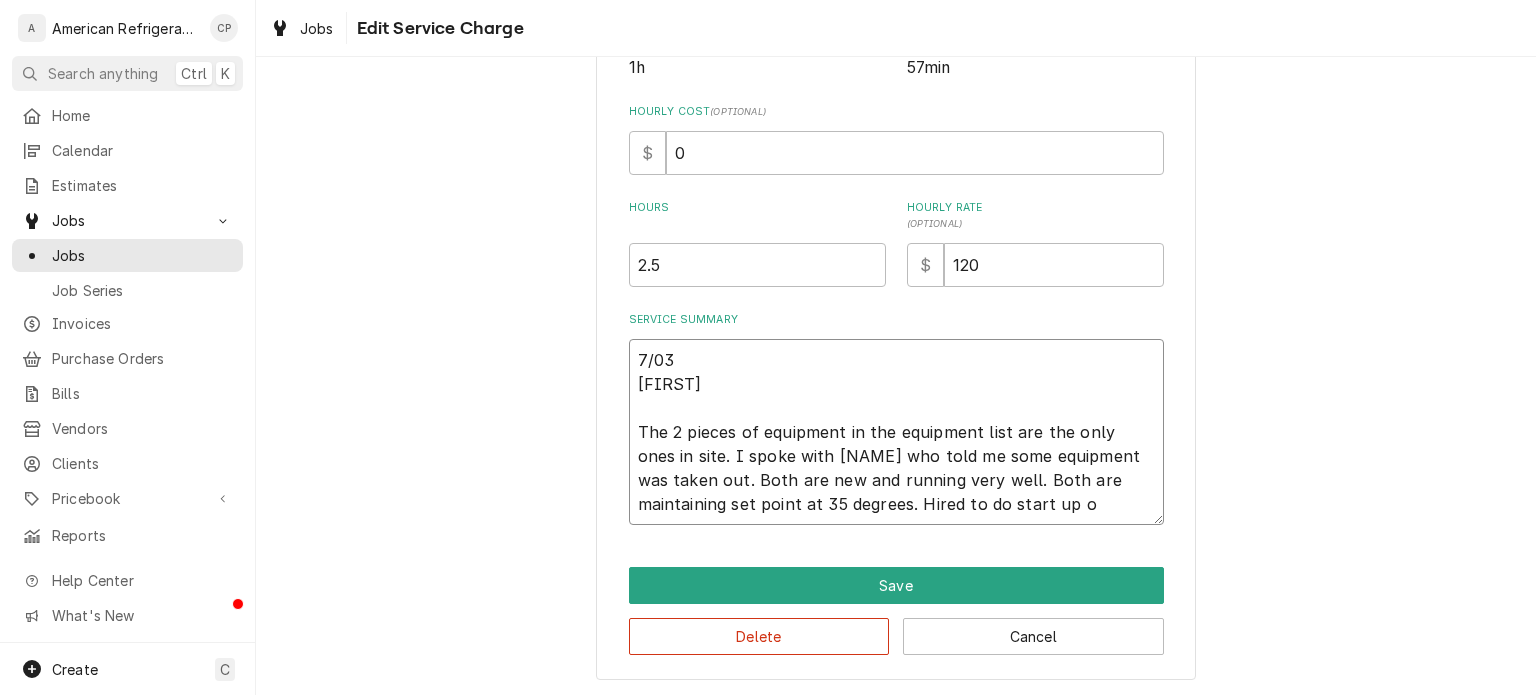type on "x" 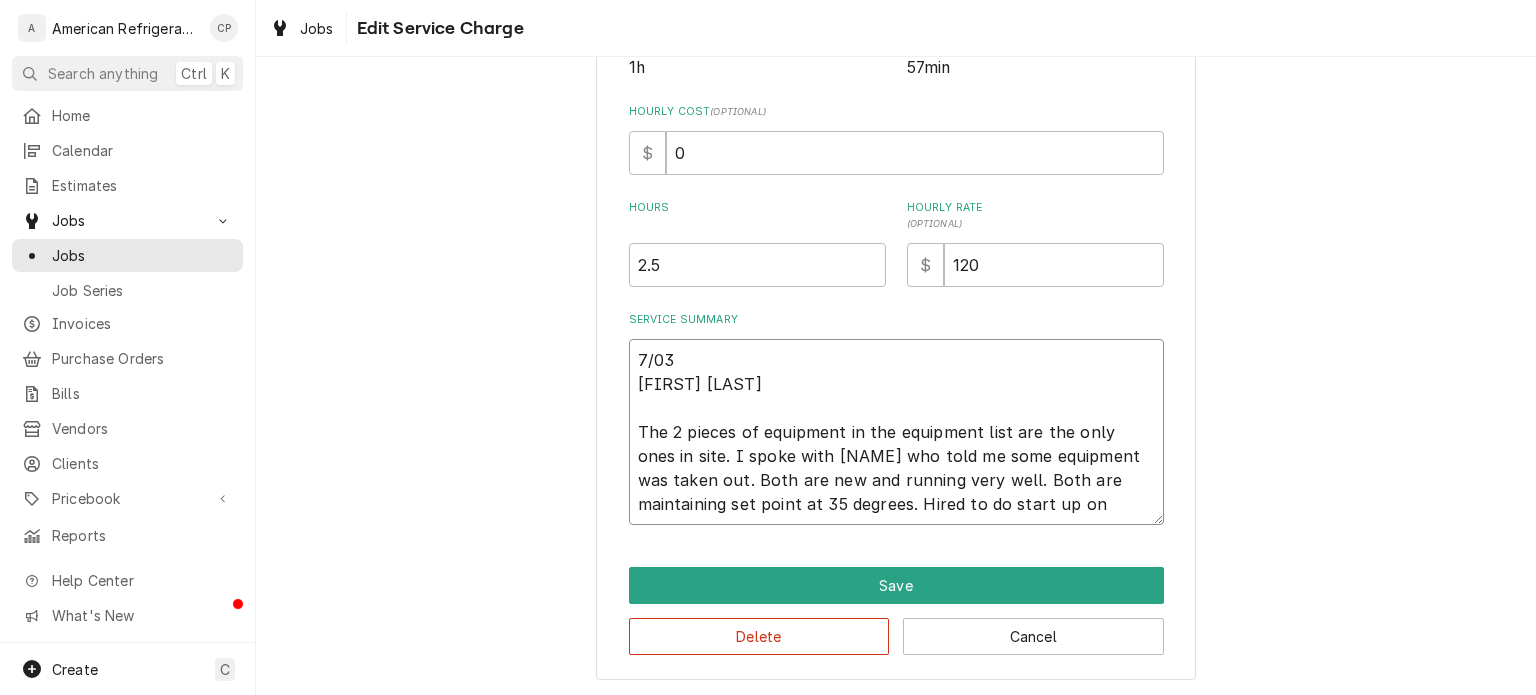 type on "x" 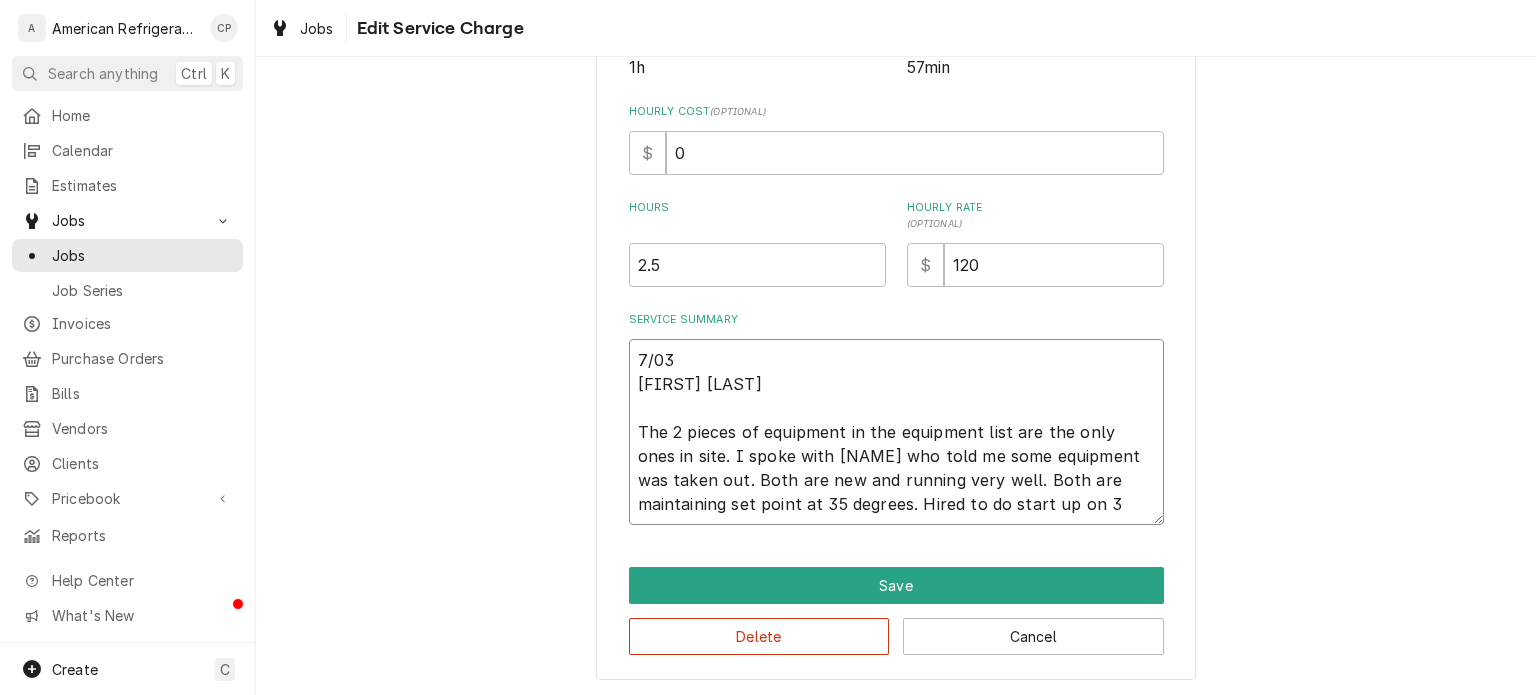 type on "7/03
Richard
The 2 pieces of equipment in the equipment list are the only ones in site. I spoke with frank who told me some equipment was taken out. Both are new and running very well. Both are maintaining set point at 35 degrees. Hired to do start up on 3" 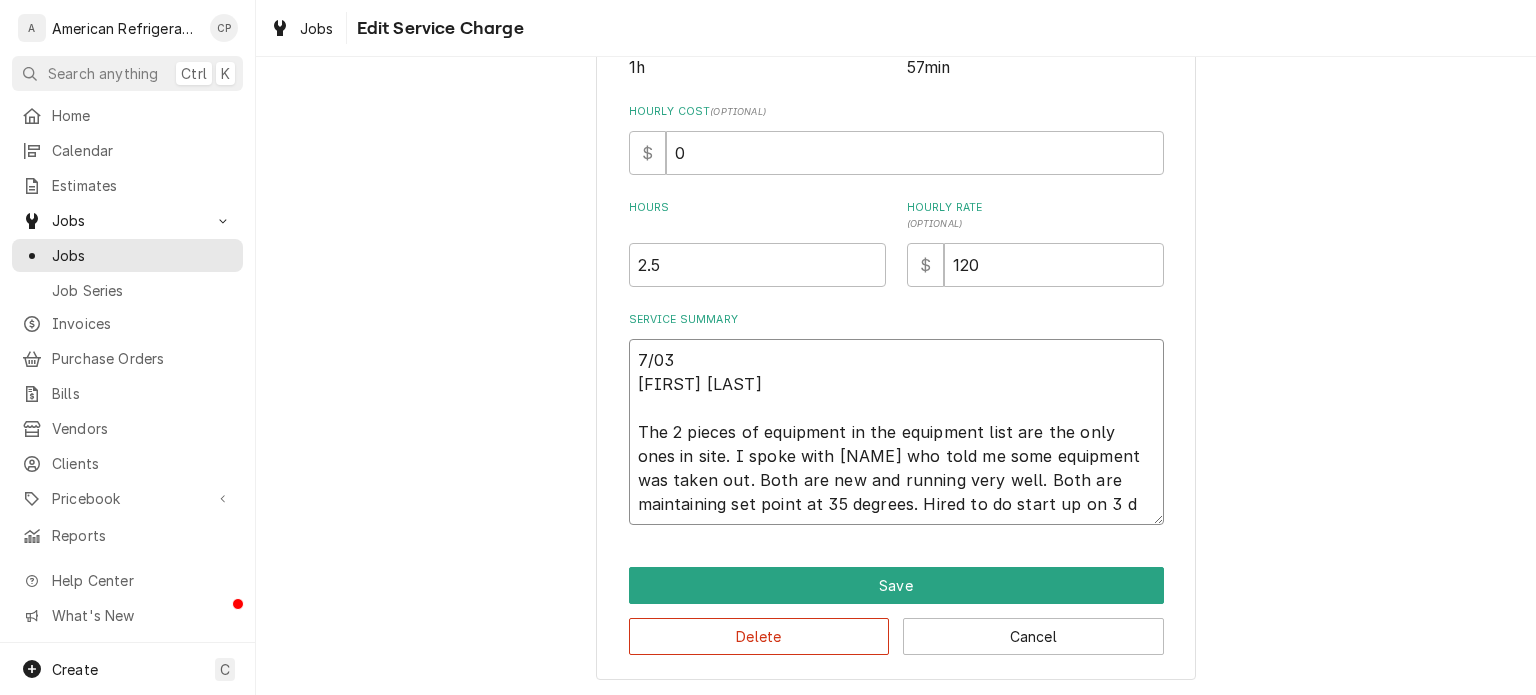 type on "x" 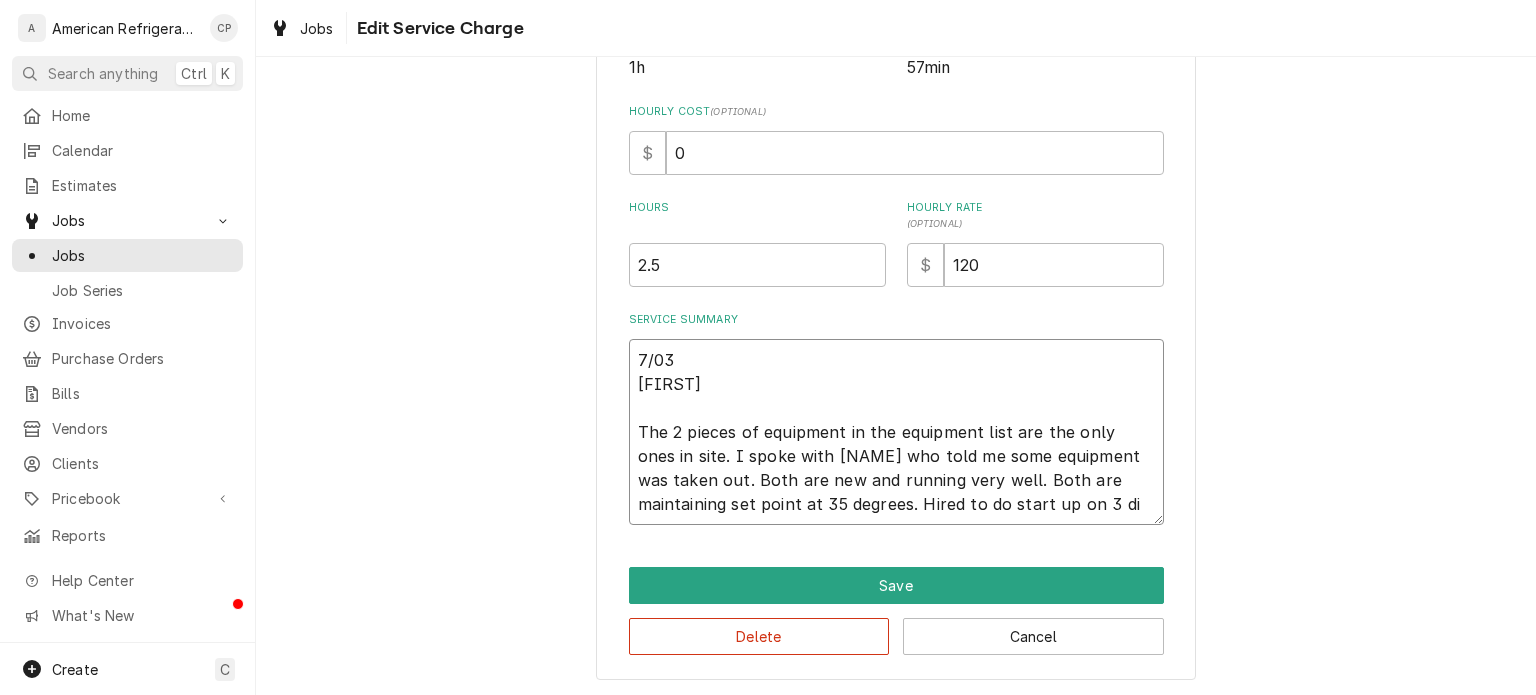 type on "x" 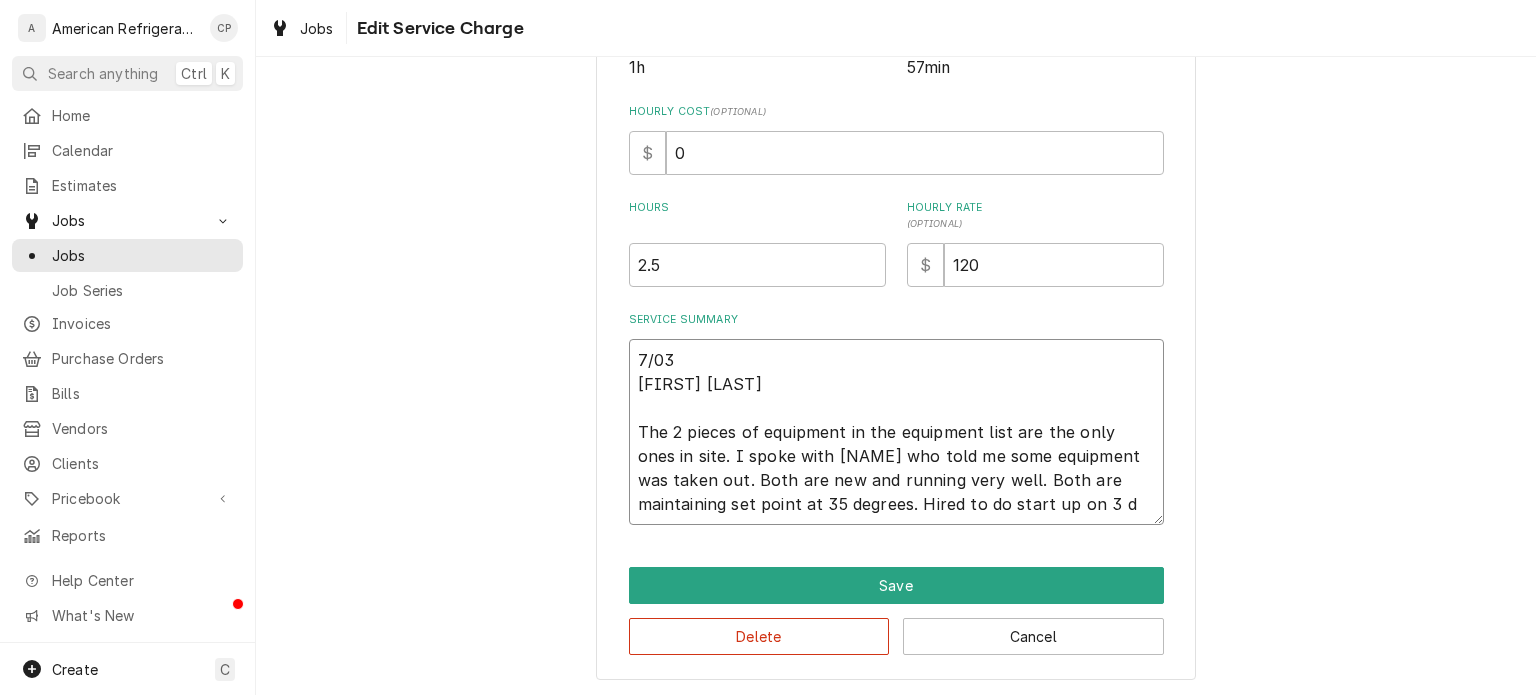 type on "x" 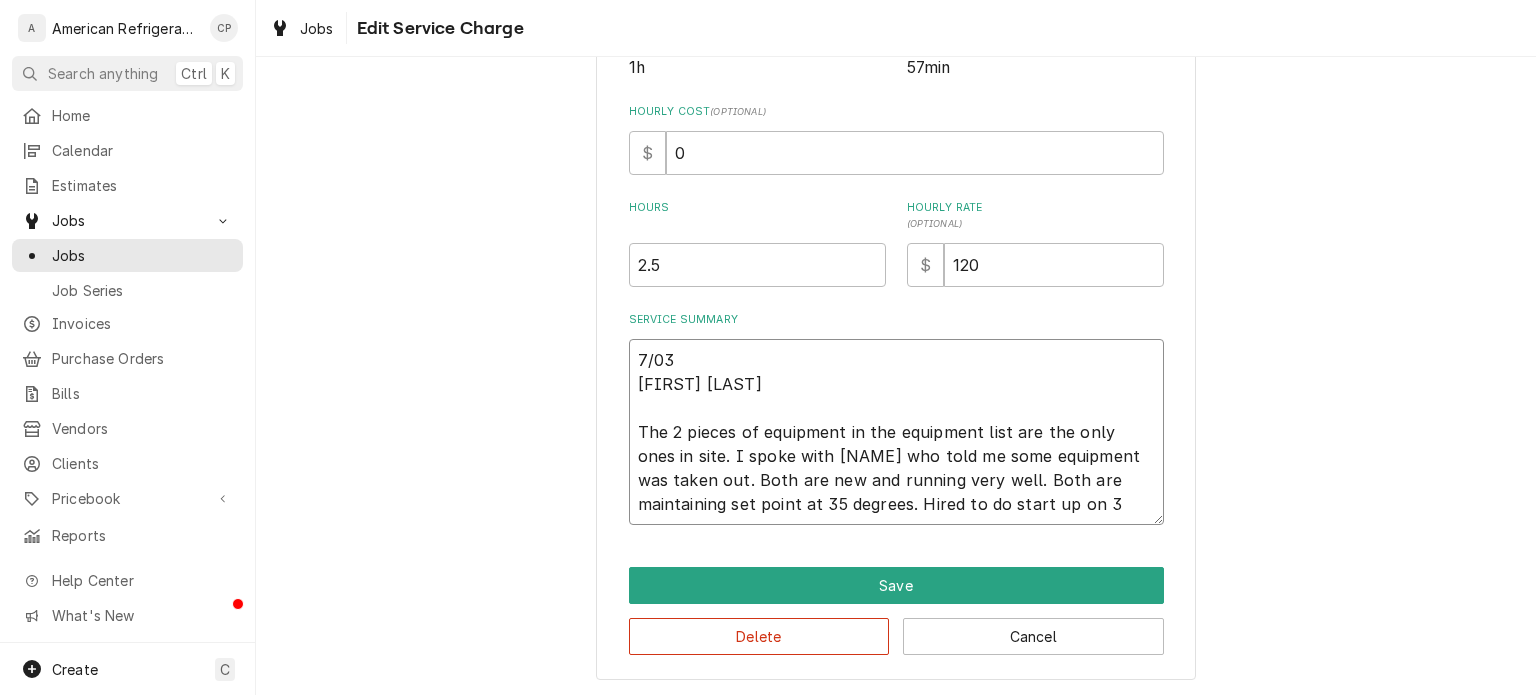 type on "x" 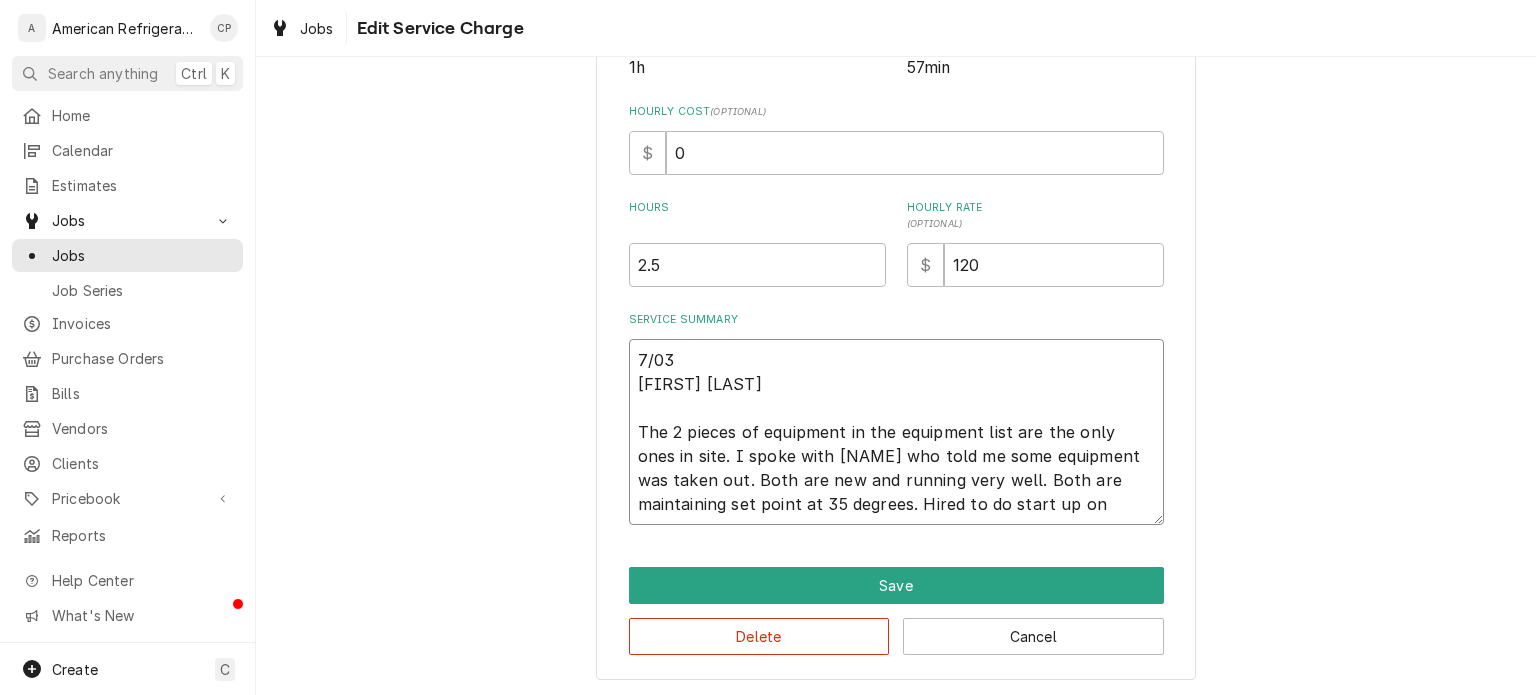 type on "x" 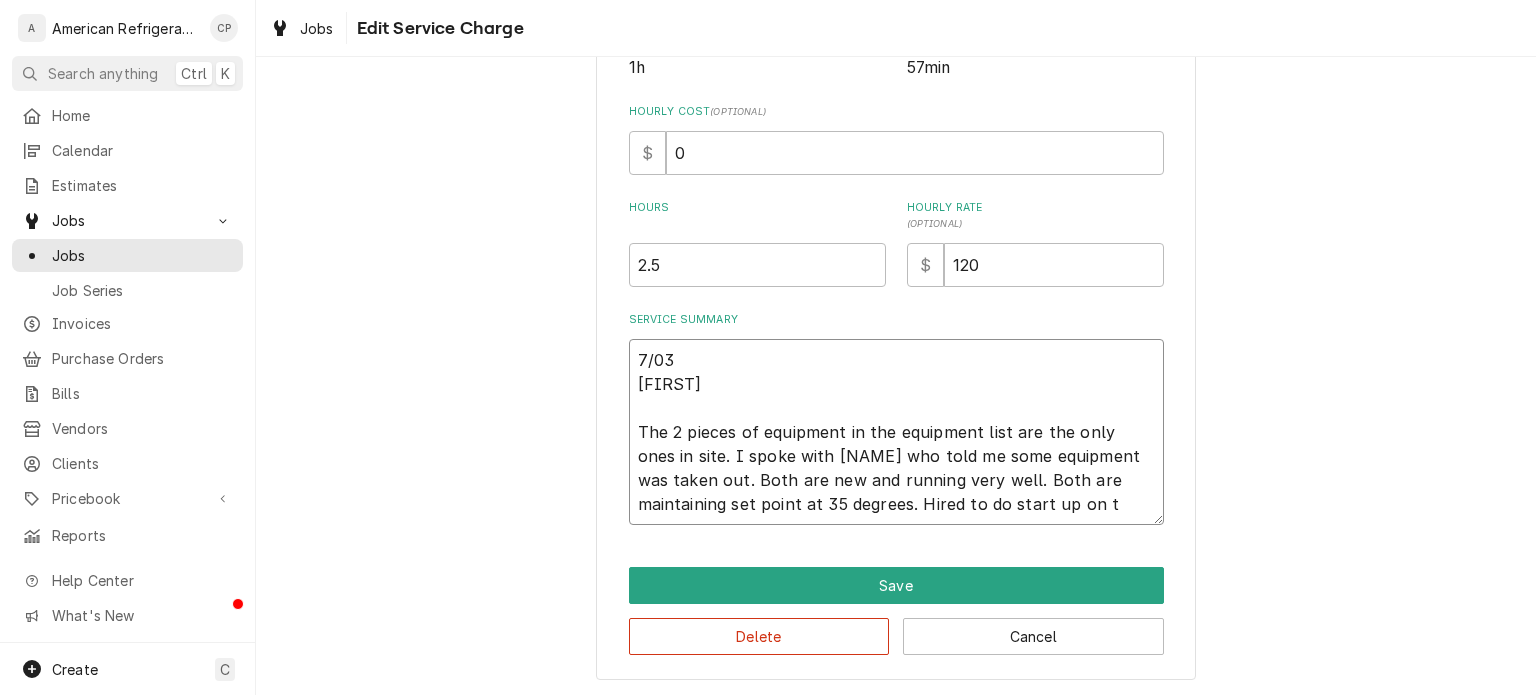 type on "x" 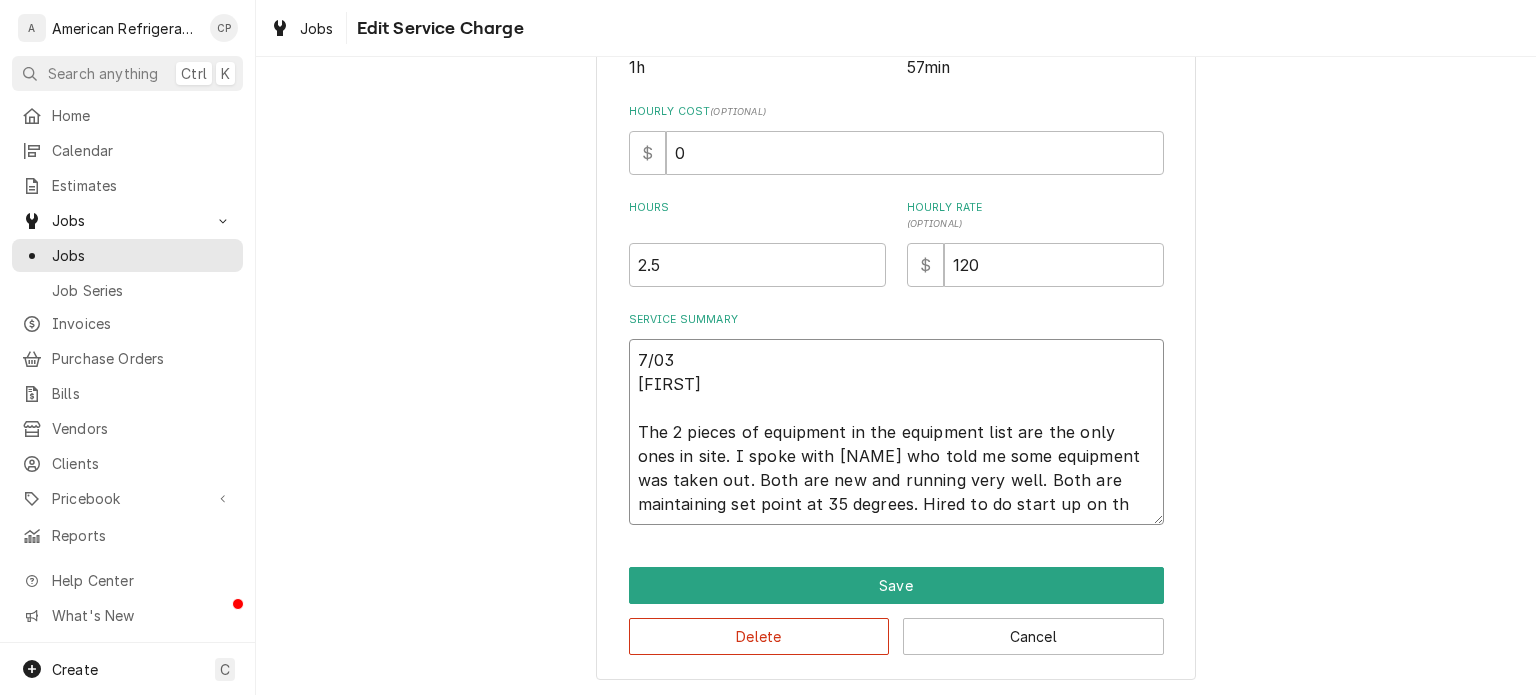 type on "x" 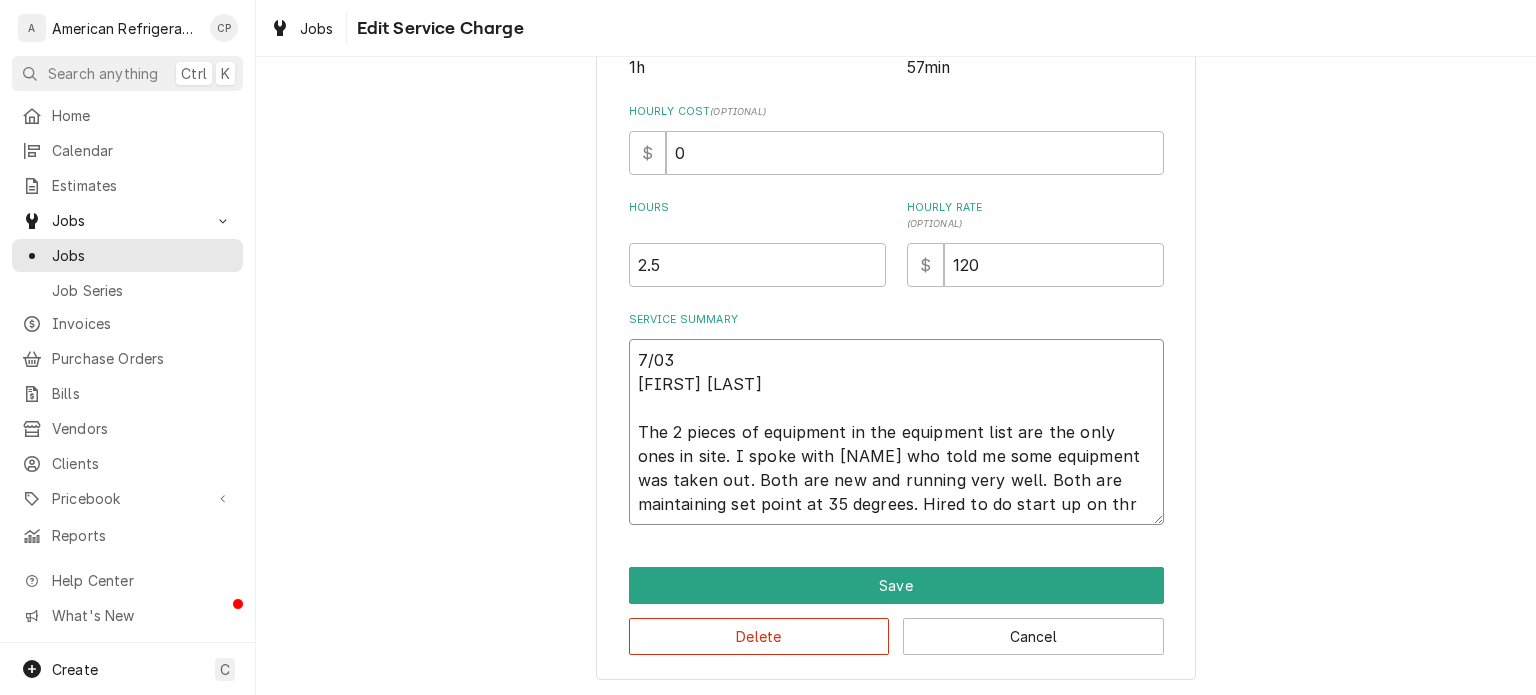 type on "x" 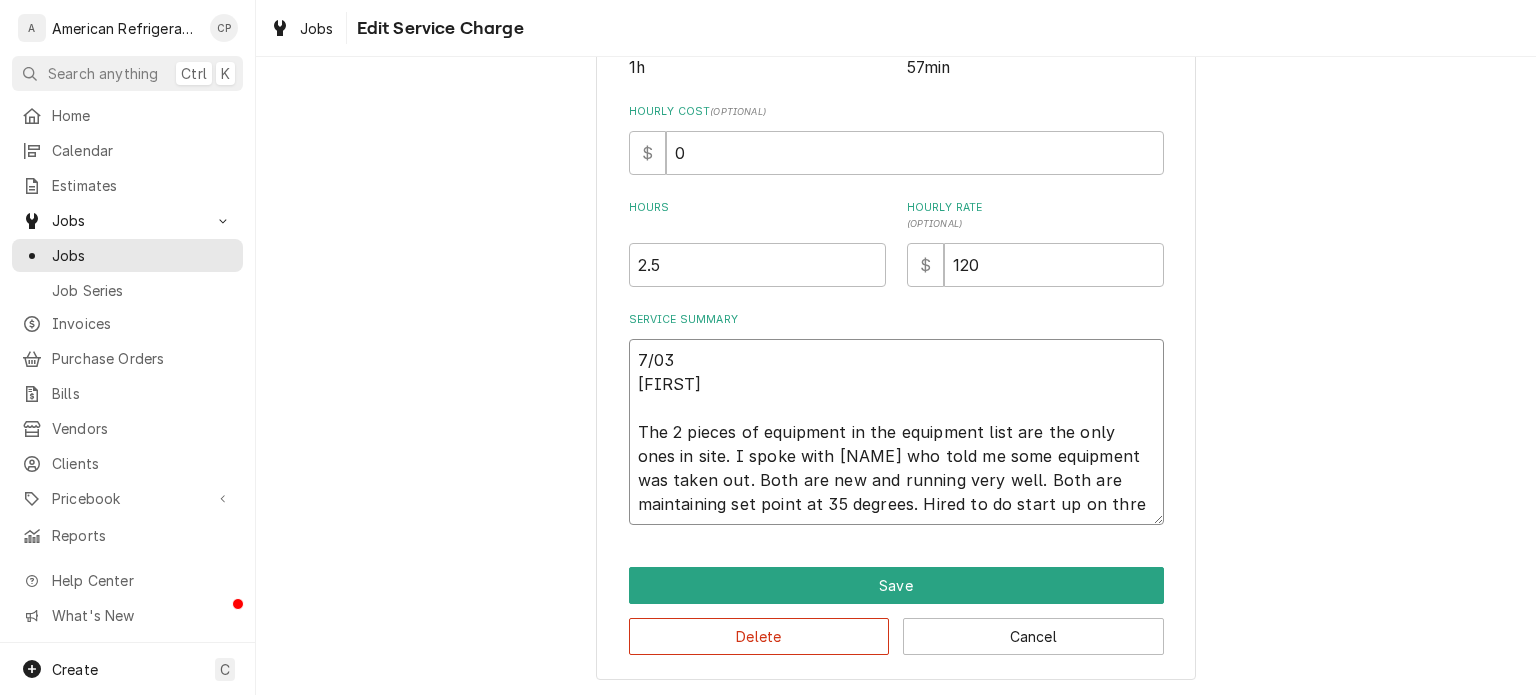 type on "x" 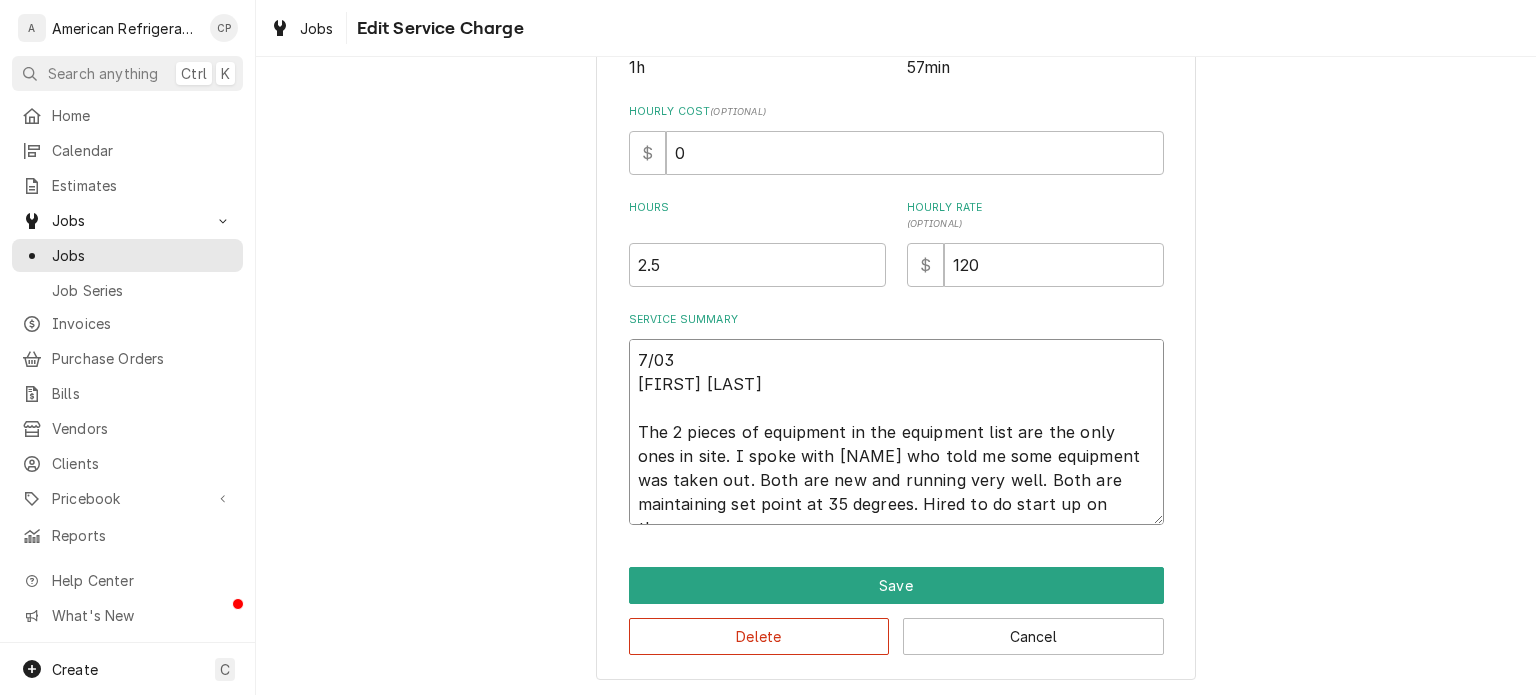 type on "x" 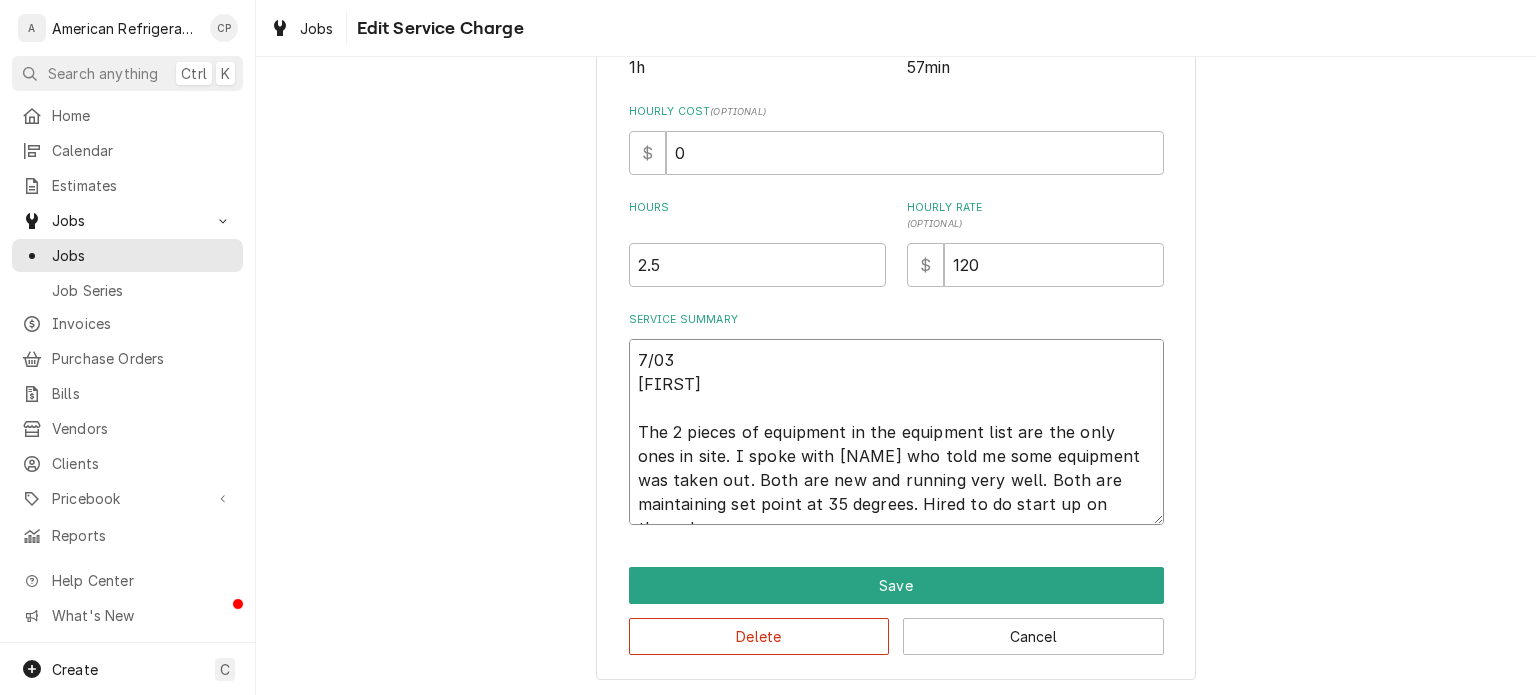 type on "7/03
Richard
The 2 pieces of equipment in the equipment list are the only ones in site. I spoke with frank who told me some equipment was taken out. Both are new and running very well. Both are maintaining set point at 35 degrees. Hired to do start up on three di" 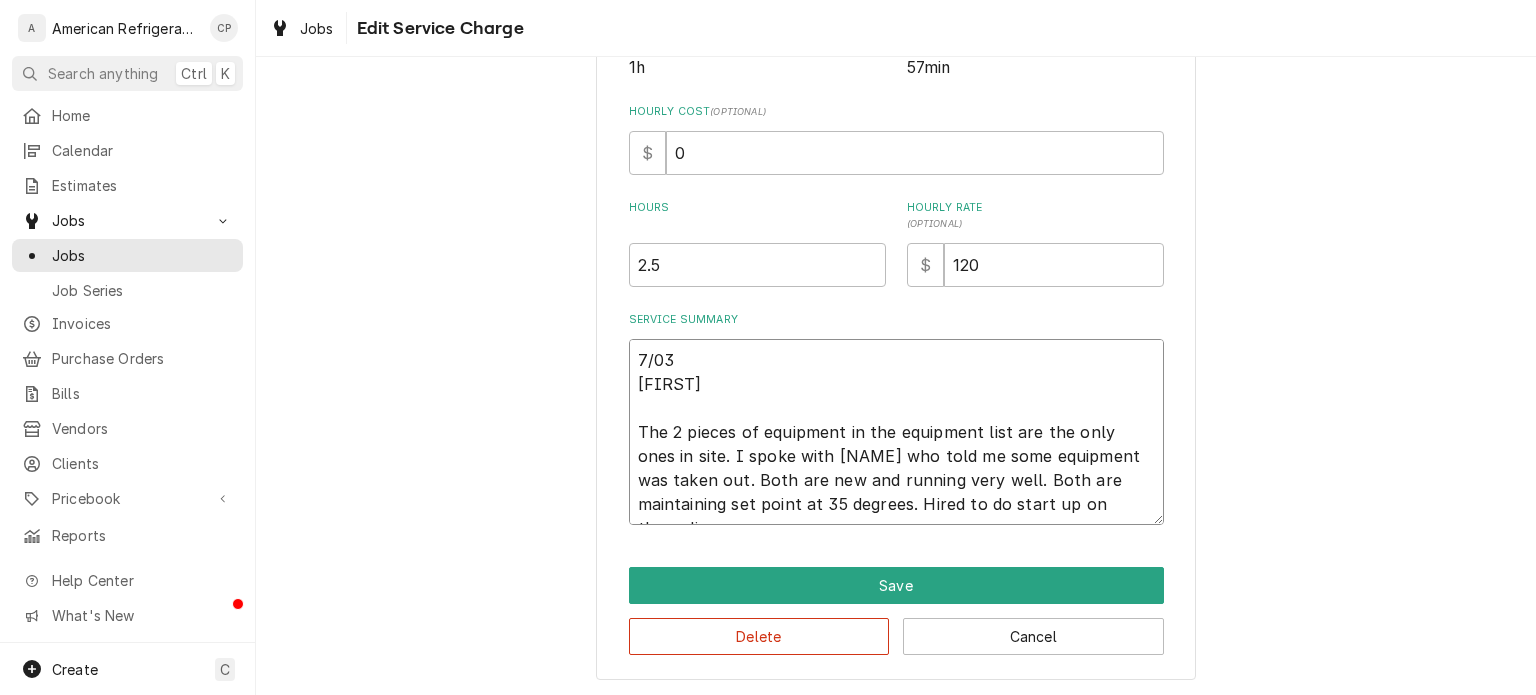 type on "x" 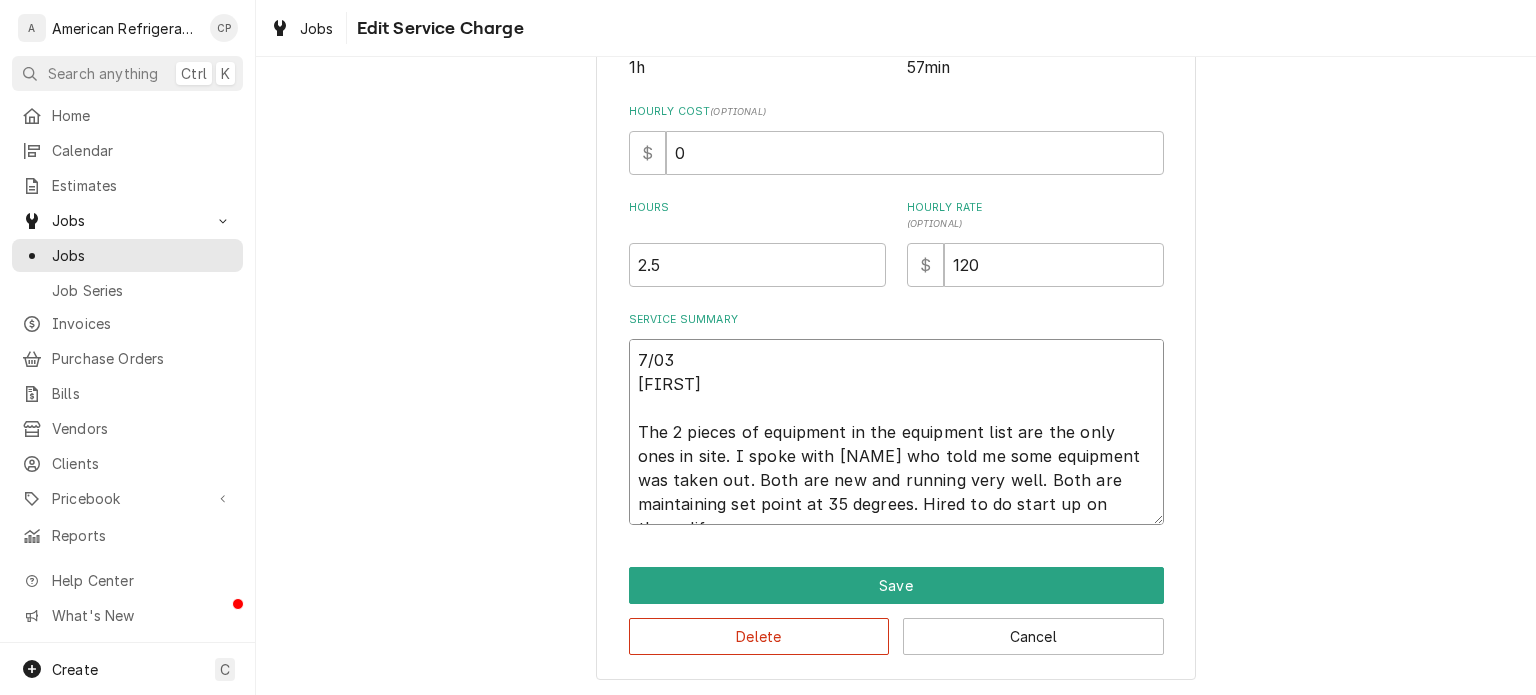type on "x" 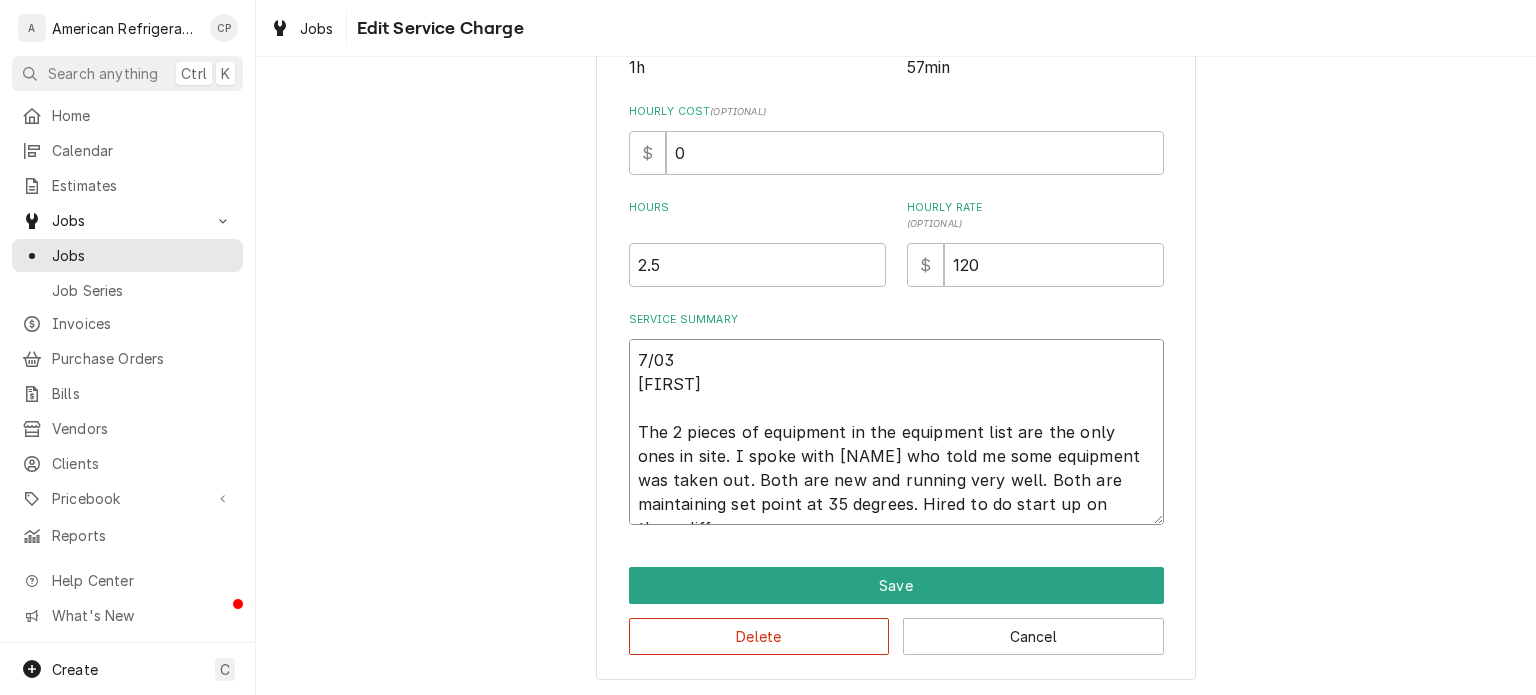 type on "x" 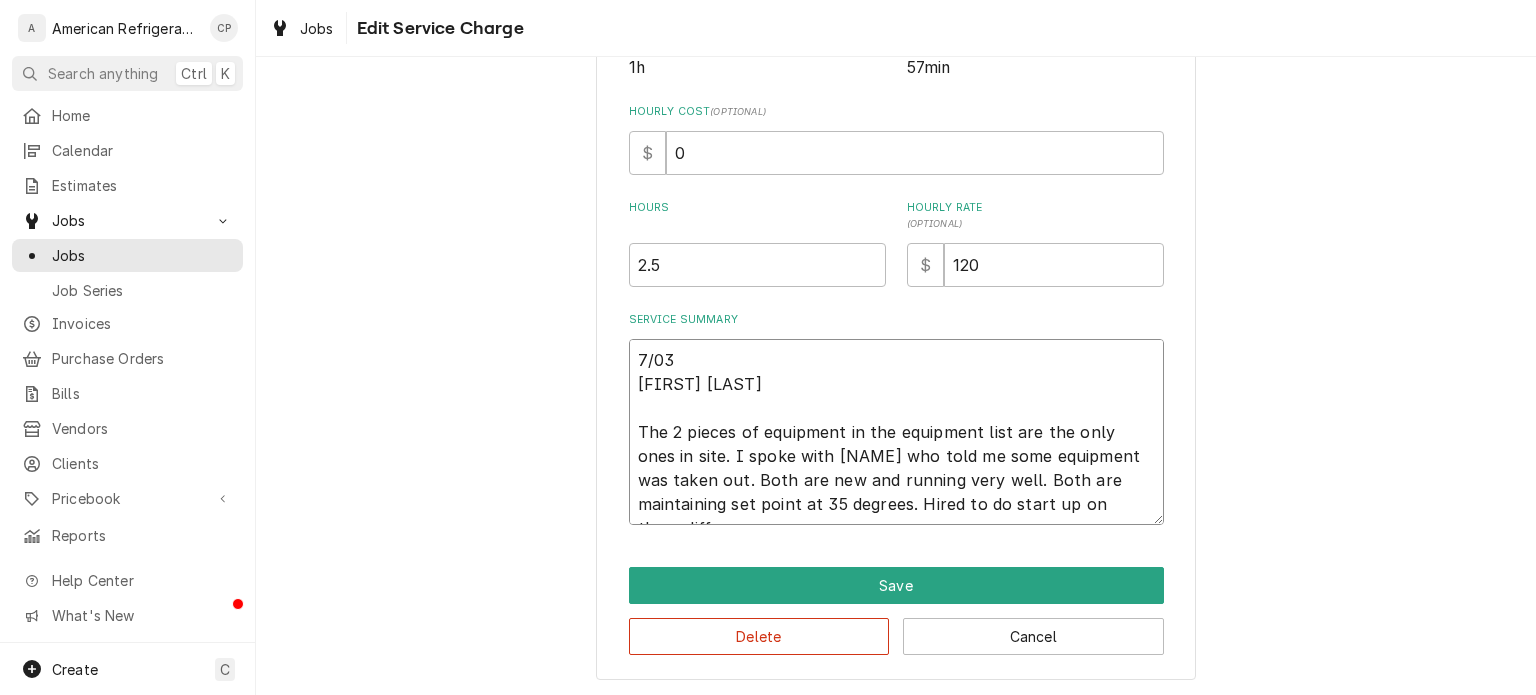 type on "7/03
Richard
The 2 pieces of equipment in the equipment list are the only ones in site. I spoke with frank who told me some equipment was taken out. Both are new and running very well. Both are maintaining set point at 35 degrees. Hired to do start up on three differ" 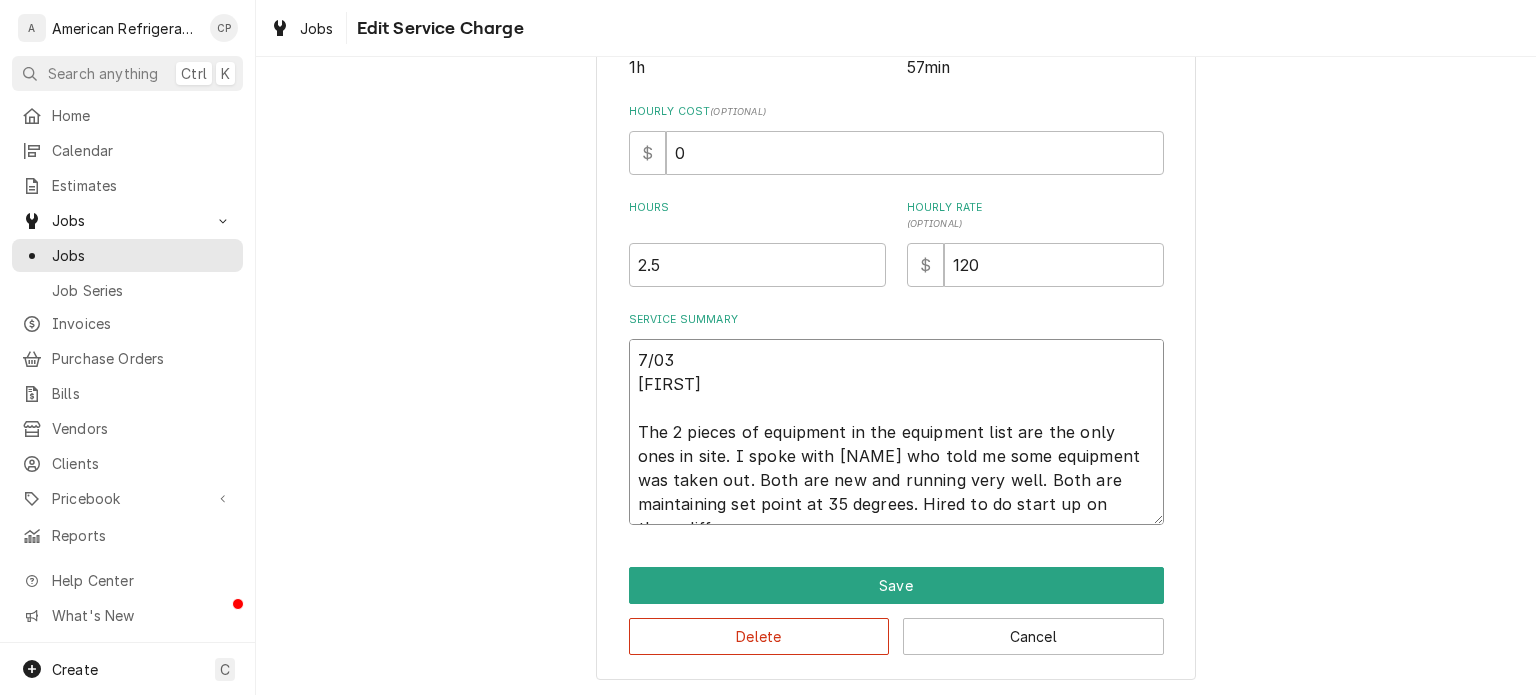type on "x" 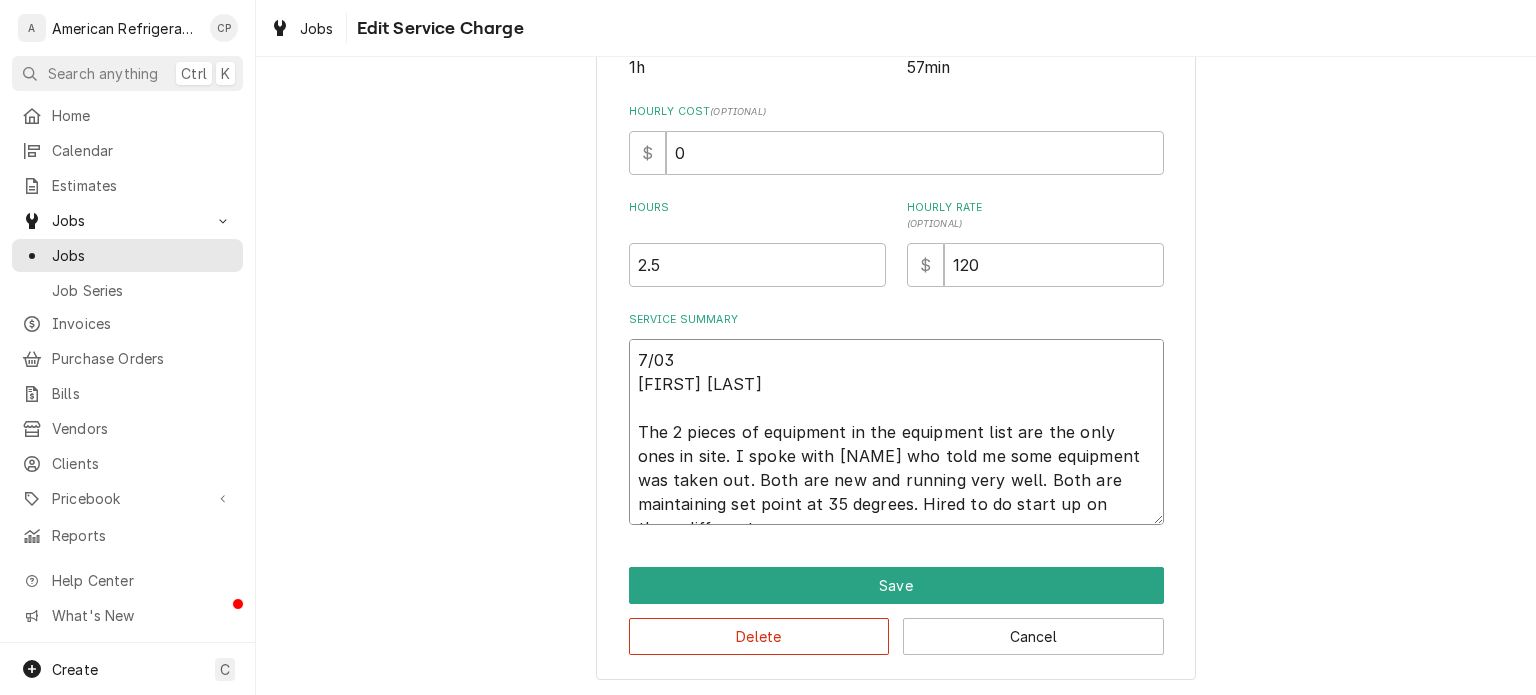 type on "x" 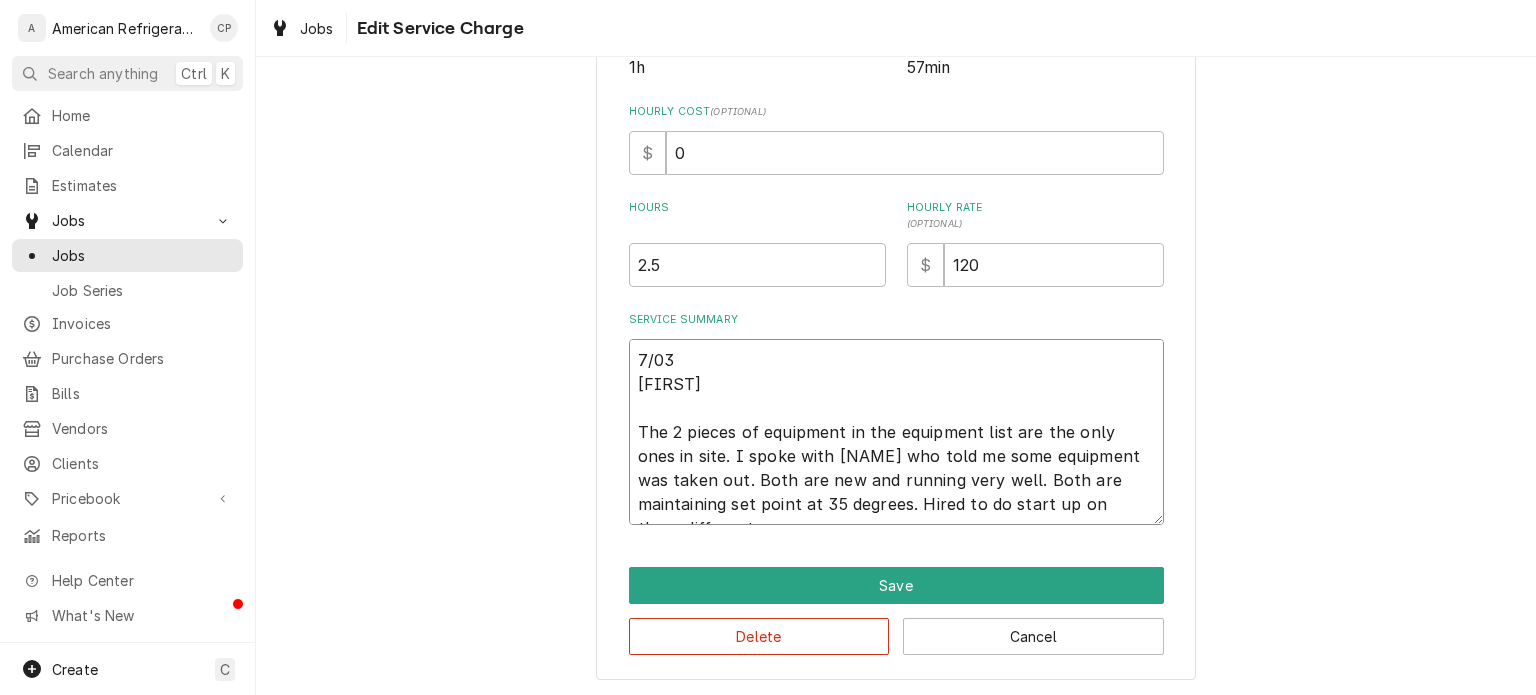 type on "x" 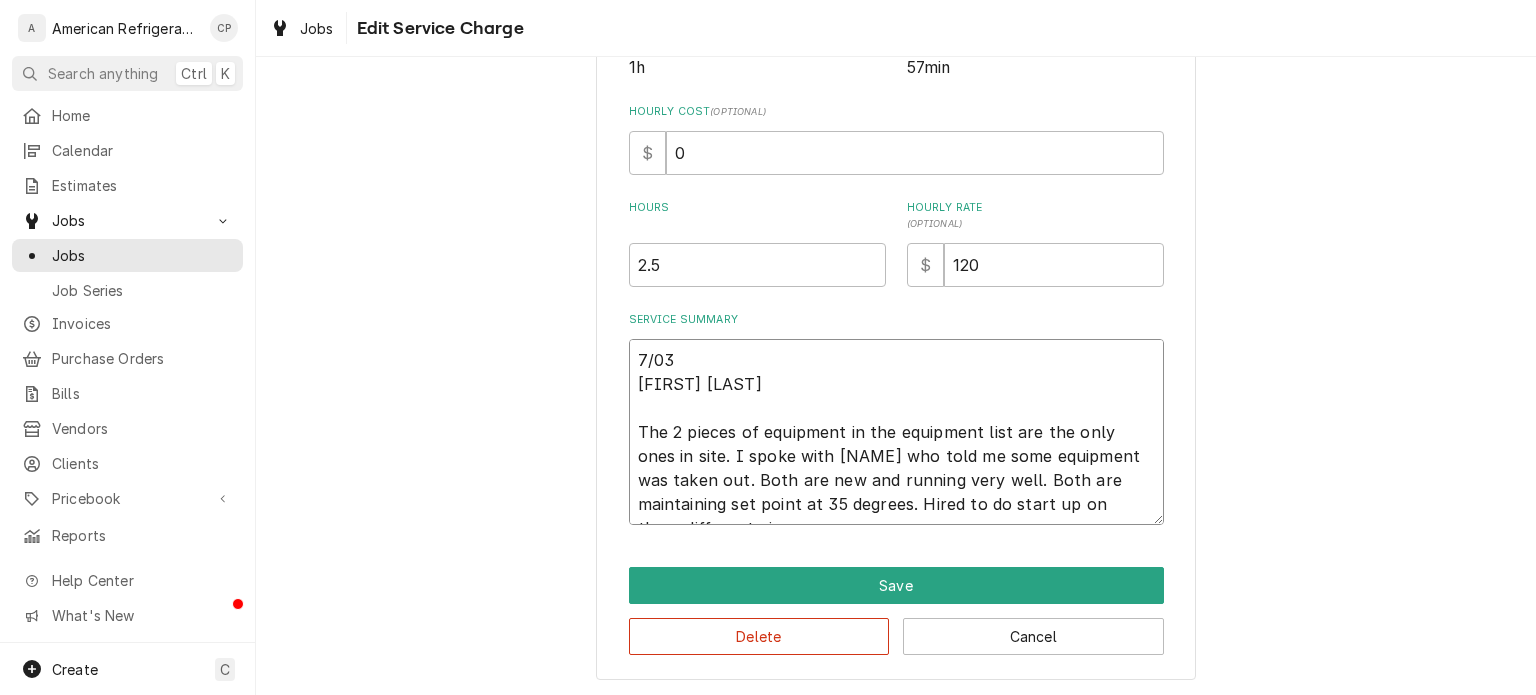type on "x" 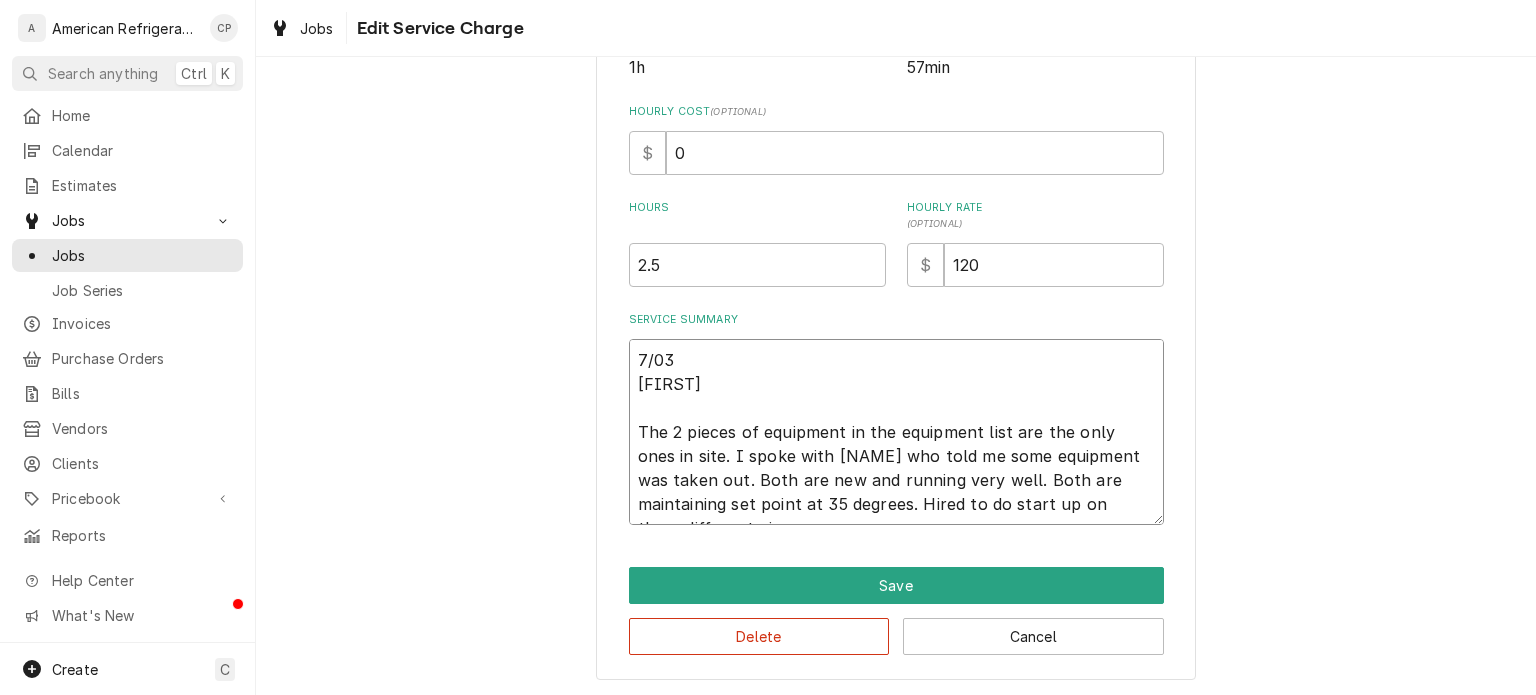 type on "x" 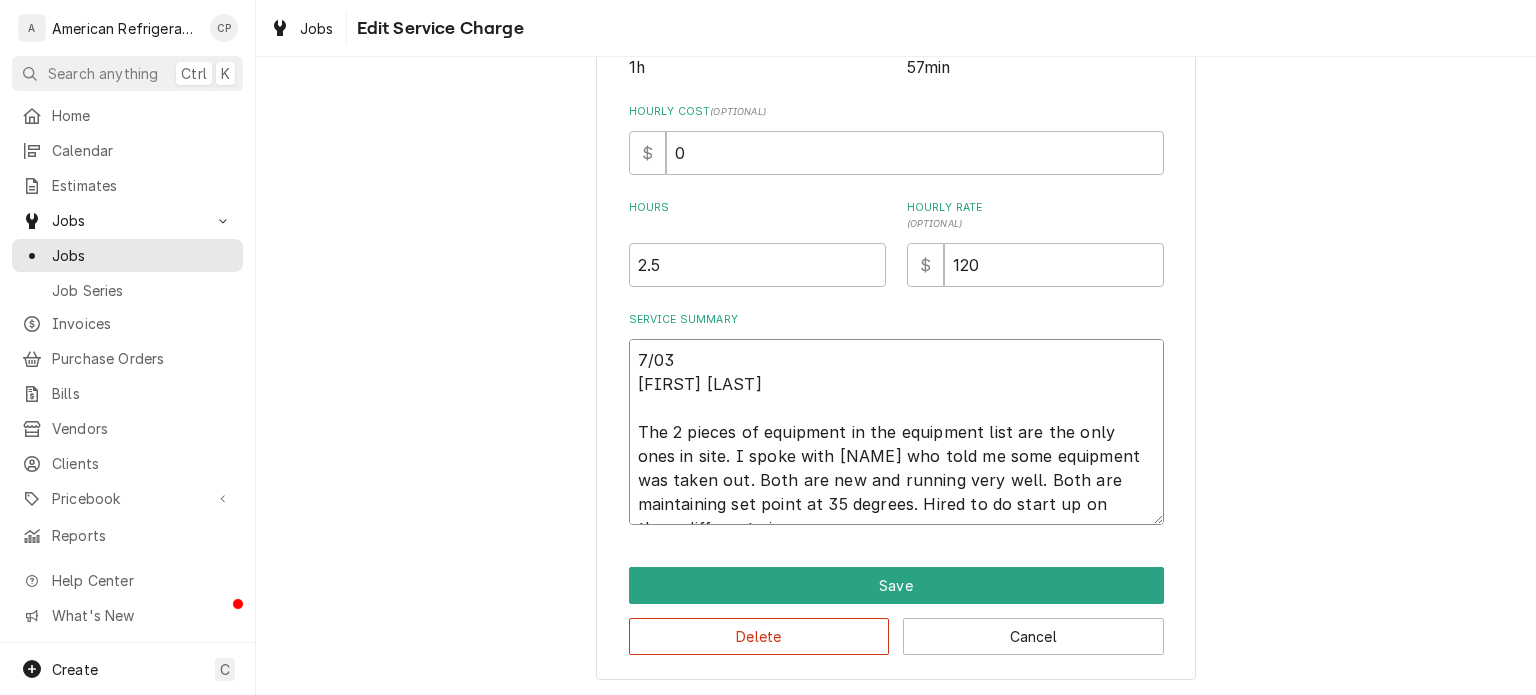 type on "x" 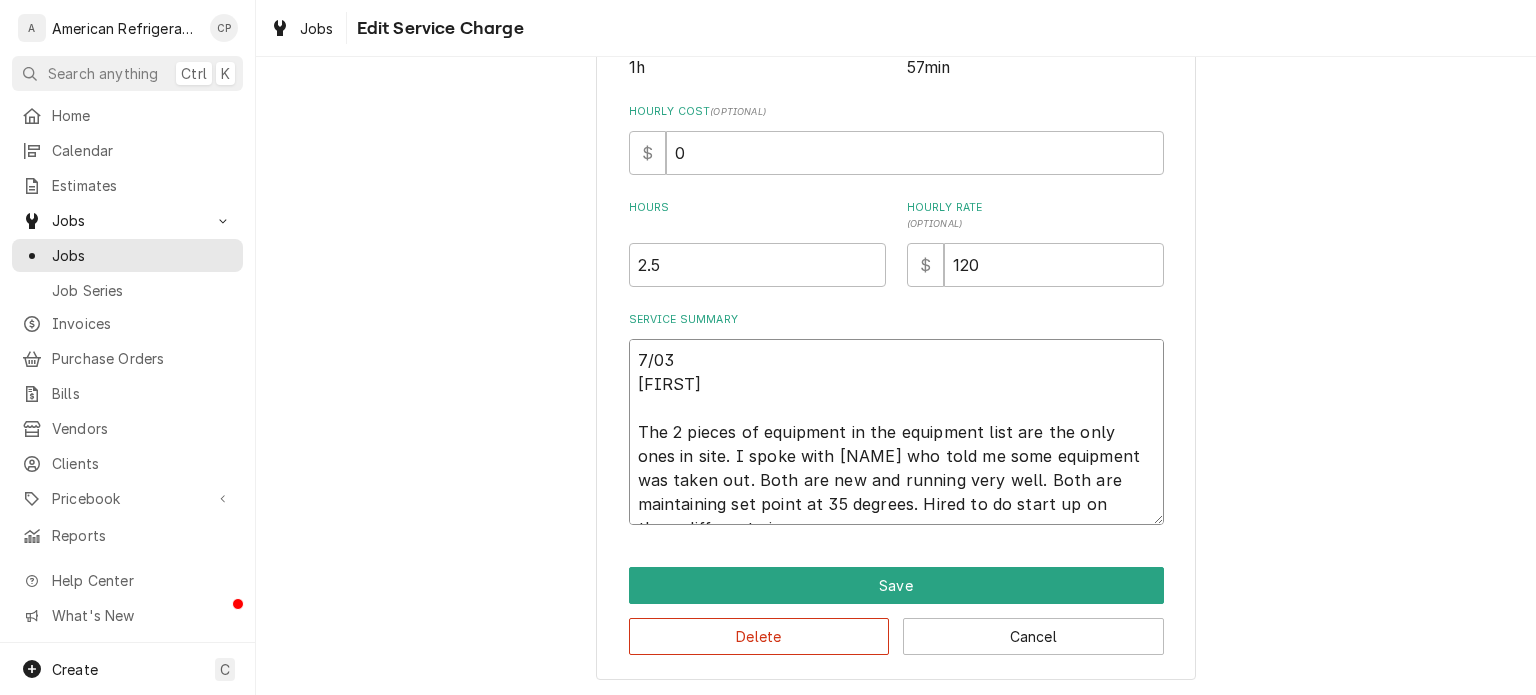 type on "x" 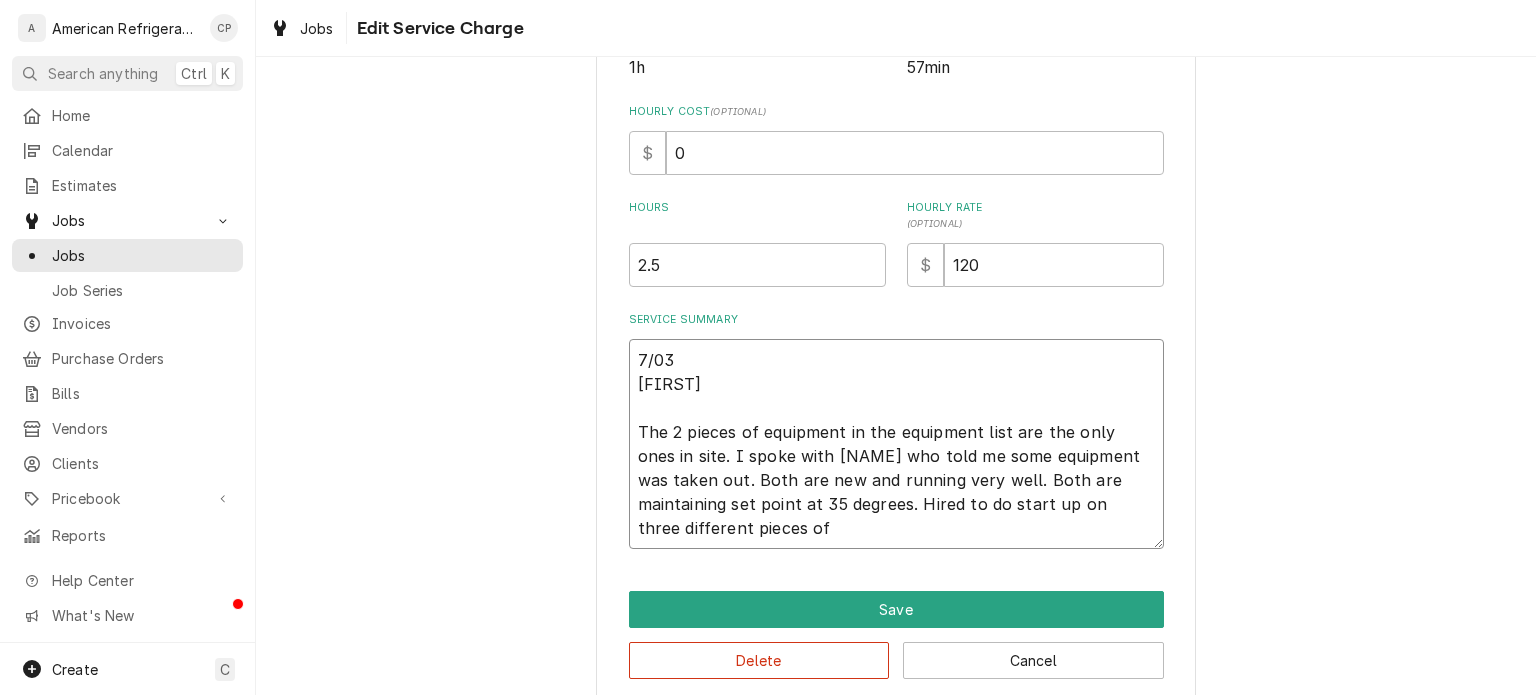type on "7/03
Richard
The 2 pieces of equipment in the equipment list are the only ones in site. I spoke with frank who told me some equipment was taken out. Both are new and running very well. Both are maintaining set point at 35 degrees. Hired to do start up on three different pieces of" 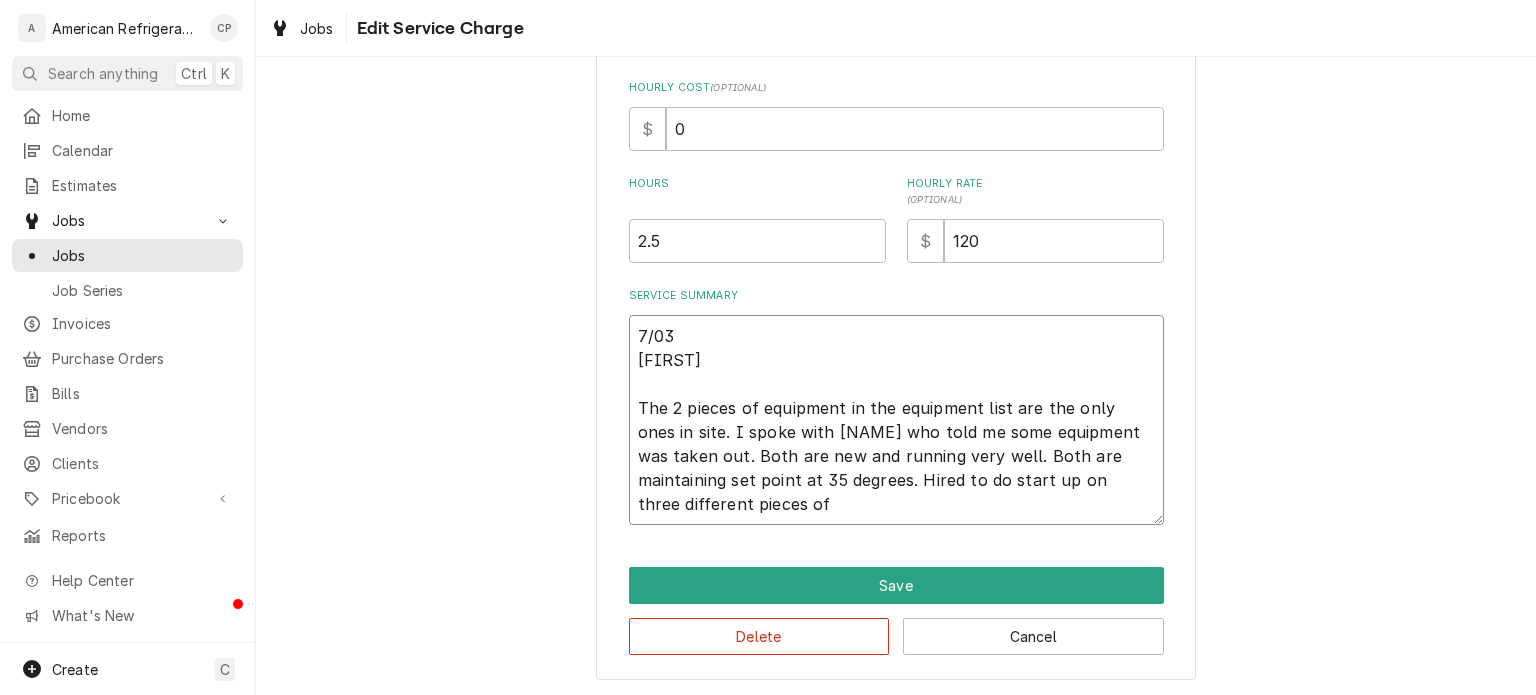 type on "x" 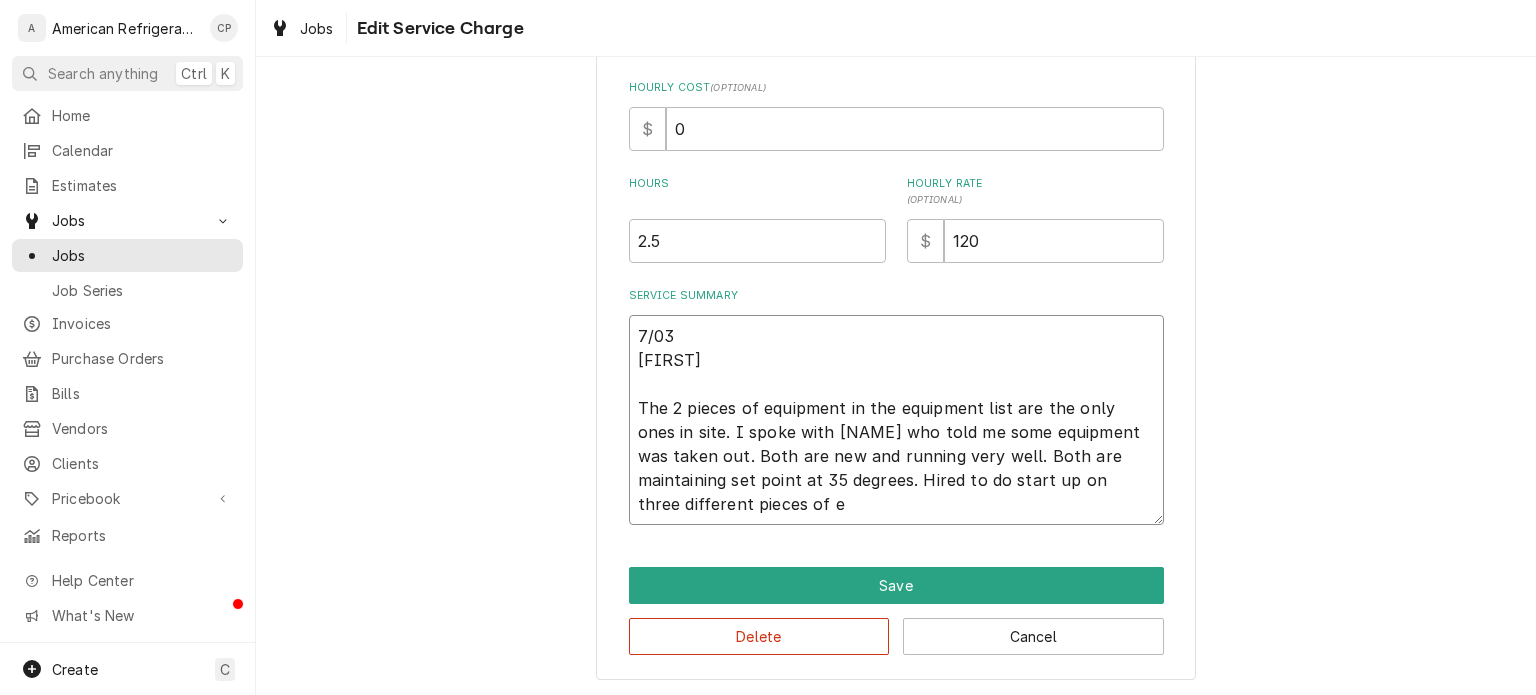 type on "x" 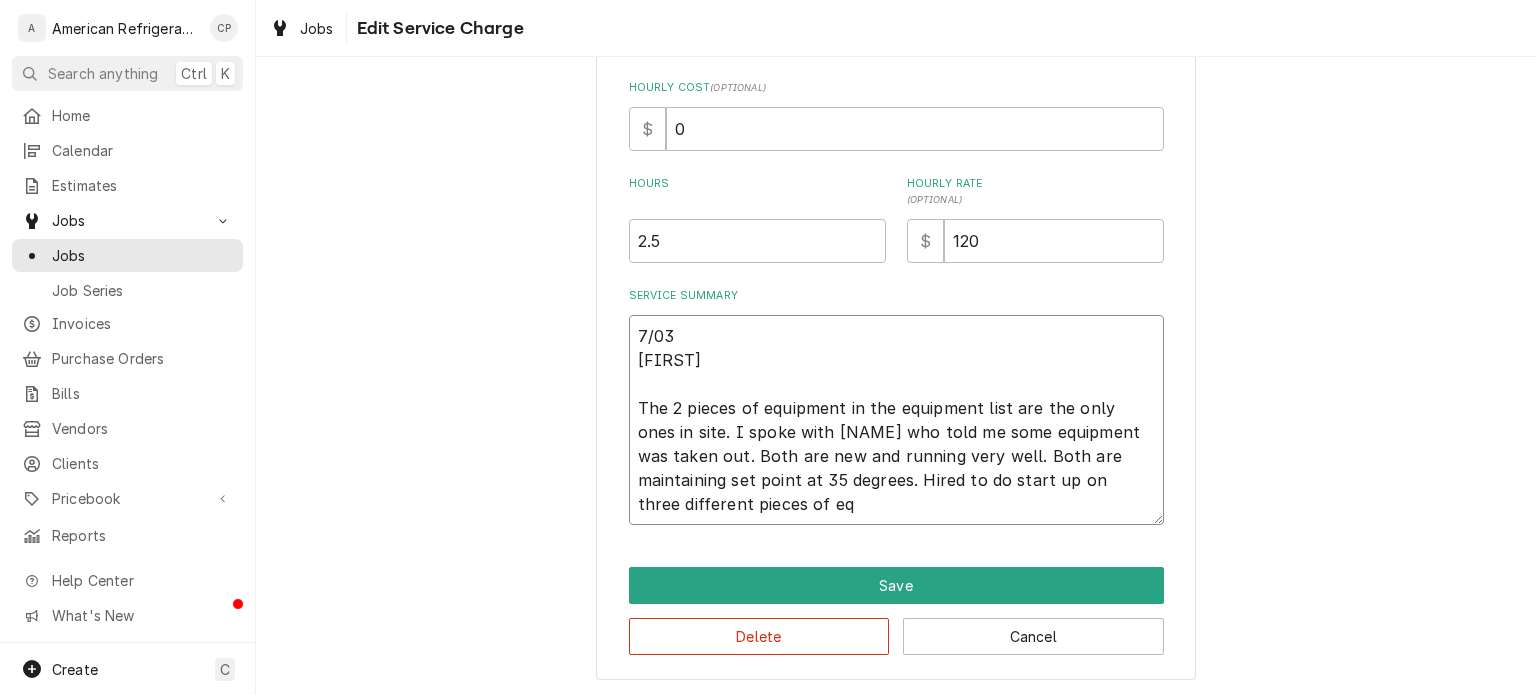 type on "x" 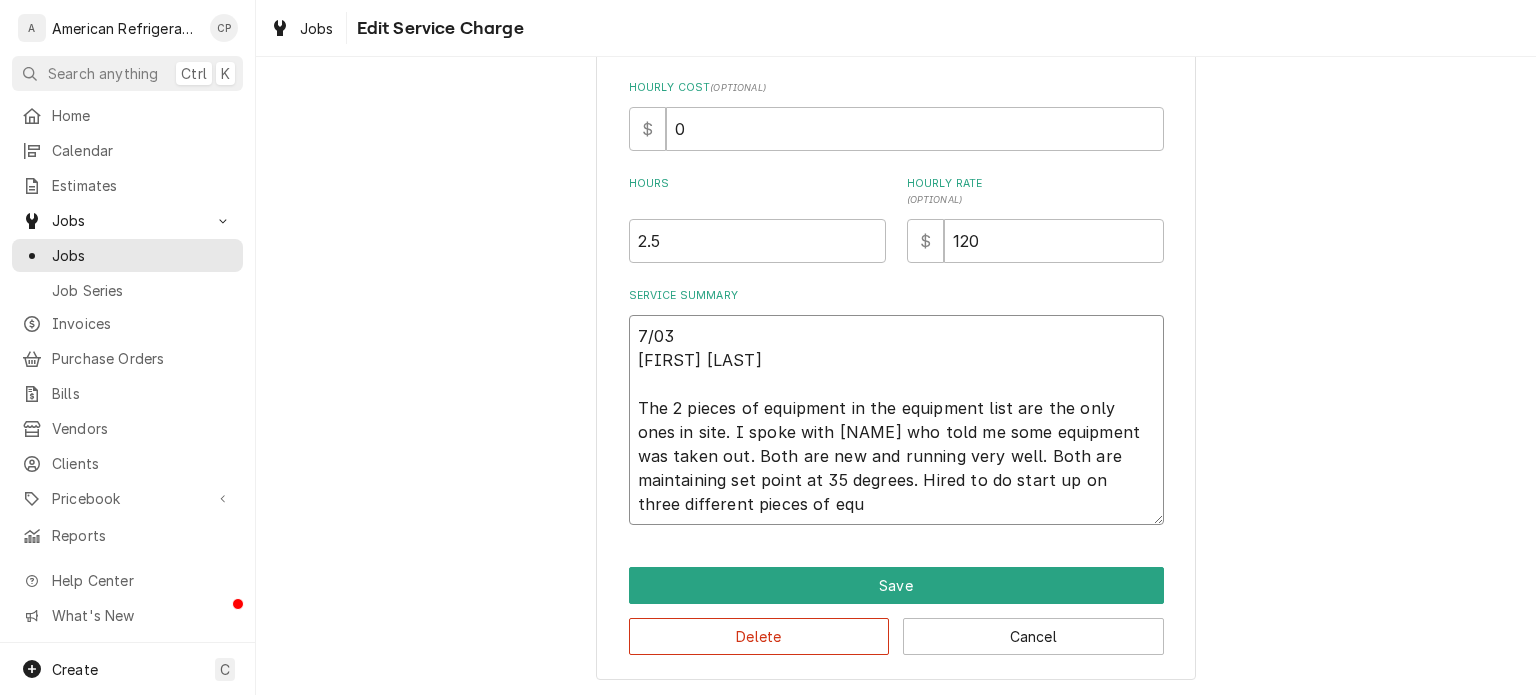 type on "x" 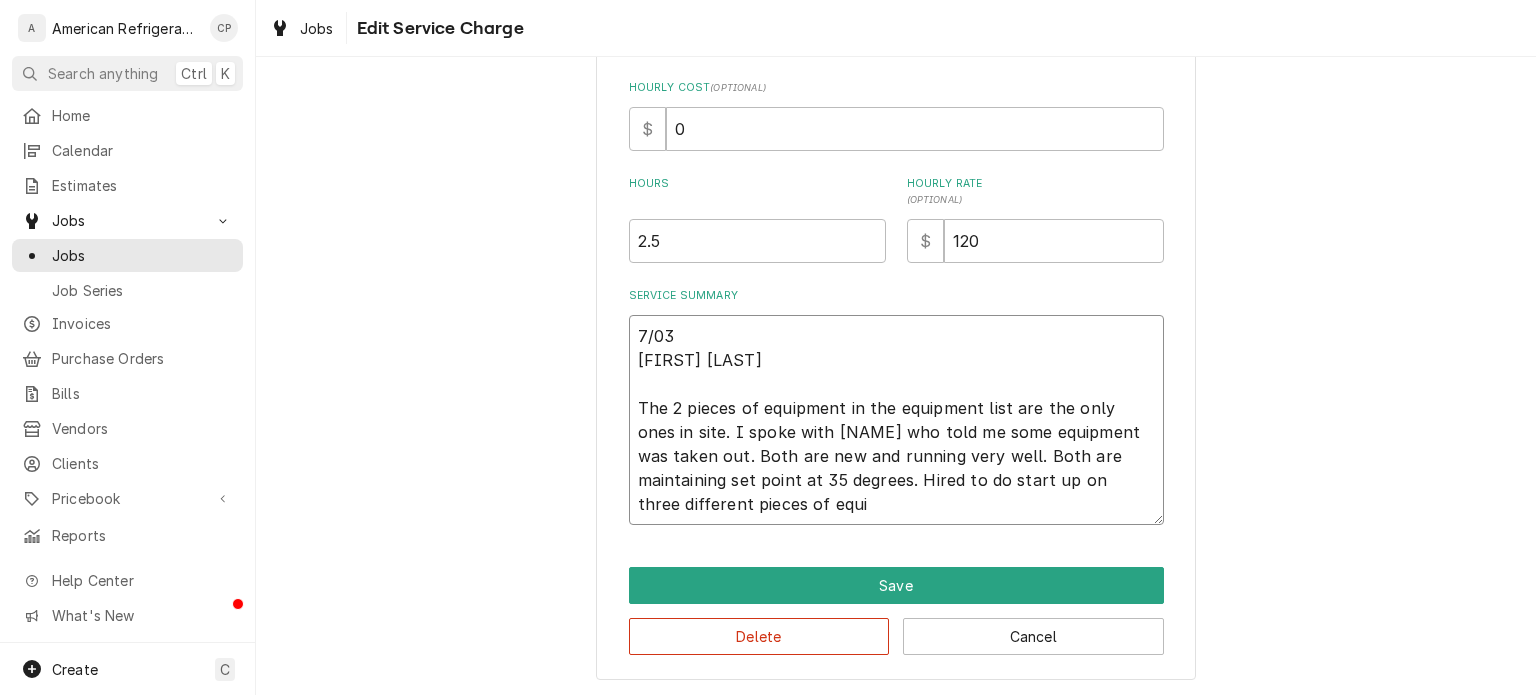 type on "x" 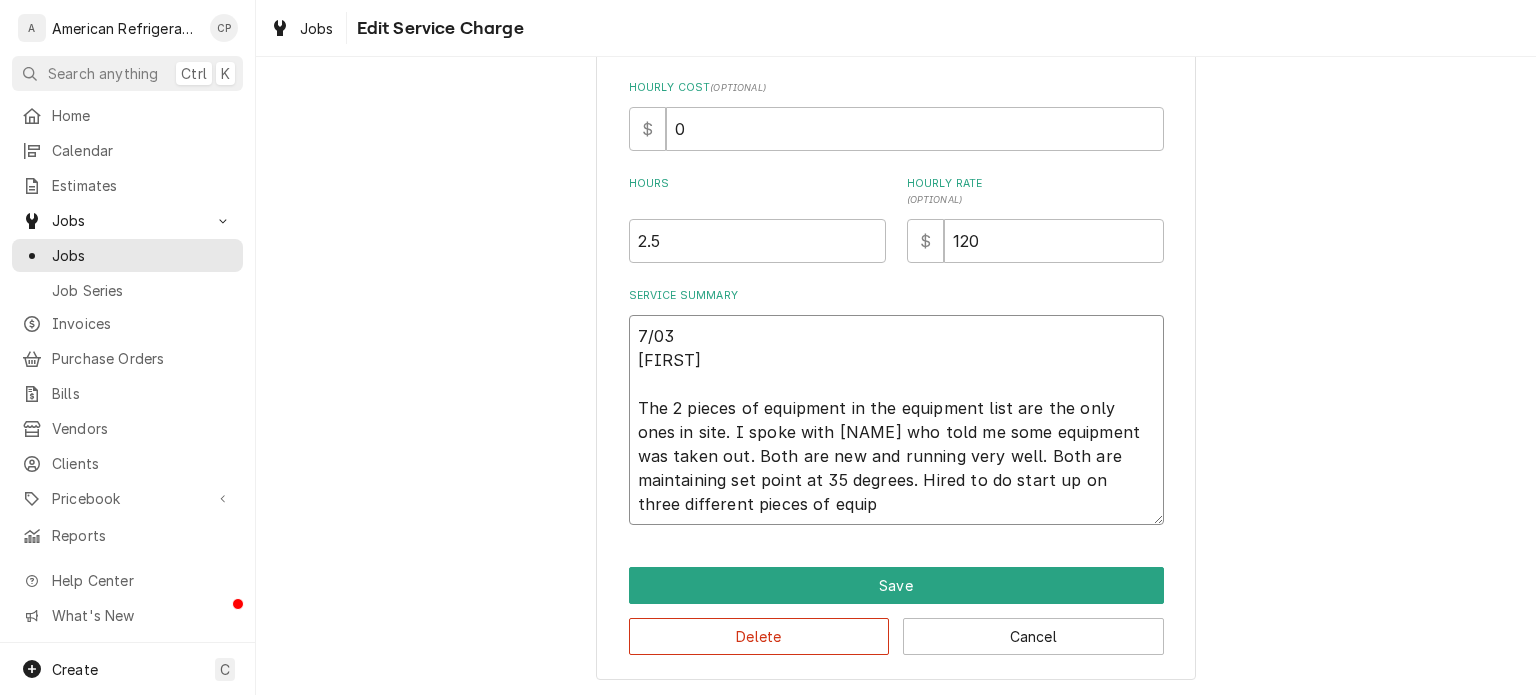 type on "x" 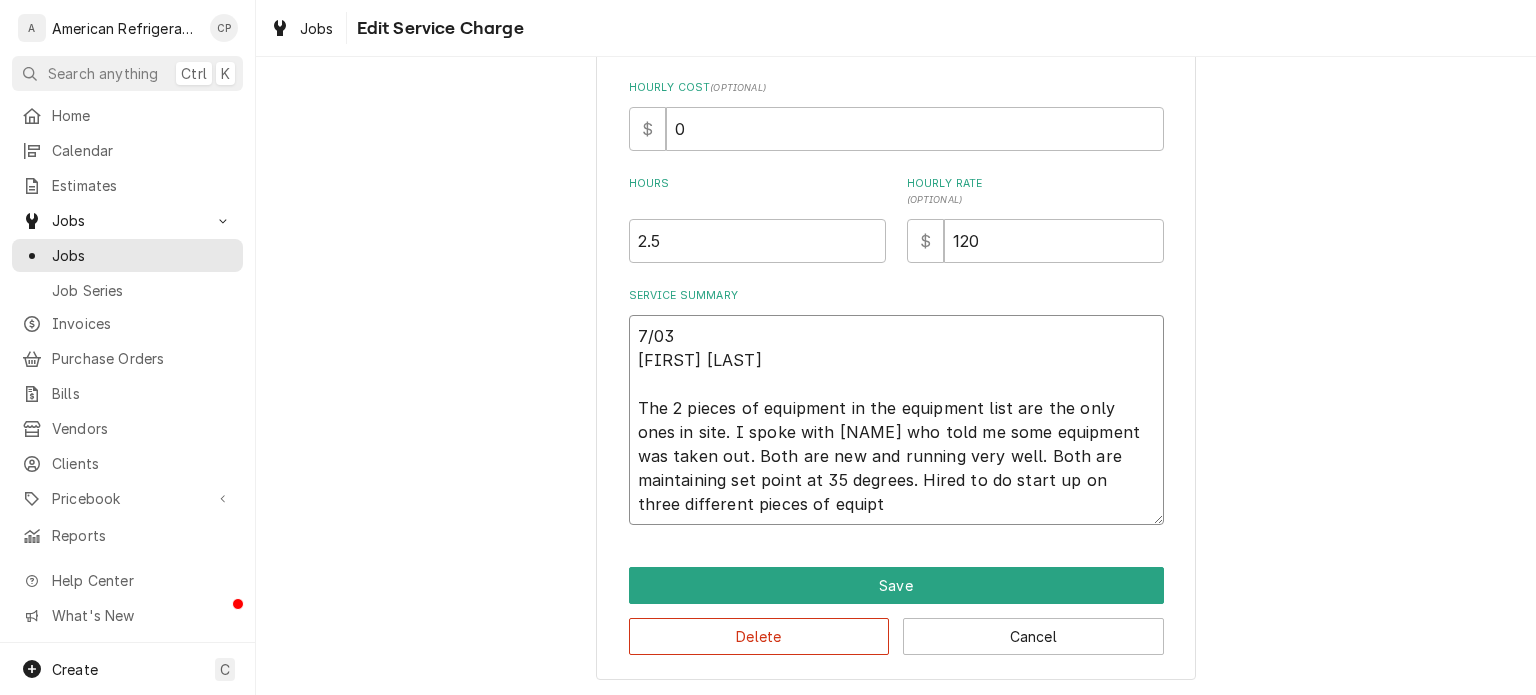type on "x" 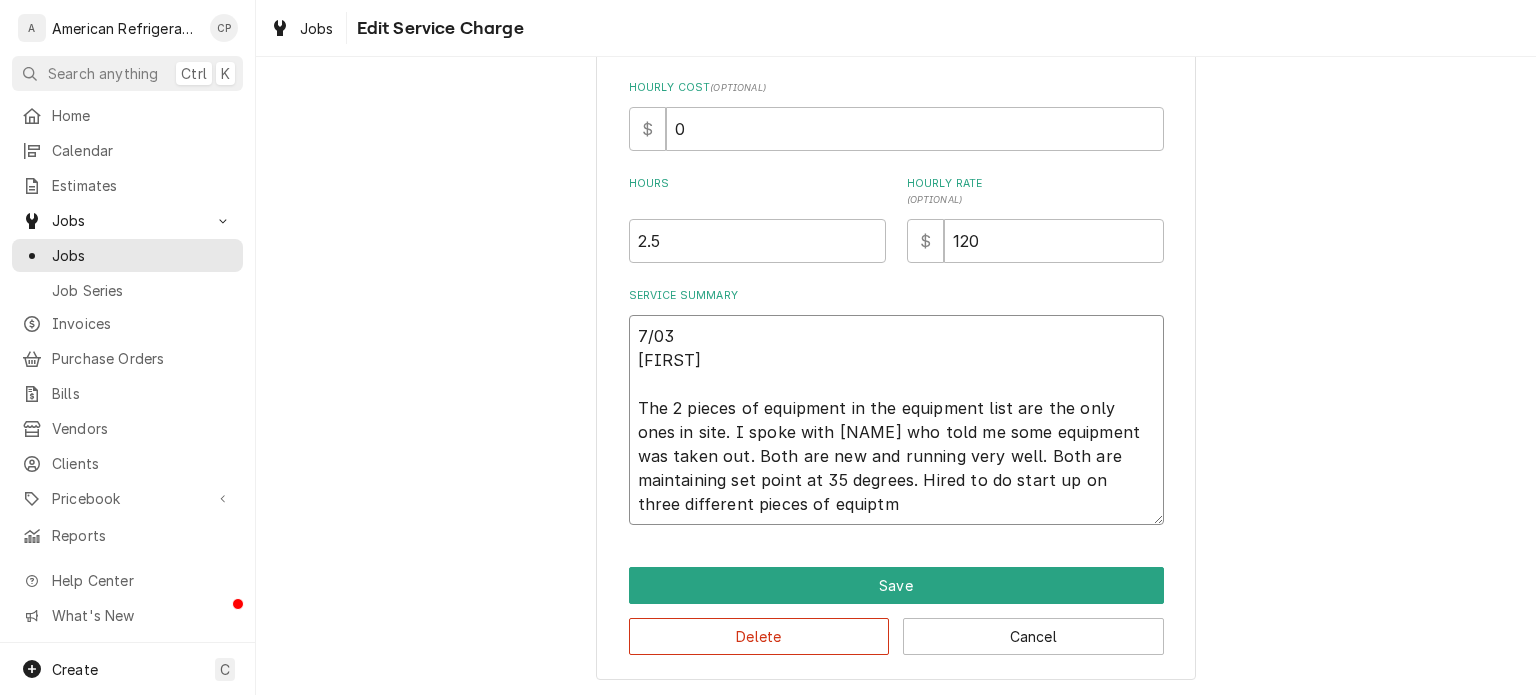 type on "x" 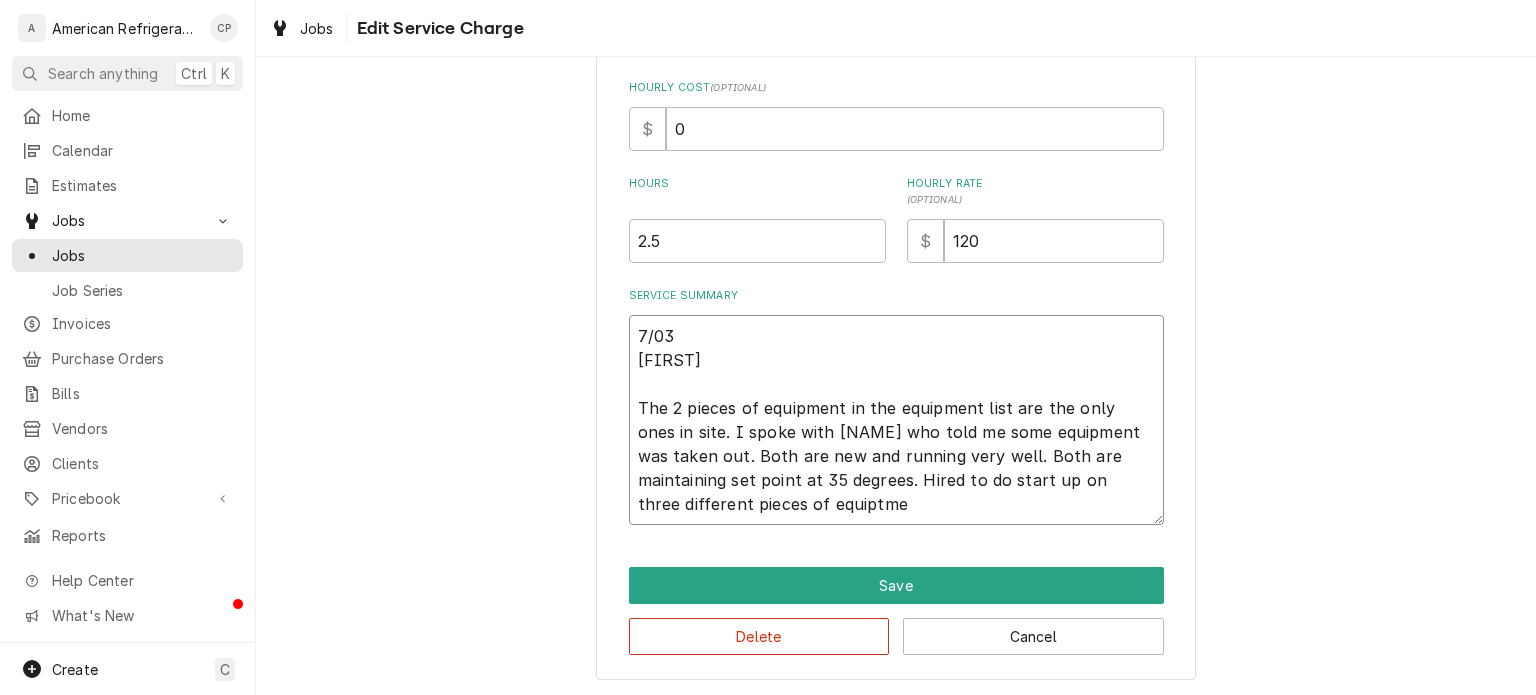type on "x" 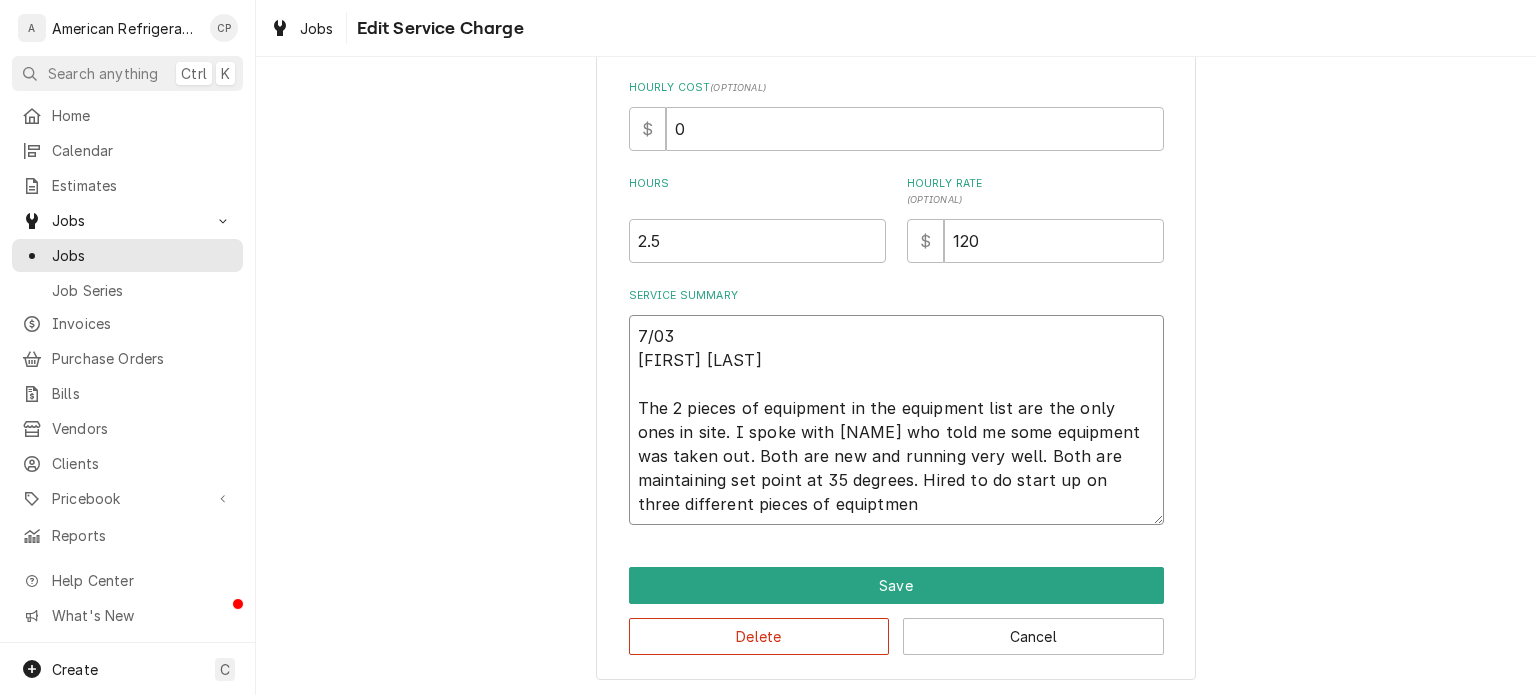 type on "x" 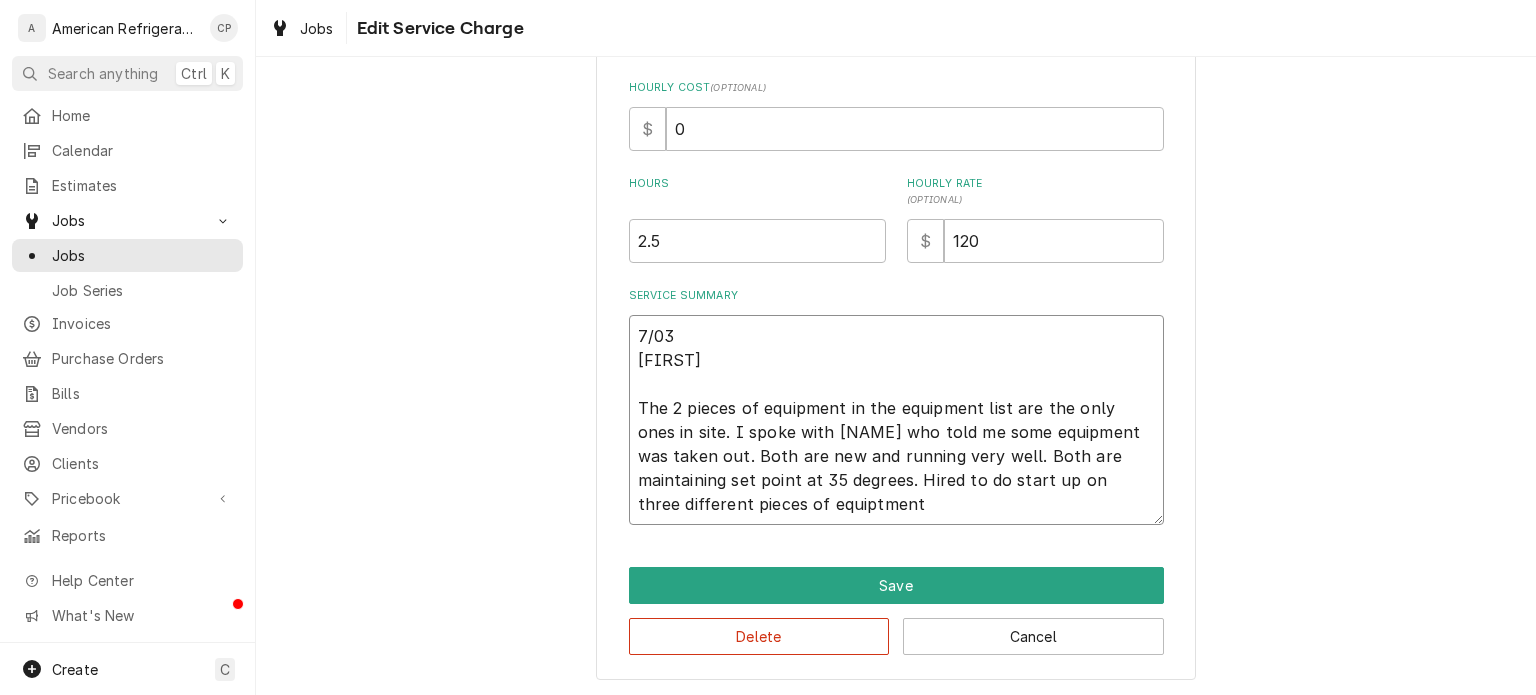 type on "7/03
Richard
The 2 pieces of equipment in the equipment list are the only ones in site. I spoke with frank who told me some equipment was taken out. Both are new and running very well. Both are maintaining set point at 35 degrees. Hired to do start up on three different pieces of" 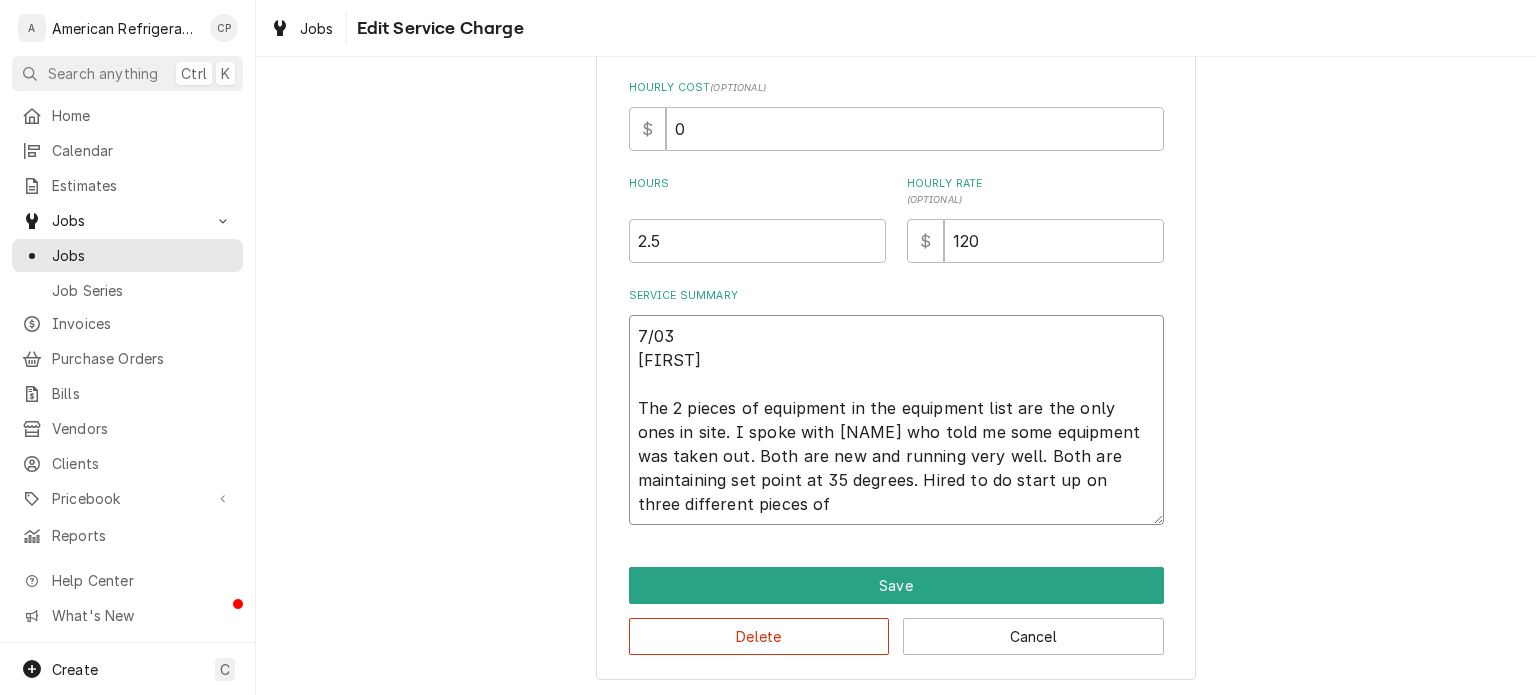 type on "x" 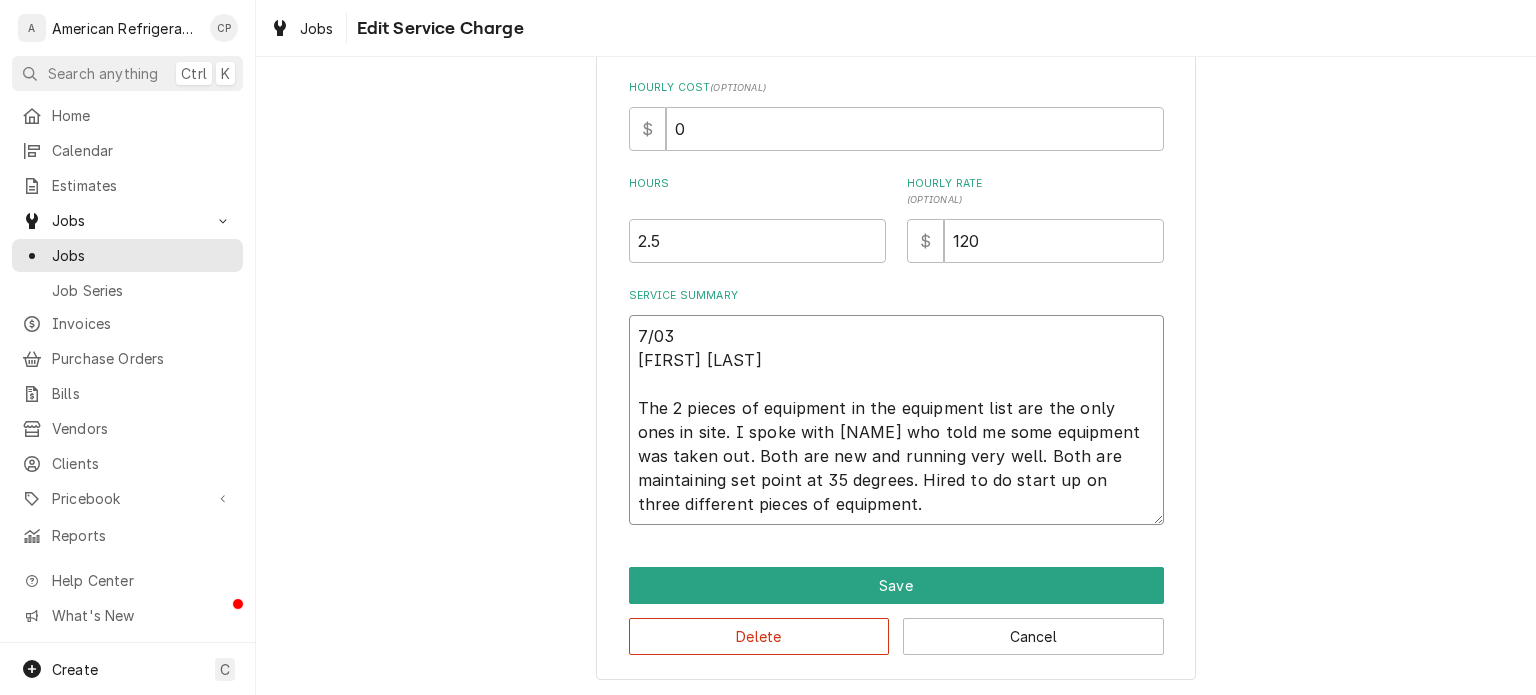 type on "x" 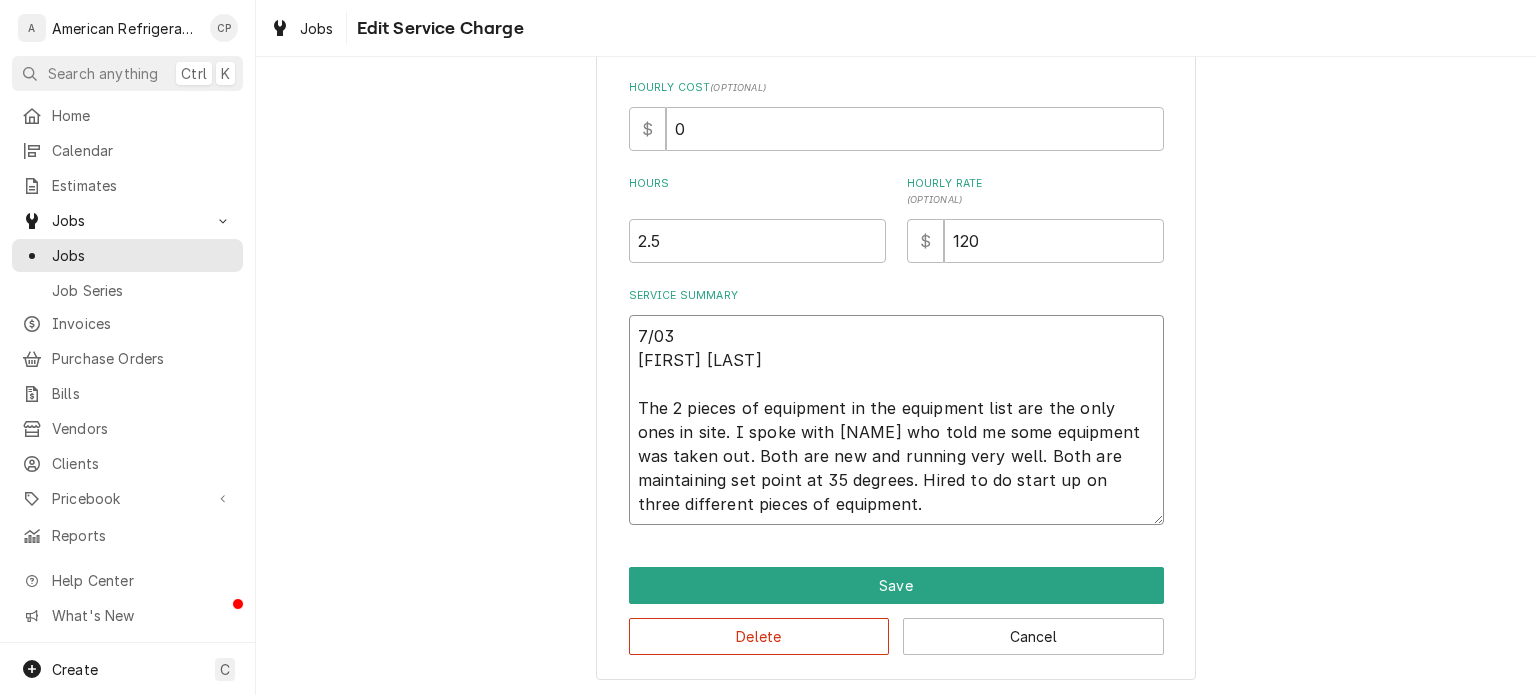 type on "x" 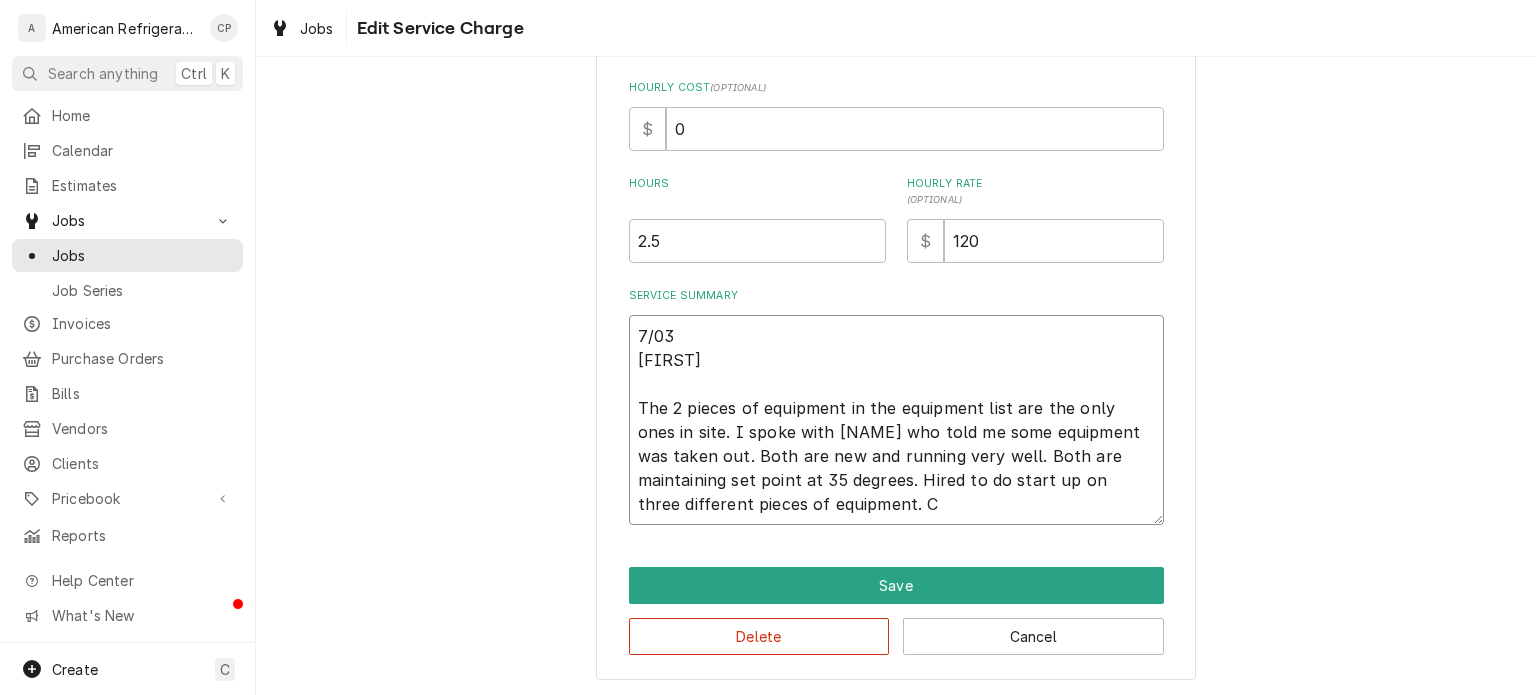 type on "x" 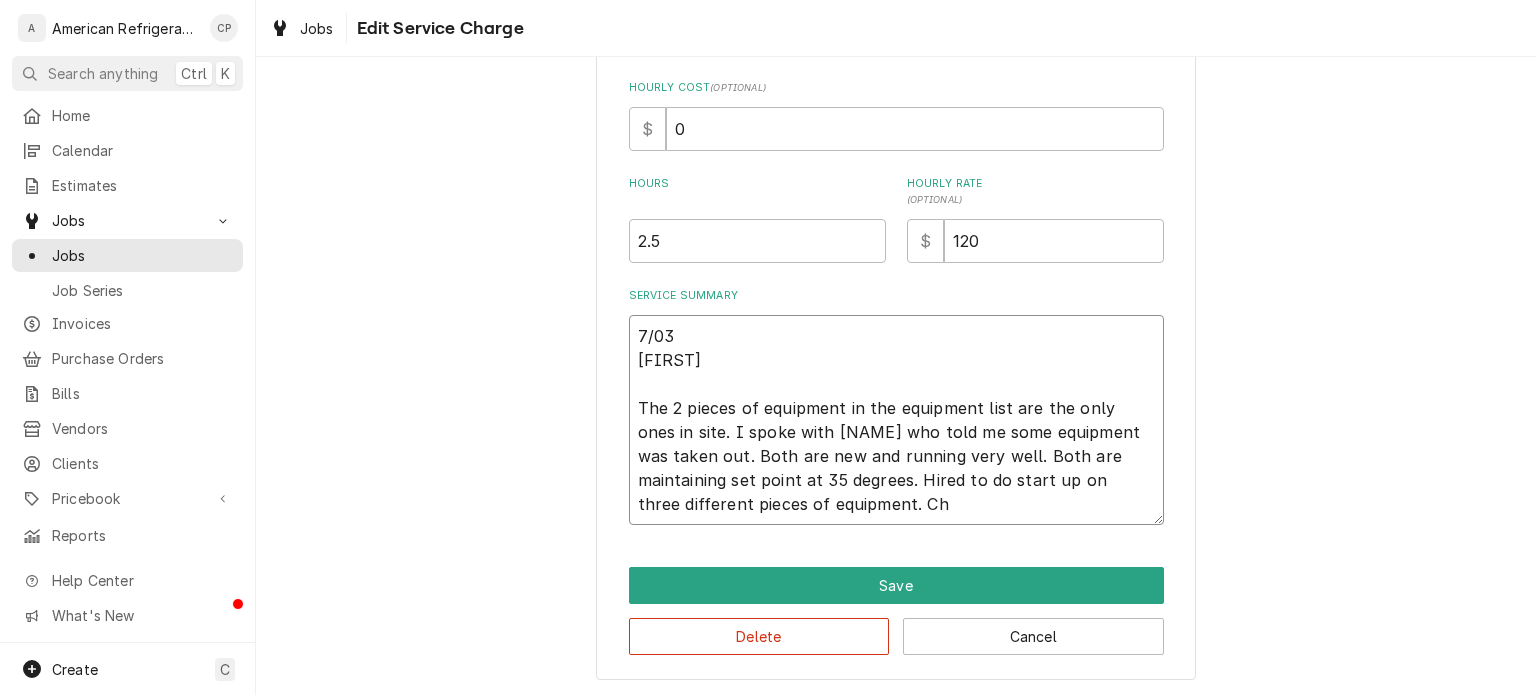 type on "x" 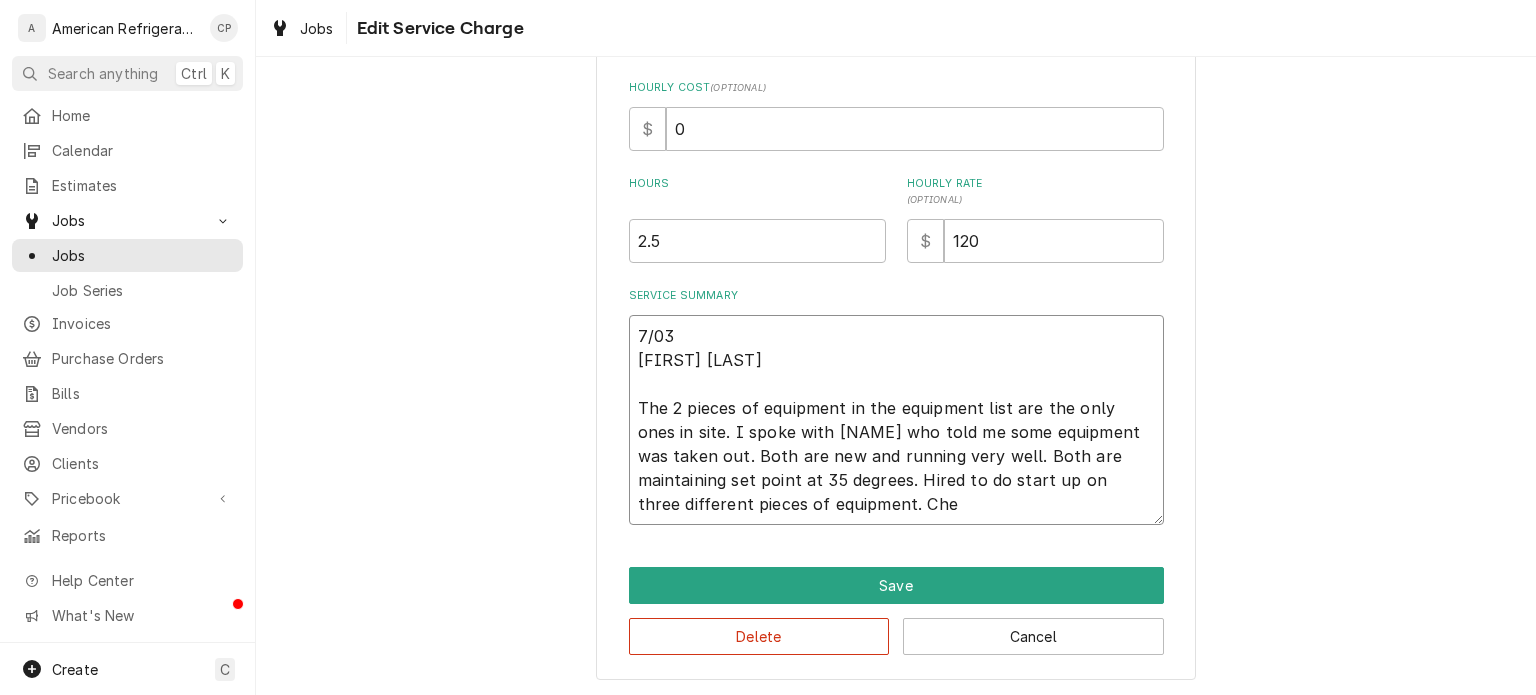 type on "7/03
Richard
The 2 pieces of equipment in the equipment list are the only ones in site. I spoke with frank who told me some equipment was taken out. Both are new and running very well. Both are maintaining set point at 35 degrees. Hired to do start up on three different pieces of equipment. Chec" 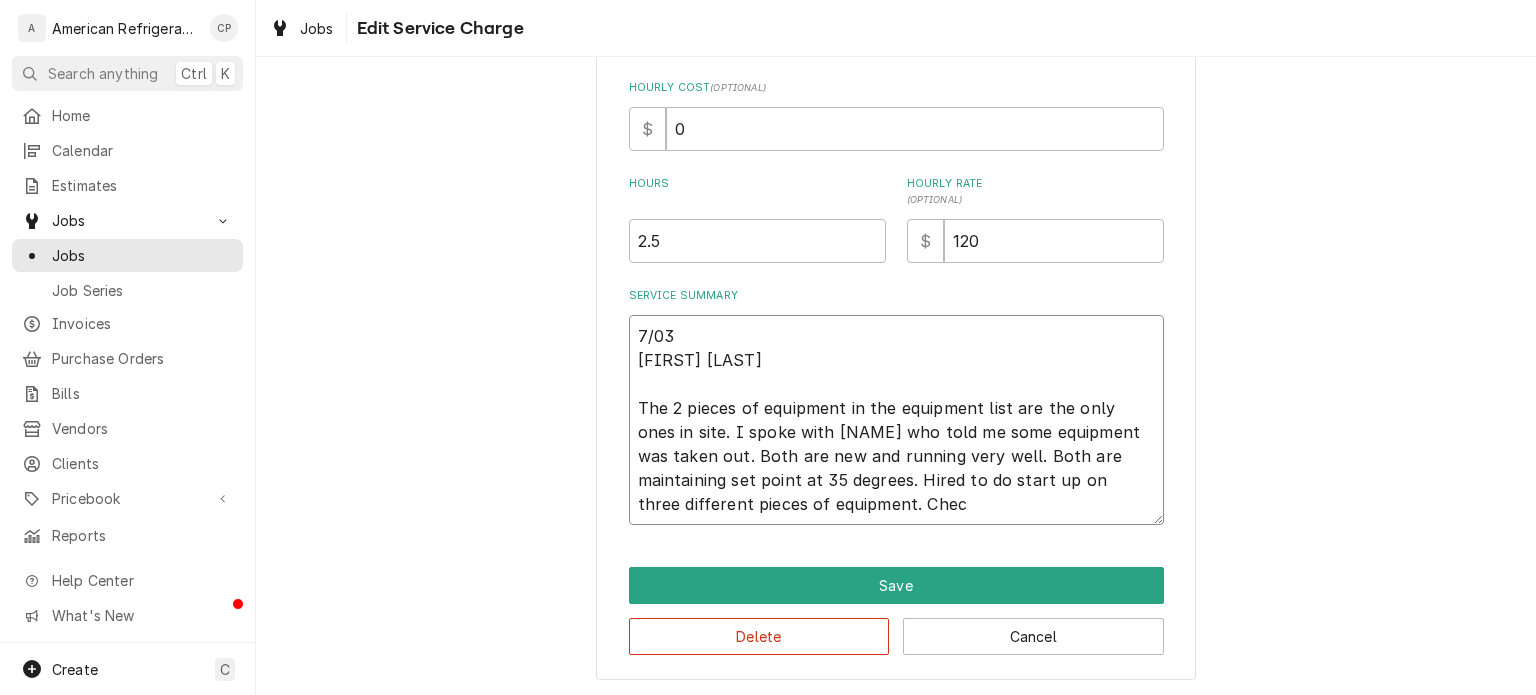 type on "x" 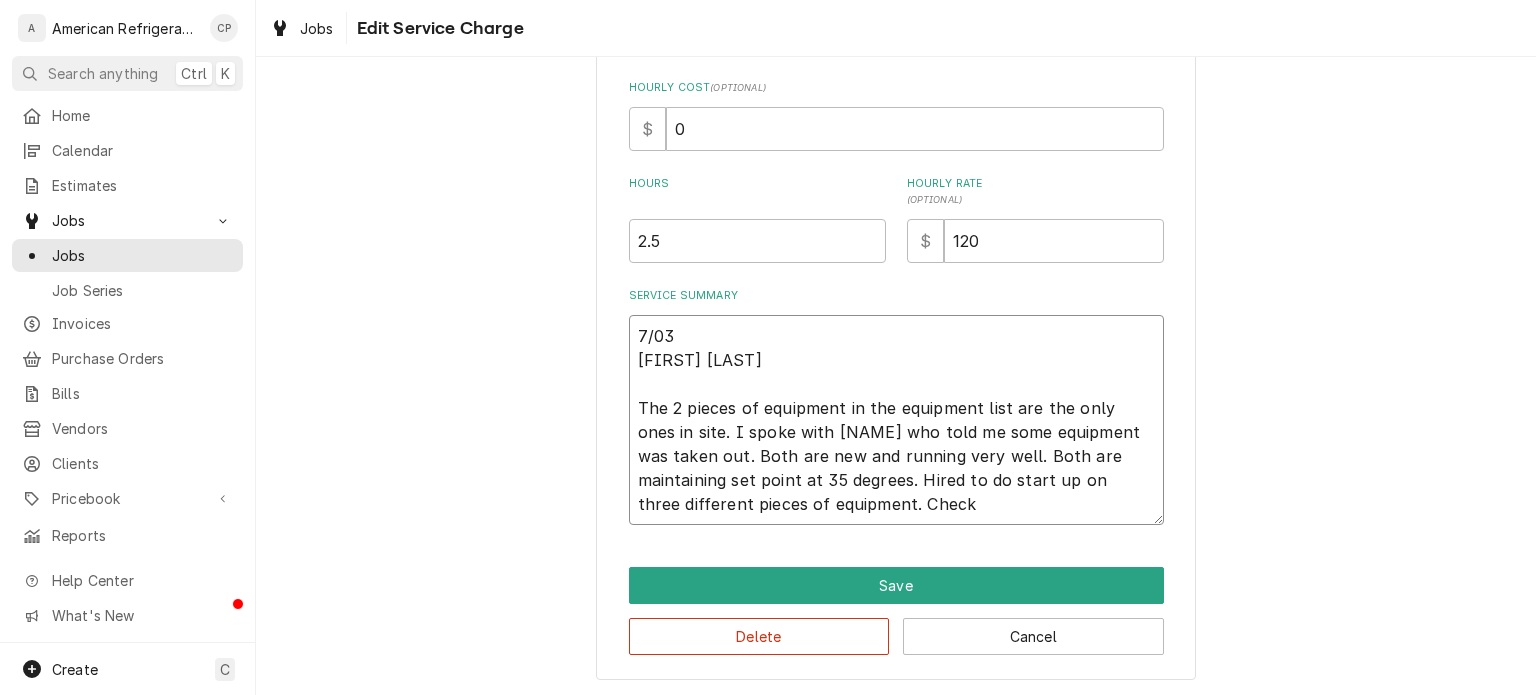 type on "x" 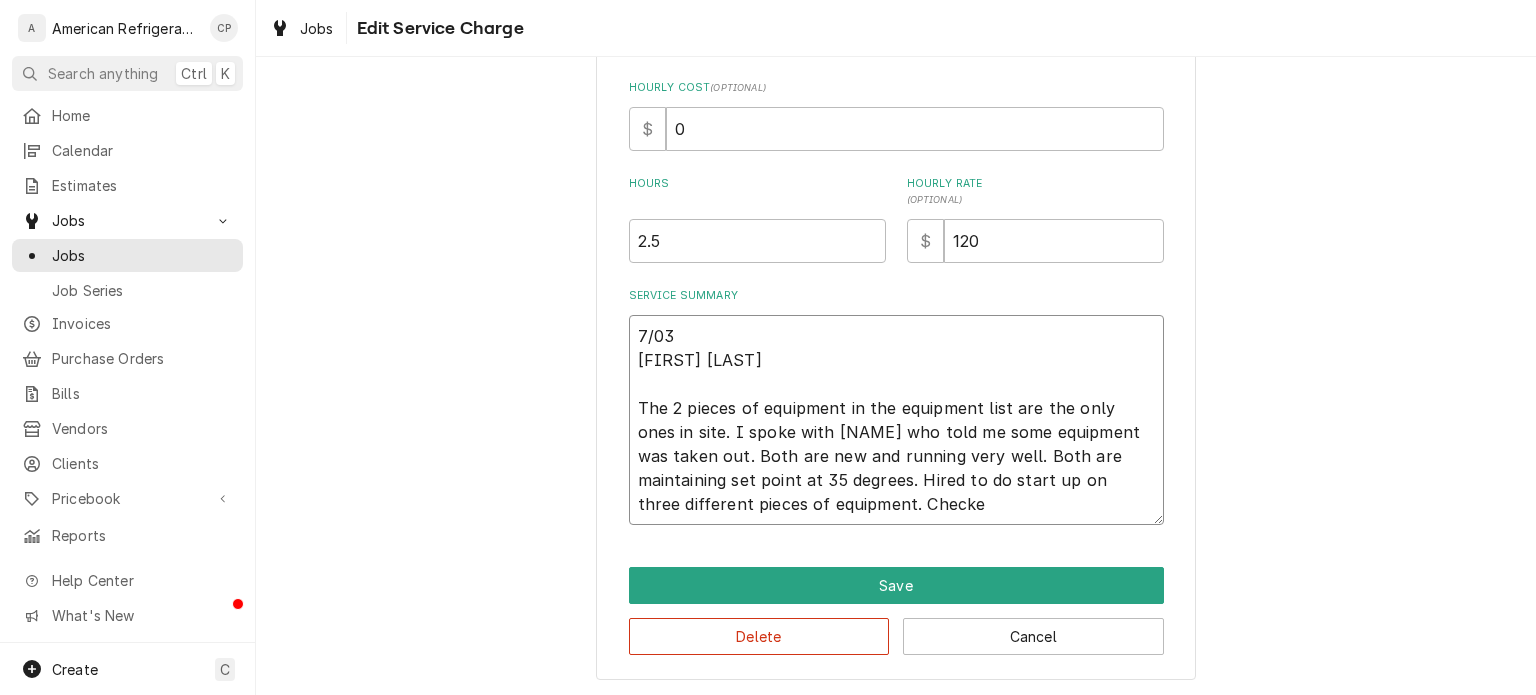 type on "x" 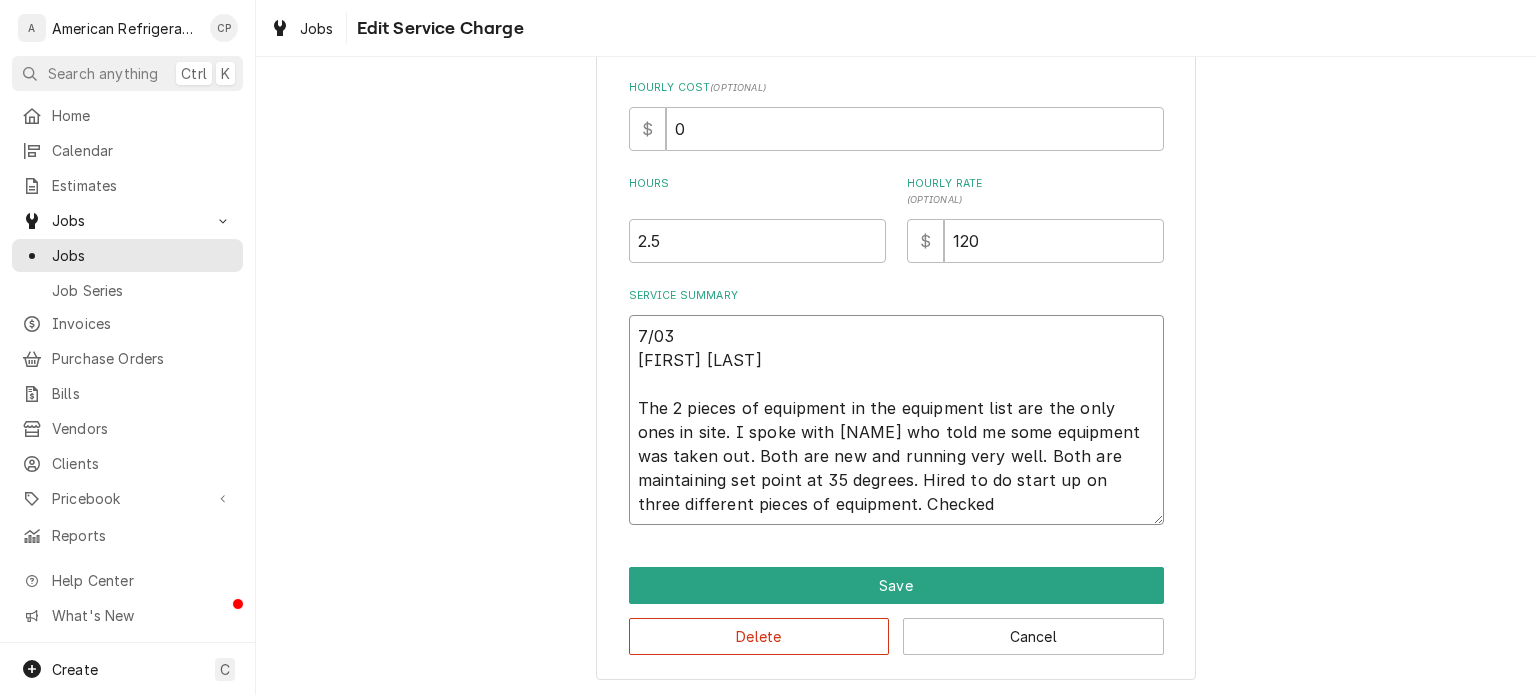 type on "7/03
Richard
The 2 pieces of equipment in the equipment list are the only ones in site. I spoke with frank who told me some equipment was taken out. Both are new and running very well. Both are maintaining set point at 35 degrees. Hired to do start up on three different pieces of equipment. Checked" 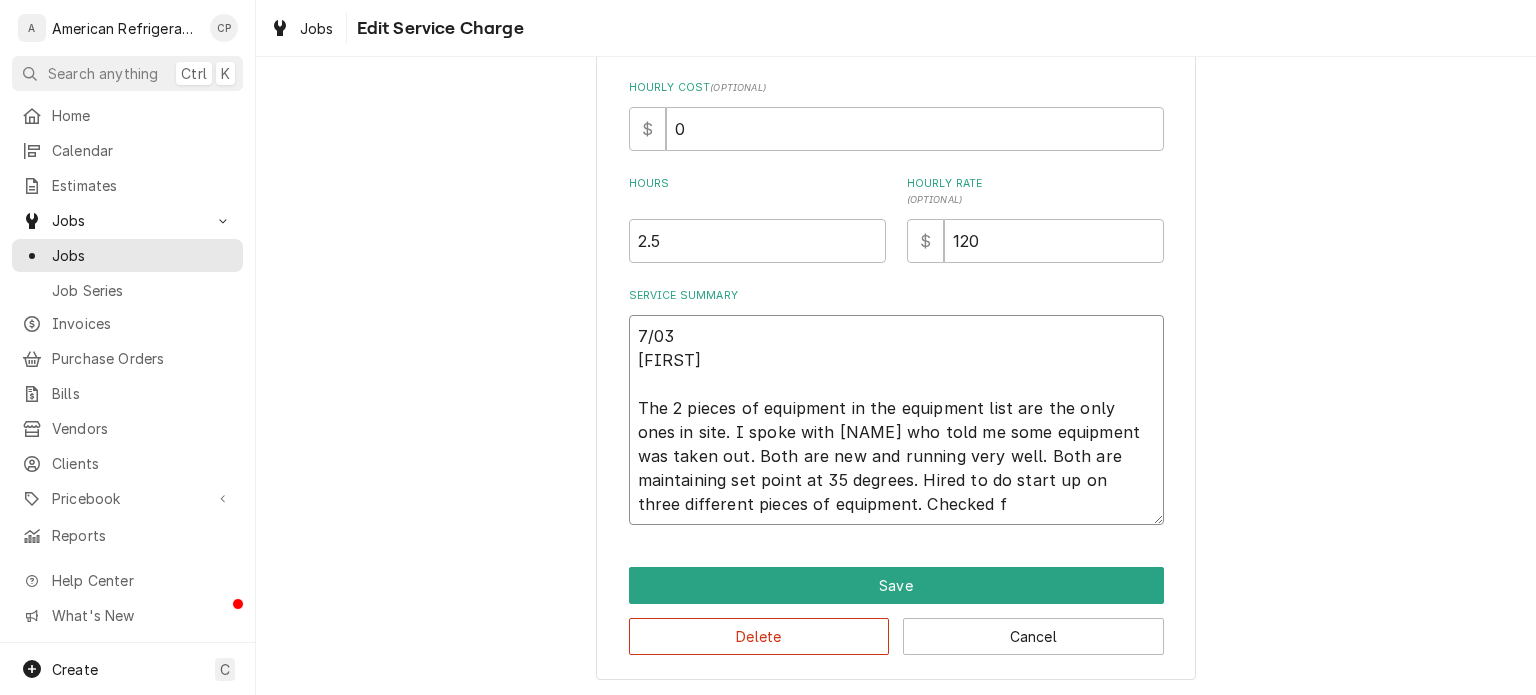 type on "x" 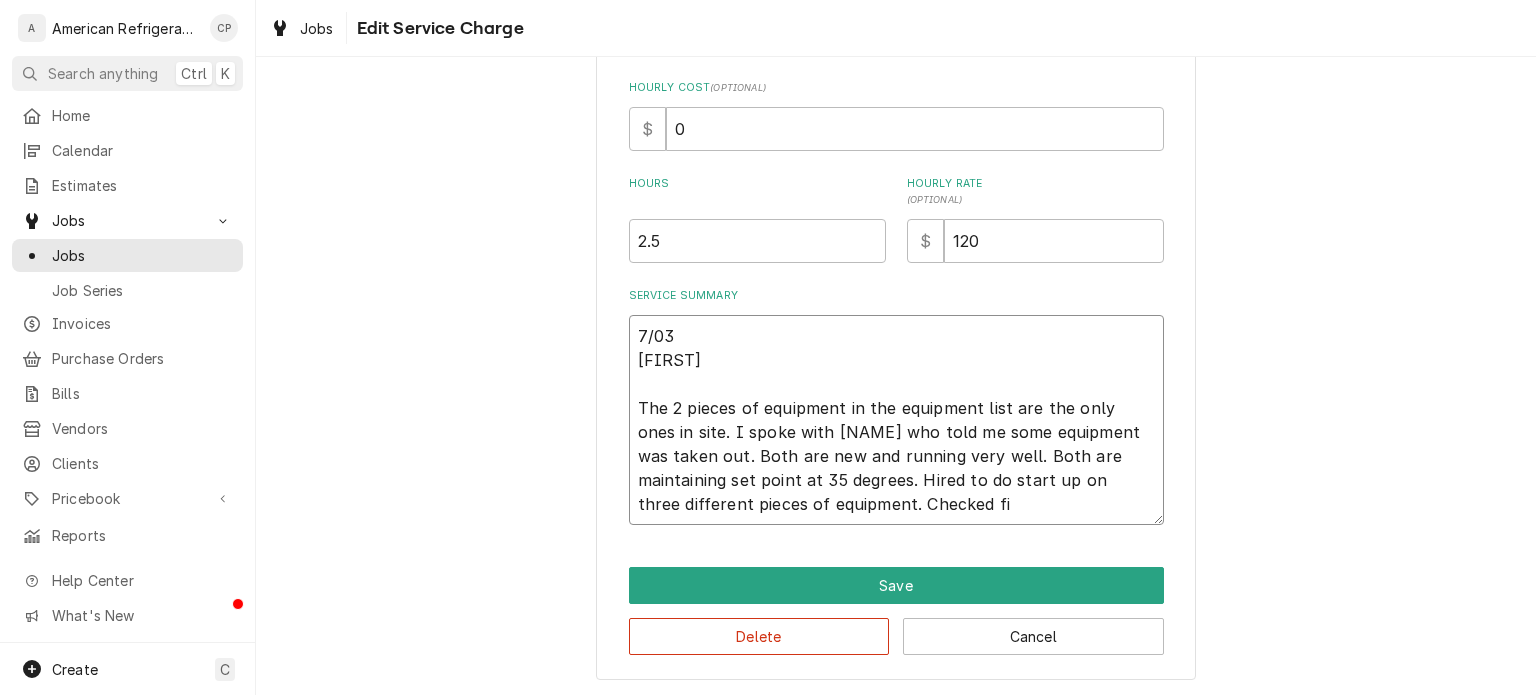 type on "x" 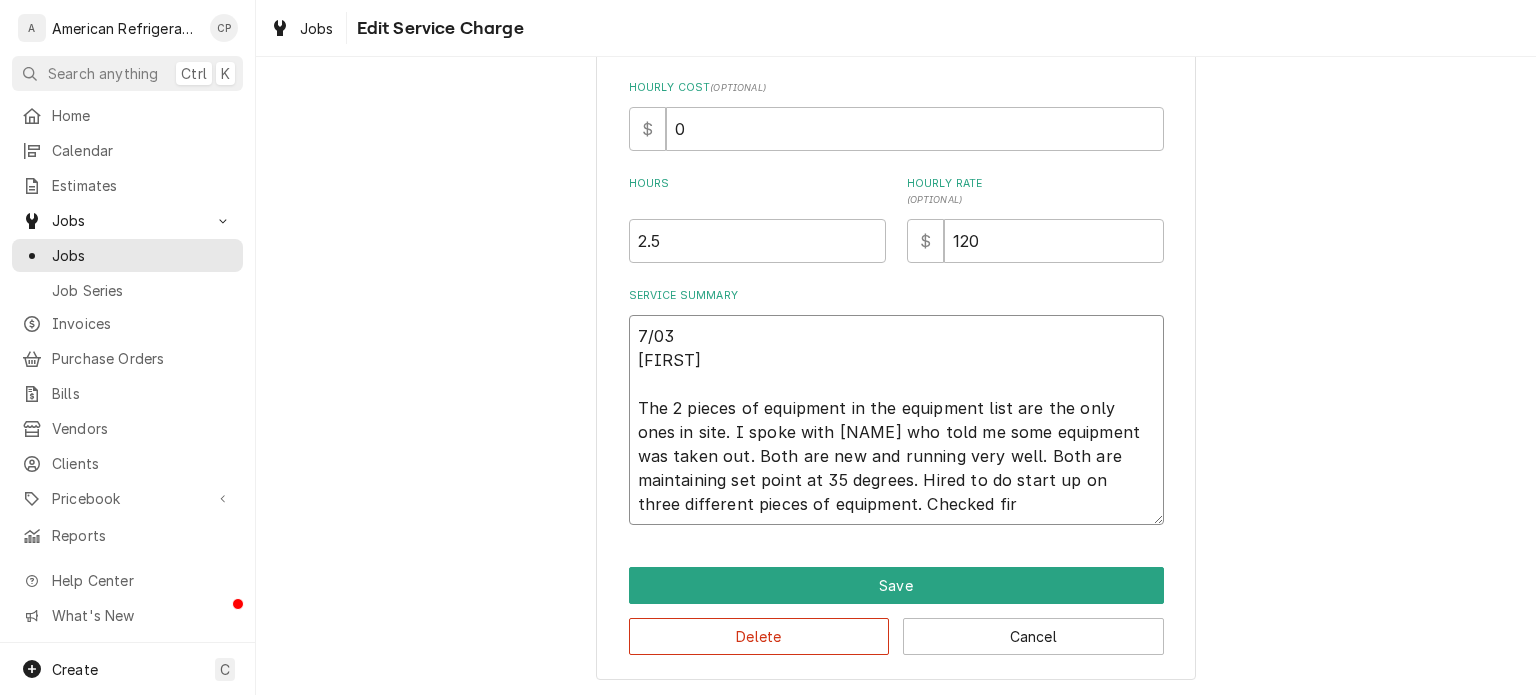 type on "x" 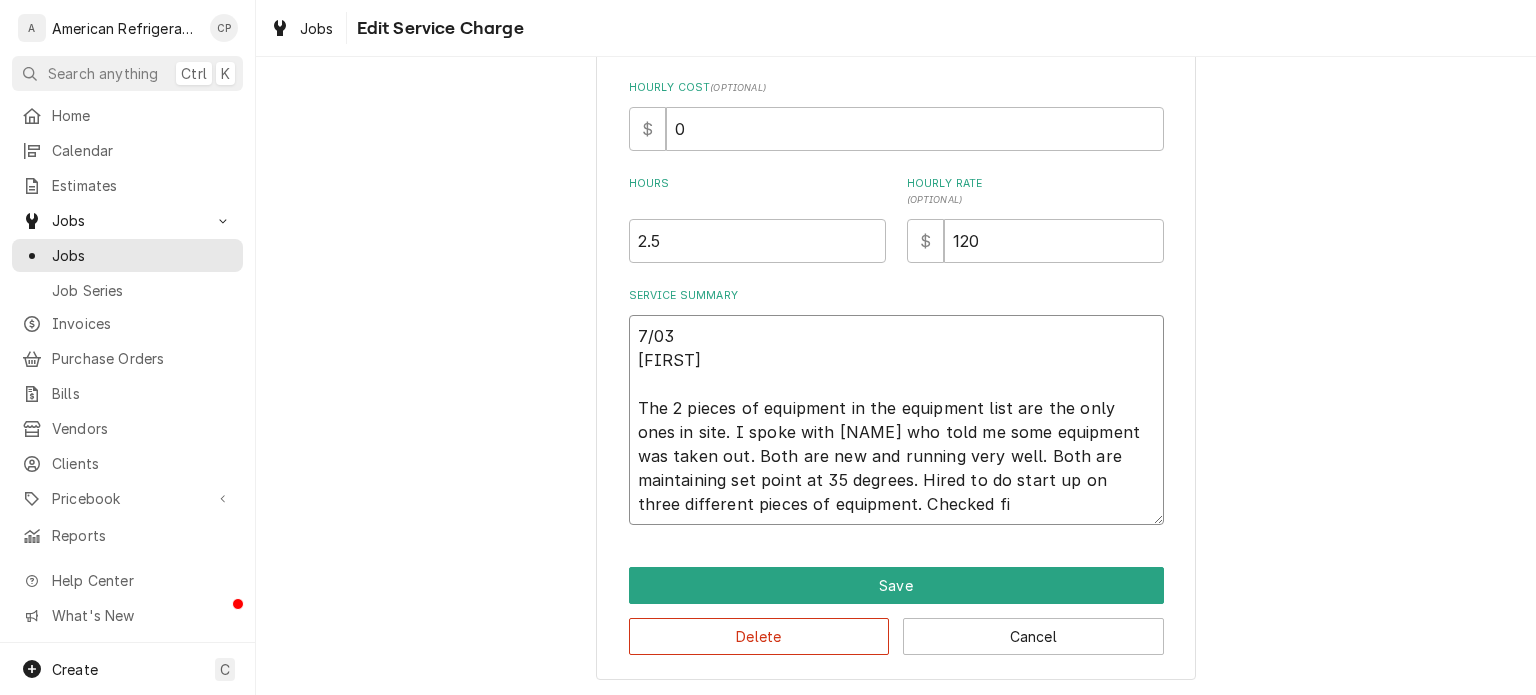 type on "x" 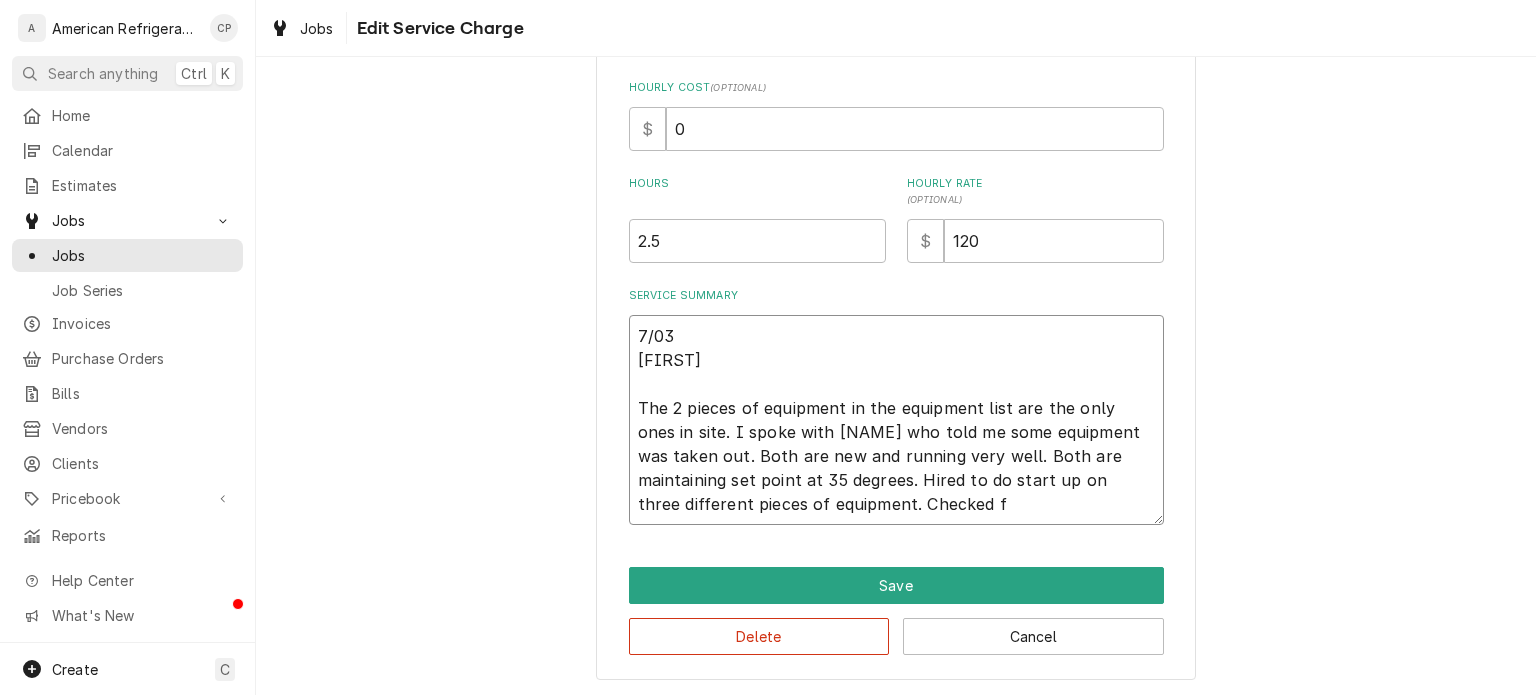 type on "x" 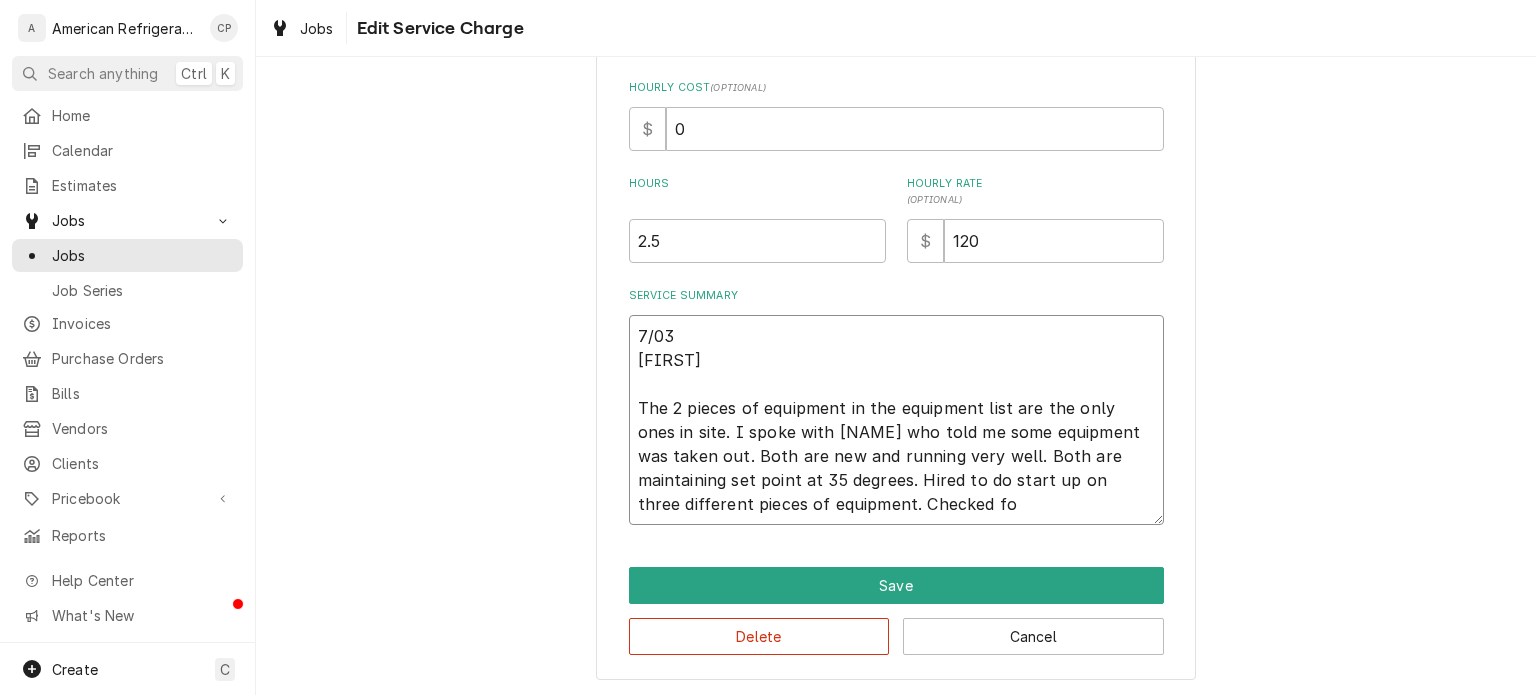 type on "x" 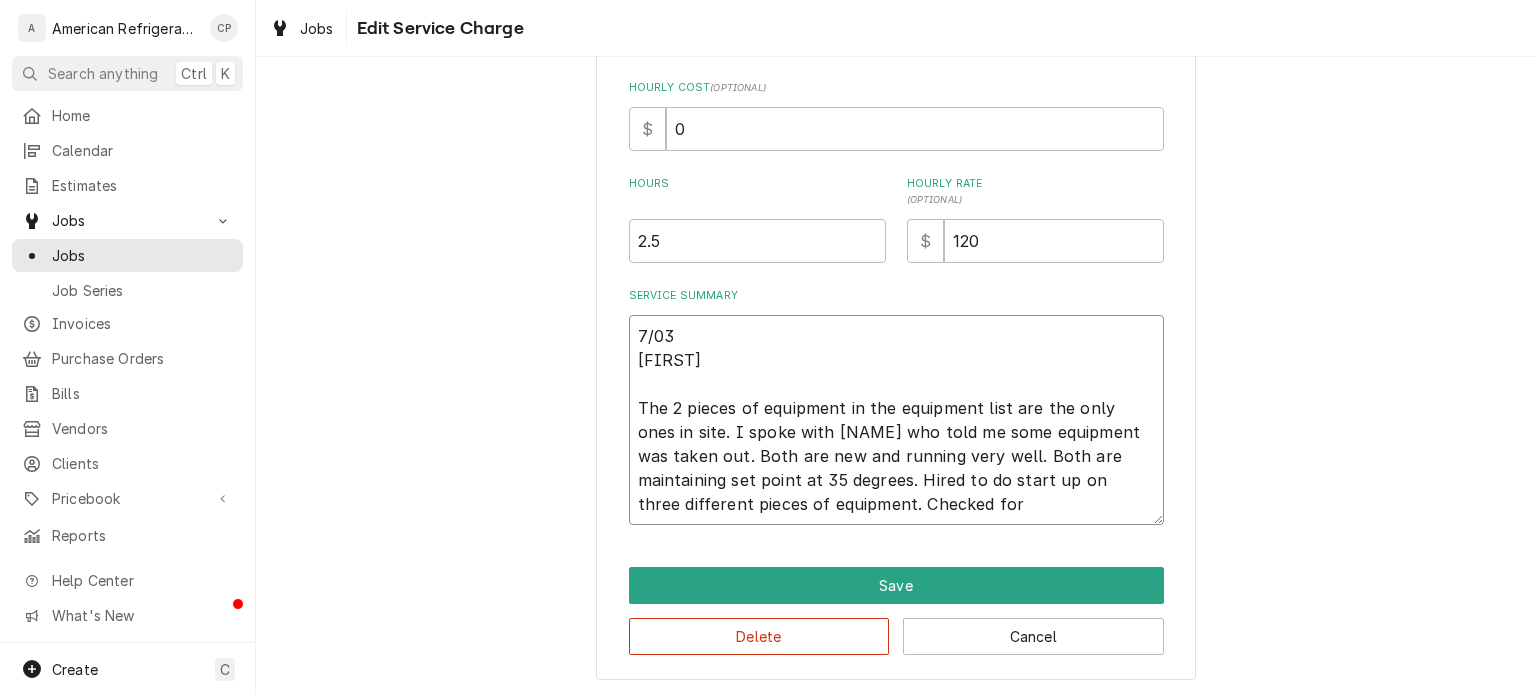 type on "7/03
Richard
The 2 pieces of equipment in the equipment list are the only ones in site. I spoke with frank who told me some equipment was taken out. Both are new and running very well. Both are maintaining set point at 35 degrees. Hired to do start up on three different pieces of equipment. Checked for" 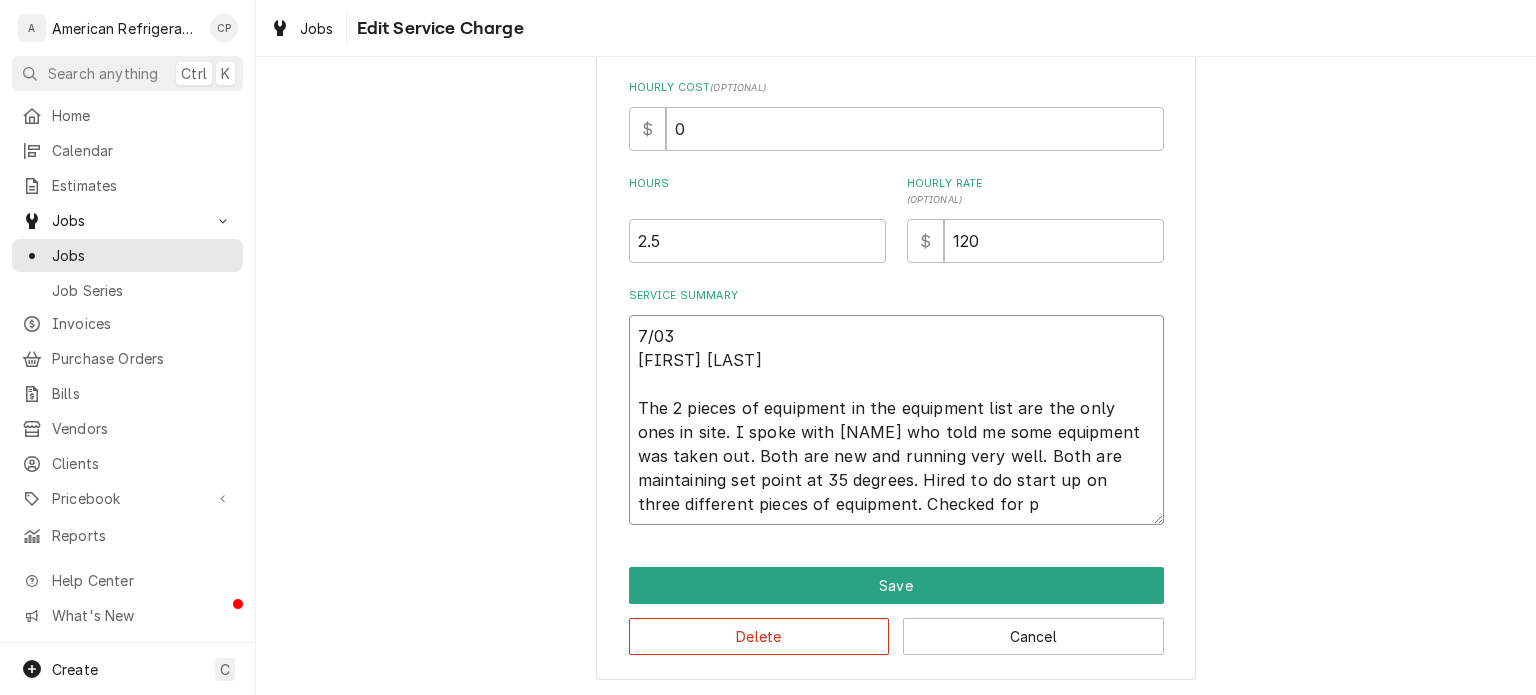 type on "x" 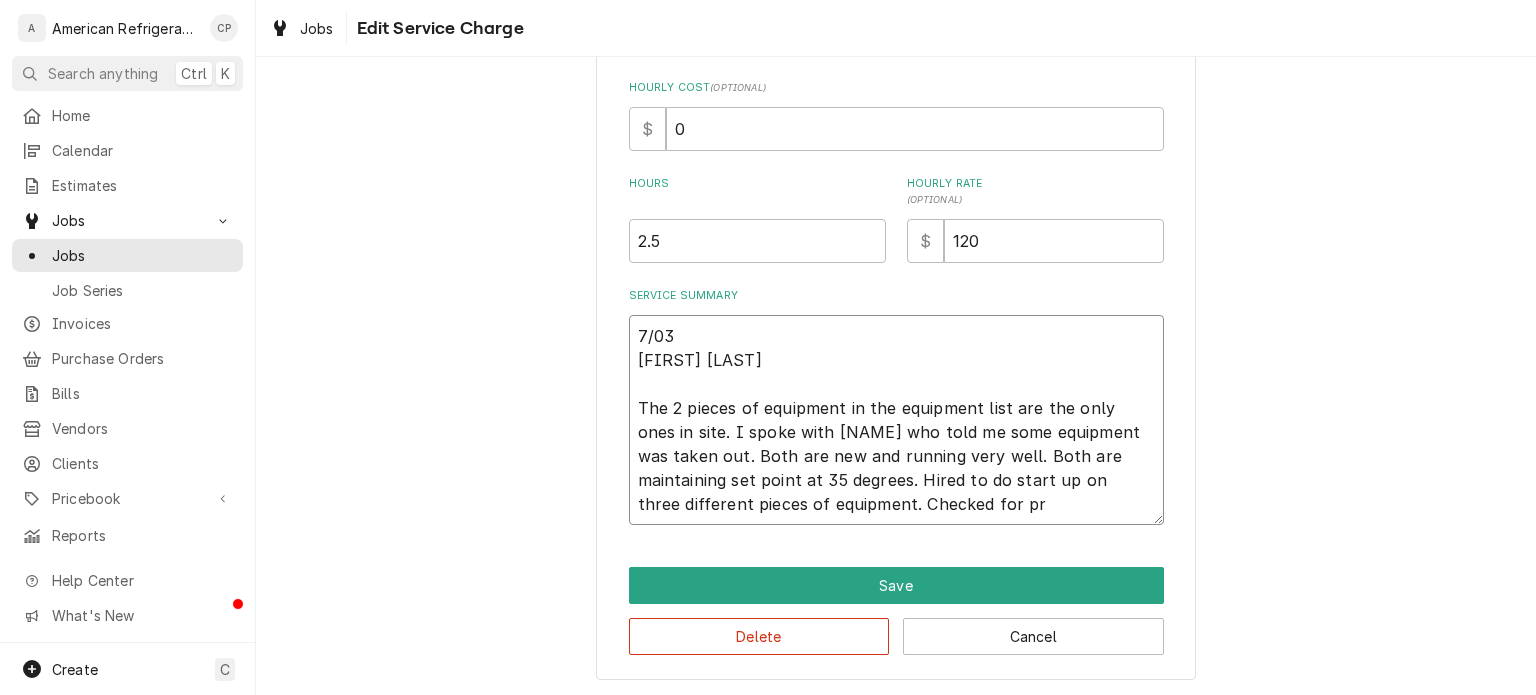 type on "x" 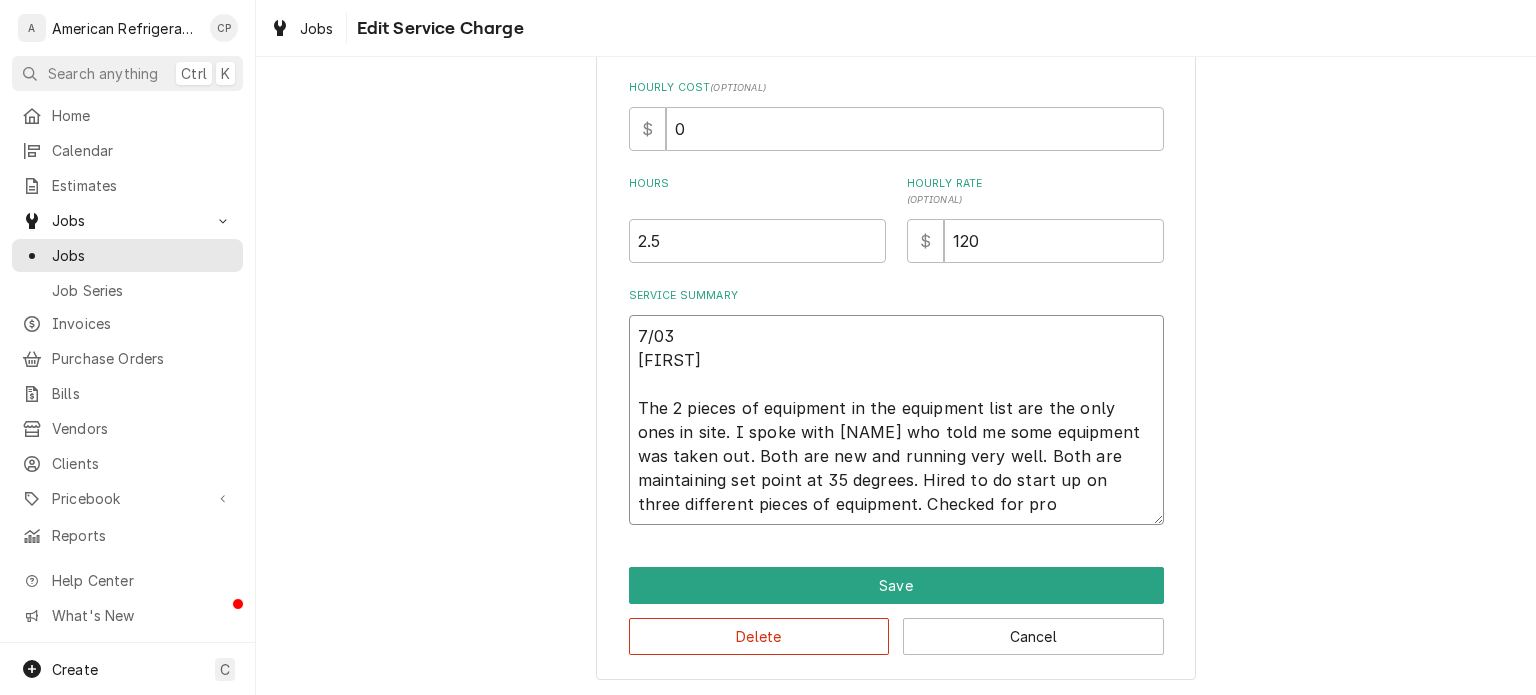 type on "x" 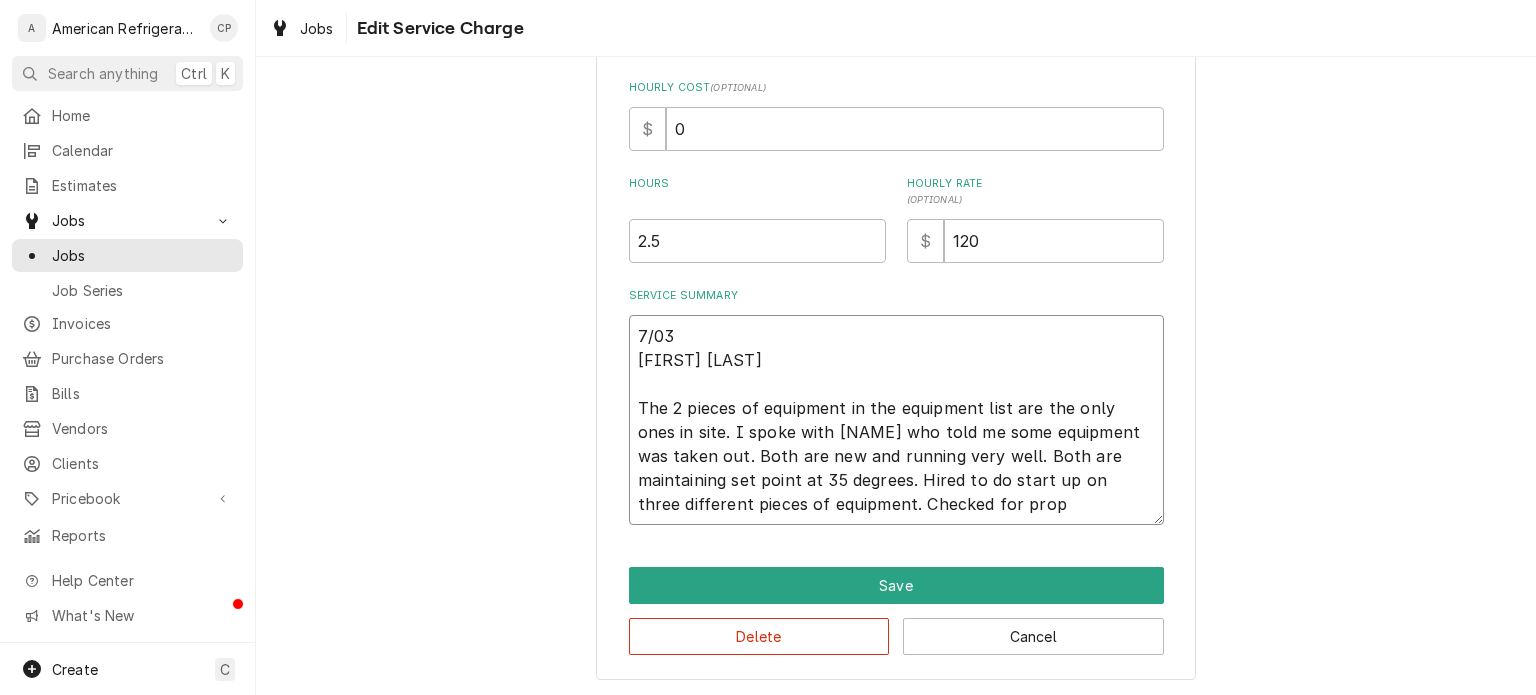 type on "x" 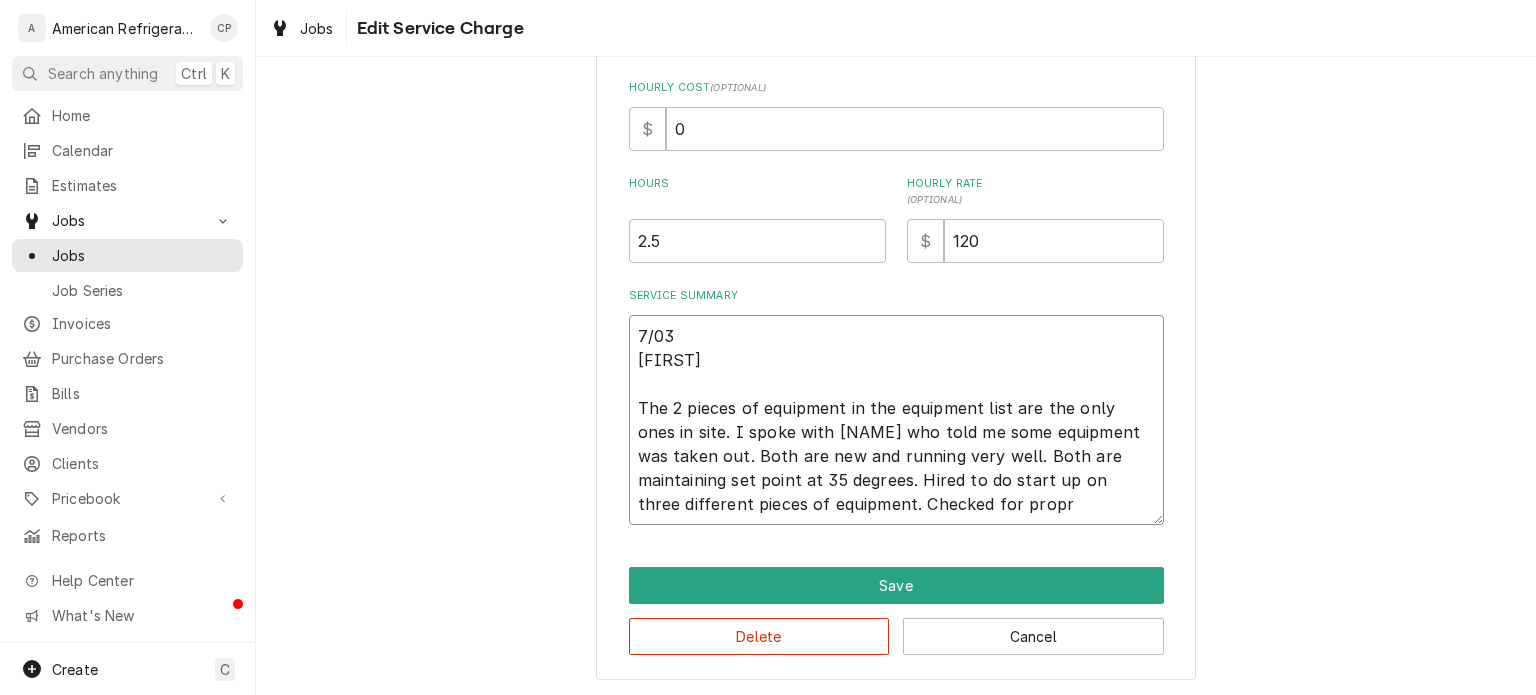 type on "x" 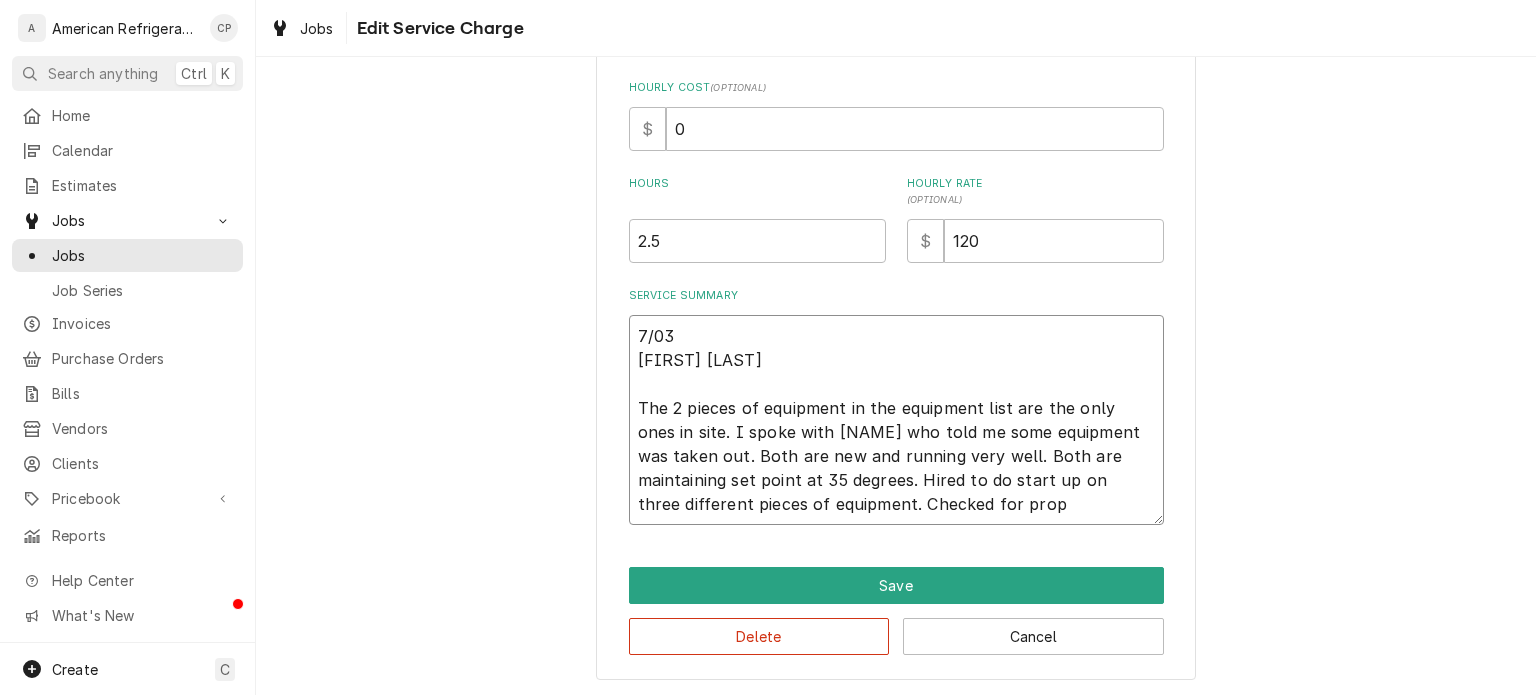 type on "x" 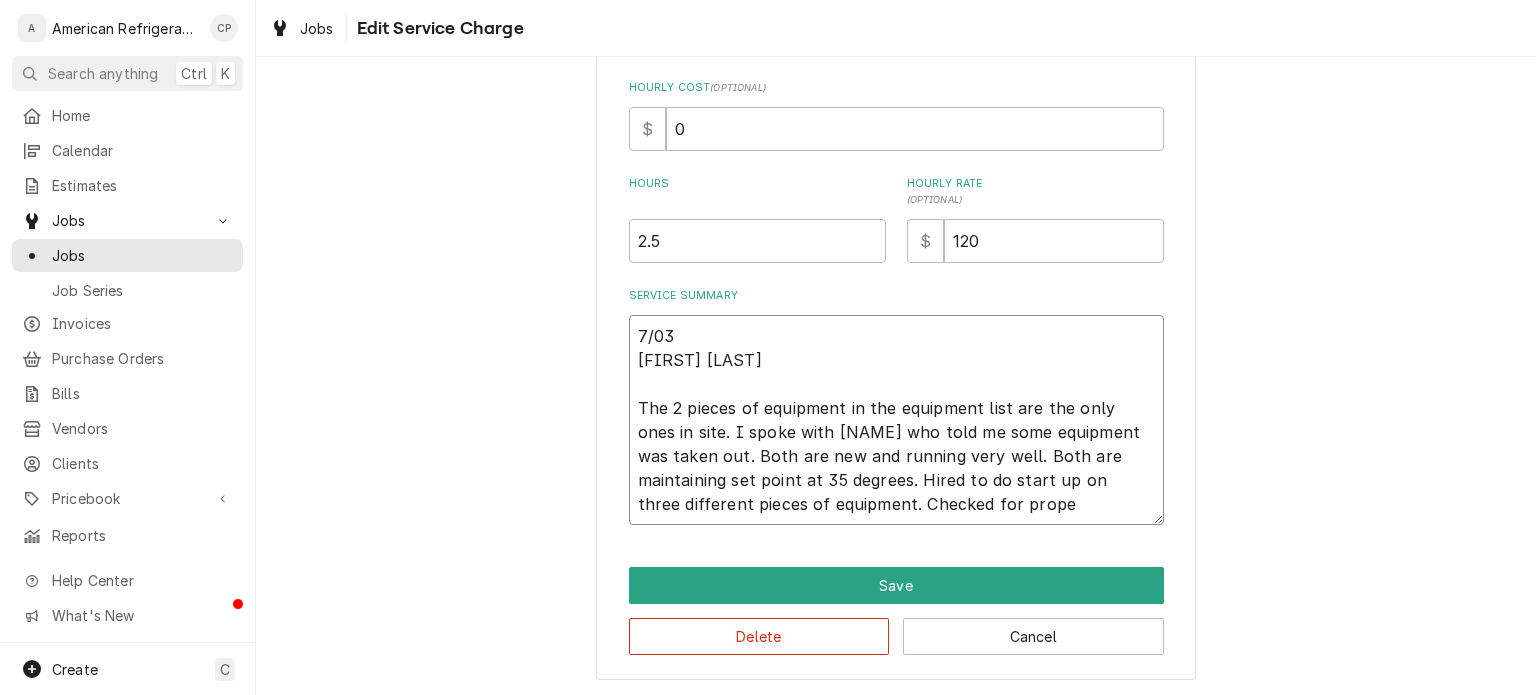 type on "x" 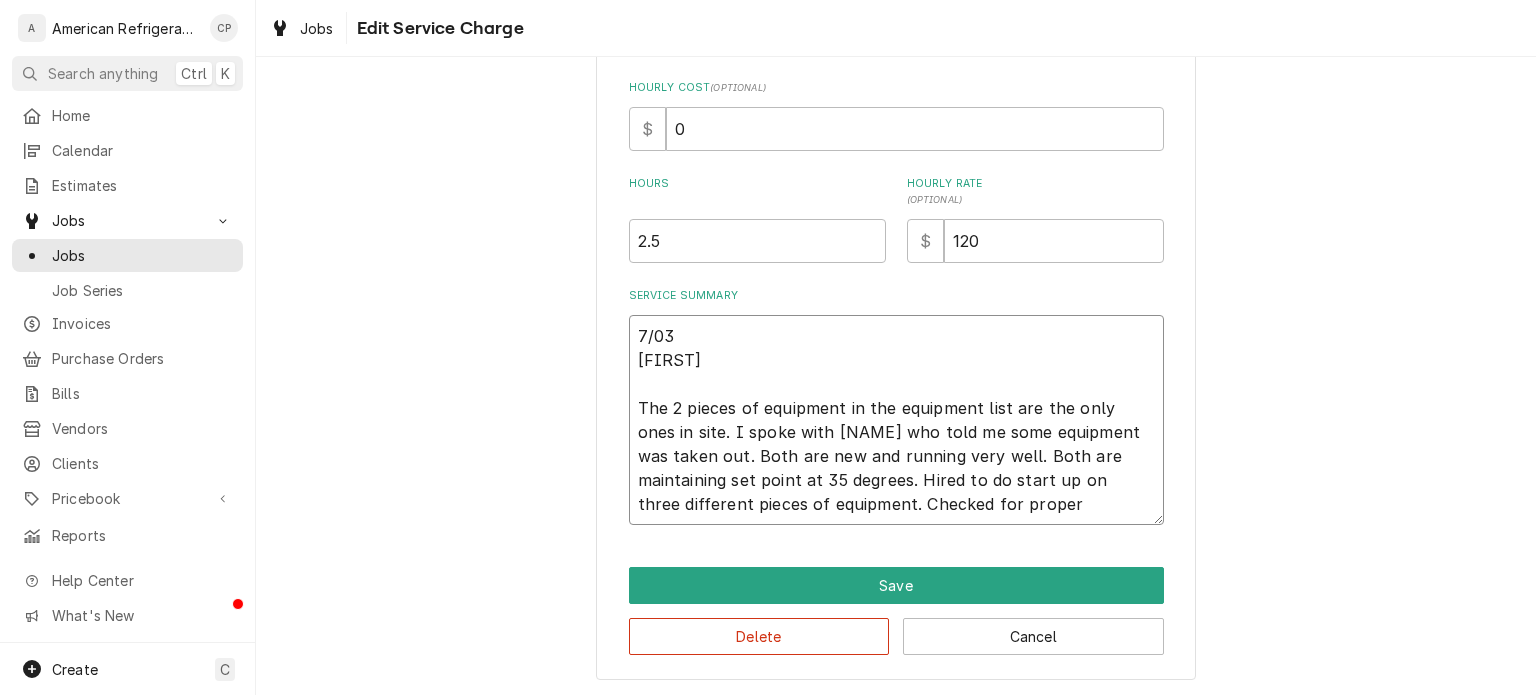 type on "x" 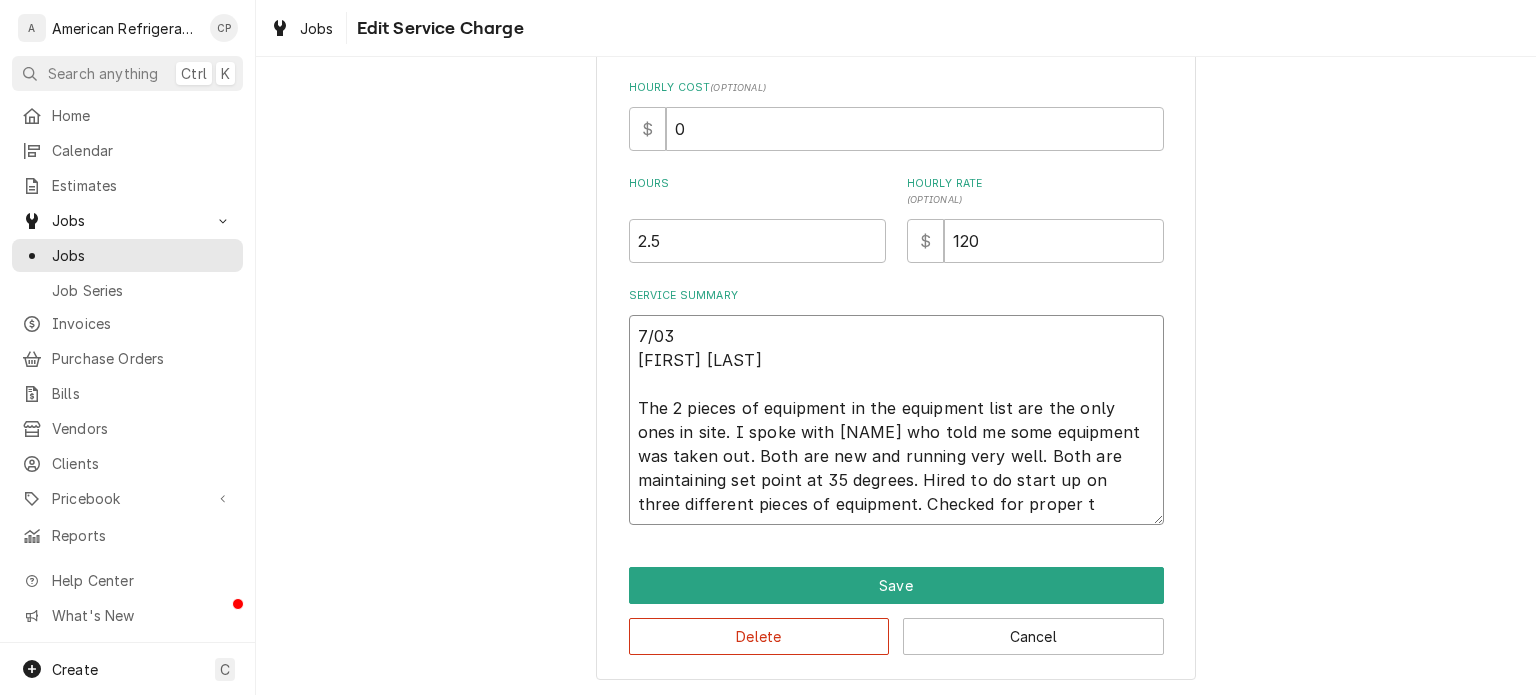 type on "x" 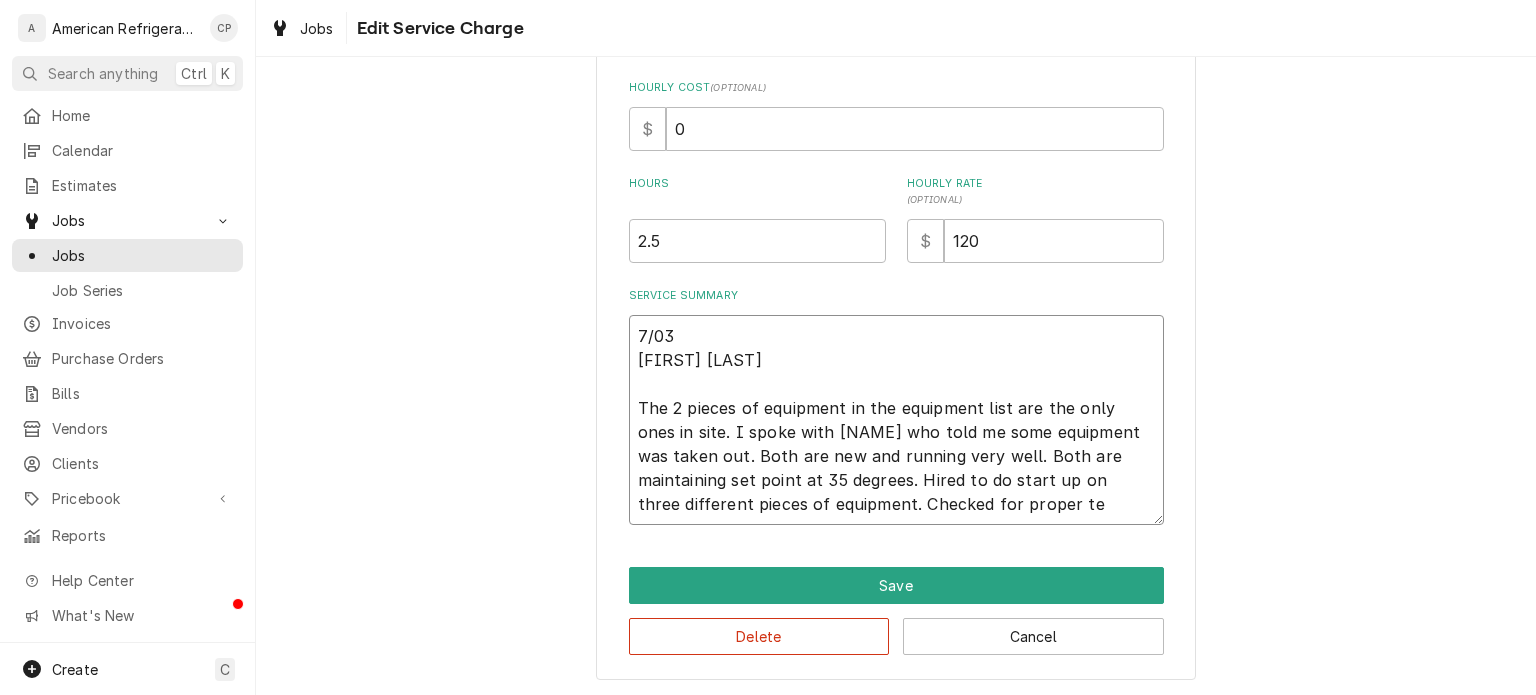type on "x" 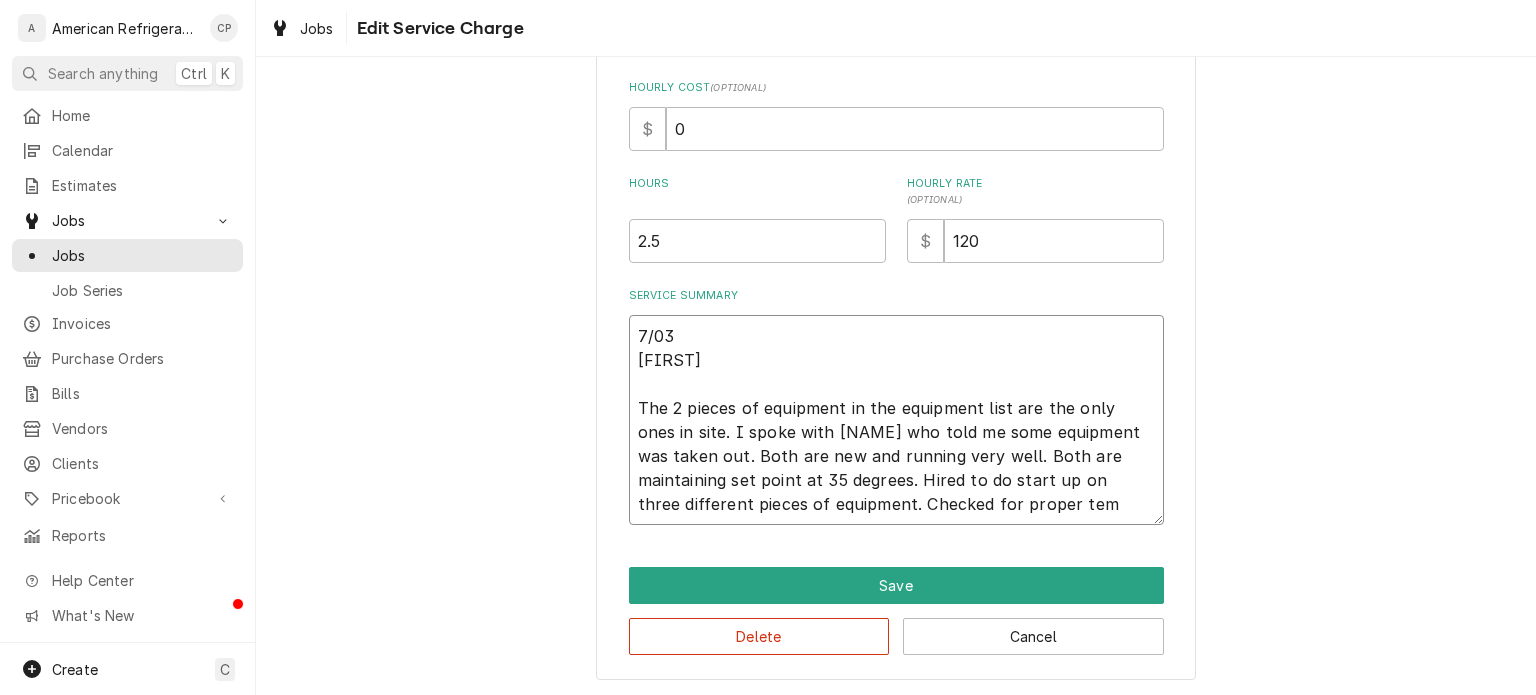 type 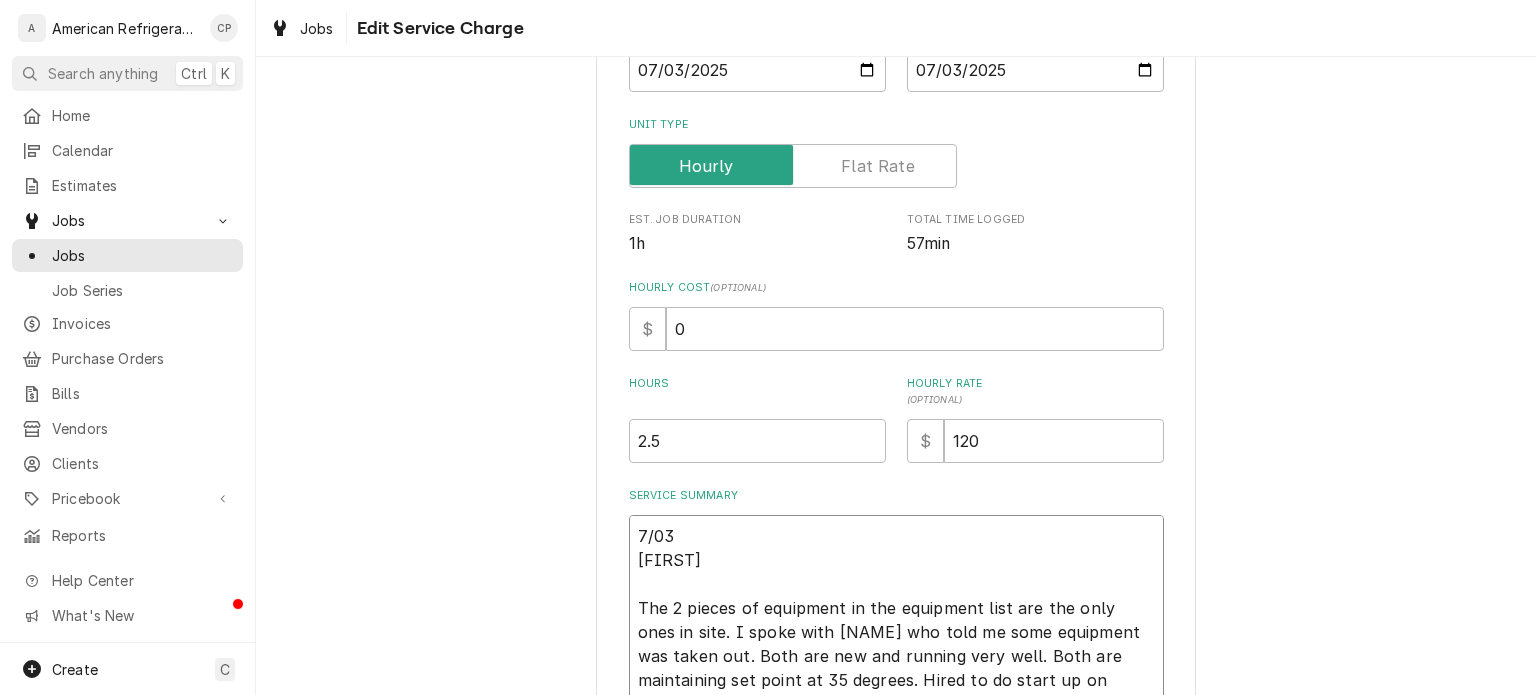 scroll, scrollTop: 473, scrollLeft: 0, axis: vertical 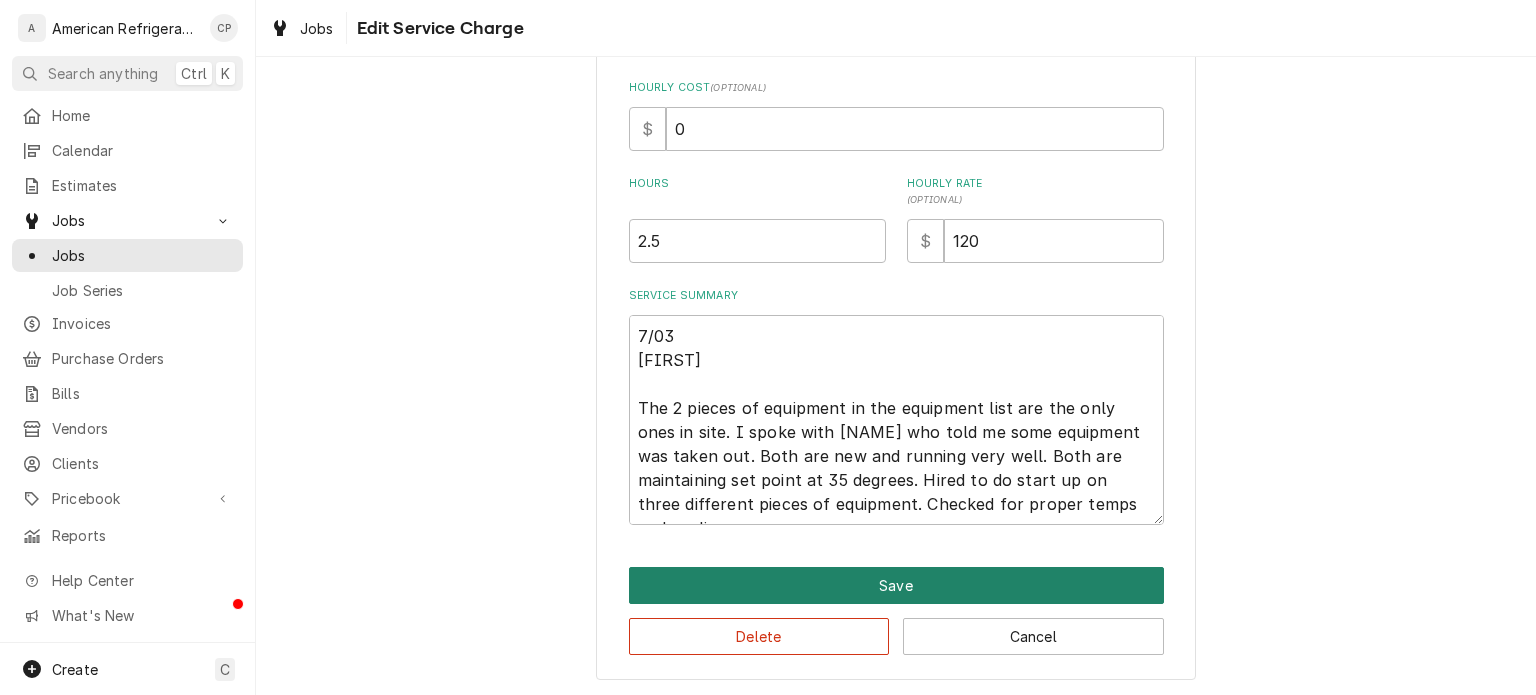 click on "Save" at bounding box center (896, 585) 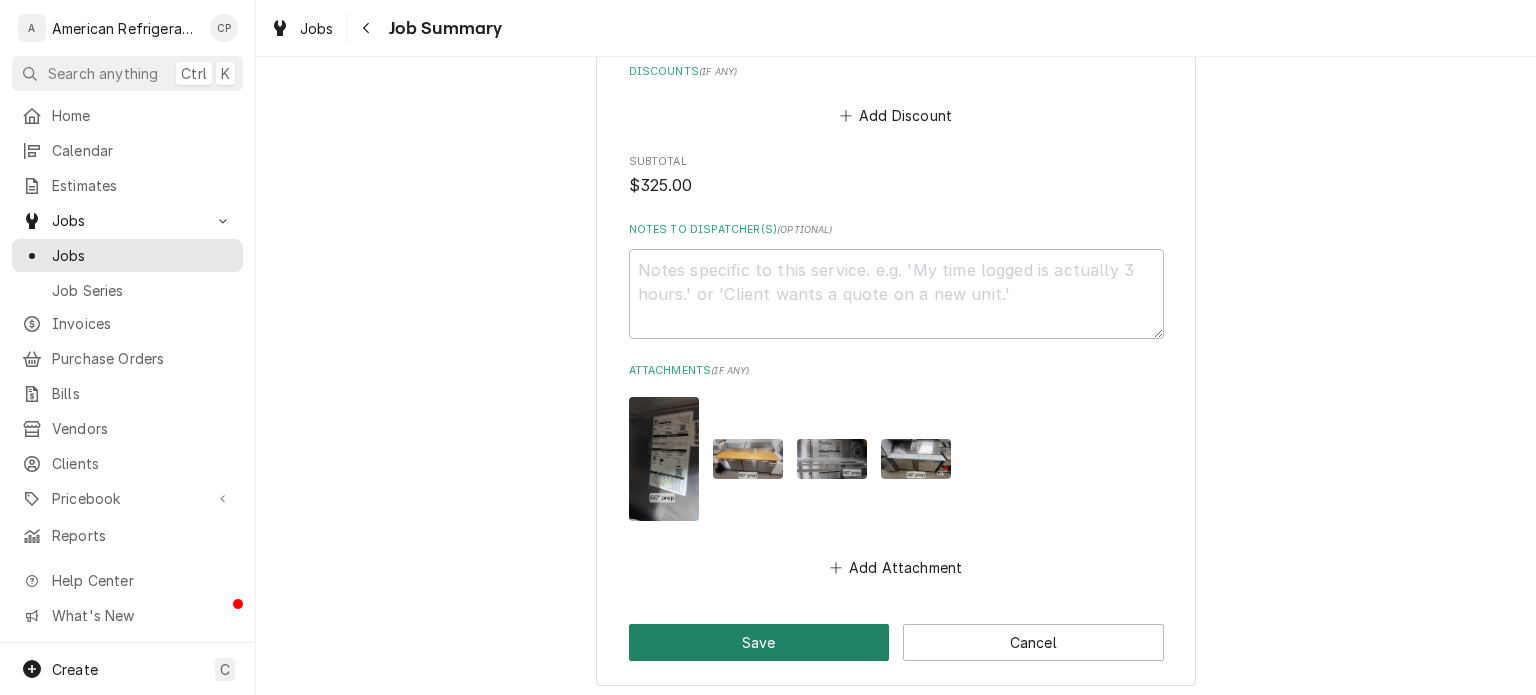 scroll, scrollTop: 1669, scrollLeft: 0, axis: vertical 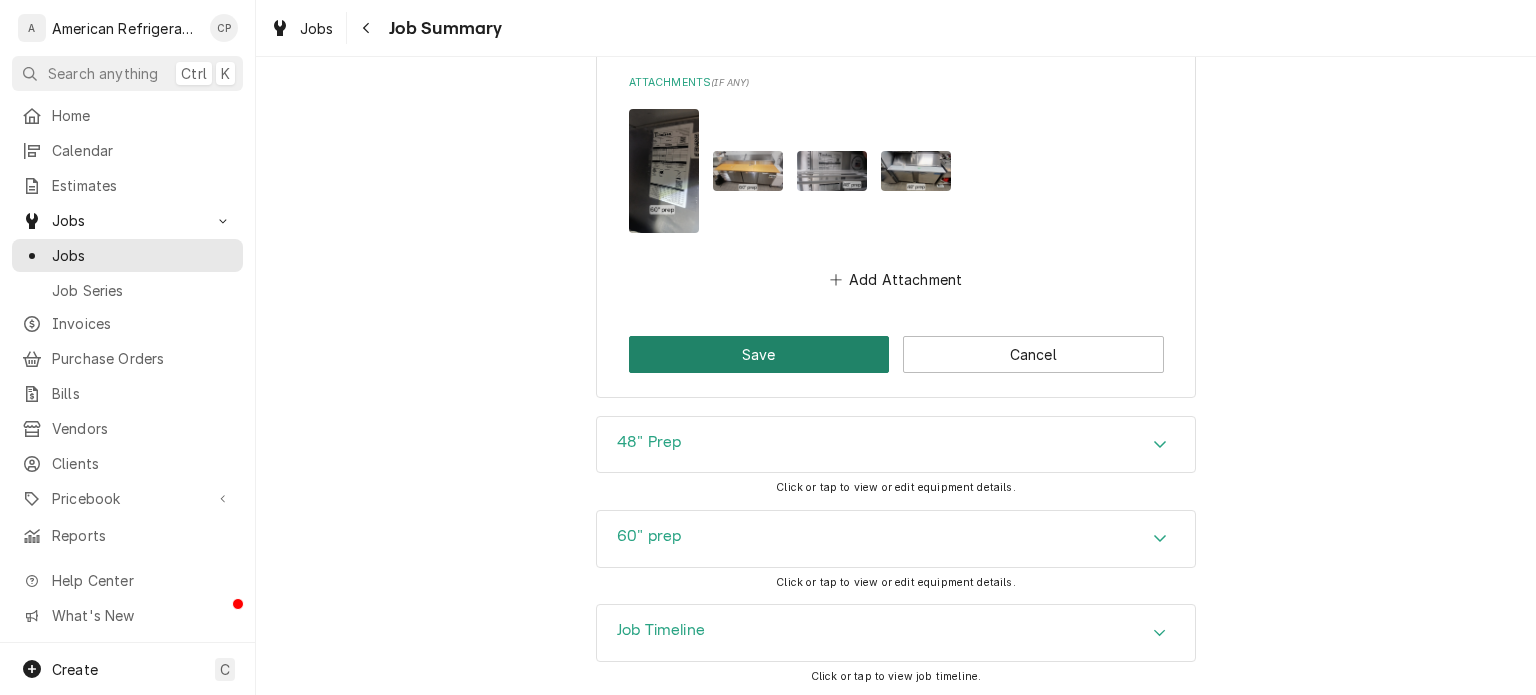 click on "Save" at bounding box center [759, 354] 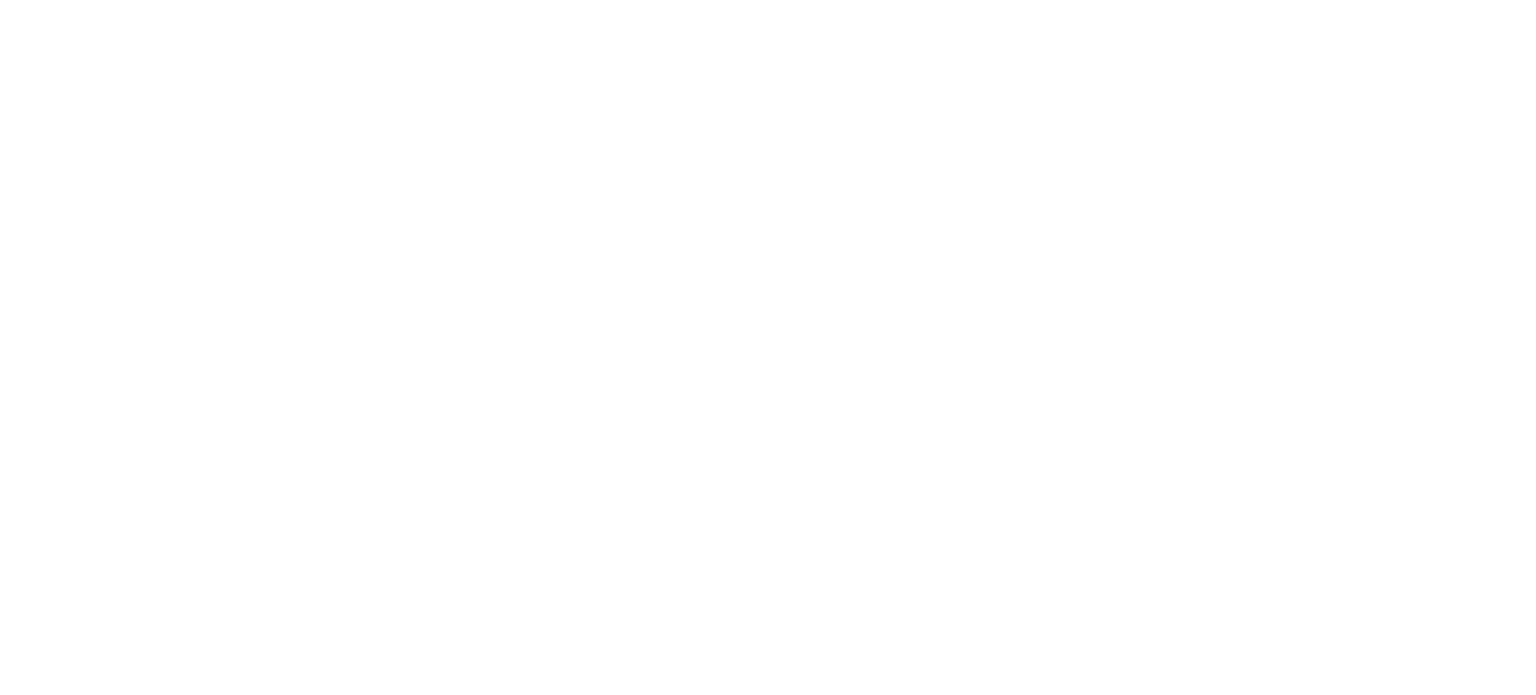scroll, scrollTop: 0, scrollLeft: 0, axis: both 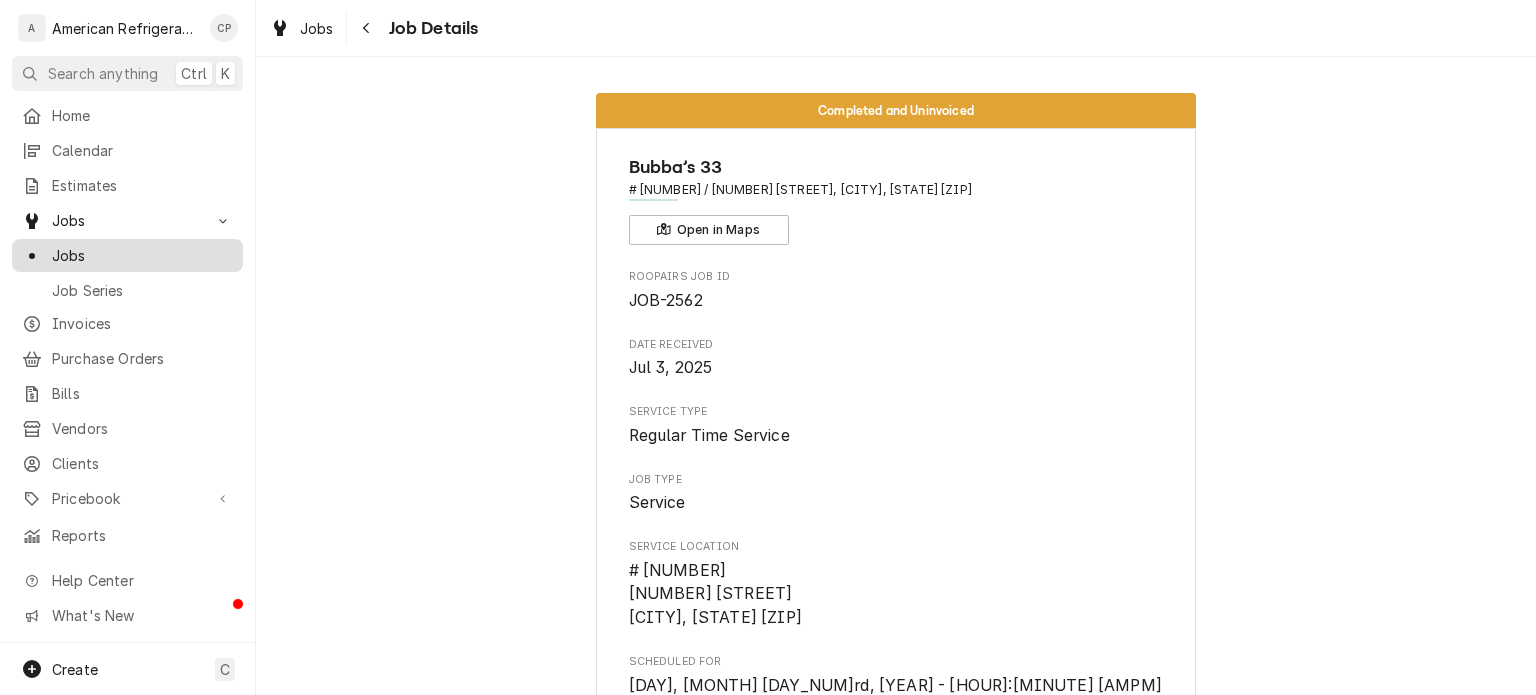 click on "Jobs" at bounding box center (142, 255) 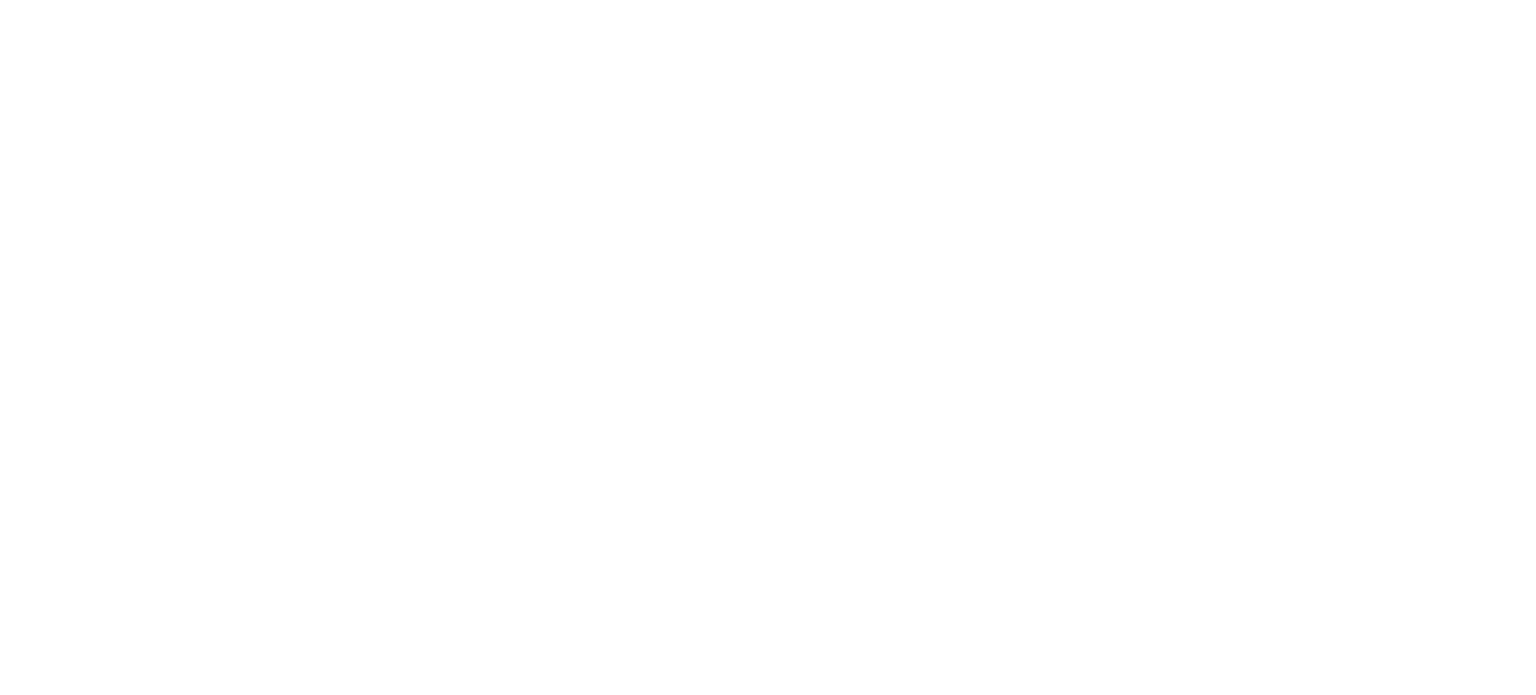 scroll, scrollTop: 0, scrollLeft: 0, axis: both 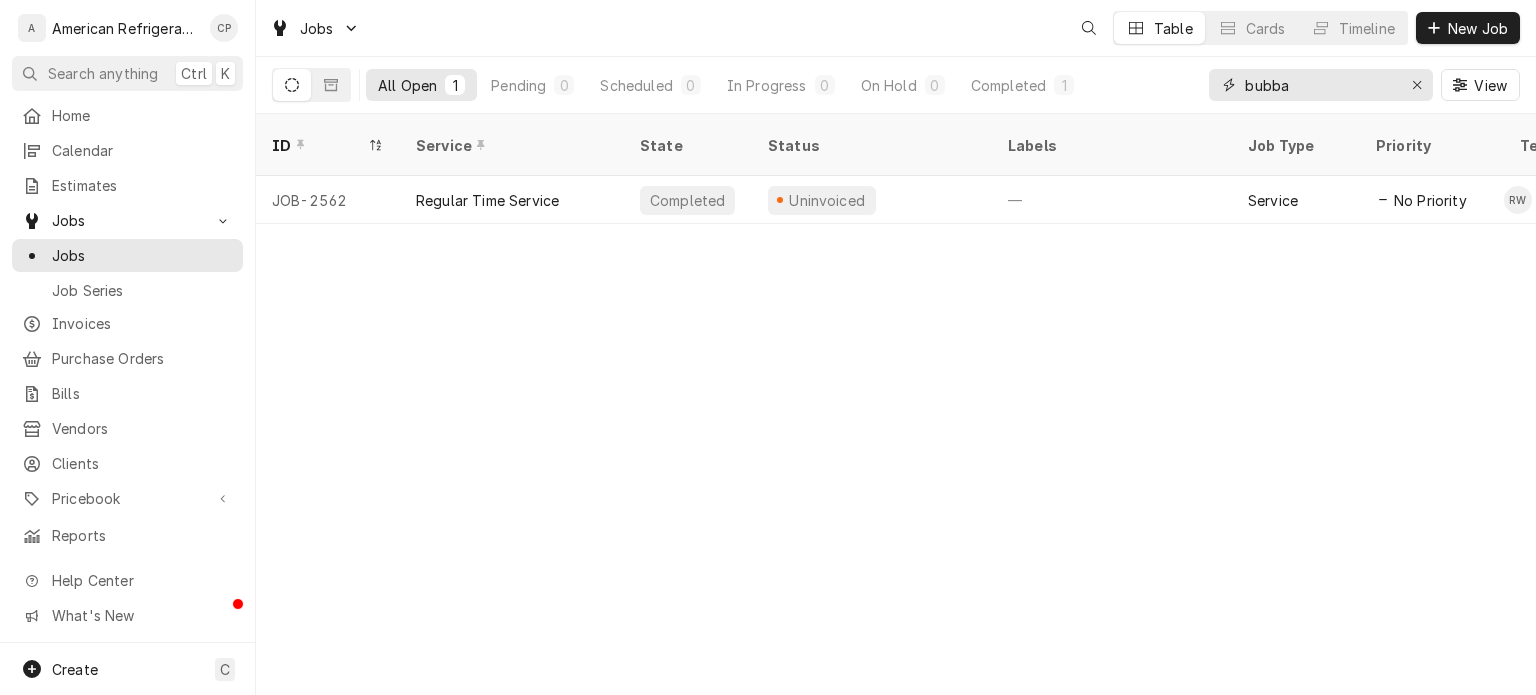 click on "bubba" at bounding box center [1320, 85] 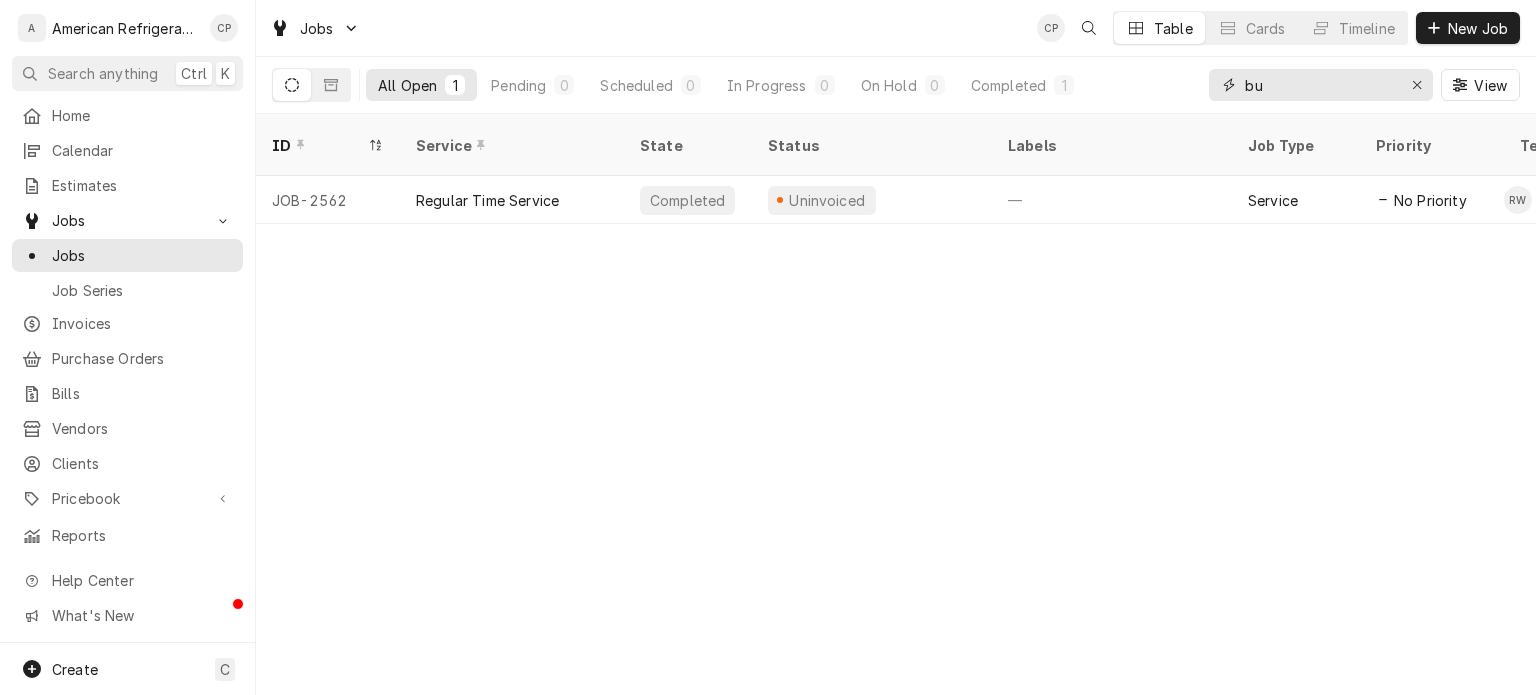 type on "b" 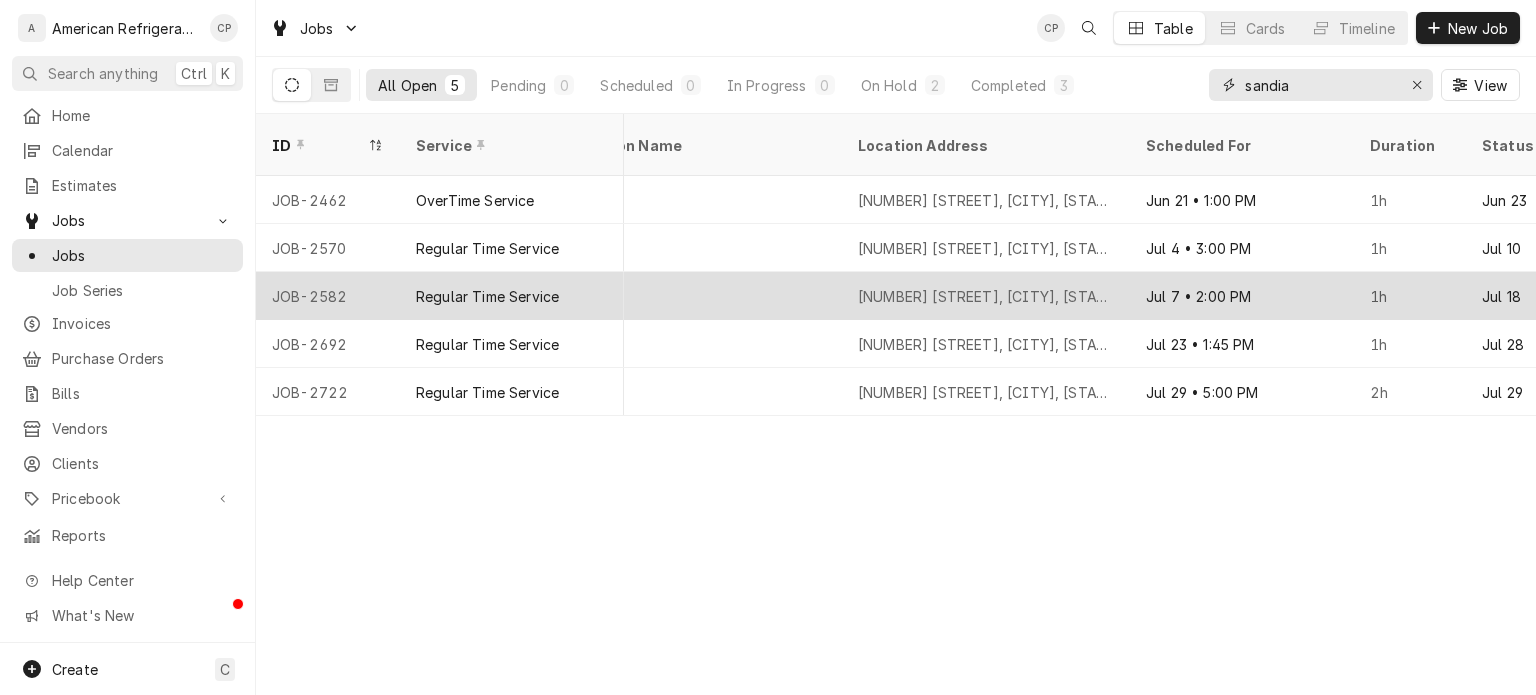scroll, scrollTop: 0, scrollLeft: 1401, axis: horizontal 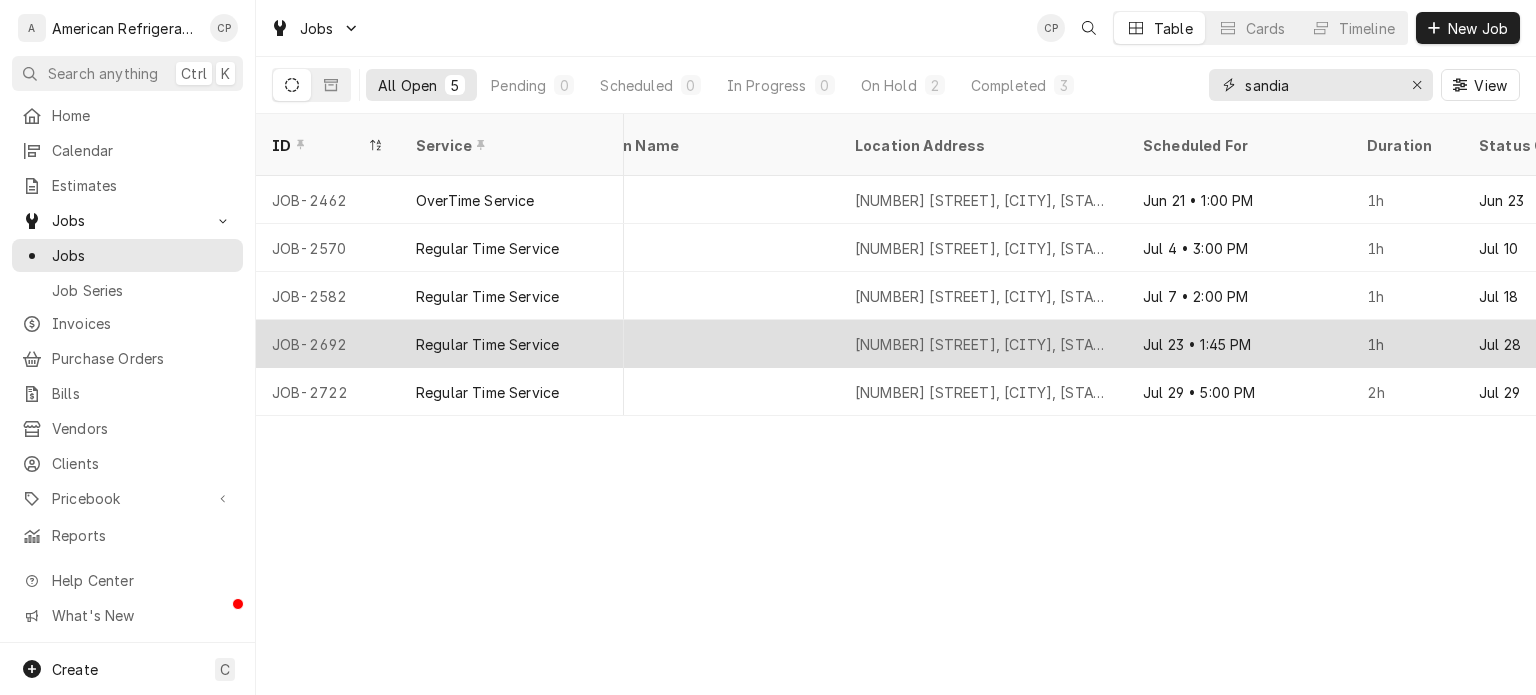 type on "sandia" 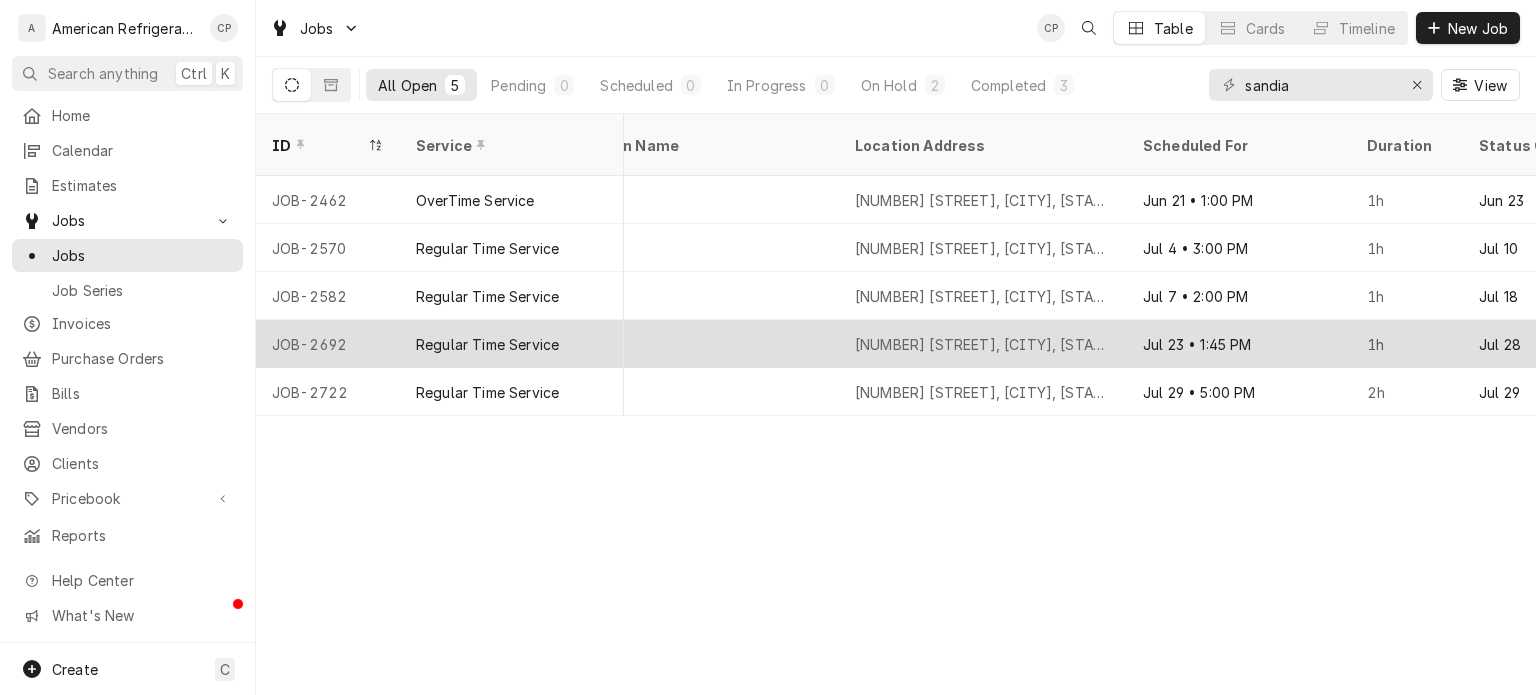 click on "2216 Lester Dr NE, Albuquerque, NM 87112" at bounding box center [983, 344] 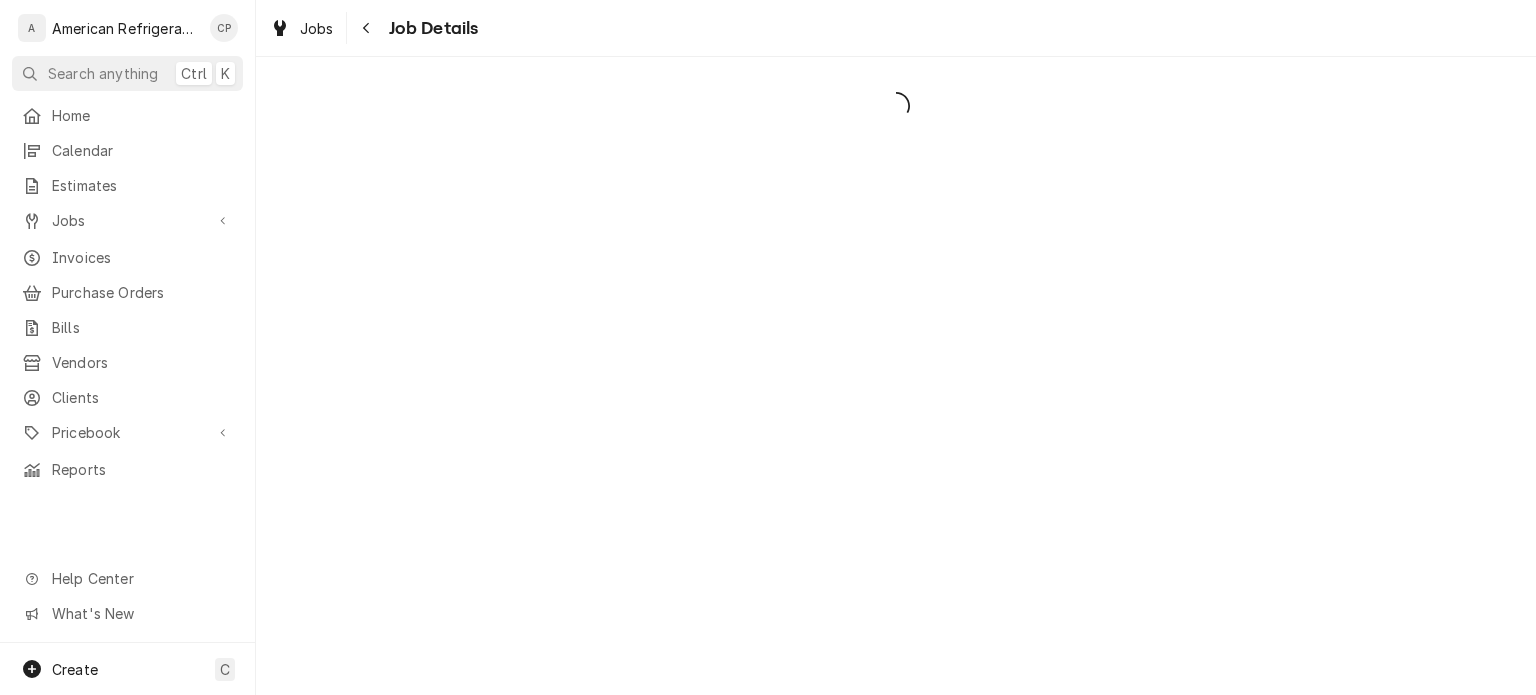 click at bounding box center (896, 376) 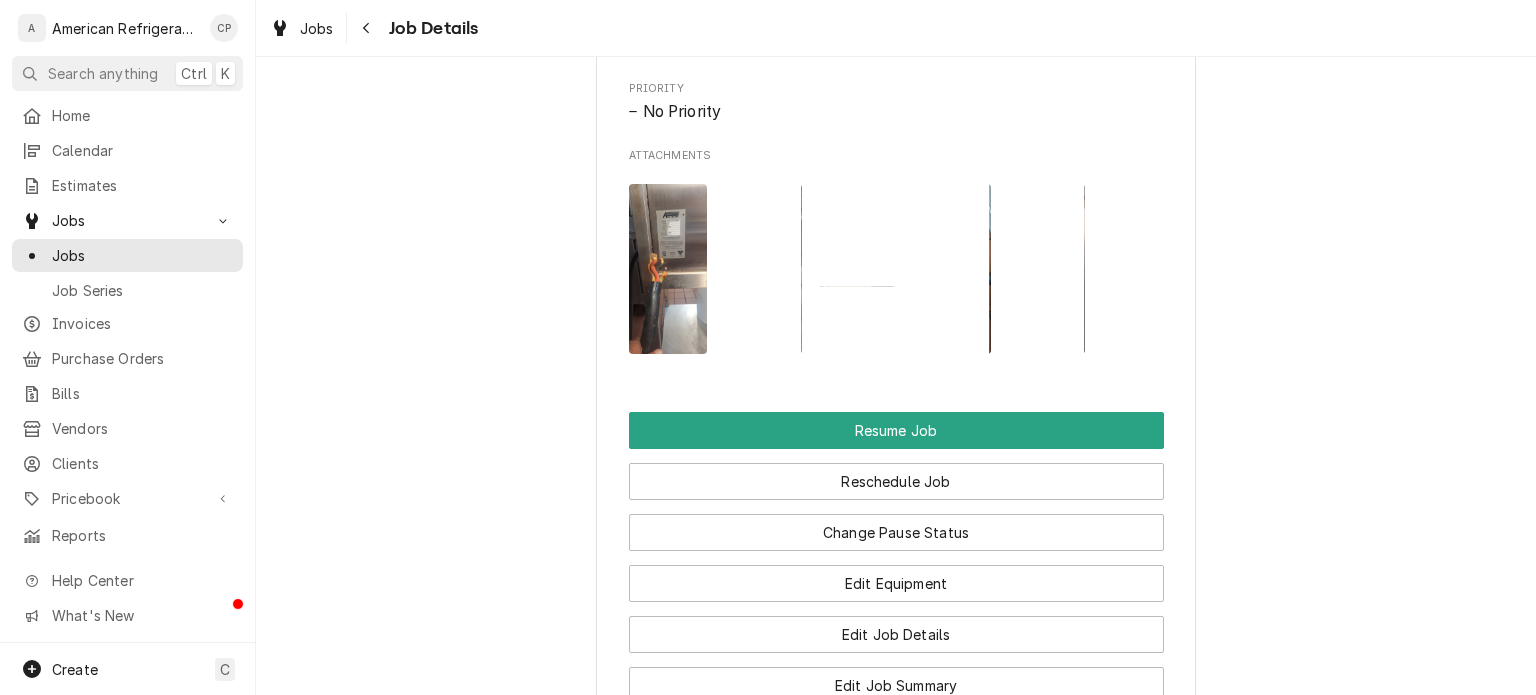 scroll, scrollTop: 0, scrollLeft: 0, axis: both 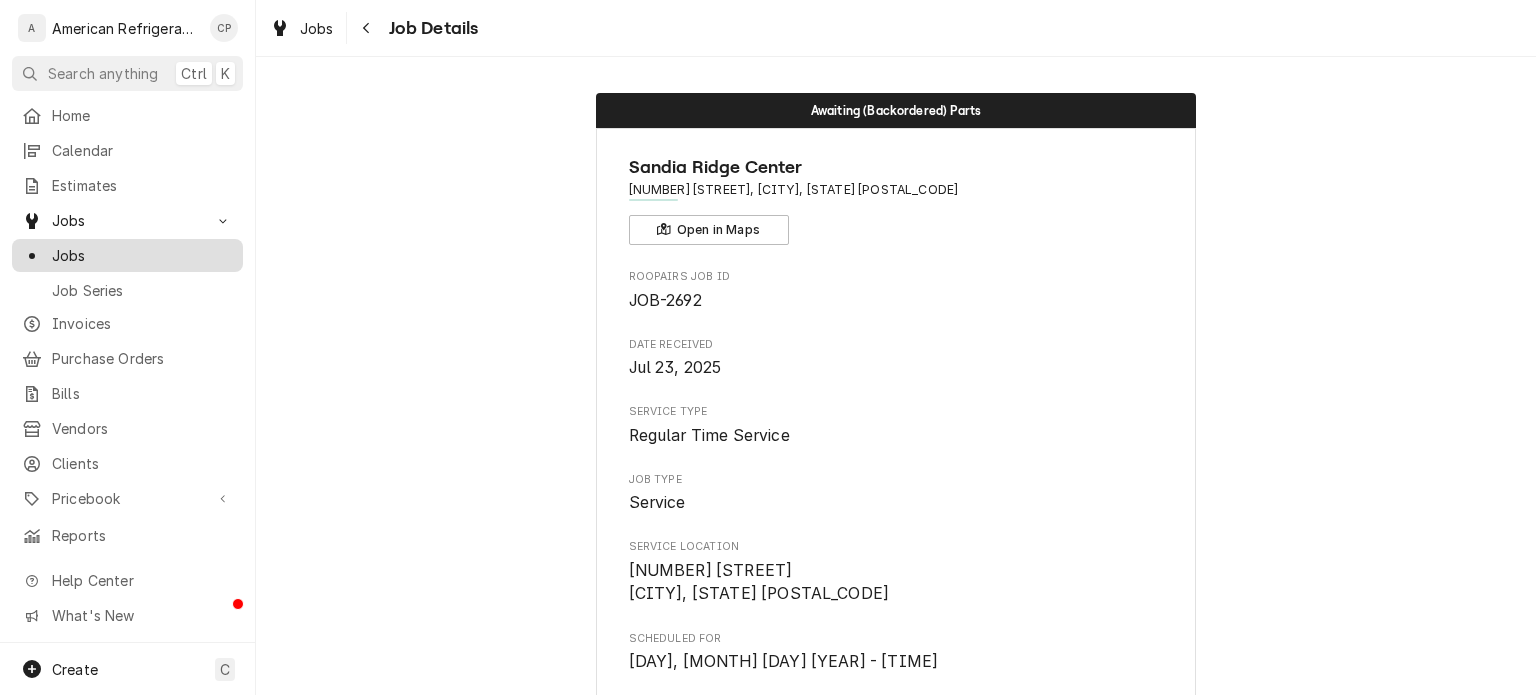 click on "Jobs" at bounding box center (142, 255) 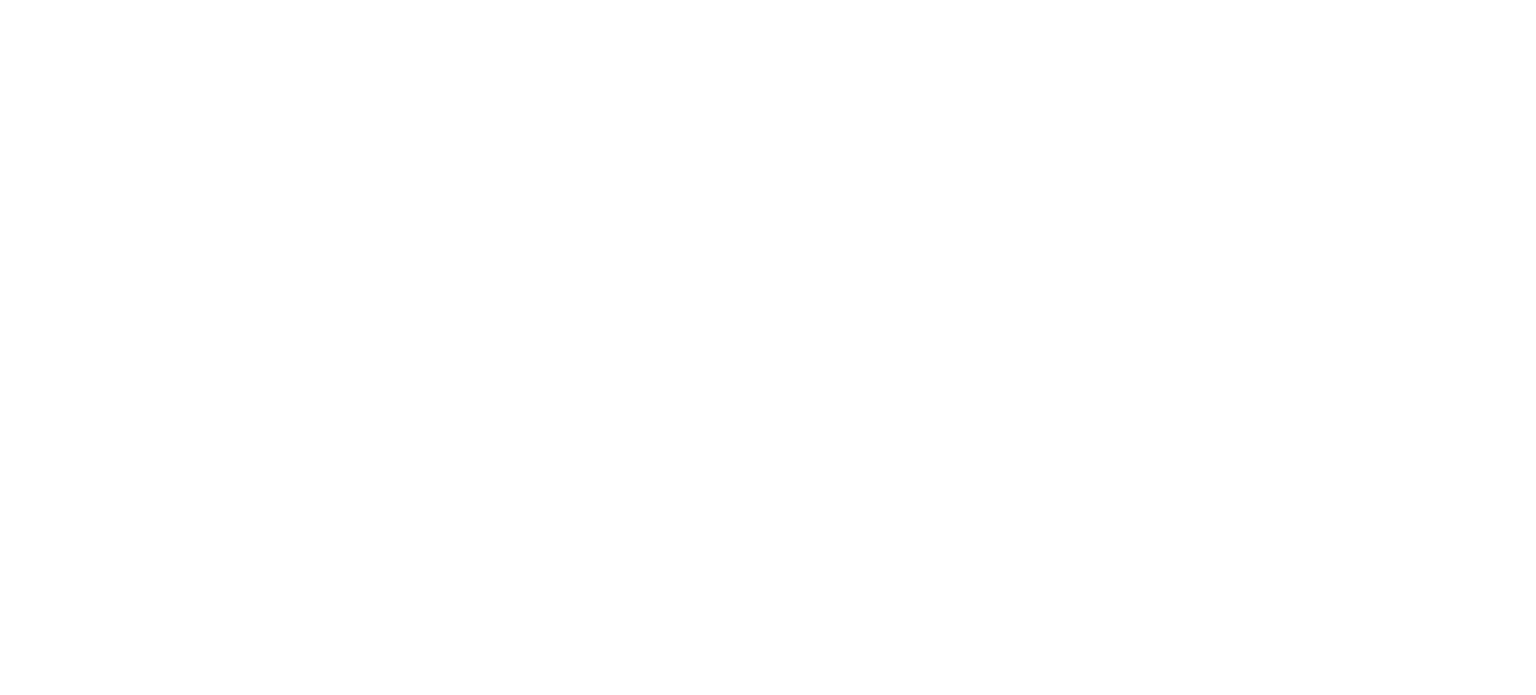 scroll, scrollTop: 0, scrollLeft: 0, axis: both 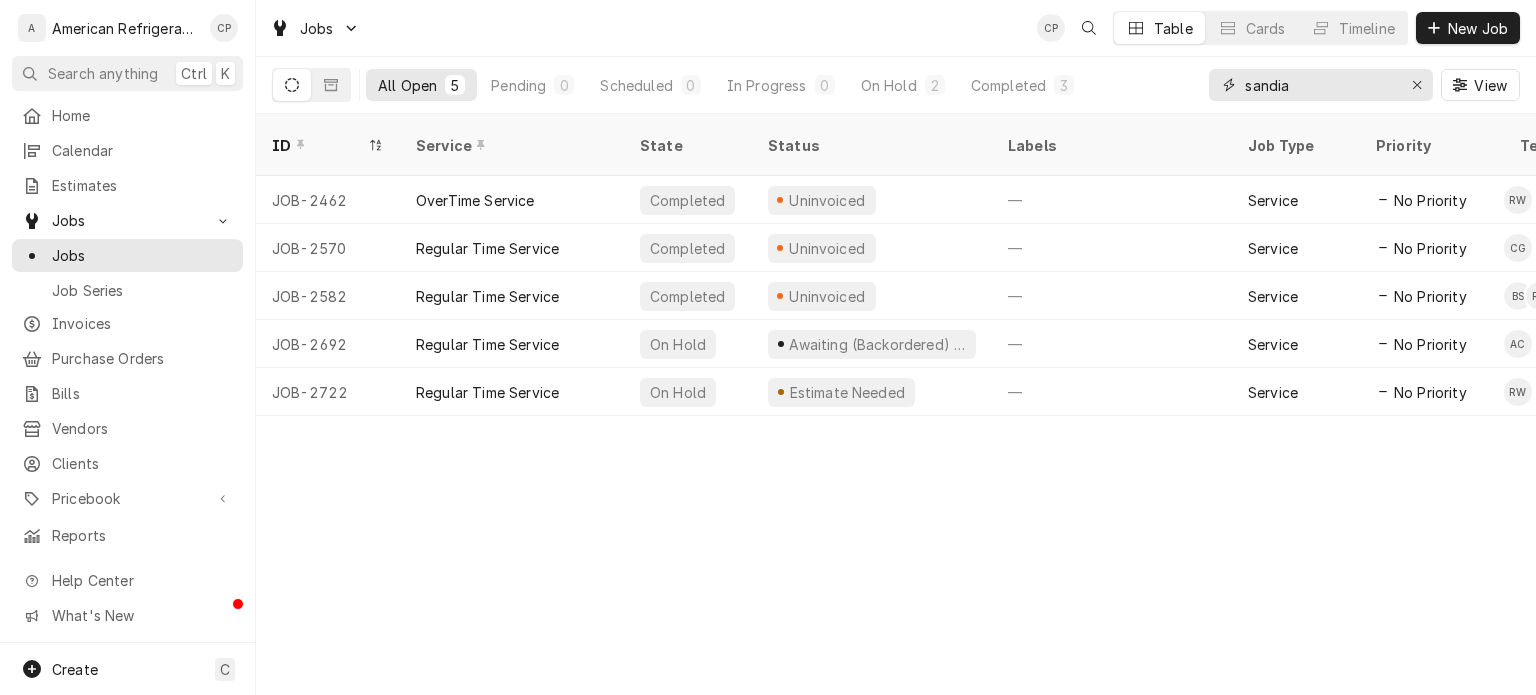 click on "sandia" at bounding box center [1320, 85] 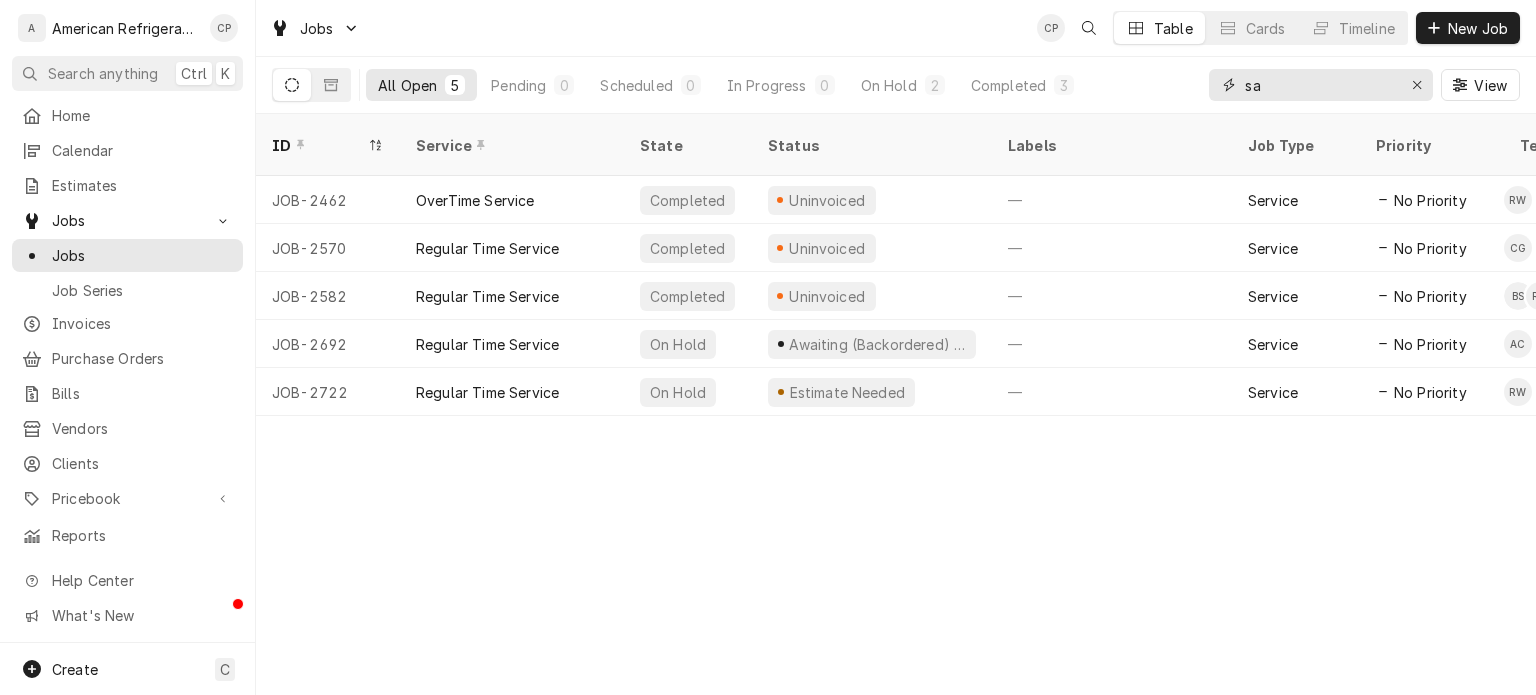 type on "s" 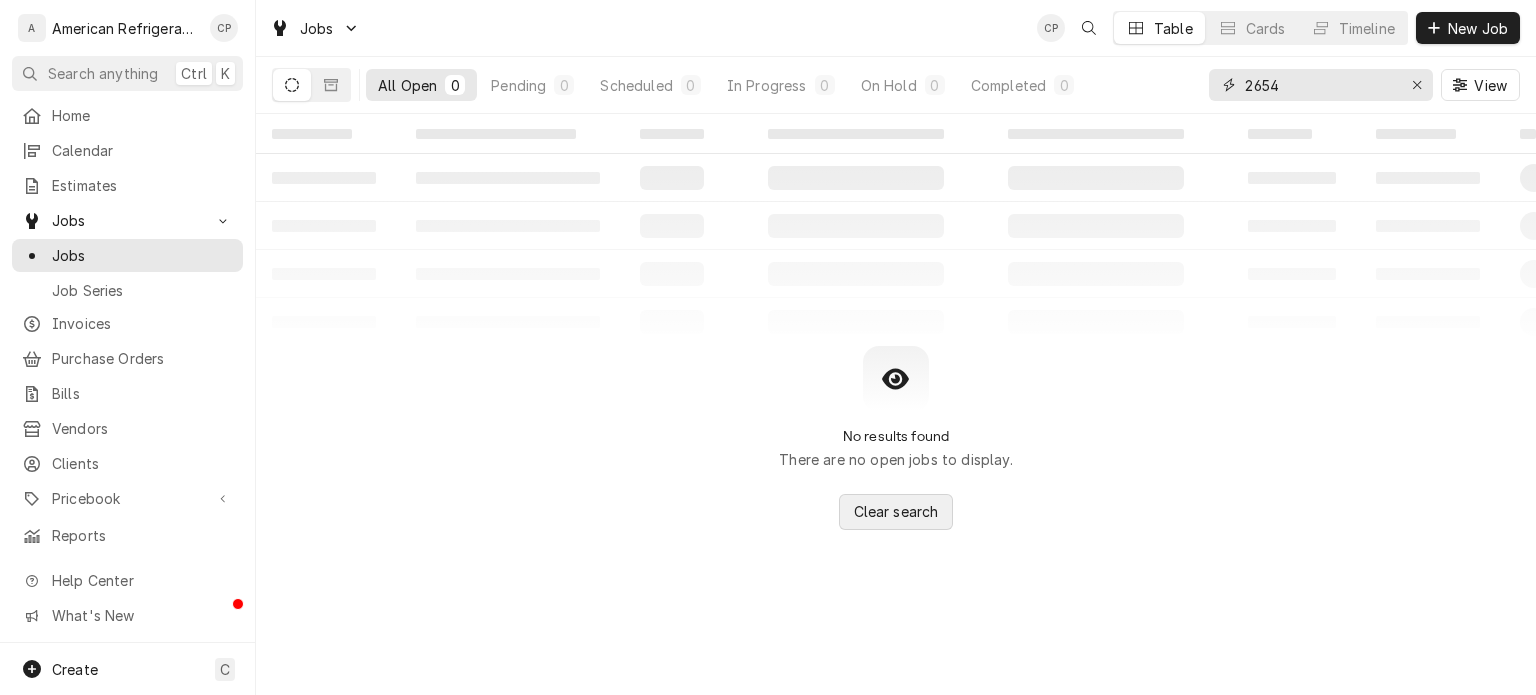 type on "2654" 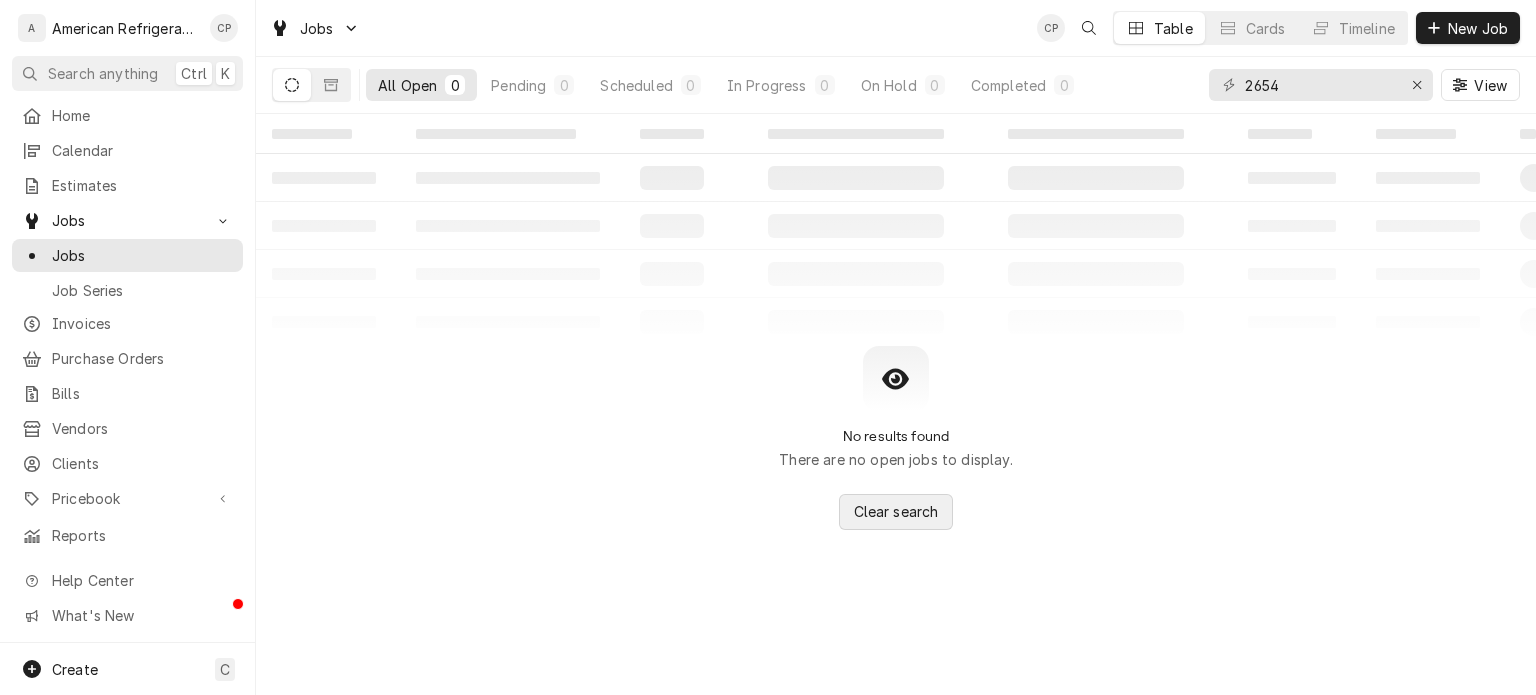 click on "Clear search" at bounding box center [896, 512] 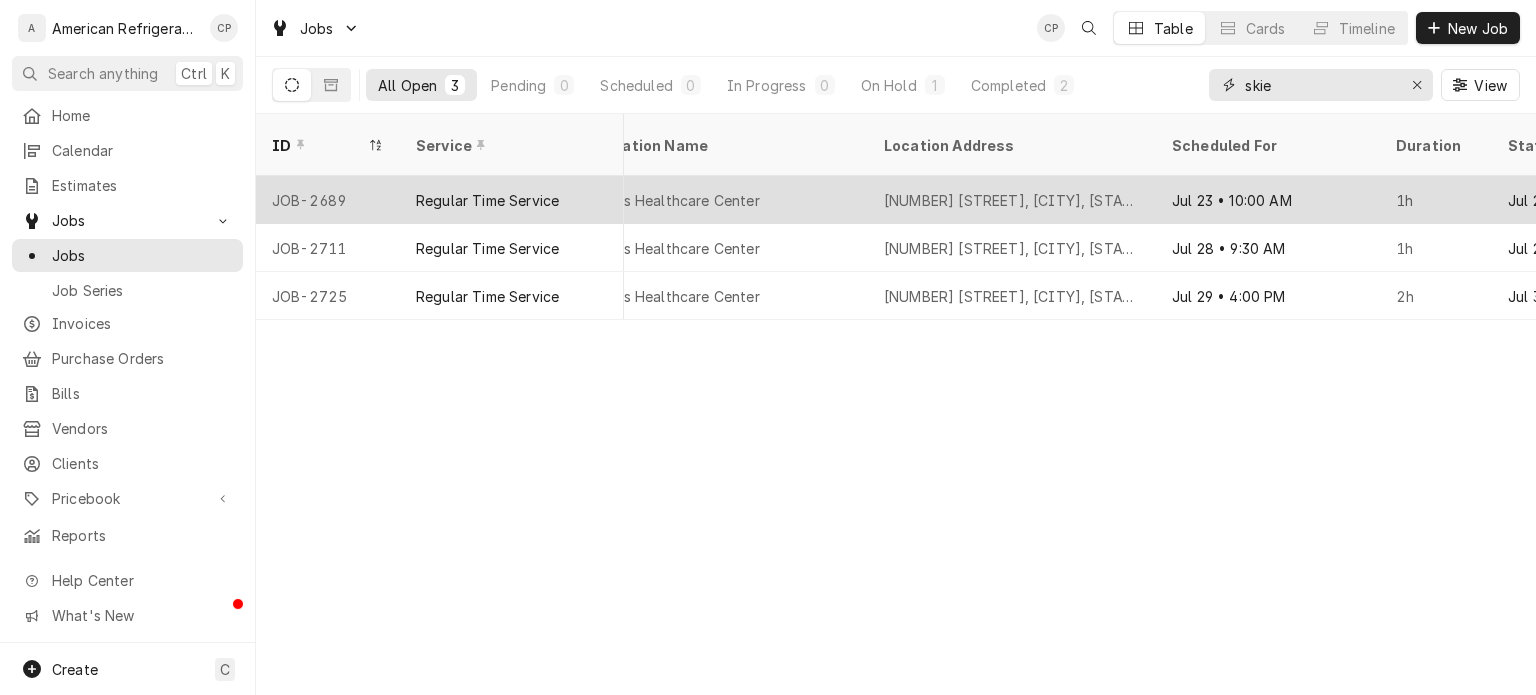 scroll, scrollTop: 0, scrollLeft: 1632, axis: horizontal 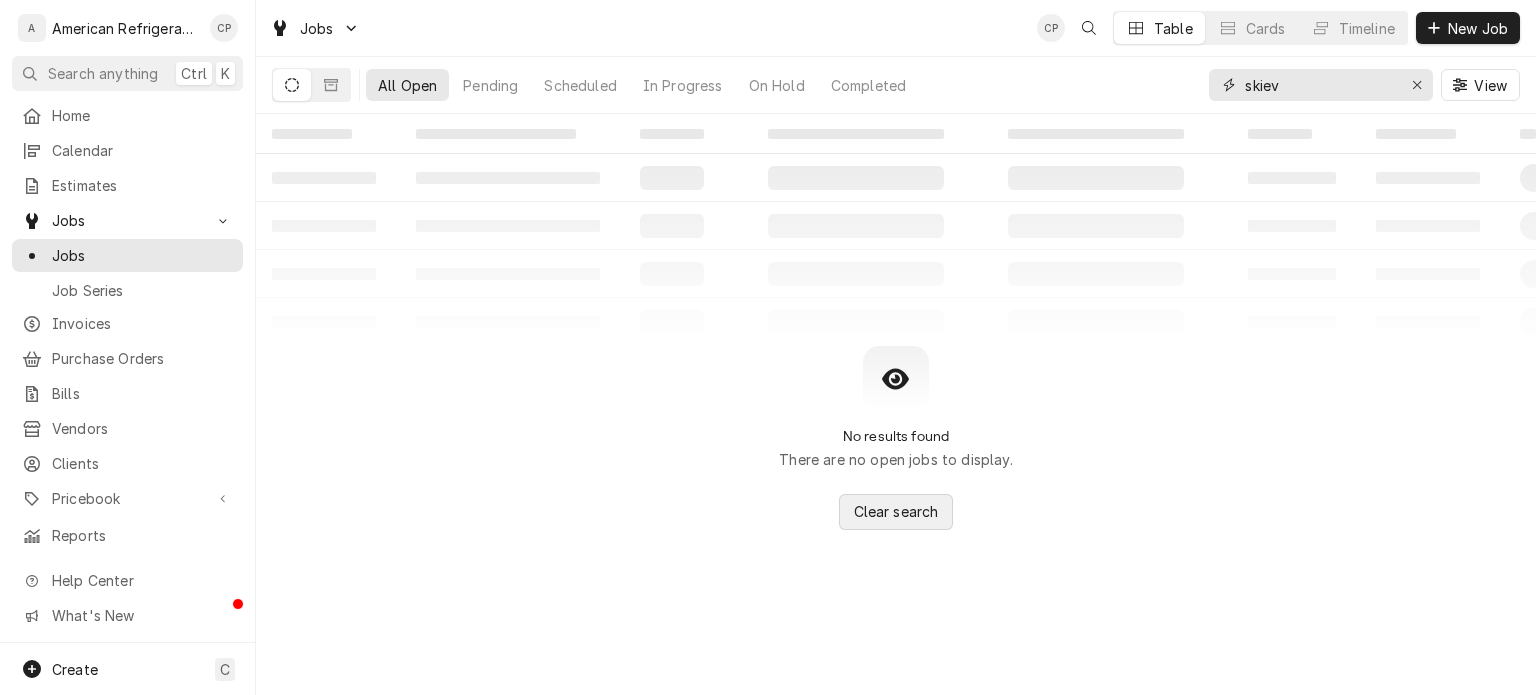 type on "skiev" 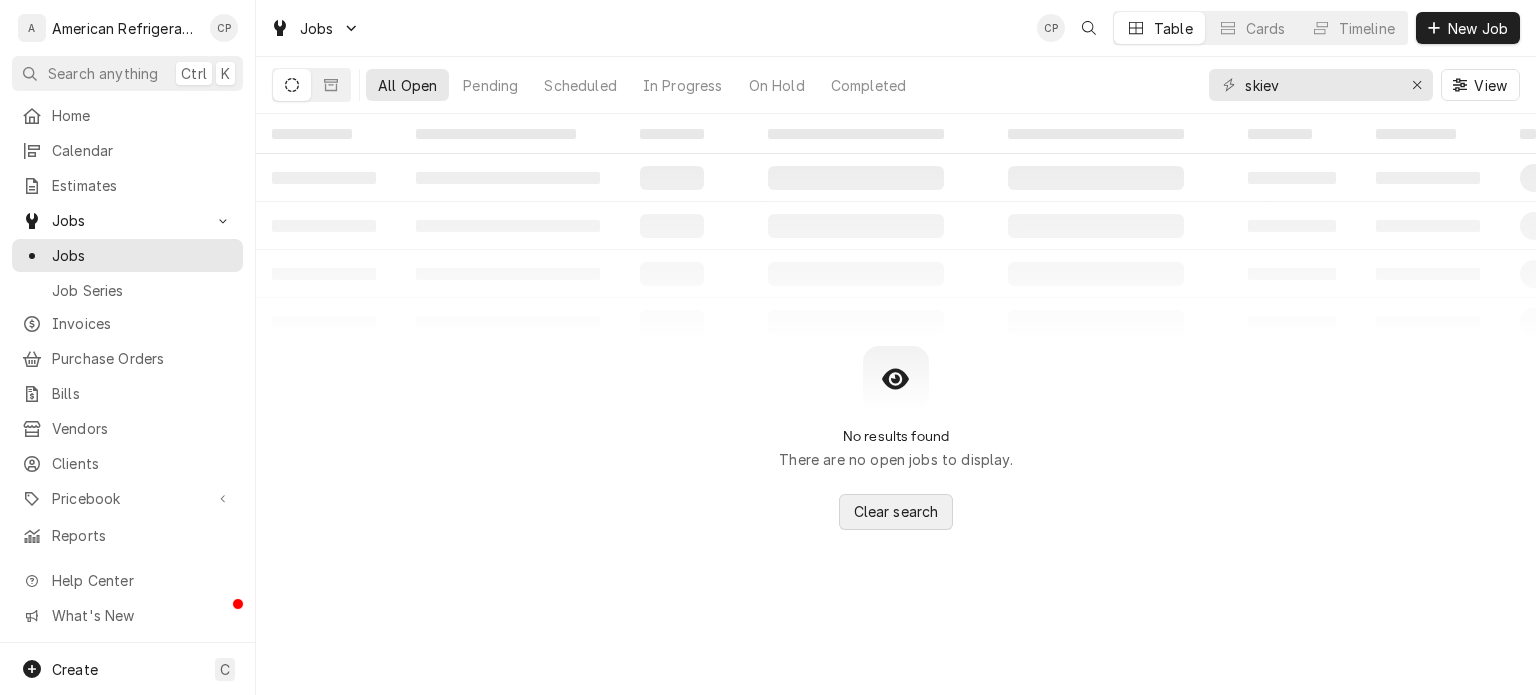 click on "Clear search" at bounding box center (896, 511) 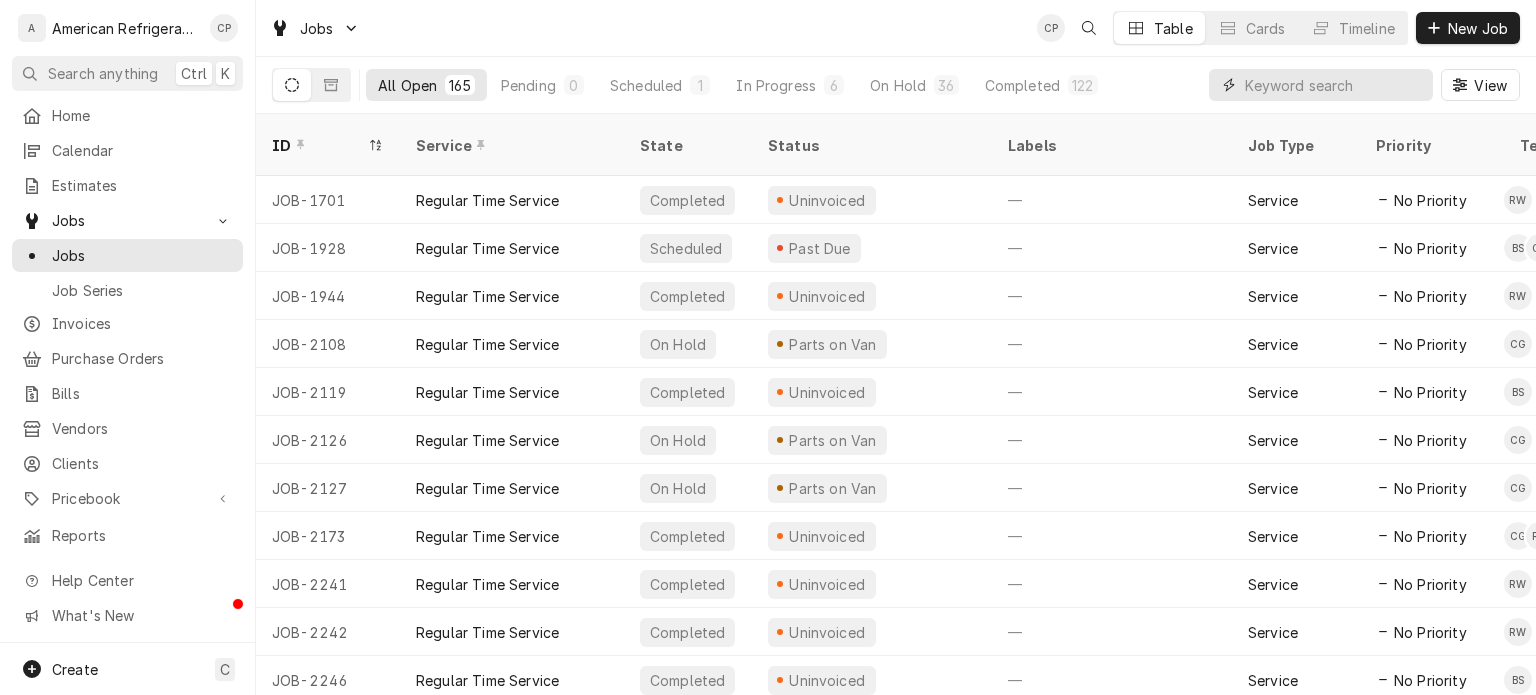 click at bounding box center (1334, 85) 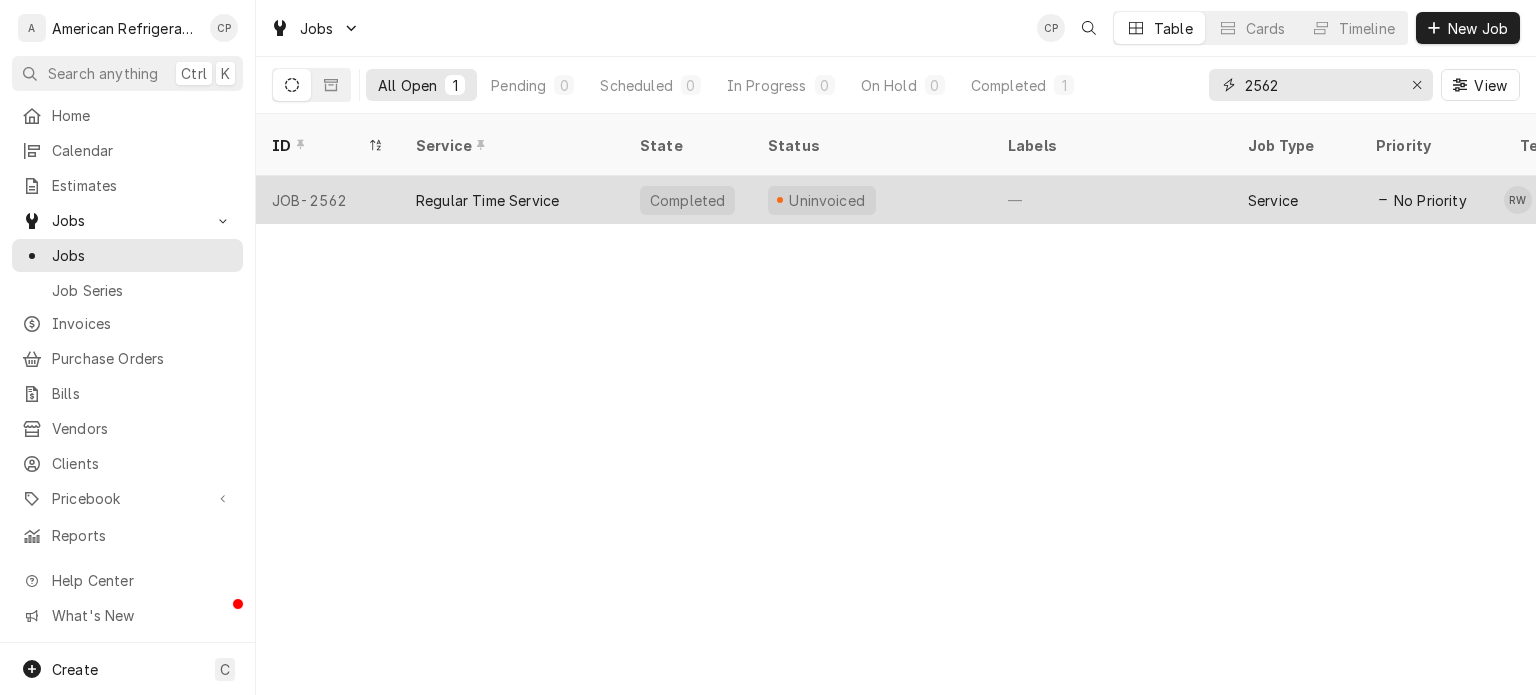 type on "2562" 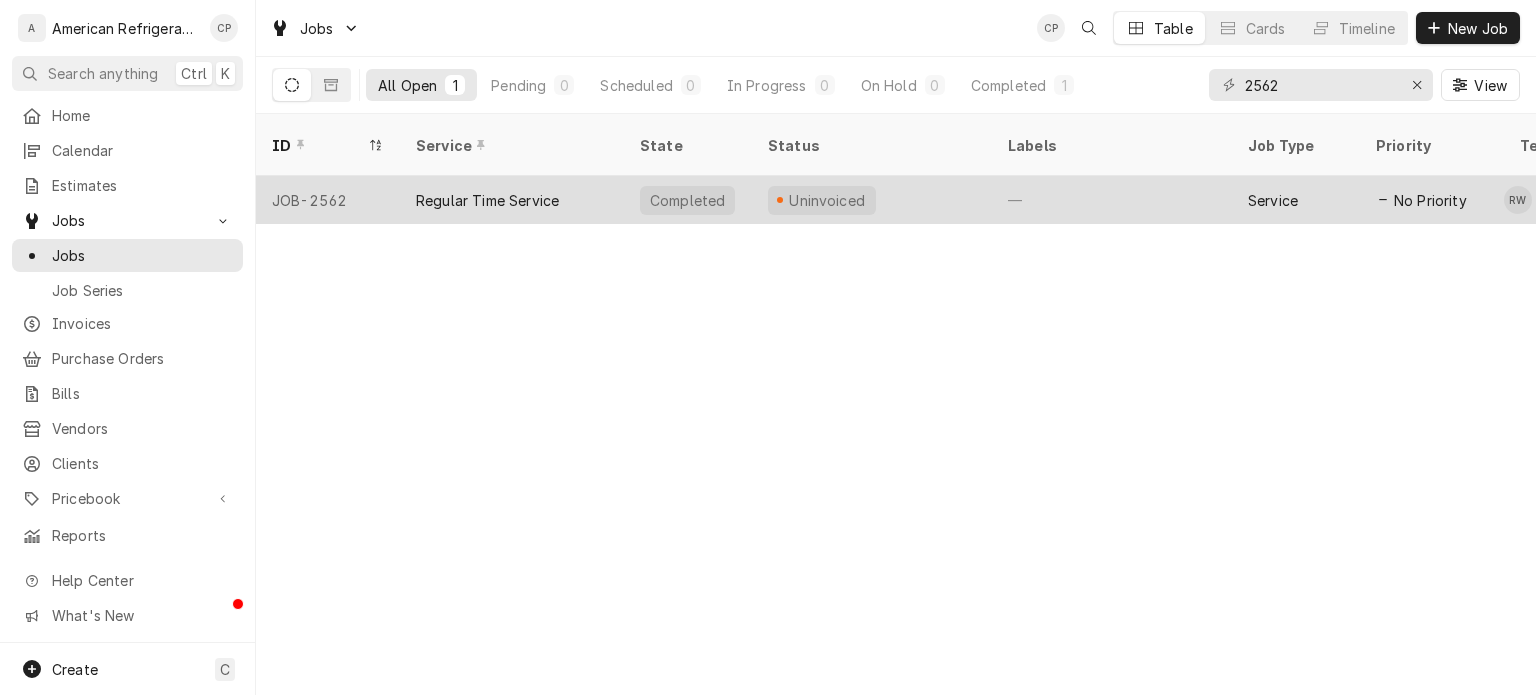 click on "Regular Time Service" at bounding box center [487, 200] 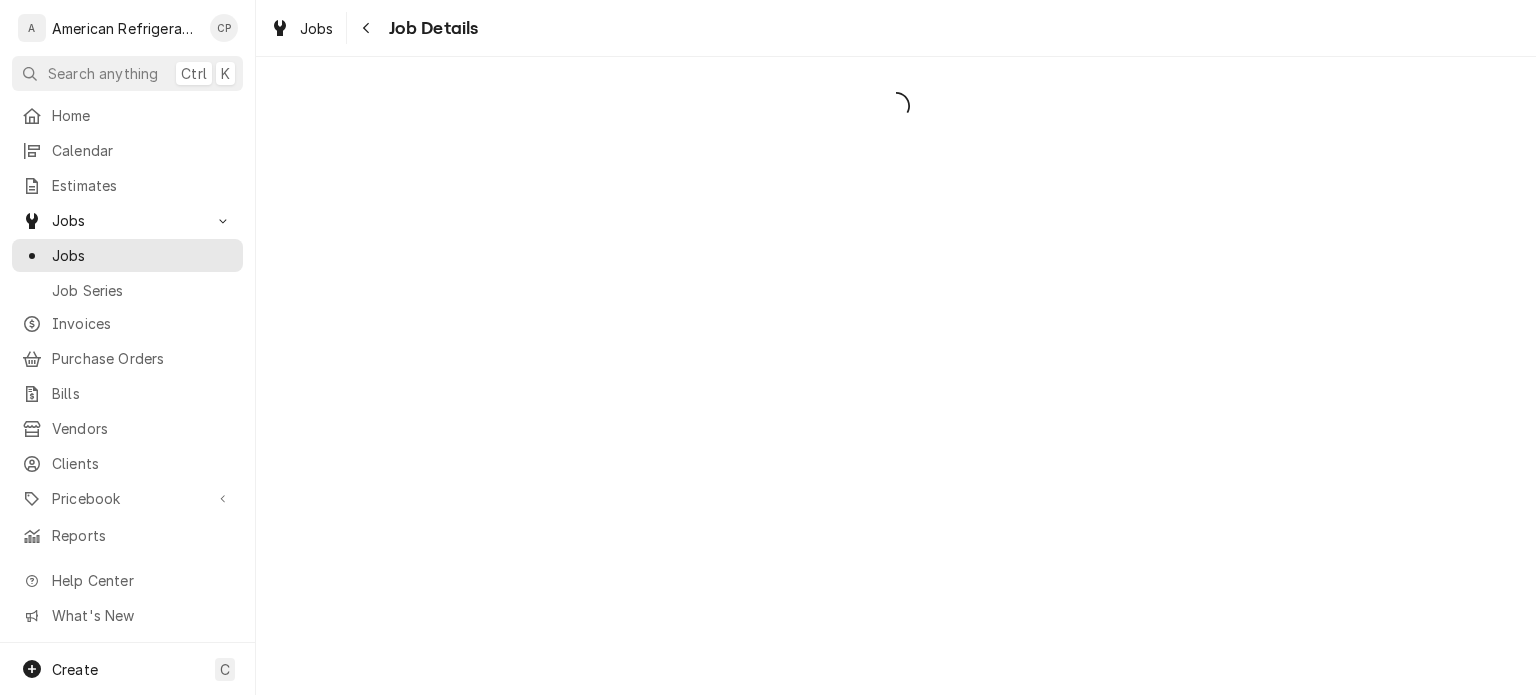 scroll, scrollTop: 0, scrollLeft: 0, axis: both 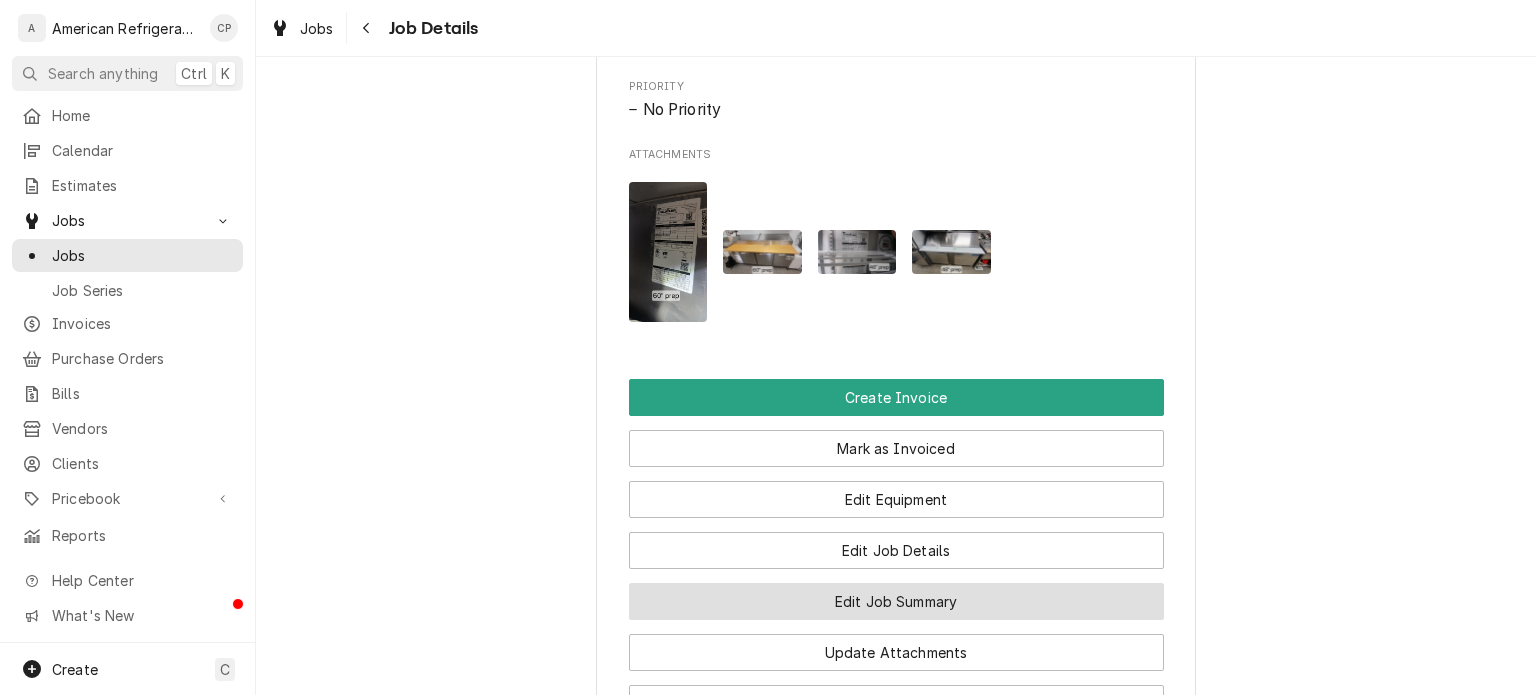 click on "Edit Job Summary" at bounding box center (896, 601) 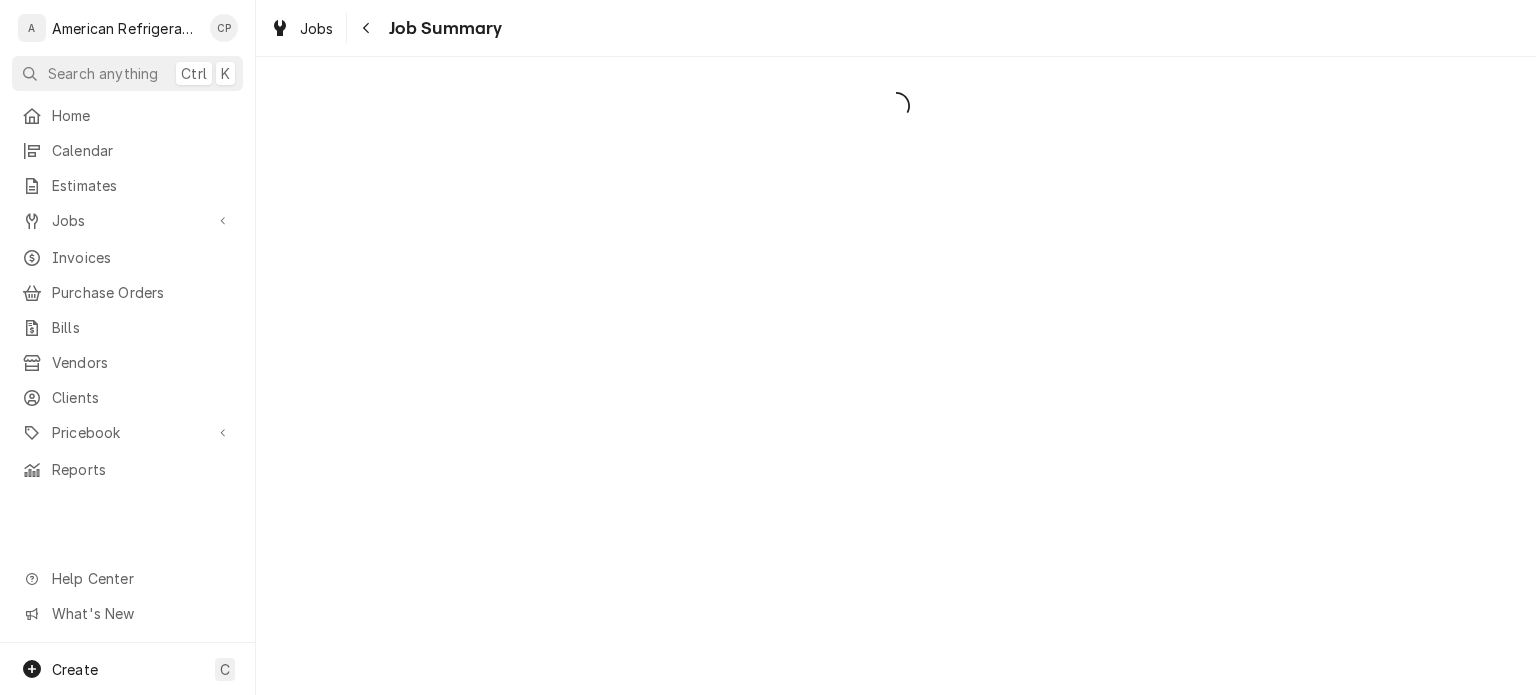 scroll, scrollTop: 0, scrollLeft: 0, axis: both 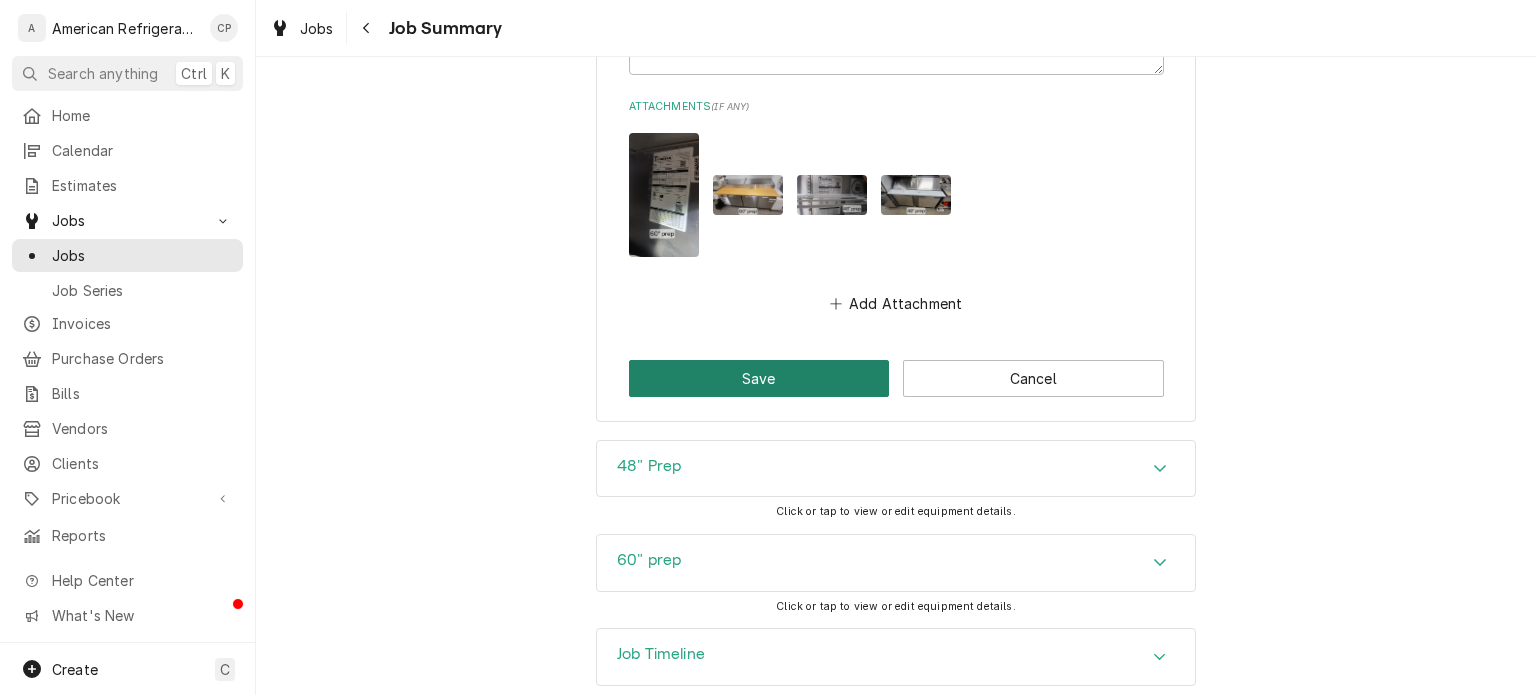 click on "Save" at bounding box center [759, 378] 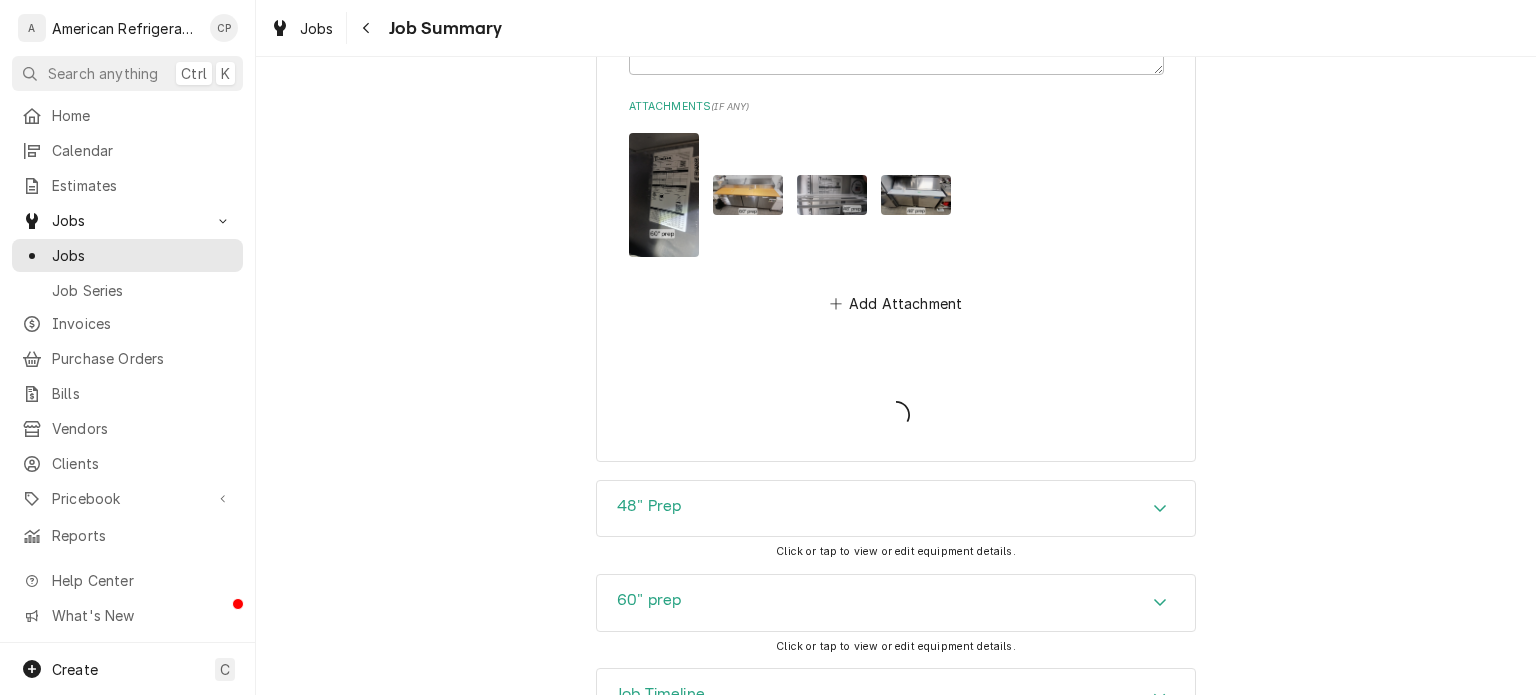 type on "x" 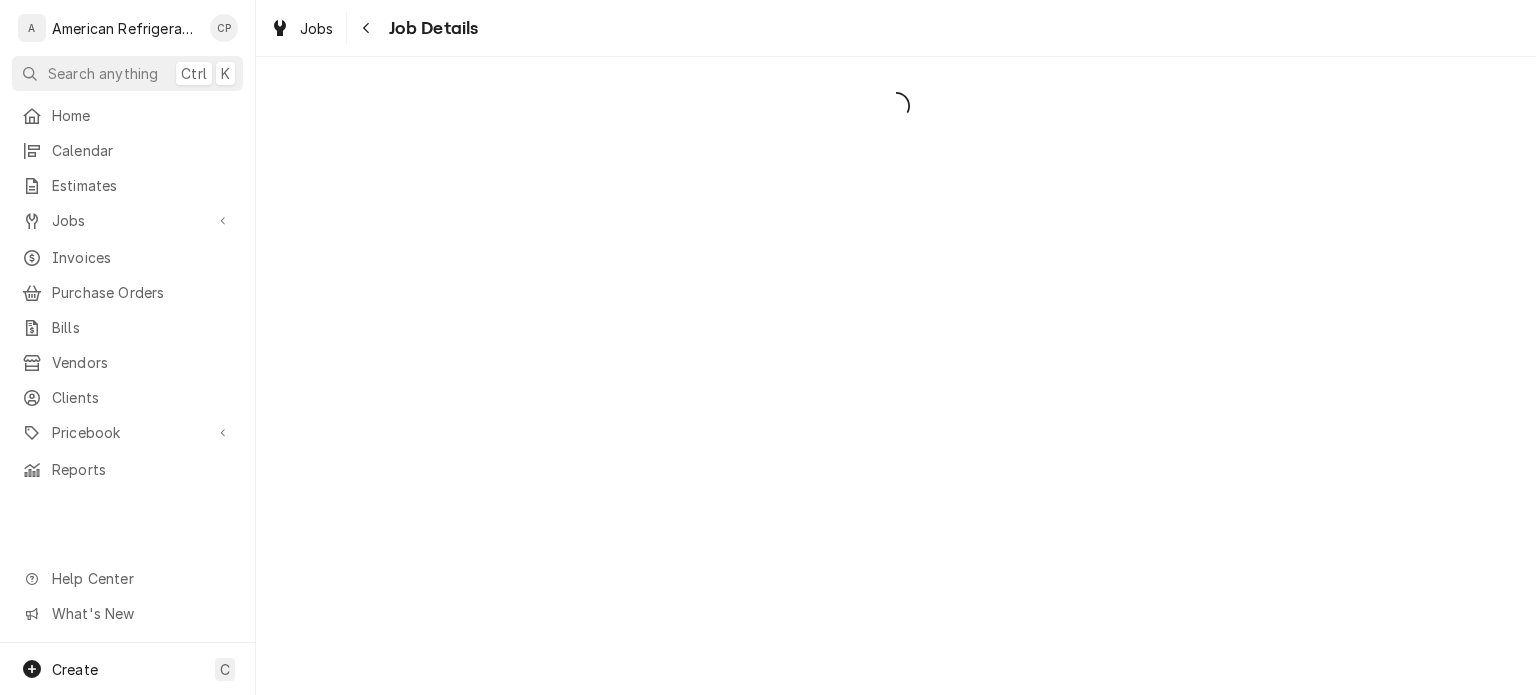 scroll, scrollTop: 0, scrollLeft: 0, axis: both 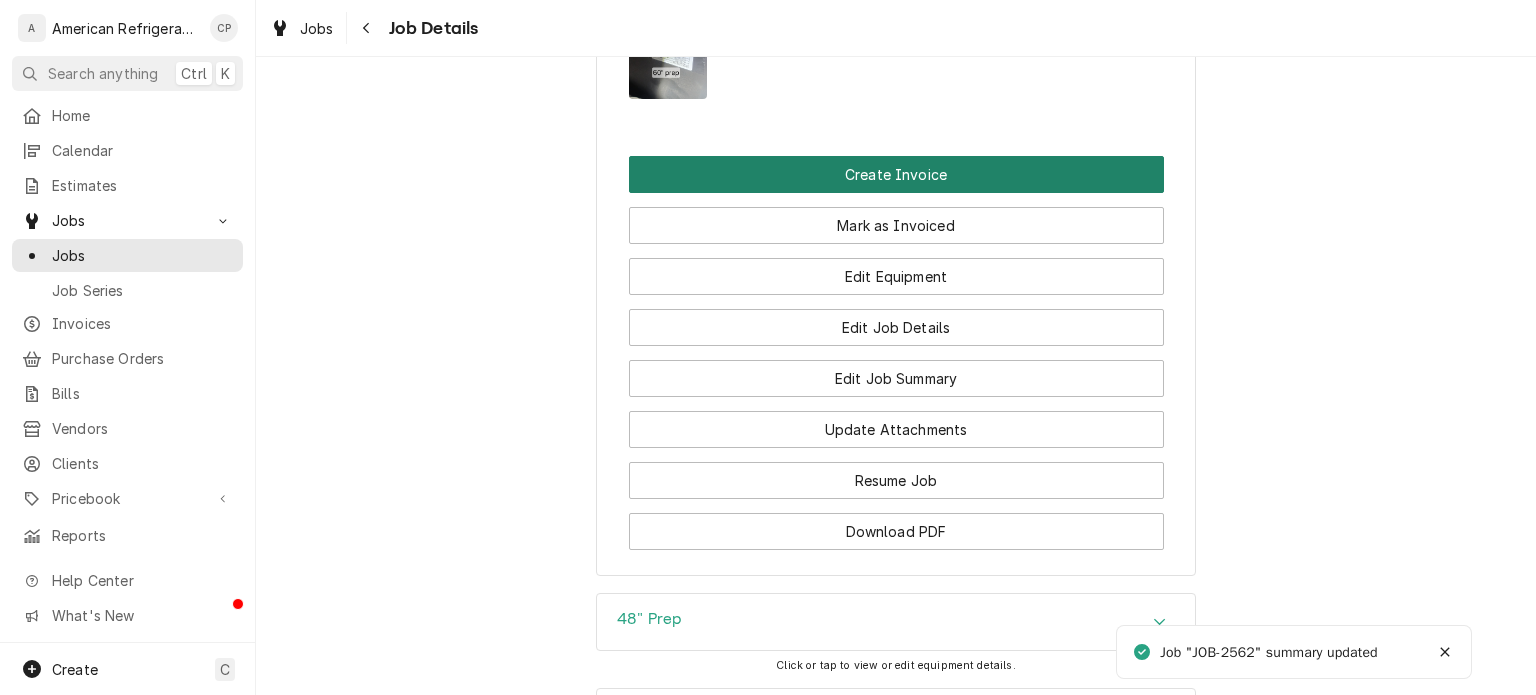 click on "Create Invoice" at bounding box center [896, 174] 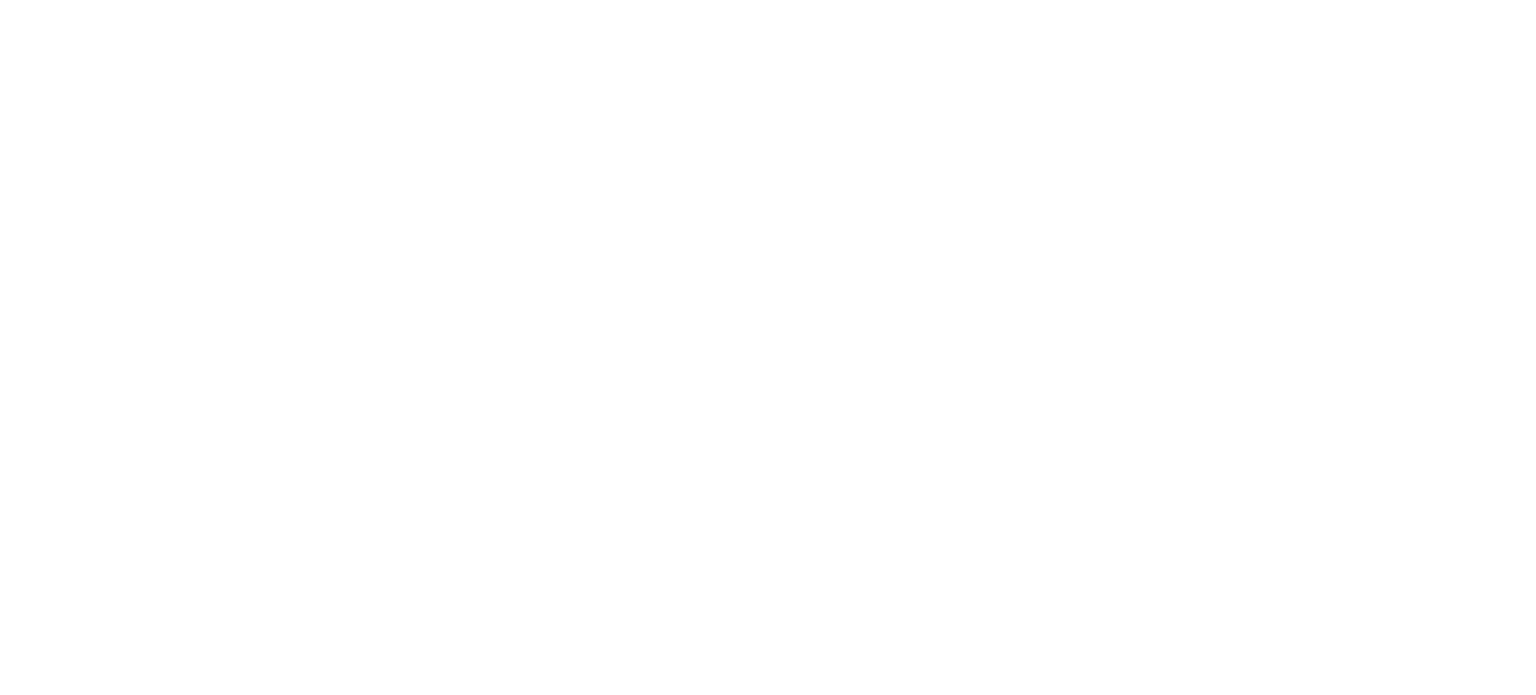 scroll, scrollTop: 0, scrollLeft: 0, axis: both 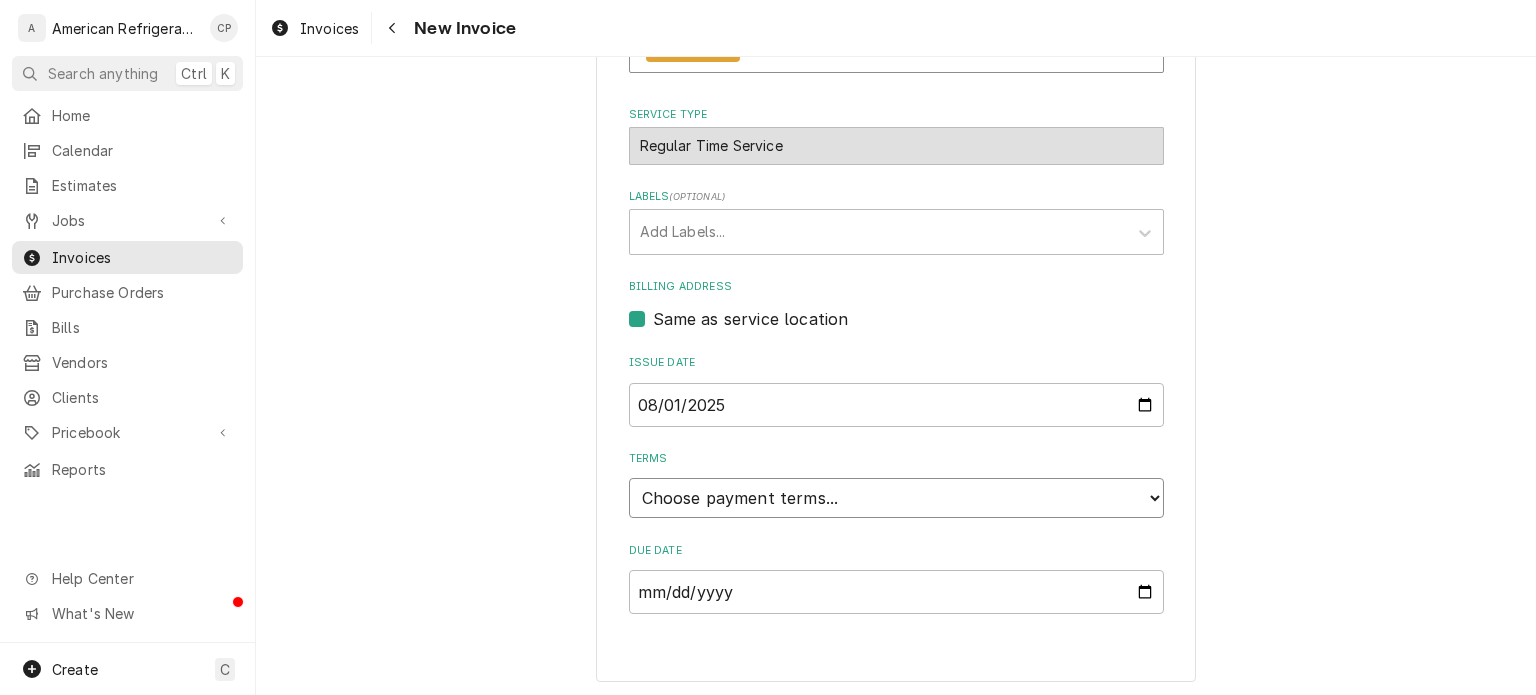click on "Choose payment terms... Same Day Net 7 Net 14 Net 21 Net 30 Net 45 Net 60 Net 90" at bounding box center [896, 498] 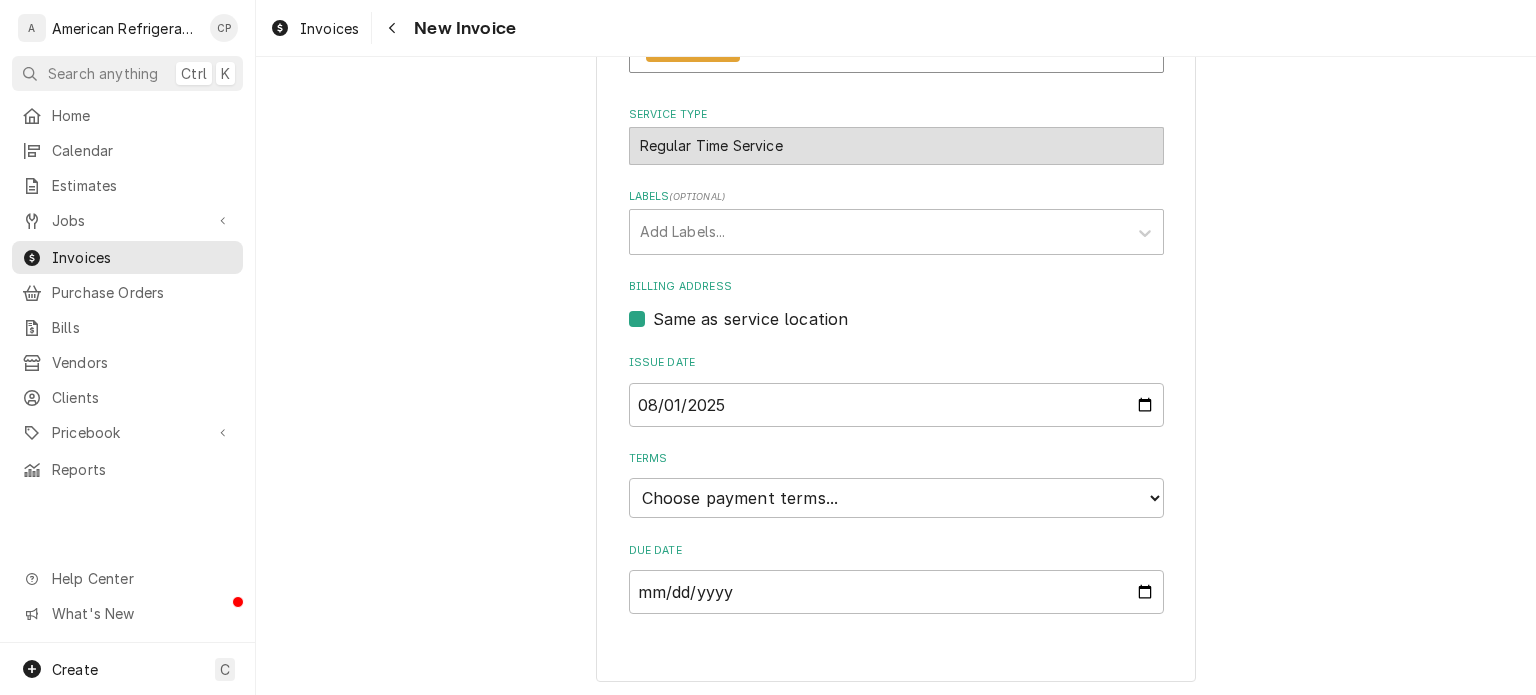 click on "Please provide the following information to create your invoice: Client Details Client [PERSON] 33 Service Location # [NUMBER] [STREET], [CITY], [STATE] [POSTAL_CODE] Basic Details Created From Job Uninvoiced Regular Time Service Service Type Regular Time Service Labels  ( optional ) Add Labels... Billing Address Same as service location Issue Date [DATE] Terms Choose payment terms... Same Day Net 7 Net 14 Net 21 Net 30 Net 45 Net 60 Net 90 Due Date" at bounding box center [896, 167] 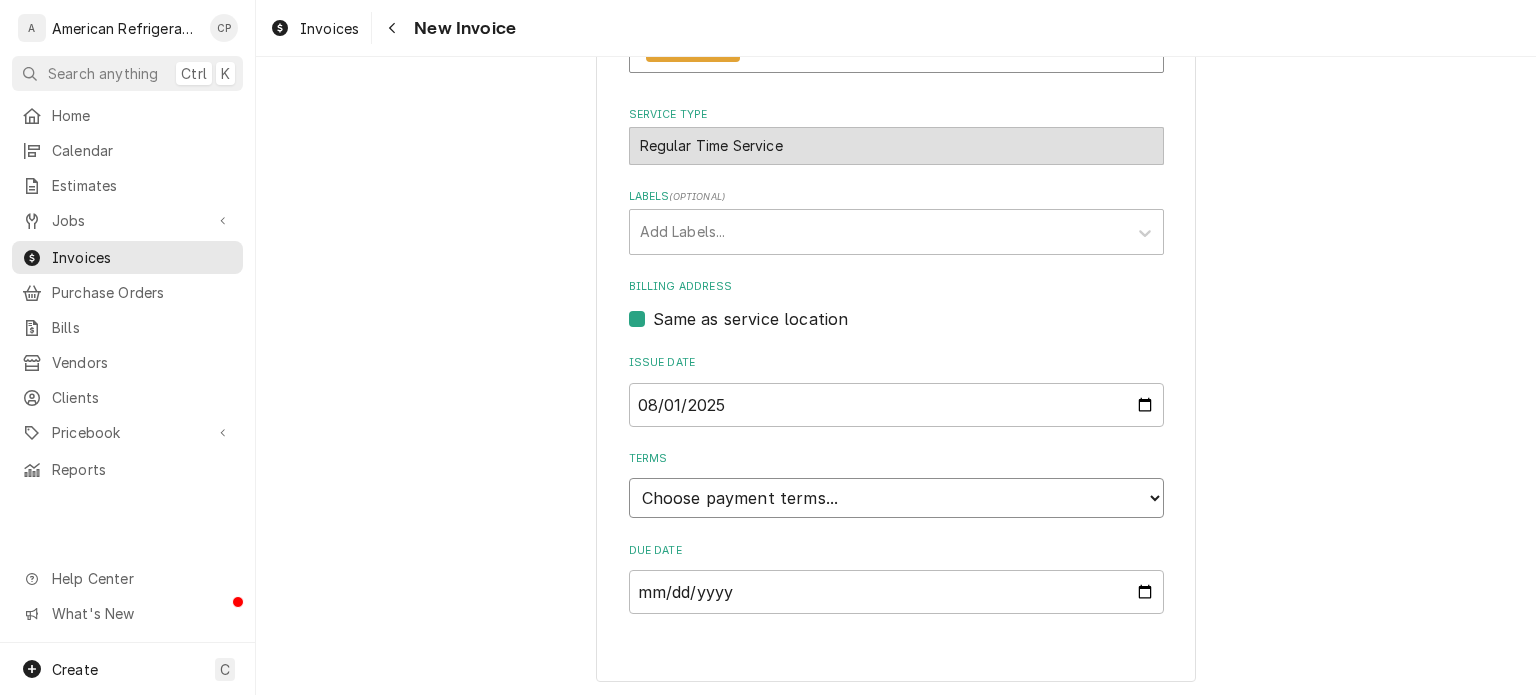 click on "Choose payment terms... Same Day Net 7 Net 14 Net 21 Net 30 Net 45 Net 60 Net 90" at bounding box center (896, 498) 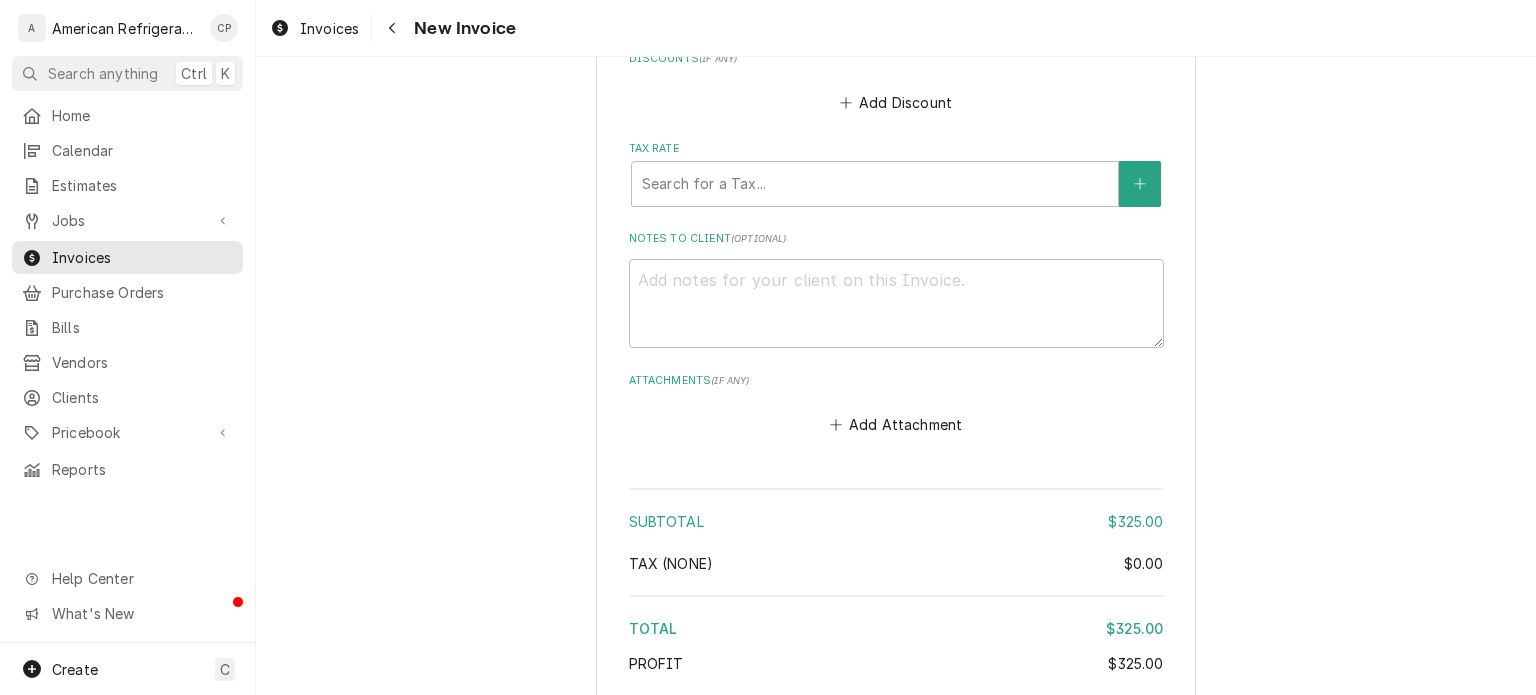 scroll, scrollTop: 2279, scrollLeft: 0, axis: vertical 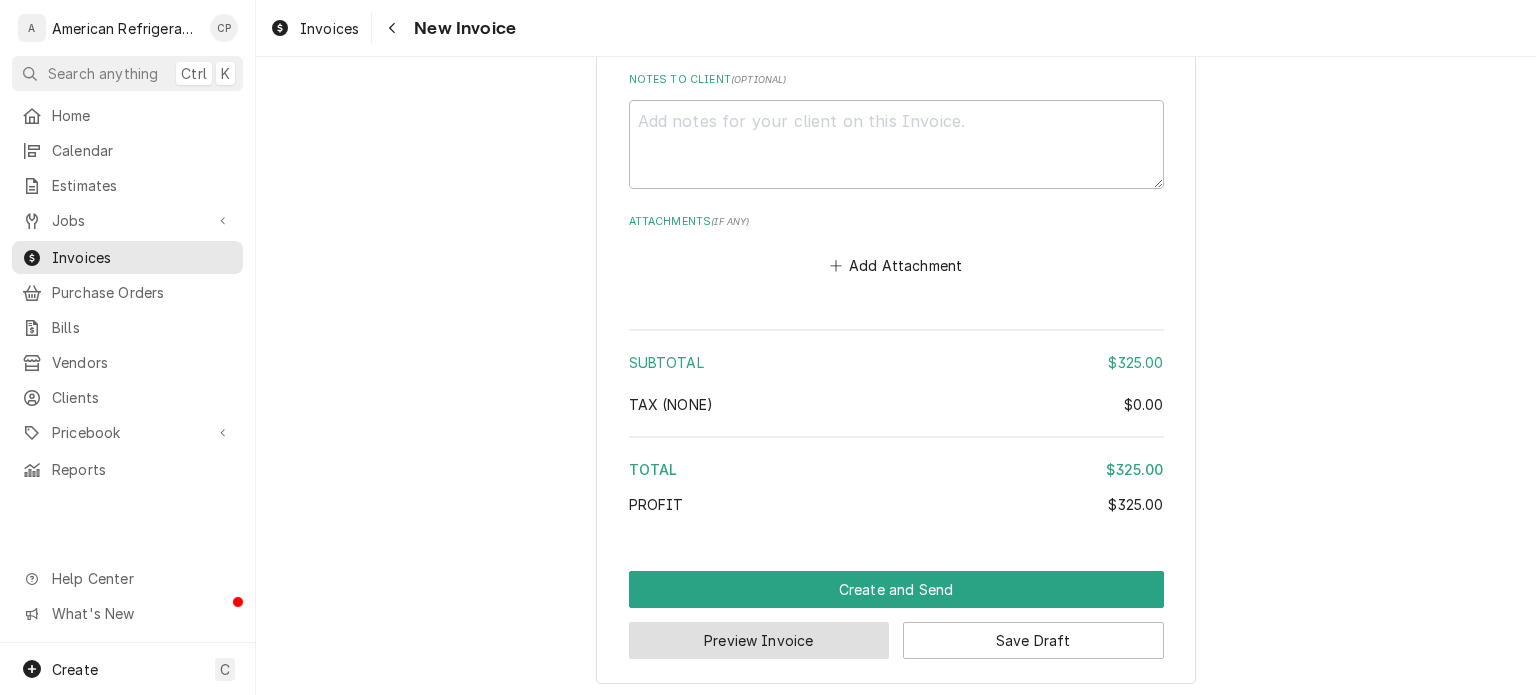 click on "Preview Invoice" at bounding box center [759, 640] 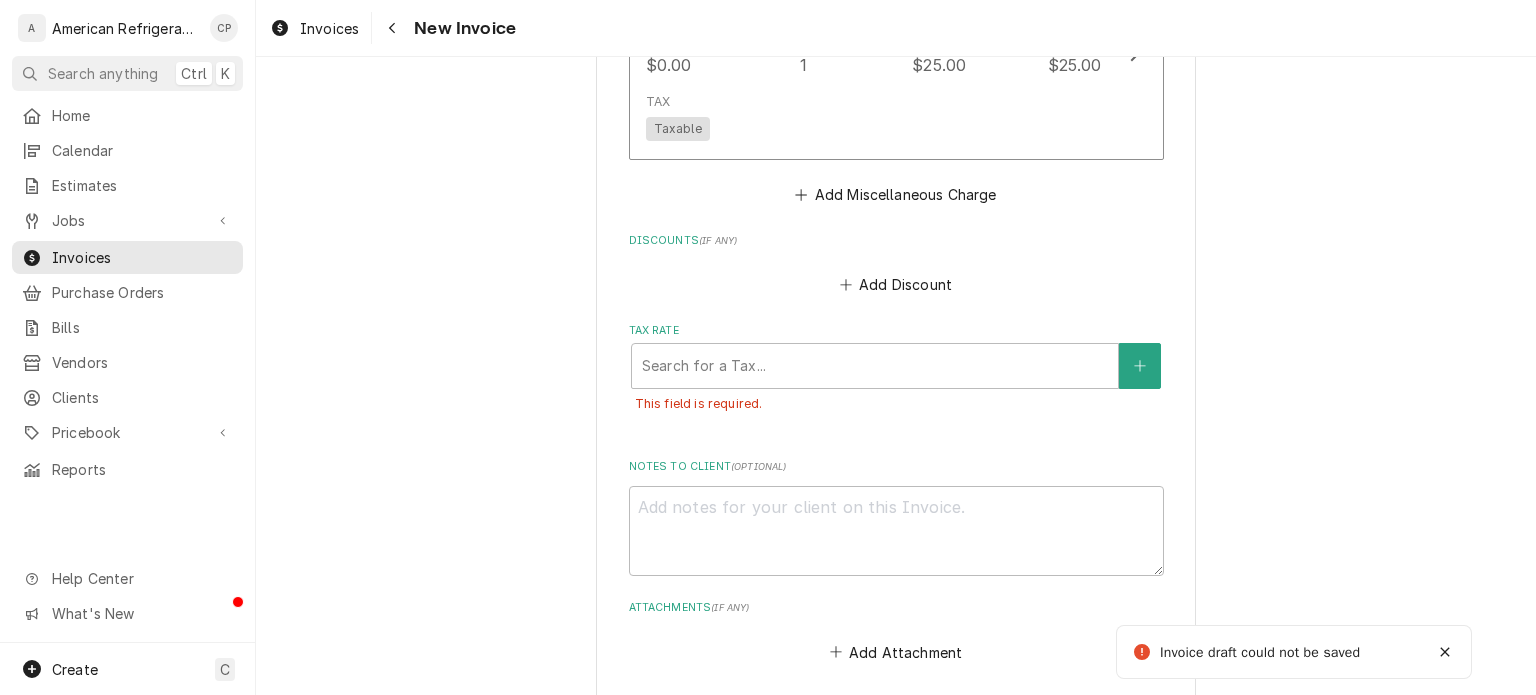 scroll, scrollTop: 1937, scrollLeft: 0, axis: vertical 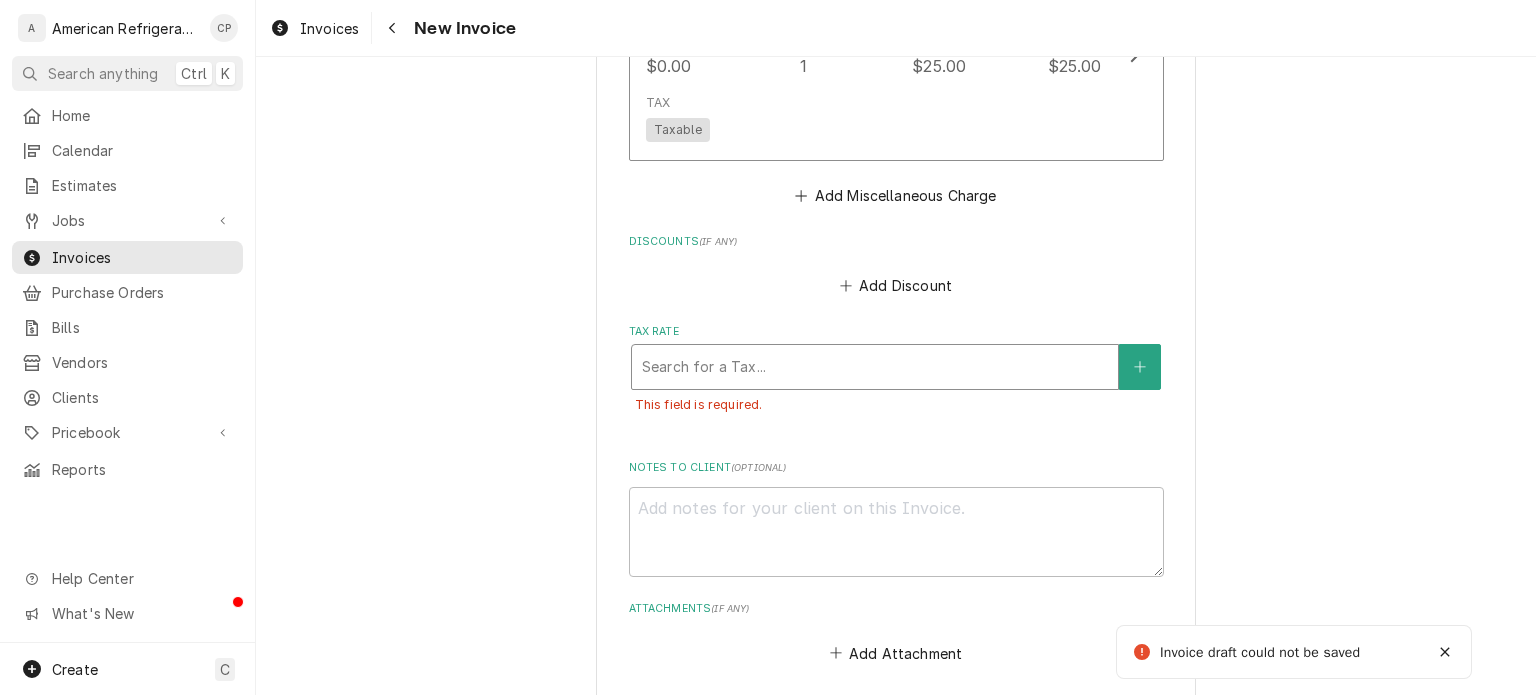 click at bounding box center [875, 367] 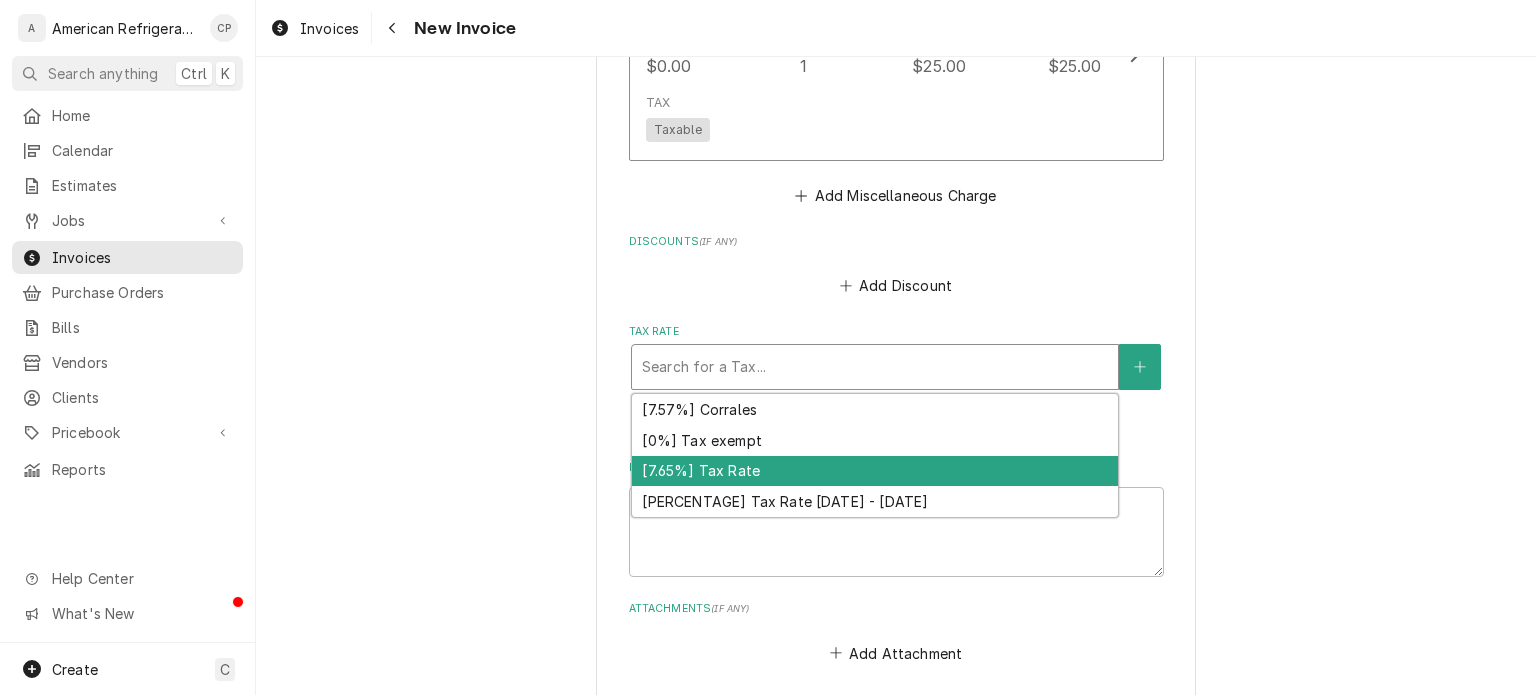 click on "[7.65%] Tax Rate" at bounding box center [875, 471] 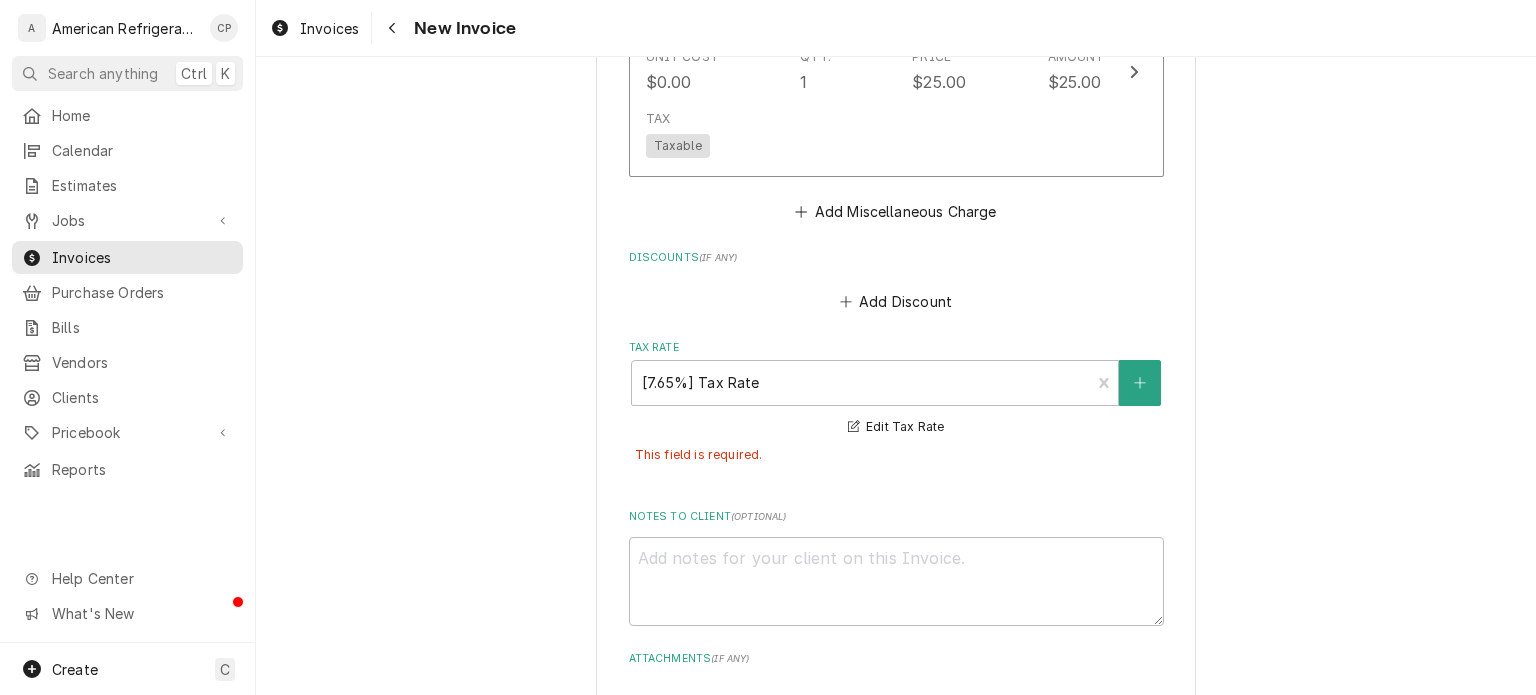 scroll, scrollTop: 2358, scrollLeft: 0, axis: vertical 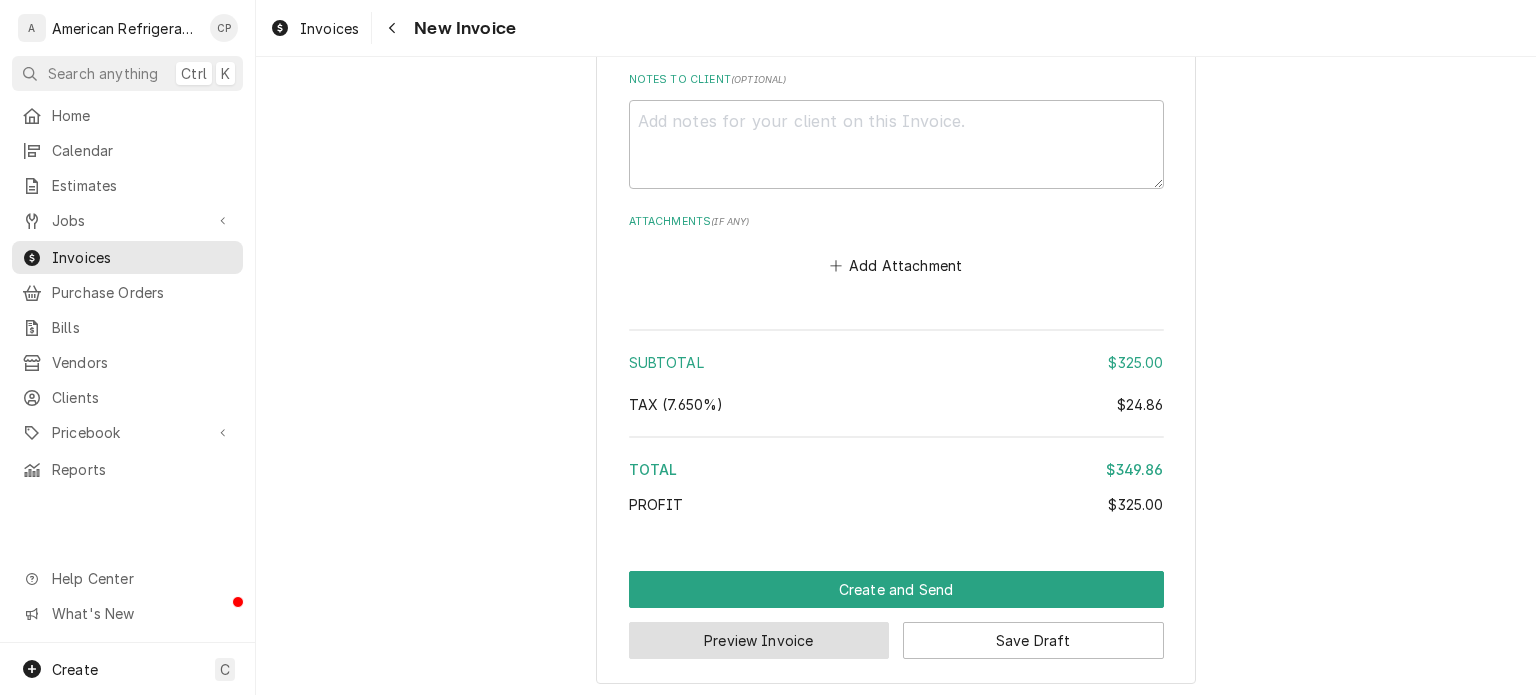click on "Preview Invoice" at bounding box center (759, 640) 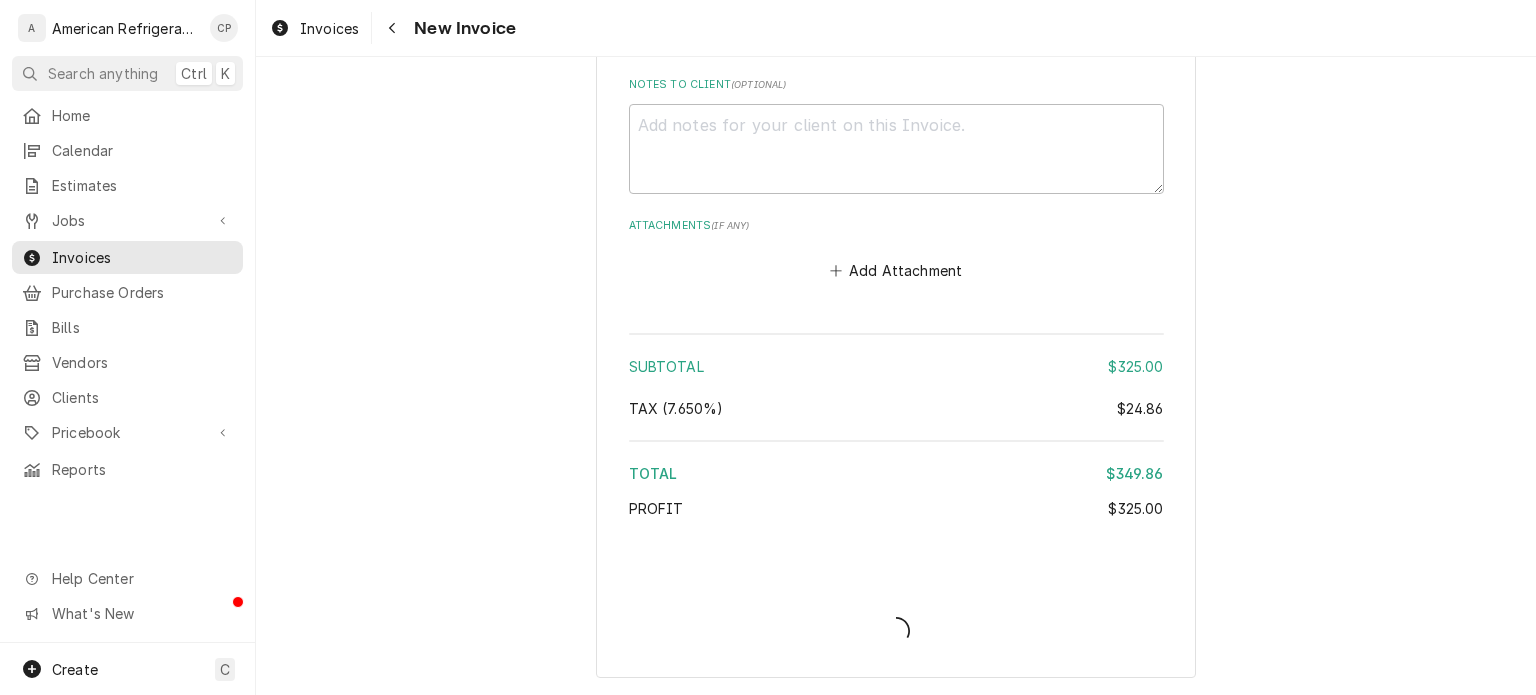 scroll, scrollTop: 2303, scrollLeft: 0, axis: vertical 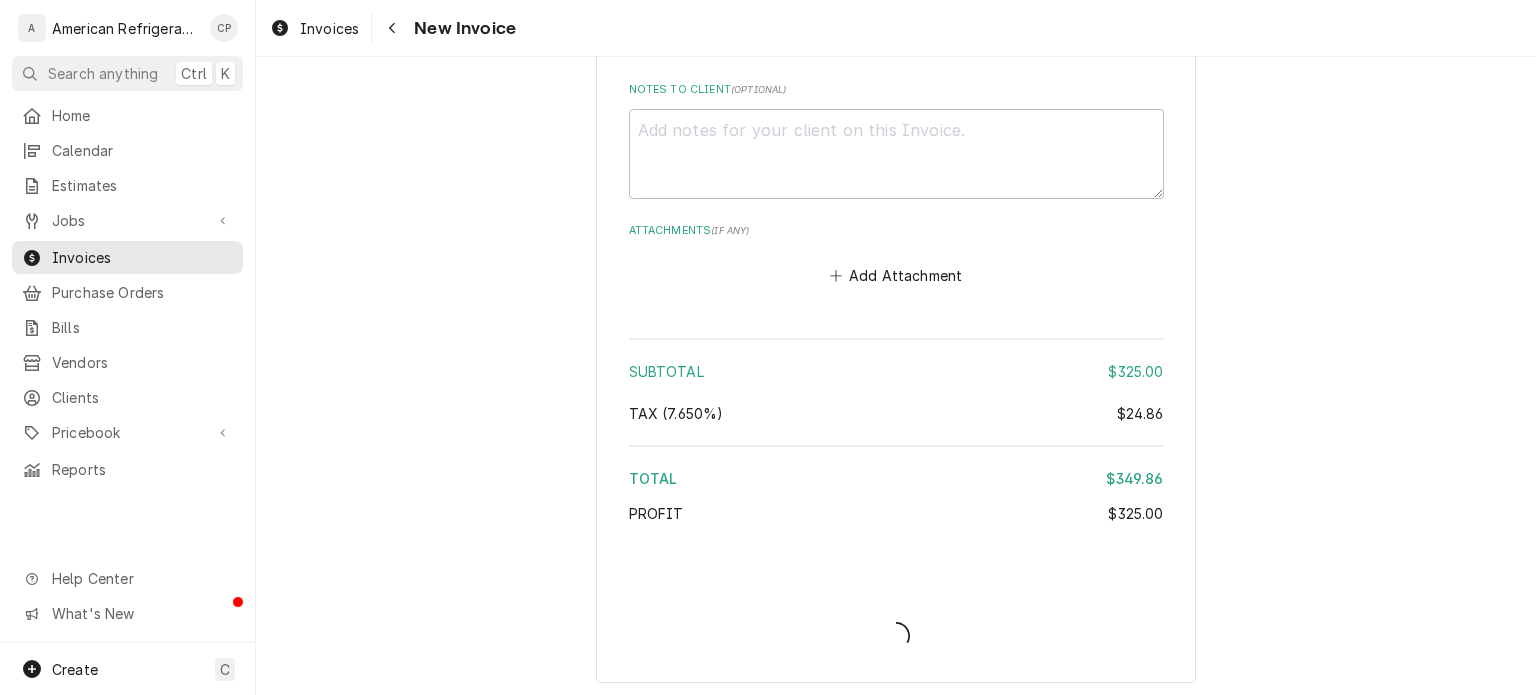 type on "x" 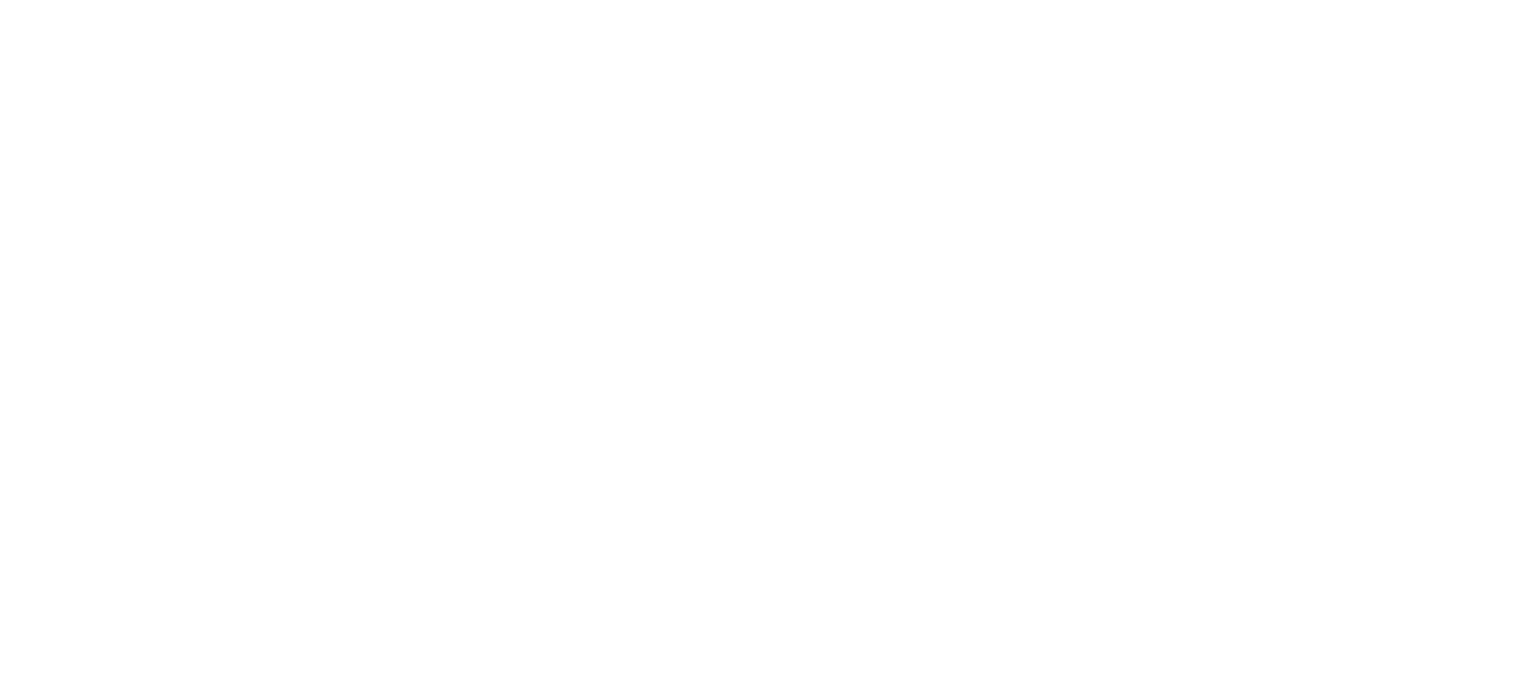 scroll, scrollTop: 0, scrollLeft: 0, axis: both 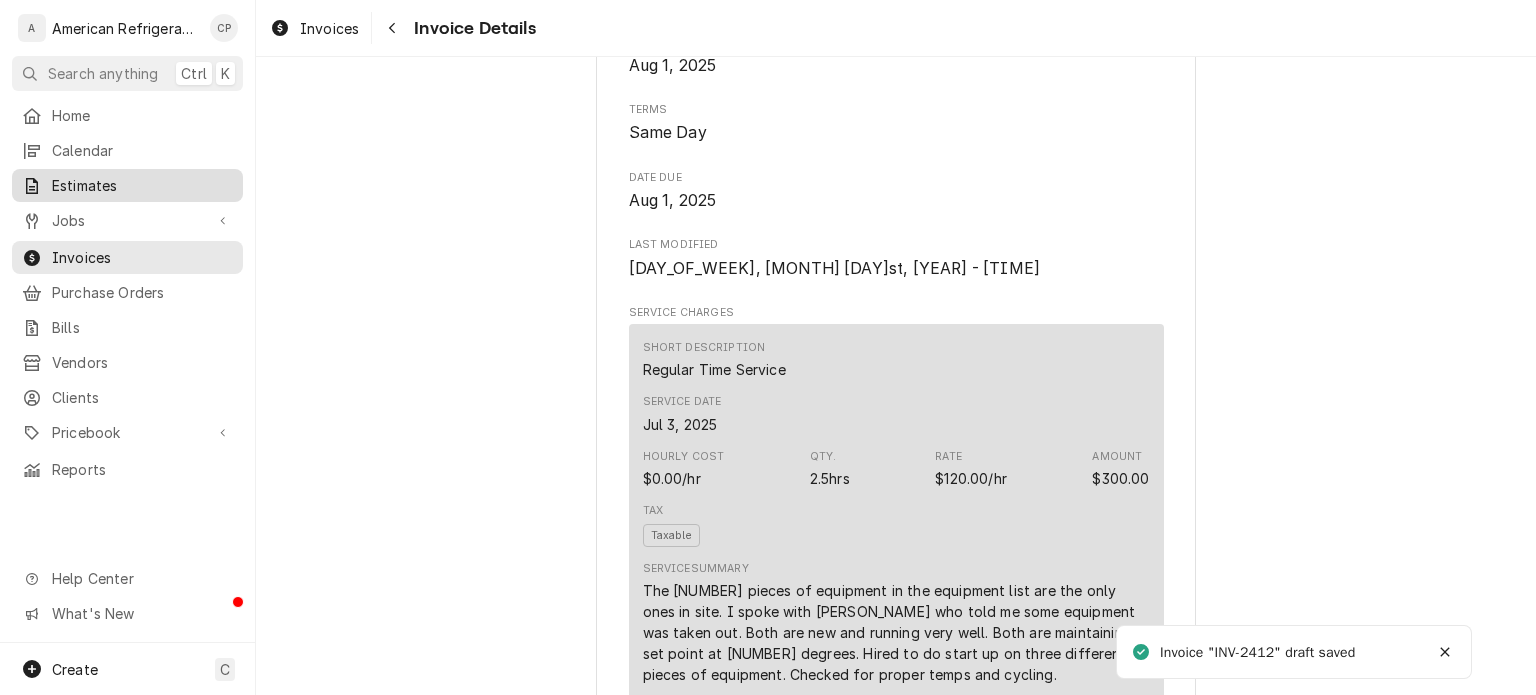 click on "Estimates" at bounding box center (142, 185) 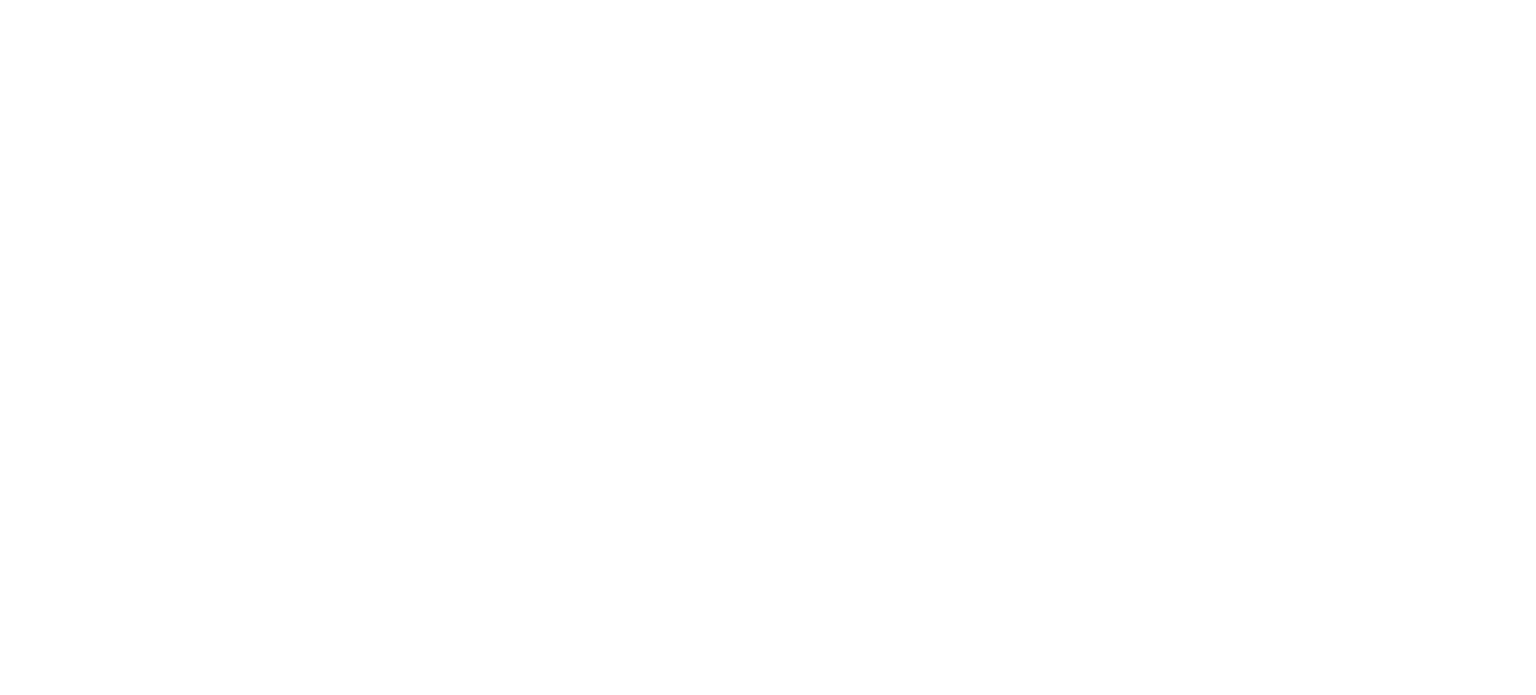 scroll, scrollTop: 0, scrollLeft: 0, axis: both 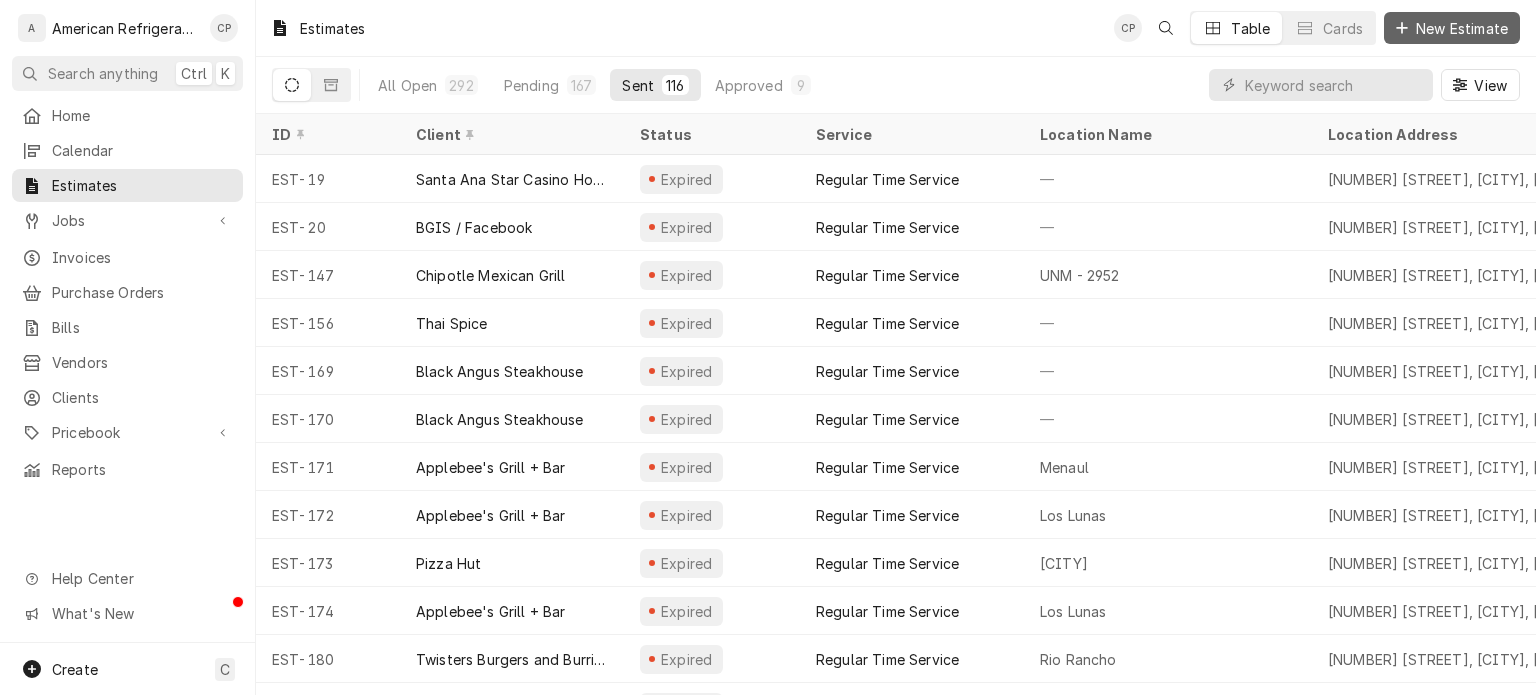 click on "New Estimate" at bounding box center [1462, 28] 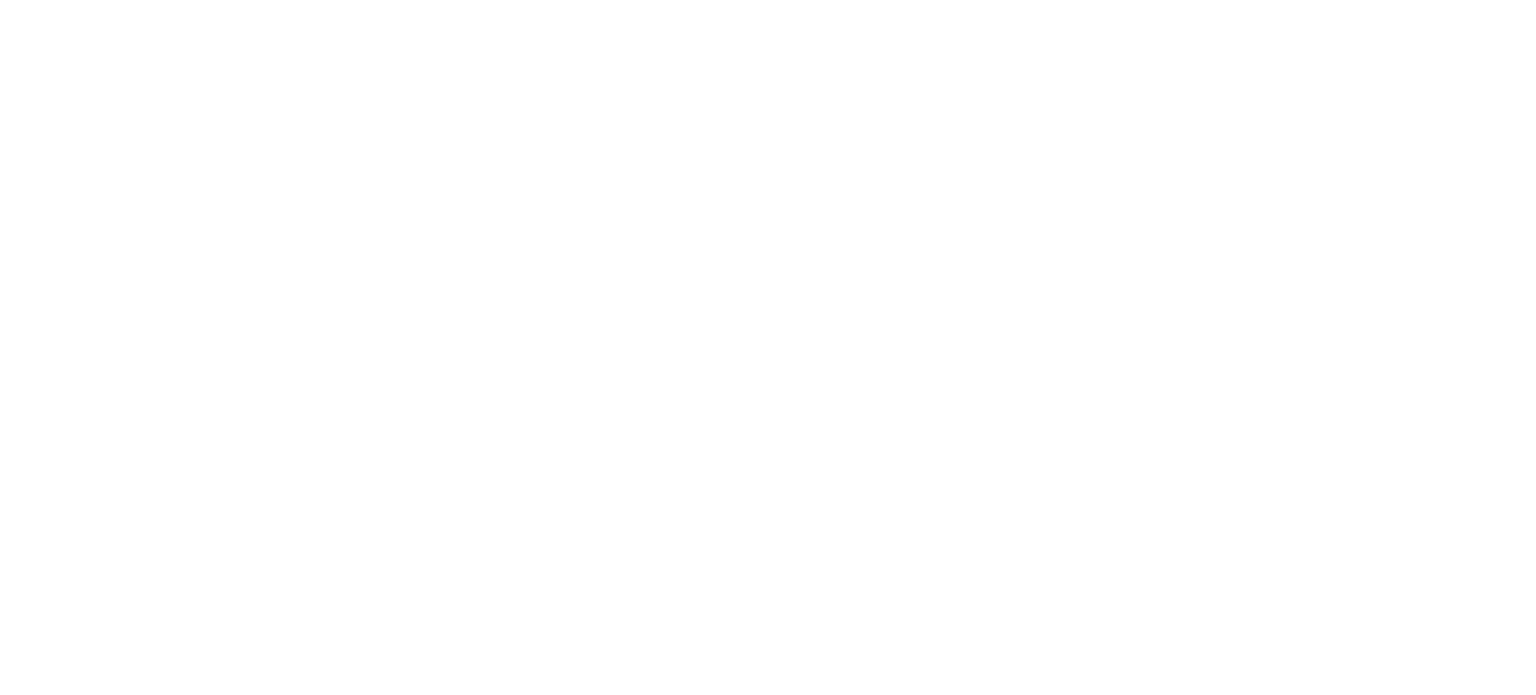 scroll, scrollTop: 0, scrollLeft: 0, axis: both 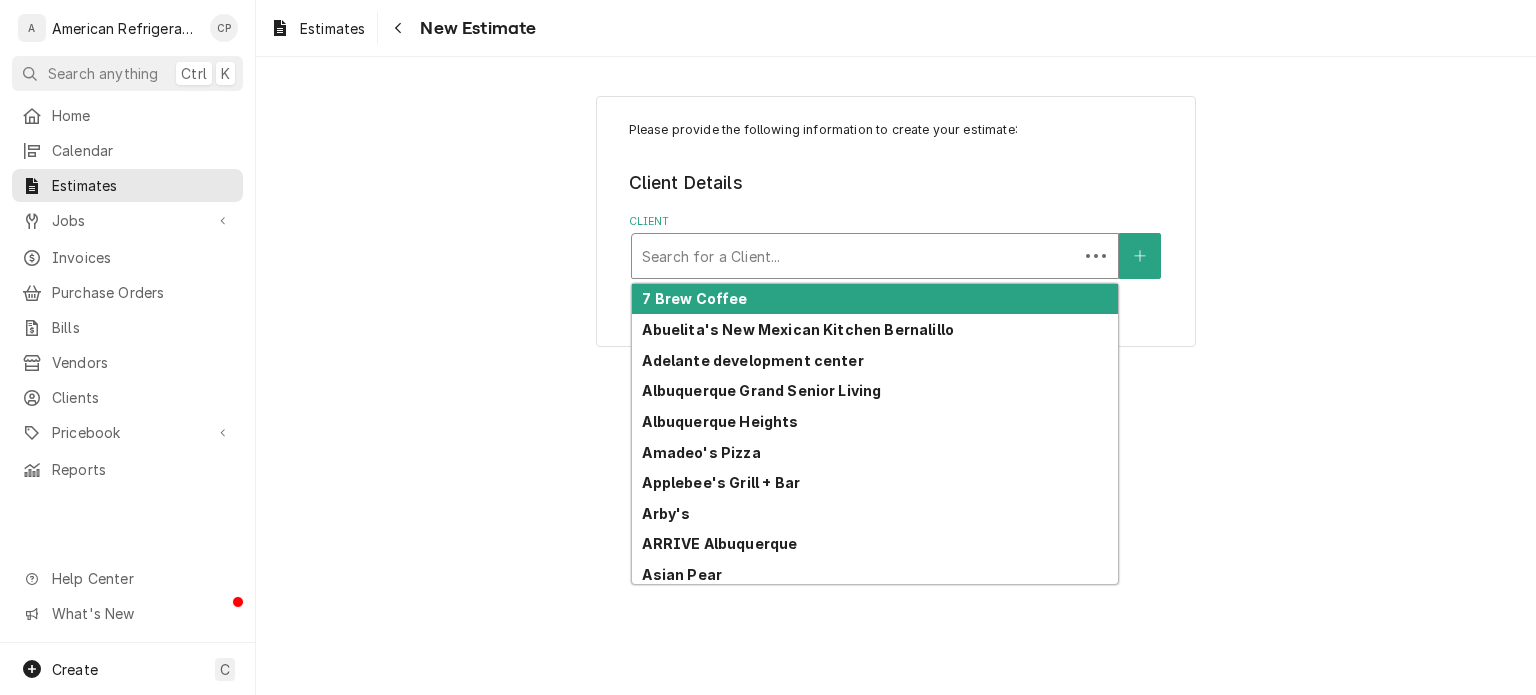 click at bounding box center (855, 256) 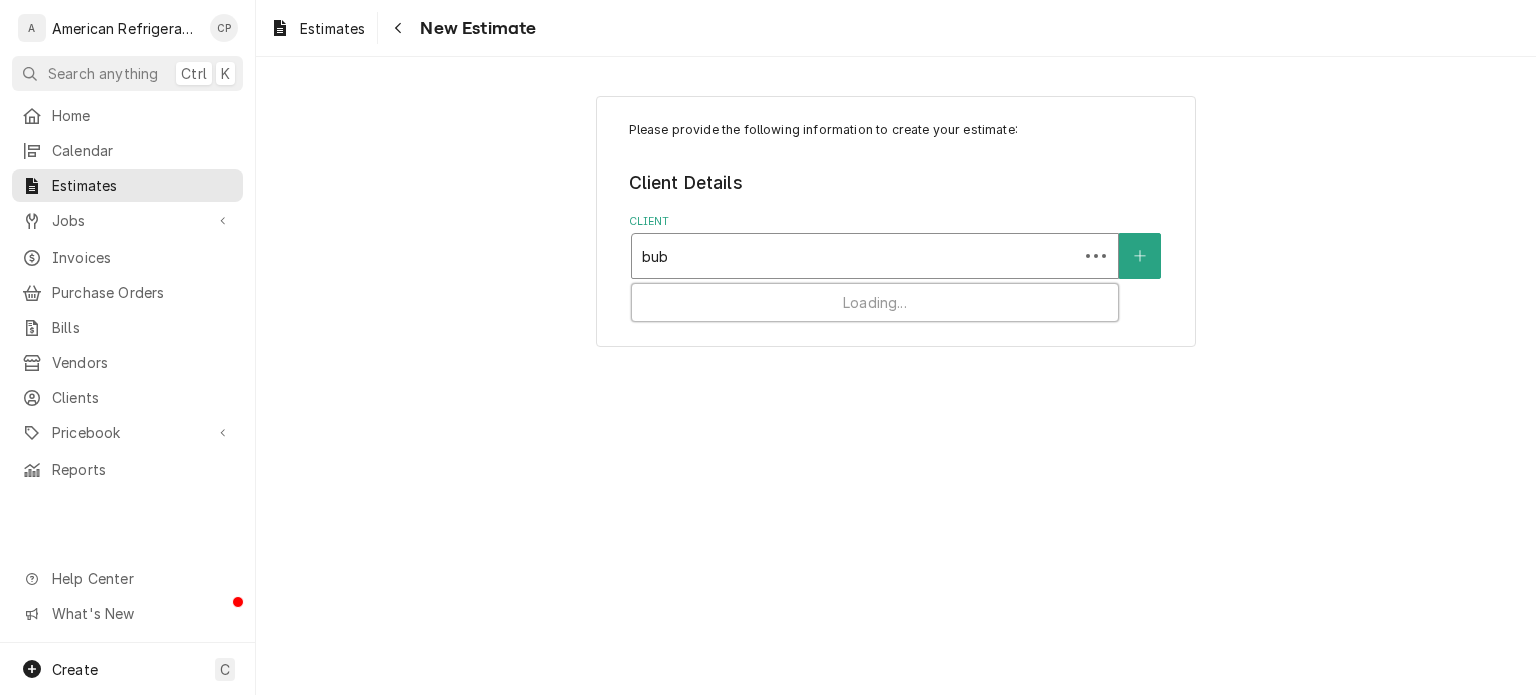 type on "bubb" 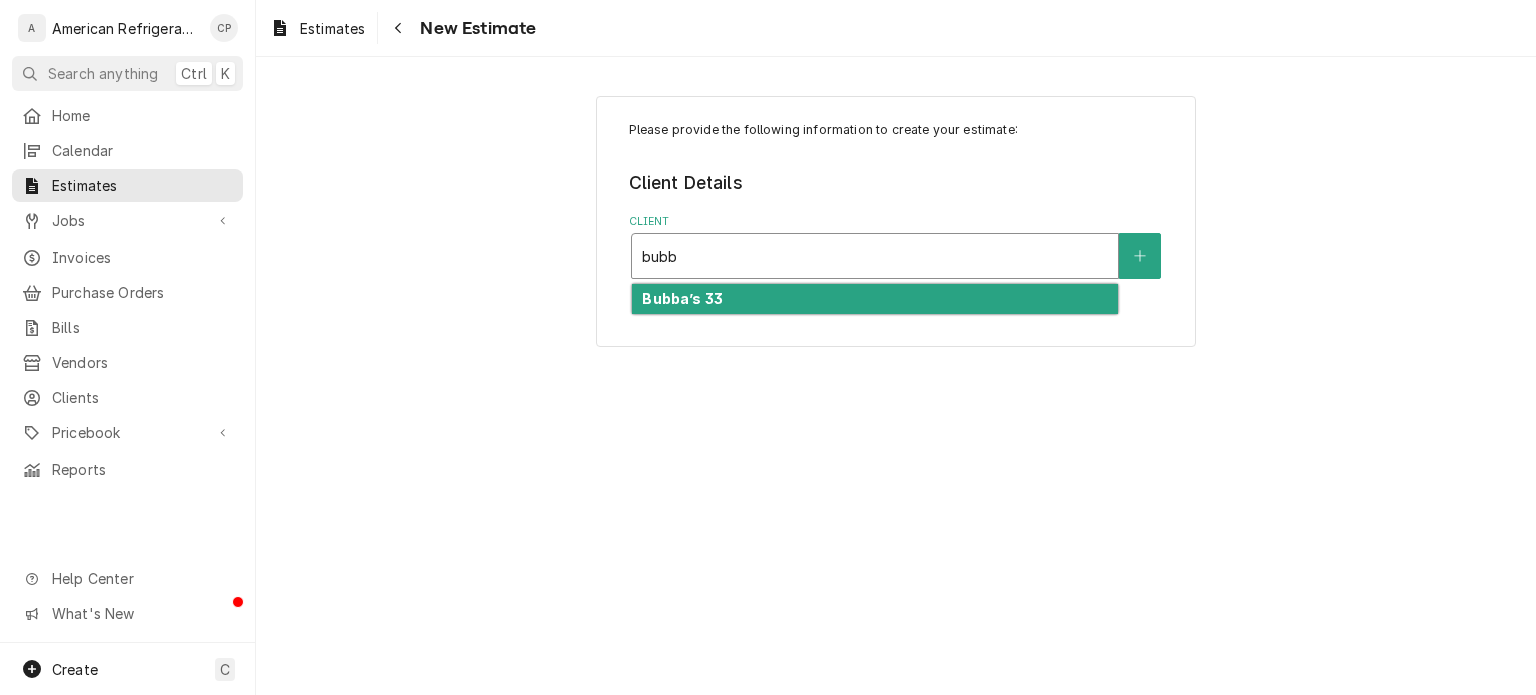 click on "Bubba’s 33" at bounding box center (875, 299) 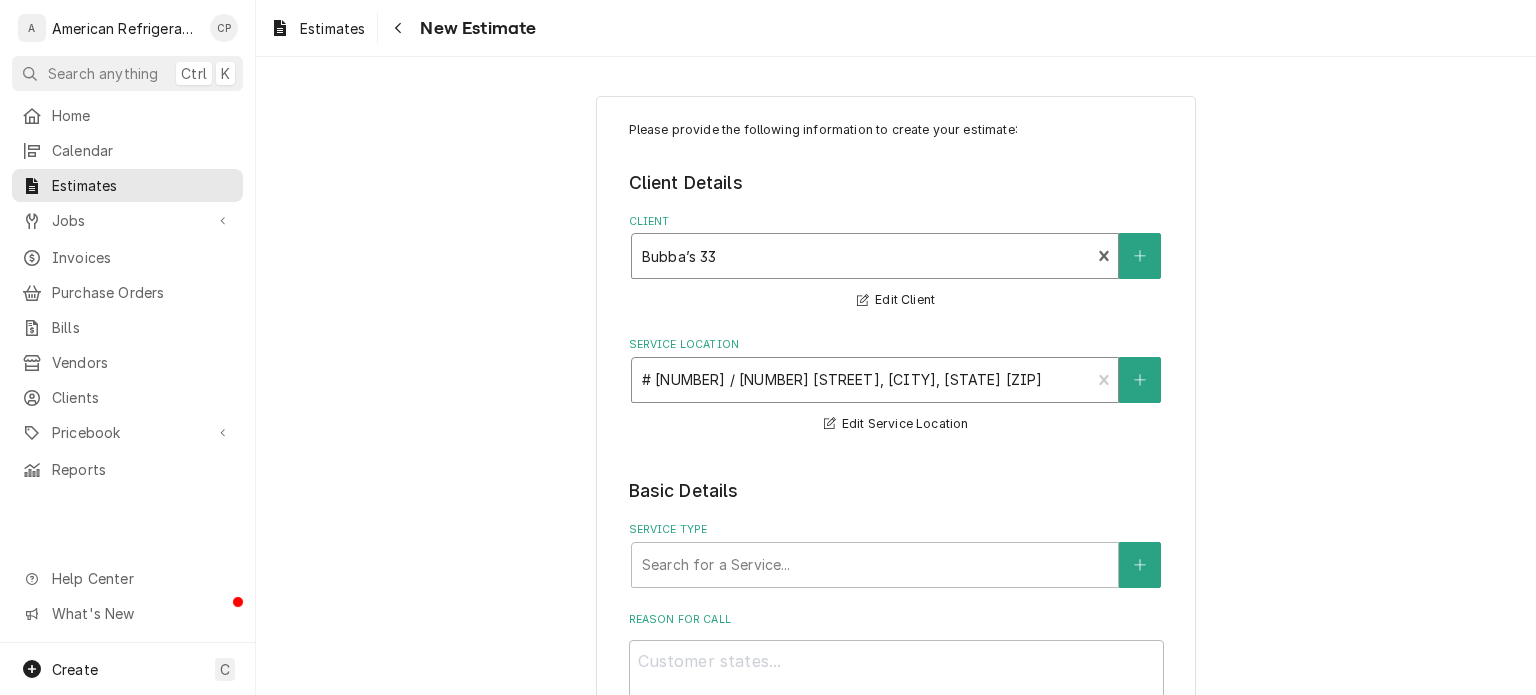 click at bounding box center [861, 380] 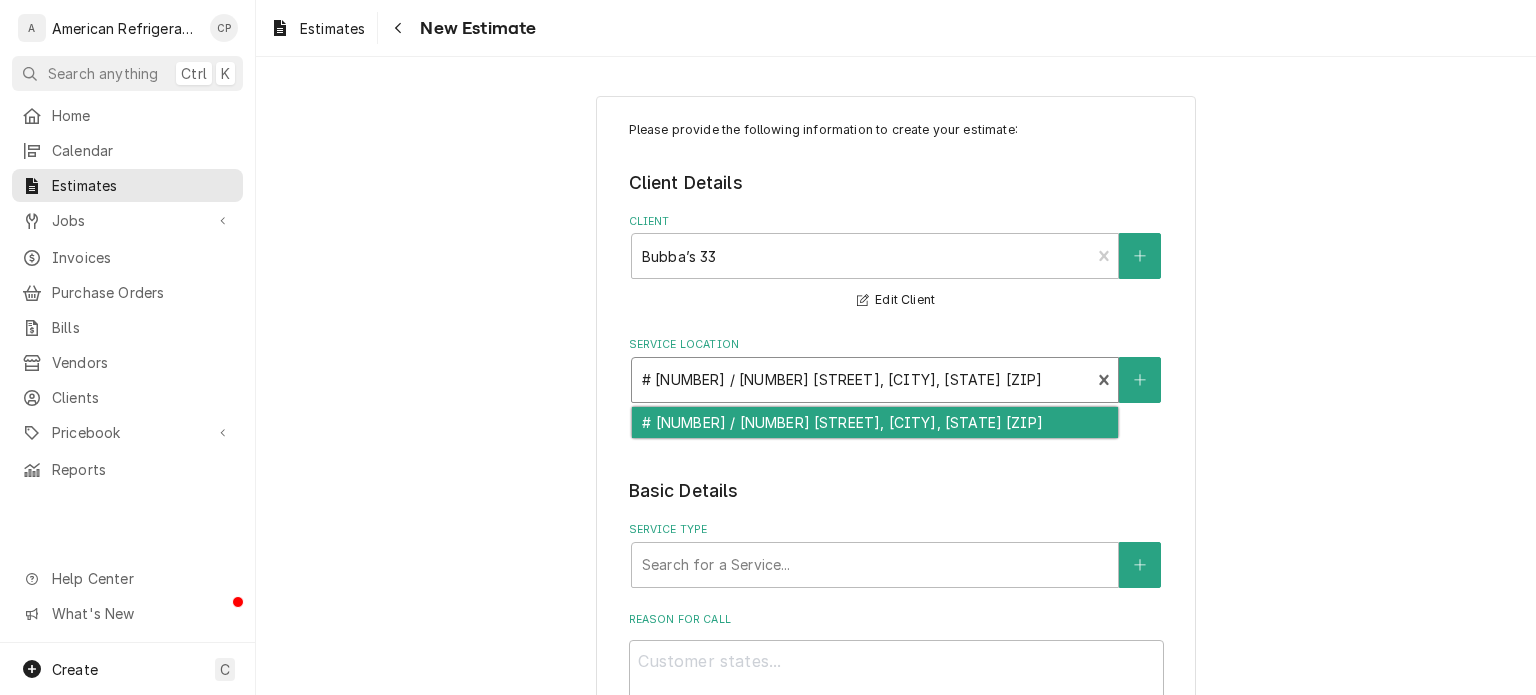 click at bounding box center [861, 380] 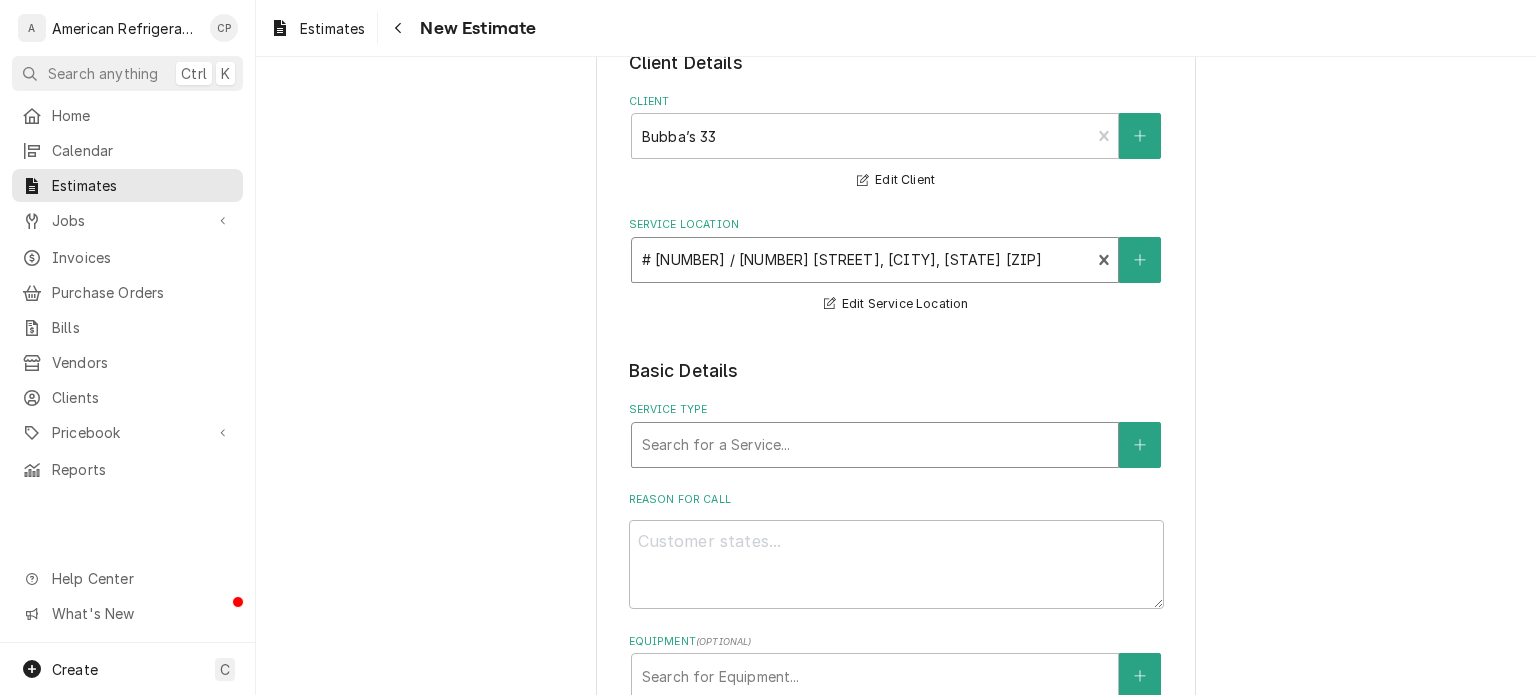 scroll, scrollTop: 122, scrollLeft: 0, axis: vertical 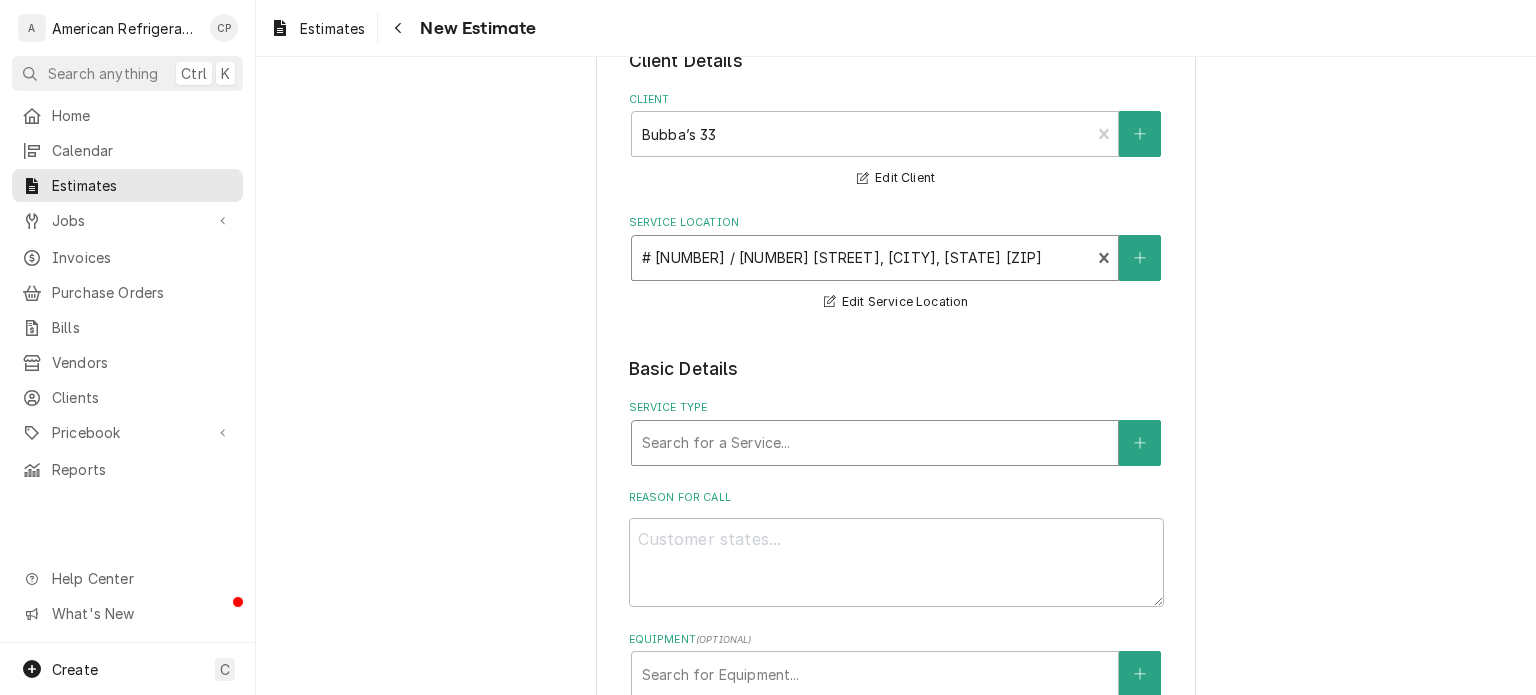 click at bounding box center (875, 443) 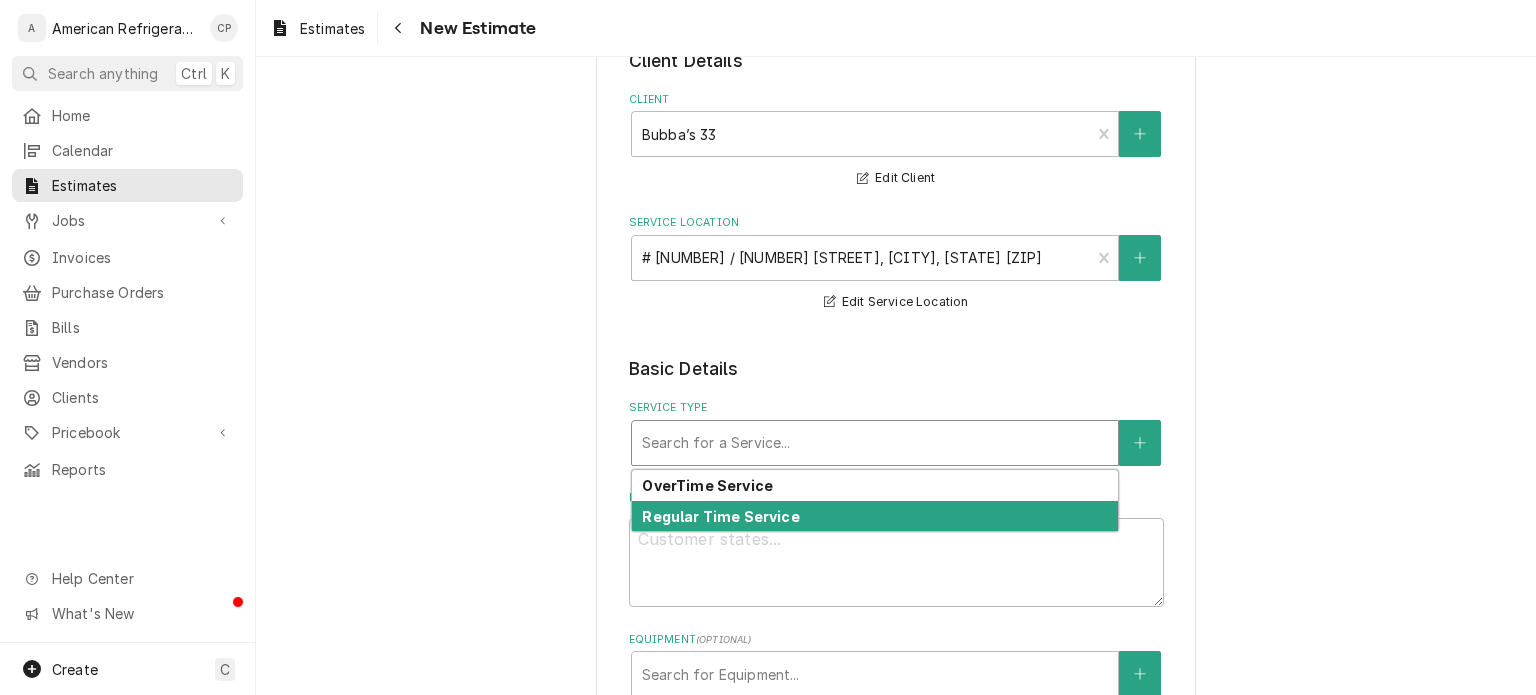 click on "Regular Time Service" at bounding box center [720, 516] 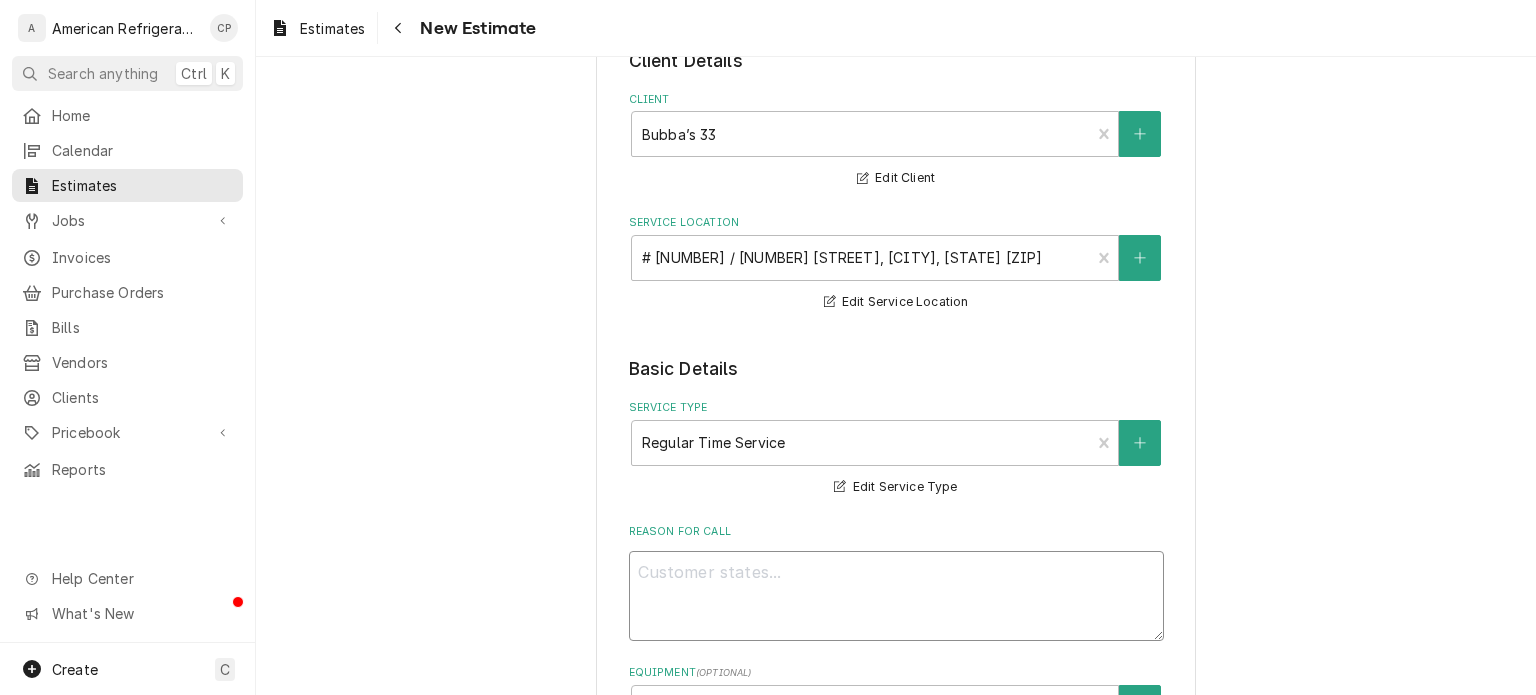click on "Reason For Call" at bounding box center (896, 596) 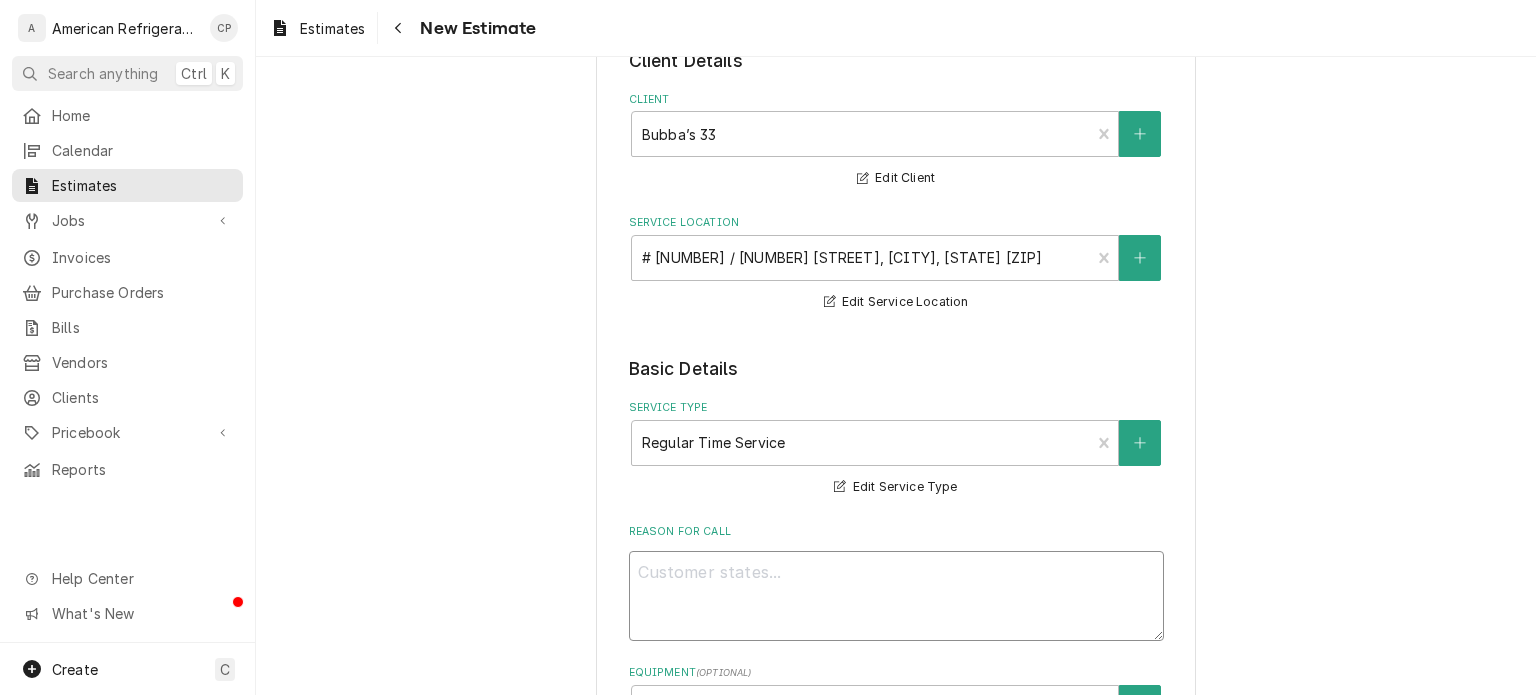 type on "x" 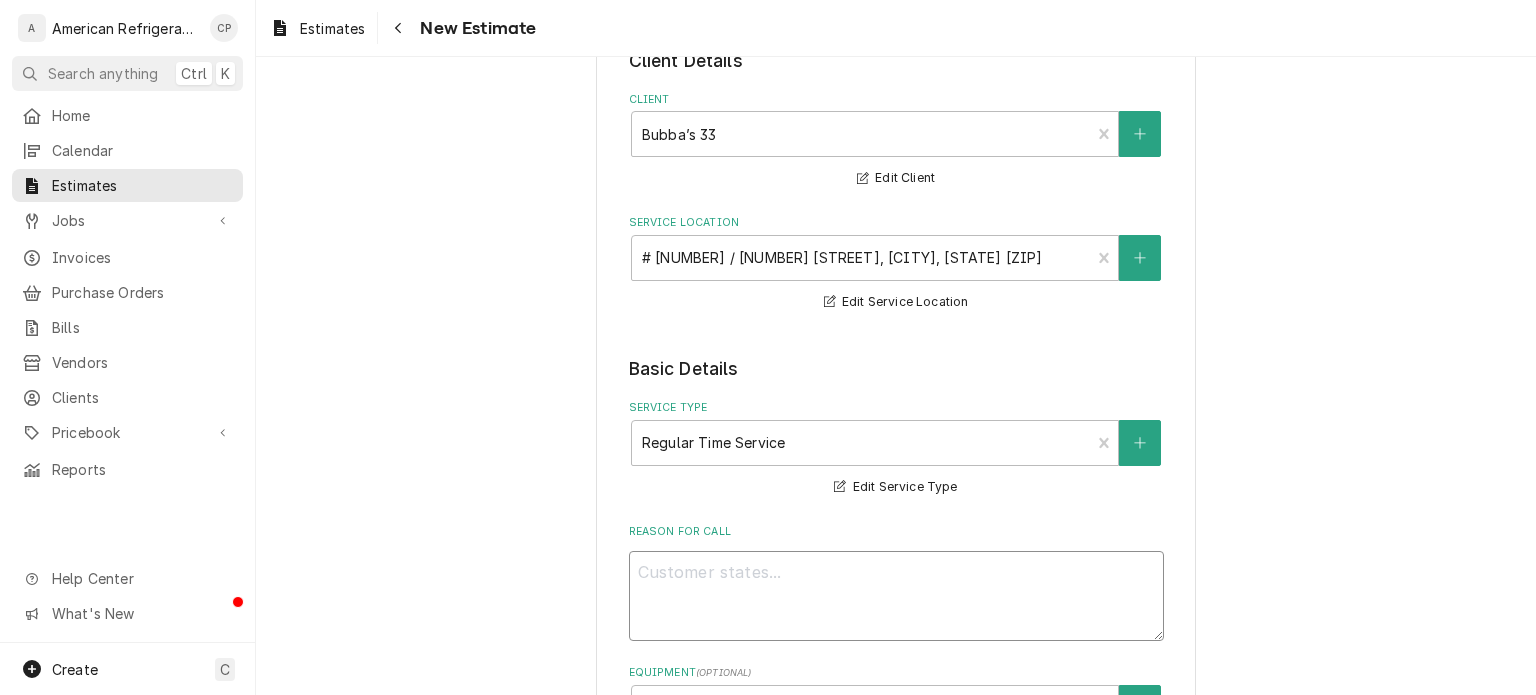 type on "3" 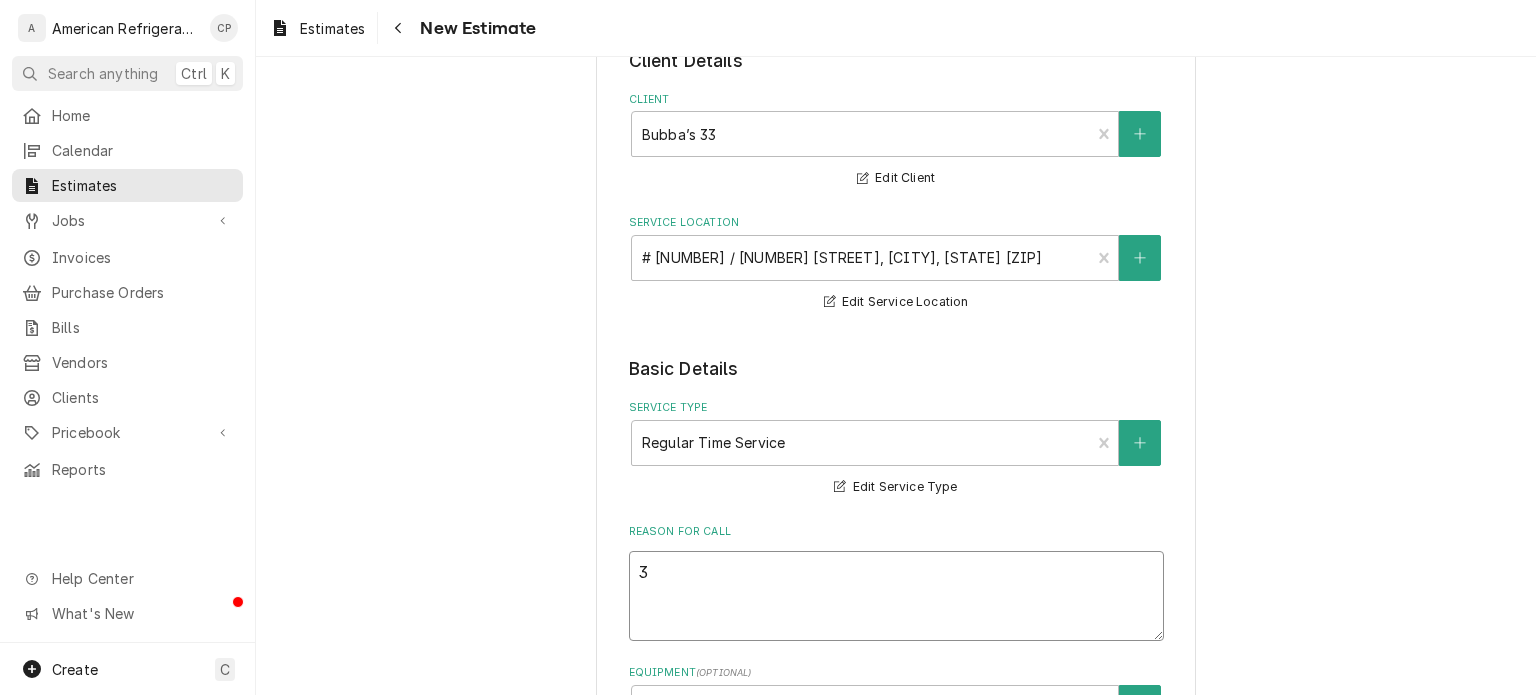 type on "x" 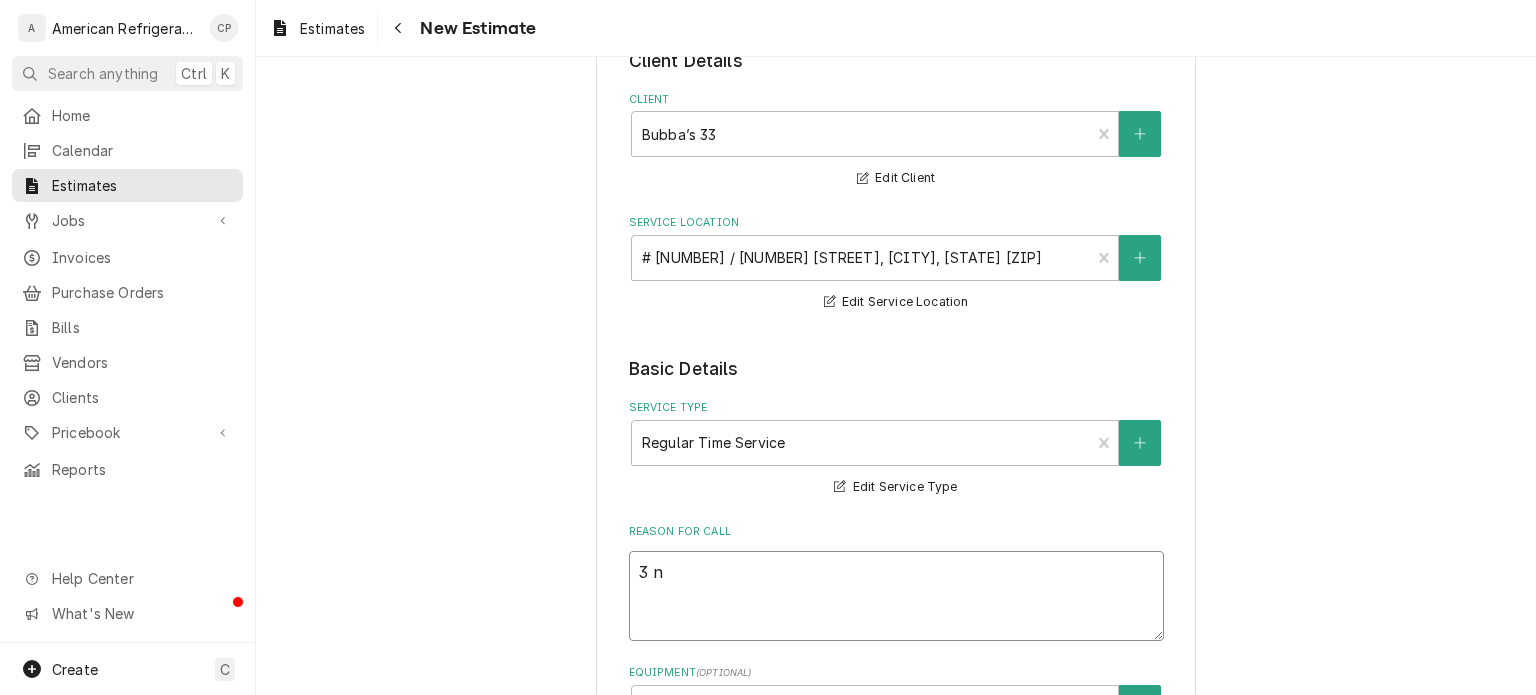 type on "x" 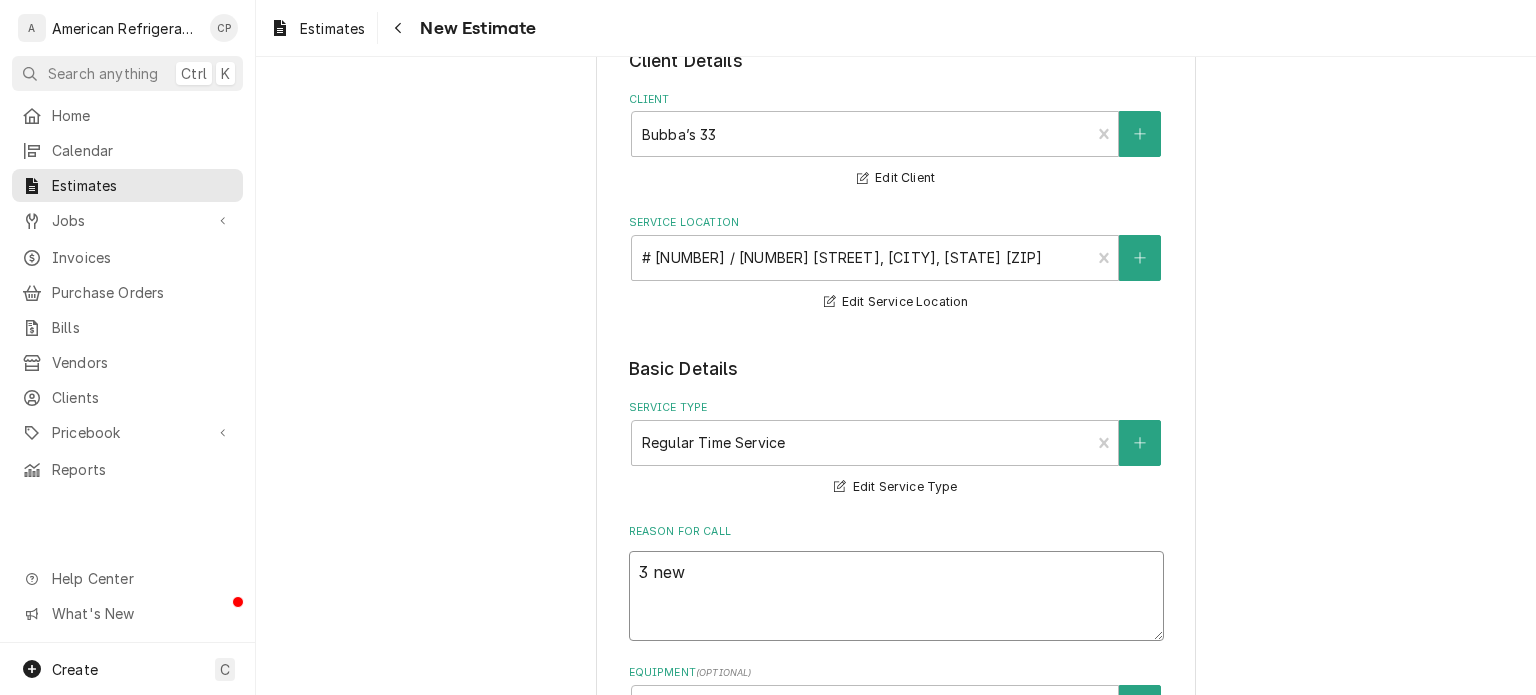 type on "3 new" 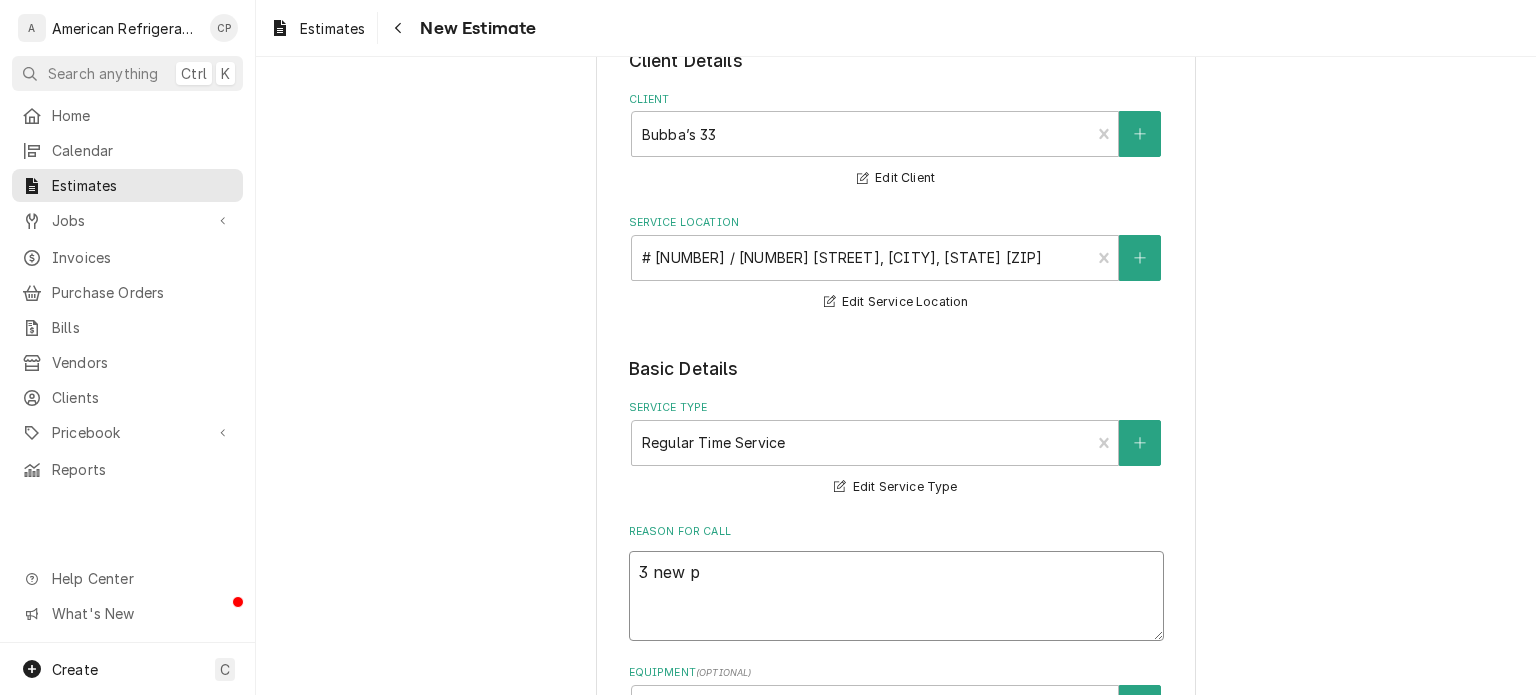type on "x" 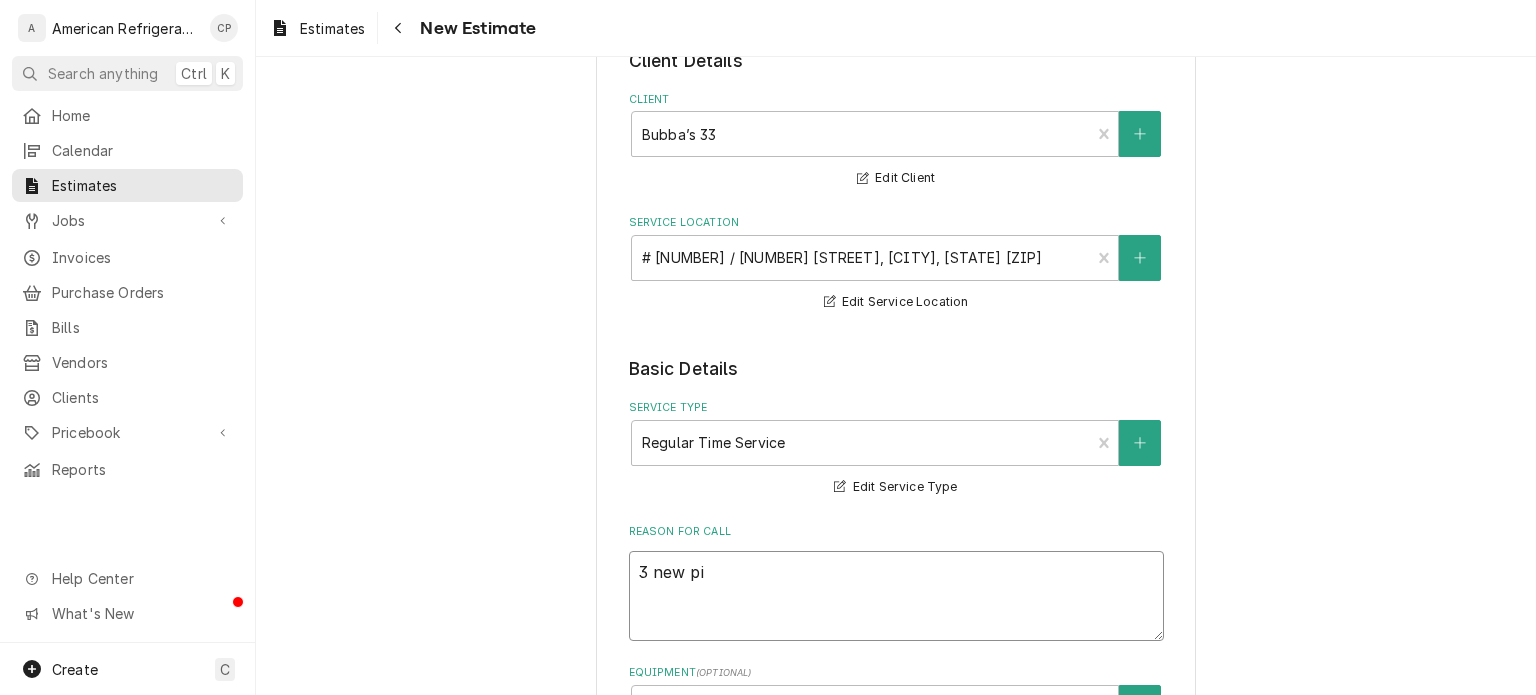 type on "3 new pie" 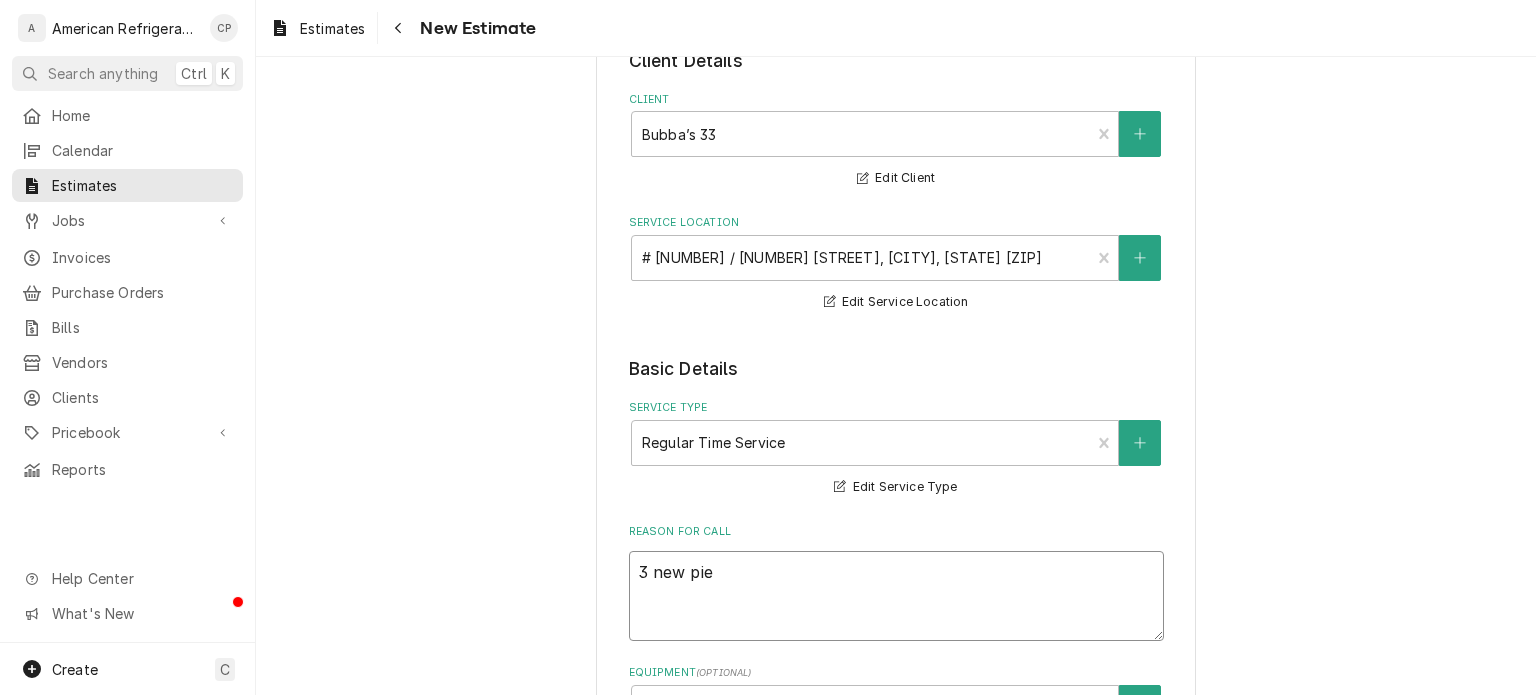 type on "x" 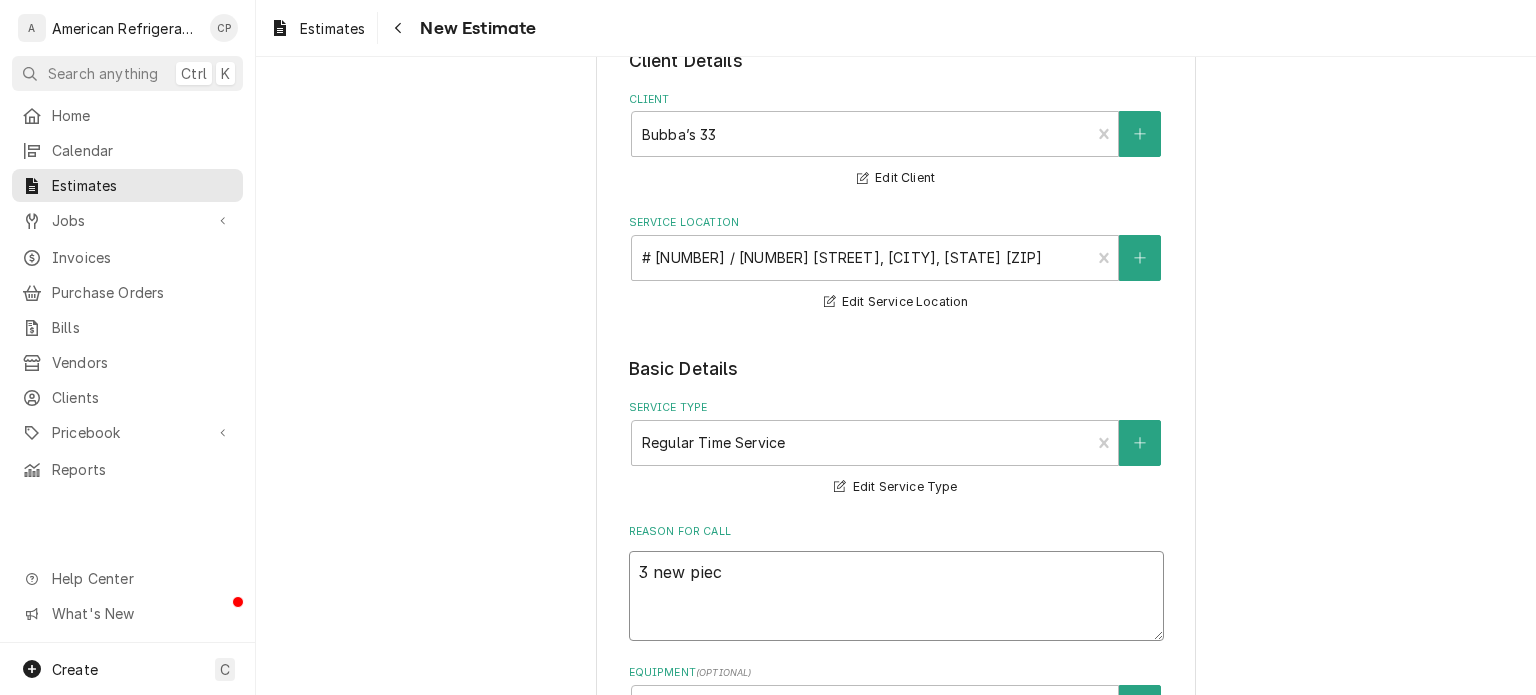 type on "3 new piece" 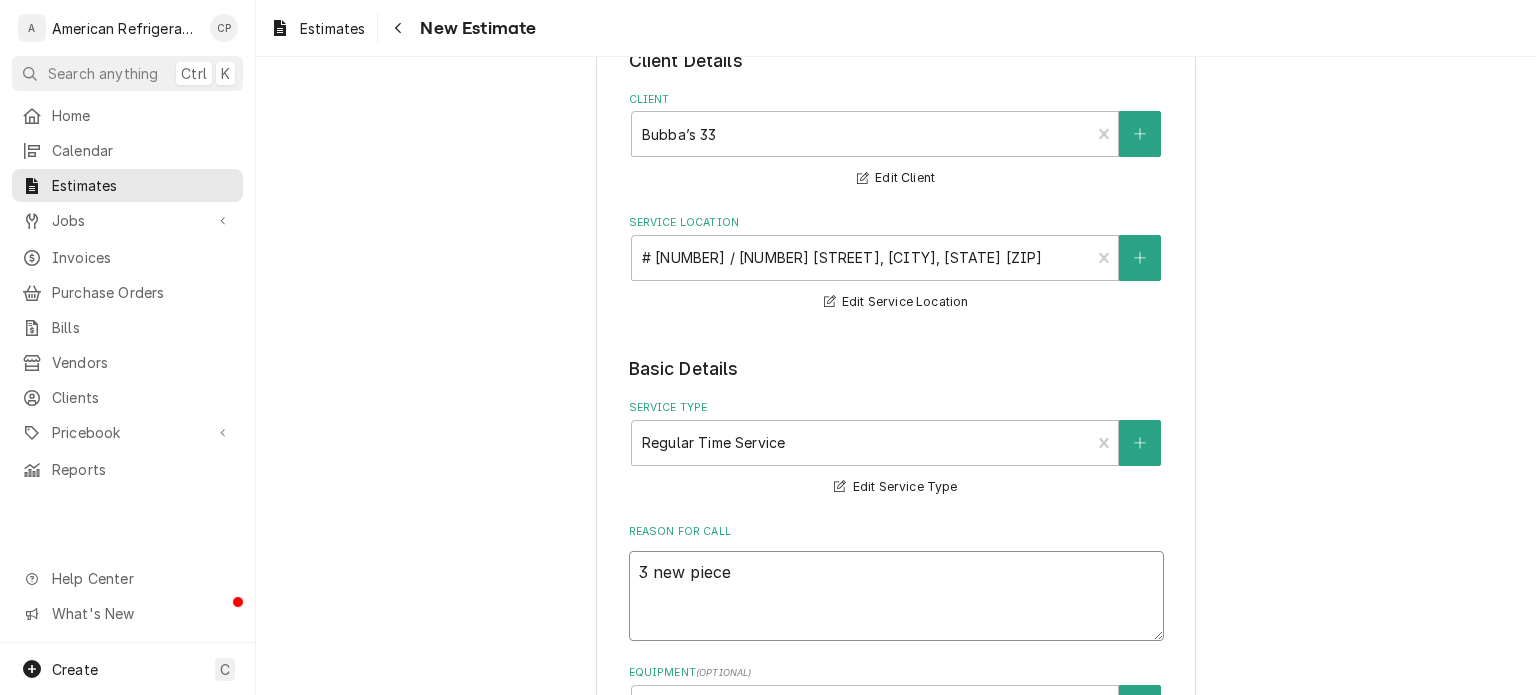 type on "x" 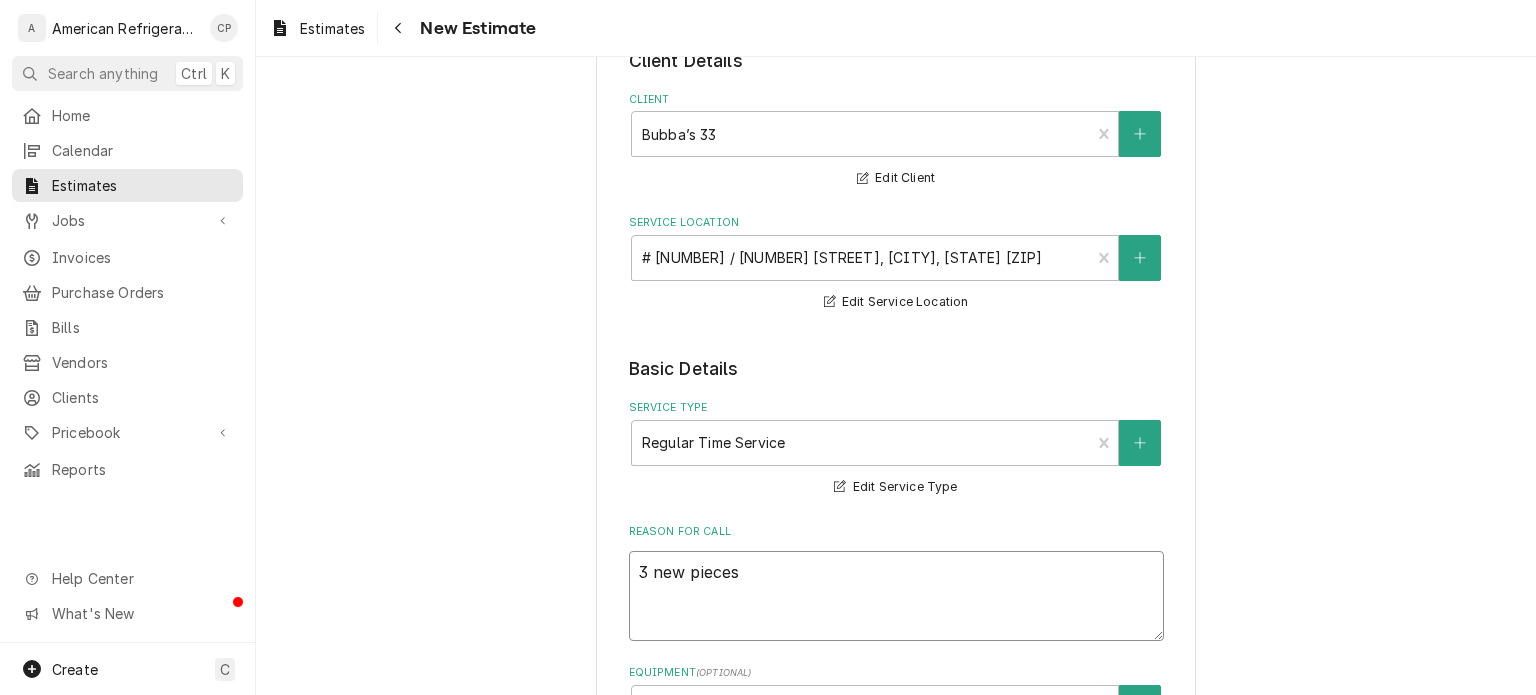 type on "x" 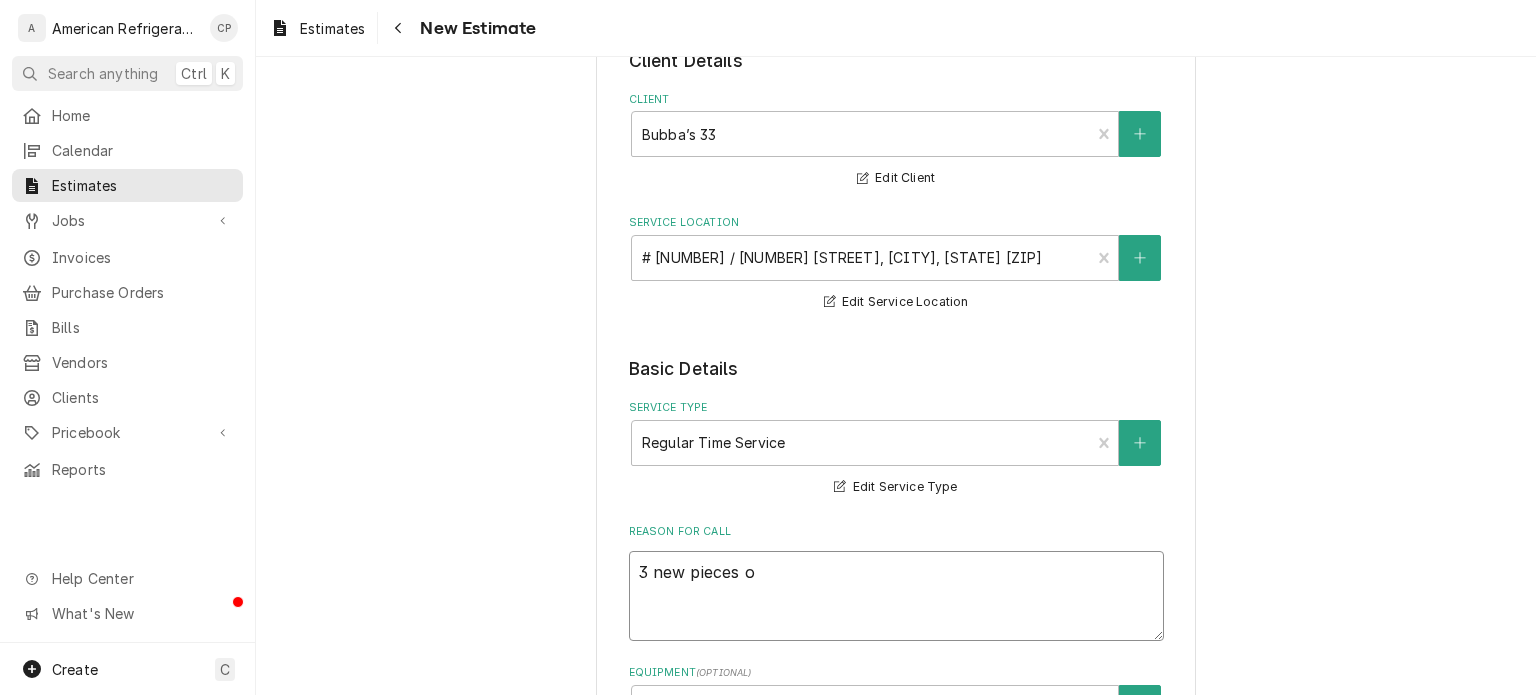 type on "x" 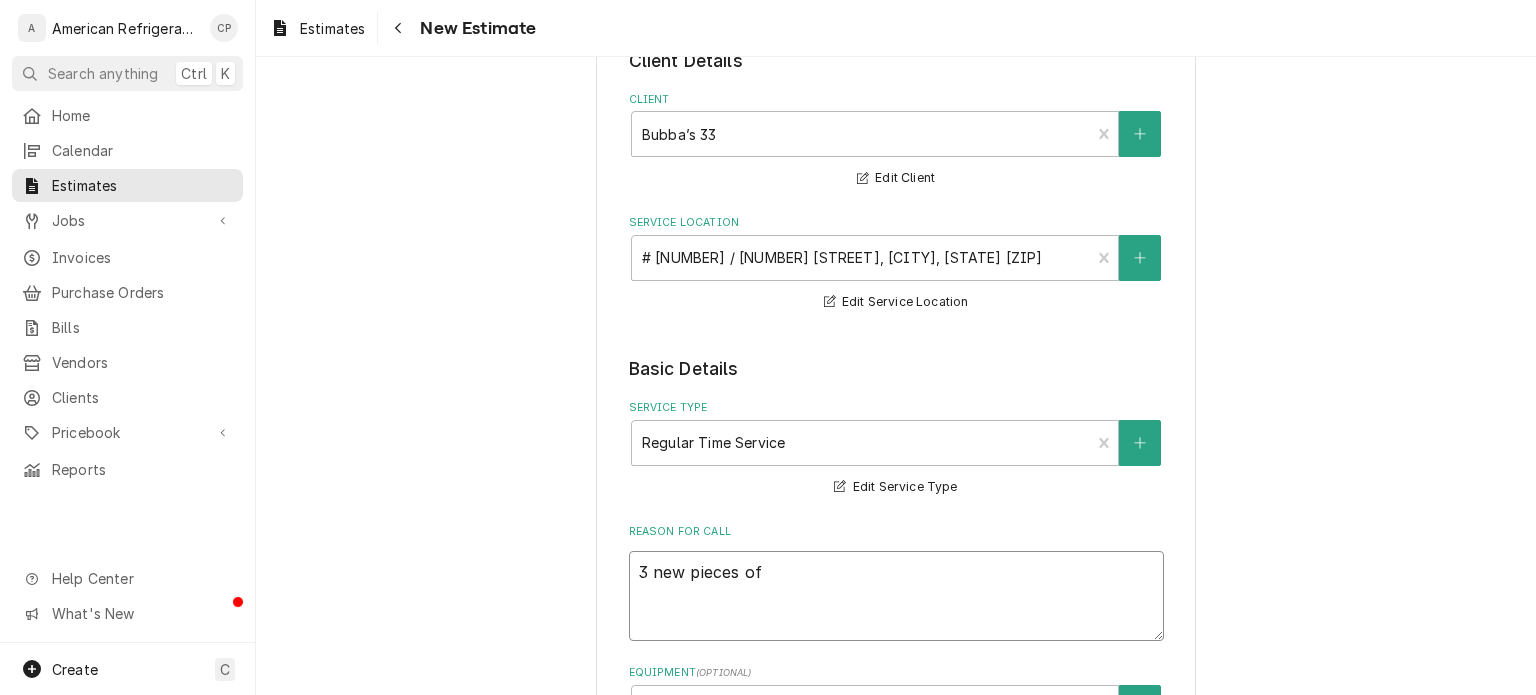 type on "x" 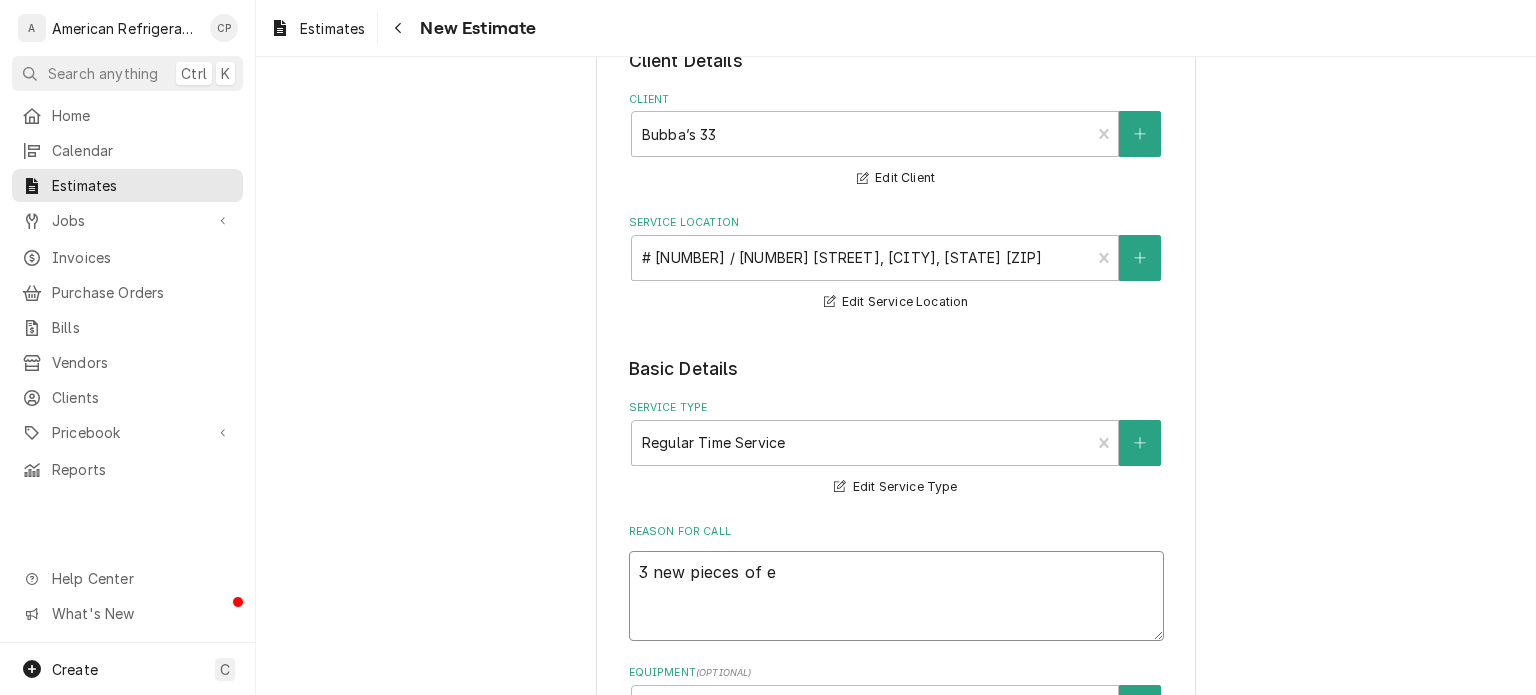 type on "3 new pieces of eq" 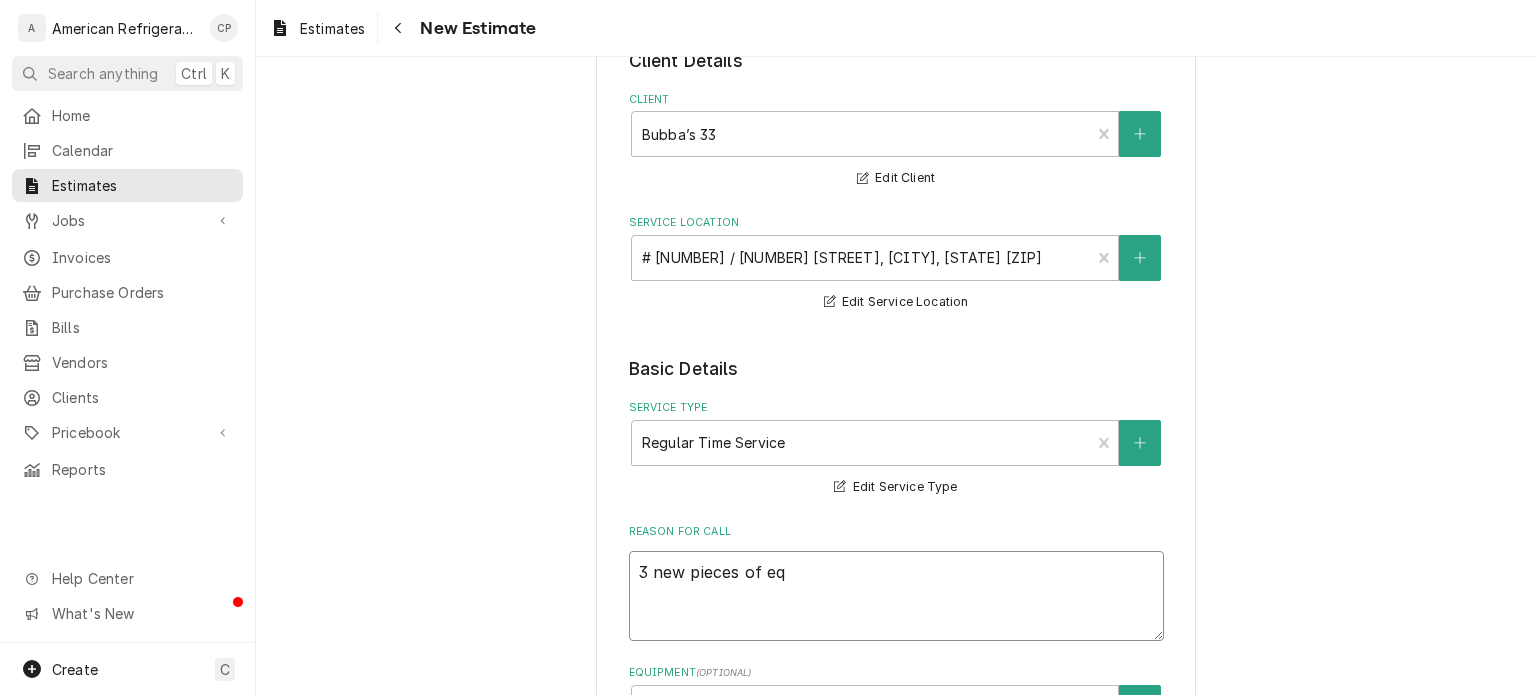 type on "x" 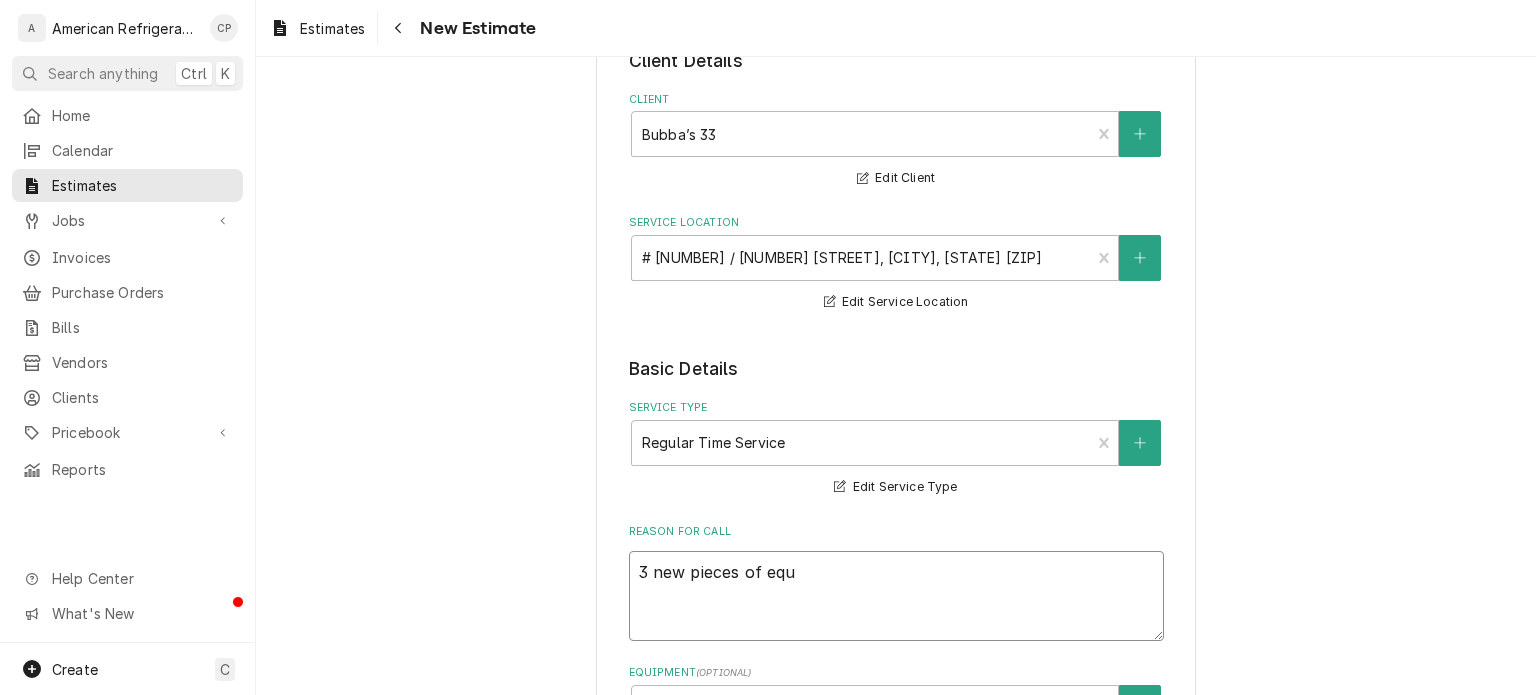type on "x" 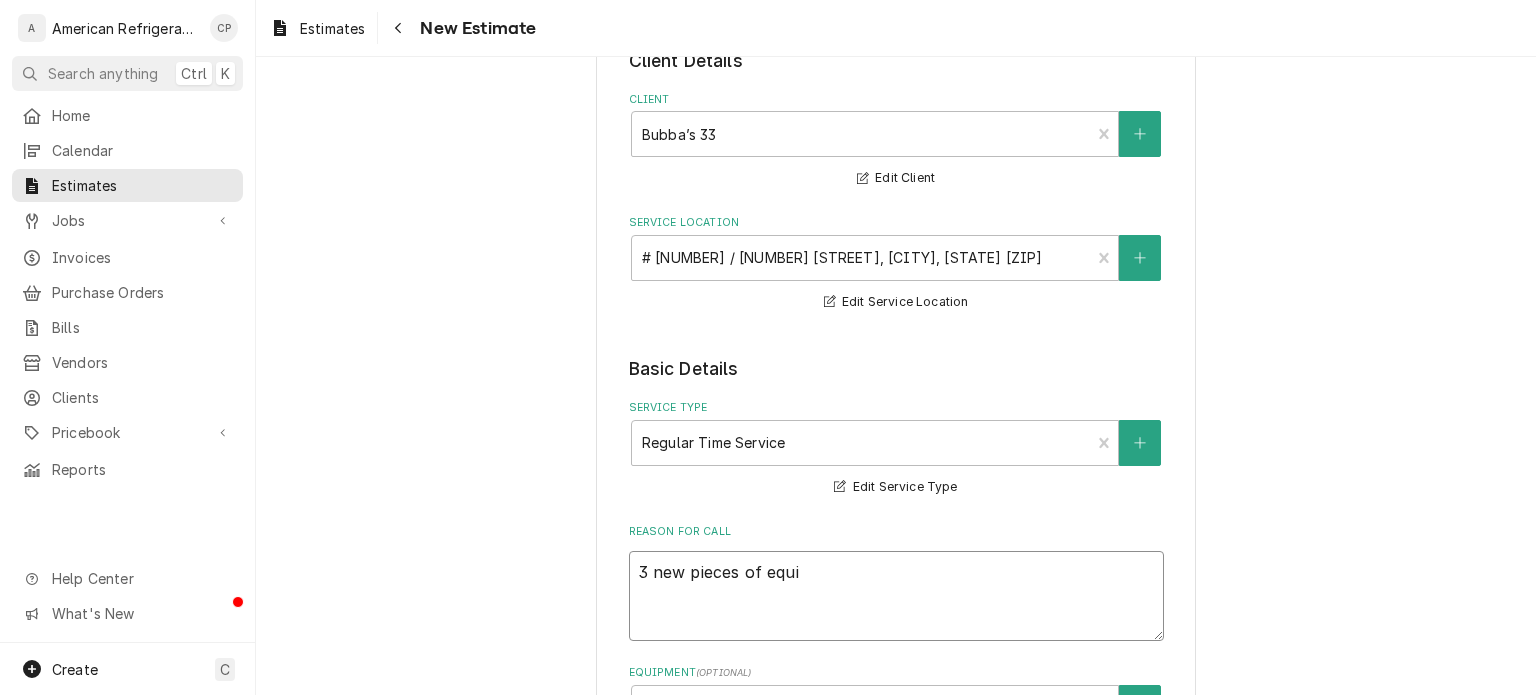 type on "x" 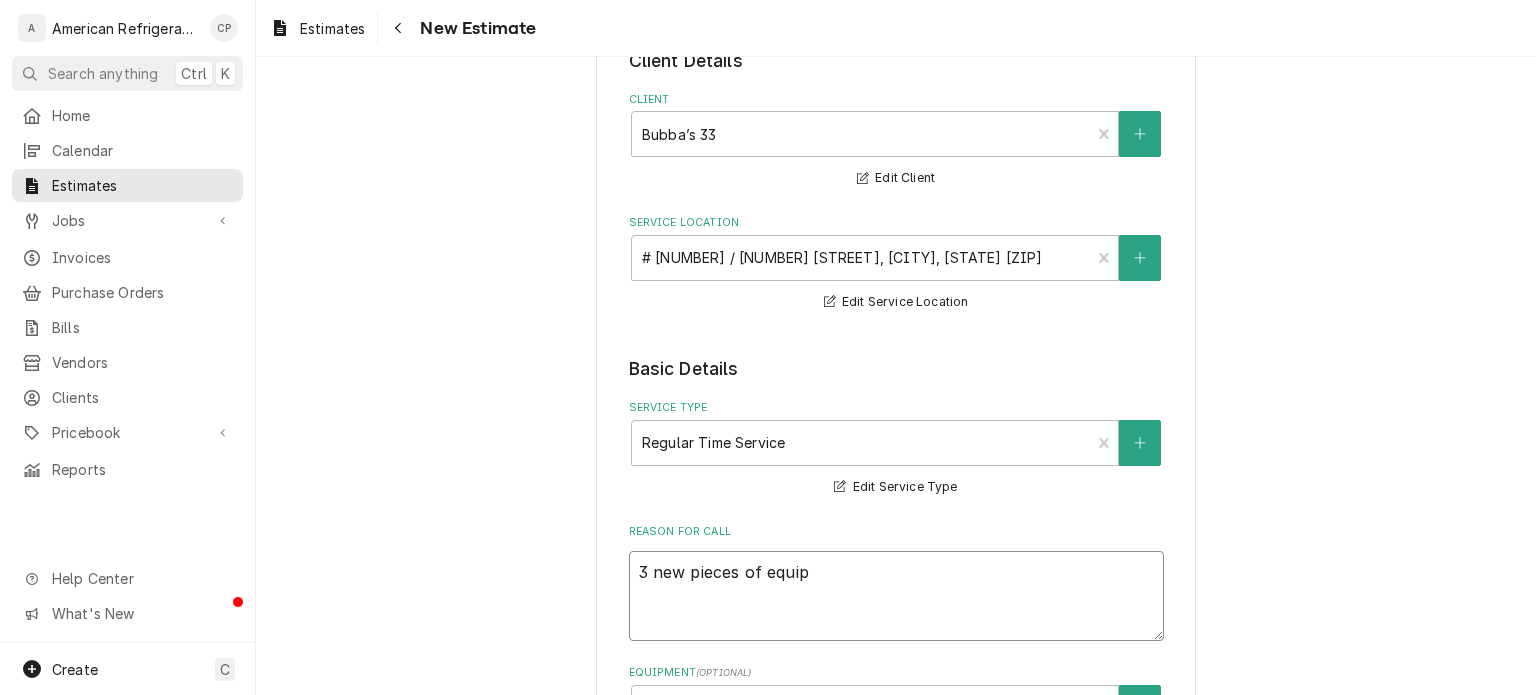 type on "x" 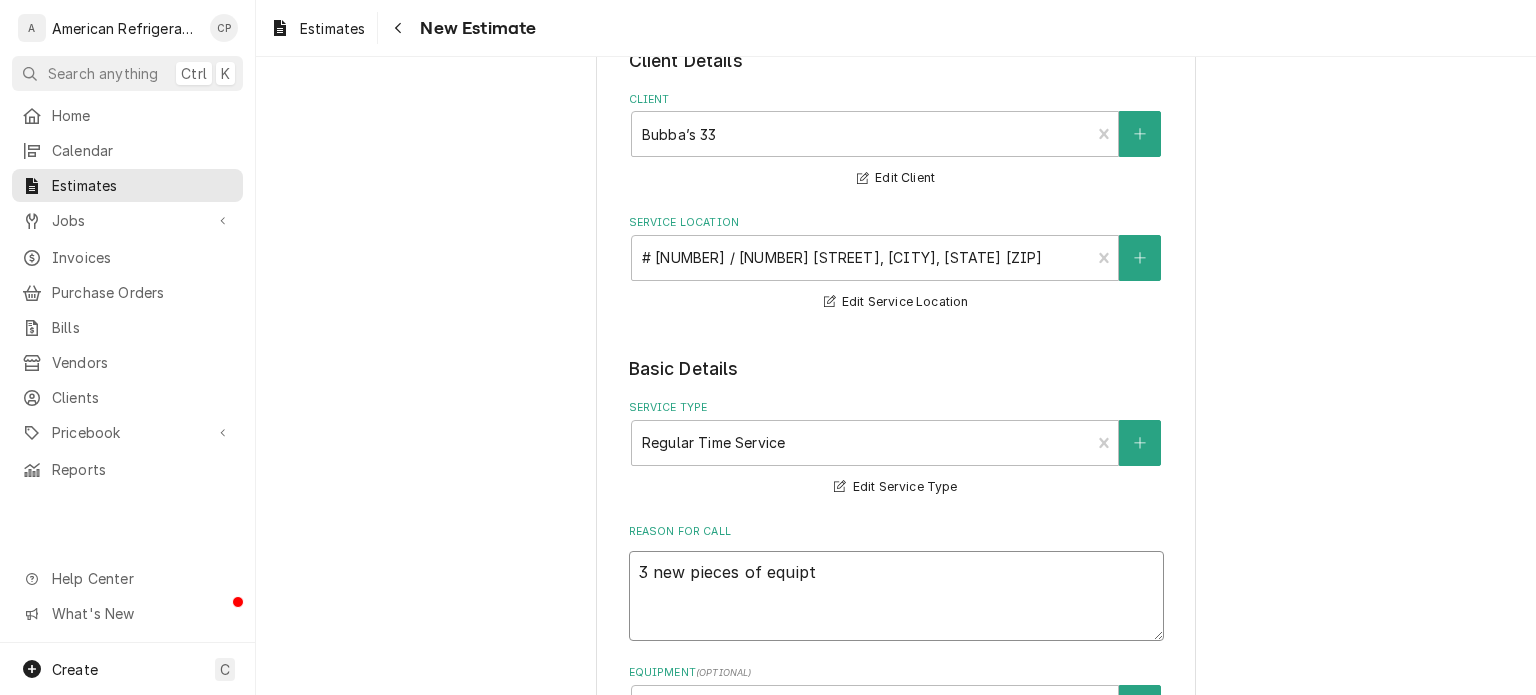 type on "x" 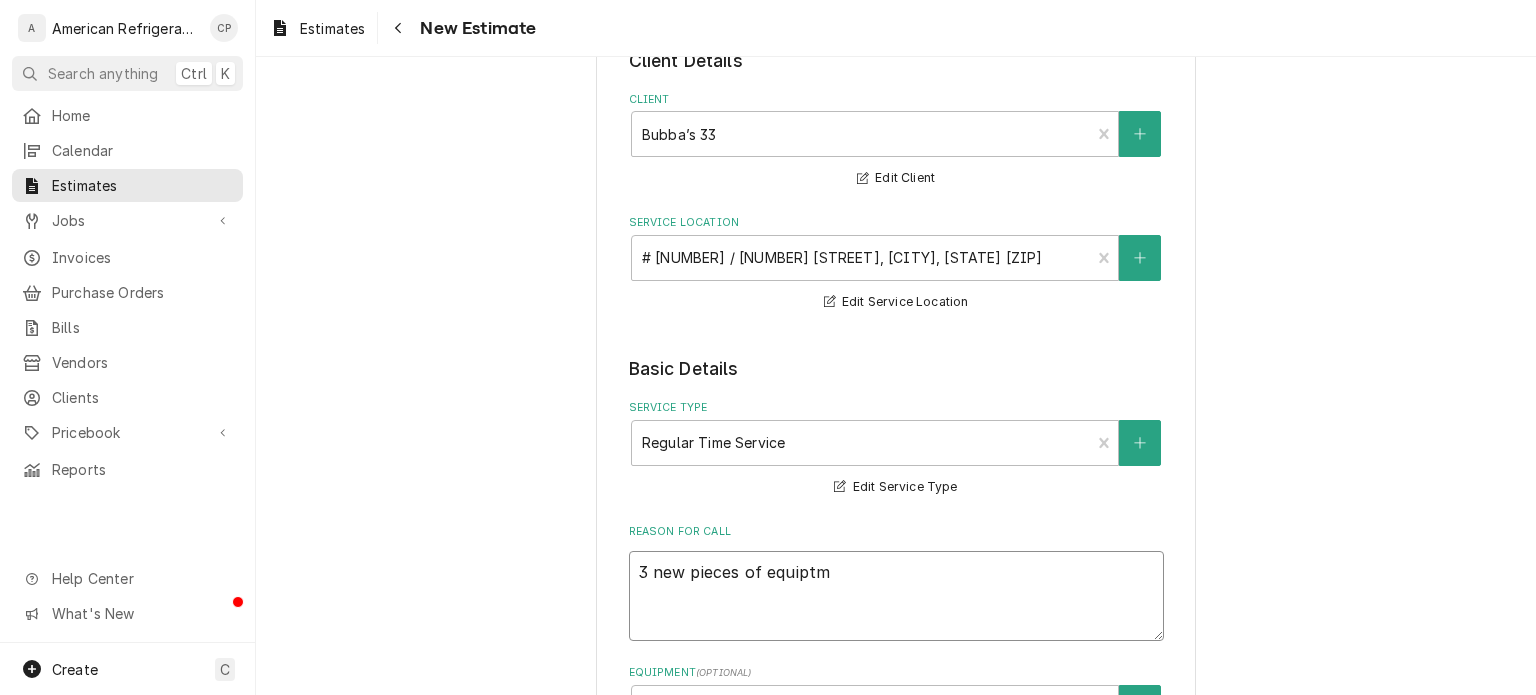 type on "x" 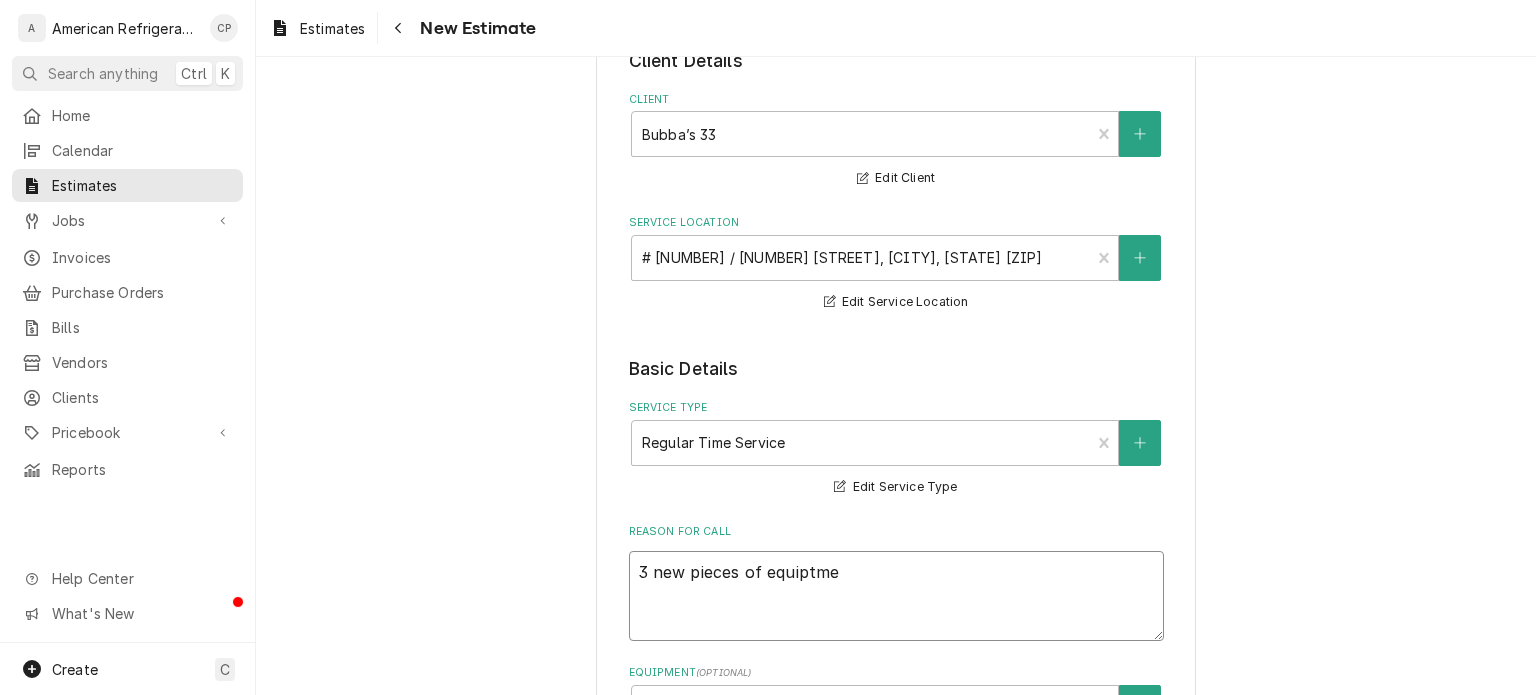 type on "3 new pieces of equiptmen" 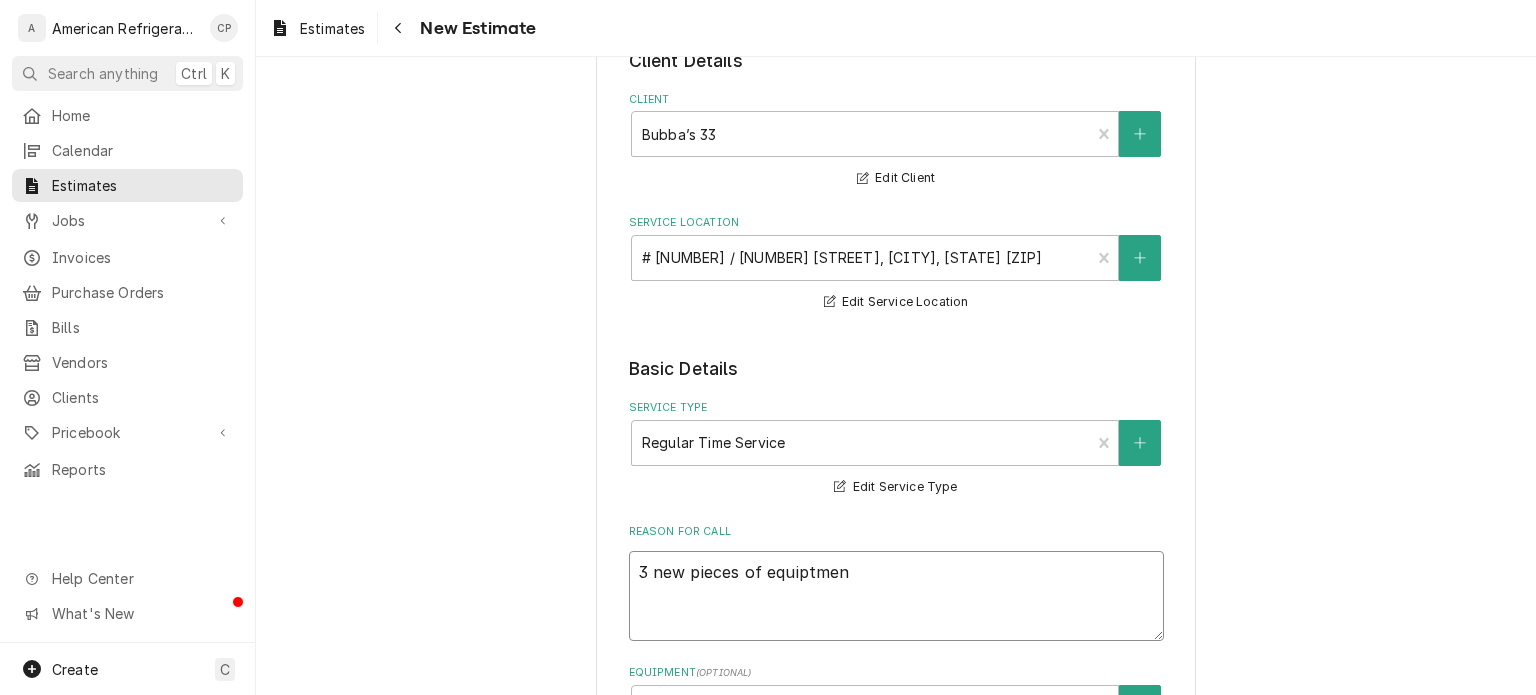 type on "x" 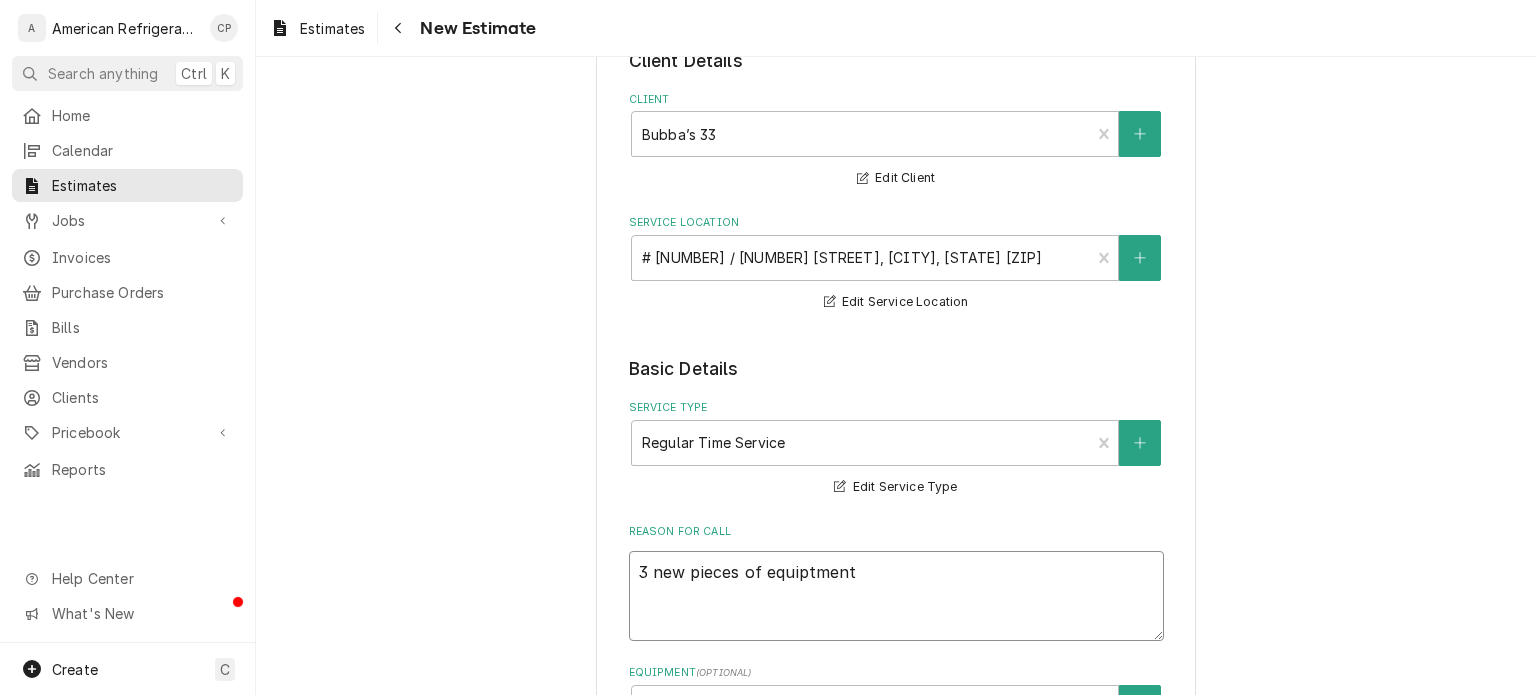 click on "3 new pieces of equiptment" at bounding box center (896, 596) 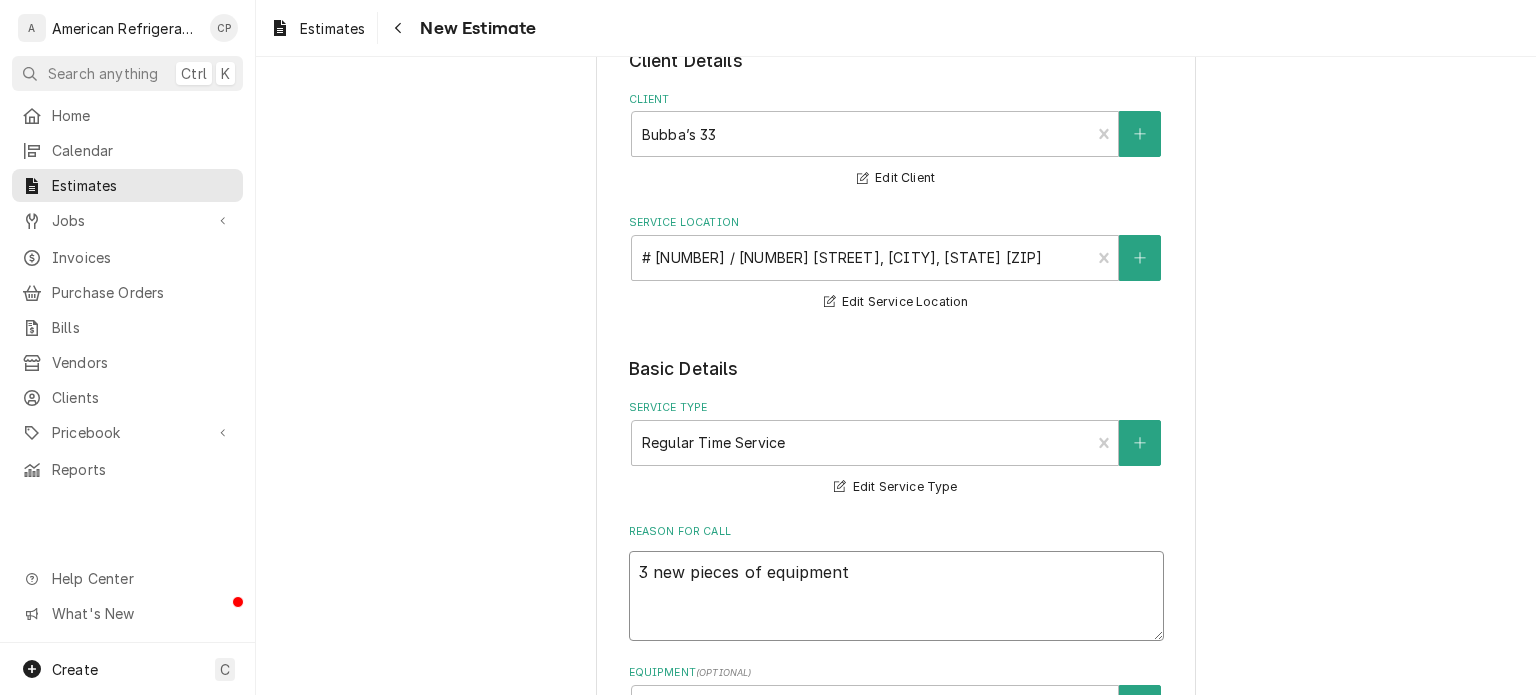 click on "3 new pieces of equipment" at bounding box center (896, 596) 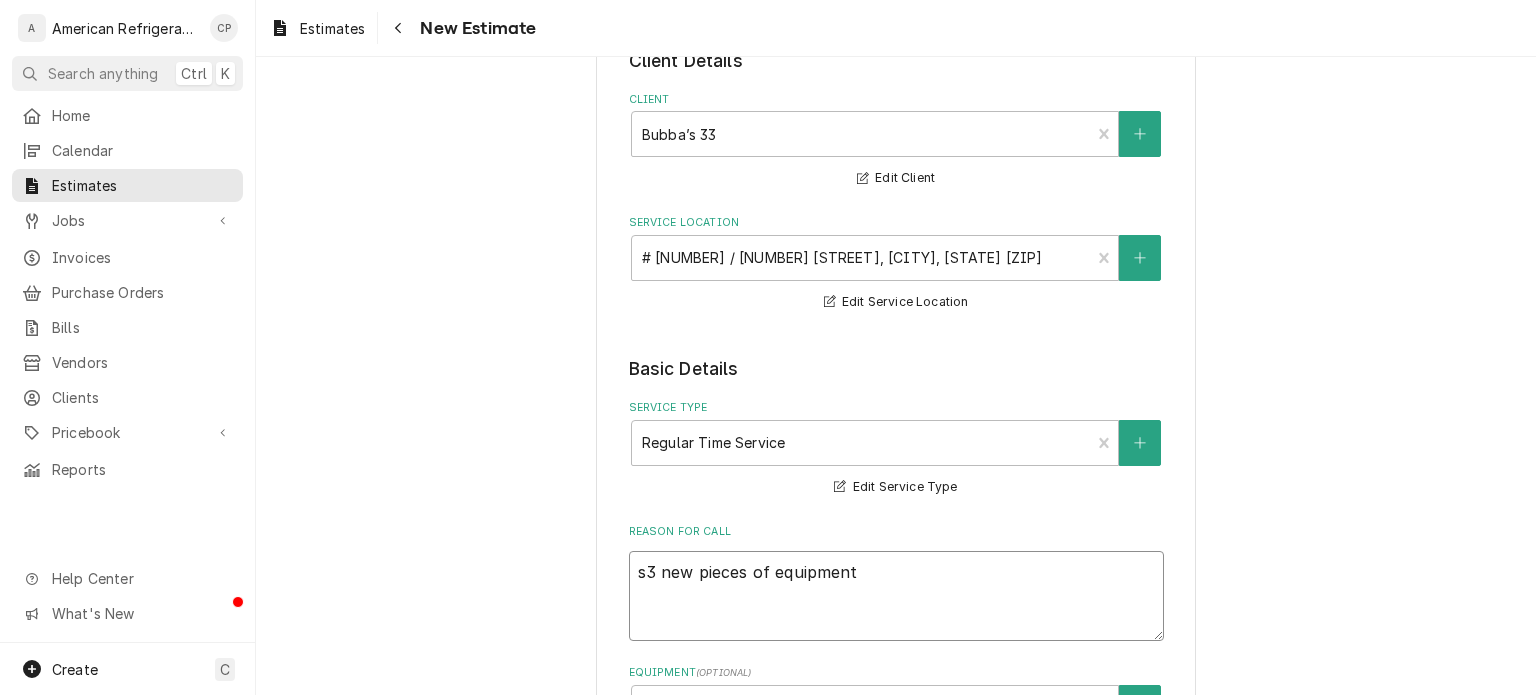 type on "st3 new pieces of equipment" 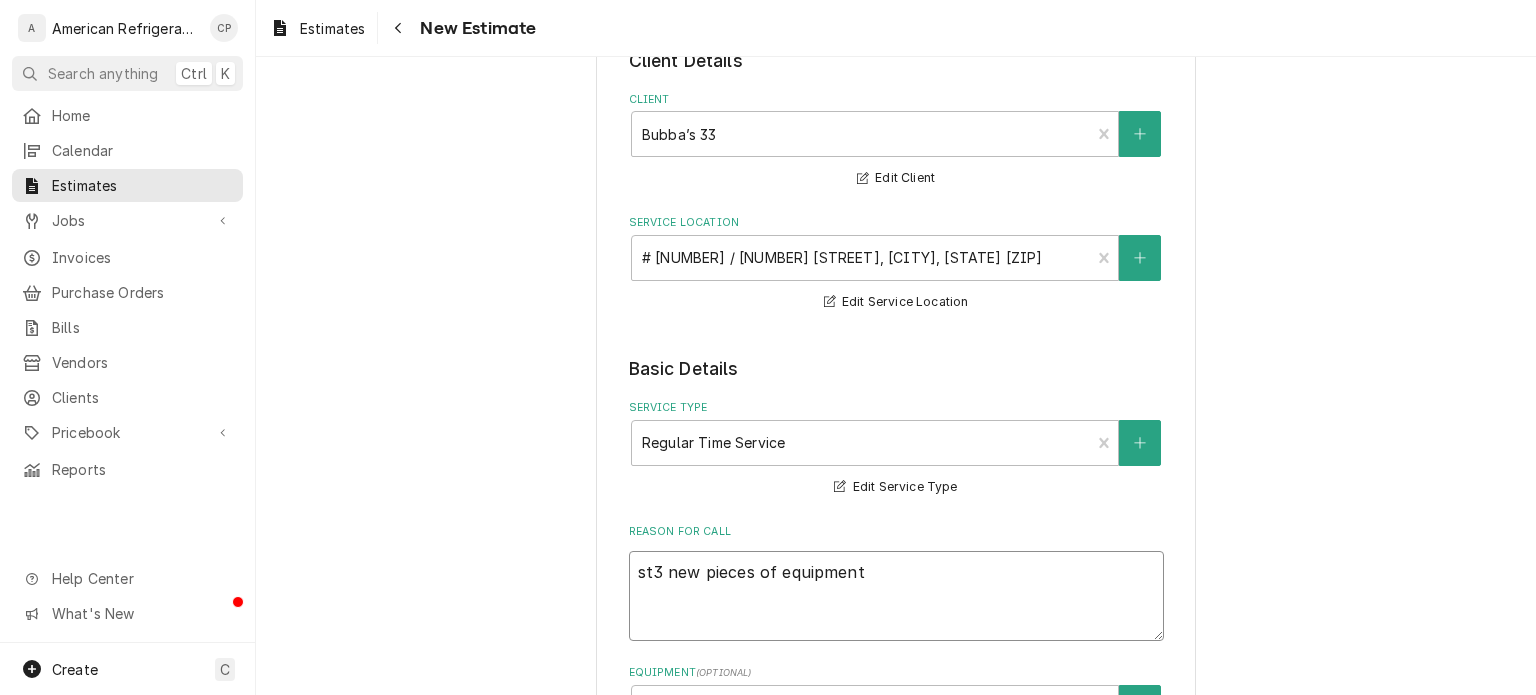 type on "x" 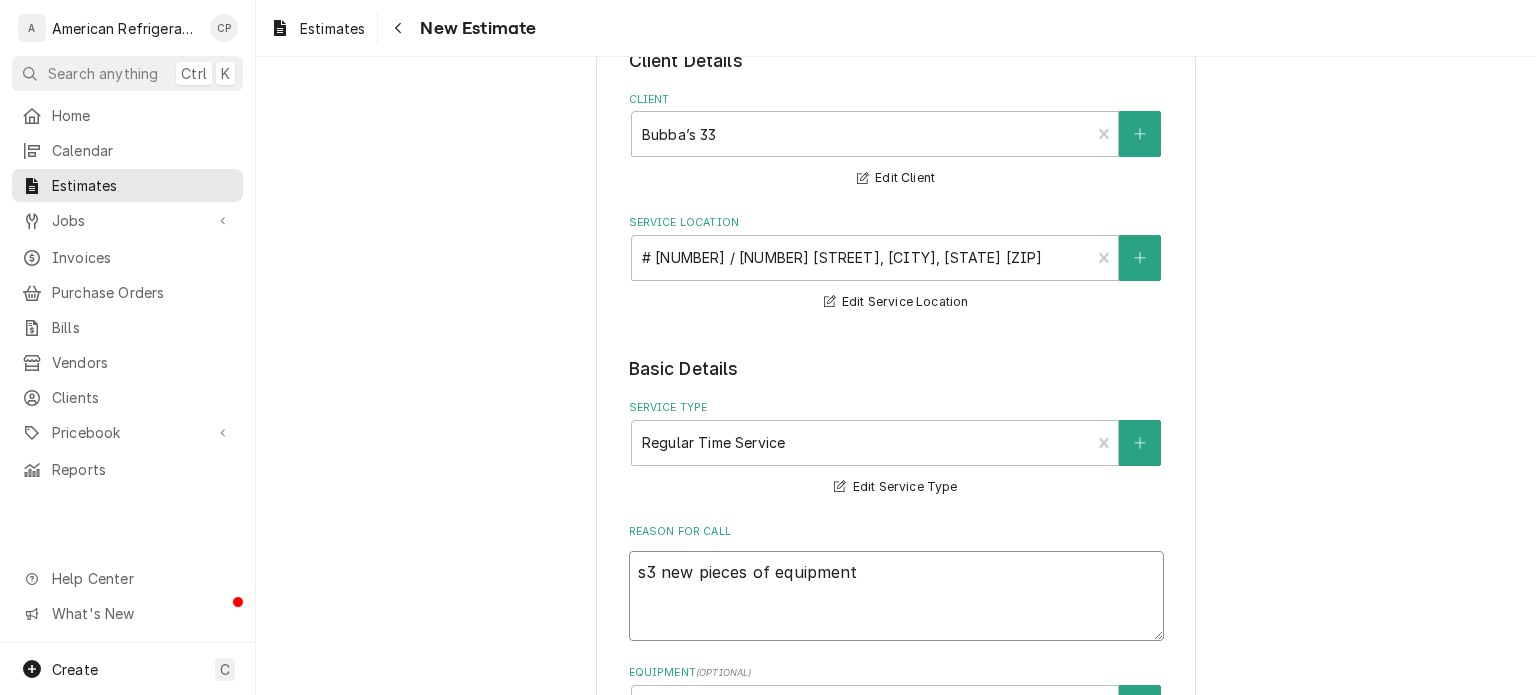 type on "x" 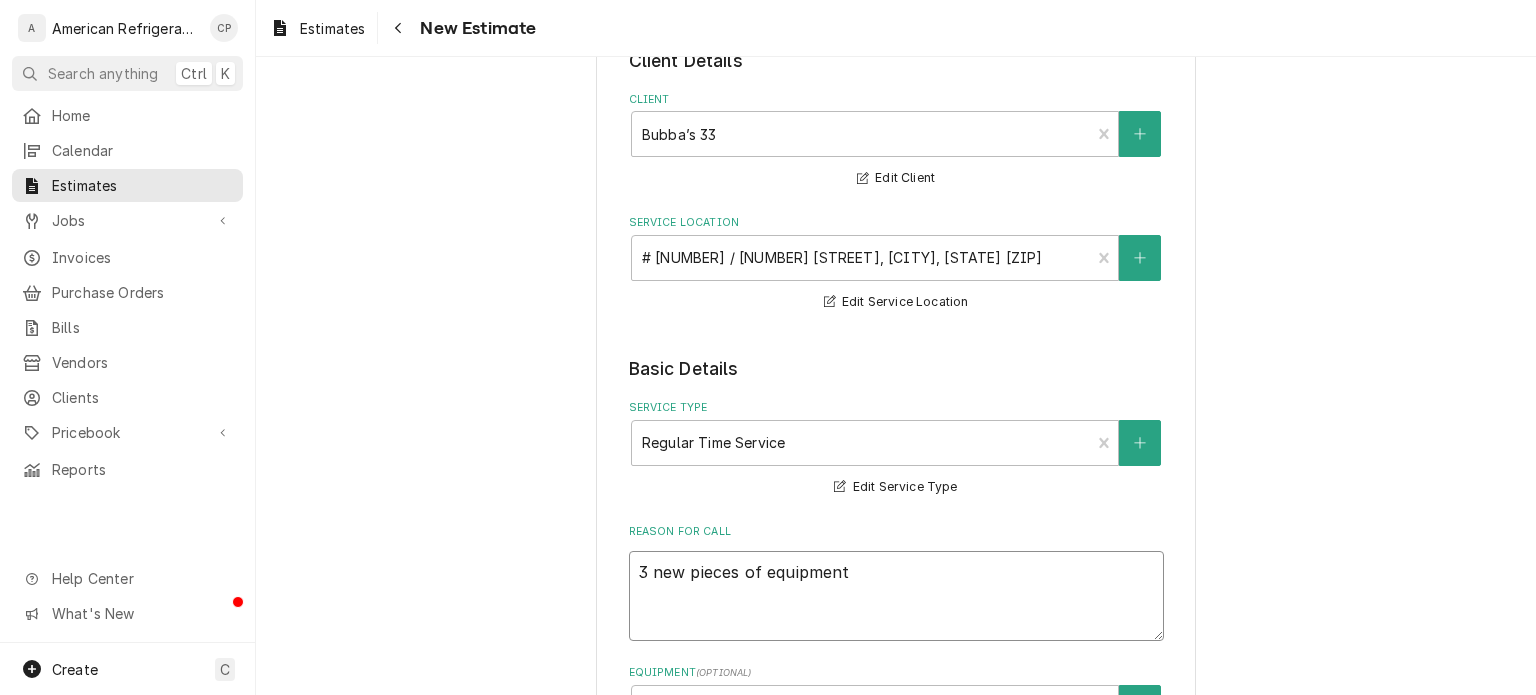 type on "x" 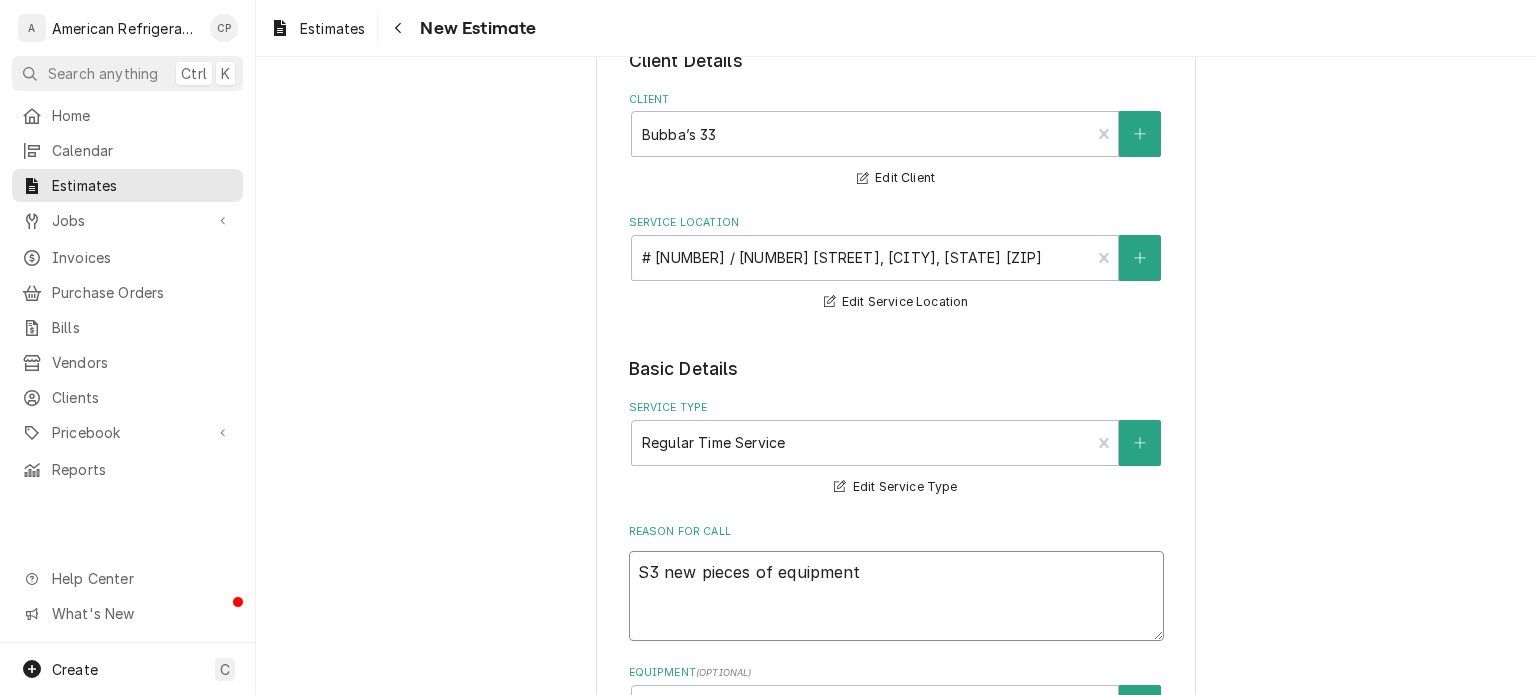 type on "x" 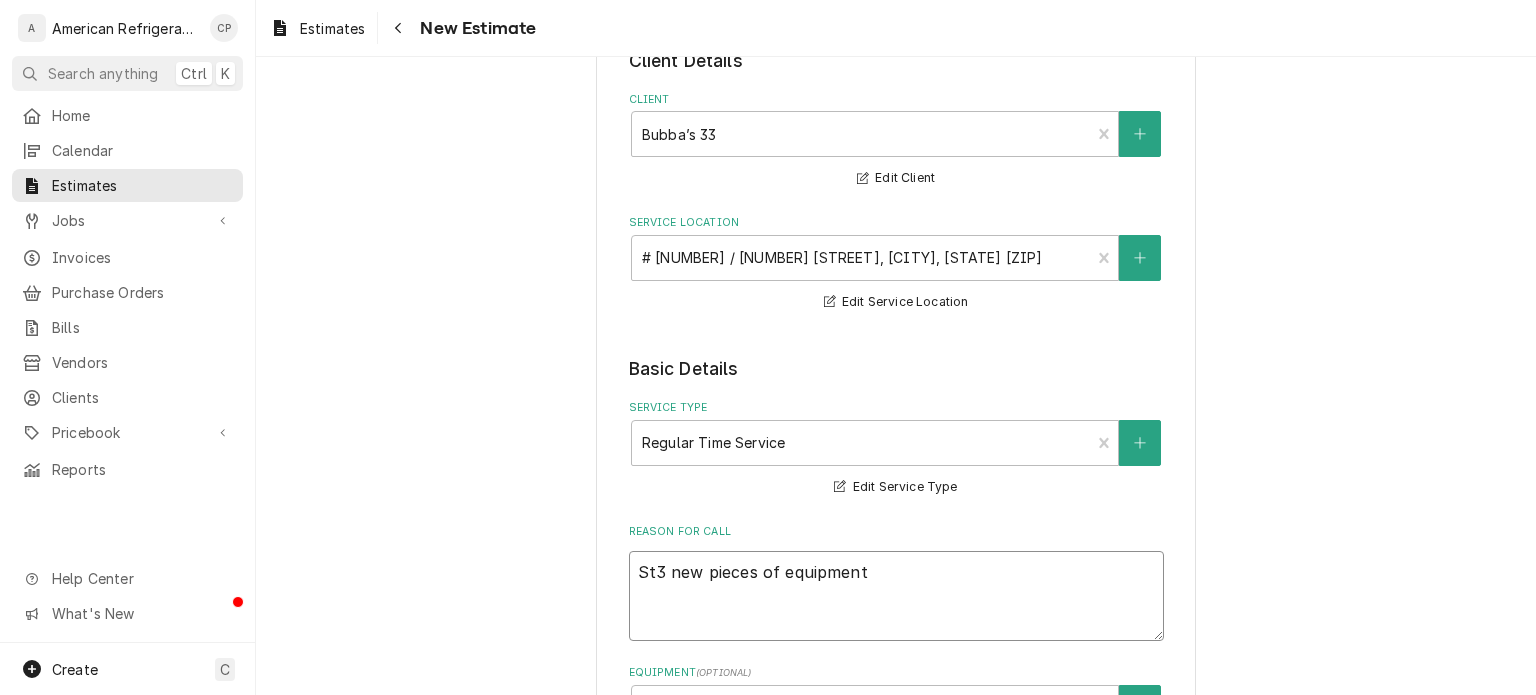 type on "x" 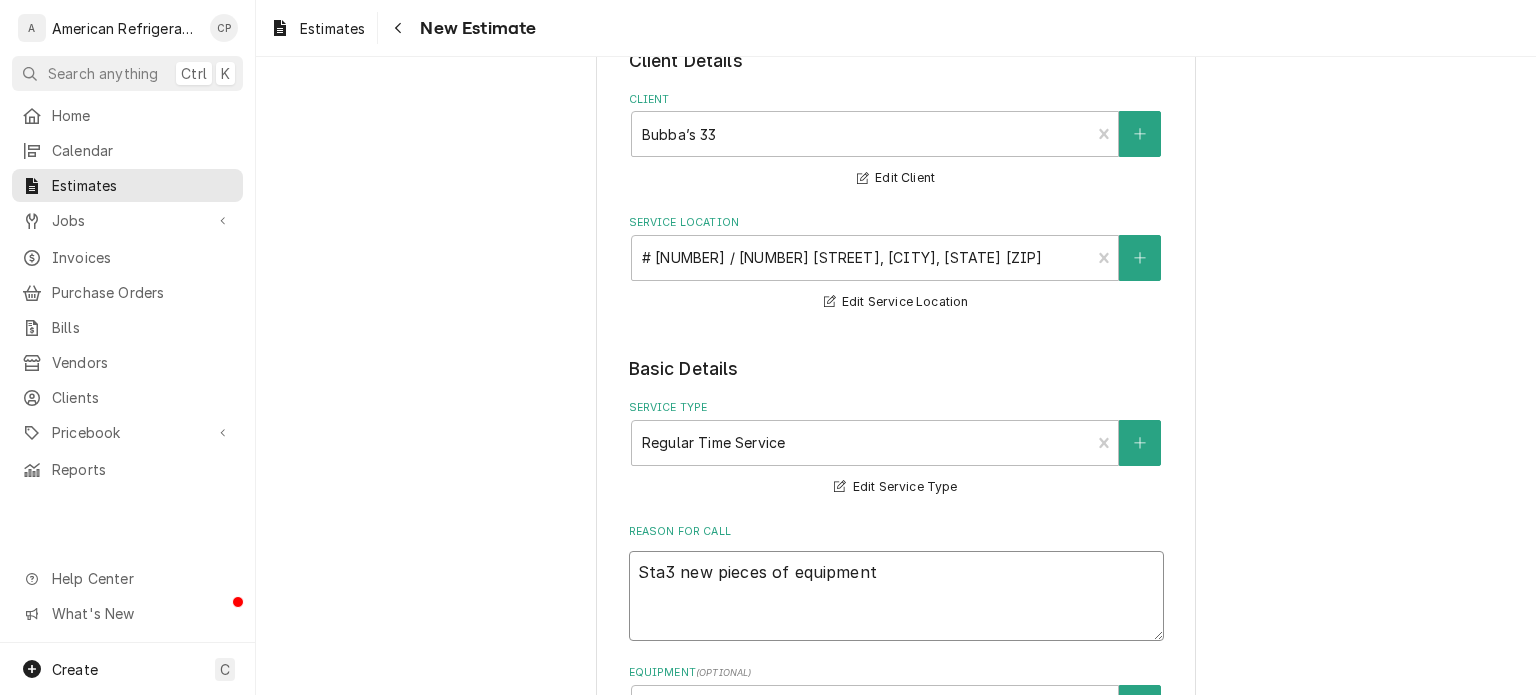 type on "Star3 new pieces of equipment" 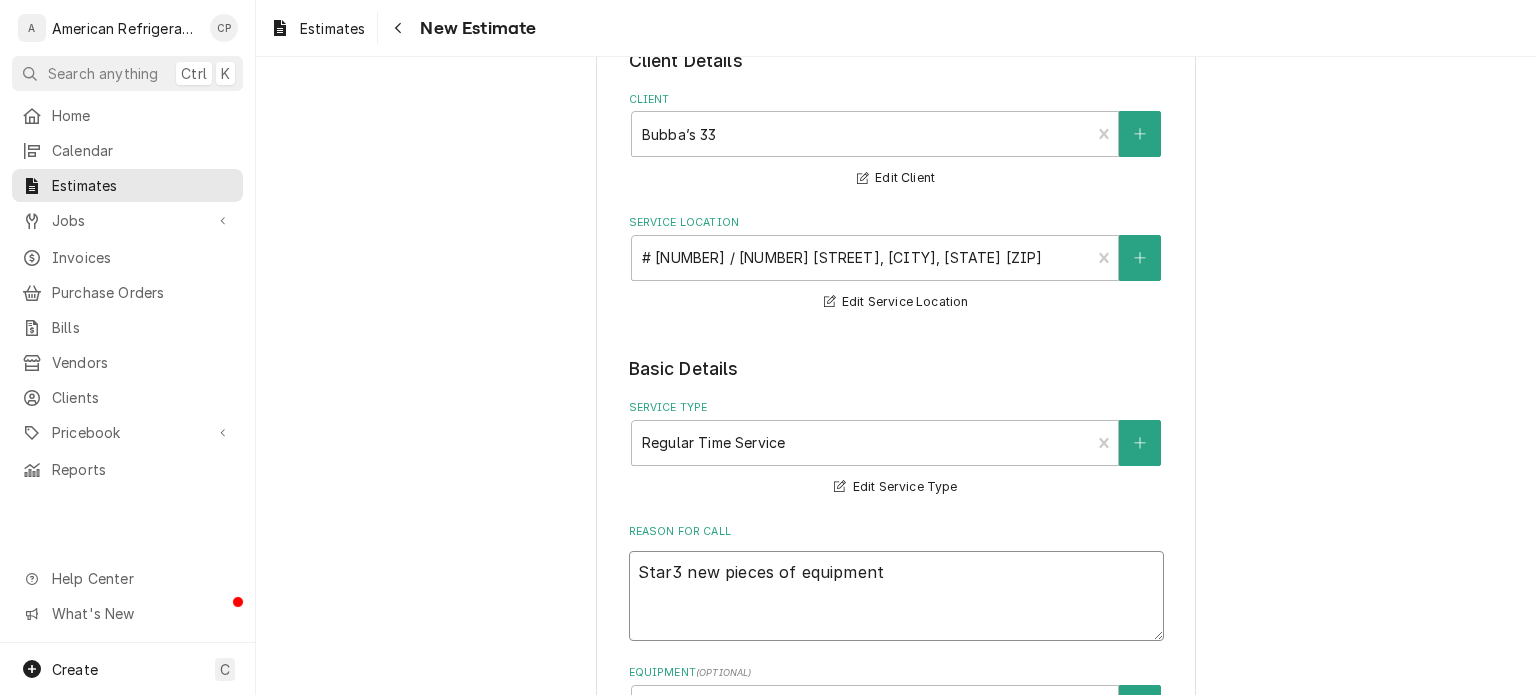 type on "x" 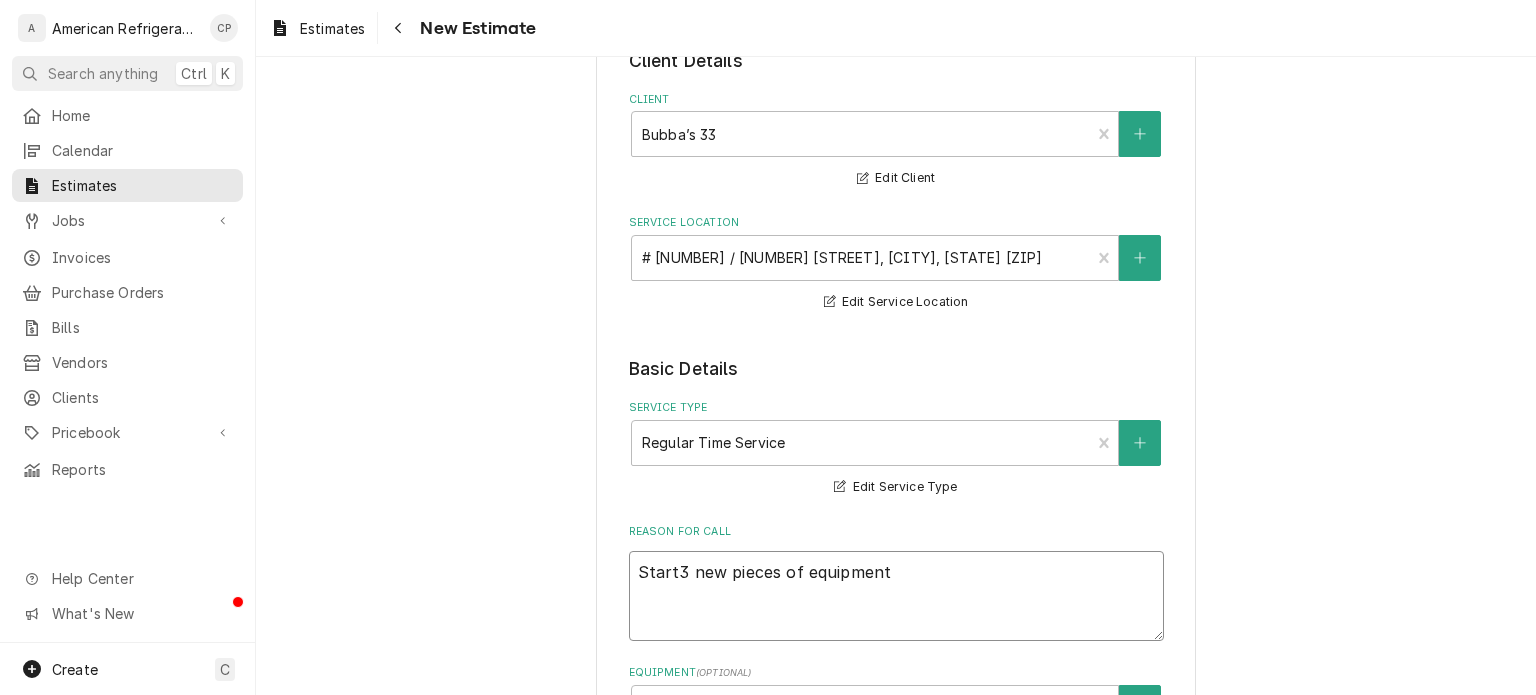 type on "x" 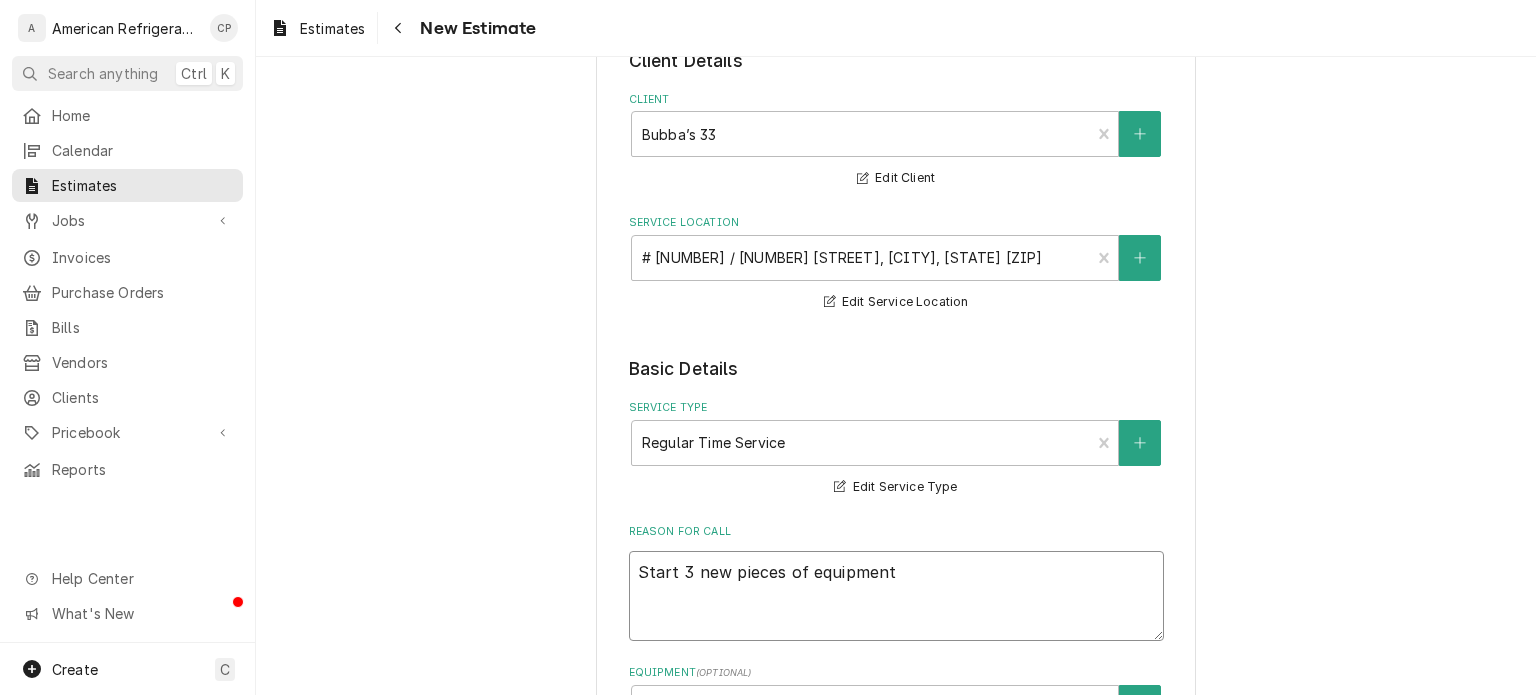type on "x" 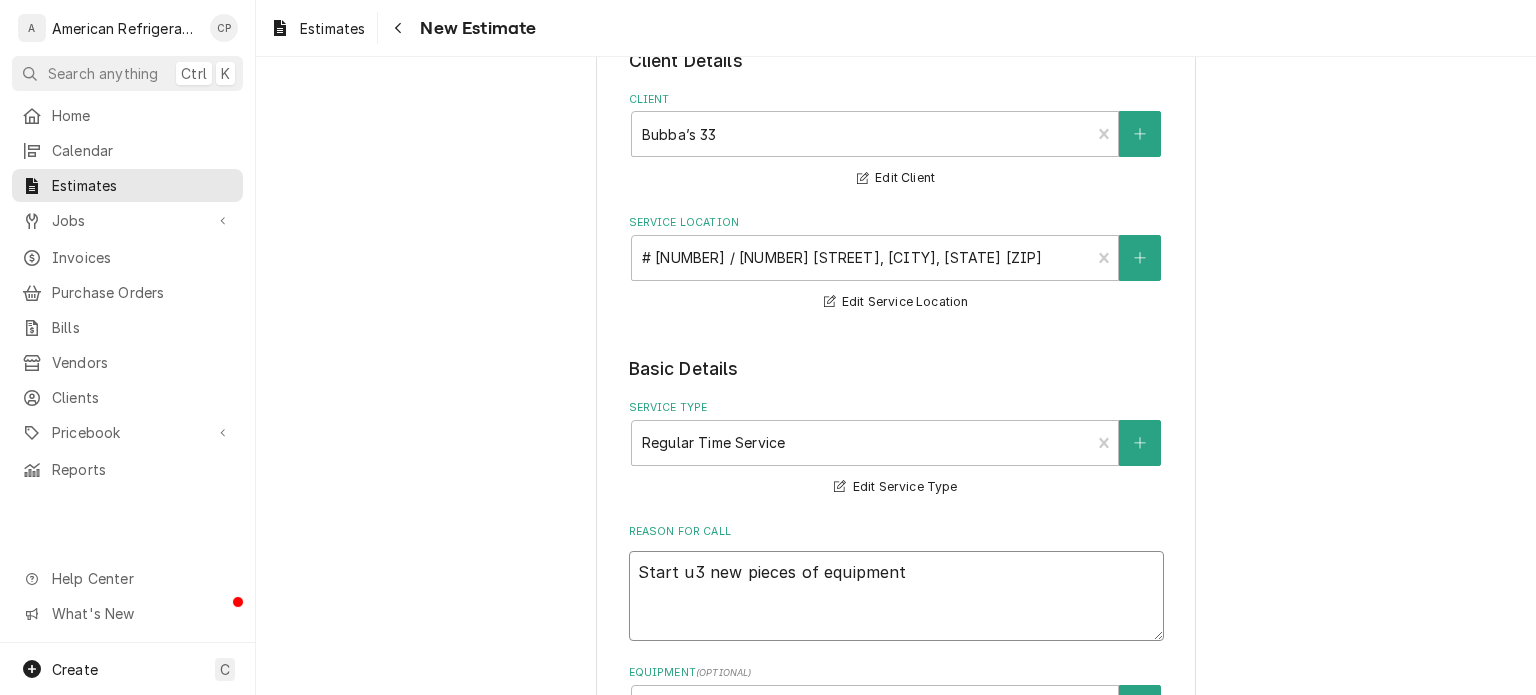 type on "Start up3 new pieces of equipment" 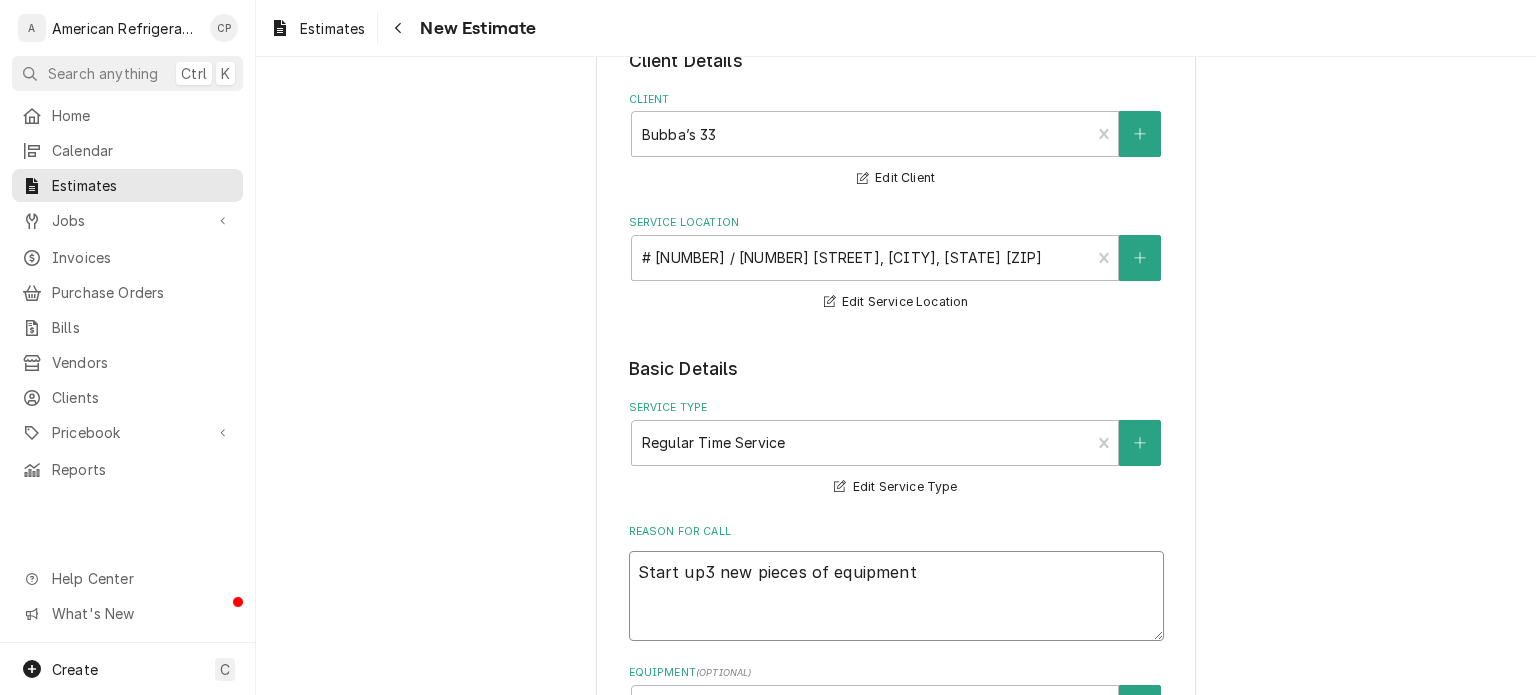 type on "x" 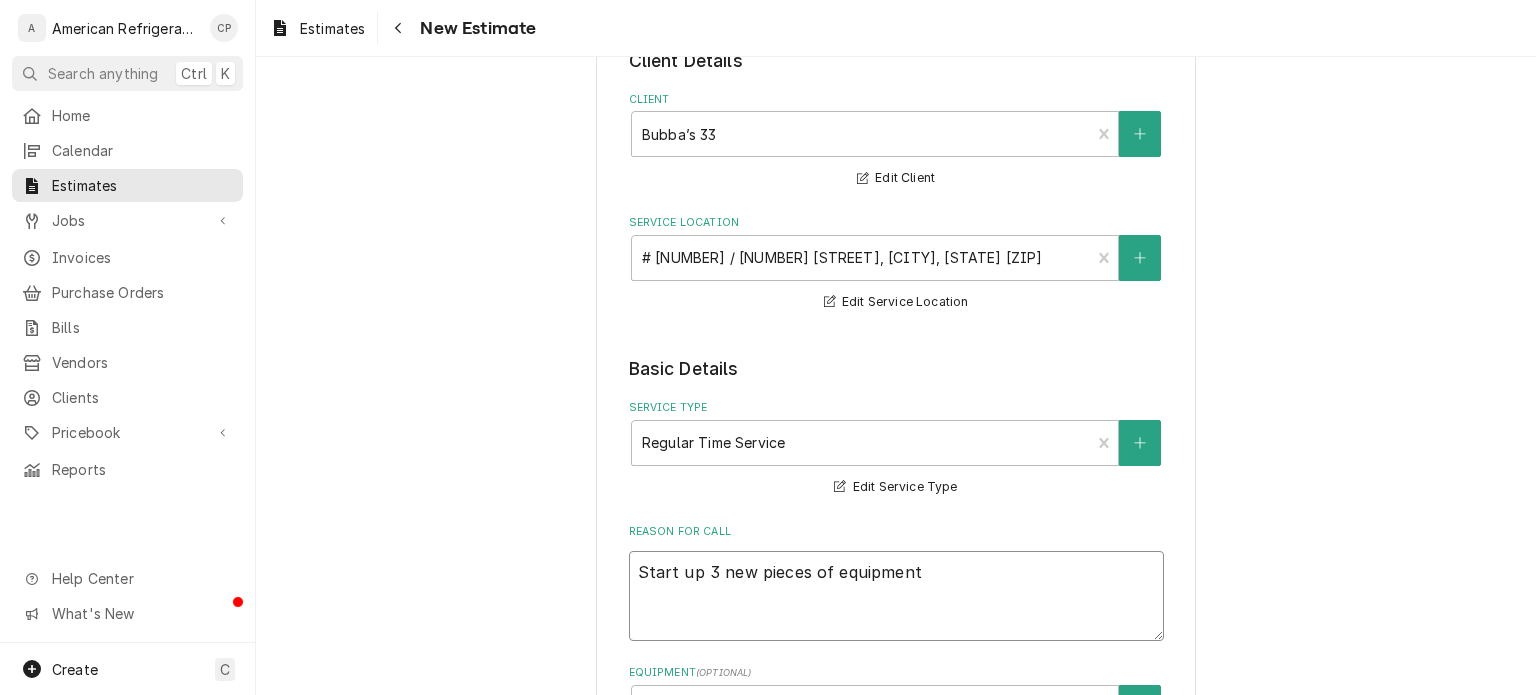 type on "x" 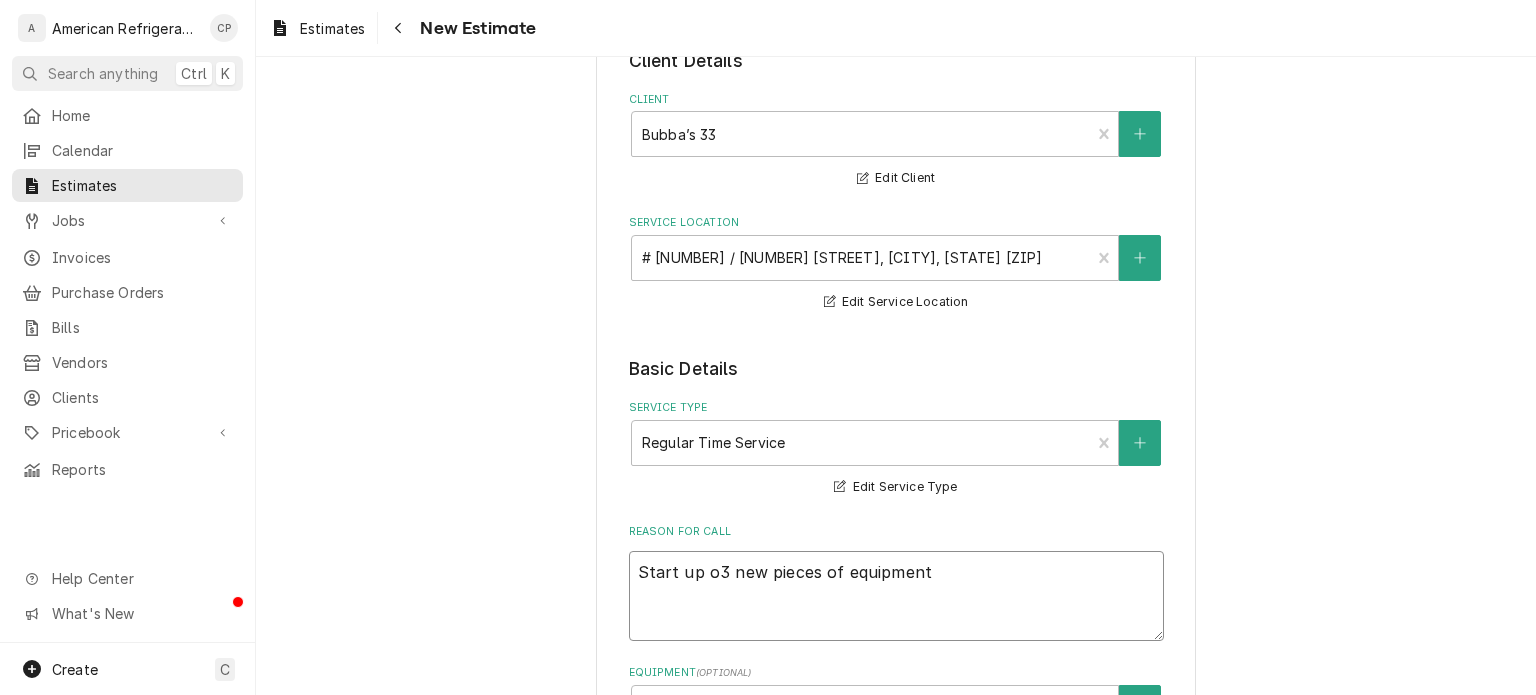 type on "x" 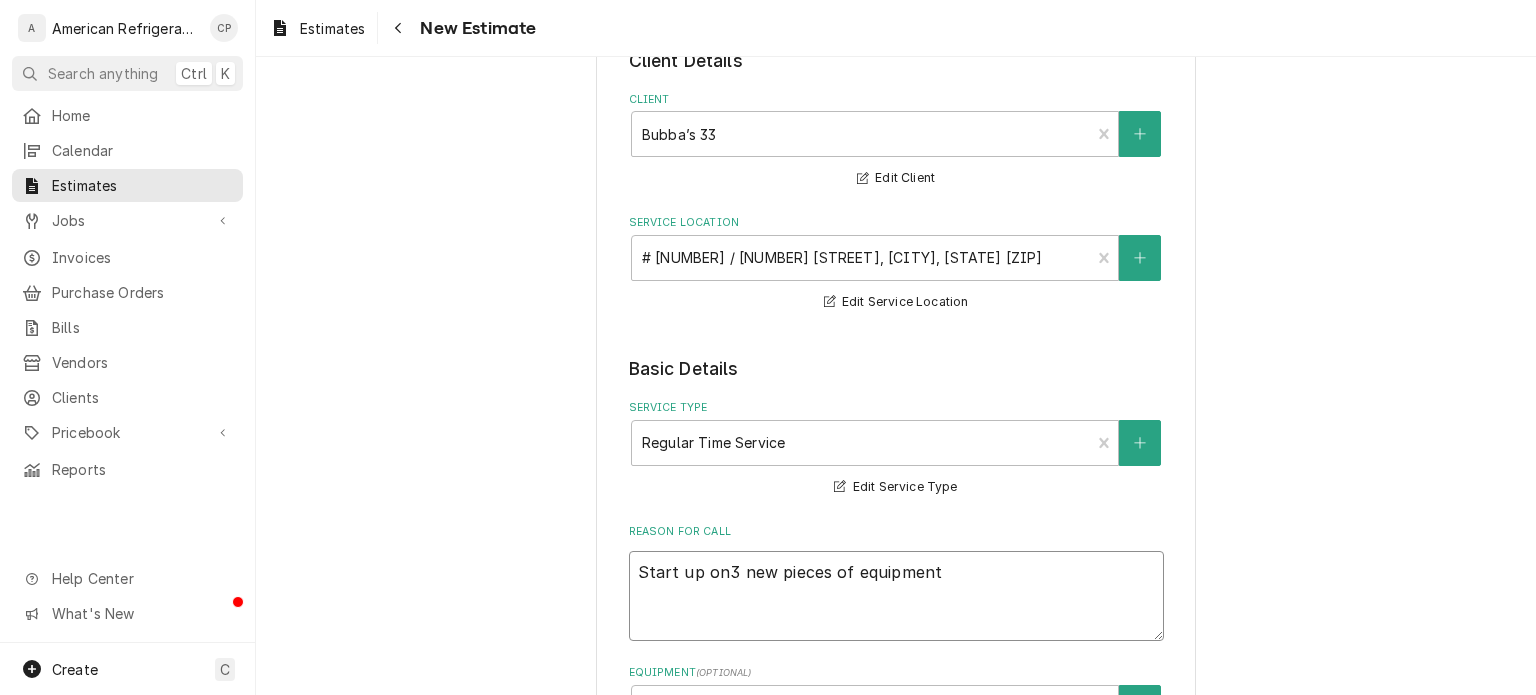 type on "x" 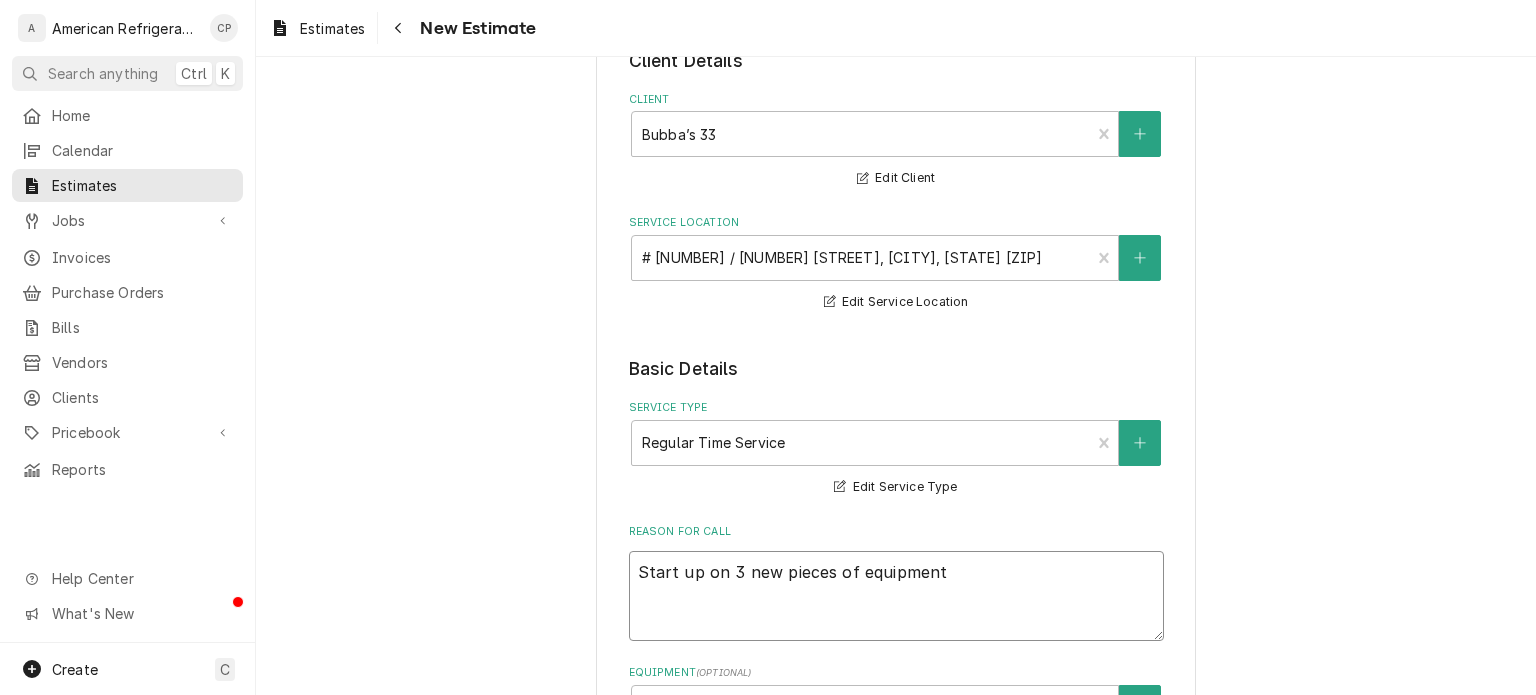 type on "x" 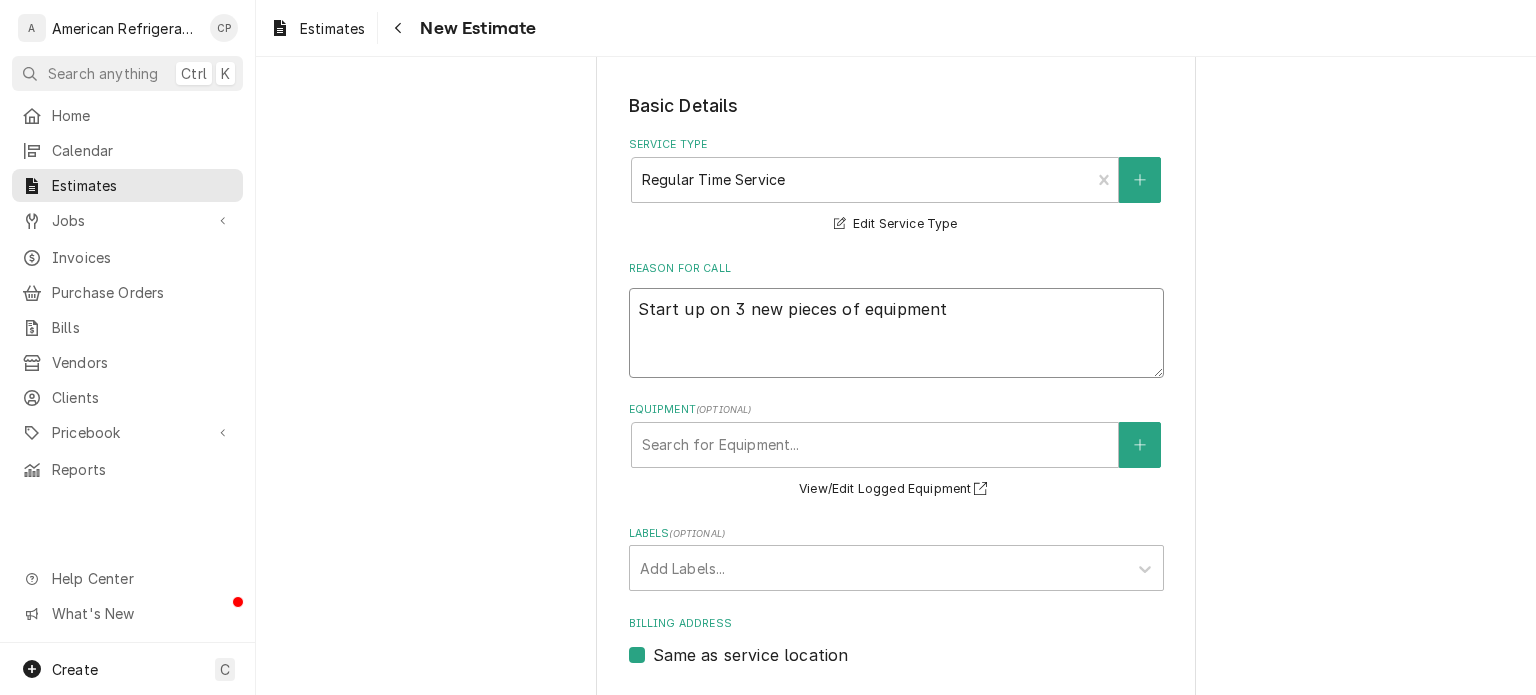 scroll, scrollTop: 388, scrollLeft: 0, axis: vertical 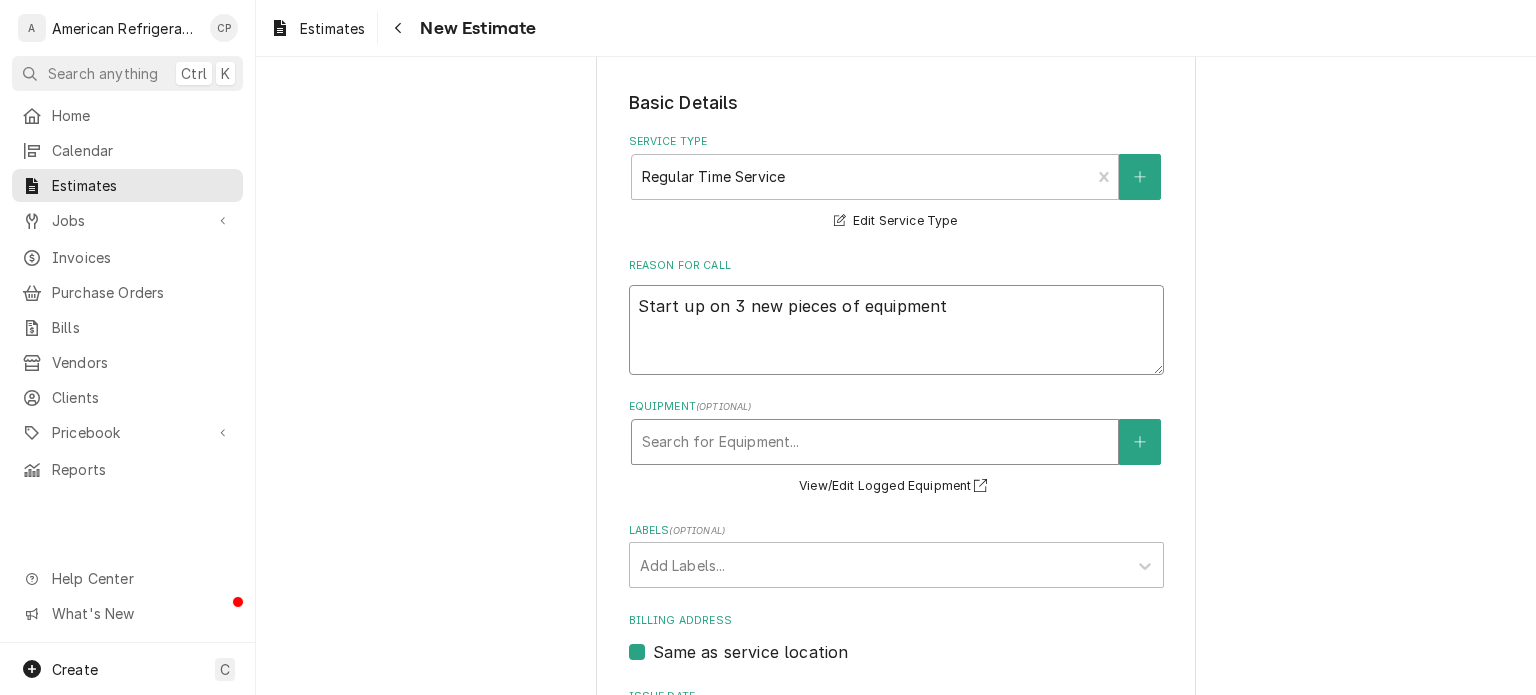type on "Start up on 3 new pieces of equipment" 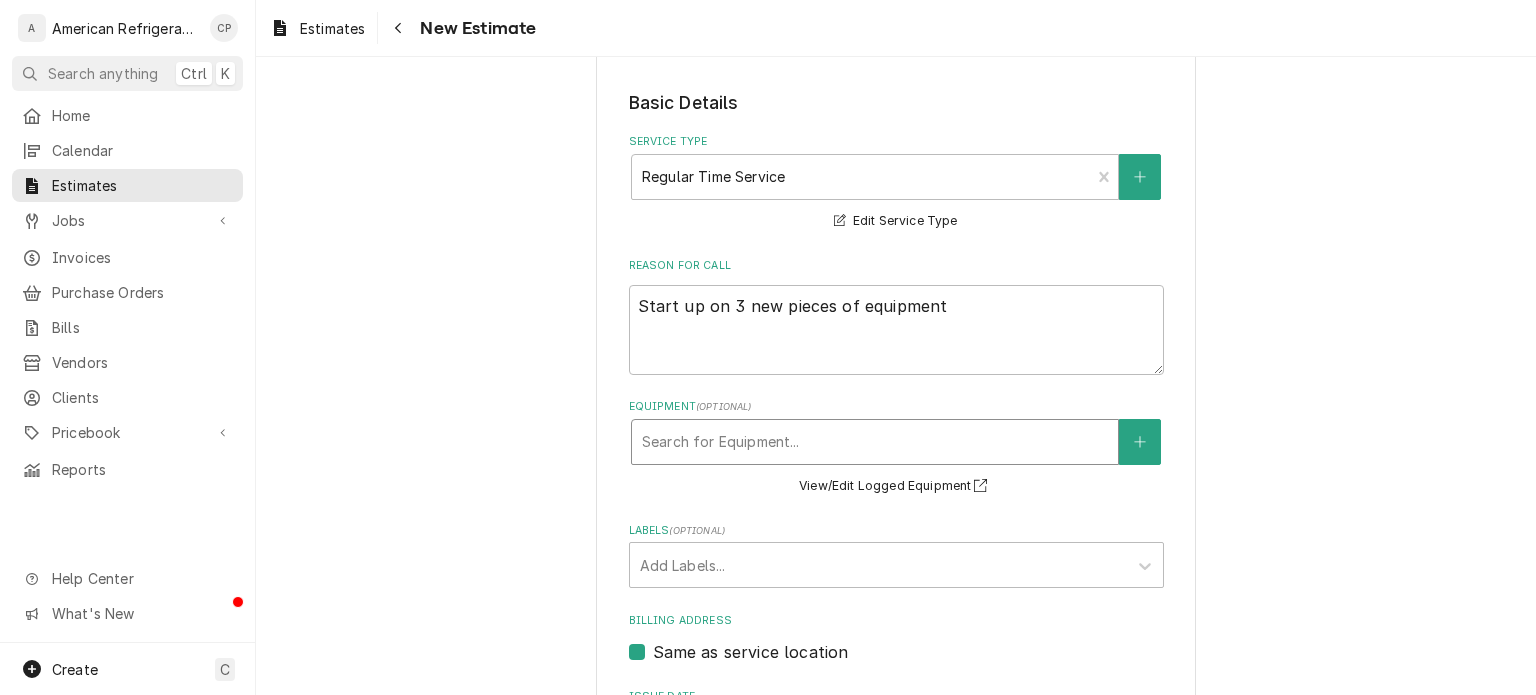 click on "Search for Equipment..." at bounding box center (875, 442) 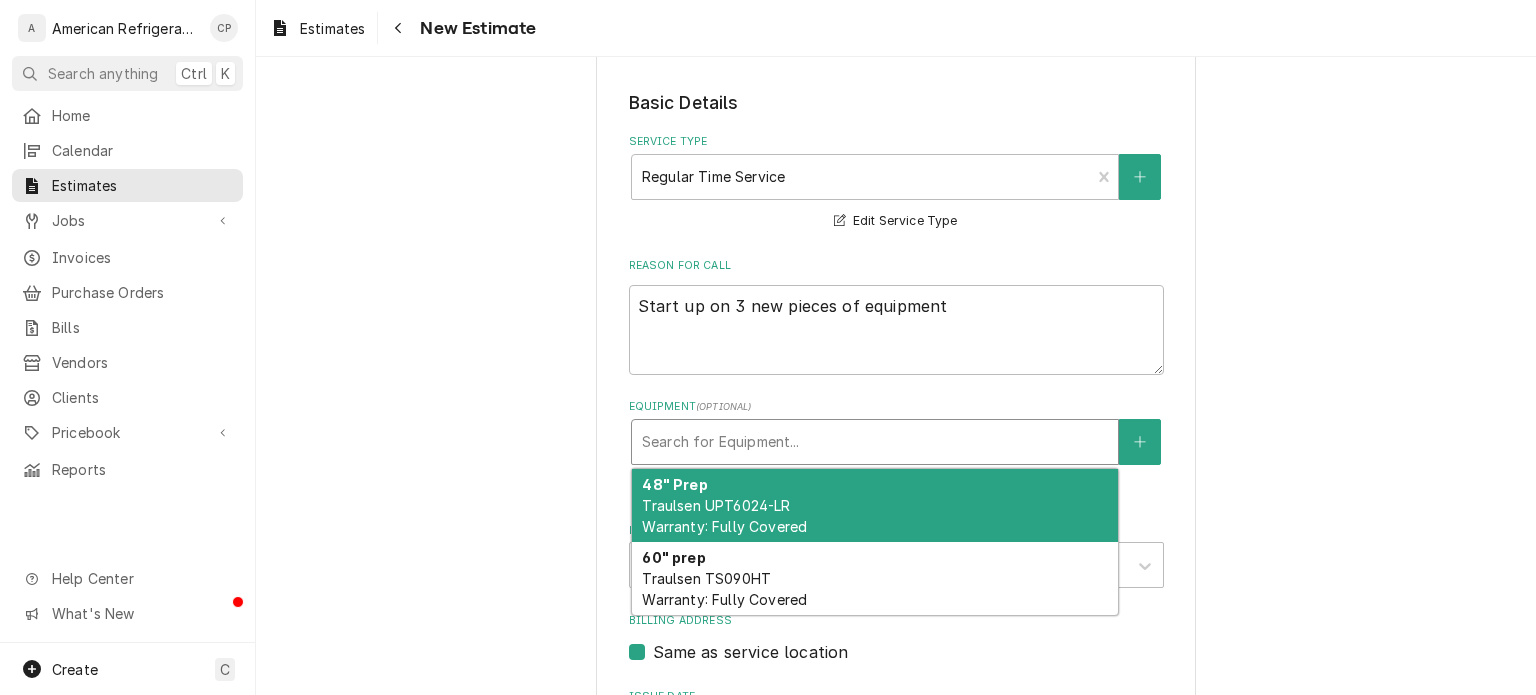 click on "48" Prep Traulsen UPT6024-LR Warranty: Fully Covered" at bounding box center (875, 505) 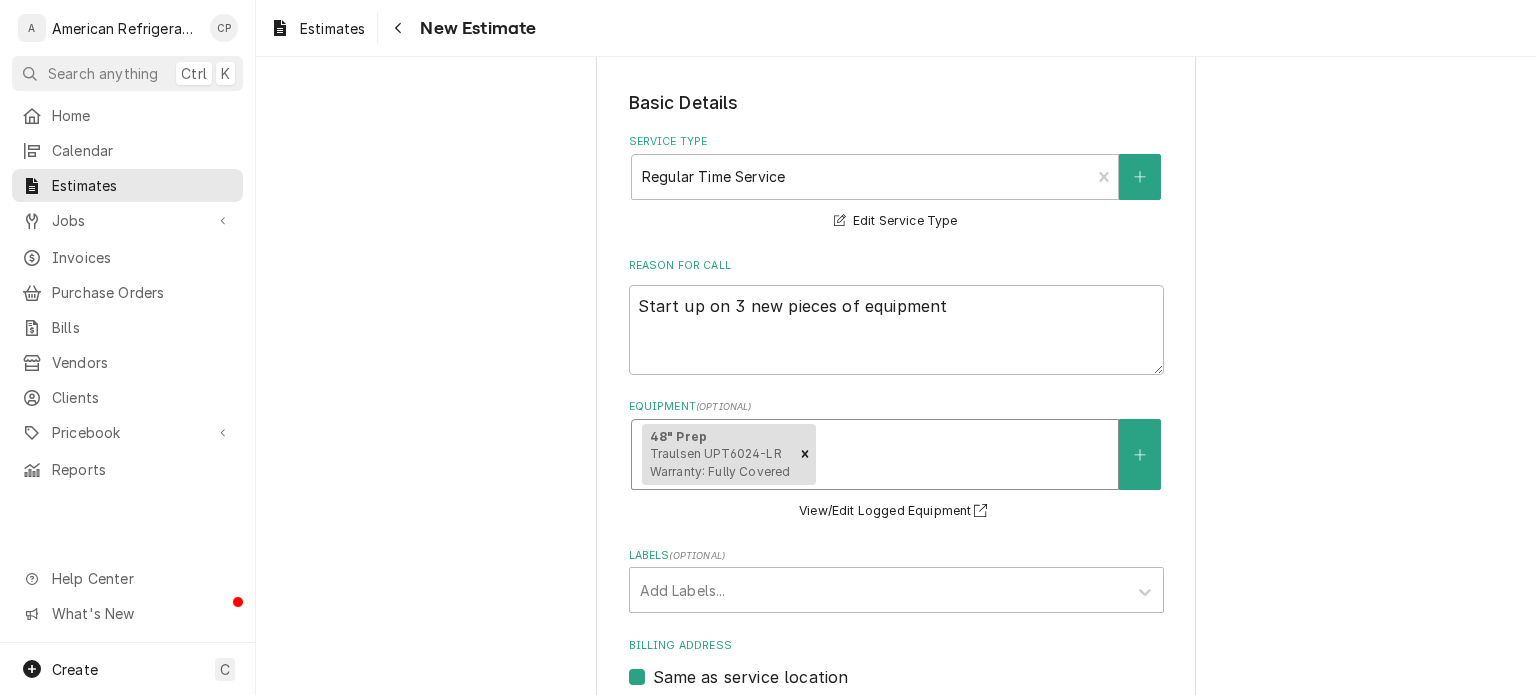 click at bounding box center [964, 454] 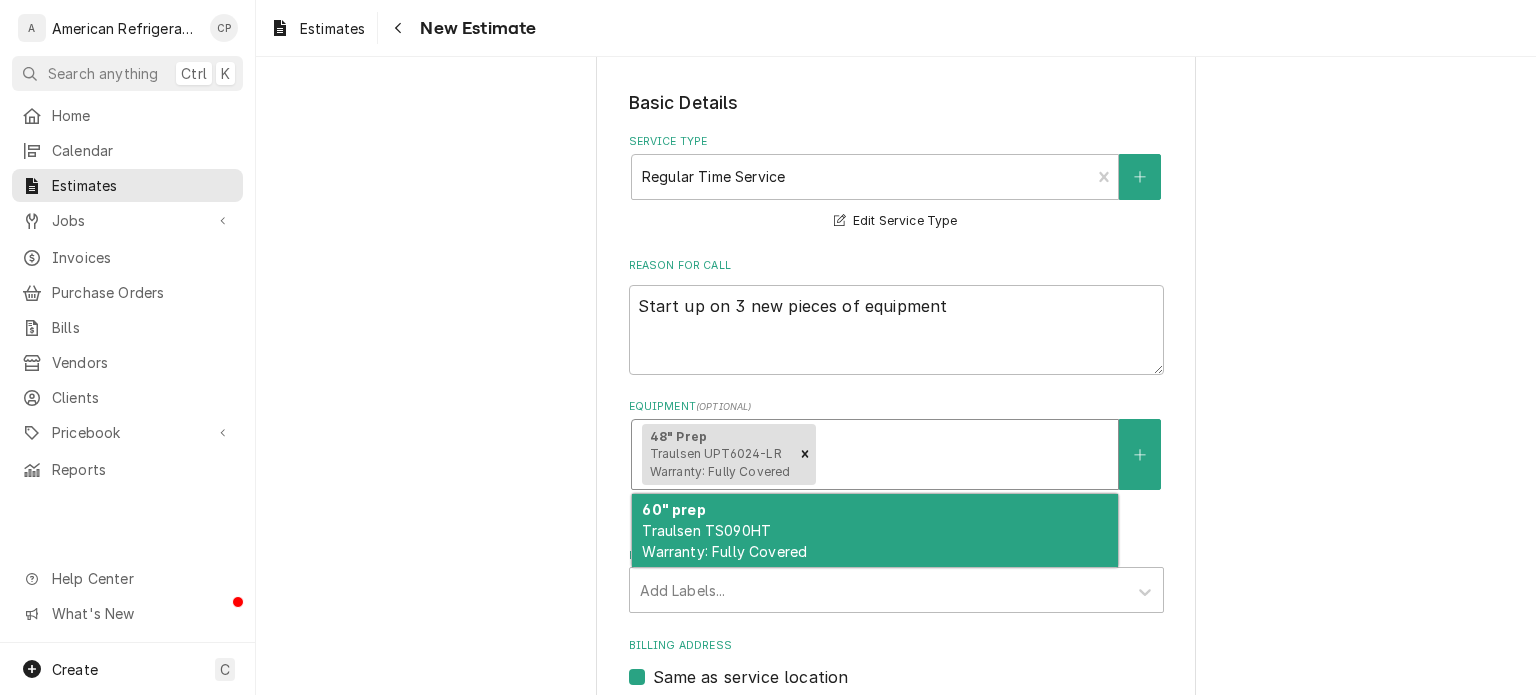 click on "Traulsen TS090HT Warranty: Fully Covered" at bounding box center (724, 541) 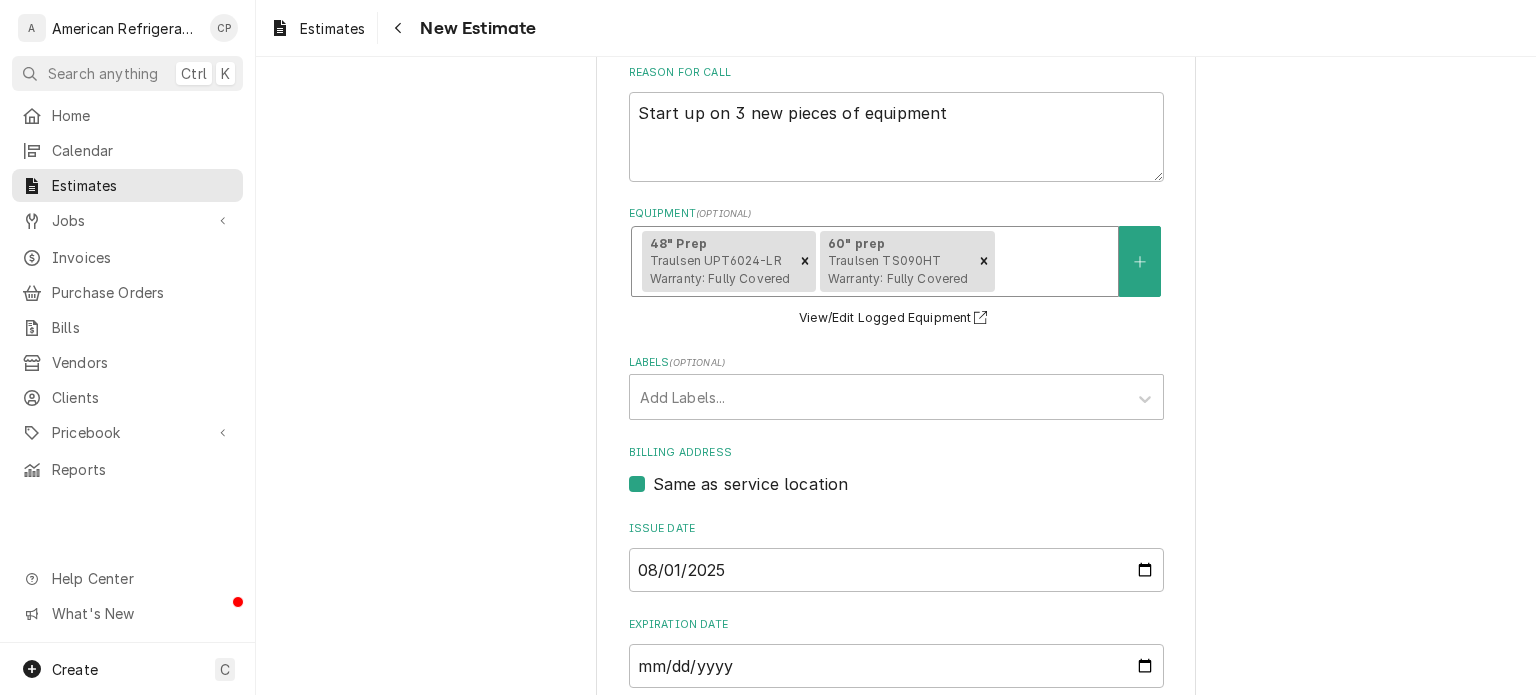 scroll, scrollTop: 656, scrollLeft: 0, axis: vertical 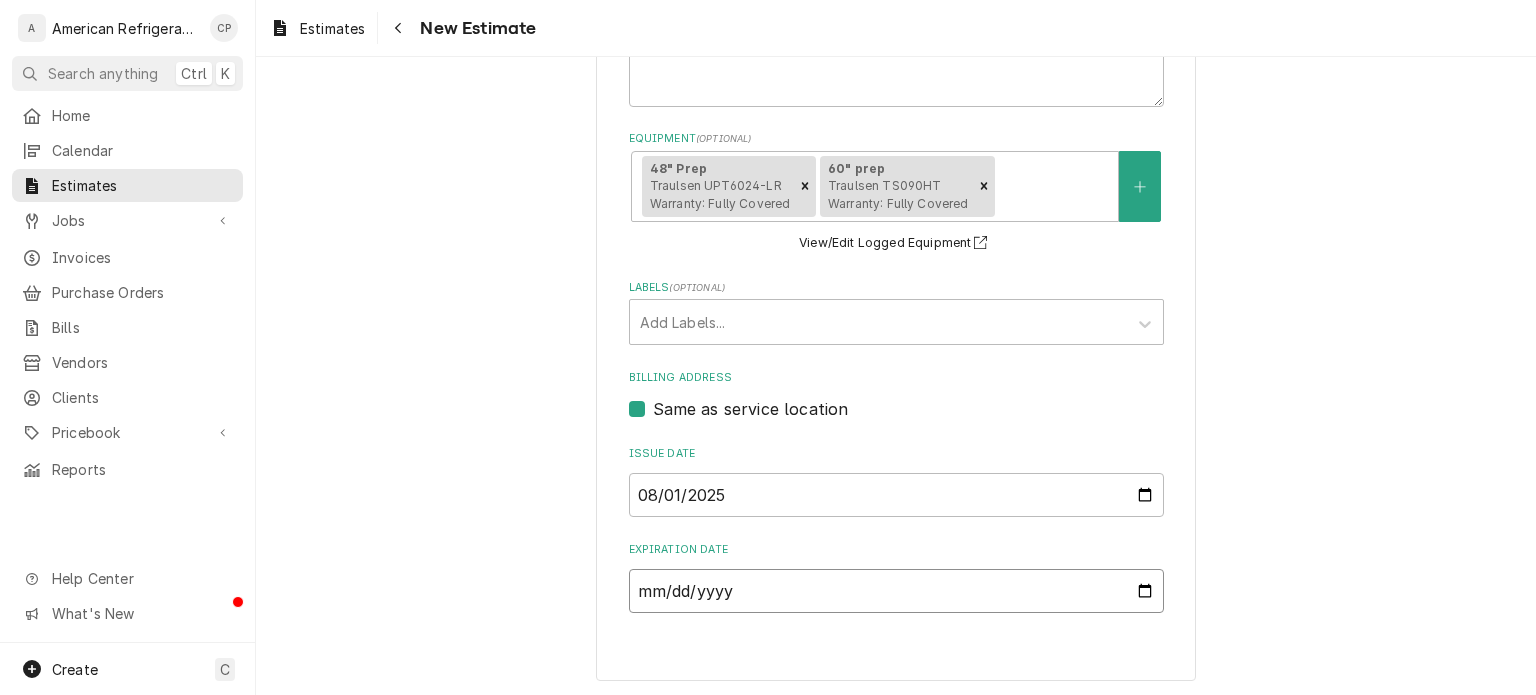click on "Expiration Date" at bounding box center [896, 591] 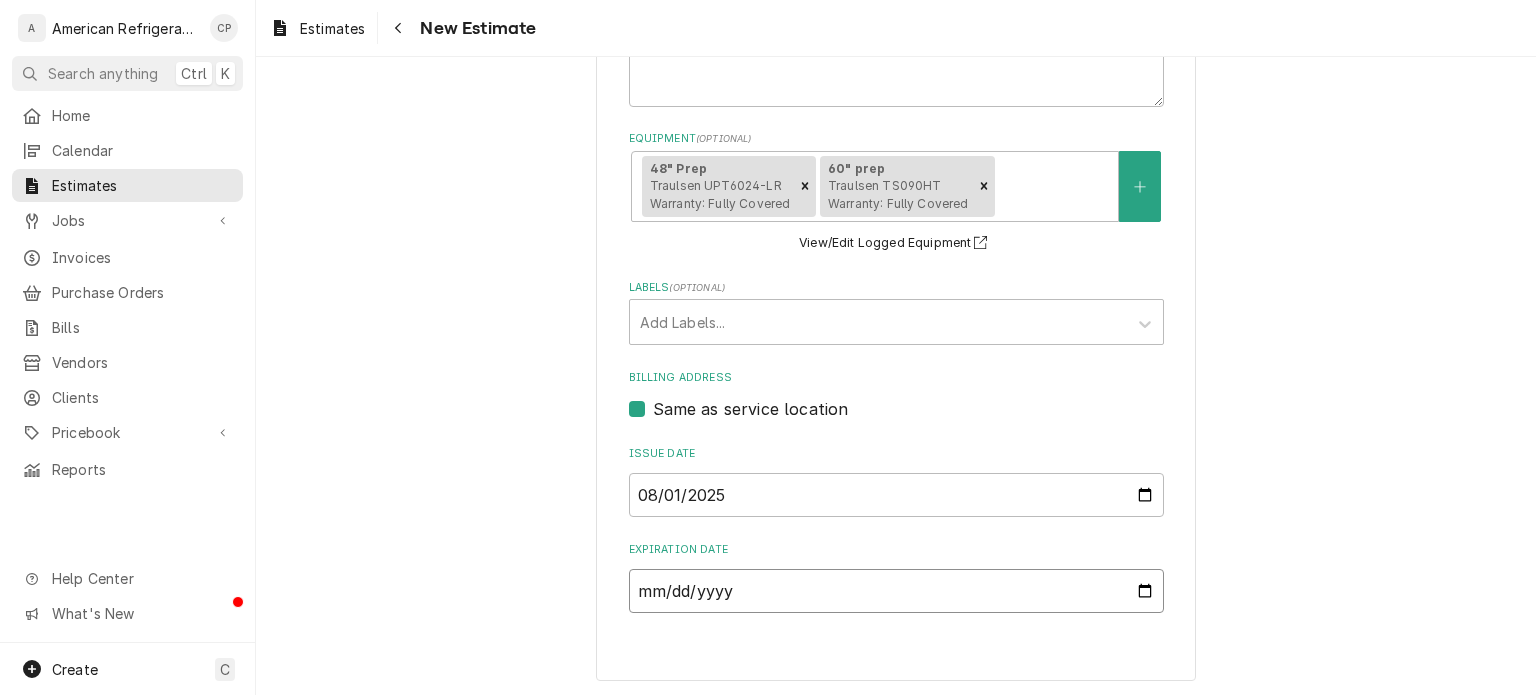 click on "Expiration Date" at bounding box center [896, 591] 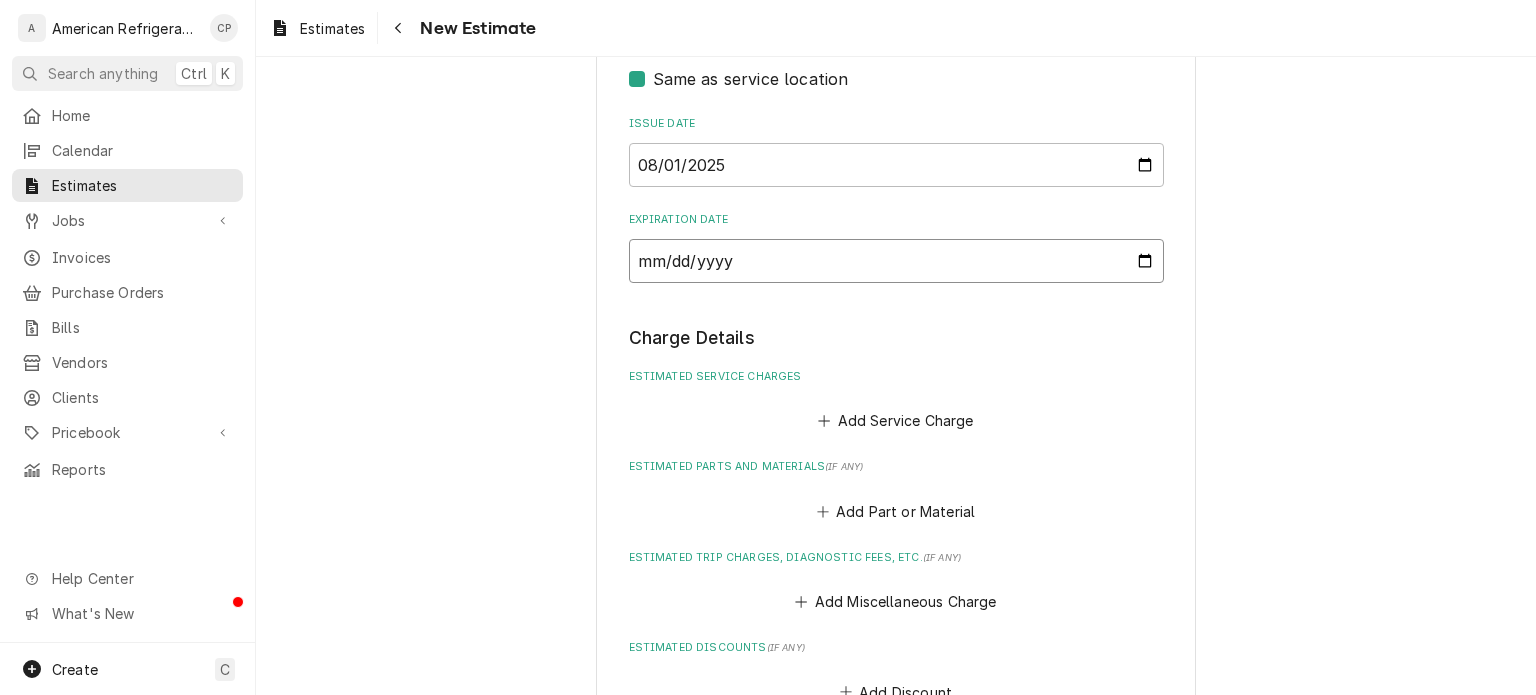 scroll, scrollTop: 988, scrollLeft: 0, axis: vertical 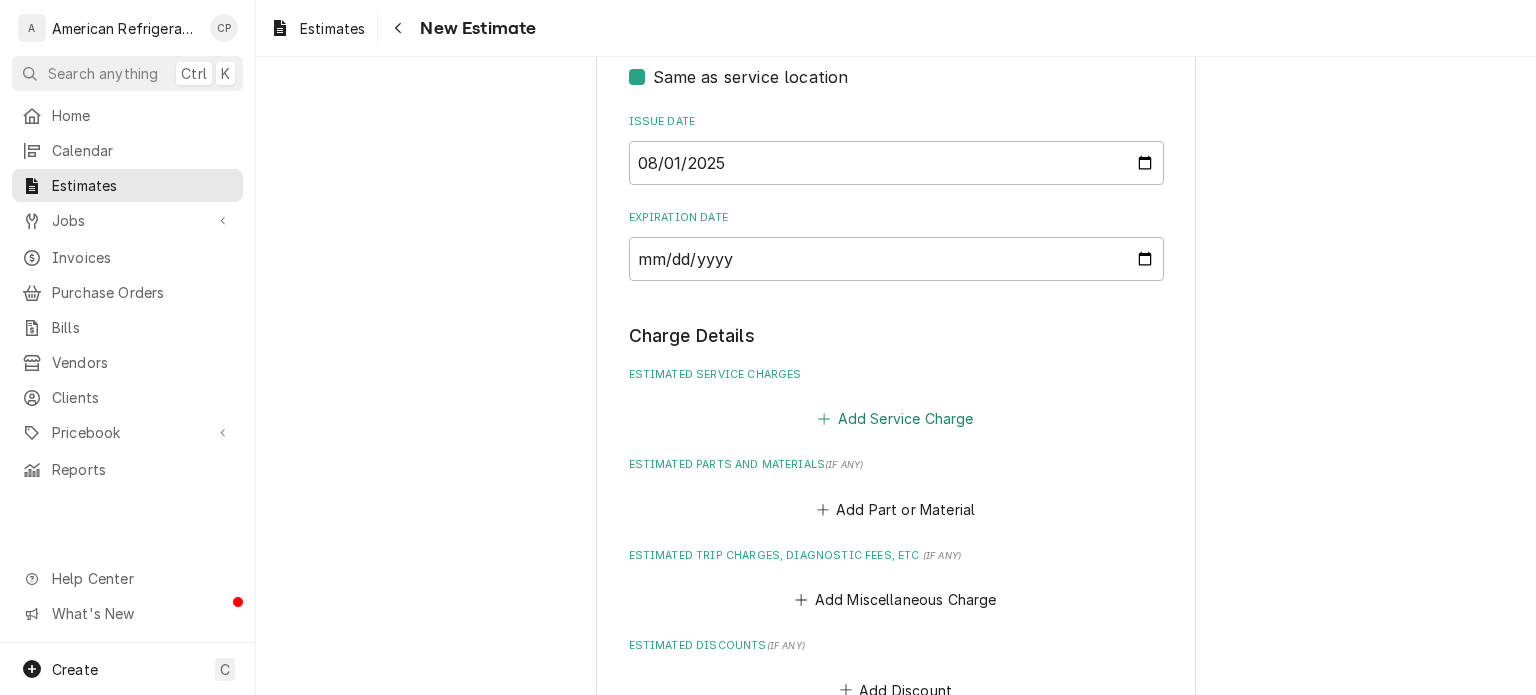 click on "Add Service Charge" at bounding box center [896, 419] 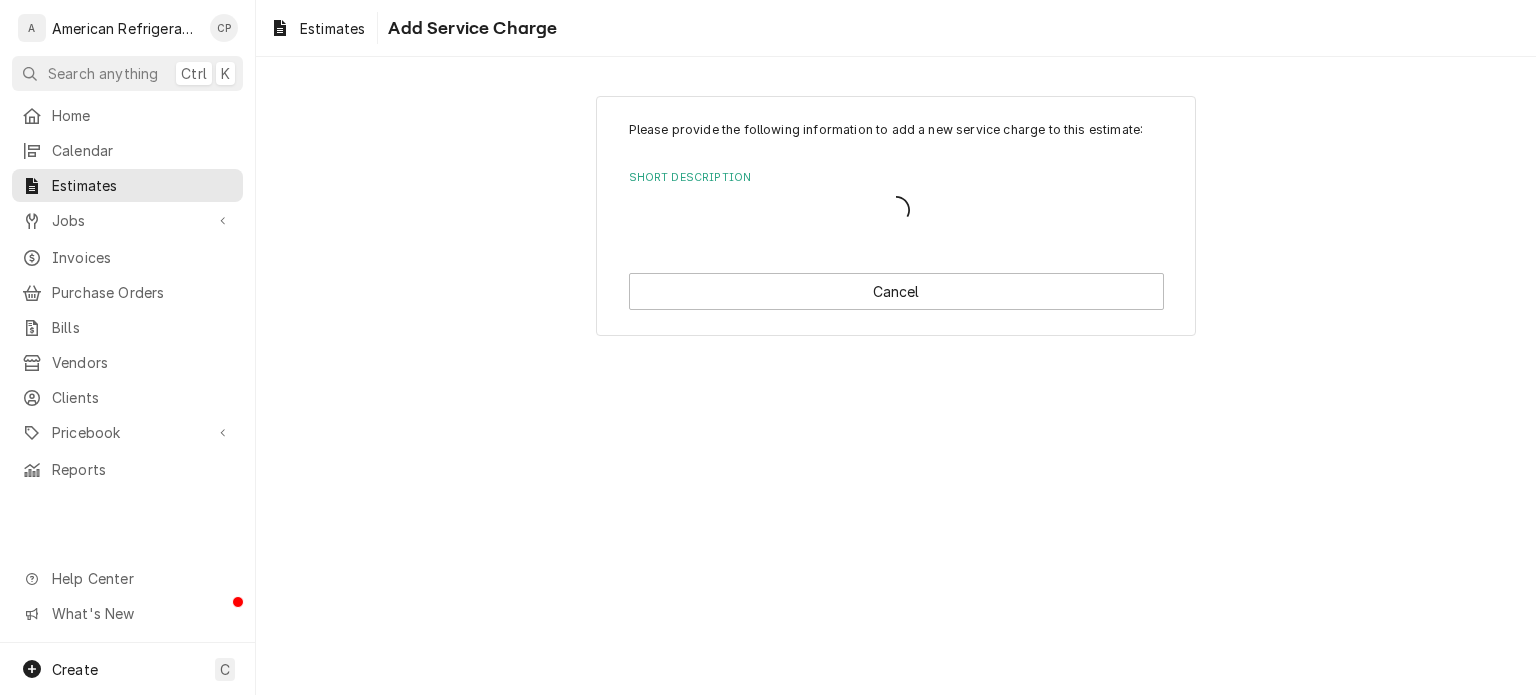 scroll, scrollTop: 0, scrollLeft: 0, axis: both 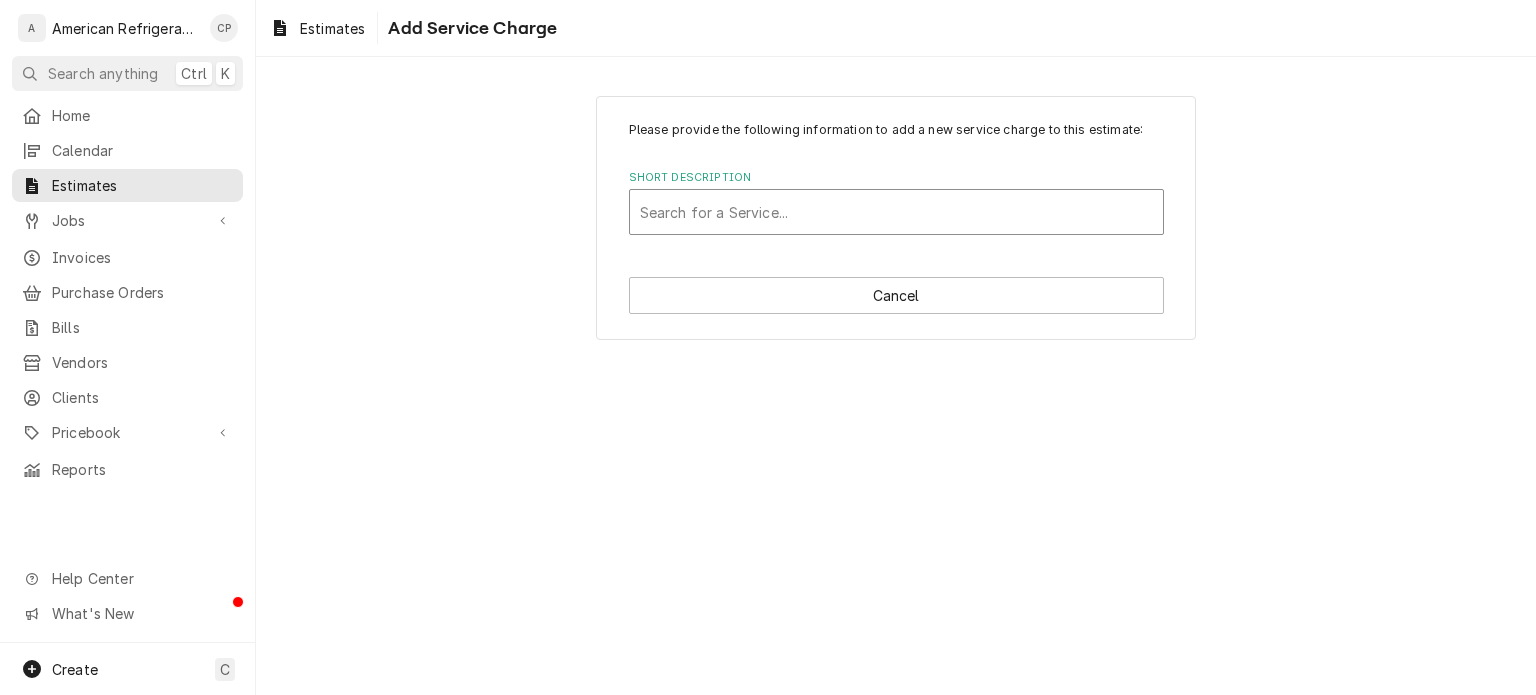 click at bounding box center (896, 212) 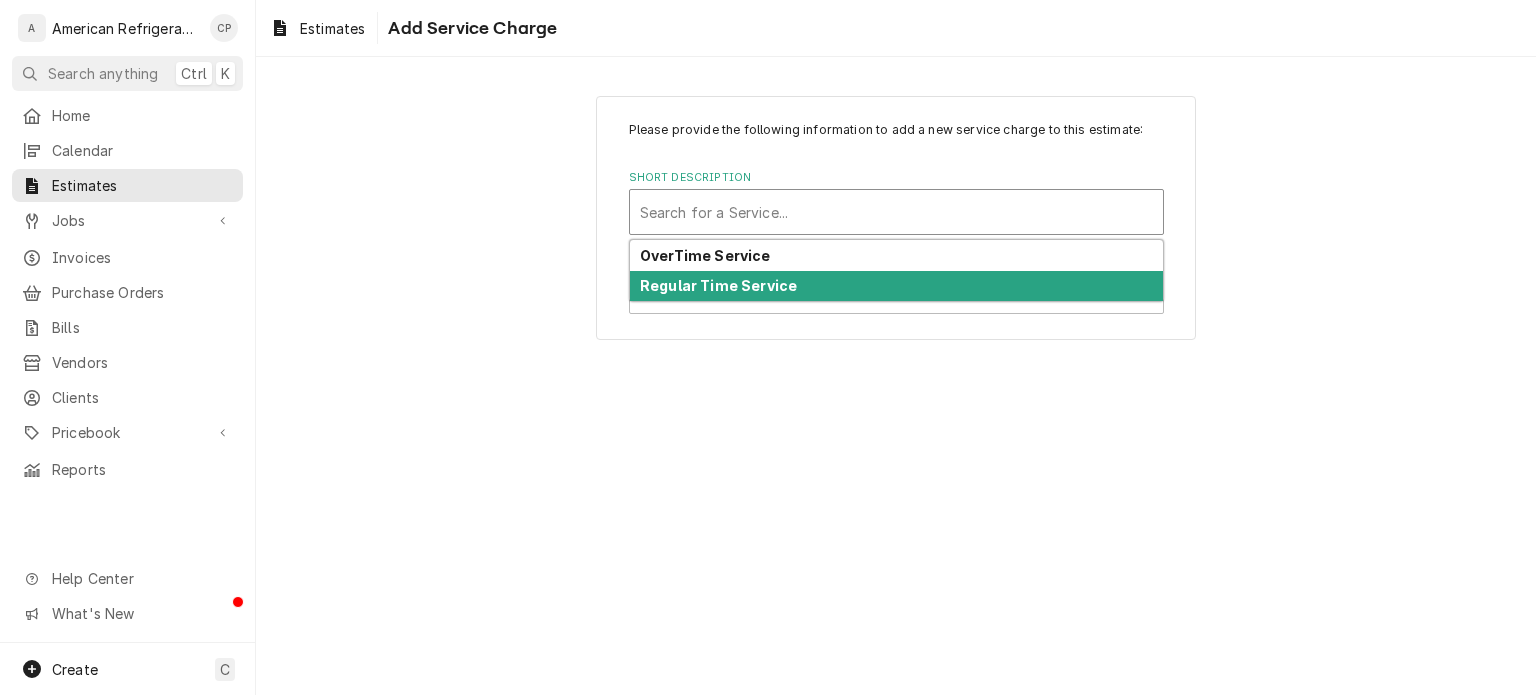 click on "Regular Time Service" at bounding box center [718, 285] 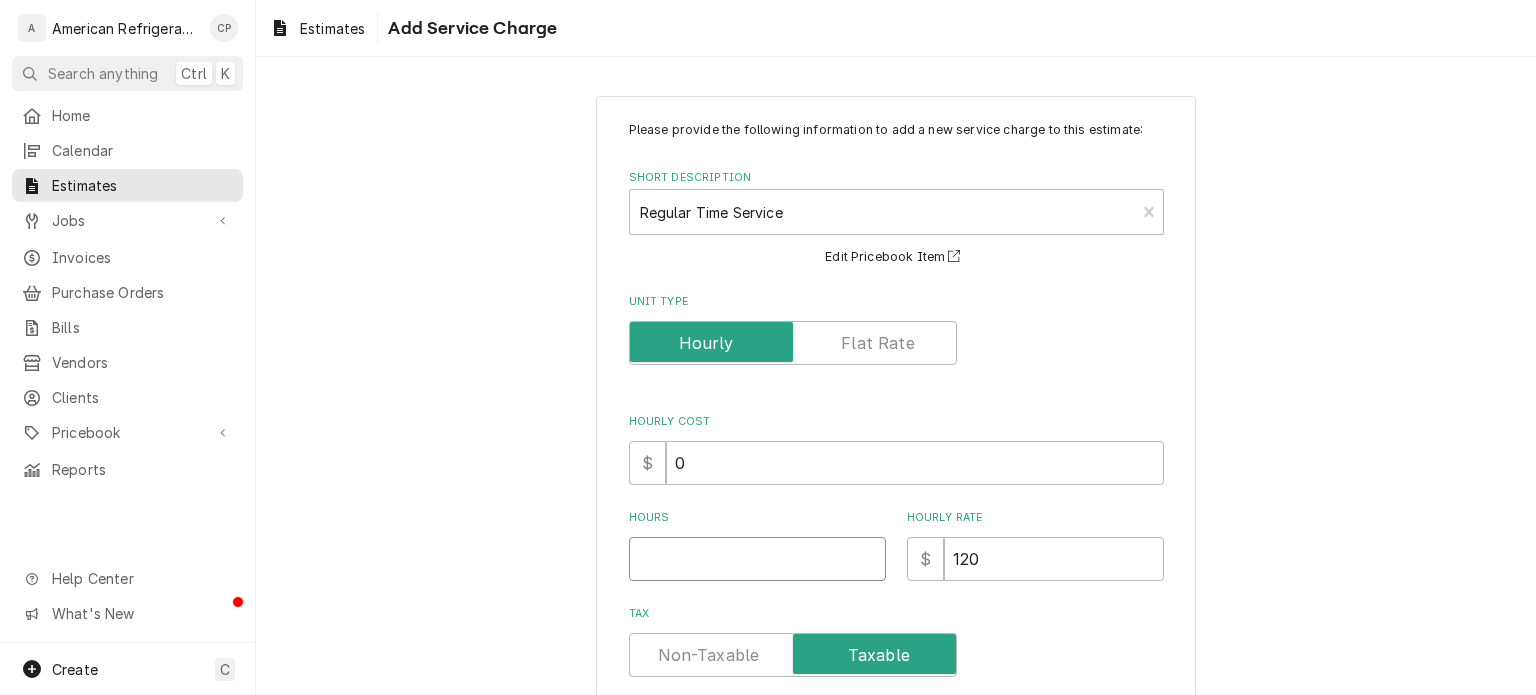 click on "Hours" at bounding box center (757, 559) 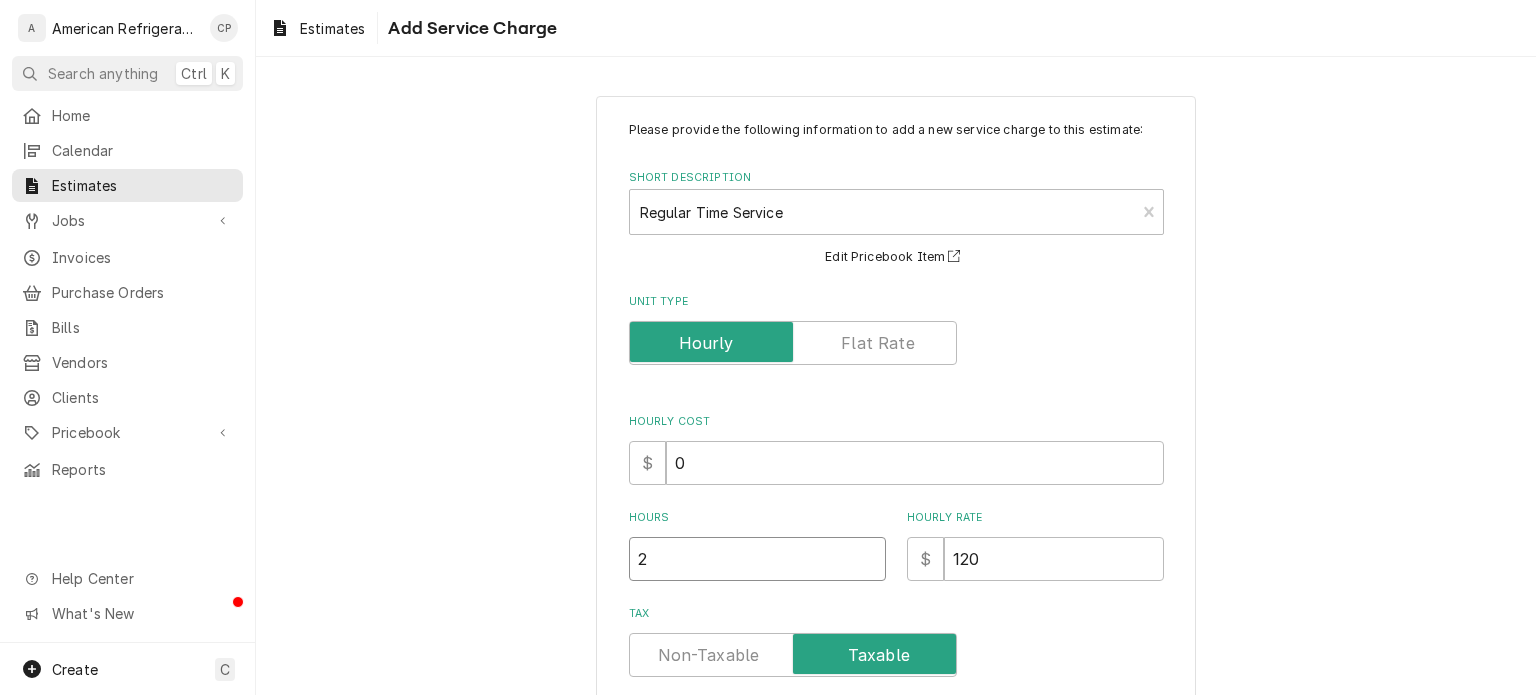 type on "x" 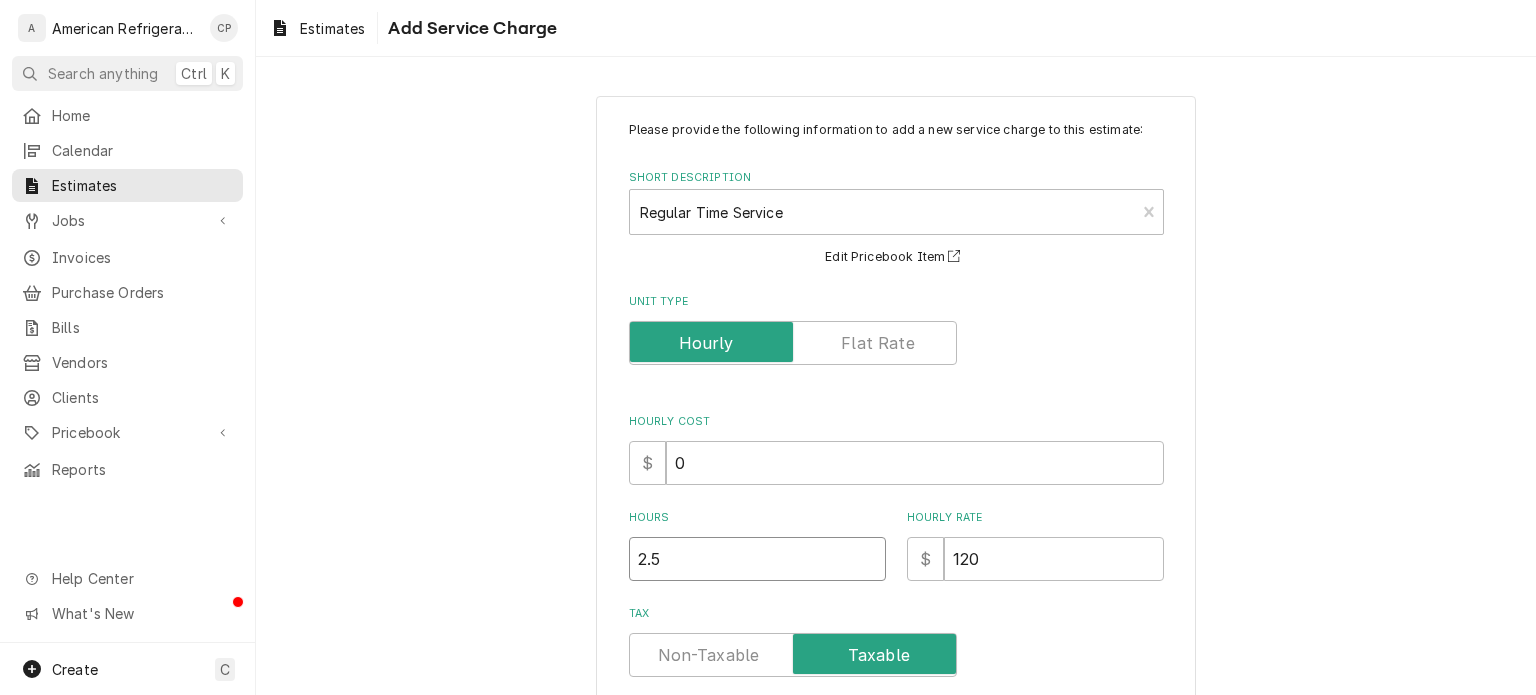 type on "x" 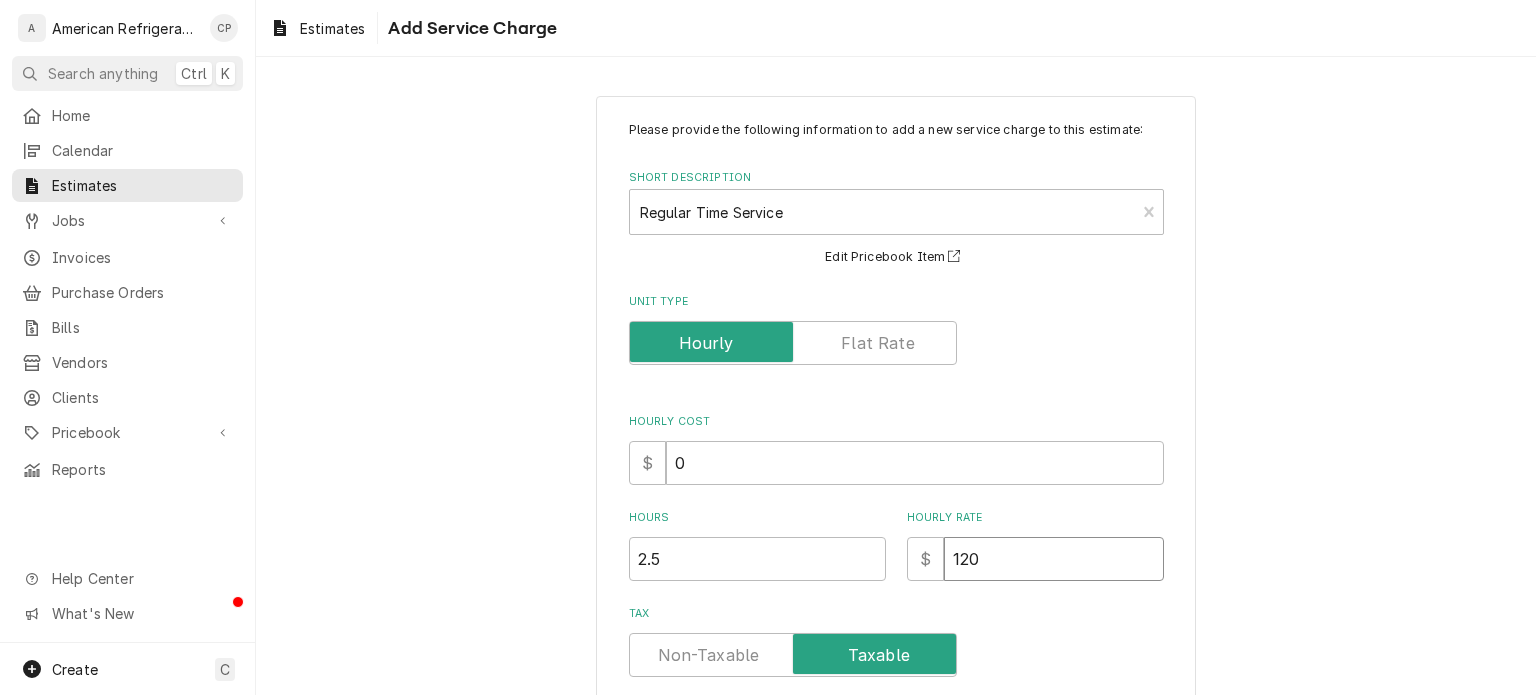 click on "120" at bounding box center [1054, 559] 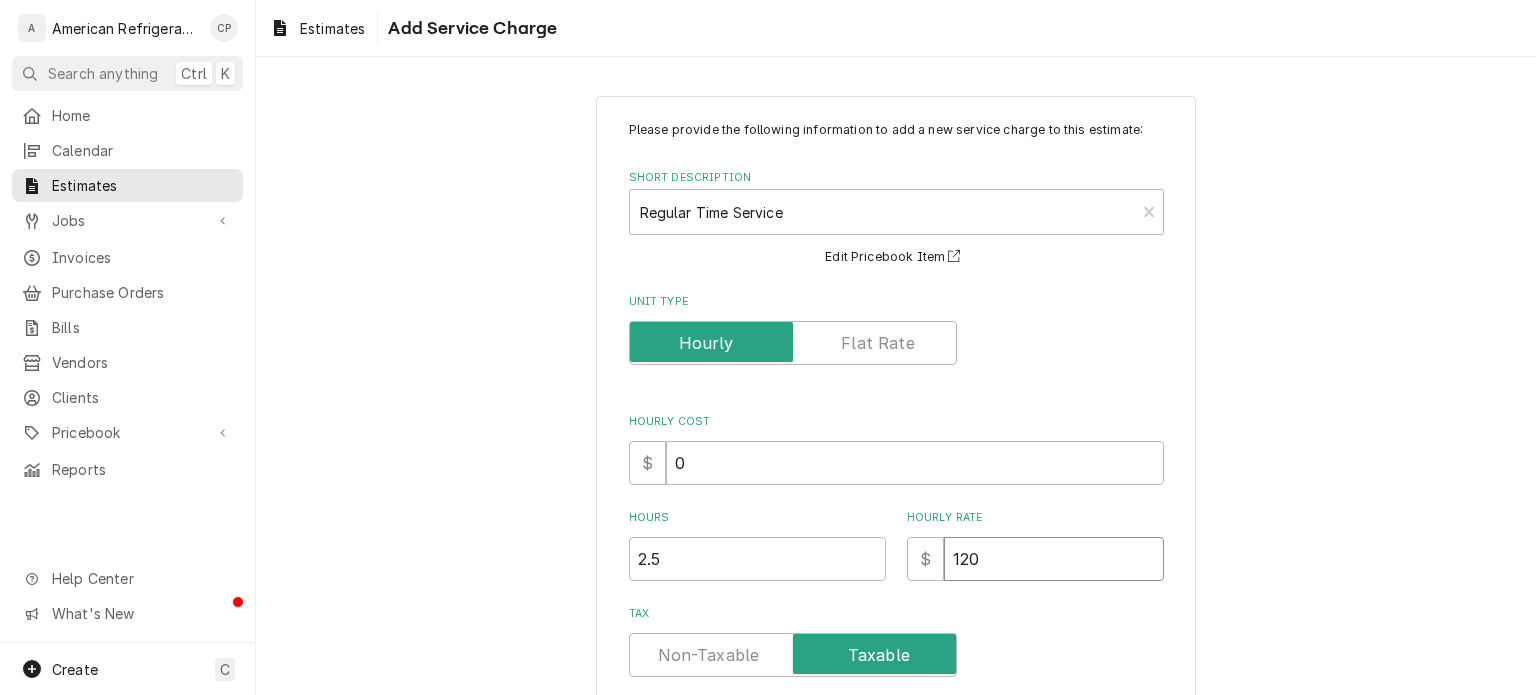 type on "x" 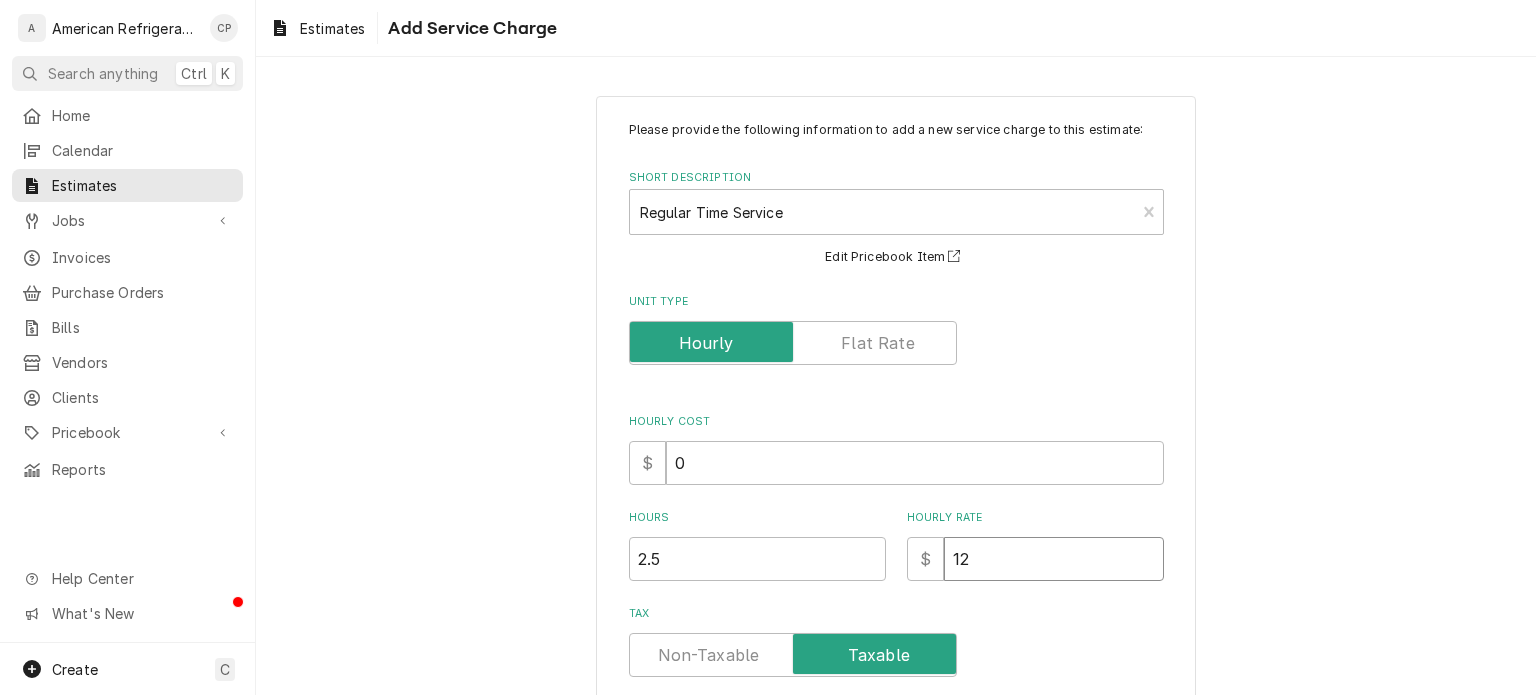 type on "x" 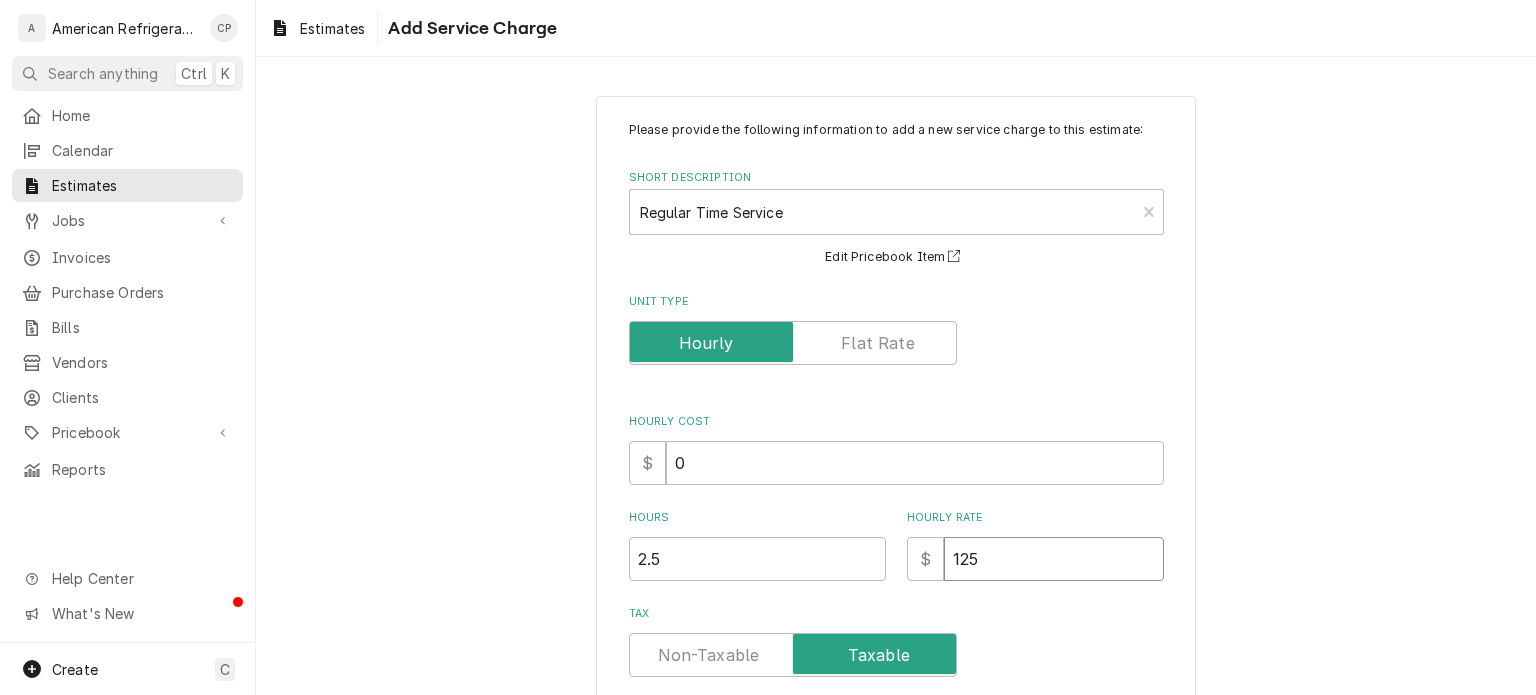 type on "x" 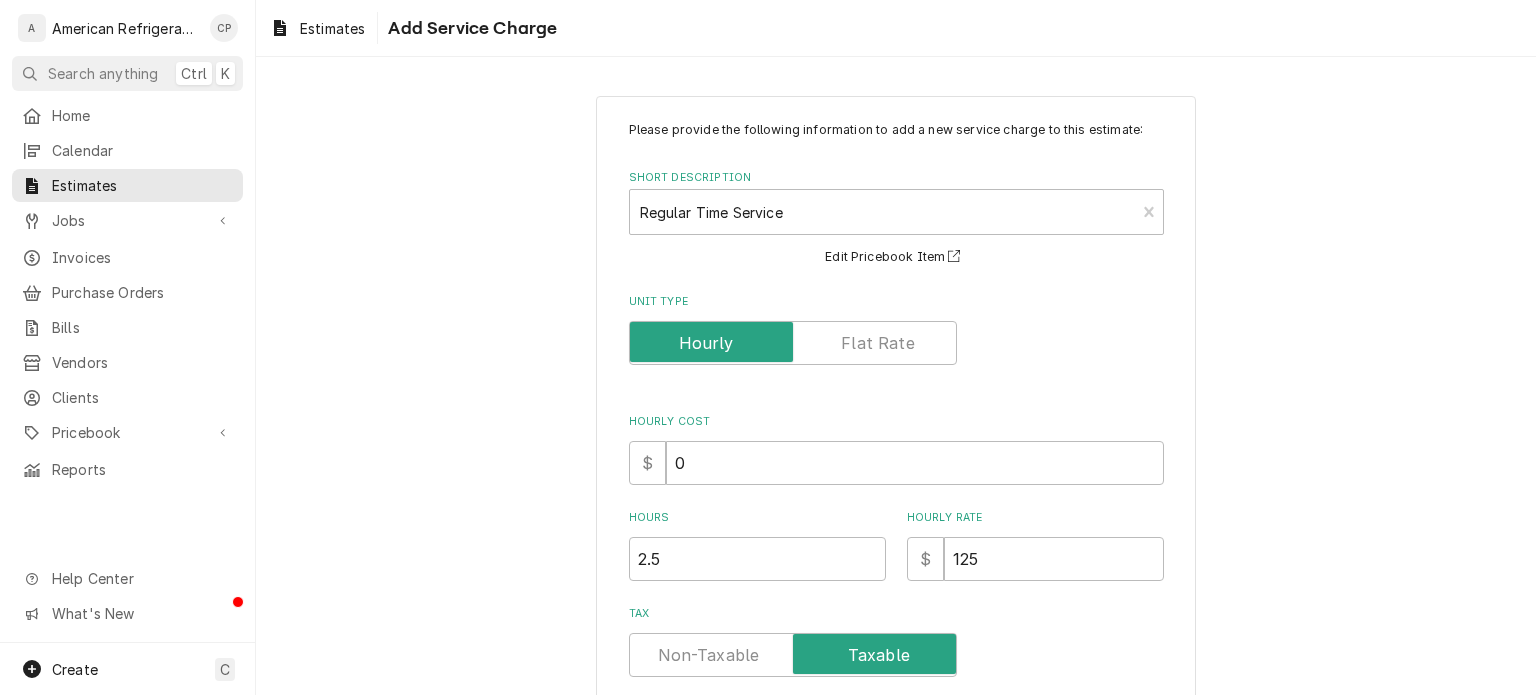 scroll, scrollTop: 244, scrollLeft: 0, axis: vertical 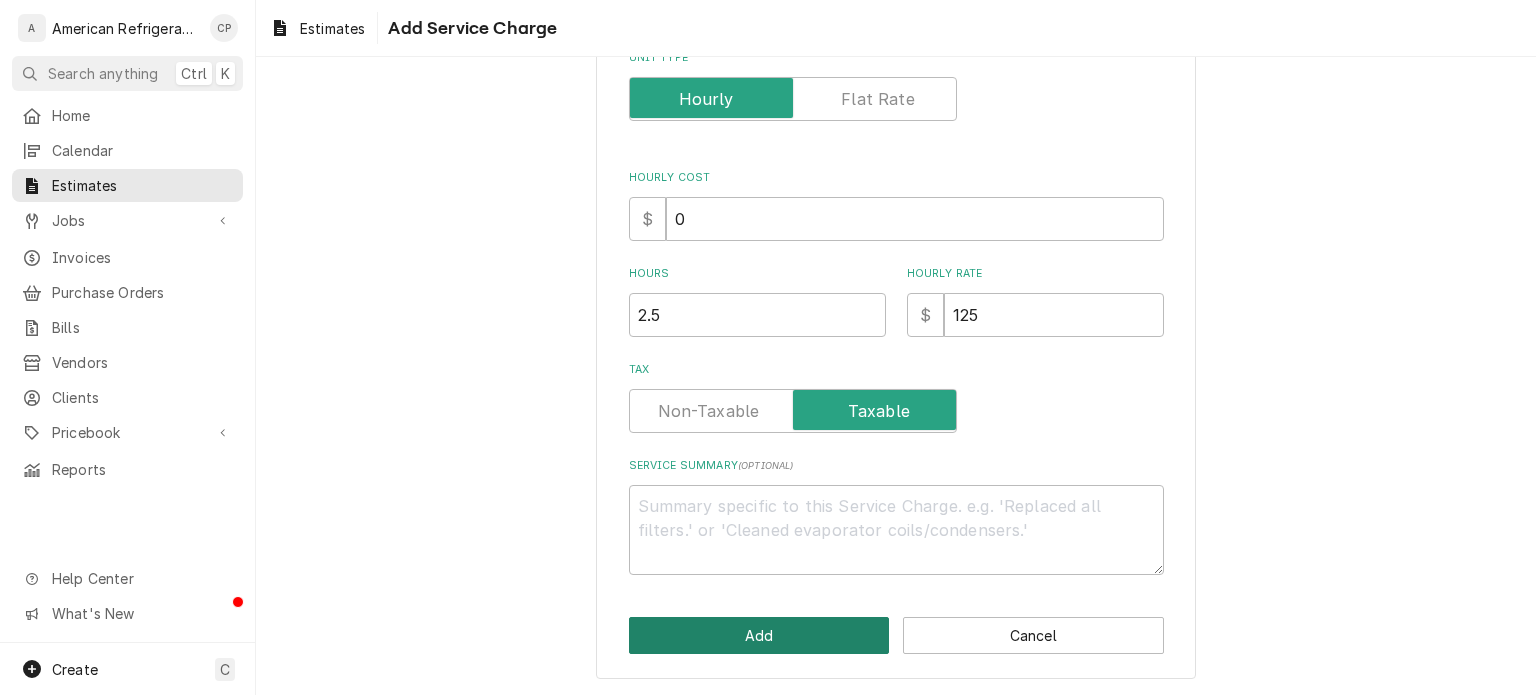 click on "Add" at bounding box center [759, 635] 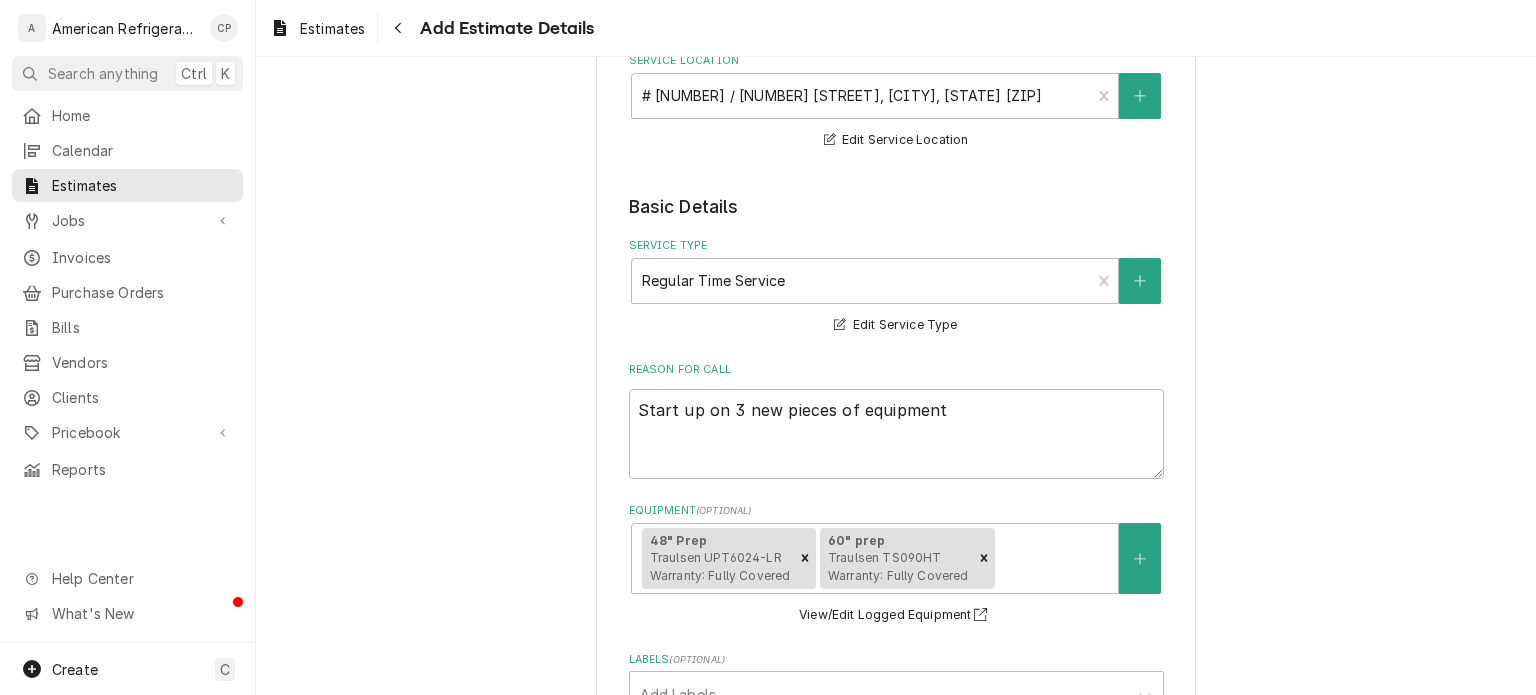 scroll, scrollTop: 302, scrollLeft: 0, axis: vertical 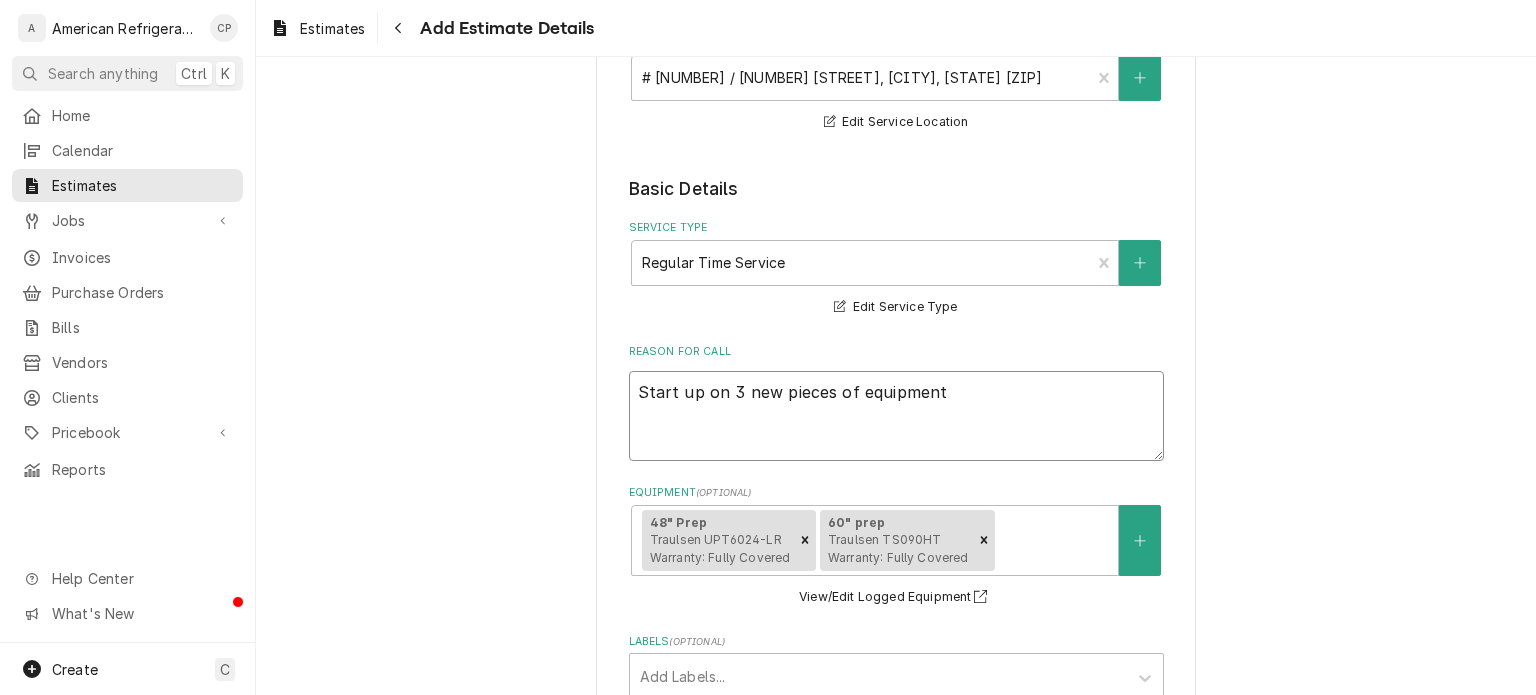 click on "Start up on 3 new pieces of equipment" at bounding box center [896, 416] 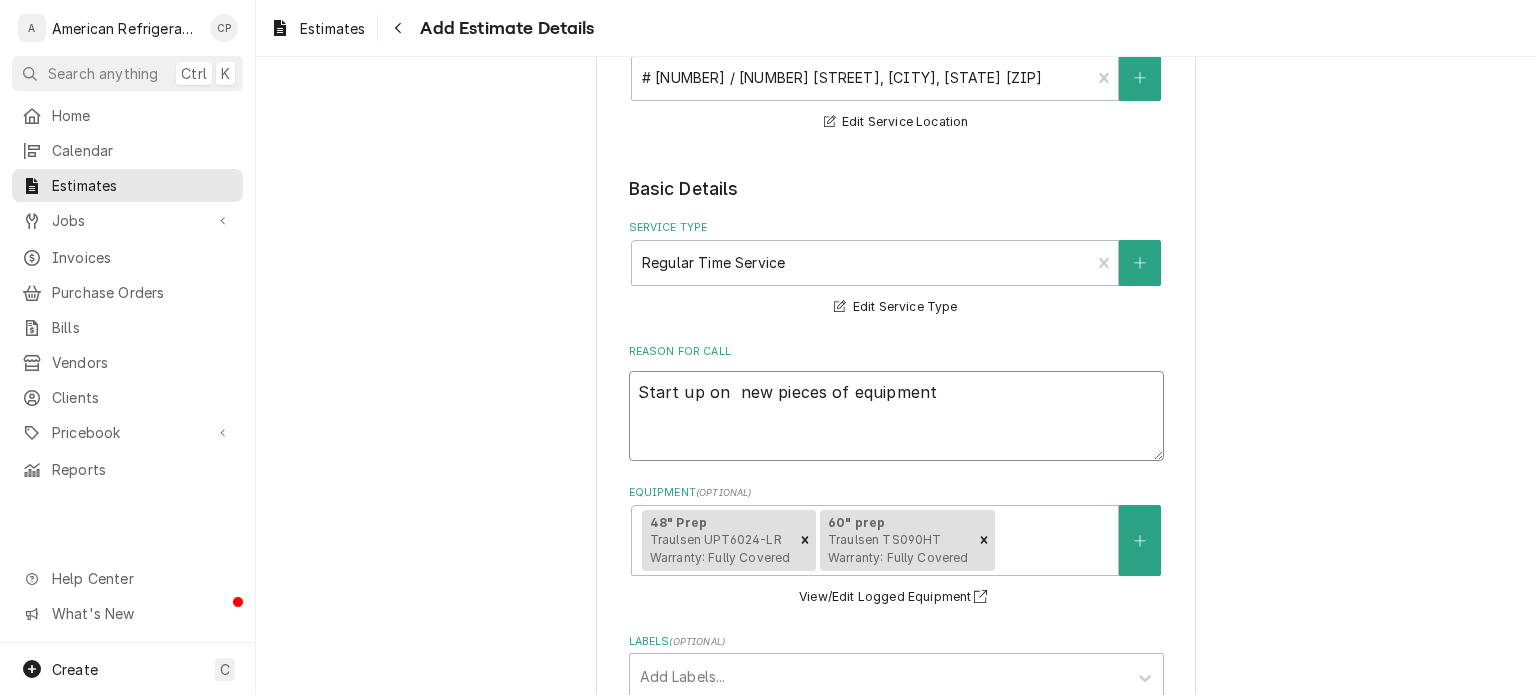 type on "x" 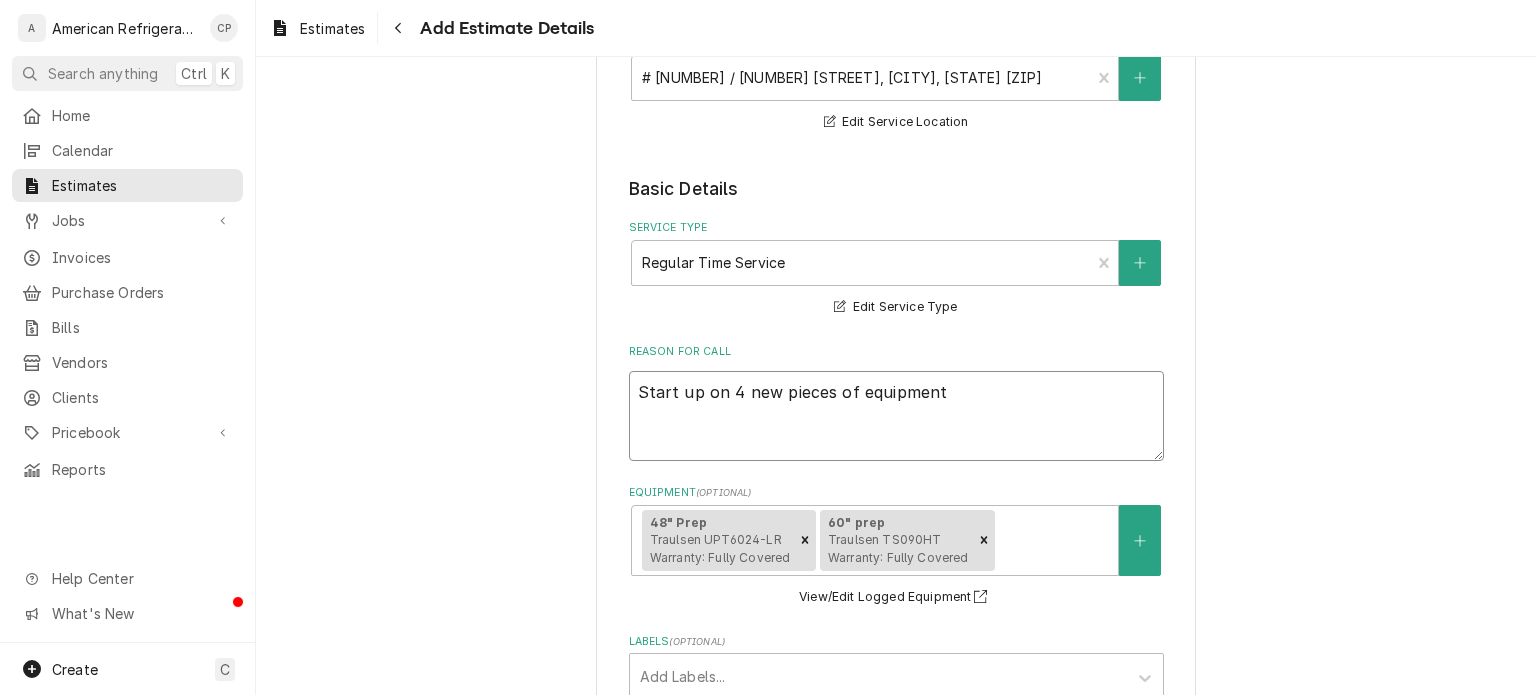 click on "Start up on 4 new pieces of equipment" at bounding box center [896, 416] 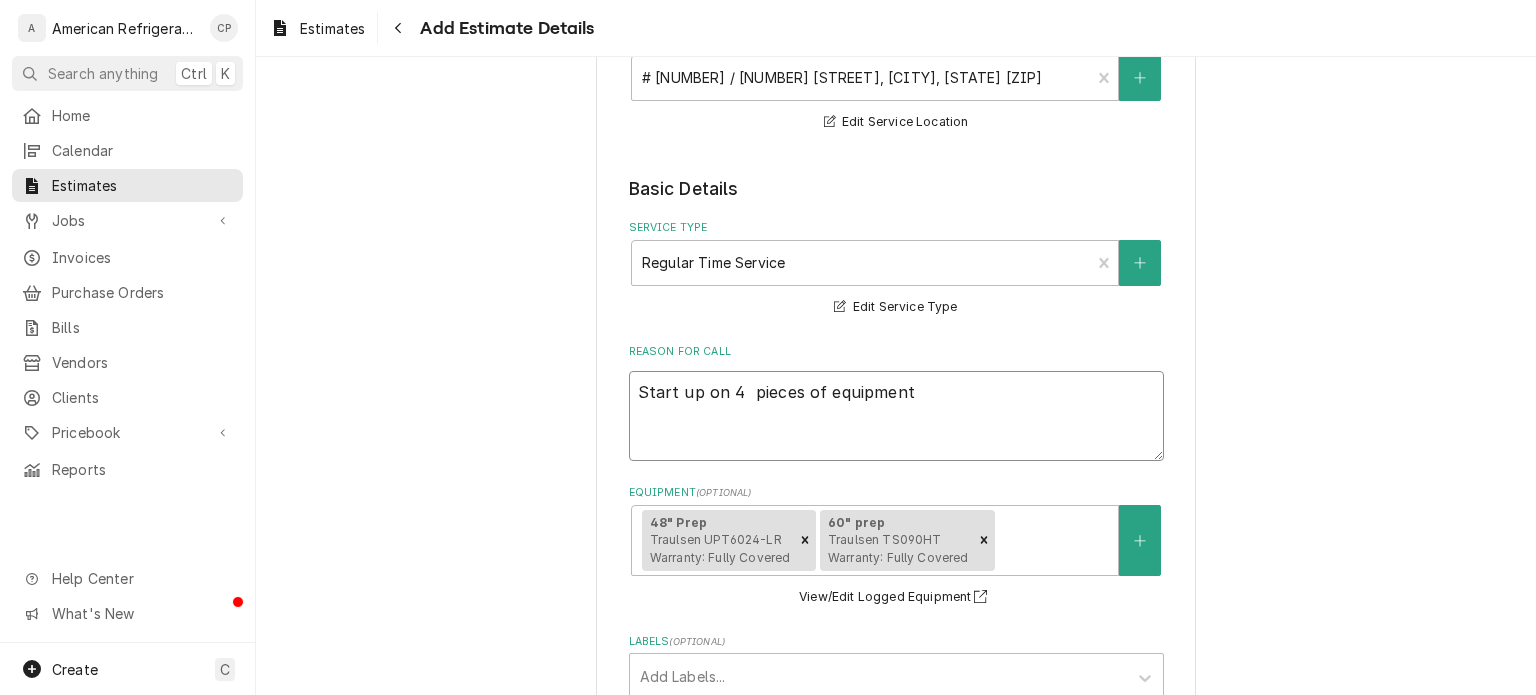 type on "x" 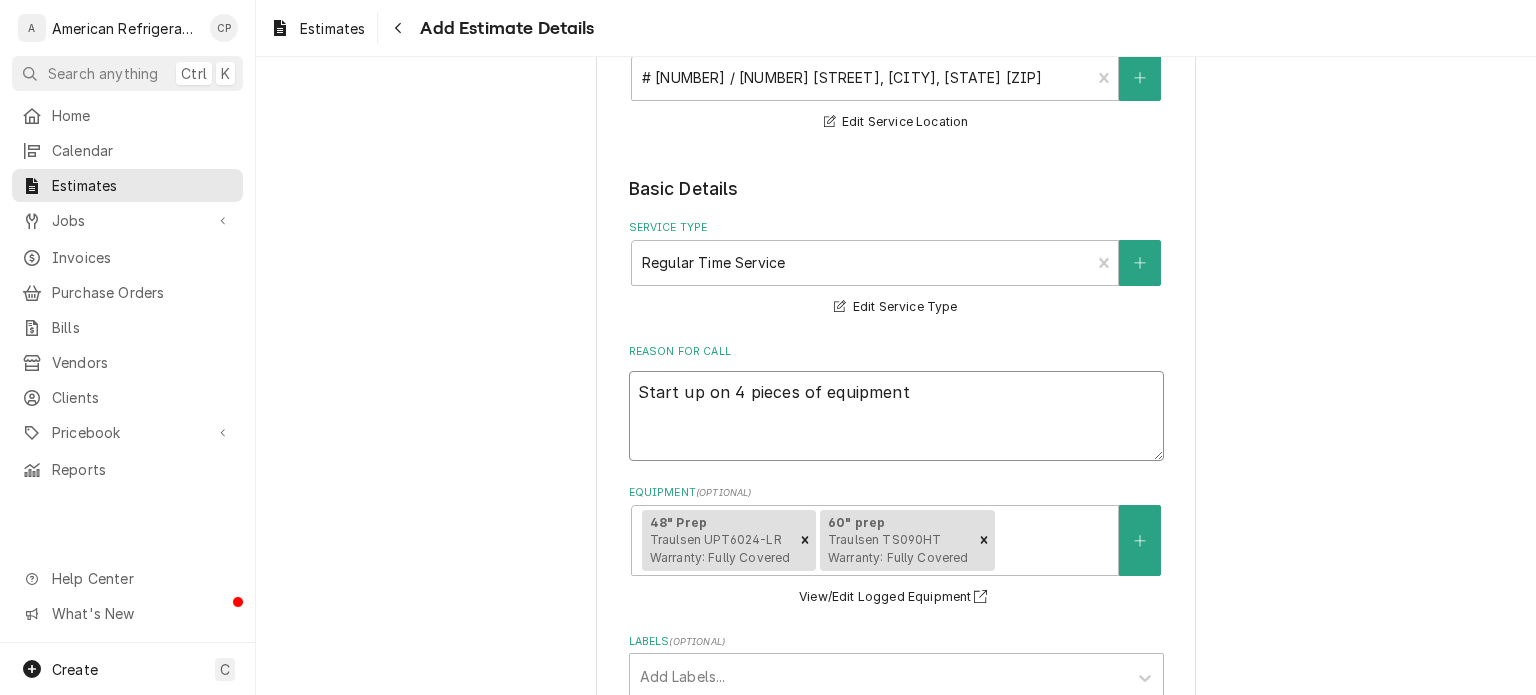 click on "Start up on 4 pieces of equipment" at bounding box center [896, 416] 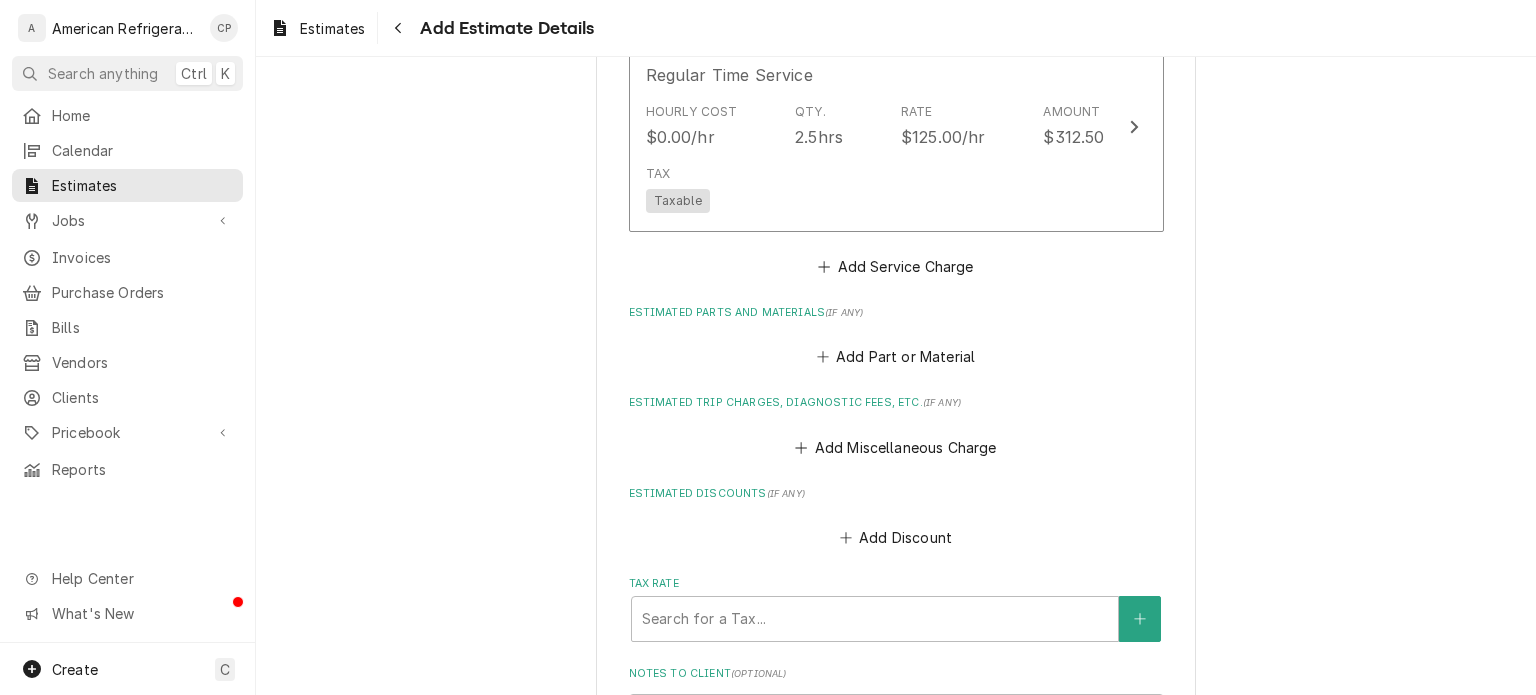 scroll, scrollTop: 1360, scrollLeft: 0, axis: vertical 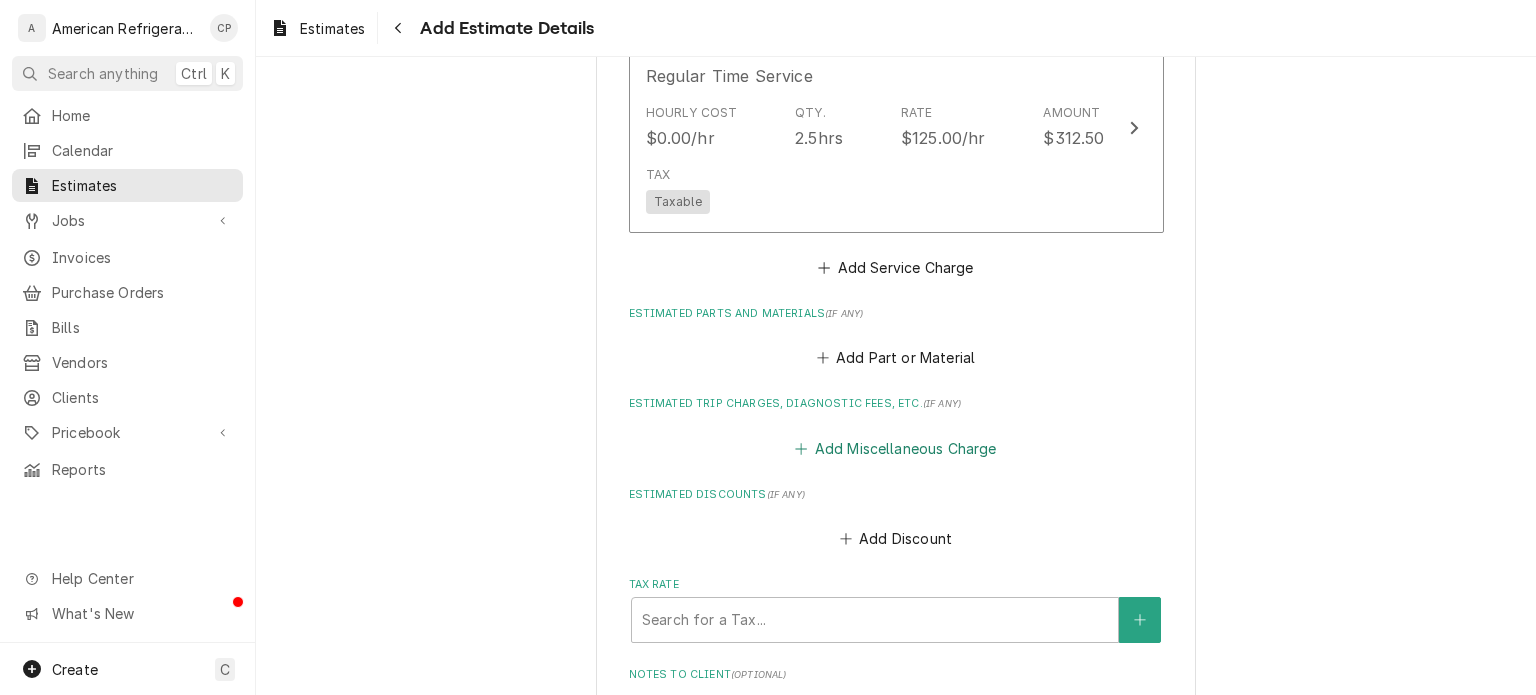 type on "Start up on 4 pieces of equipment" 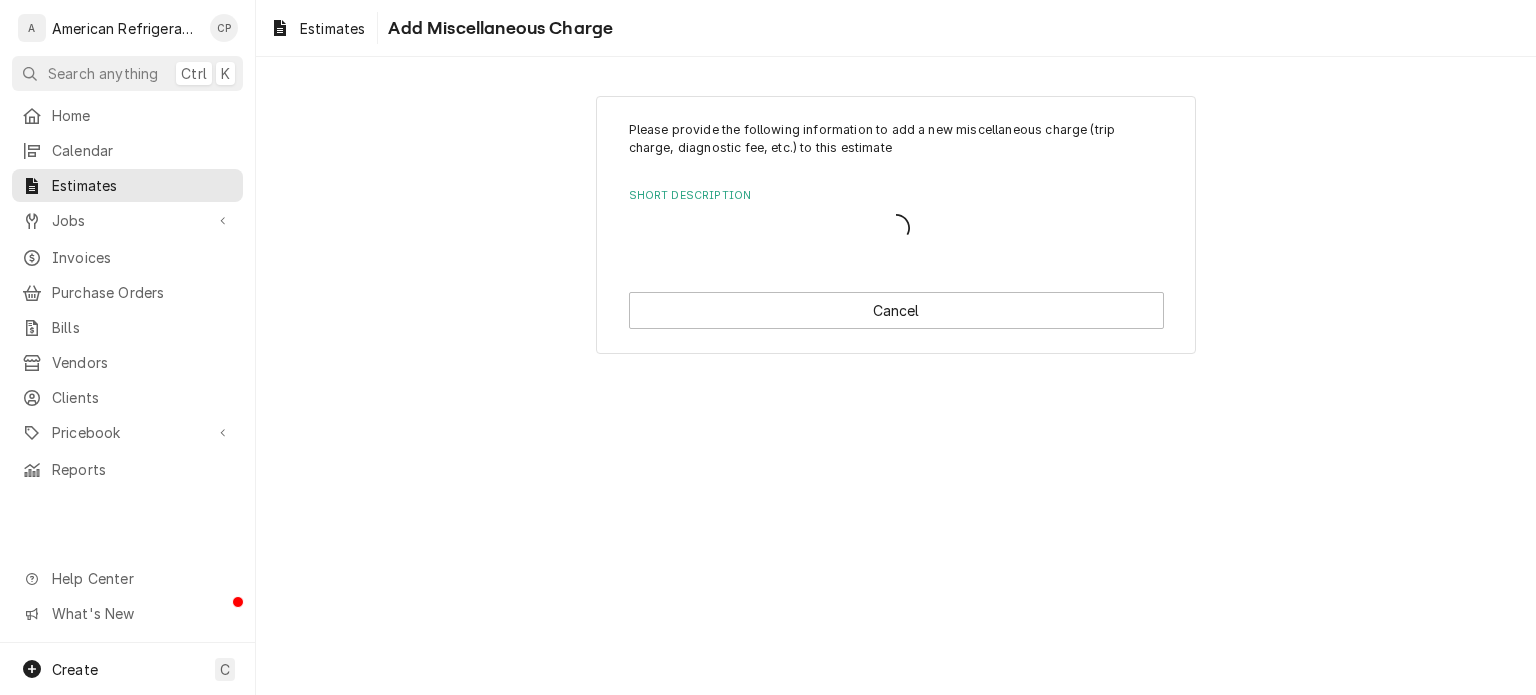 scroll, scrollTop: 0, scrollLeft: 0, axis: both 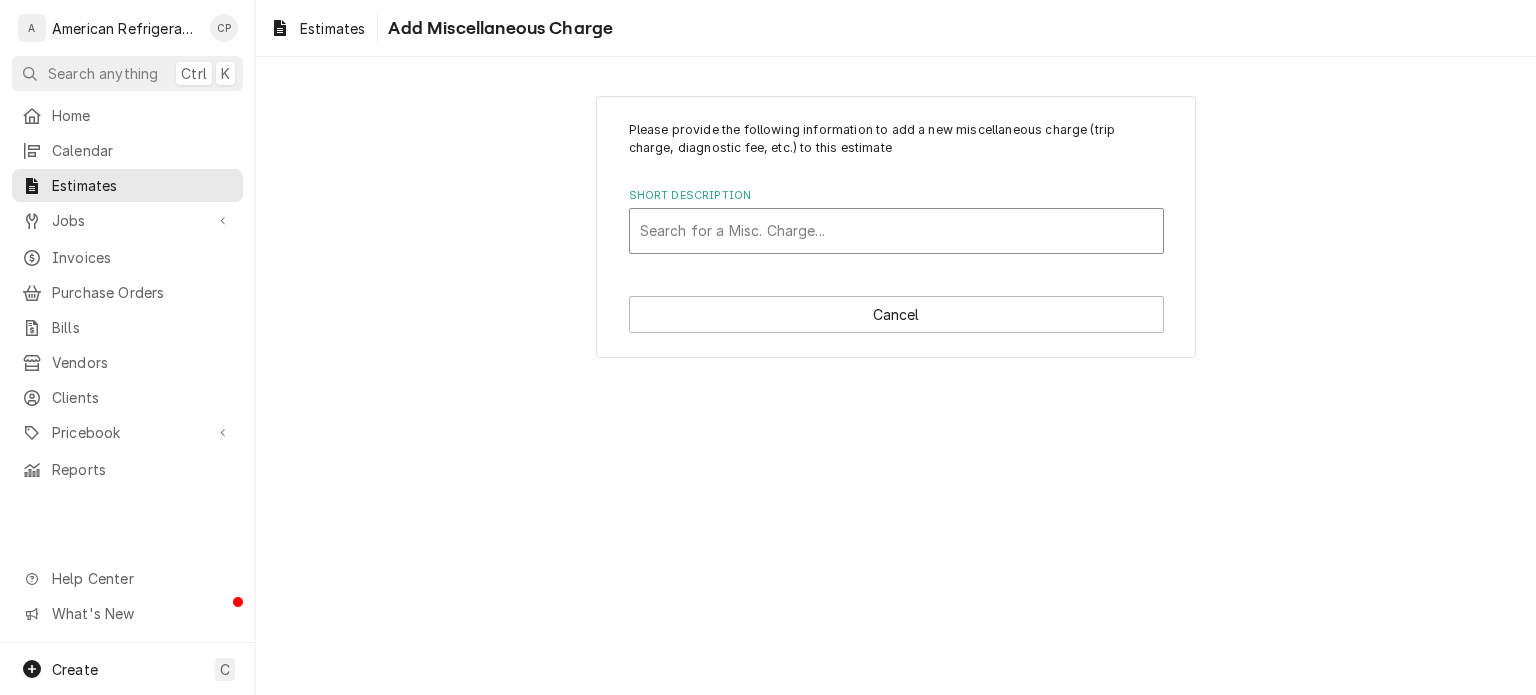 click at bounding box center [896, 231] 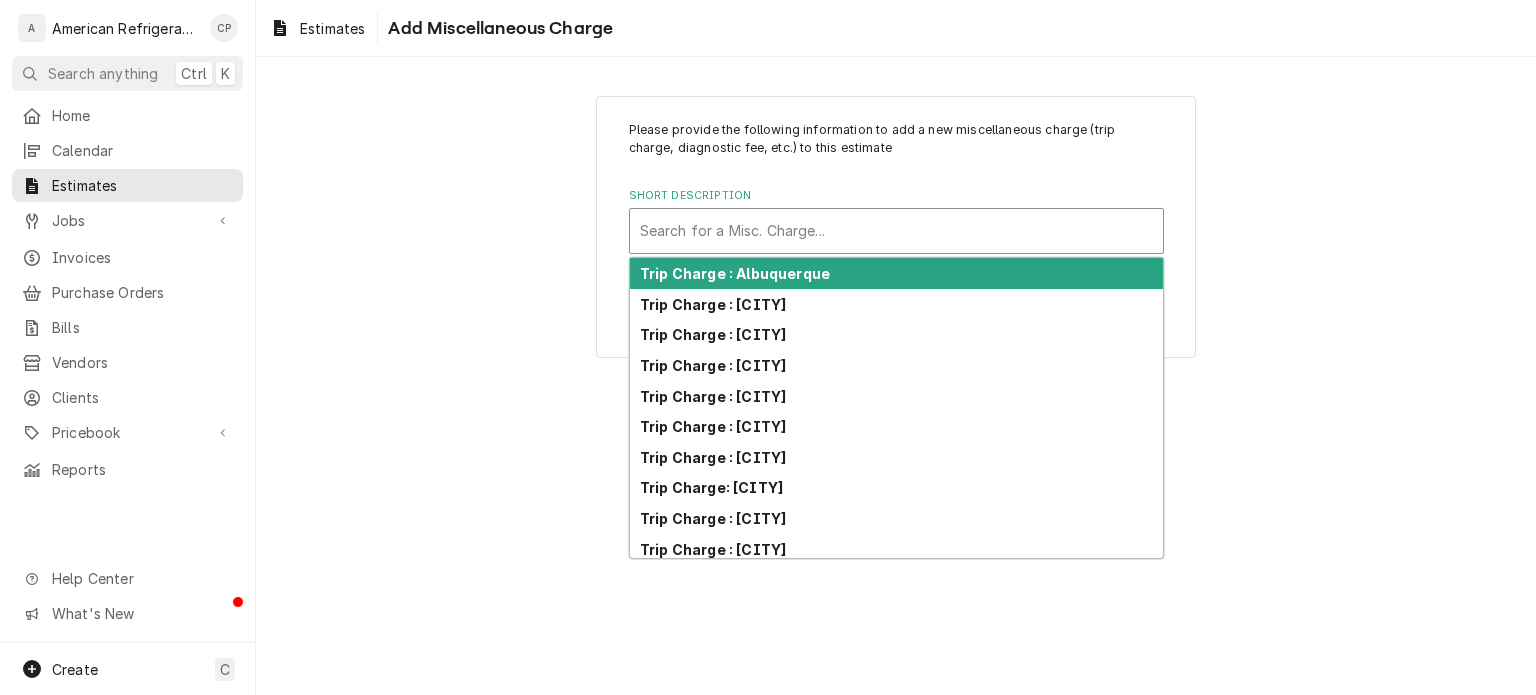 click on "Trip Charge : Albuquerque" at bounding box center (735, 273) 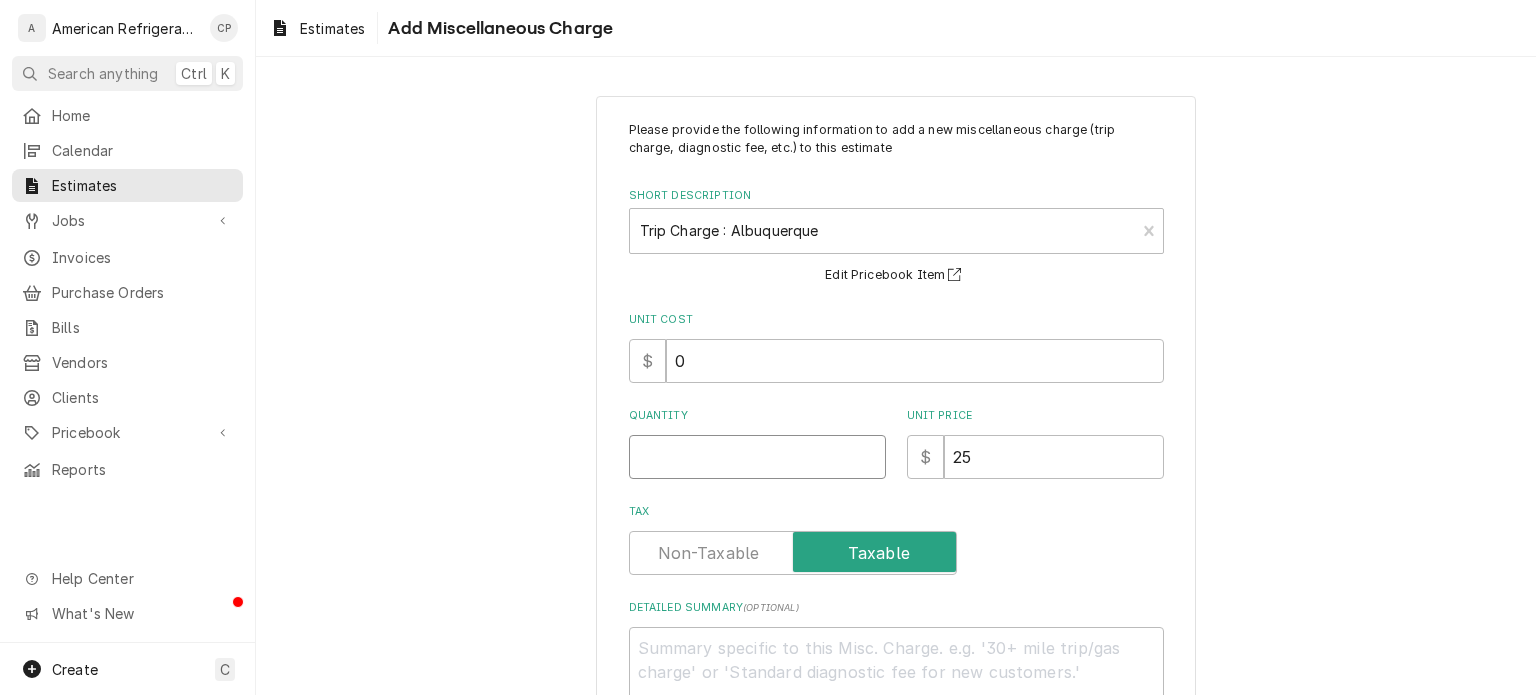 click on "Quantity" at bounding box center (757, 457) 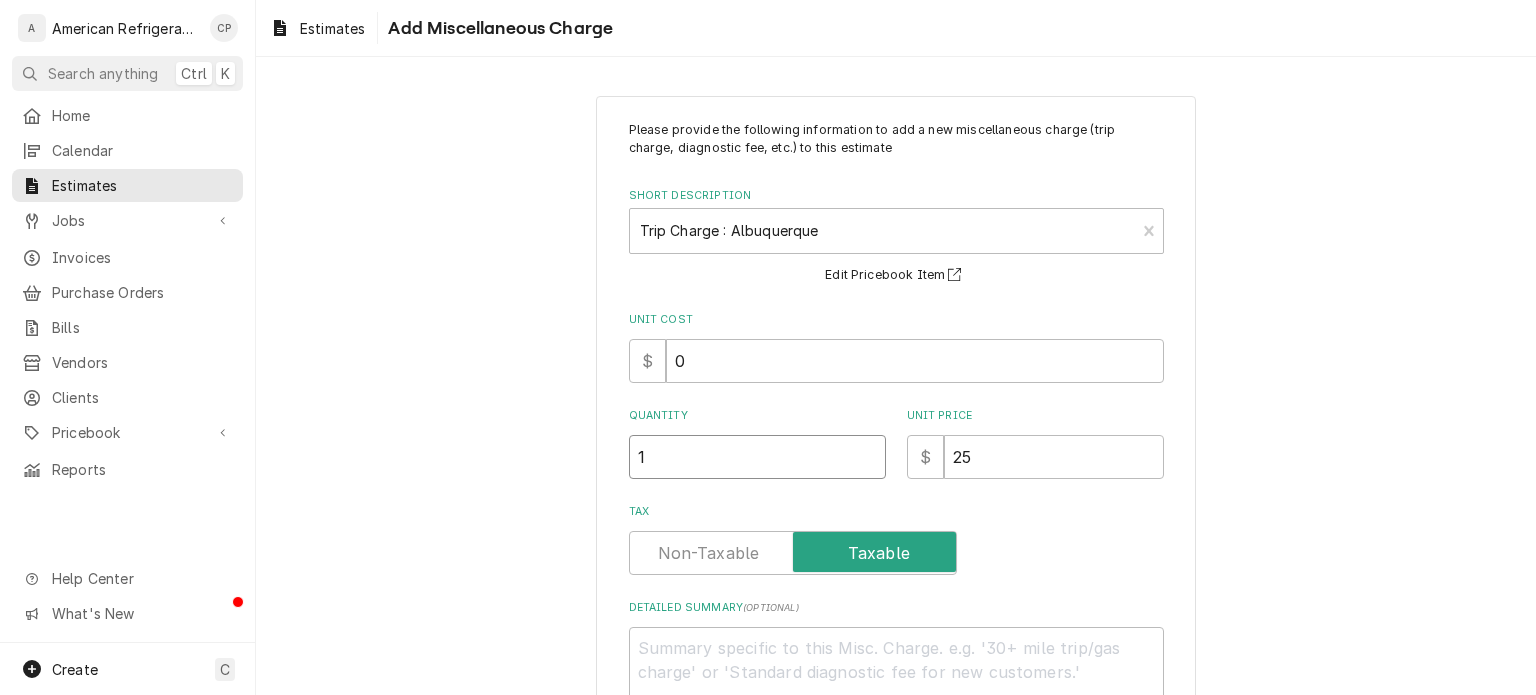 type on "x" 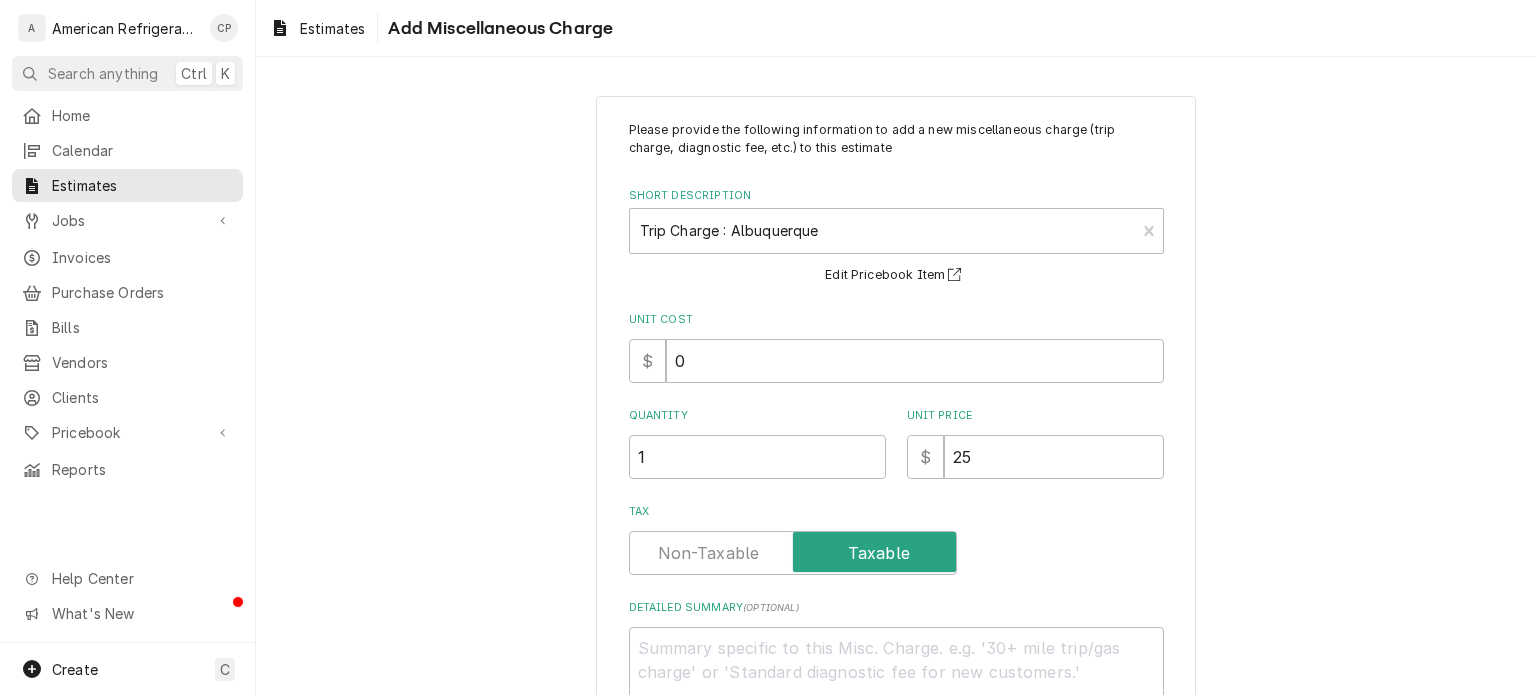 scroll, scrollTop: 142, scrollLeft: 0, axis: vertical 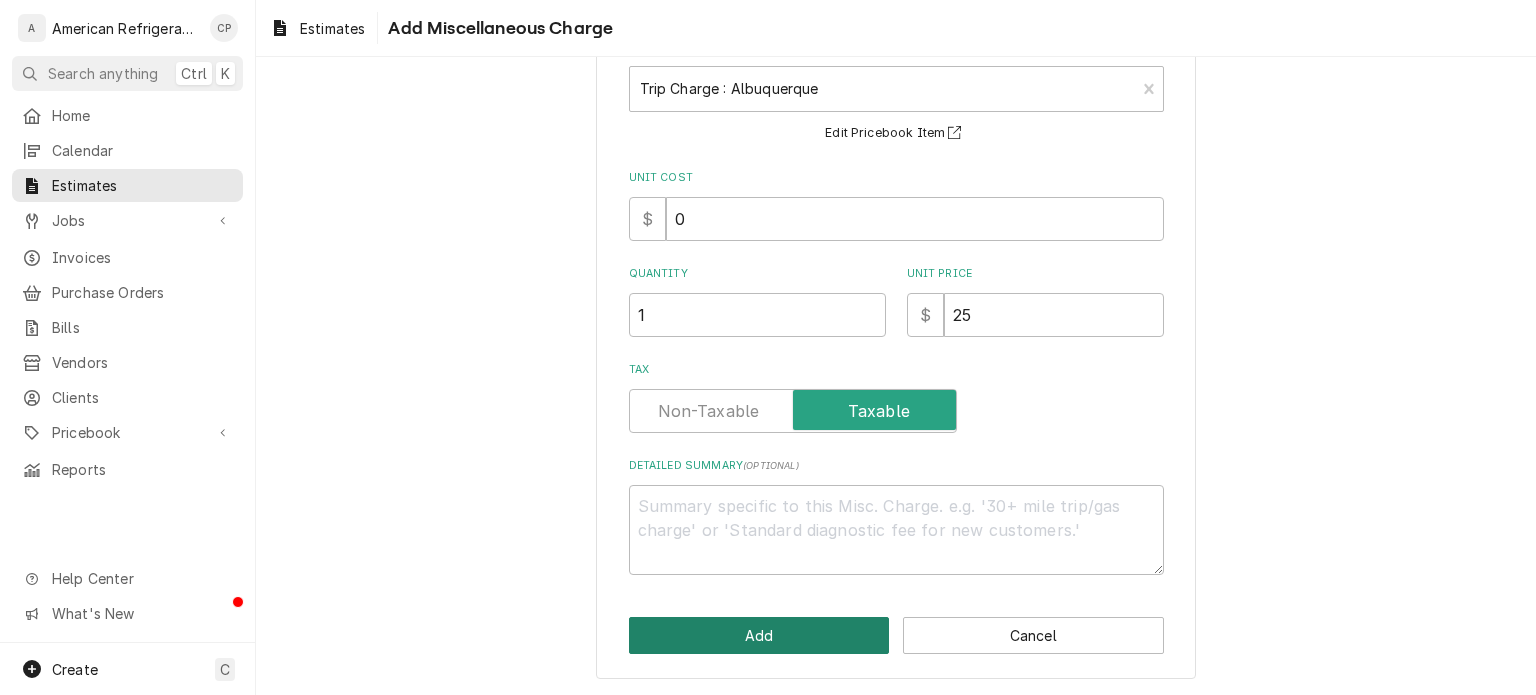 click on "Add" at bounding box center (759, 635) 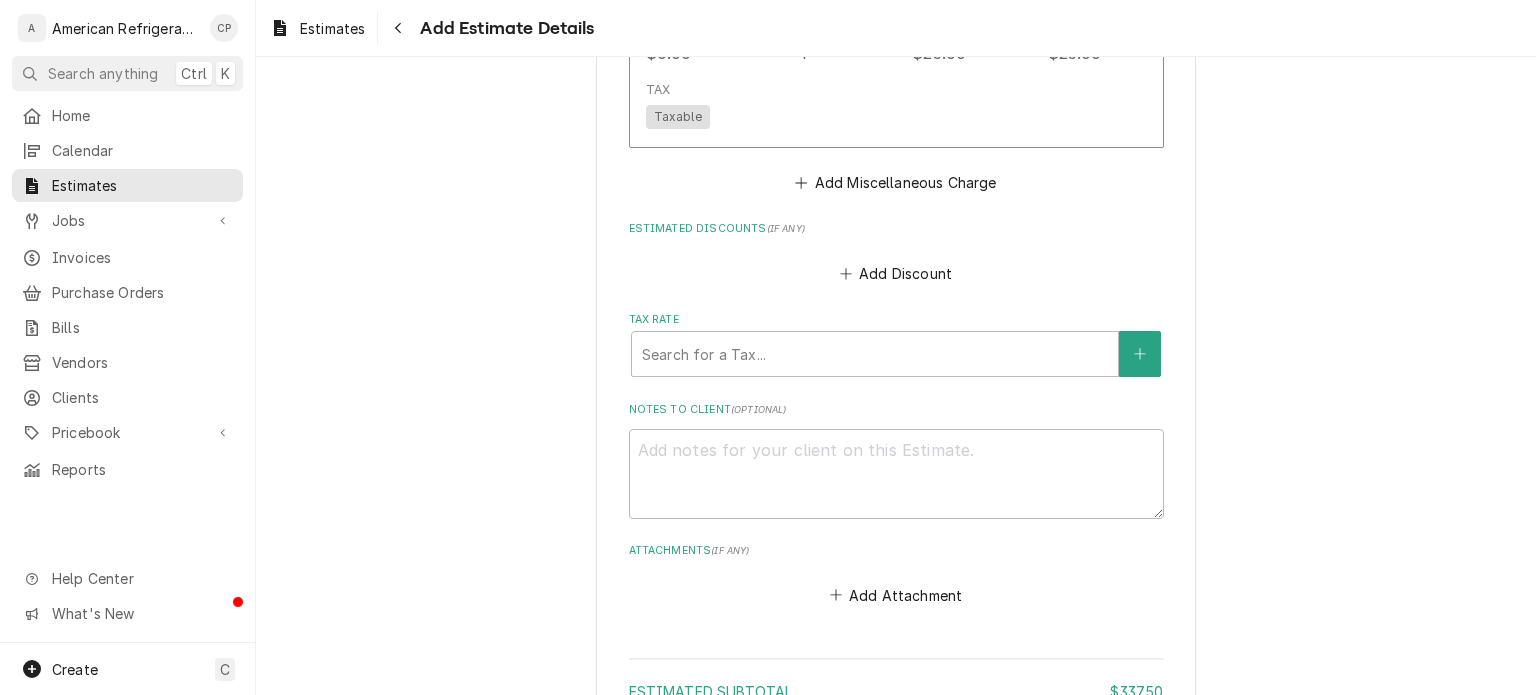 scroll, scrollTop: 1872, scrollLeft: 0, axis: vertical 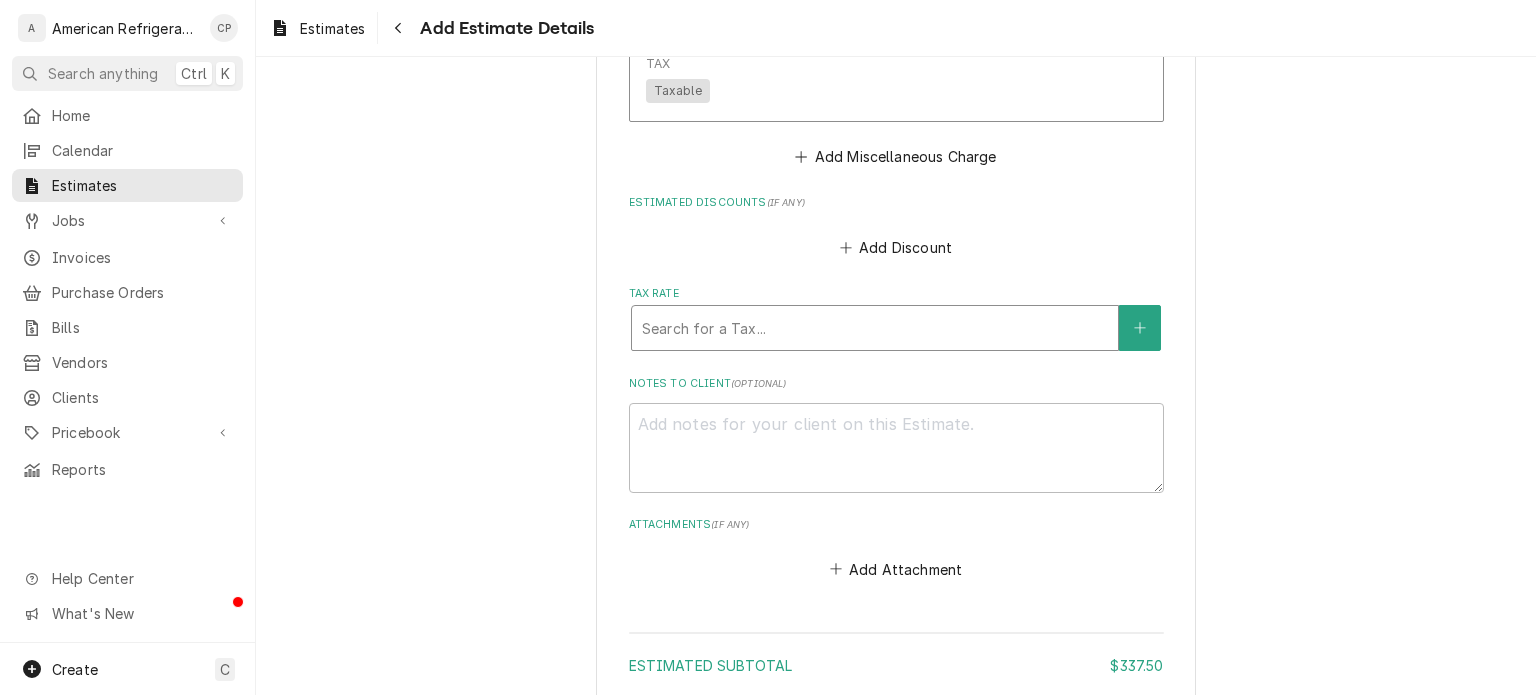 click at bounding box center (875, 328) 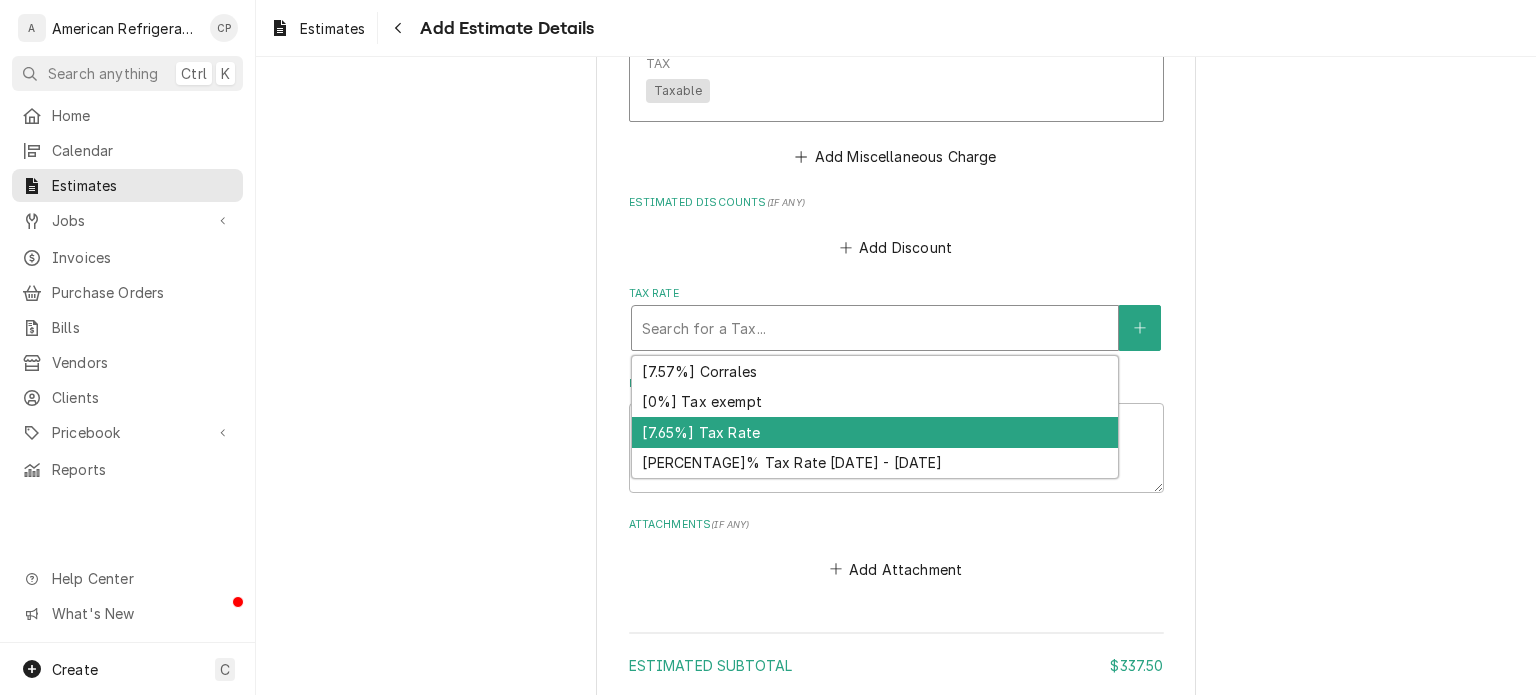click on "[7.65%] Tax Rate" at bounding box center [875, 432] 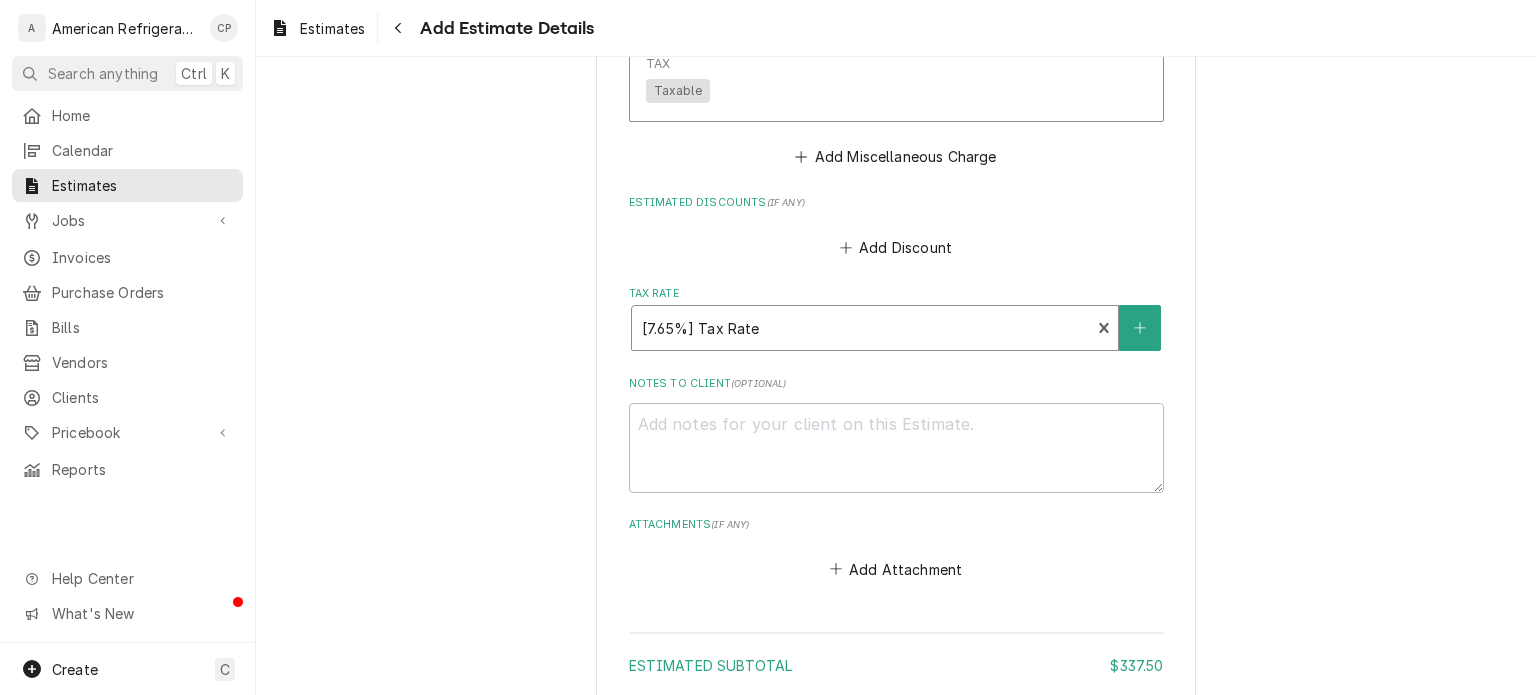 type on "x" 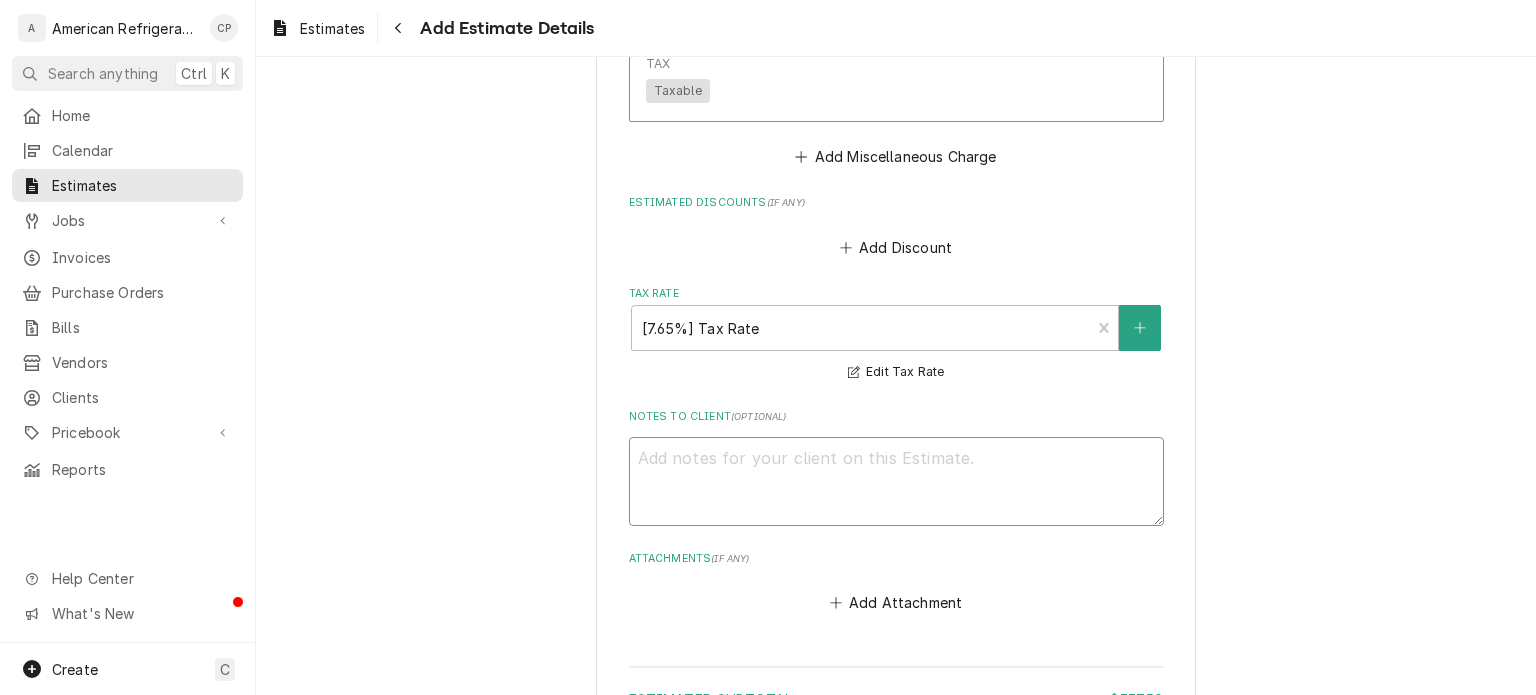 click on "Notes to Client  ( optional )" at bounding box center [896, 482] 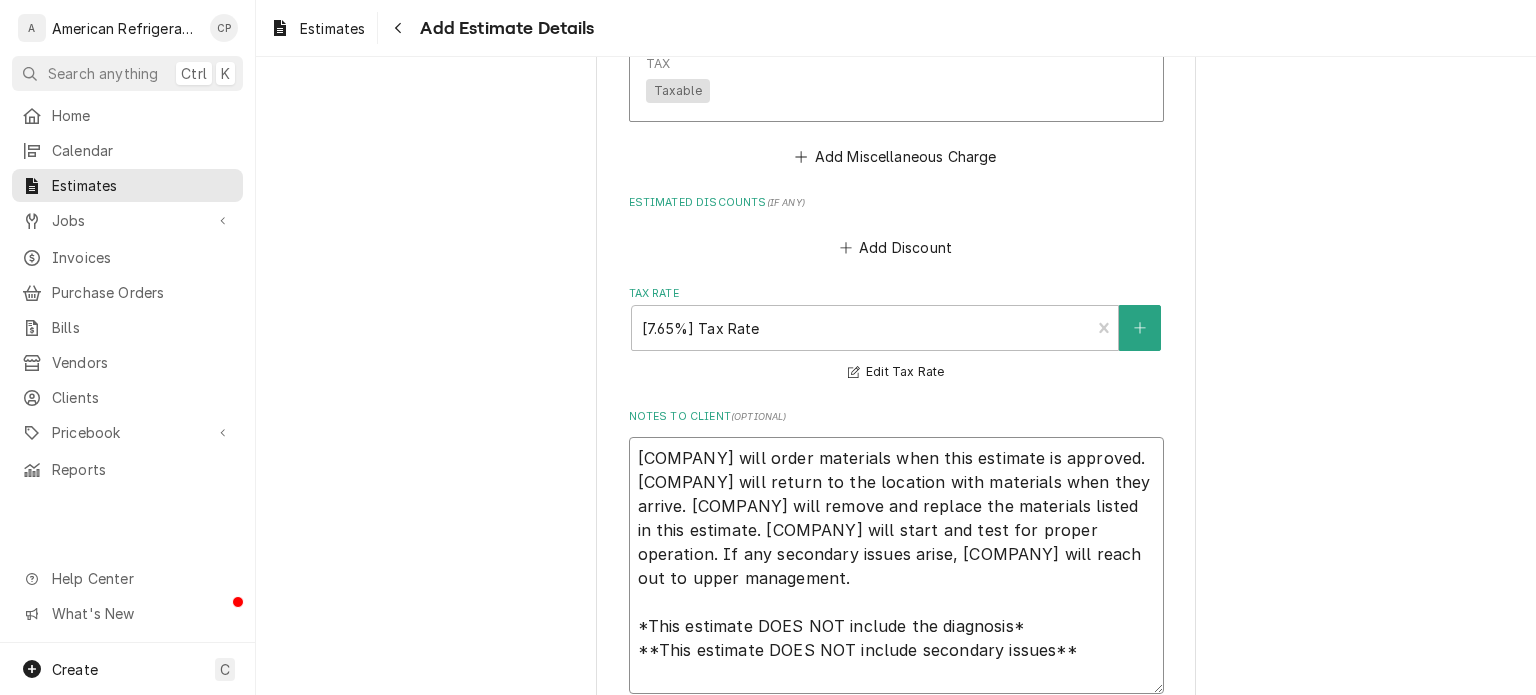 drag, startPoint x: 1133, startPoint y: 453, endPoint x: 650, endPoint y: 469, distance: 483.26492 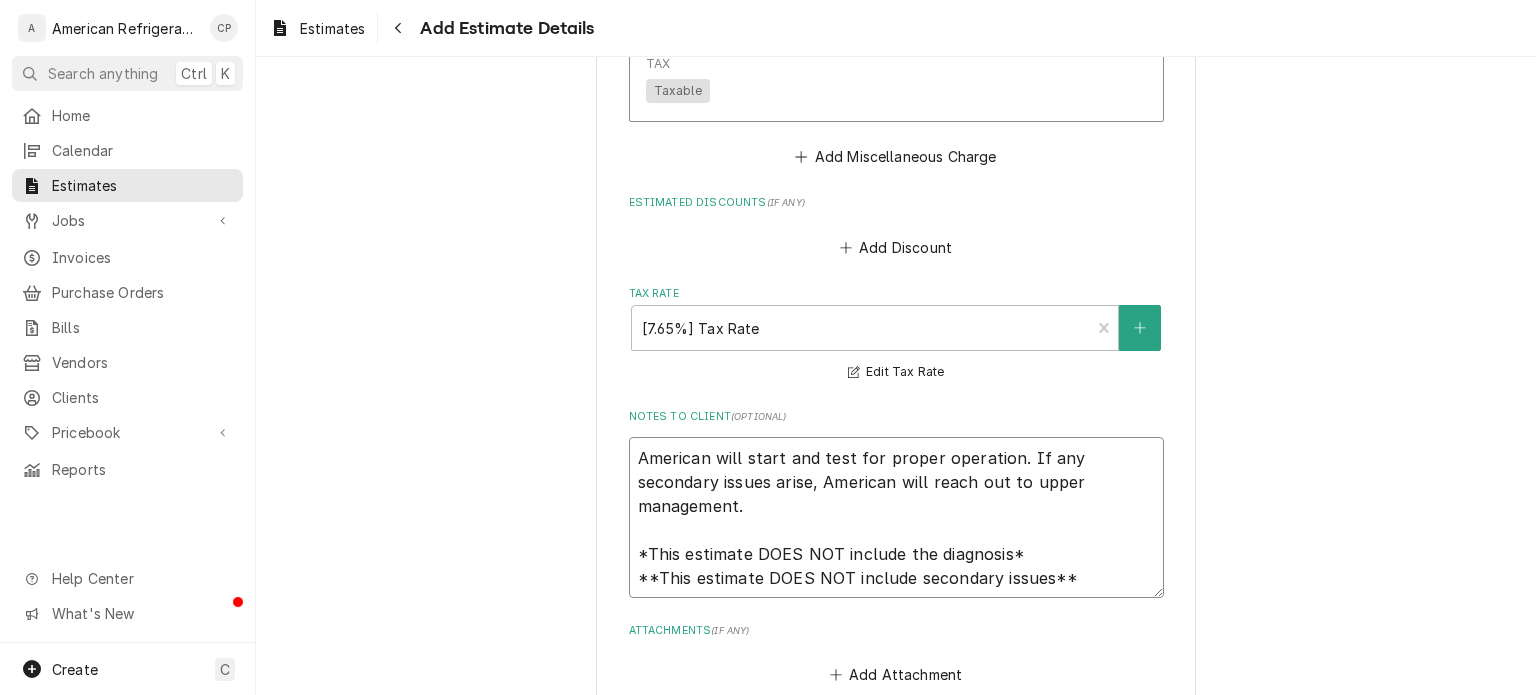 type on "x" 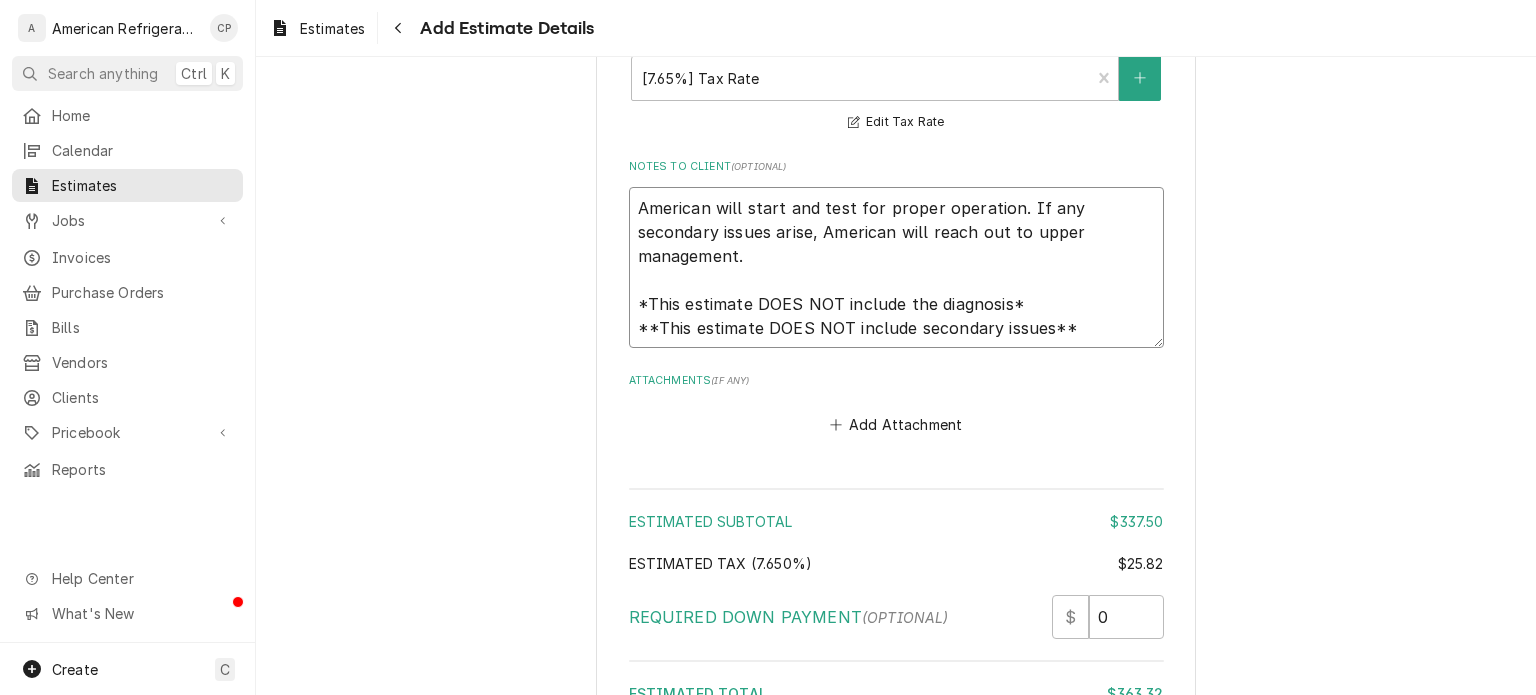 scroll, scrollTop: 1981, scrollLeft: 0, axis: vertical 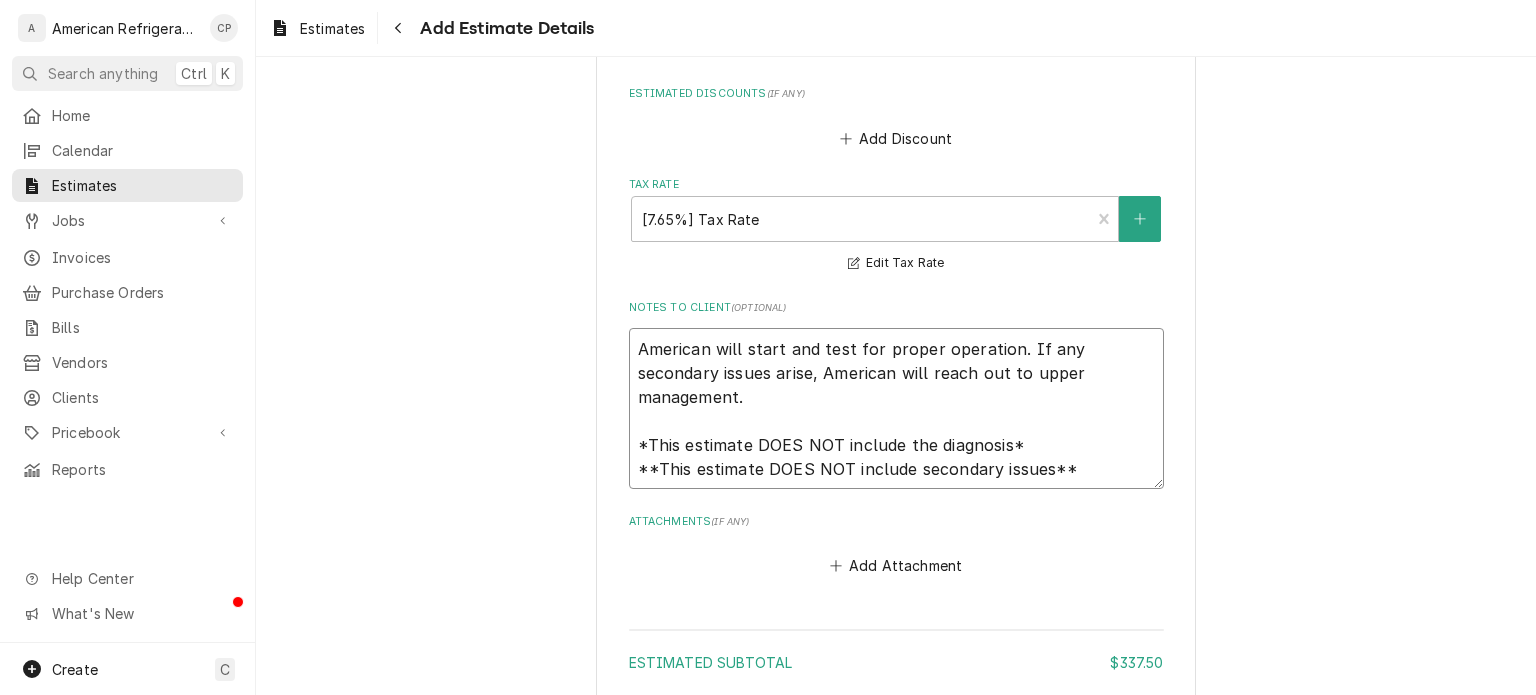 click on "American will start and test for proper operation. If any secondary issues arise, American will reach out to upper management.
*This estimate DOES NOT include the diagnosis*
**This estimate DOES NOT include secondary issues**" at bounding box center [896, 409] 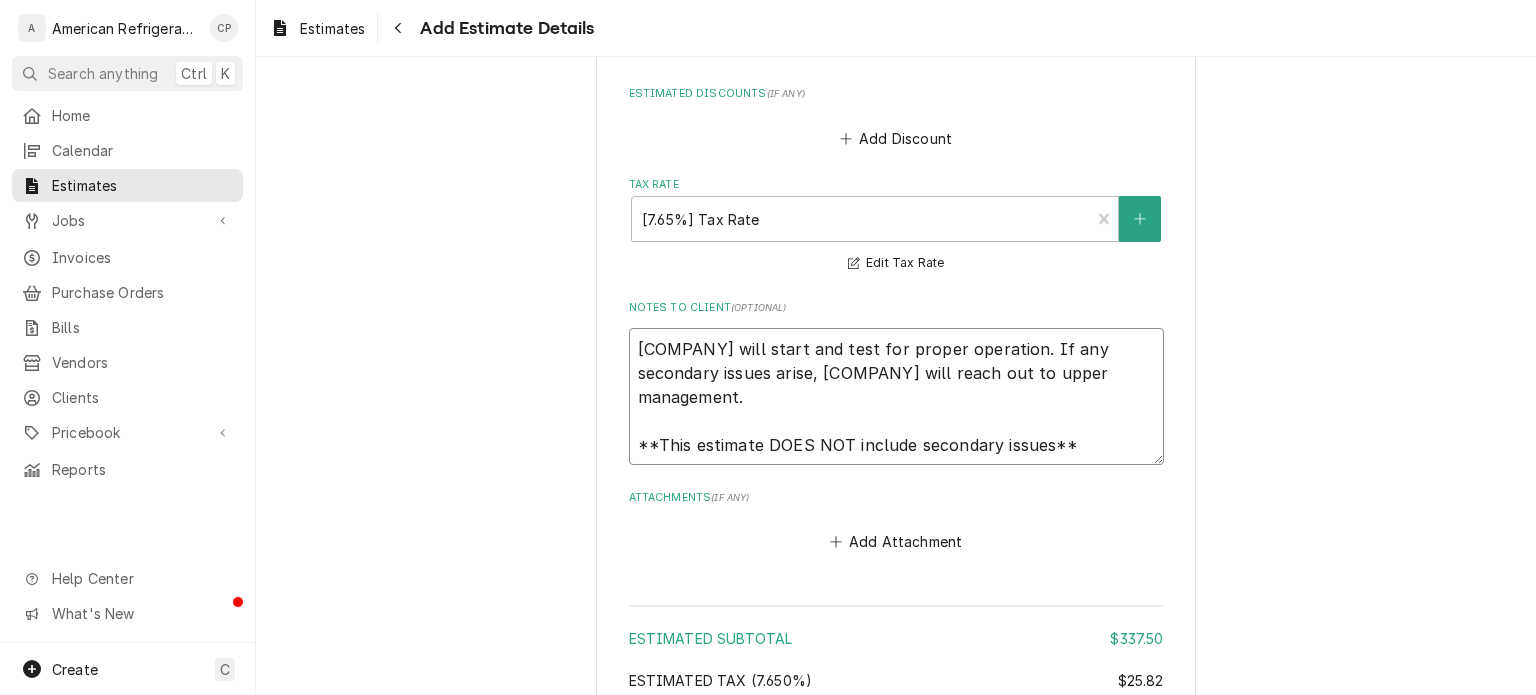 type on "x" 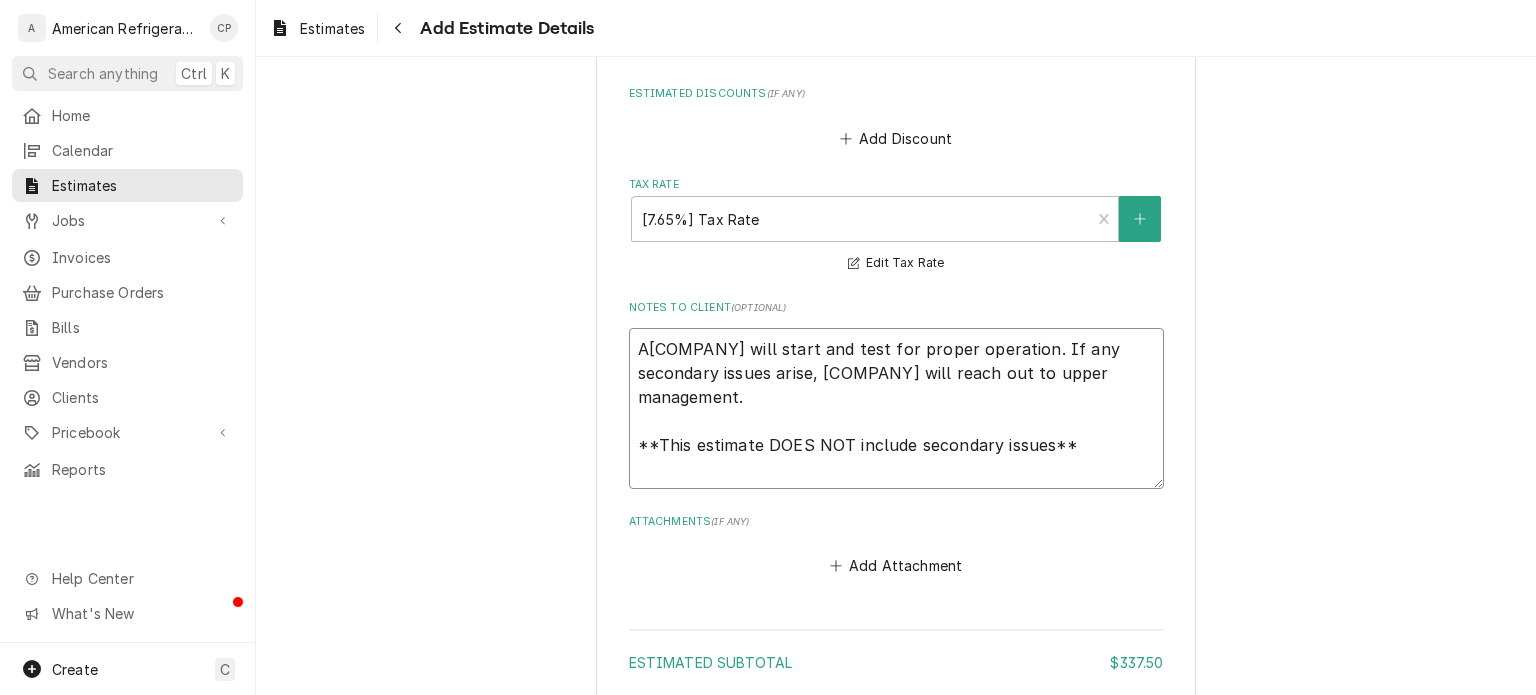 type on "x" 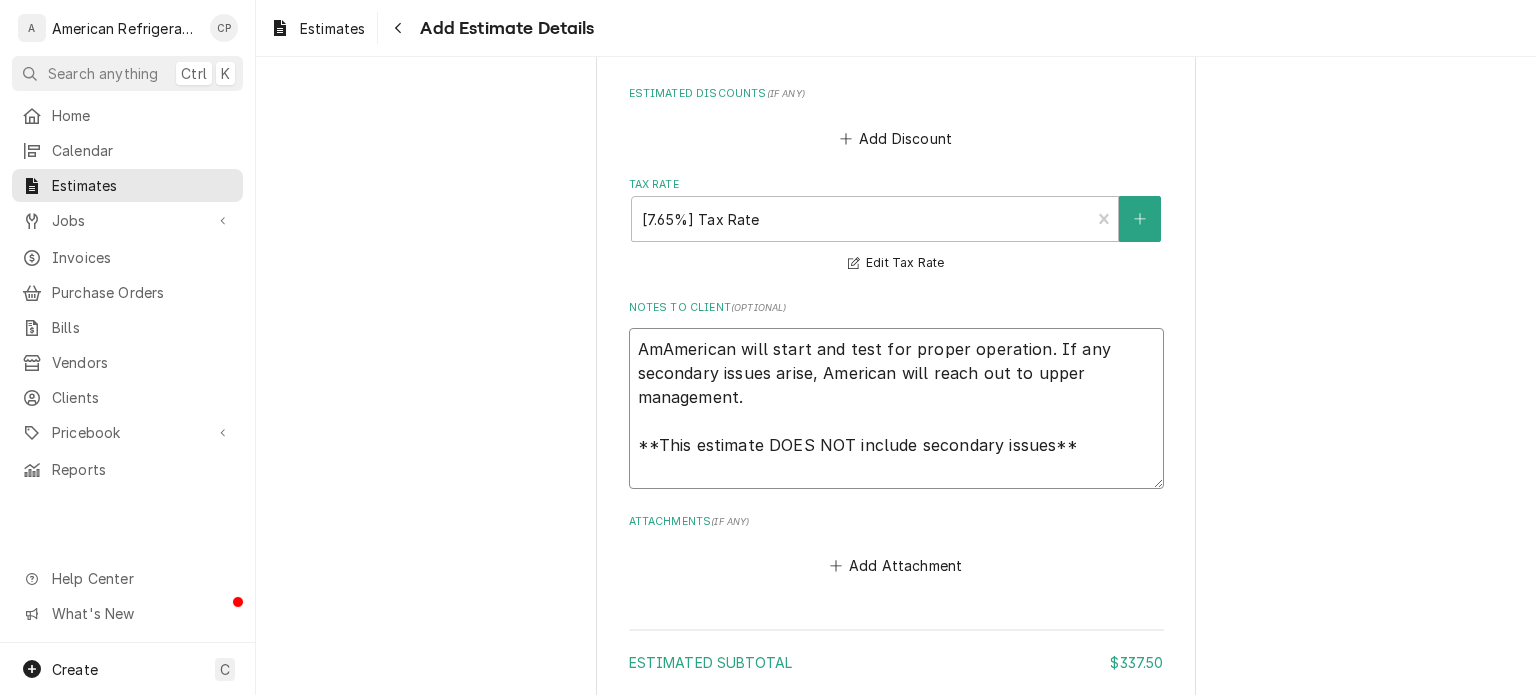 type on "x" 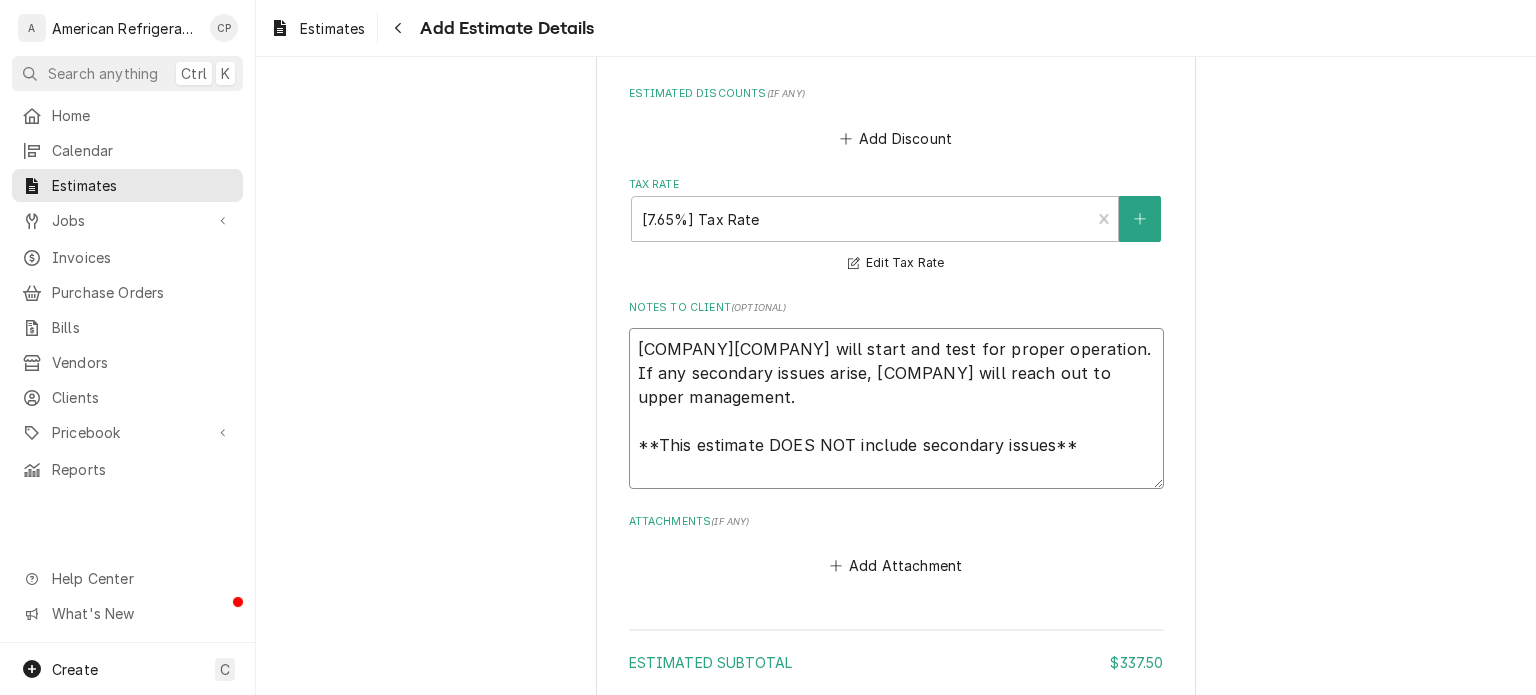 type on "[COMPANY][COMPANY] will start and test for proper operation. If any secondary issues arise, [COMPANY] will reach out to upper management.
**This estimate DOES NOT include secondary issues**" 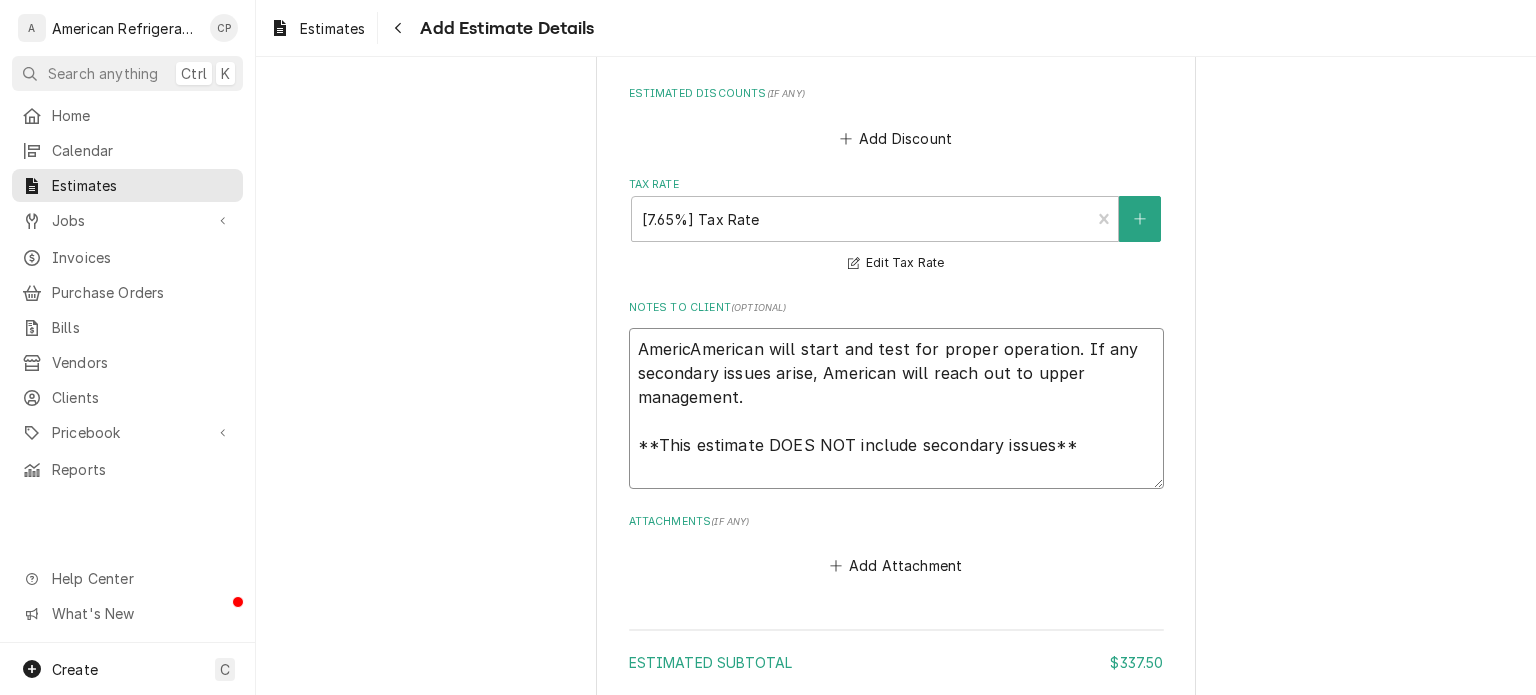 type on "x" 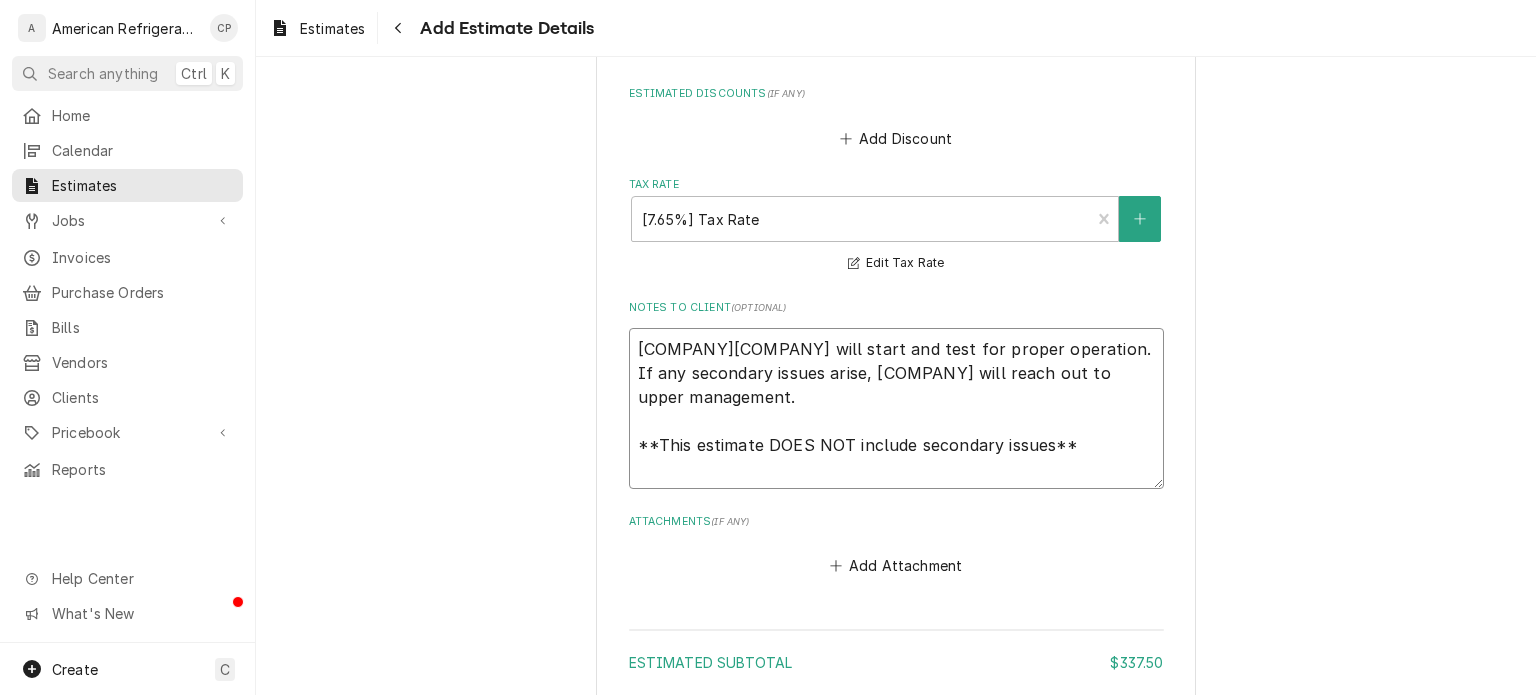 type on "AmericanAmerican will start and test for proper operation. If any secondary issues arise, American will reach out to upper management.
**This estimate DOES NOT include secondary issues**" 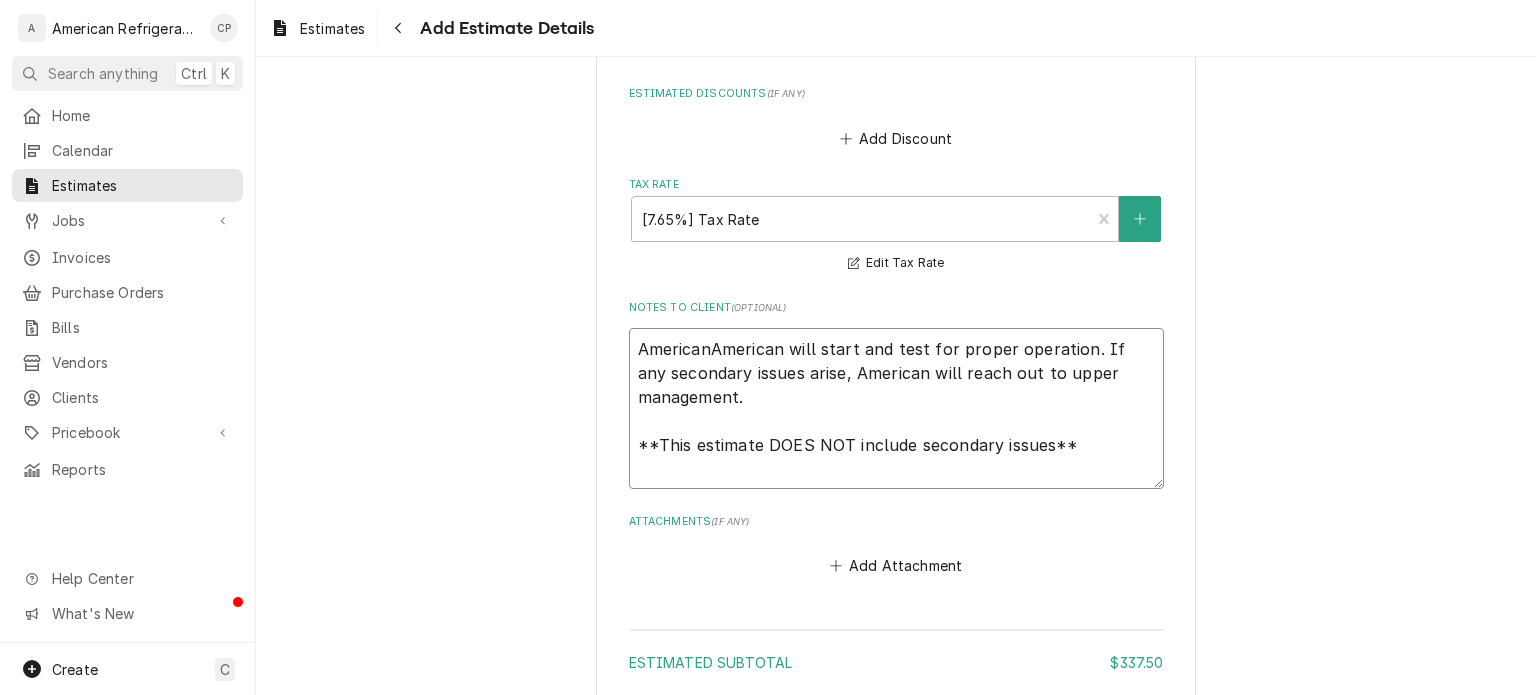 type on "x" 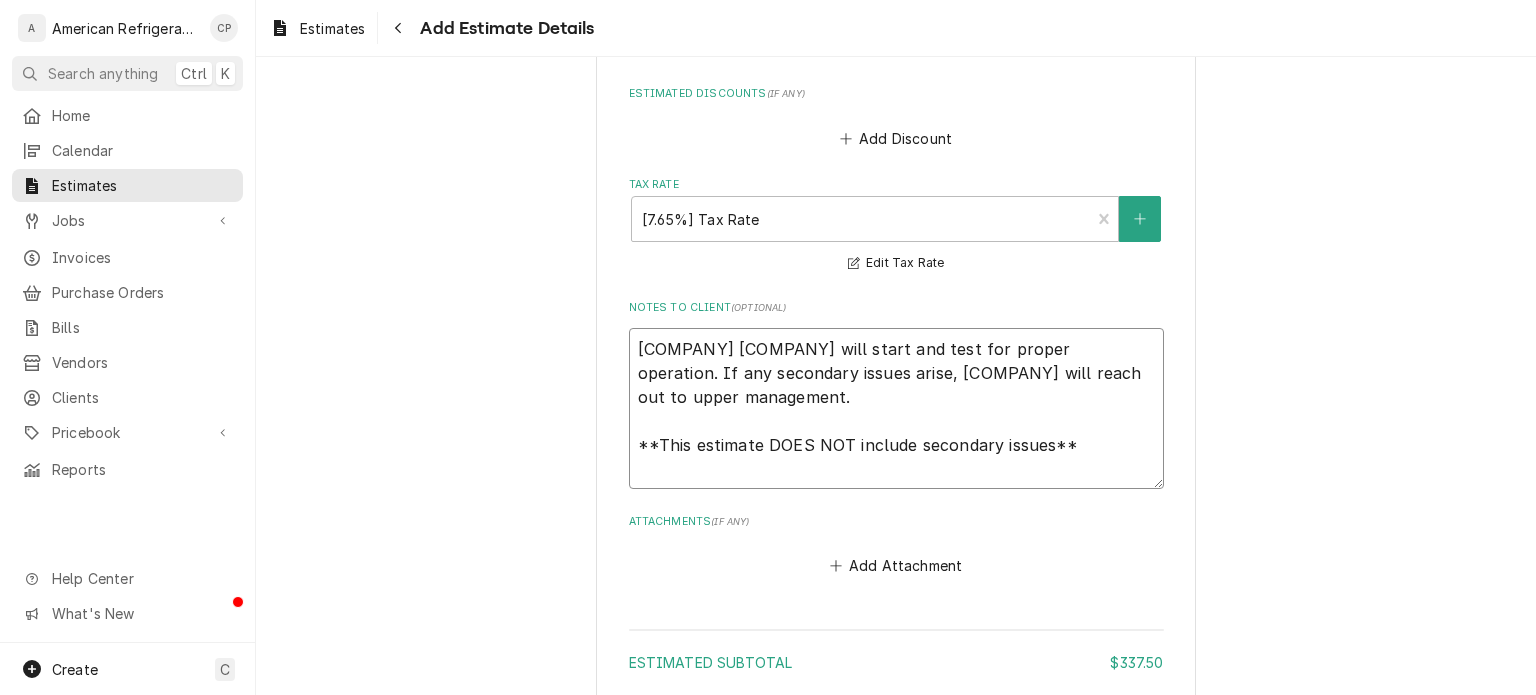 type on "x" 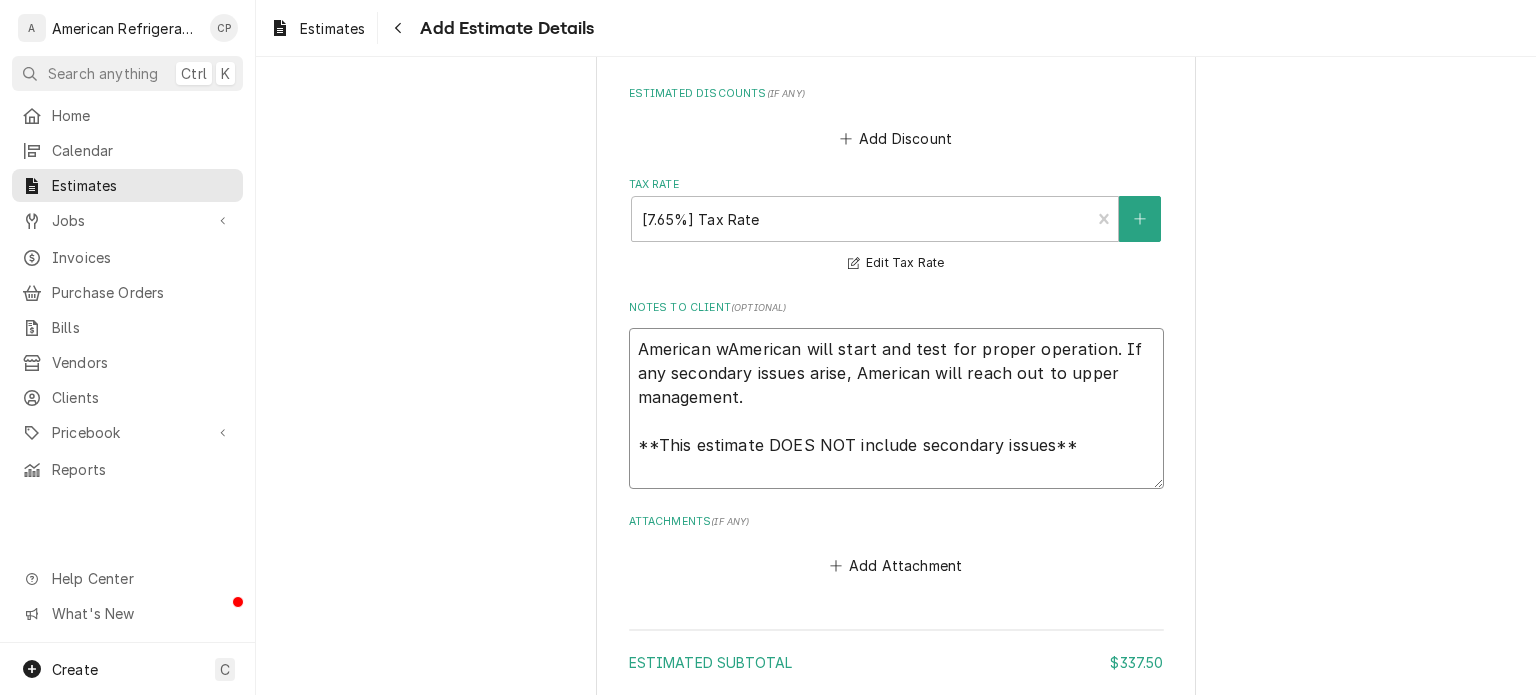 type on "American wqAmerican will start and test for proper operation. If any secondary issues arise, American will reach out to upper management.
**This estimate DOES NOT include secondary issues**" 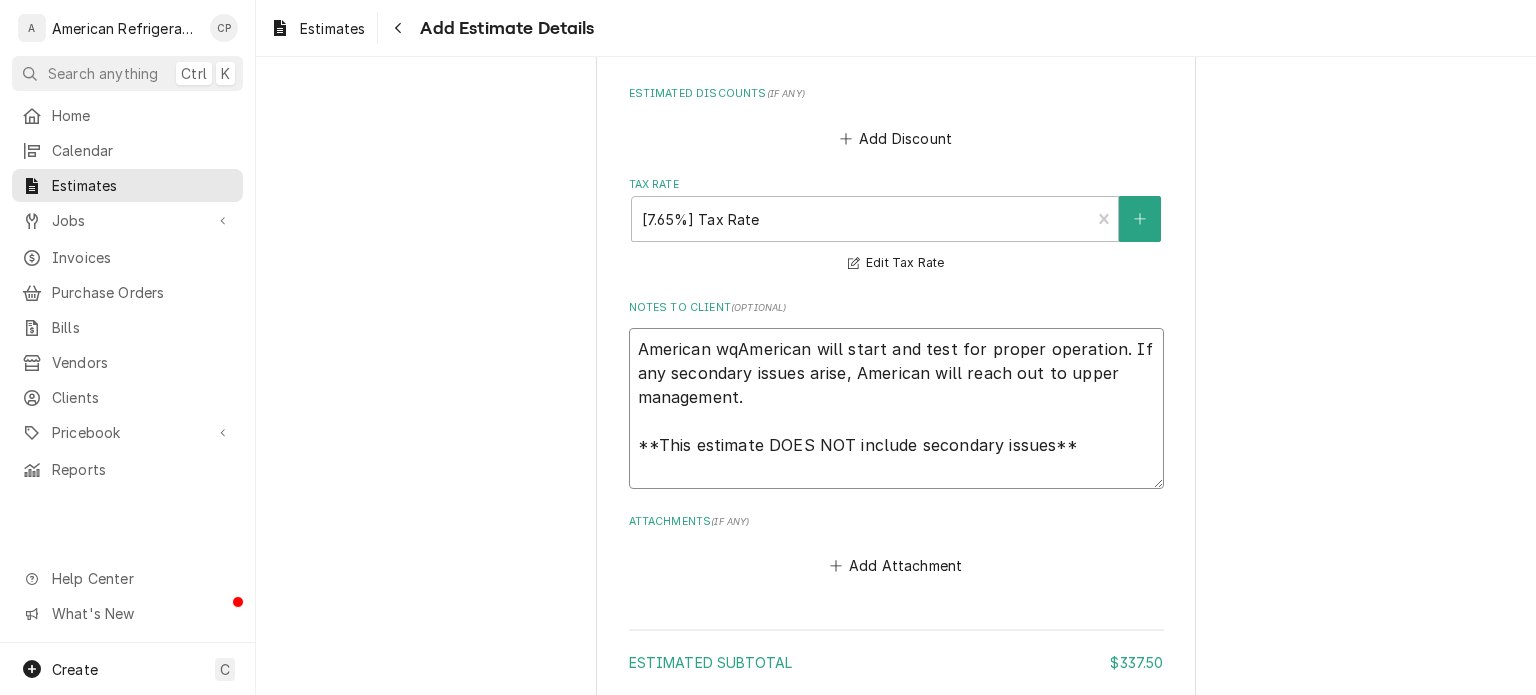 type on "x" 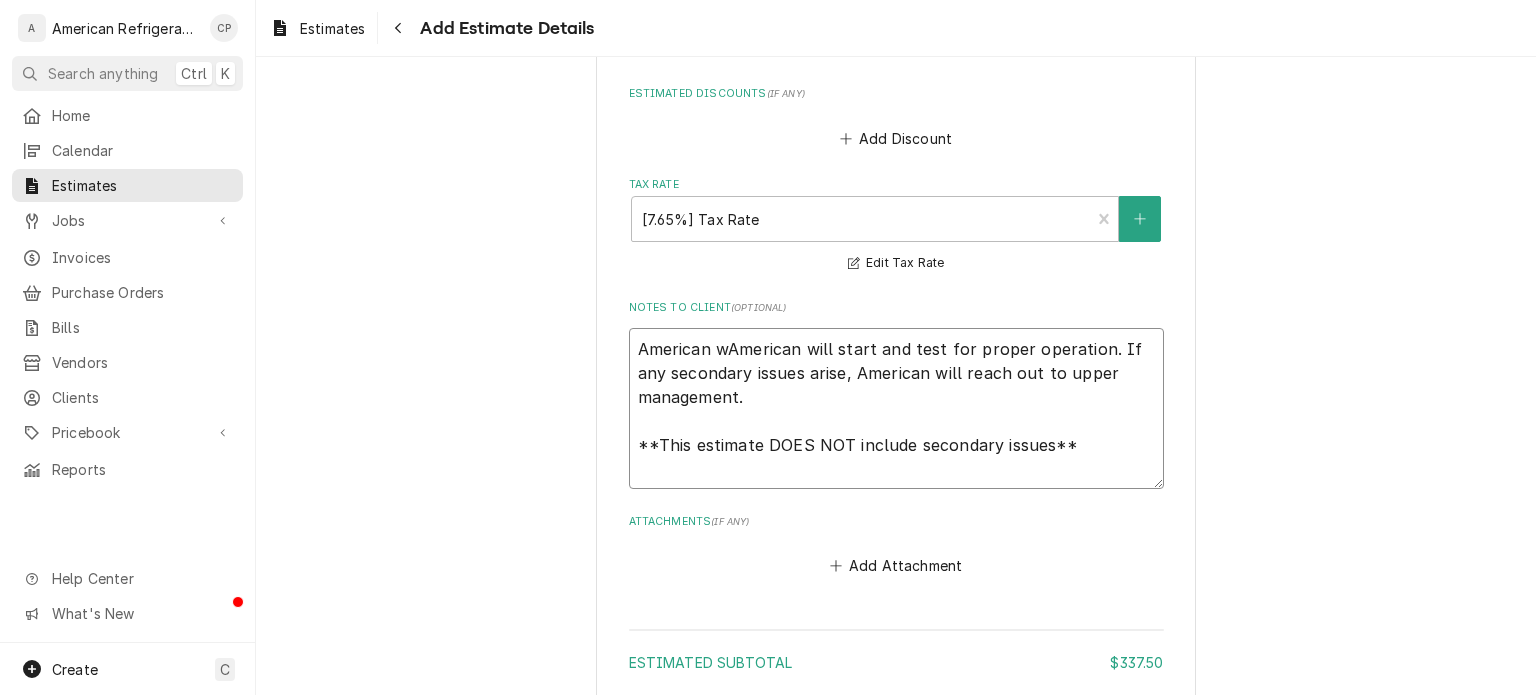 type on "x" 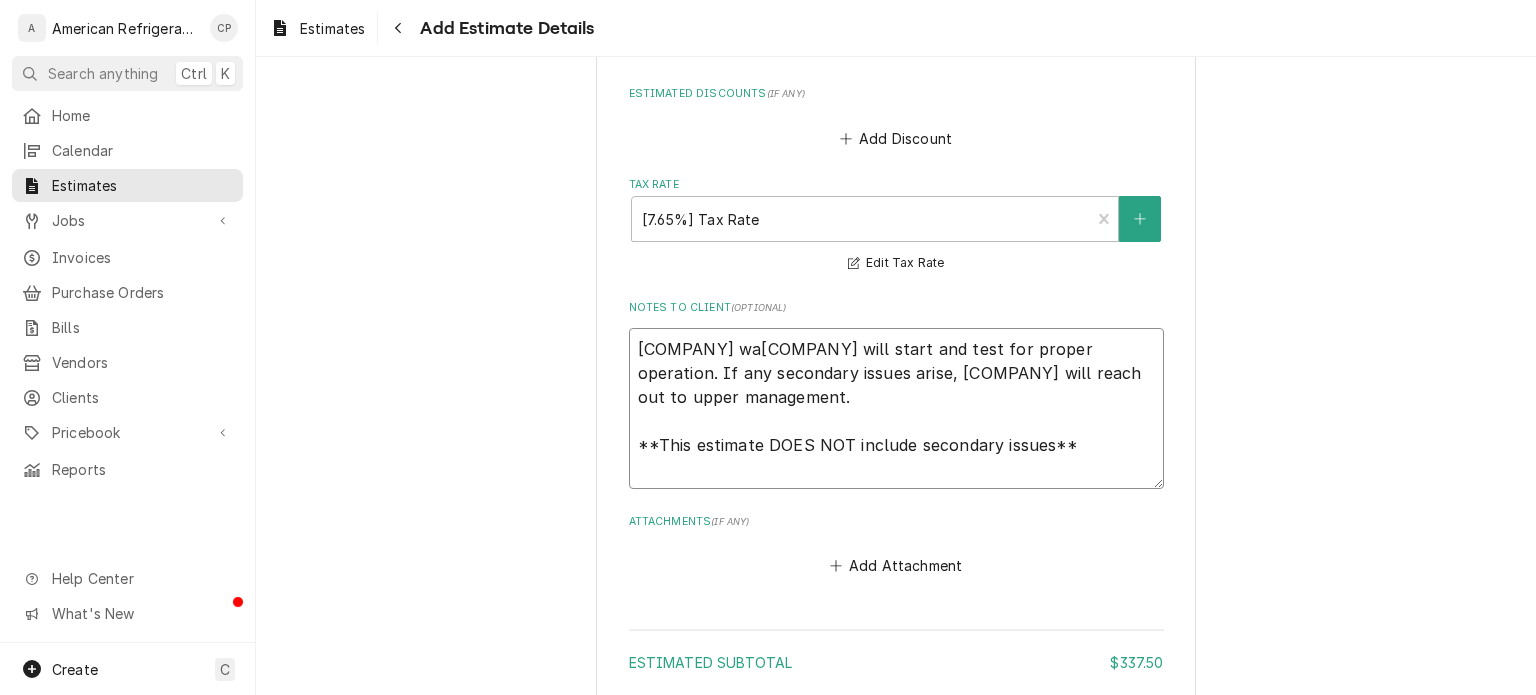 type on "x" 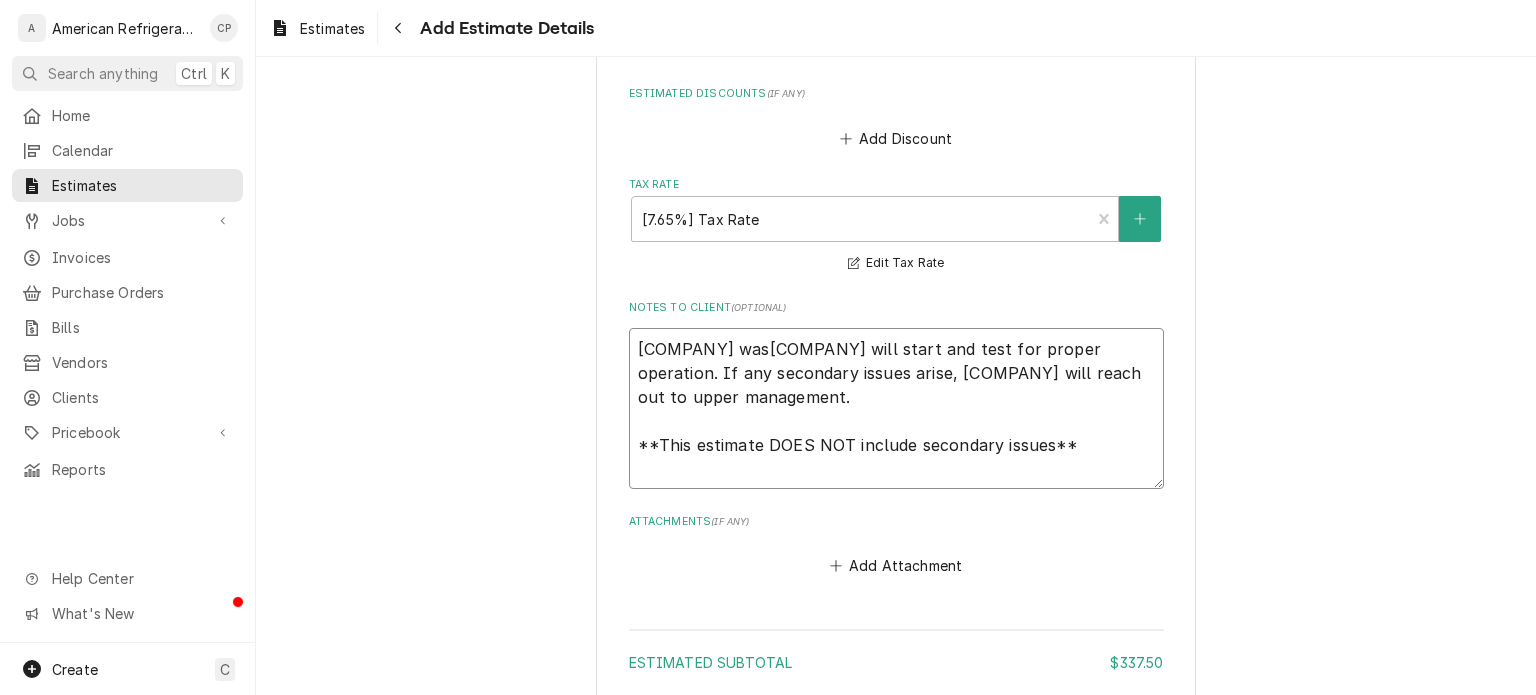 type on "x" 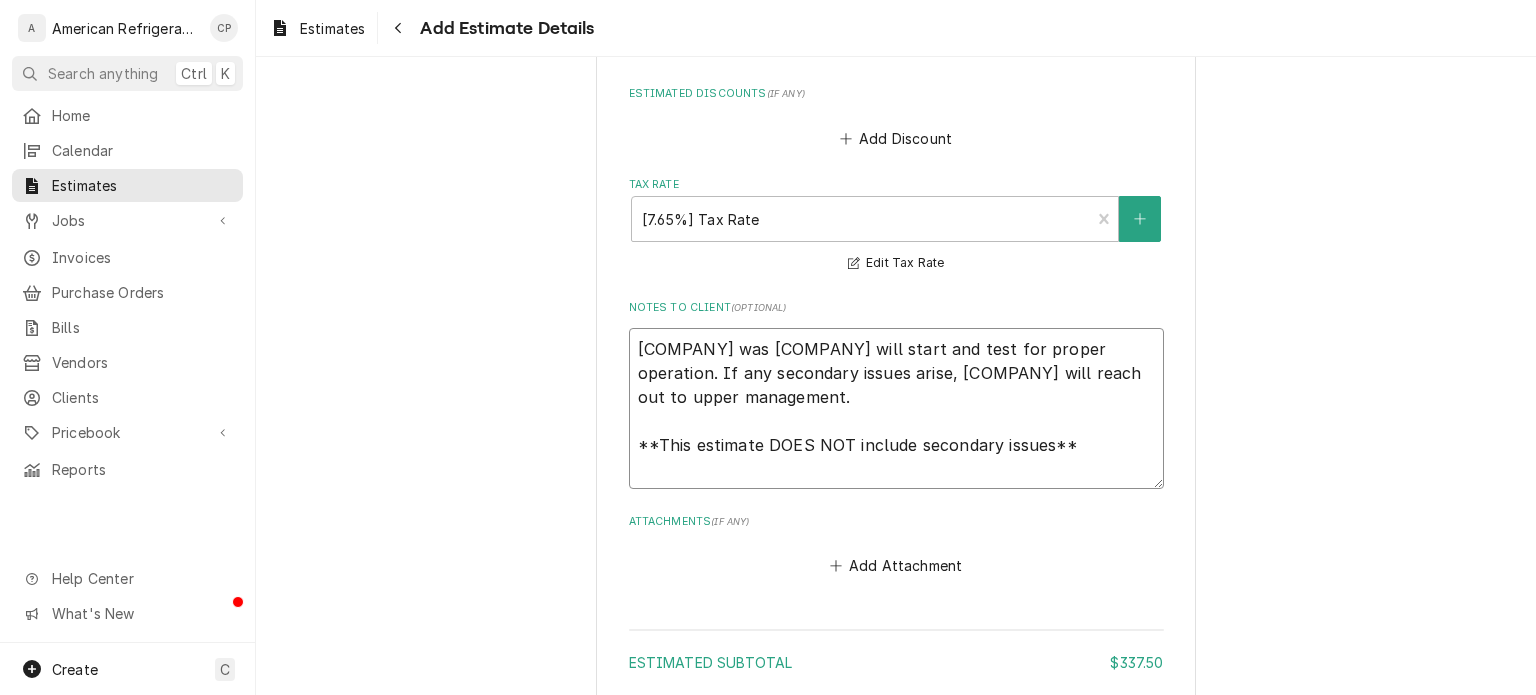 type on "x" 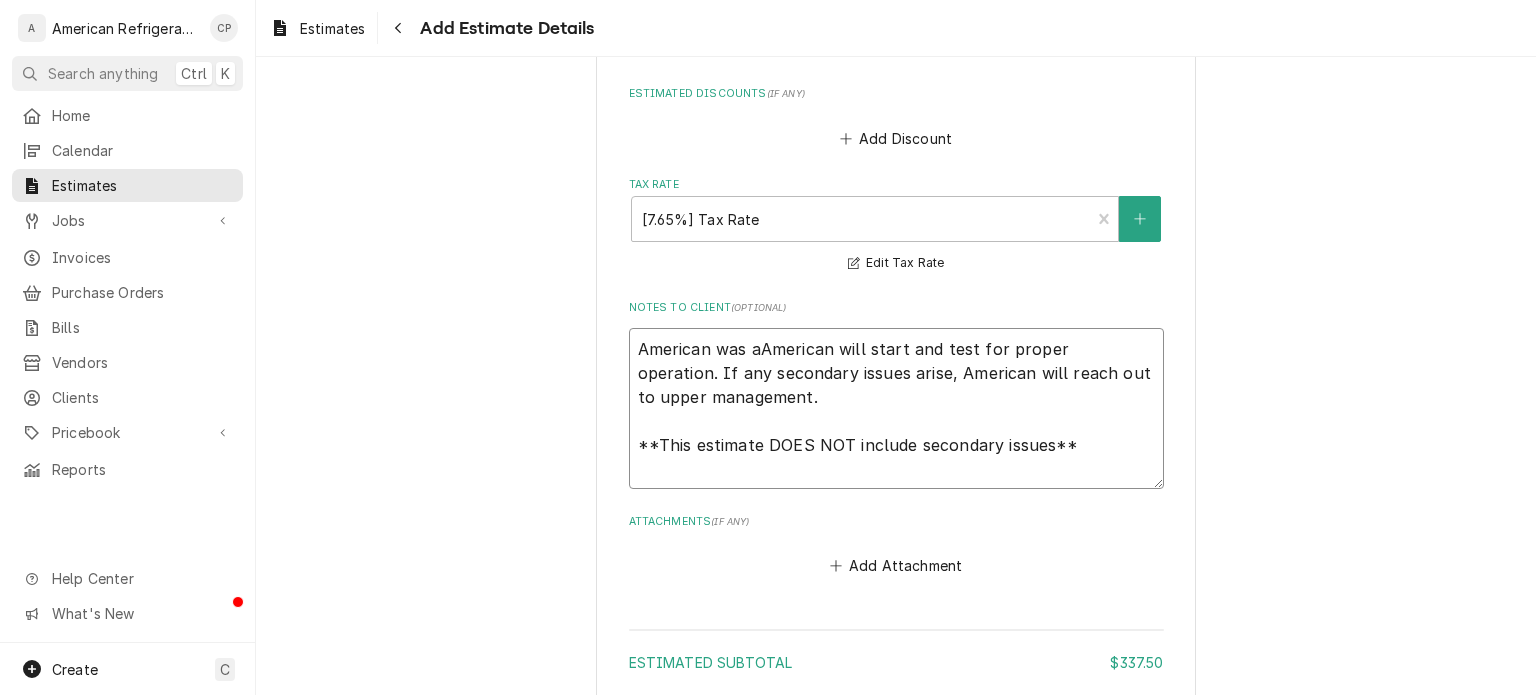 type on "x" 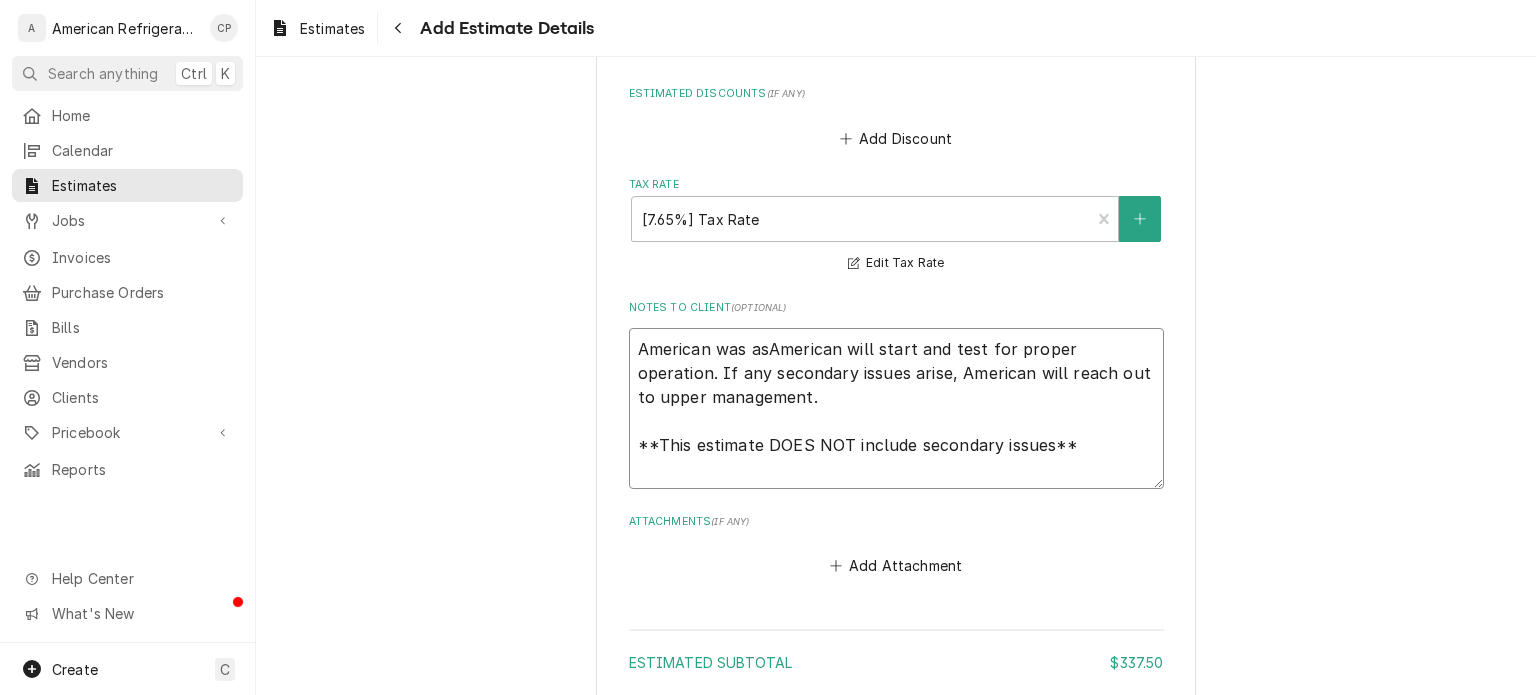 type on "American was askAmerican will start and test for proper operation. If any secondary issues arise, American will reach out to upper management.
**This estimate DOES NOT include secondary issues**" 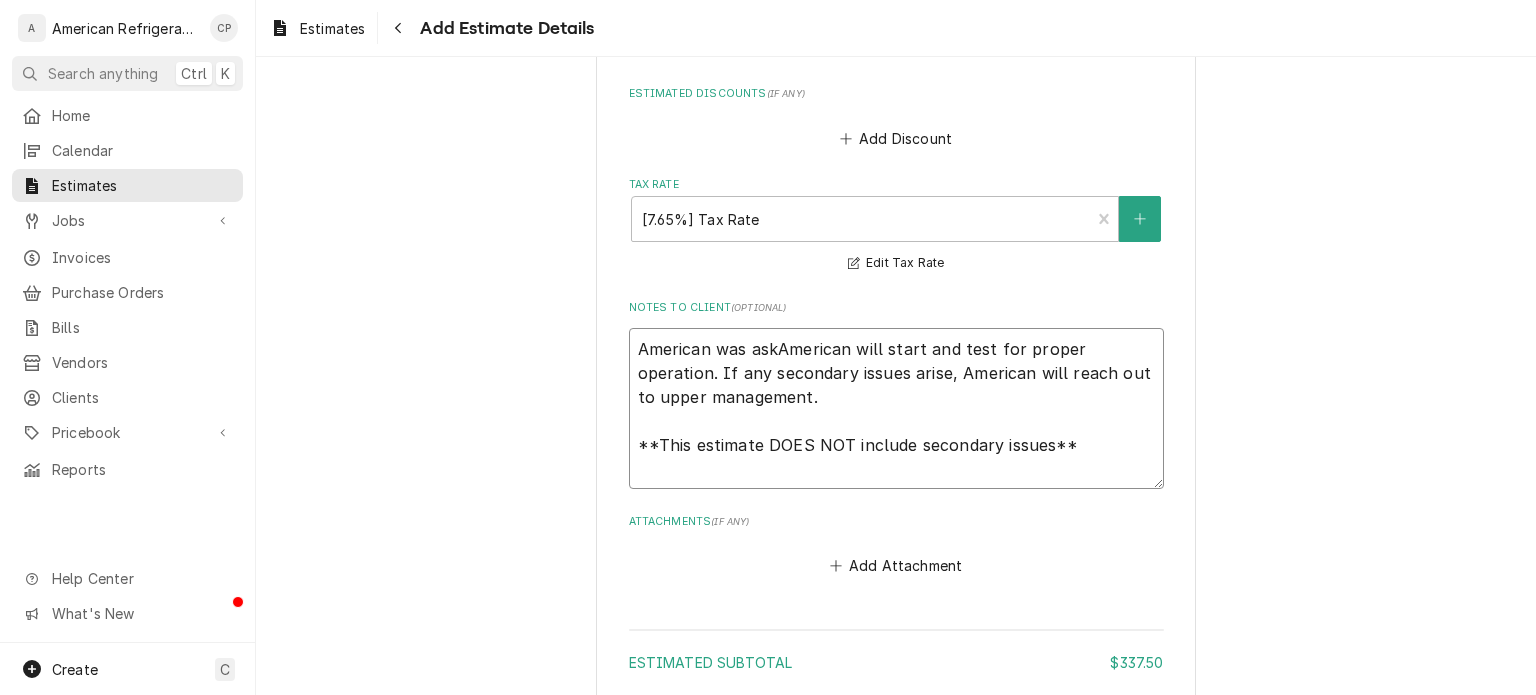 type on "x" 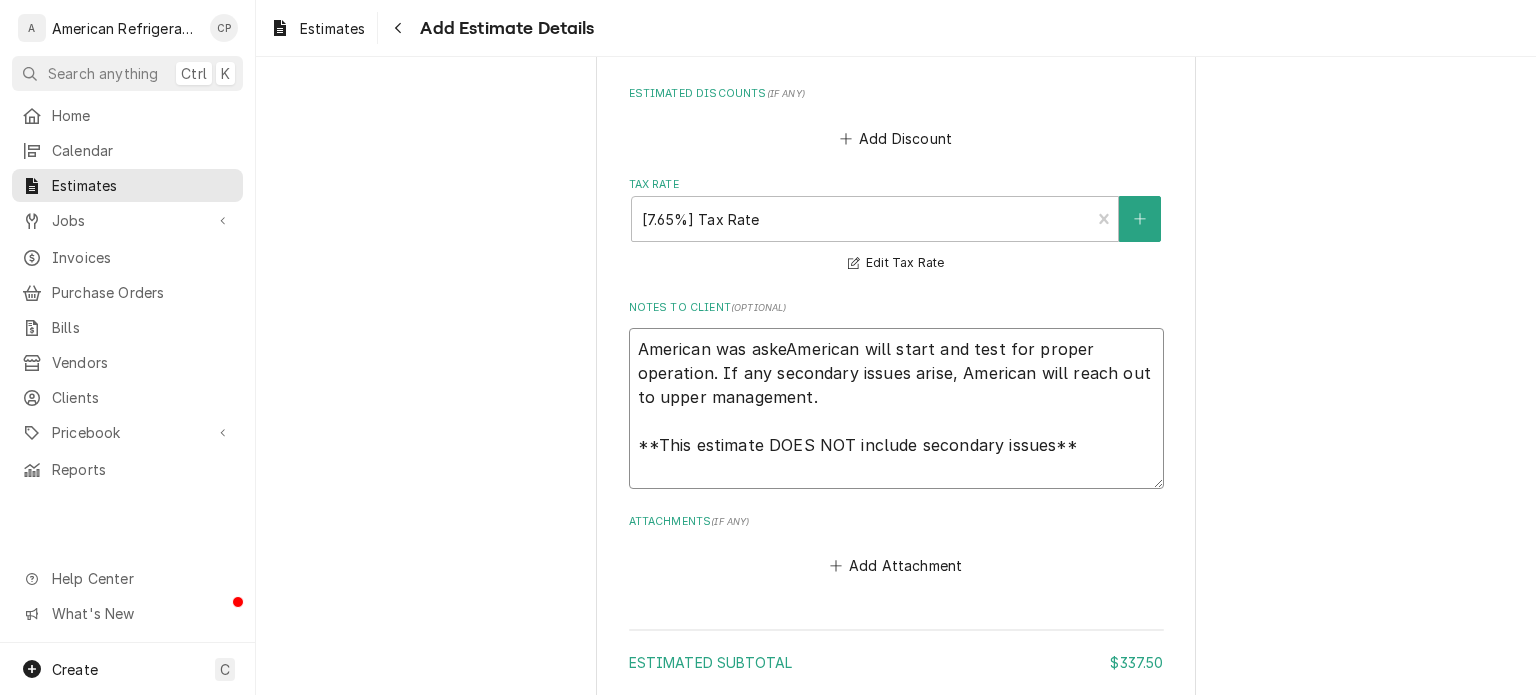 type on "American was askedAmerican will start and test for proper operation. If any secondary issues arise, American will reach out to upper management.
**This estimate DOES NOT include secondary issues**" 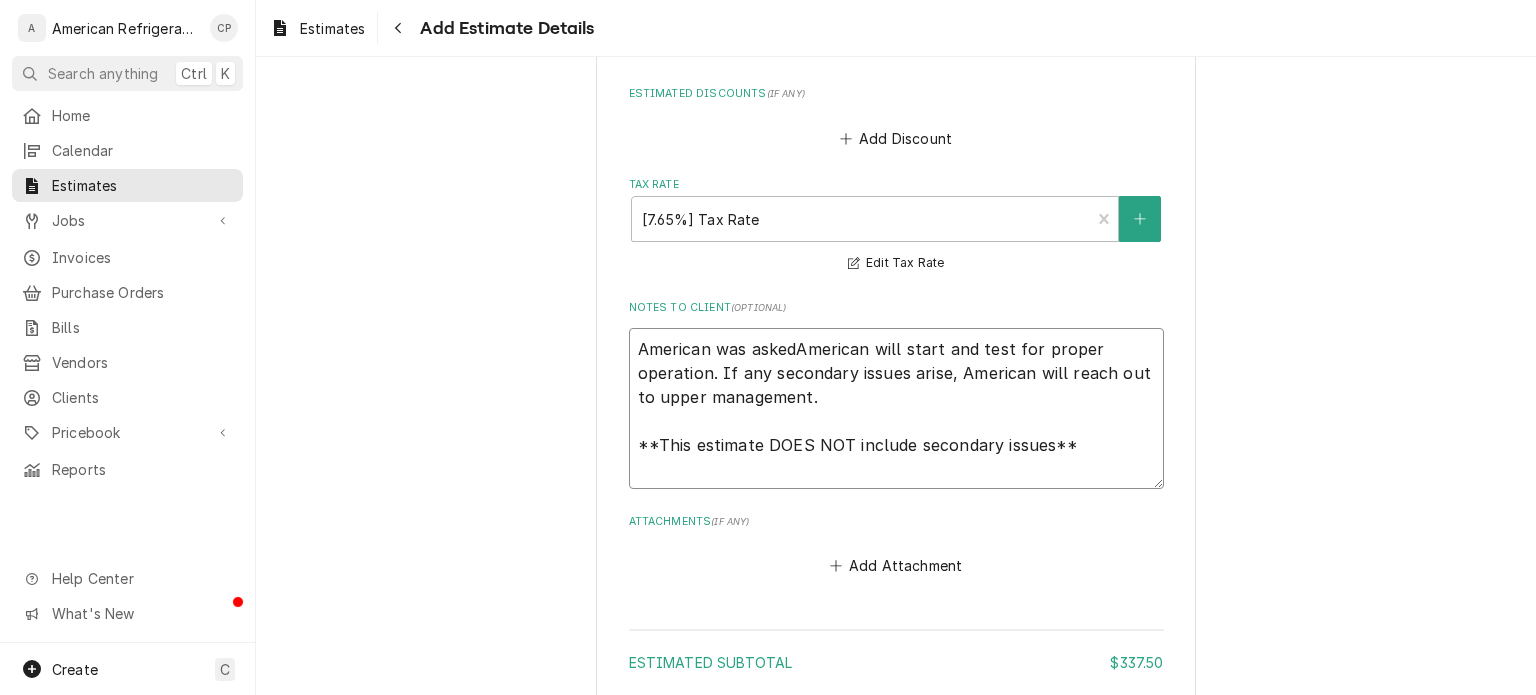 type on "x" 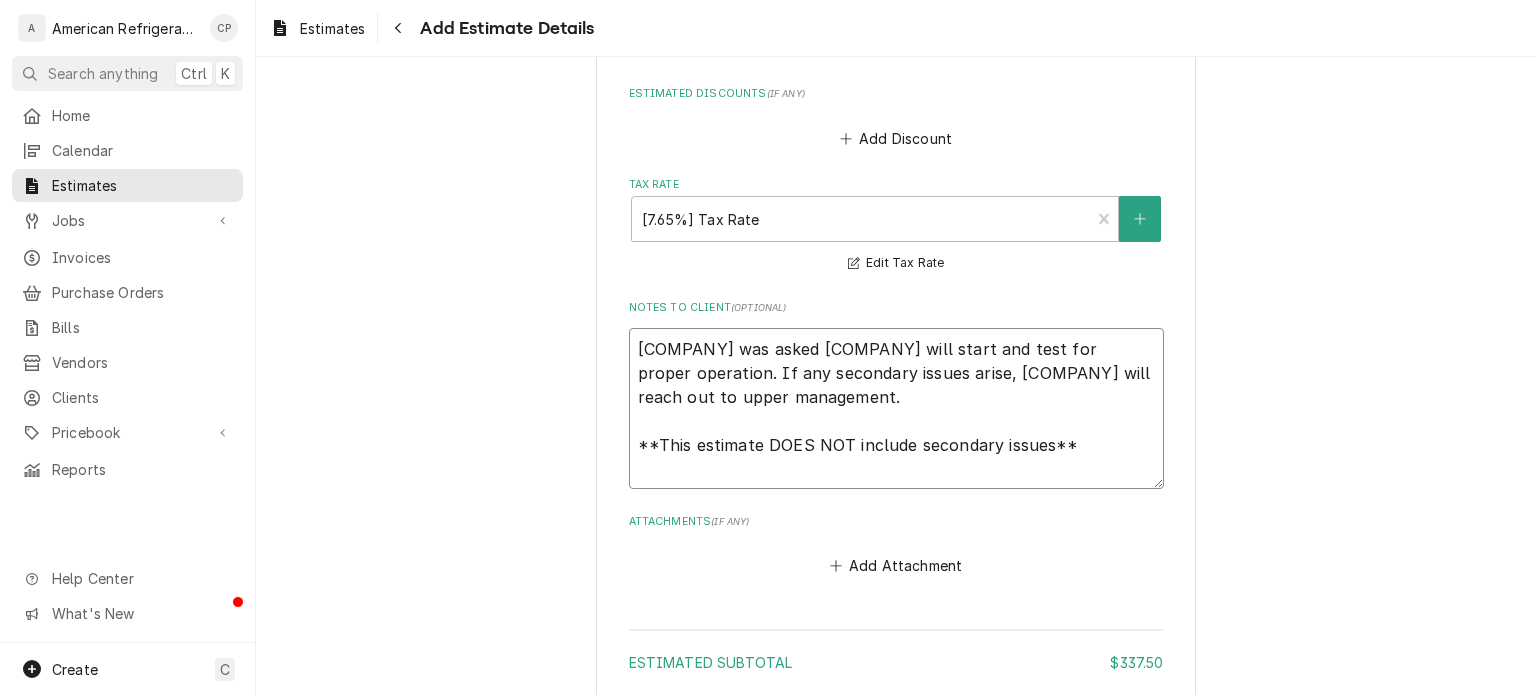 type on "x" 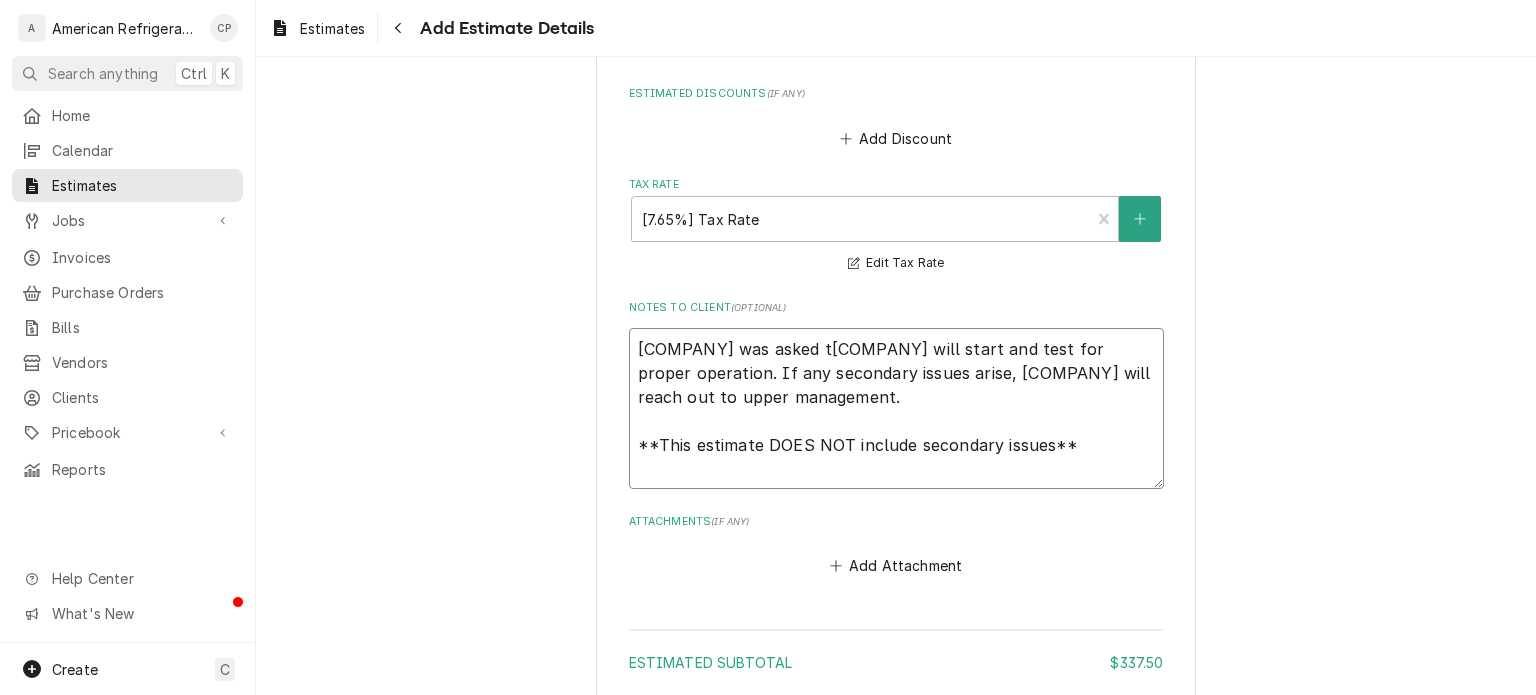 type on "x" 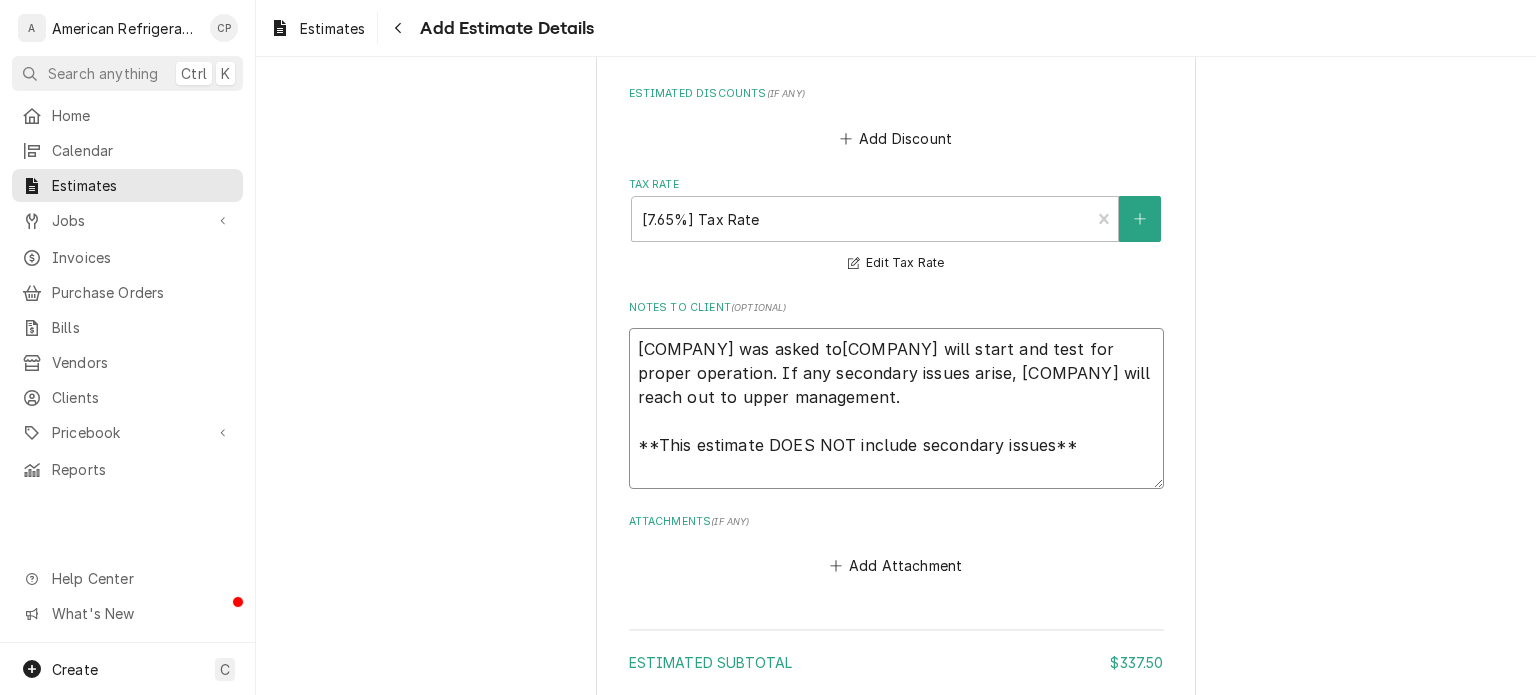 type on "x" 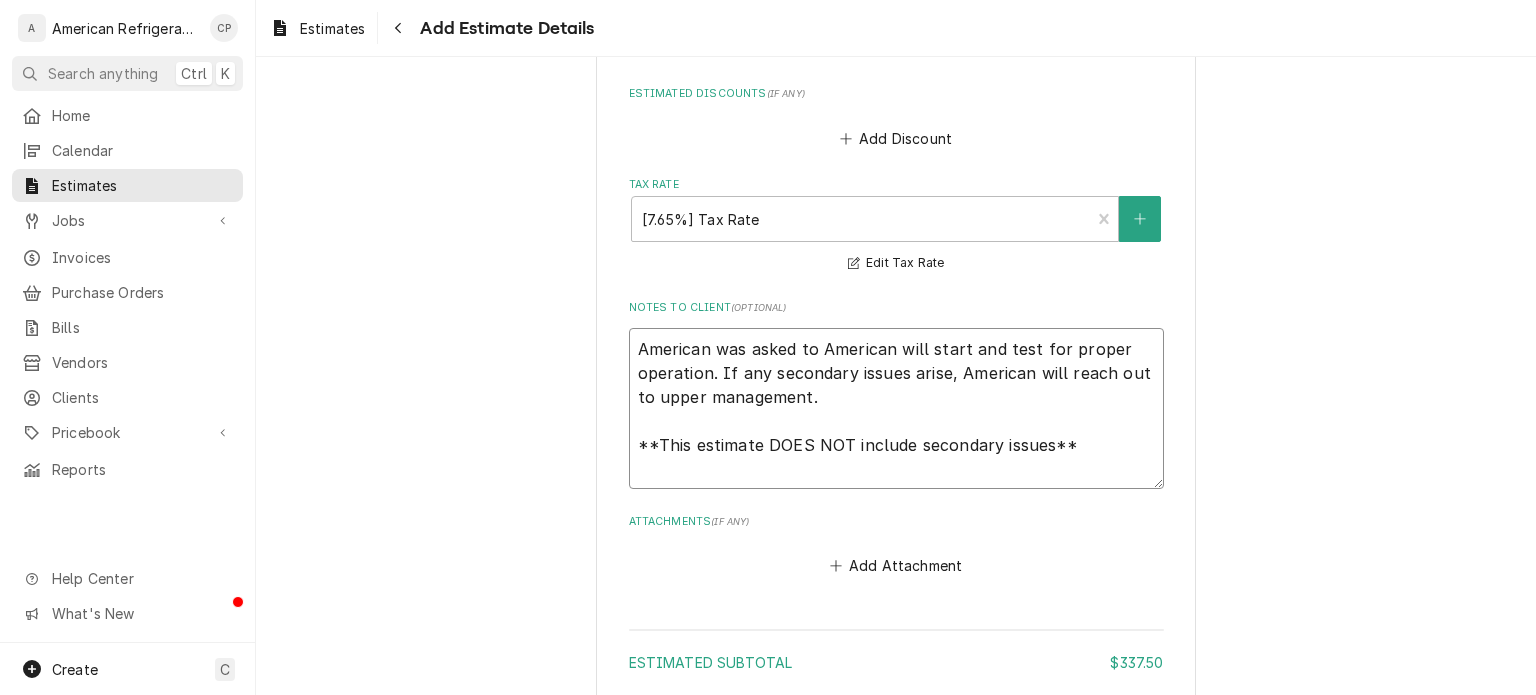 type on "x" 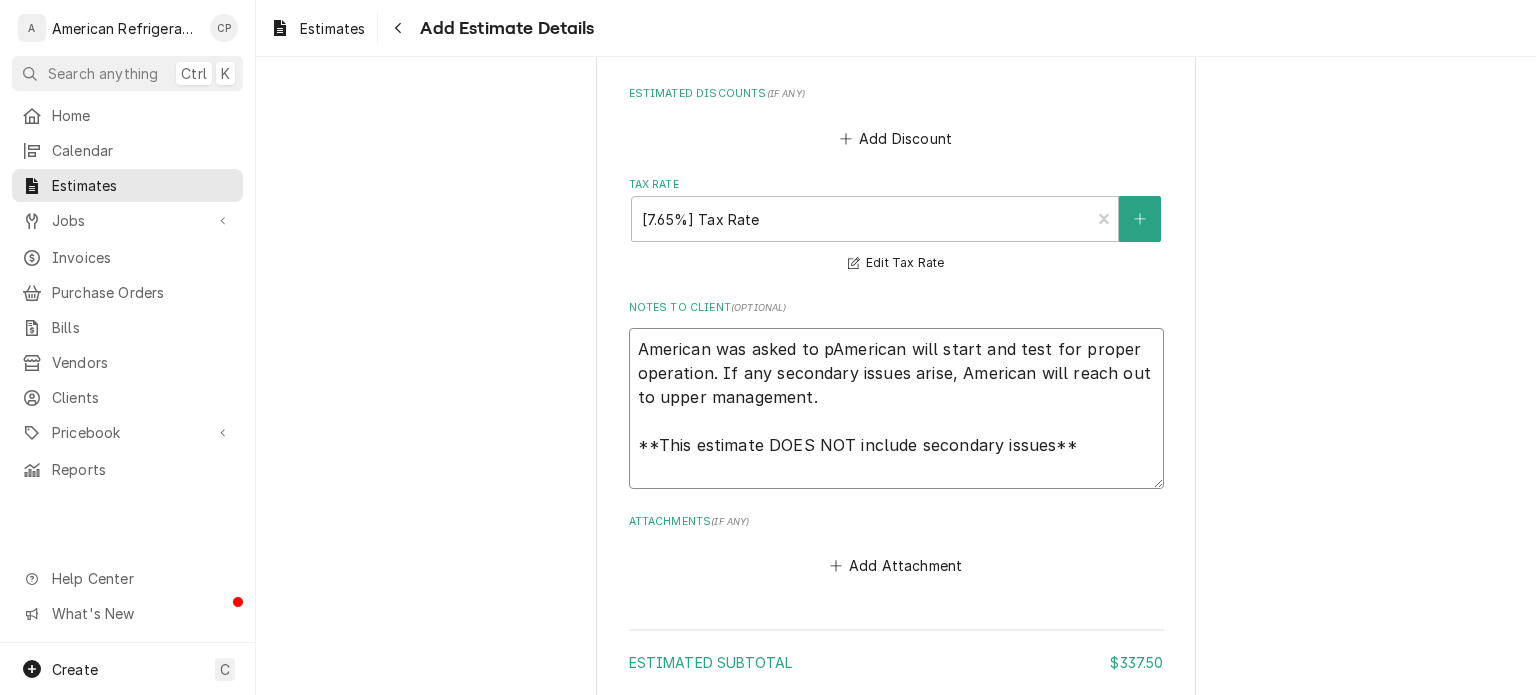type on "x" 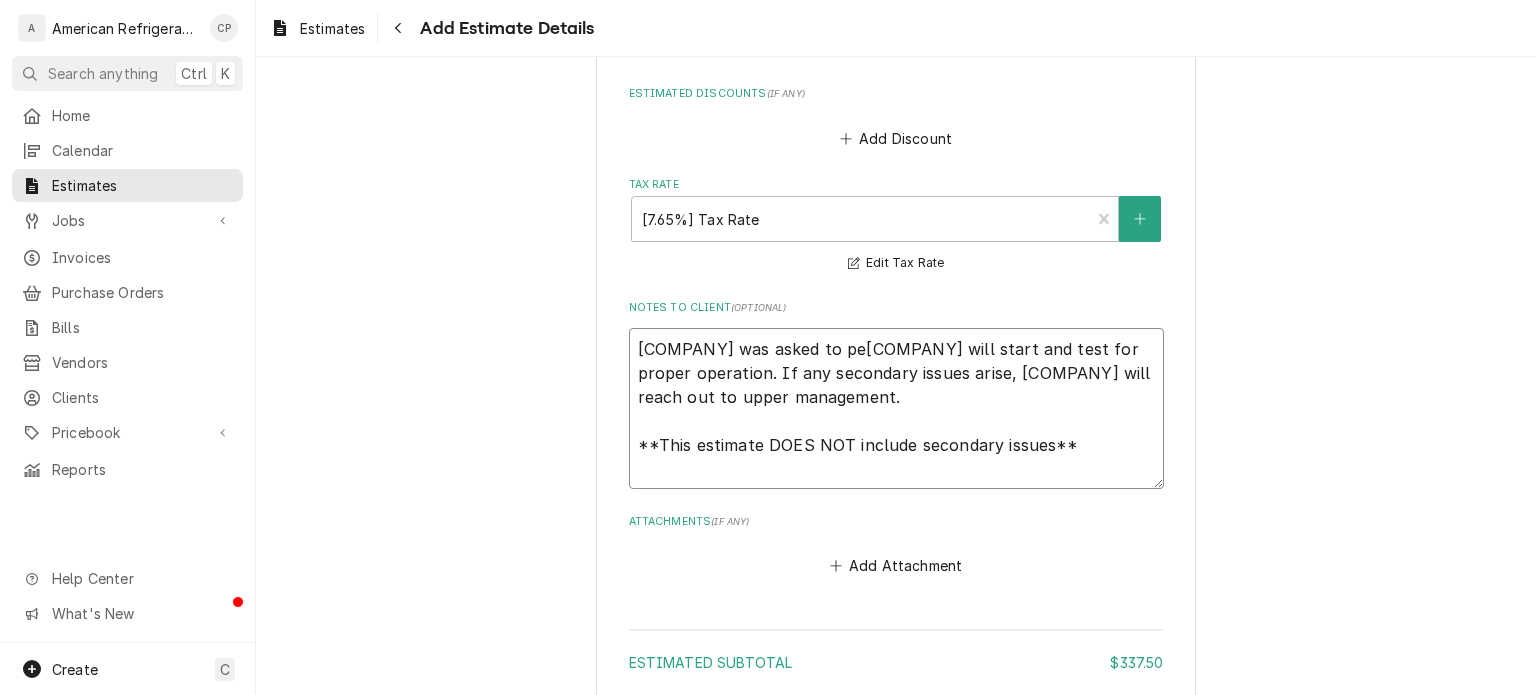 type on "x" 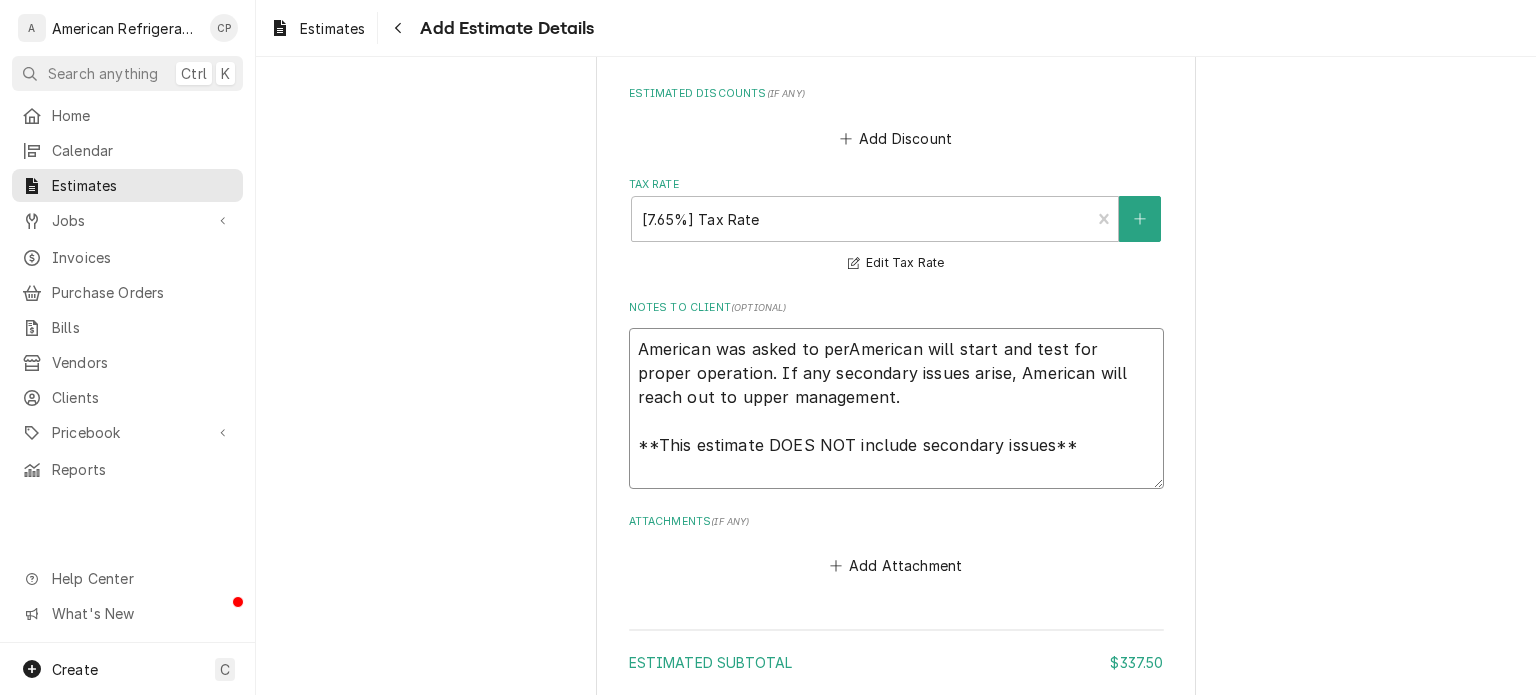 type on "x" 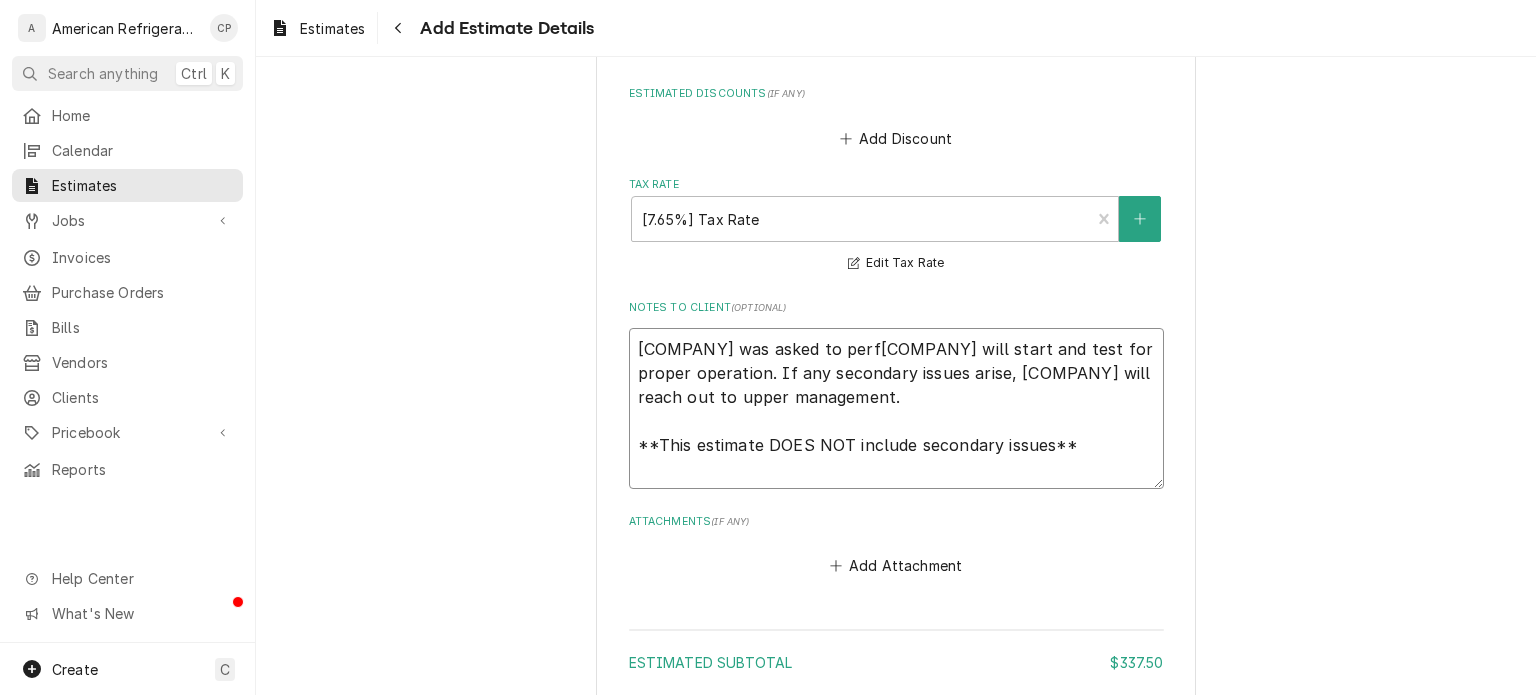 type on "American was asked to perfoAmerican will start and test for proper operation. If any secondary issues arise, American will reach out to upper management.
**This estimate DOES NOT include secondary issues**" 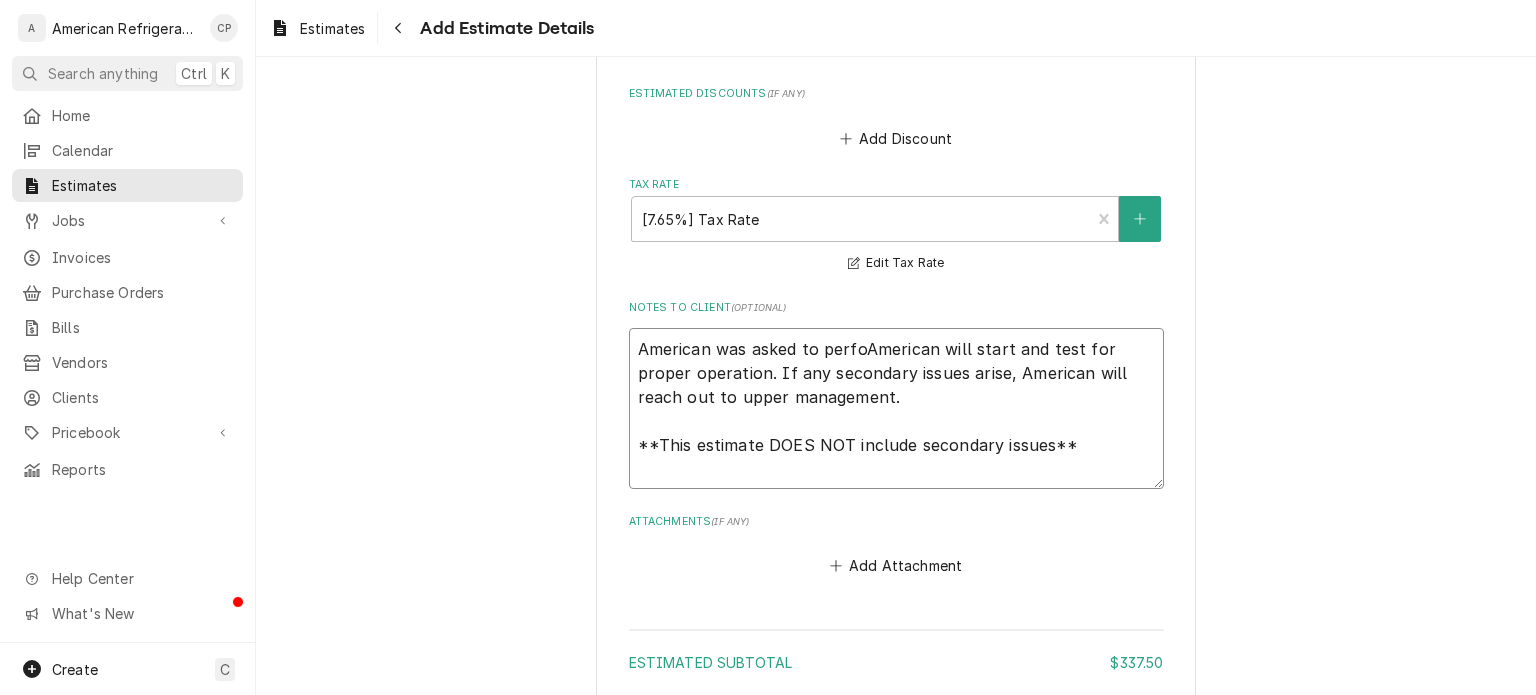 type on "x" 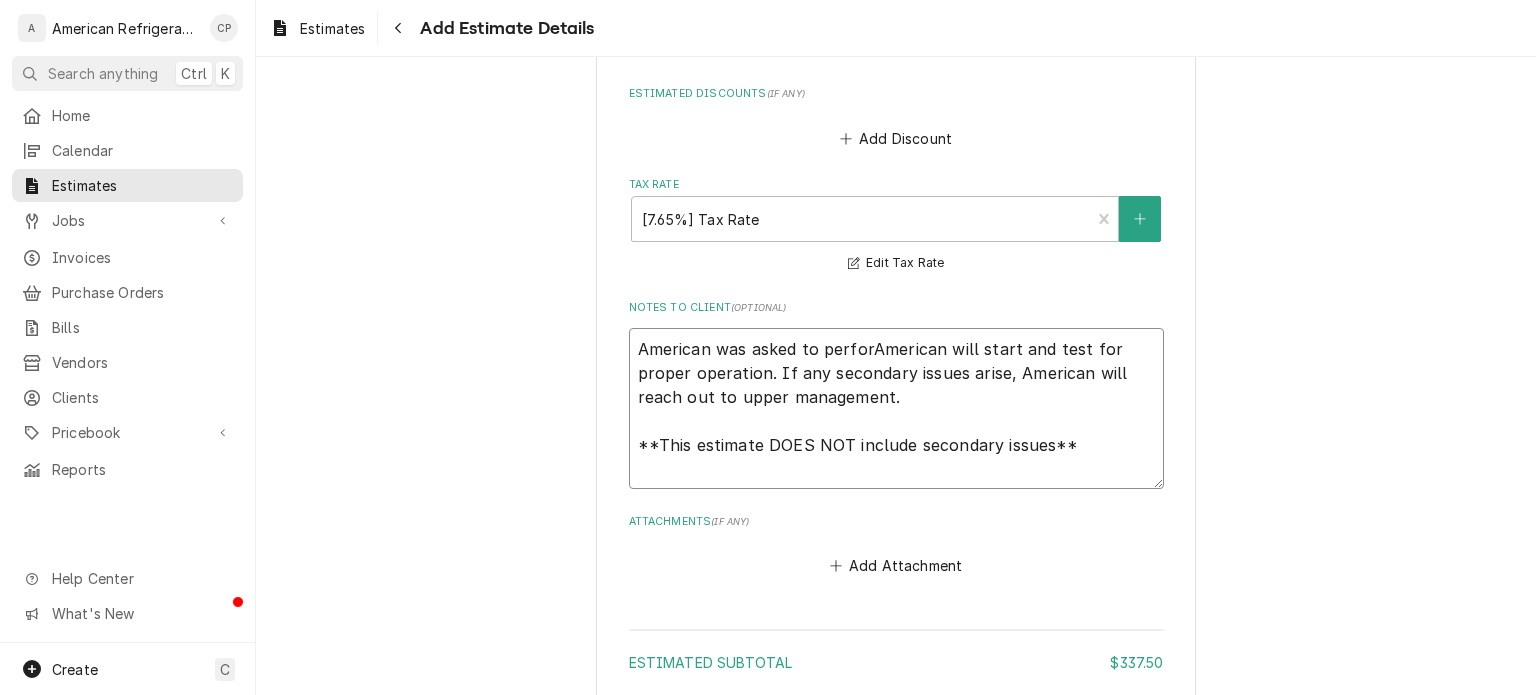 type on "[COMPANY] was asked to perform[COMPANY] will start and test for proper operation. If any secondary issues arise, [COMPANY] will reach out to upper management.
**This estimate DOES NOT include secondary issues**" 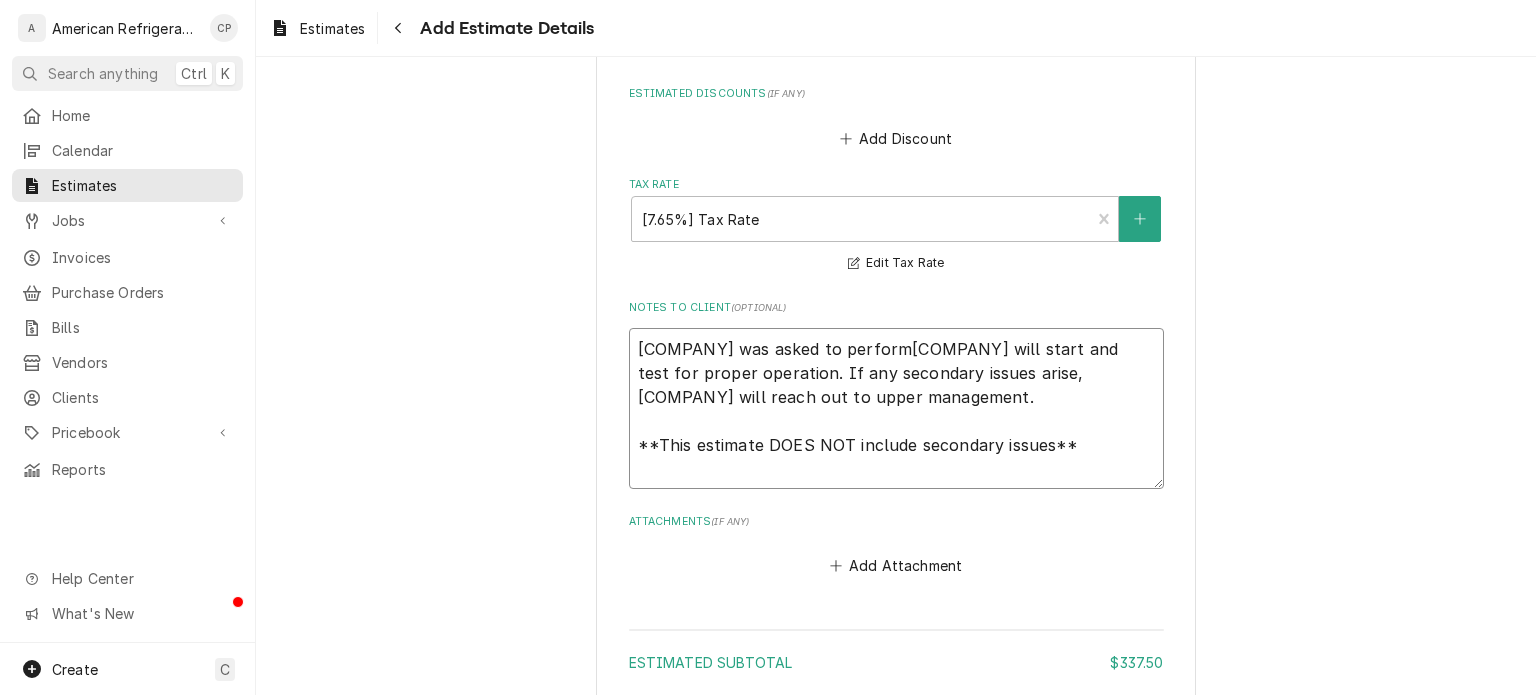 type on "x" 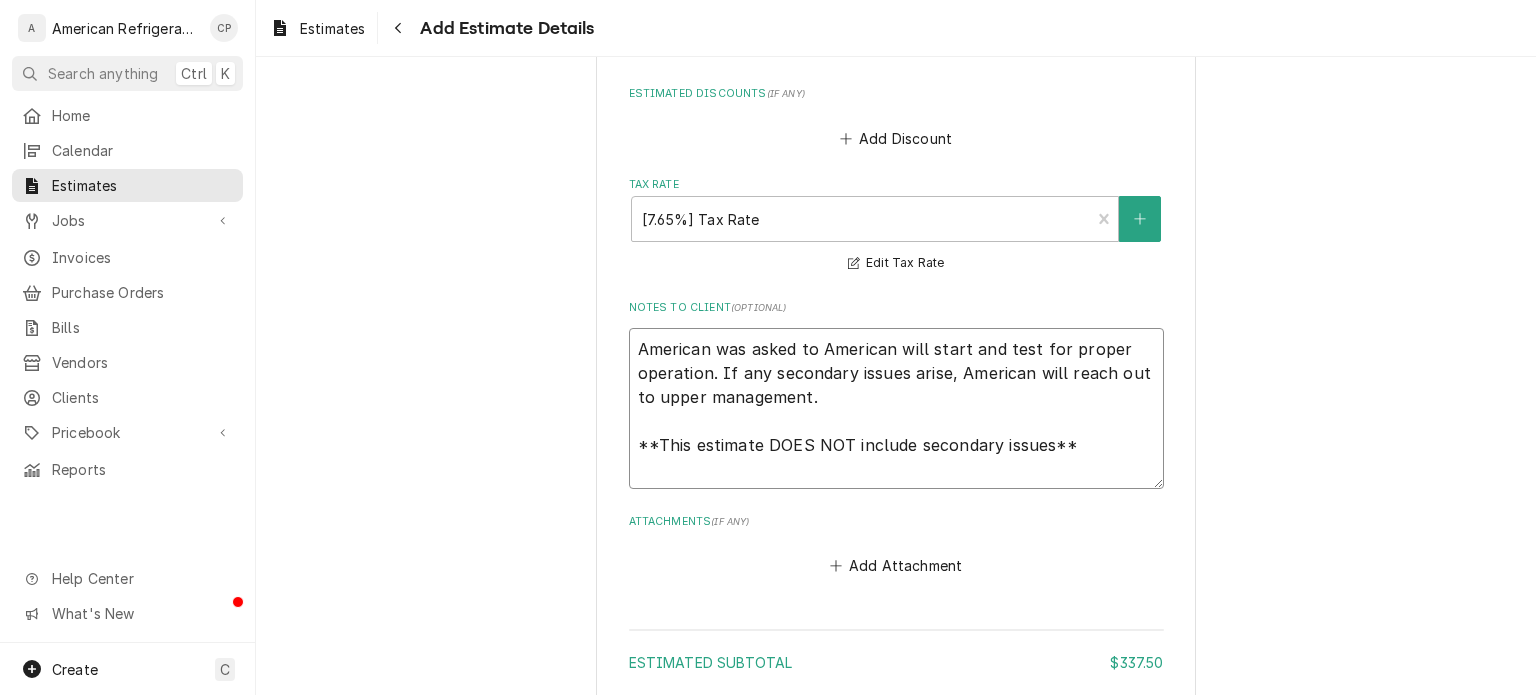type on "American was asked to performed American will start and test for proper operation. If any secondary issues arise, American will reach out to upper management.
**This estimate DOES NOT include secondary issues**" 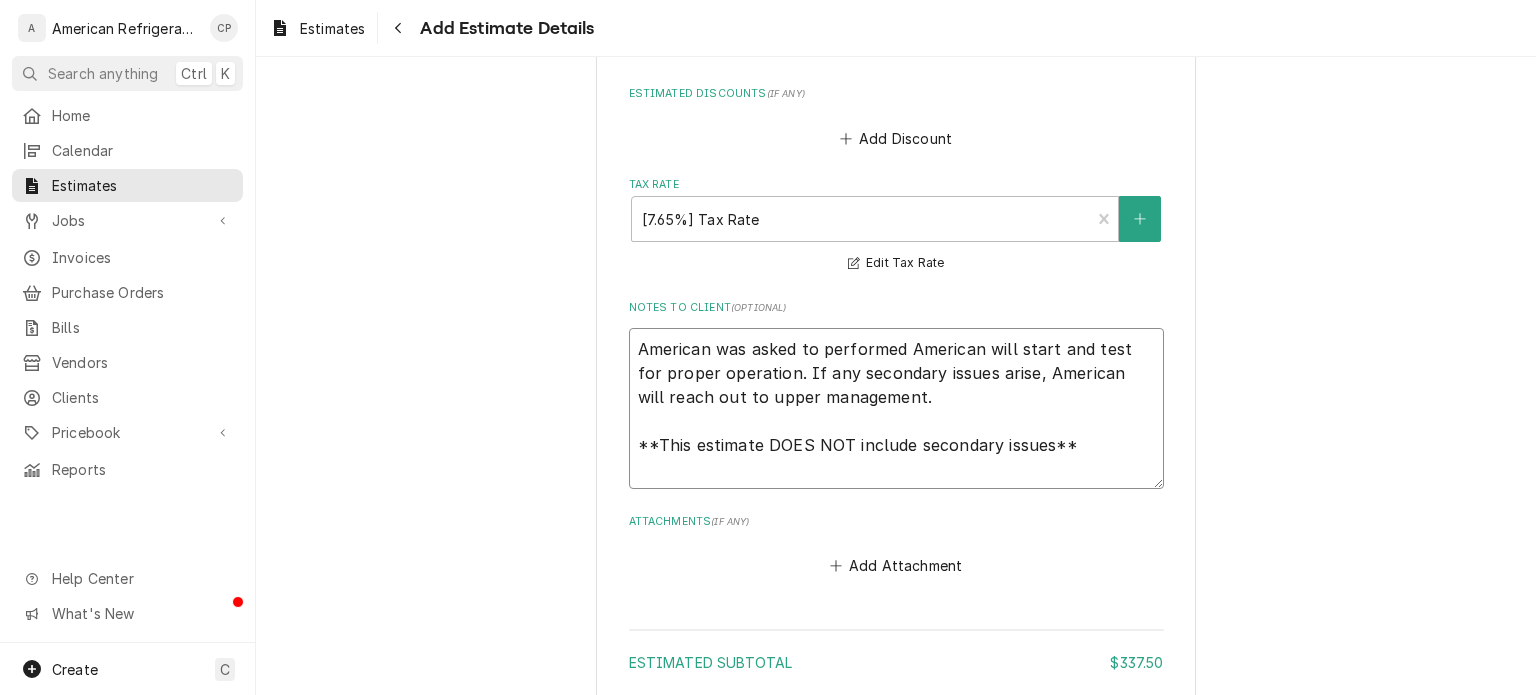 type on "x" 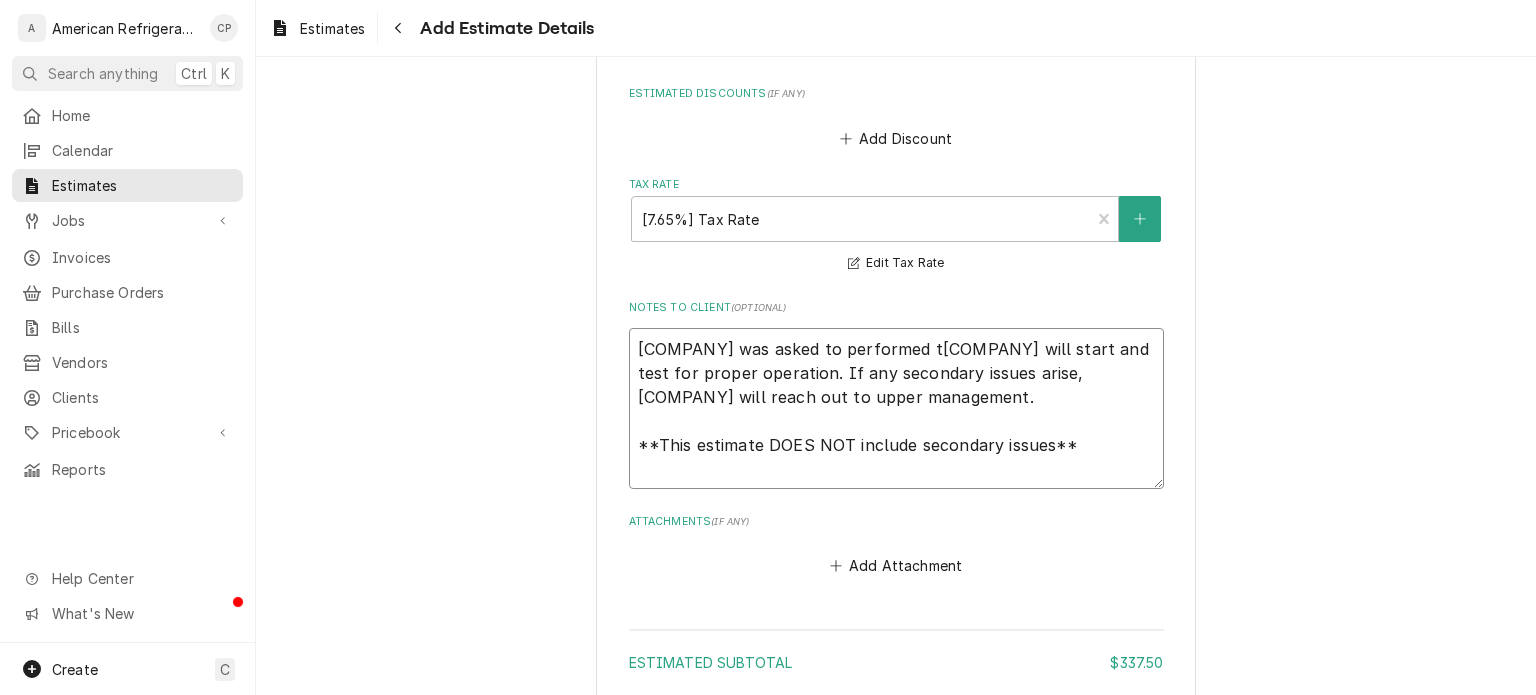 type on "American was asked to performed thAmerican will start and test for proper operation. If any secondary issues arise, American will reach out to upper management.
**This estimate DOES NOT include secondary issues**" 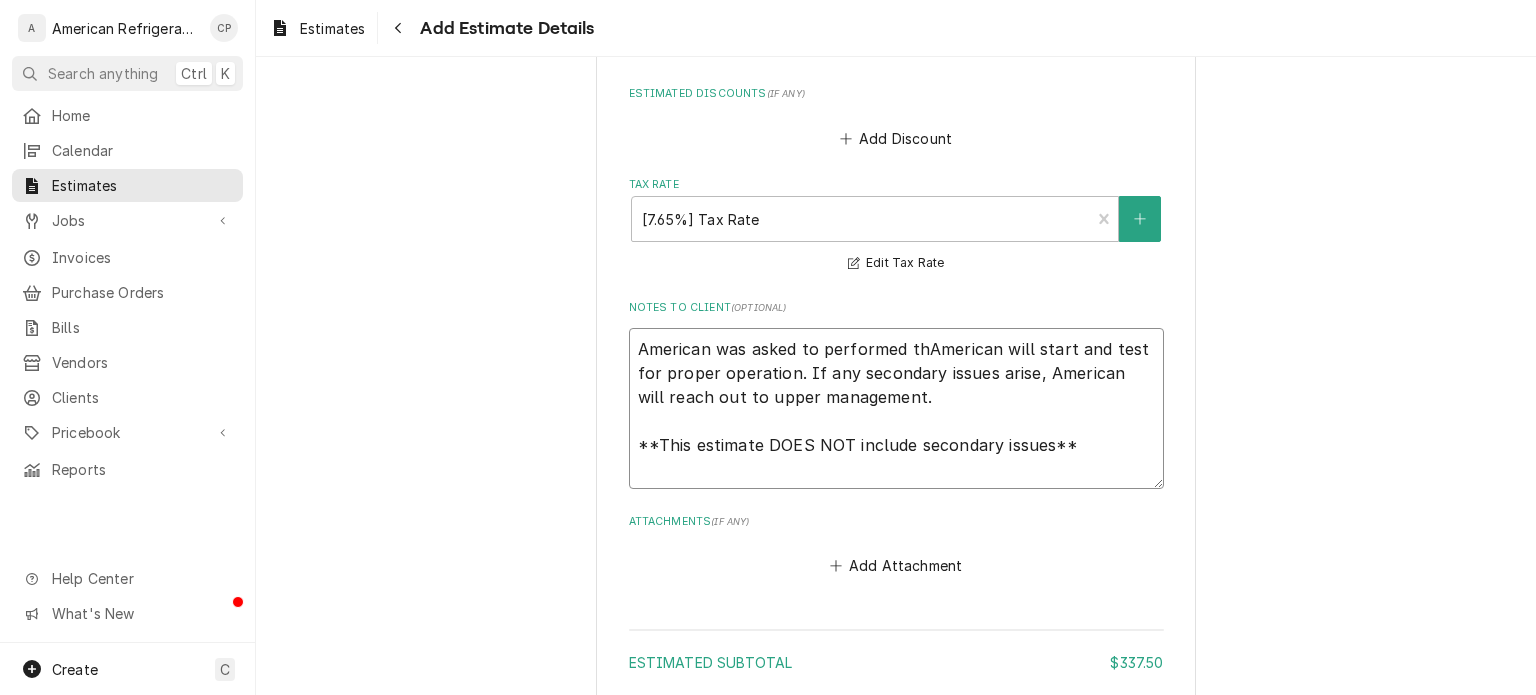 type on "x" 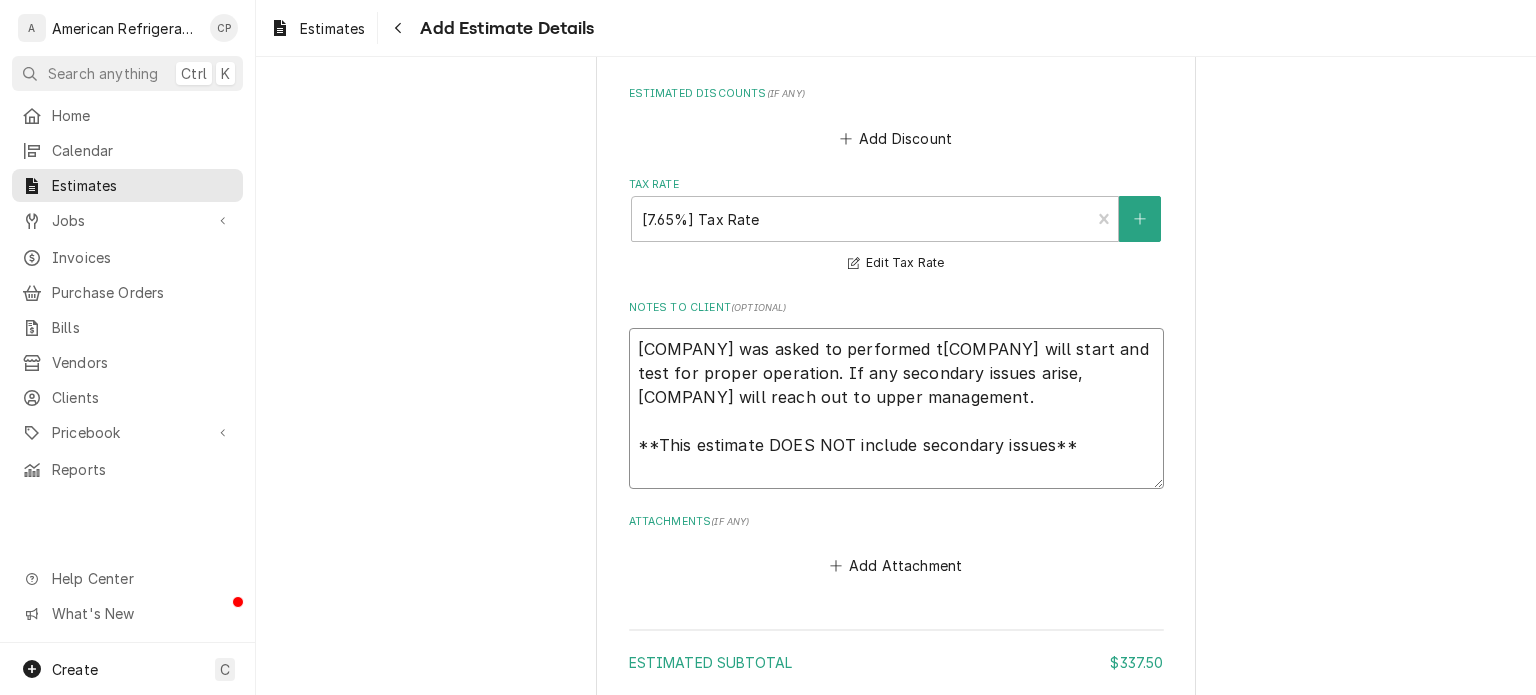 type on "x" 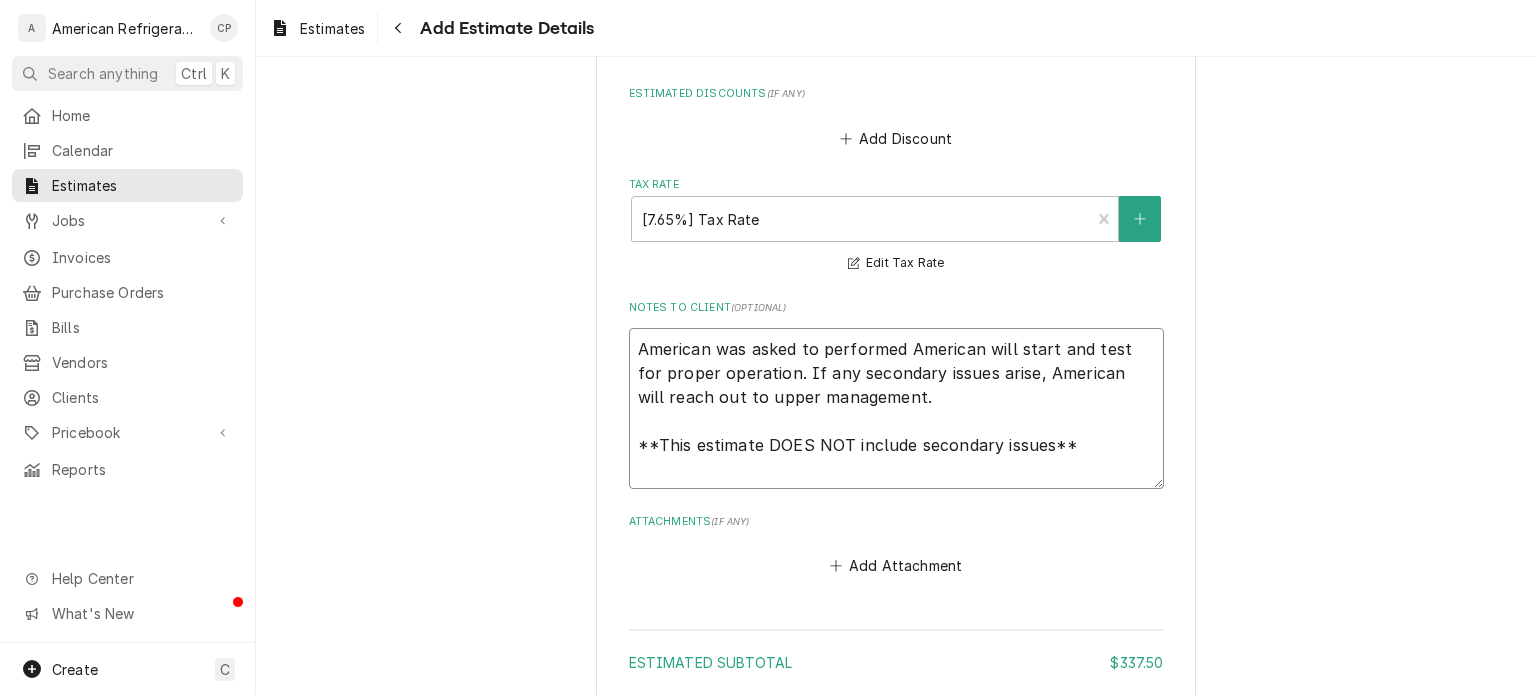 type on "[COMPANY] was asked to performed[COMPANY] will start and test for proper operation. If any secondary issues arise, [COMPANY] will reach out to upper management.
**This estimate DOES NOT include secondary issues**" 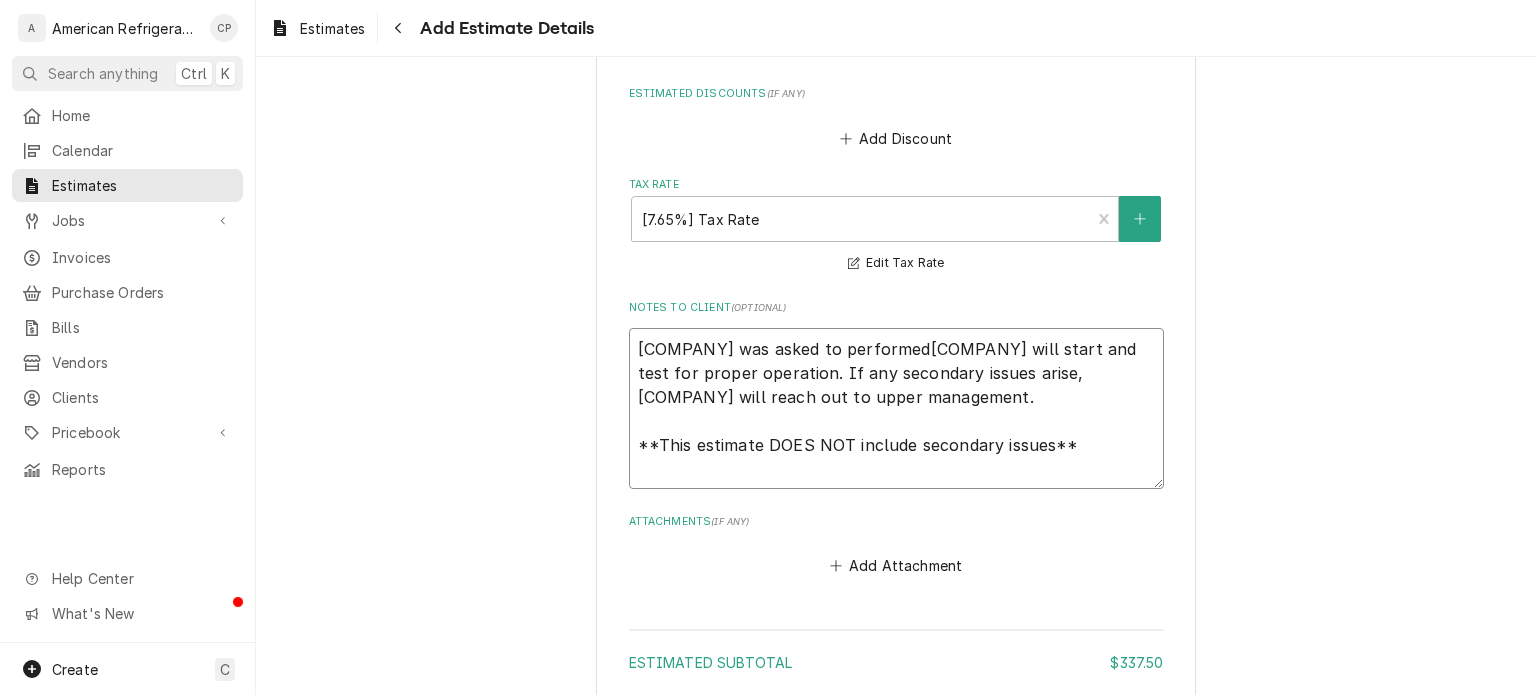 type on "x" 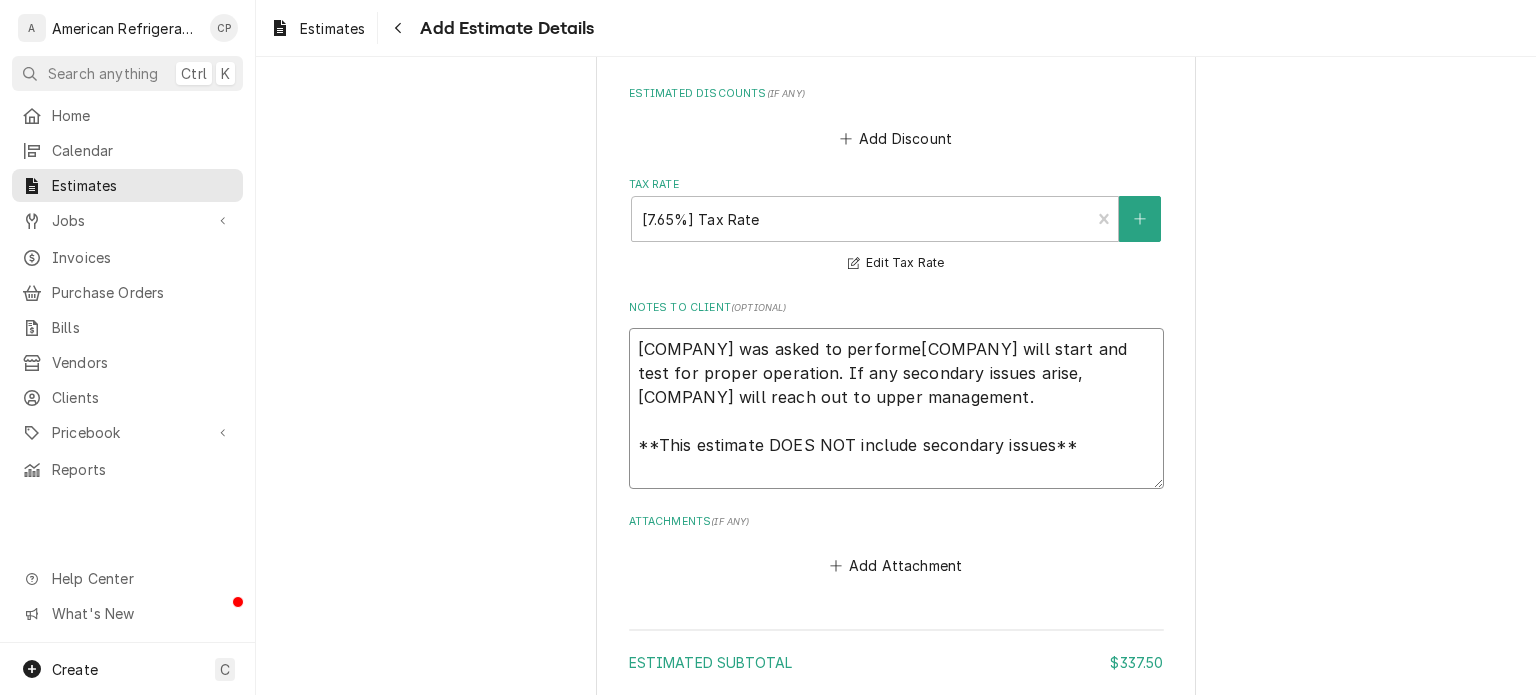 type on "x" 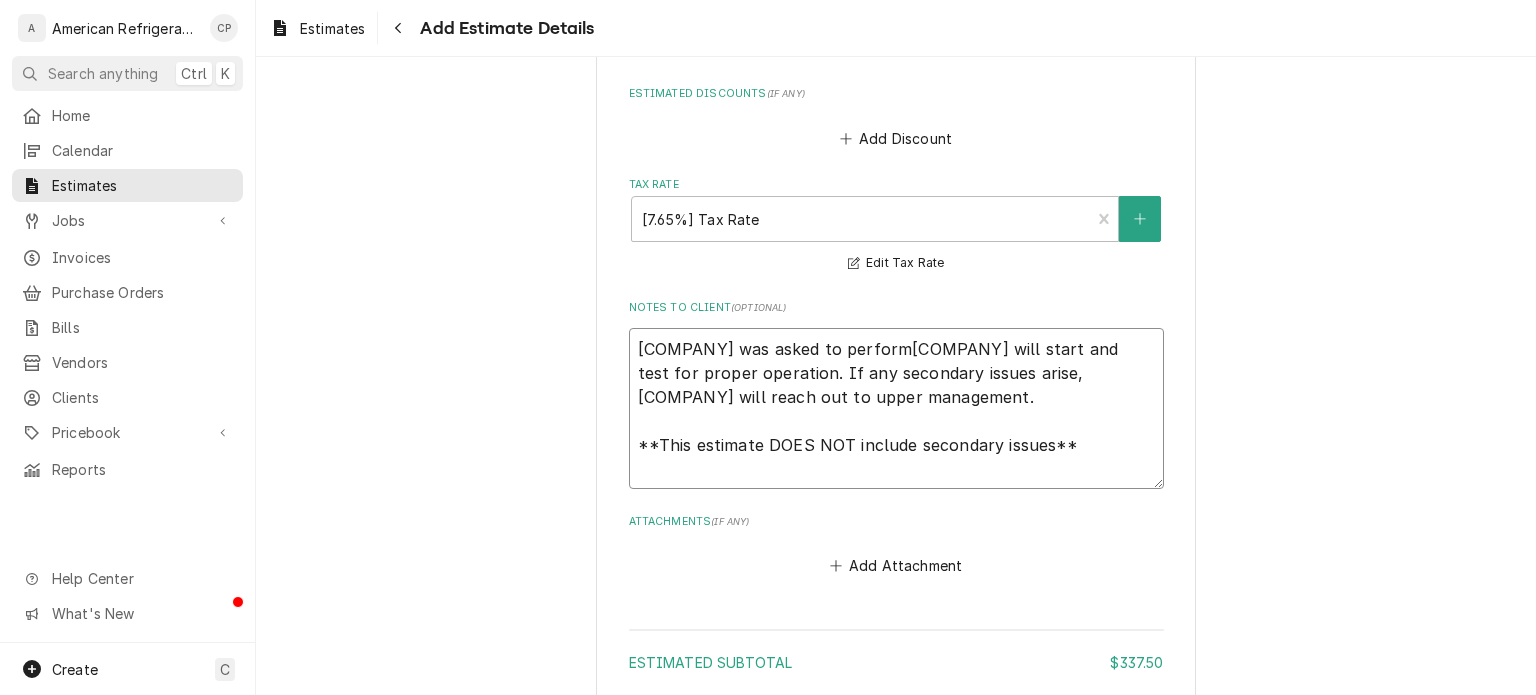 type on "x" 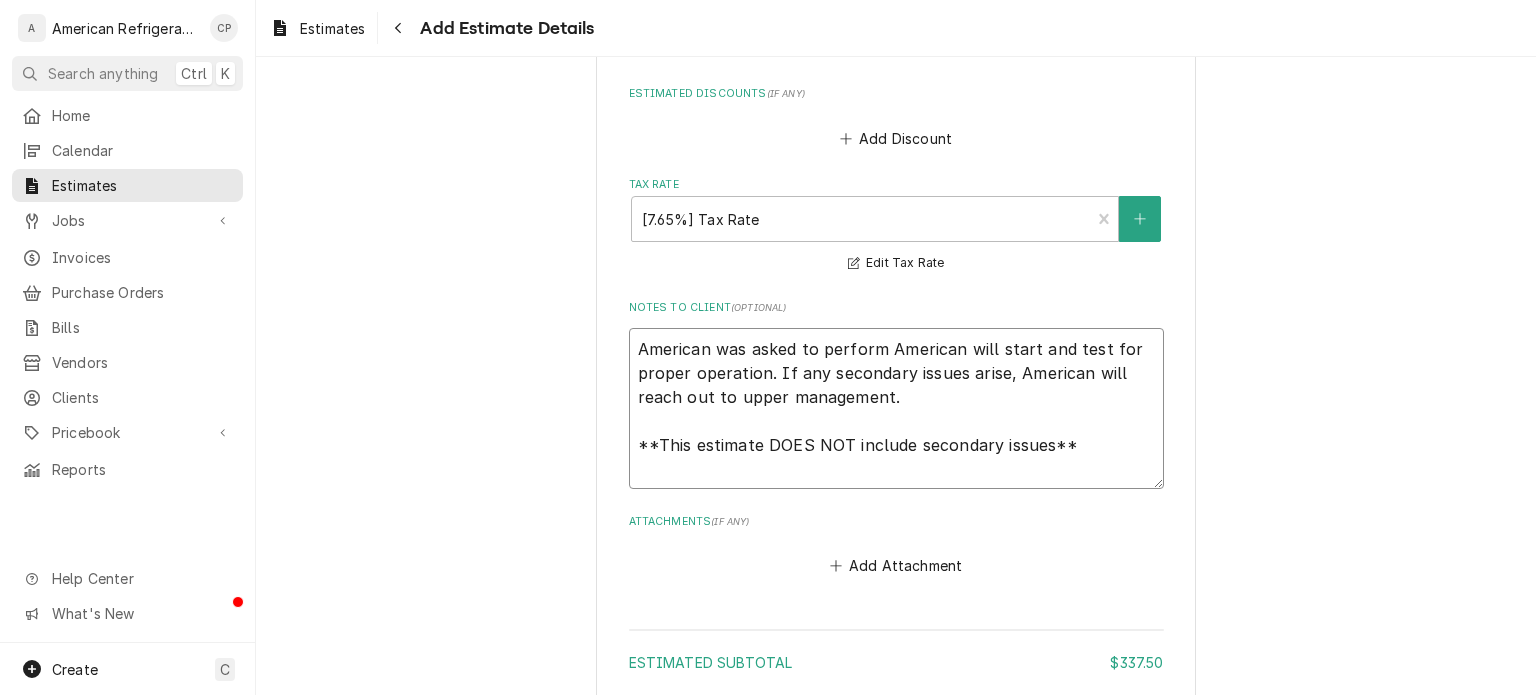 type on "x" 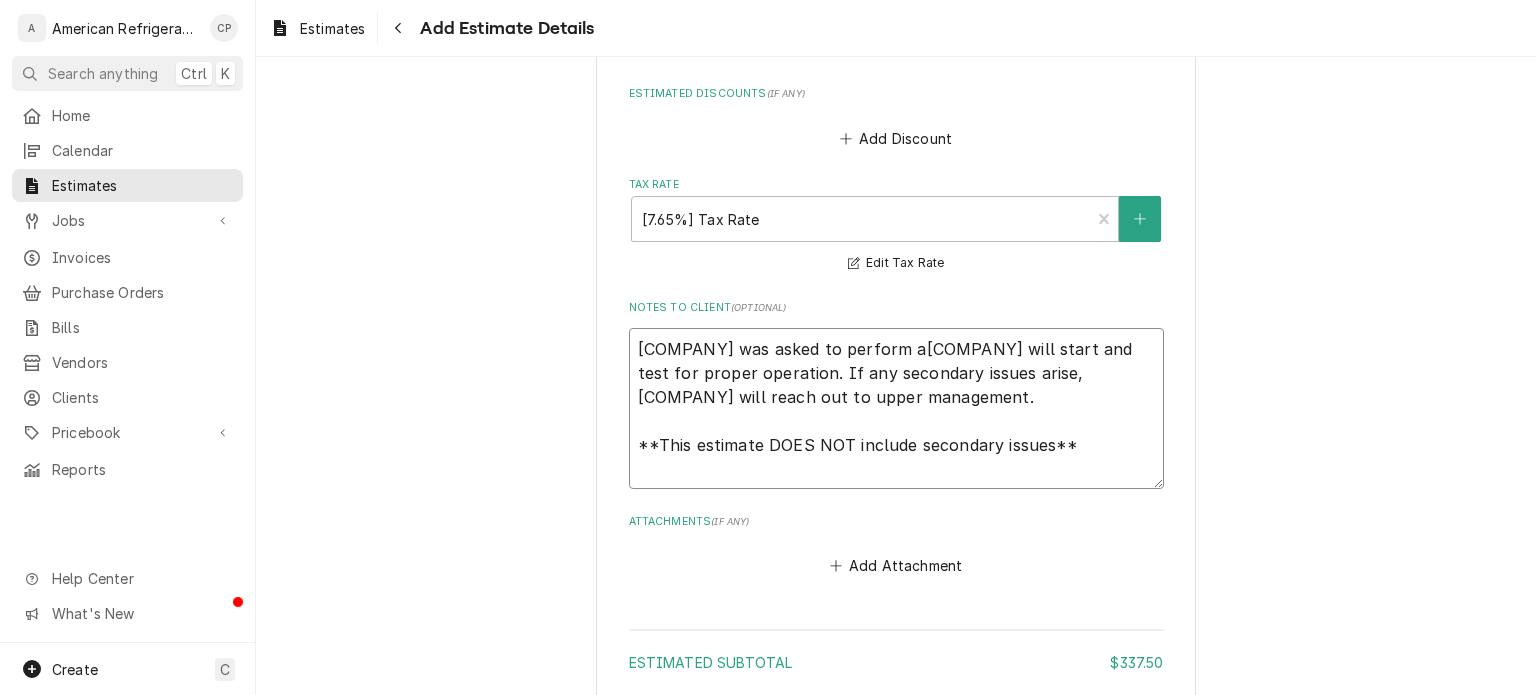 type on "x" 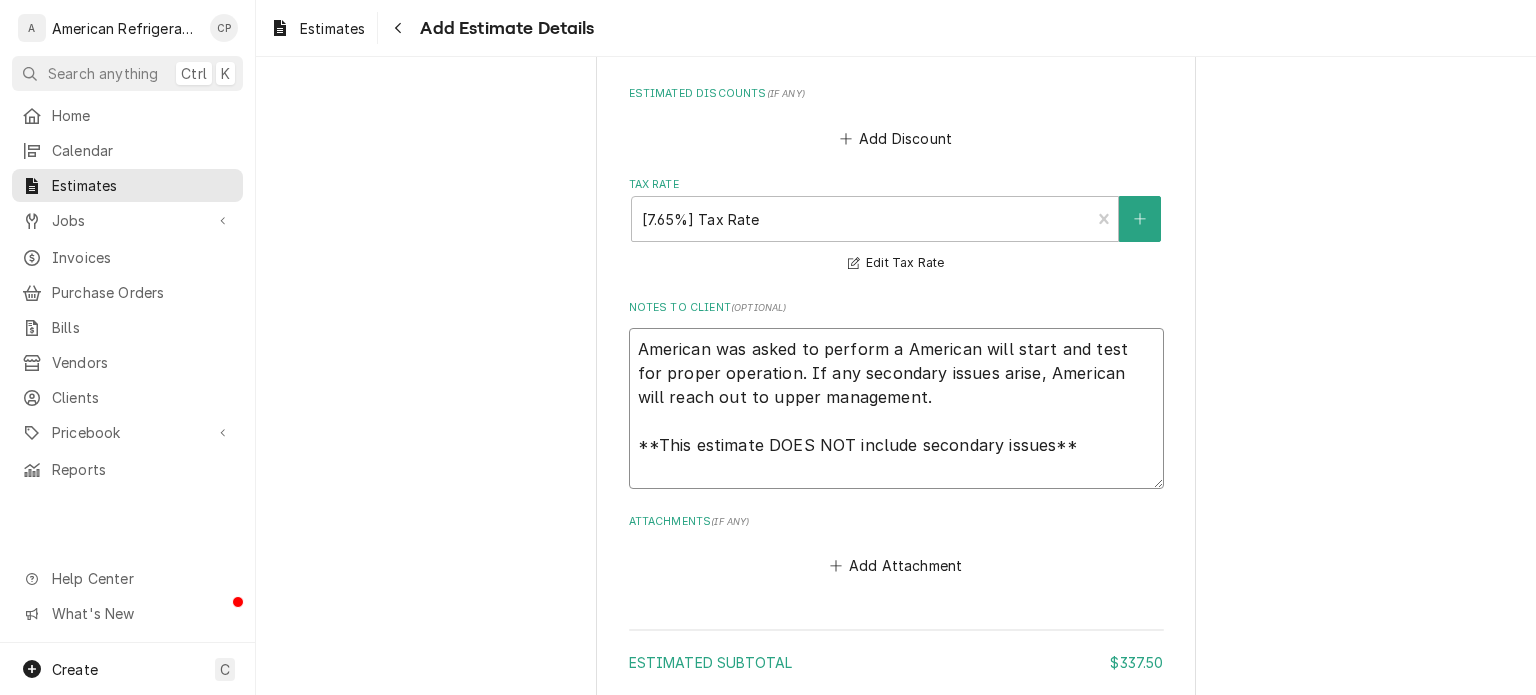 type on "x" 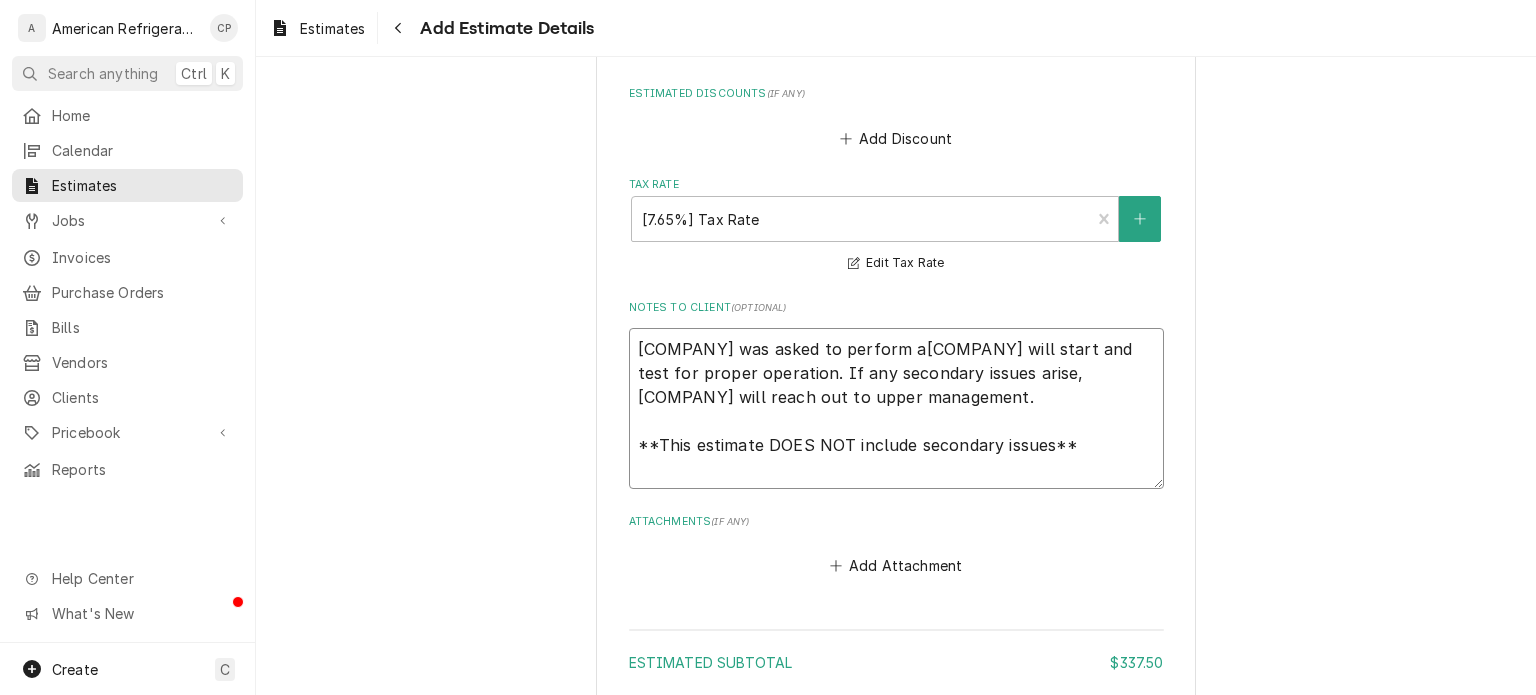 type on "x" 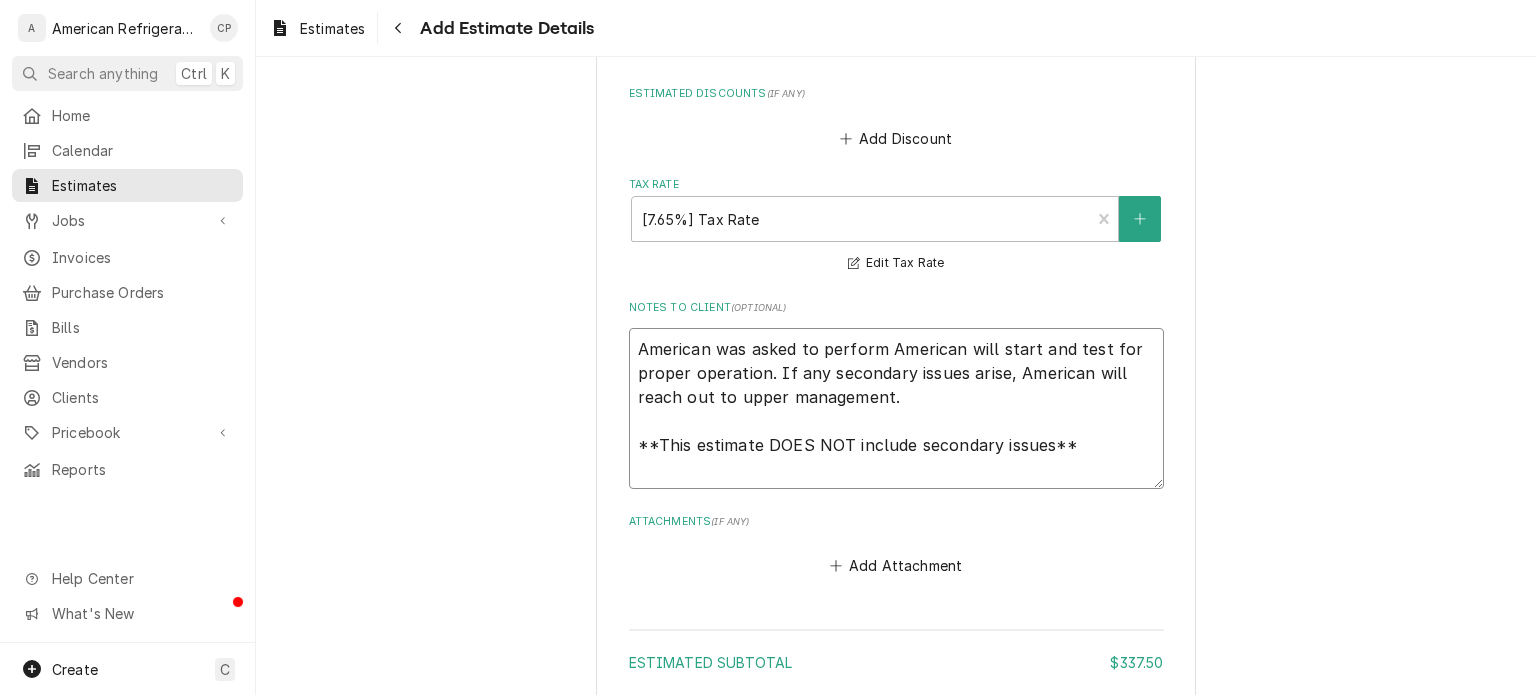 type on "x" 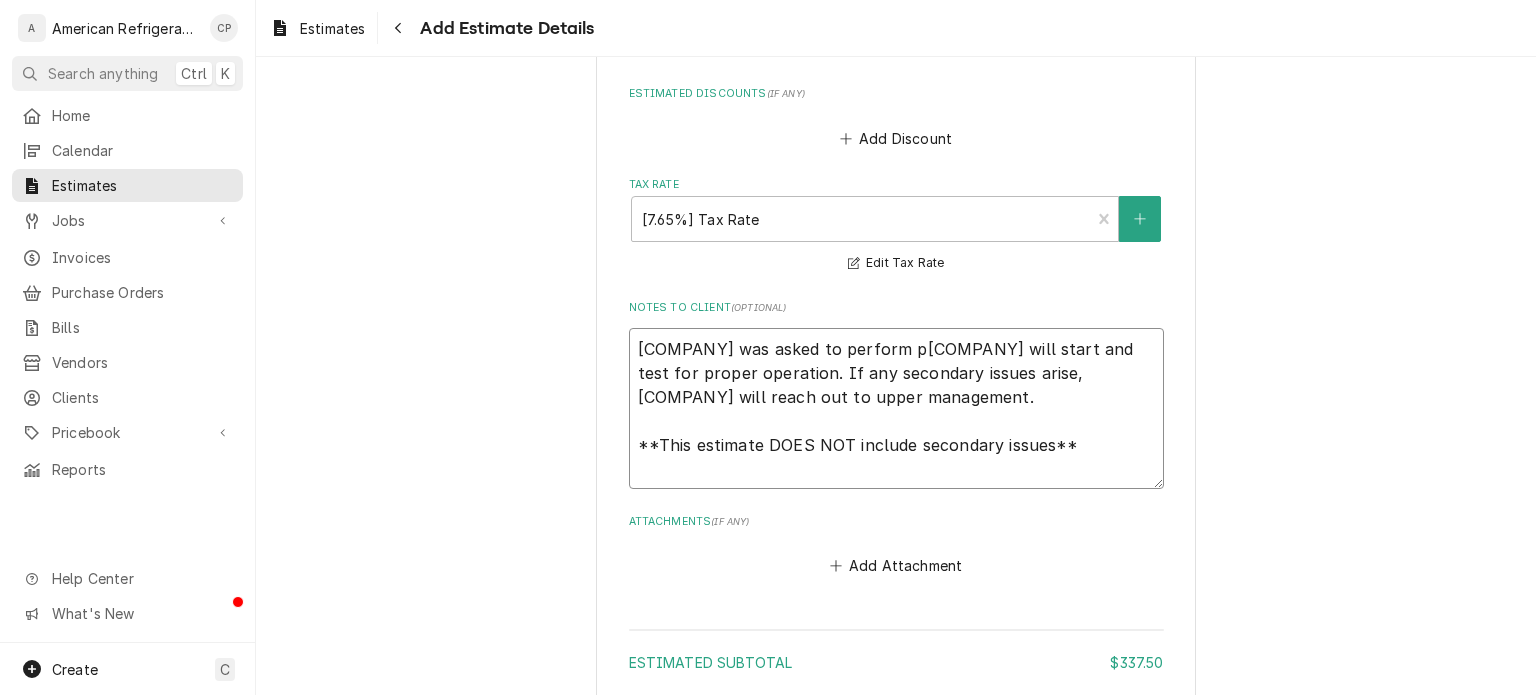 type on "x" 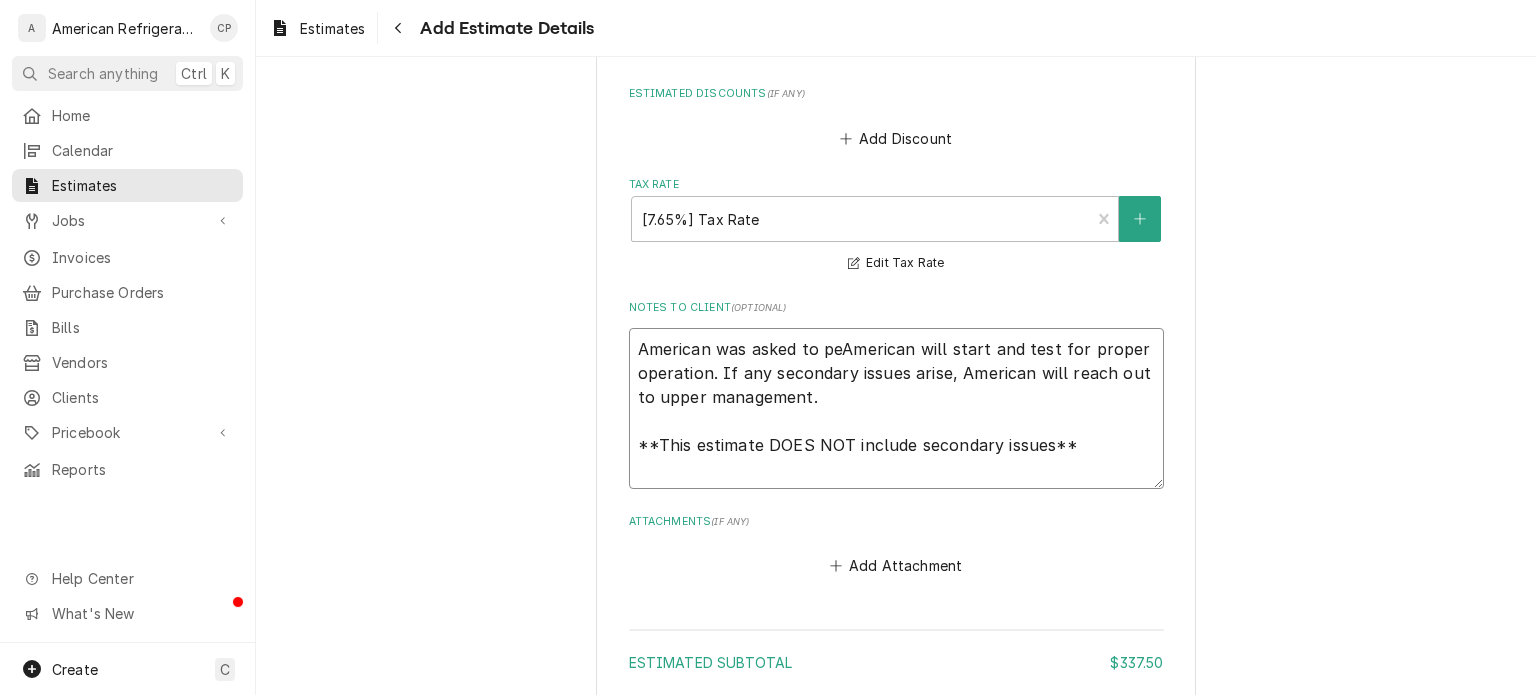 type on "x" 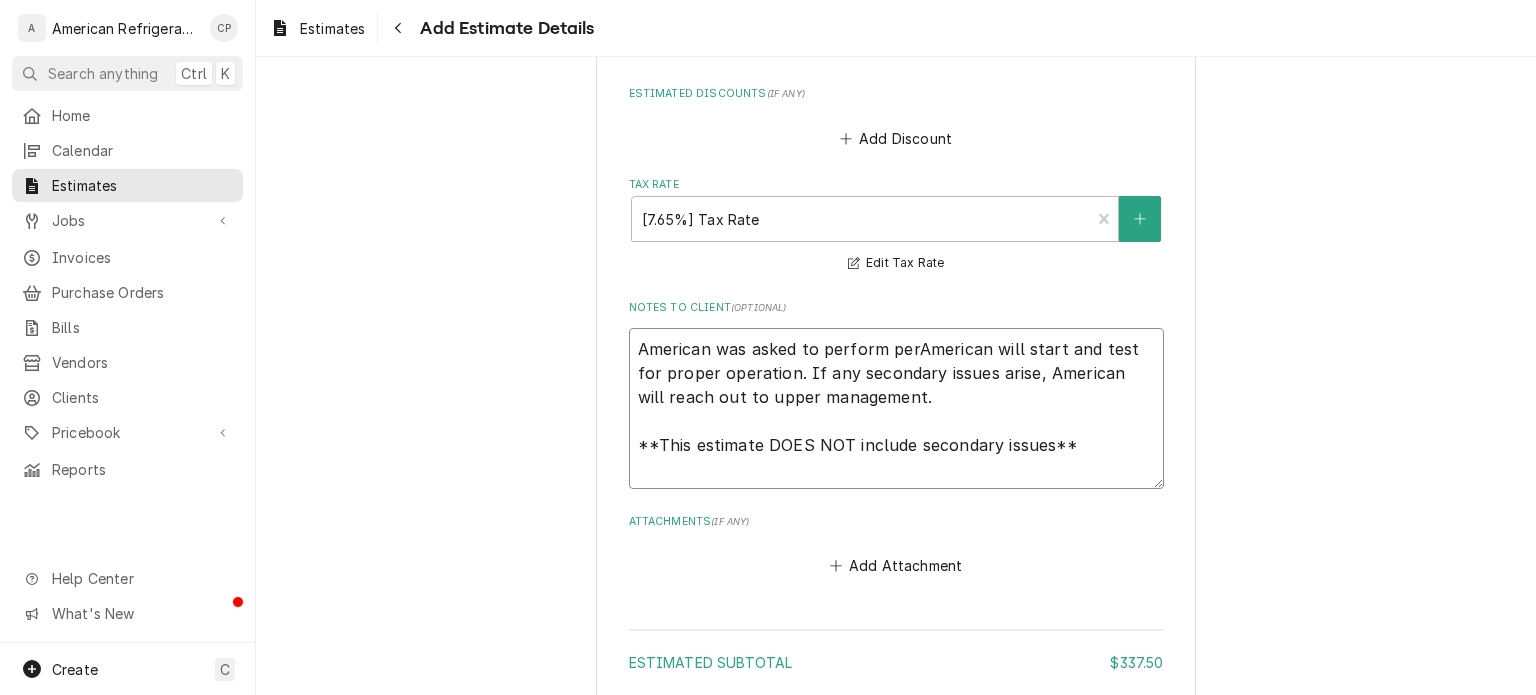 type on "x" 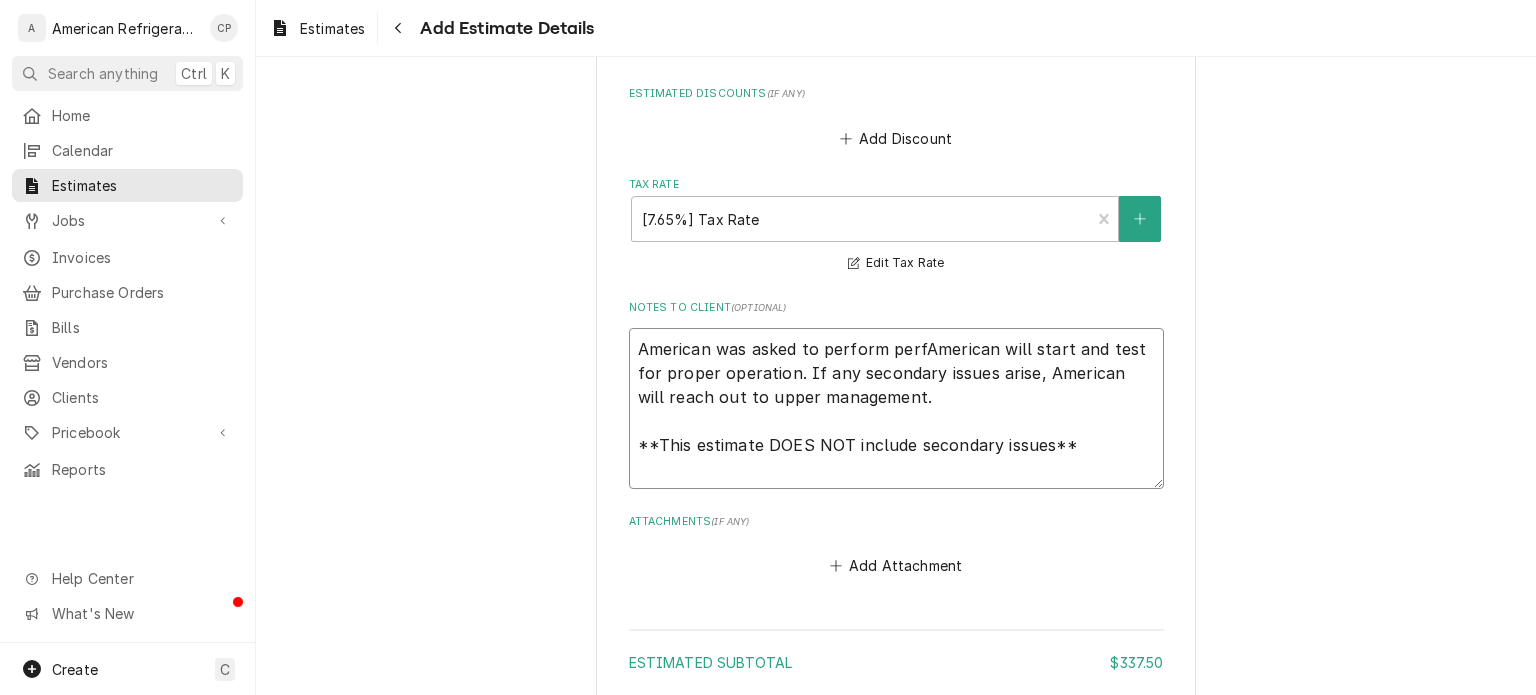 type on "x" 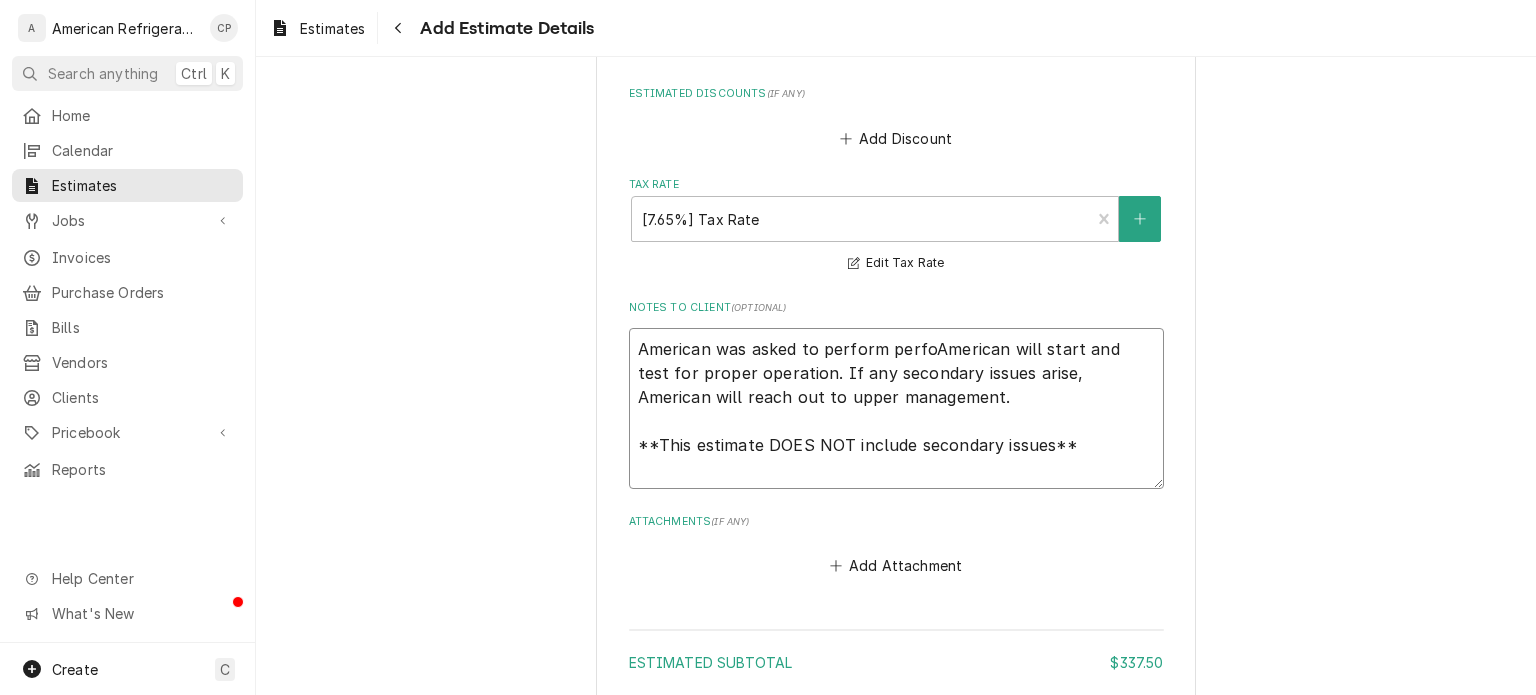 type on "[COMPANY] was asked to perform[COMPANY] will start and test for proper operation. If any secondary issues arise, [COMPANY] will reach out to upper management.
**This estimate DOES NOT include secondary issues**" 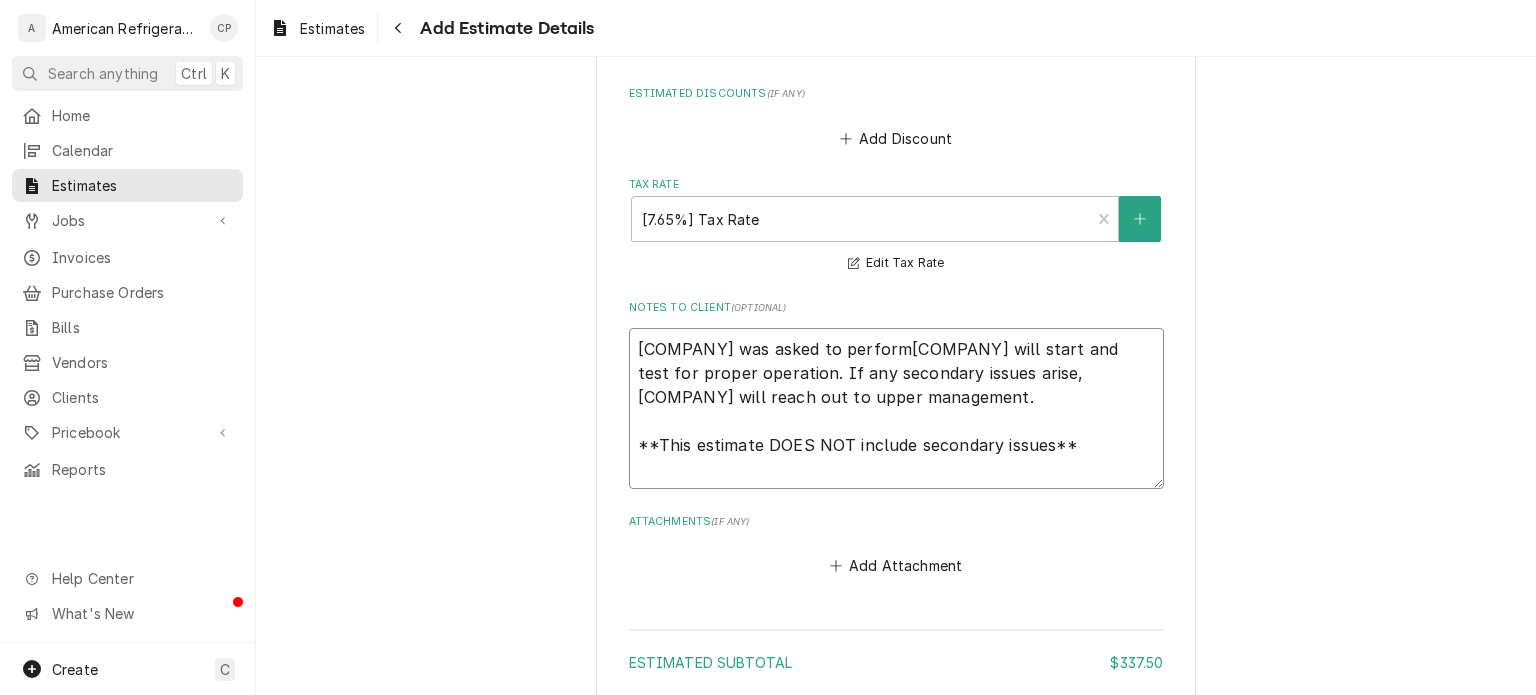 type on "x" 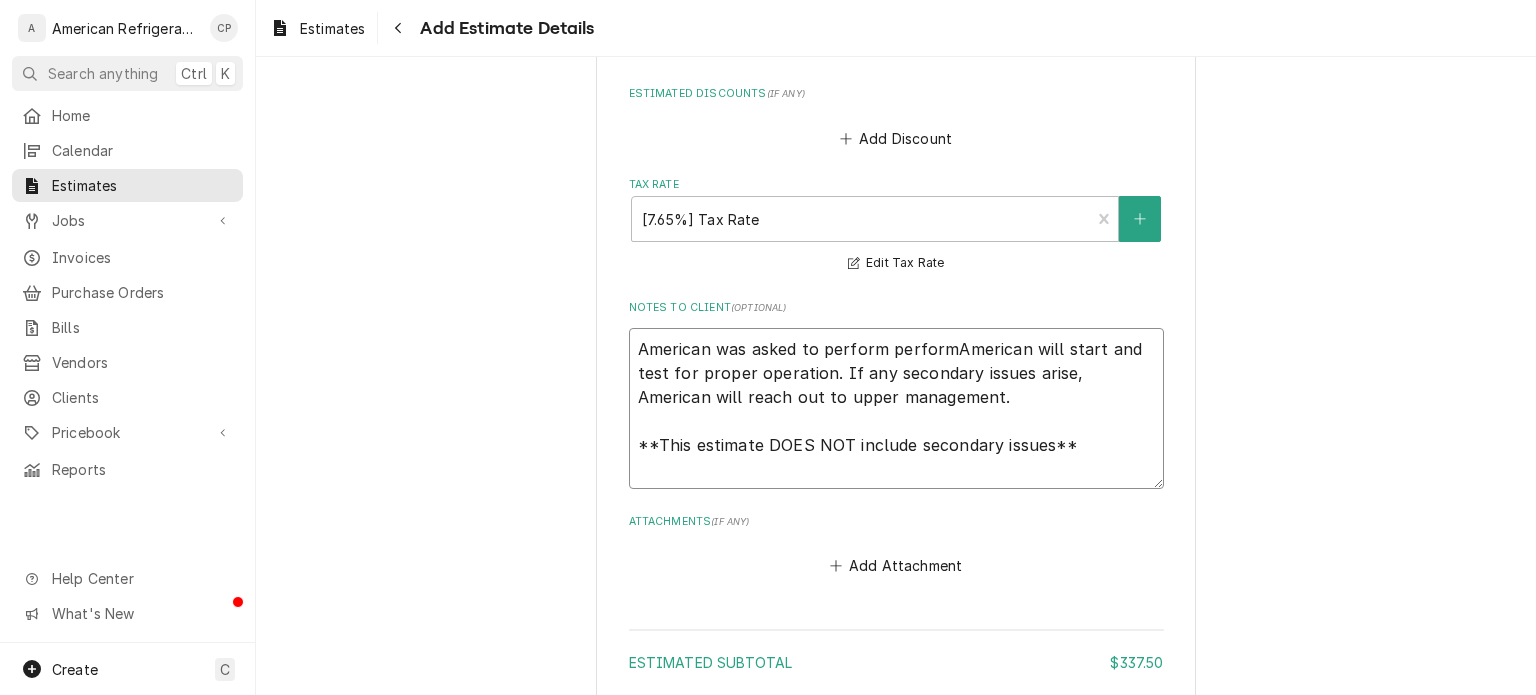 type on "x" 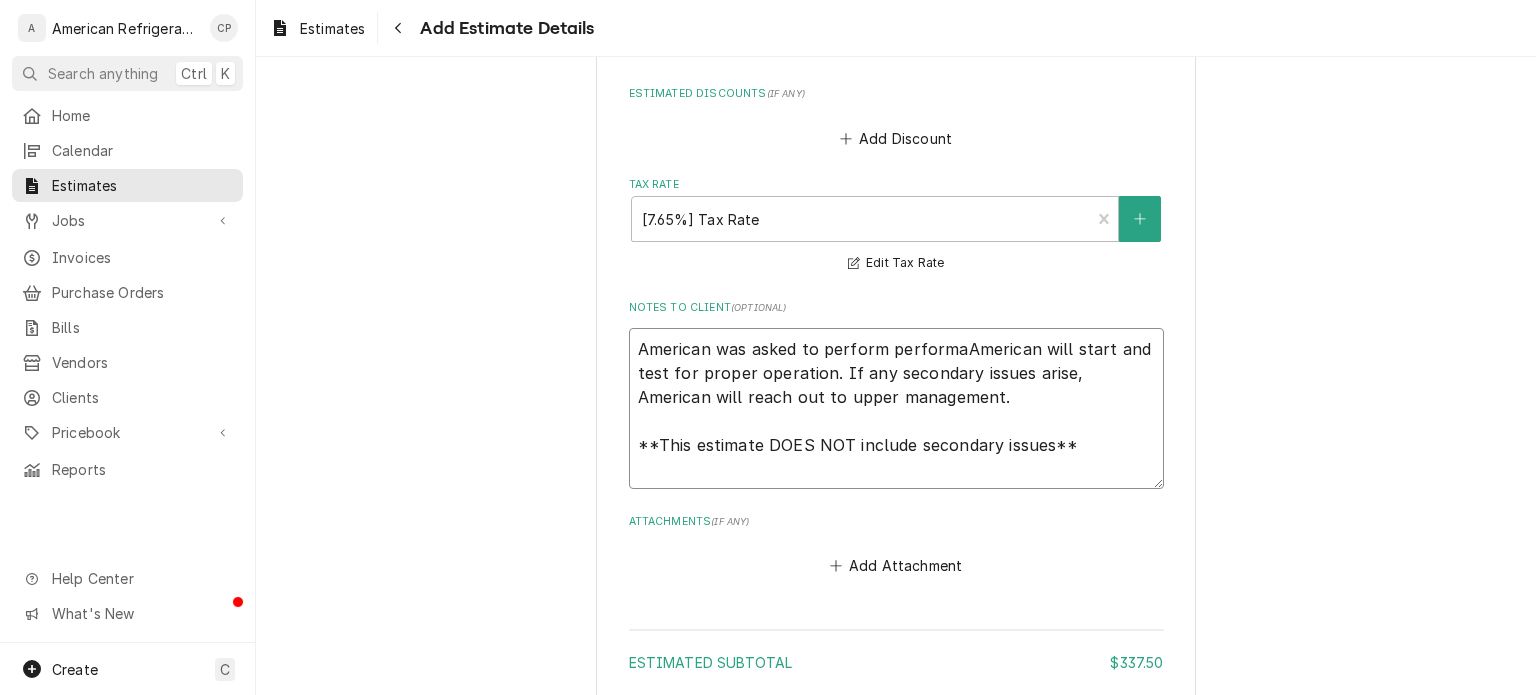 type on "x" 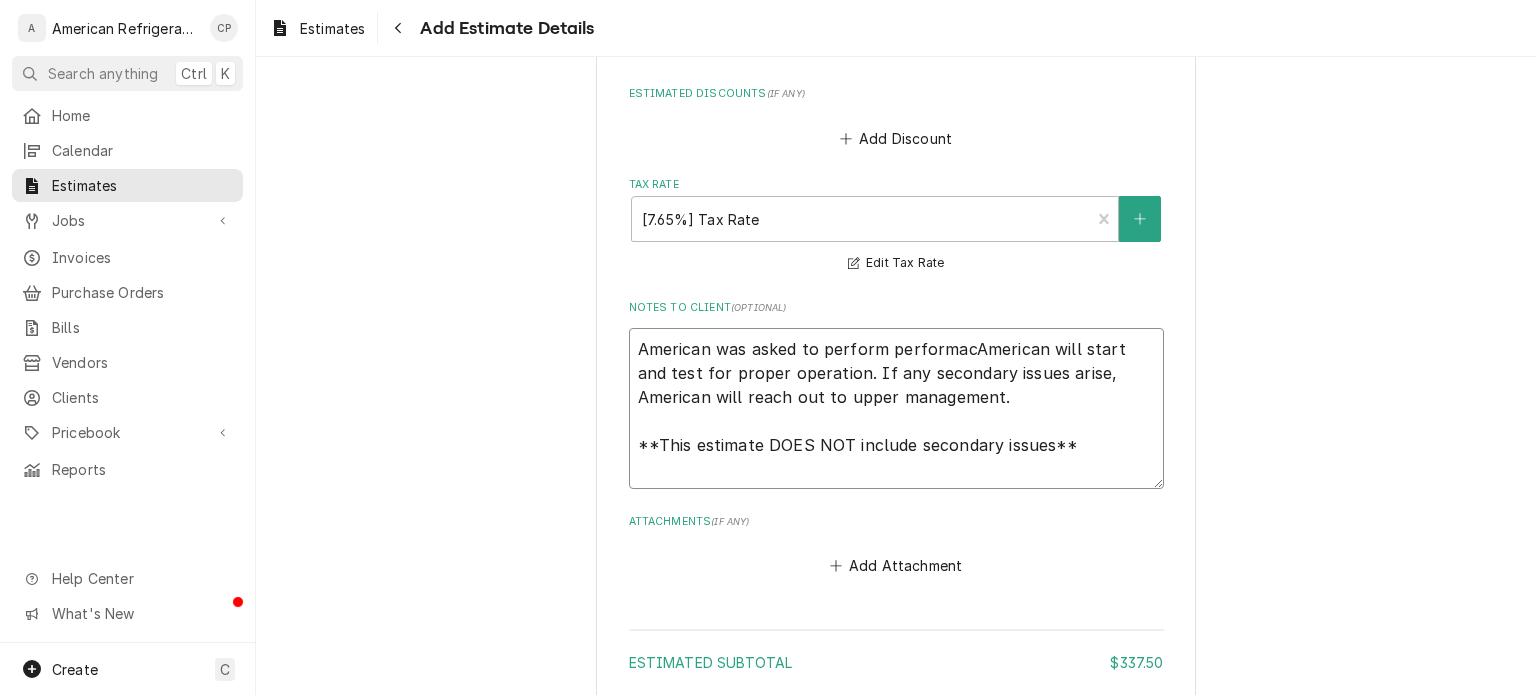 type on "American was asked to perform performaAmerican will start and test for proper operation. If any secondary issues arise, American will reach out to upper management.
**This estimate DOES NOT include secondary issues**" 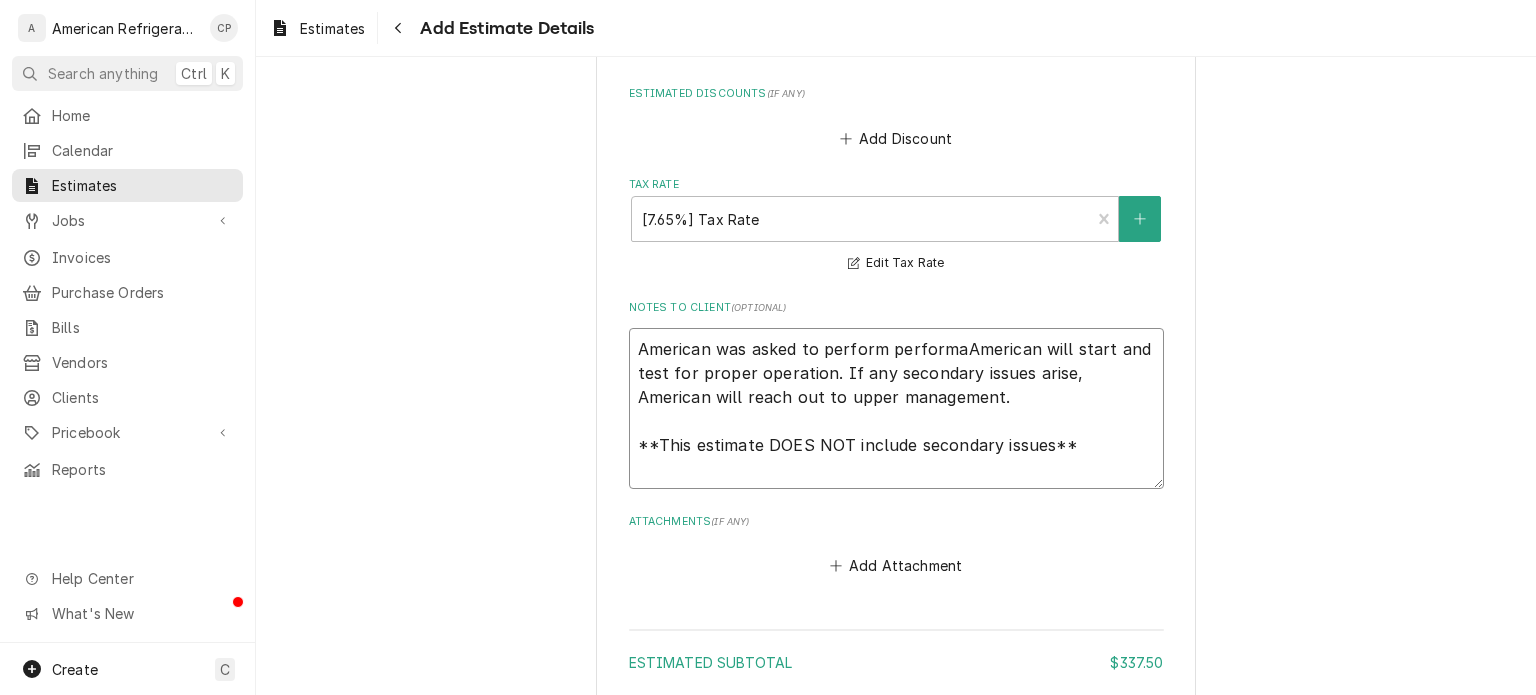 type 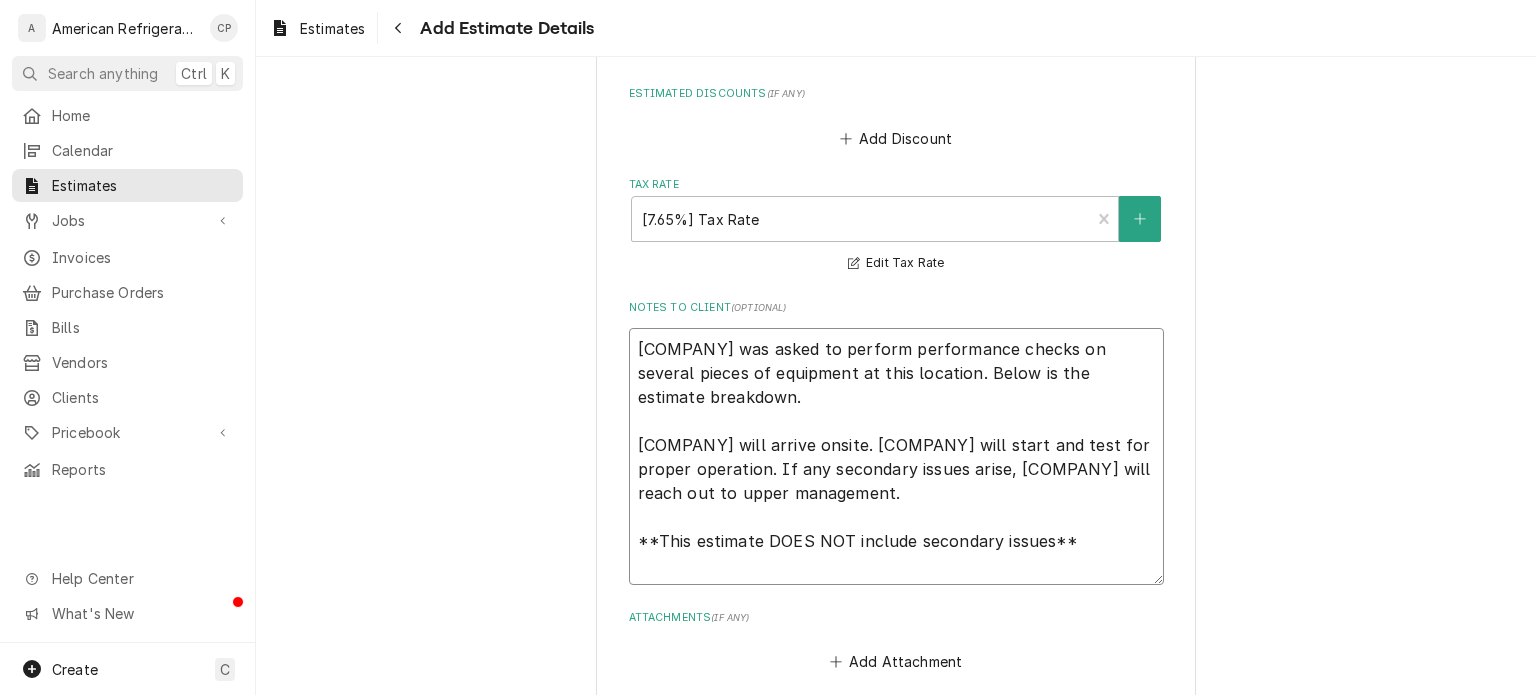 click on "[COMPANY] was asked to perform performance checks on several pieces of equipment at this location. Below is the estimate breakdown.
[COMPANY] will arrive onsite. [COMPANY] will start and test for proper operation. If any secondary issues arise, [COMPANY] will reach out to upper management.
**This estimate DOES NOT include secondary issues**" at bounding box center [896, 457] 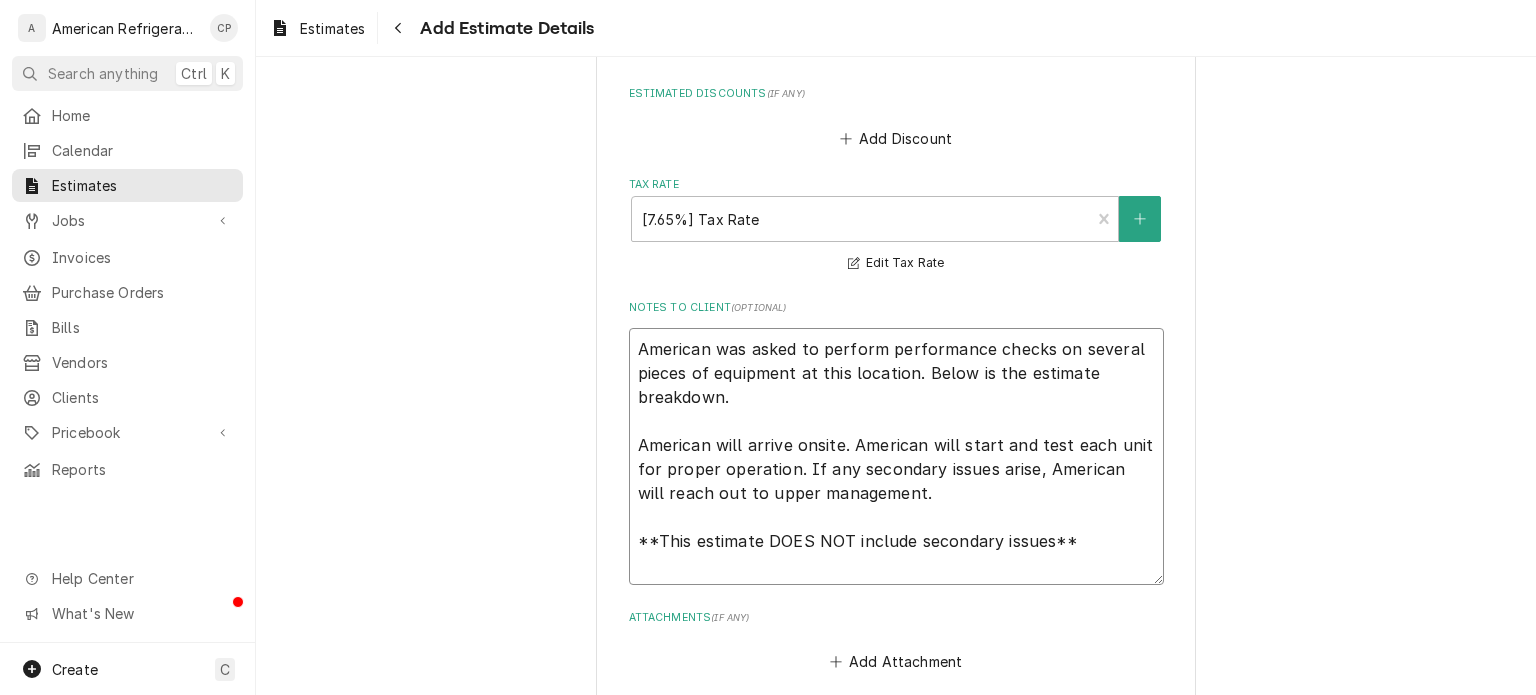 click on "American was asked to perform performance checks on several pieces of equipment at this location. Below is the estimate breakdown.
American will arrive onsite. American will start and test each unit for proper operation. If any secondary issues arise, American will reach out to upper management.
**This estimate DOES NOT include secondary issues**" at bounding box center (896, 457) 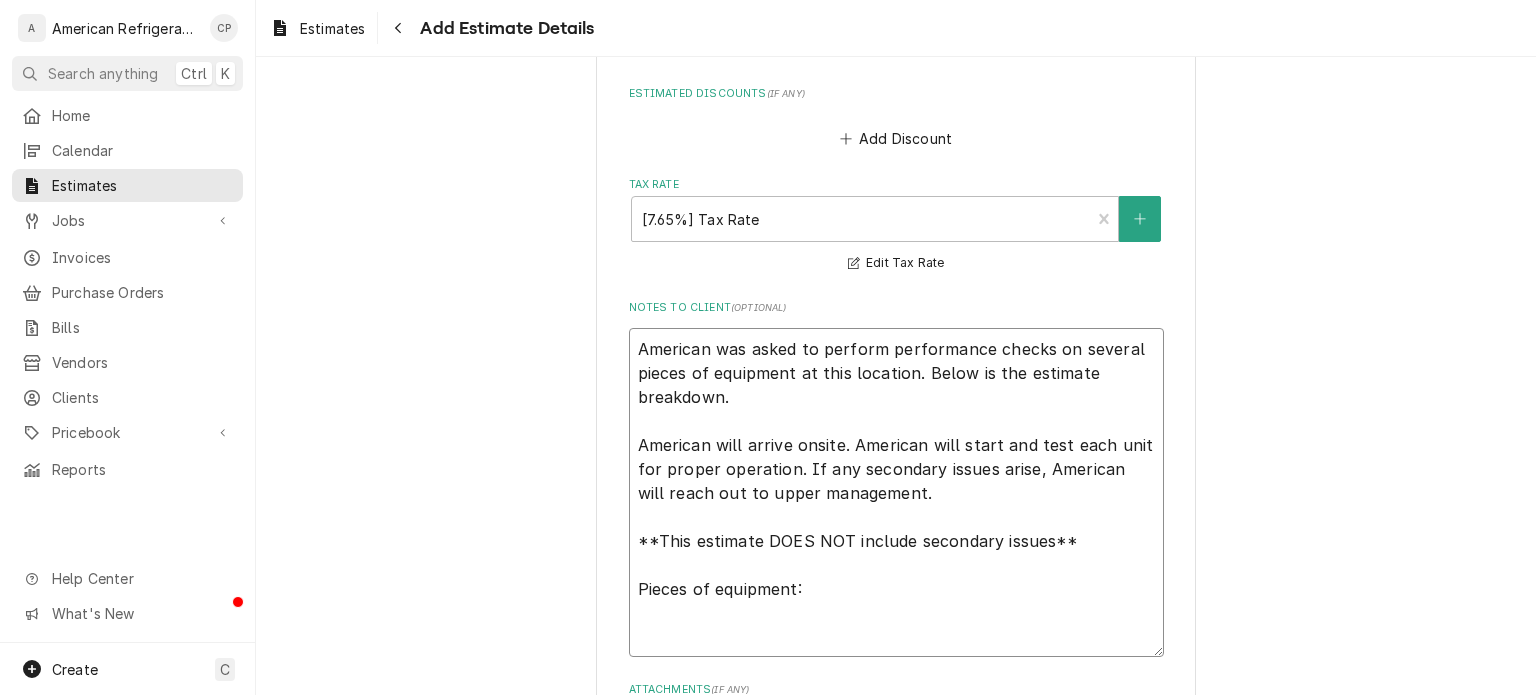 paste on "Traulsen
Model     -     Serial
UPT6024ZT02 – 25A00081 / 25A00083
UPT6024-ZTR01 – 24G03701
TS090HT30 – 23I03868" 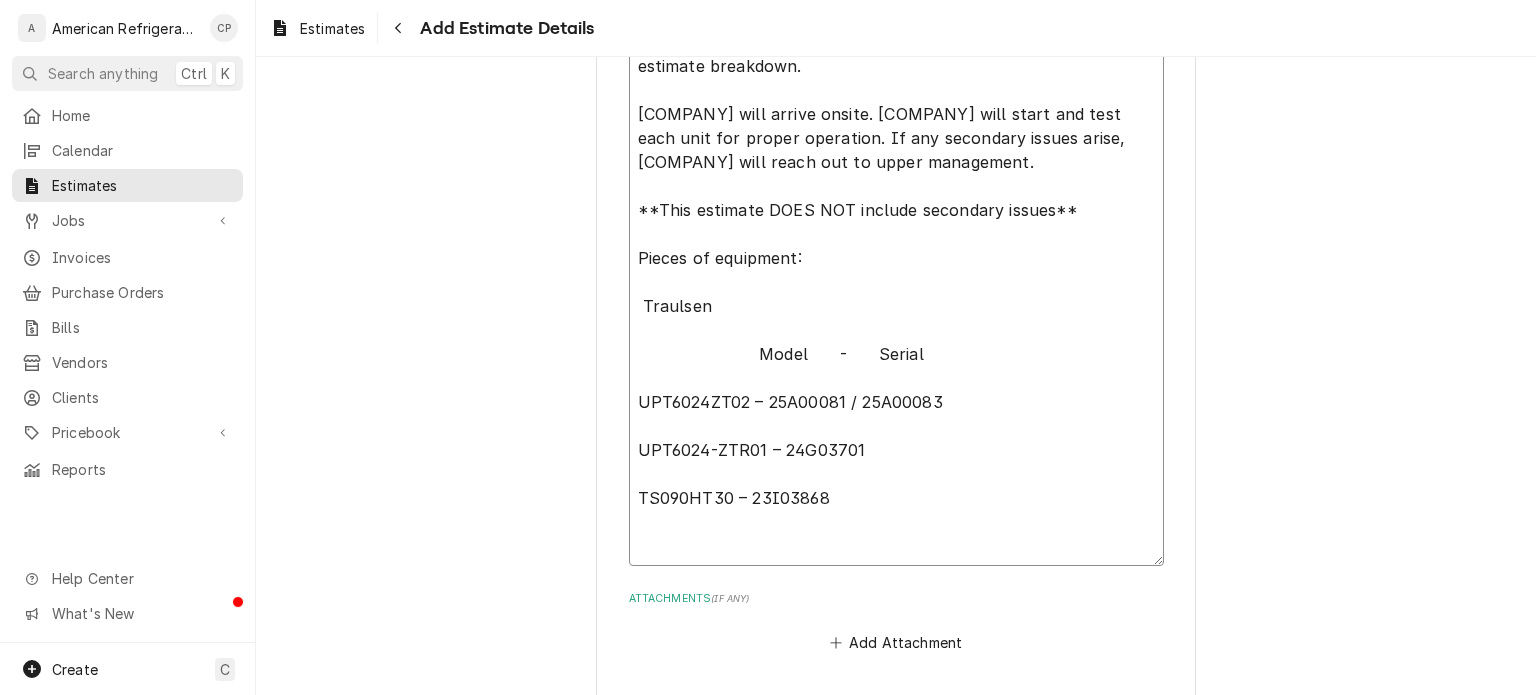 scroll, scrollTop: 2333, scrollLeft: 0, axis: vertical 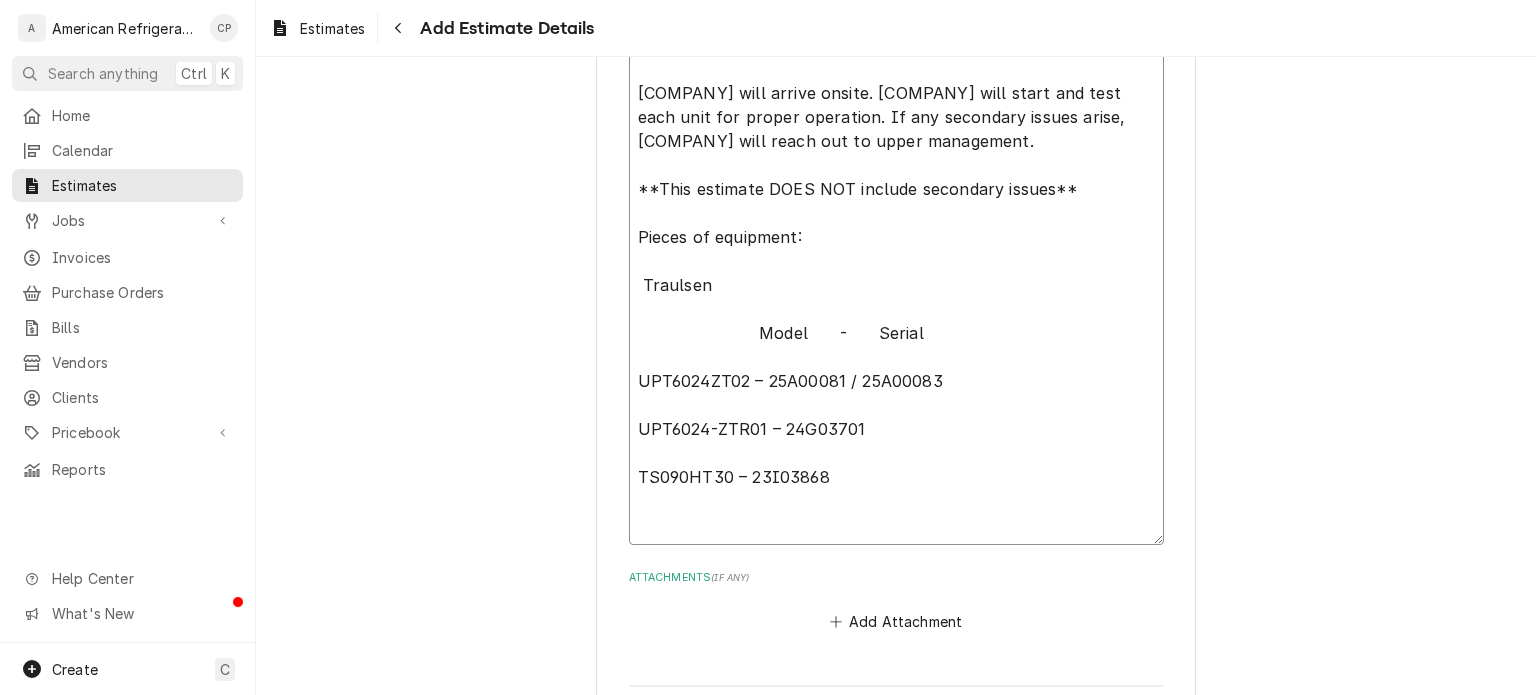click on "[COMPANY] was asked to perform performance checks on several pieces of equipment at this location. Below is the estimate breakdown.
[COMPANY] will arrive onsite. [COMPANY] will start and test each unit for proper operation. If any secondary issues arise, [COMPANY] will reach out to upper management.
**This estimate DOES NOT include secondary issues**
Pieces of equipment:
Traulsen
Model     -     Serial
UPT6024ZT02 – 25A00081 / 25A00083
UPT6024-ZTR01 – 24G03701
TS090HT30 – 23I03868" at bounding box center (896, 261) 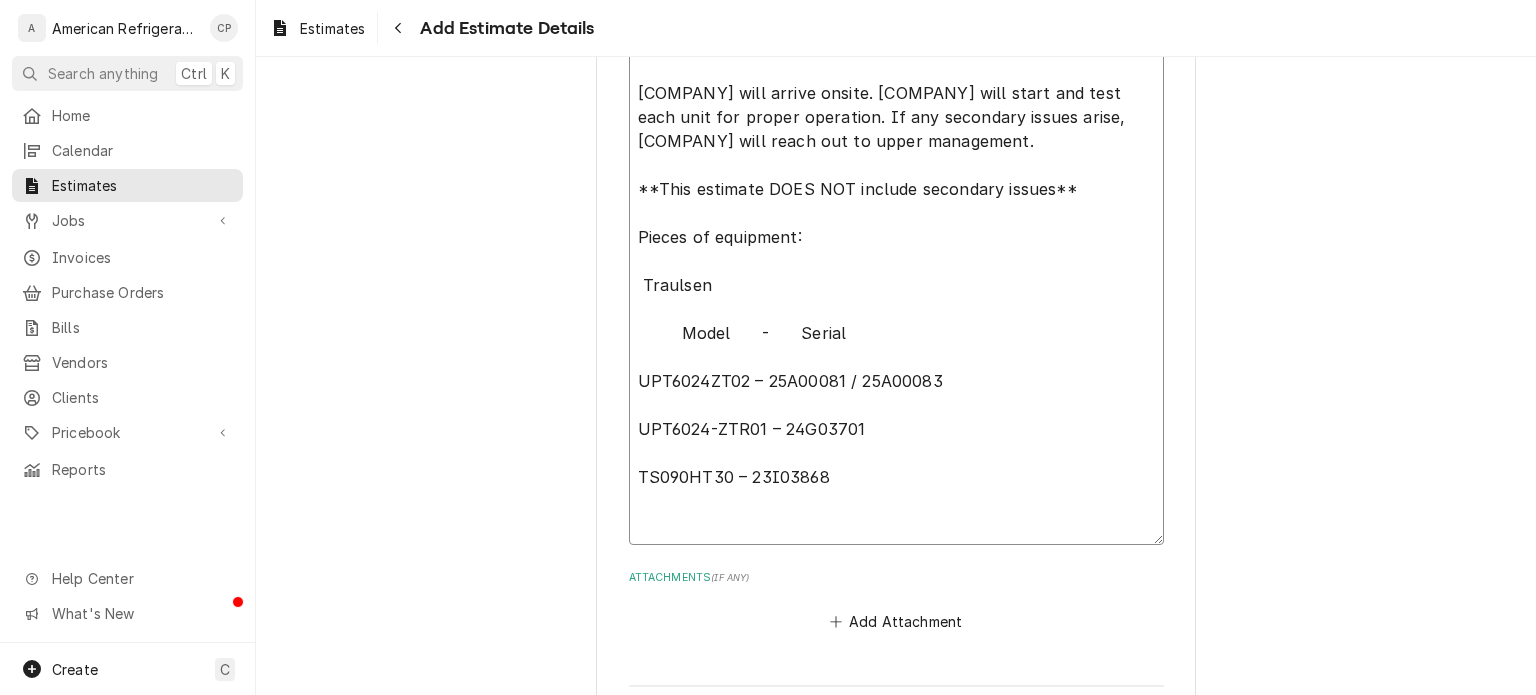 click on "[COMPANY] was asked to perform performance checks on several pieces of equipment at this location. Below is the estimate breakdown.
[COMPANY] will arrive onsite. [COMPANY] will start and test each unit for proper operation. If any secondary issues arise, [COMPANY] will reach out to upper management.
**This estimate DOES NOT include secondary issues**
Pieces of equipment:
Traulsen
Model     -     Serial
UPT6024ZT02 – 25A00081 / 25A00083
UPT6024-ZTR01 – 24G03701
TS090HT30 – 23I03868" at bounding box center (896, 261) 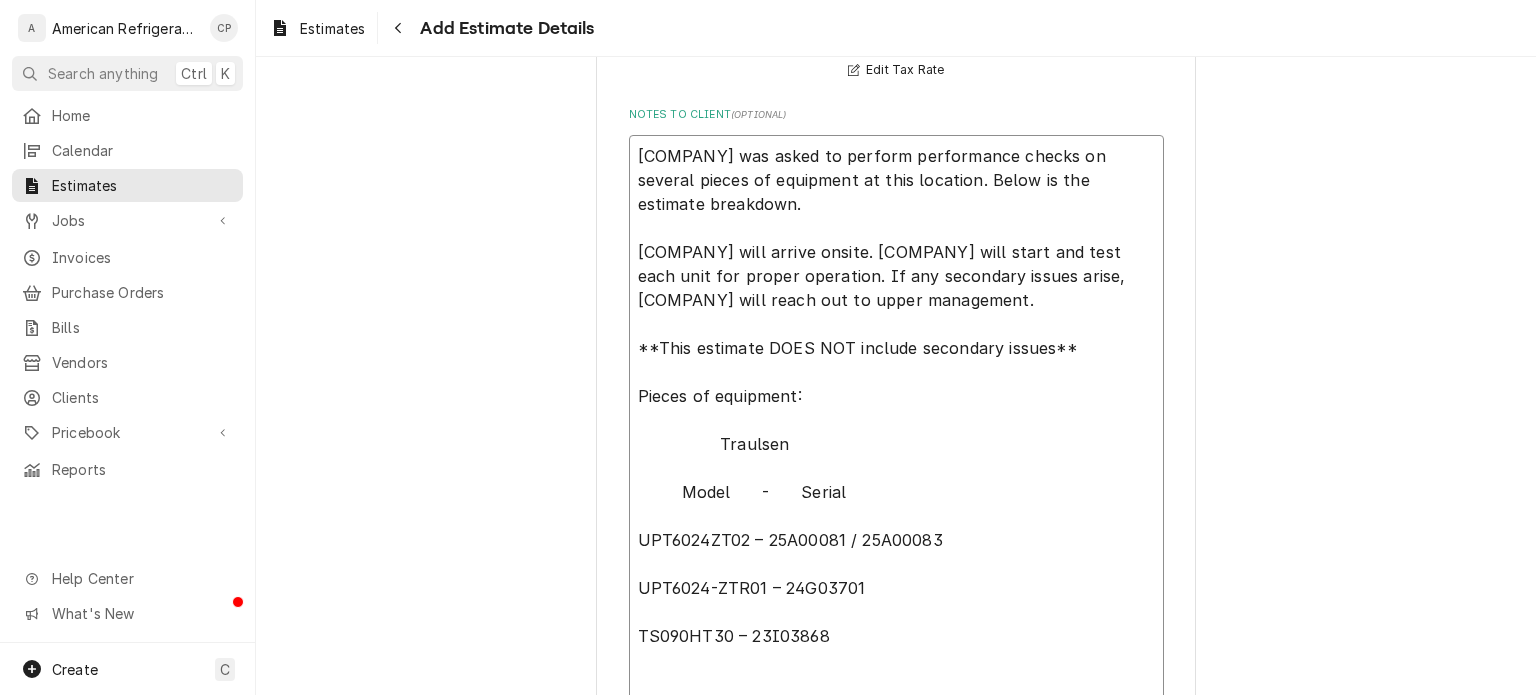 scroll, scrollTop: 2756, scrollLeft: 0, axis: vertical 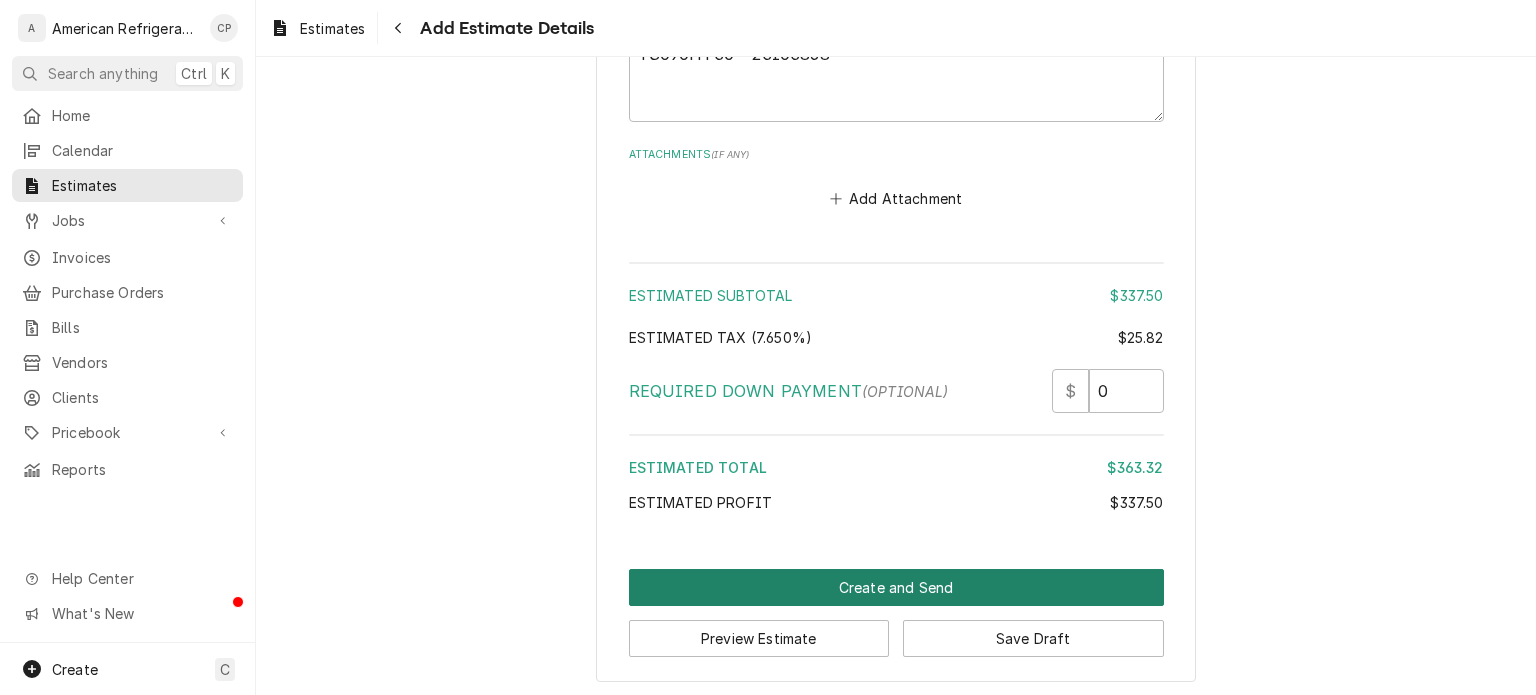 click on "Create and Send" at bounding box center (896, 587) 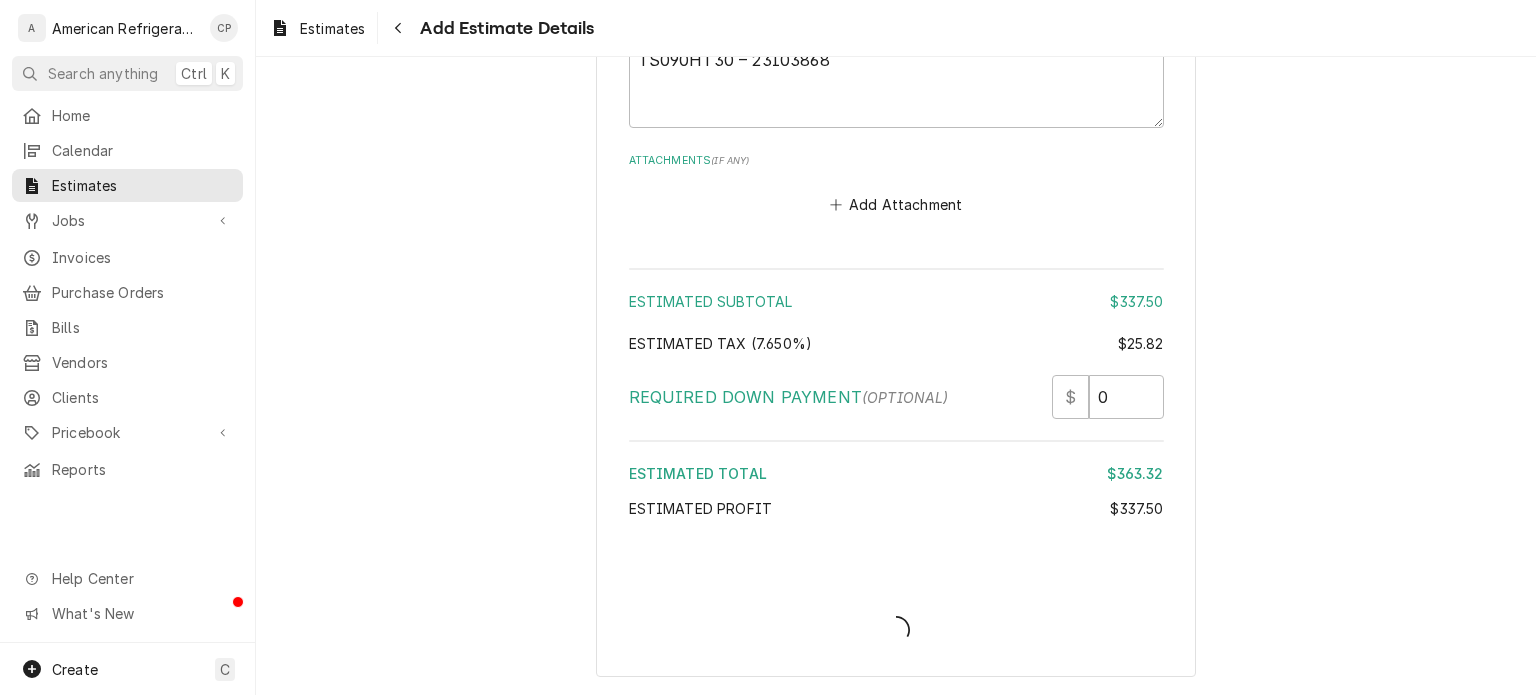 scroll, scrollTop: 2745, scrollLeft: 0, axis: vertical 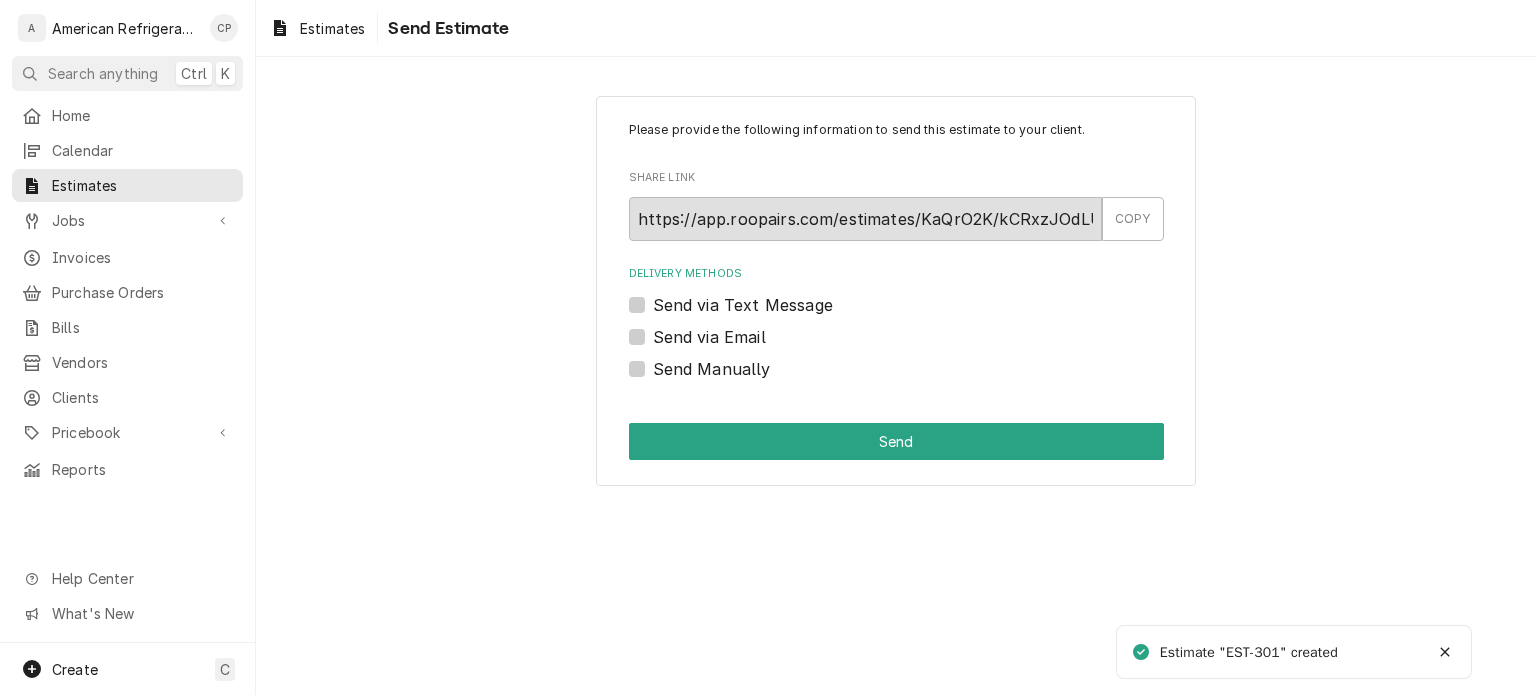 click on "Send Manually" at bounding box center (712, 369) 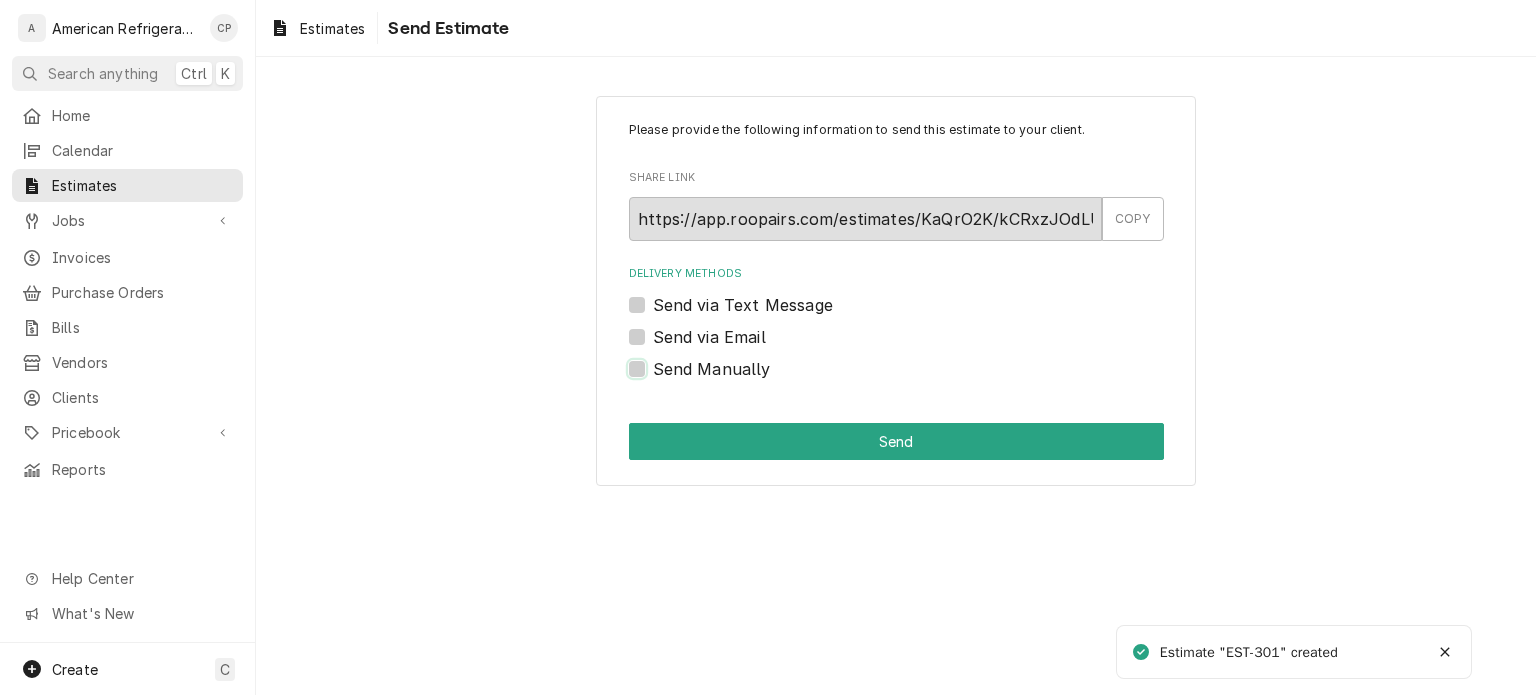 click on "Send Manually" at bounding box center [920, 379] 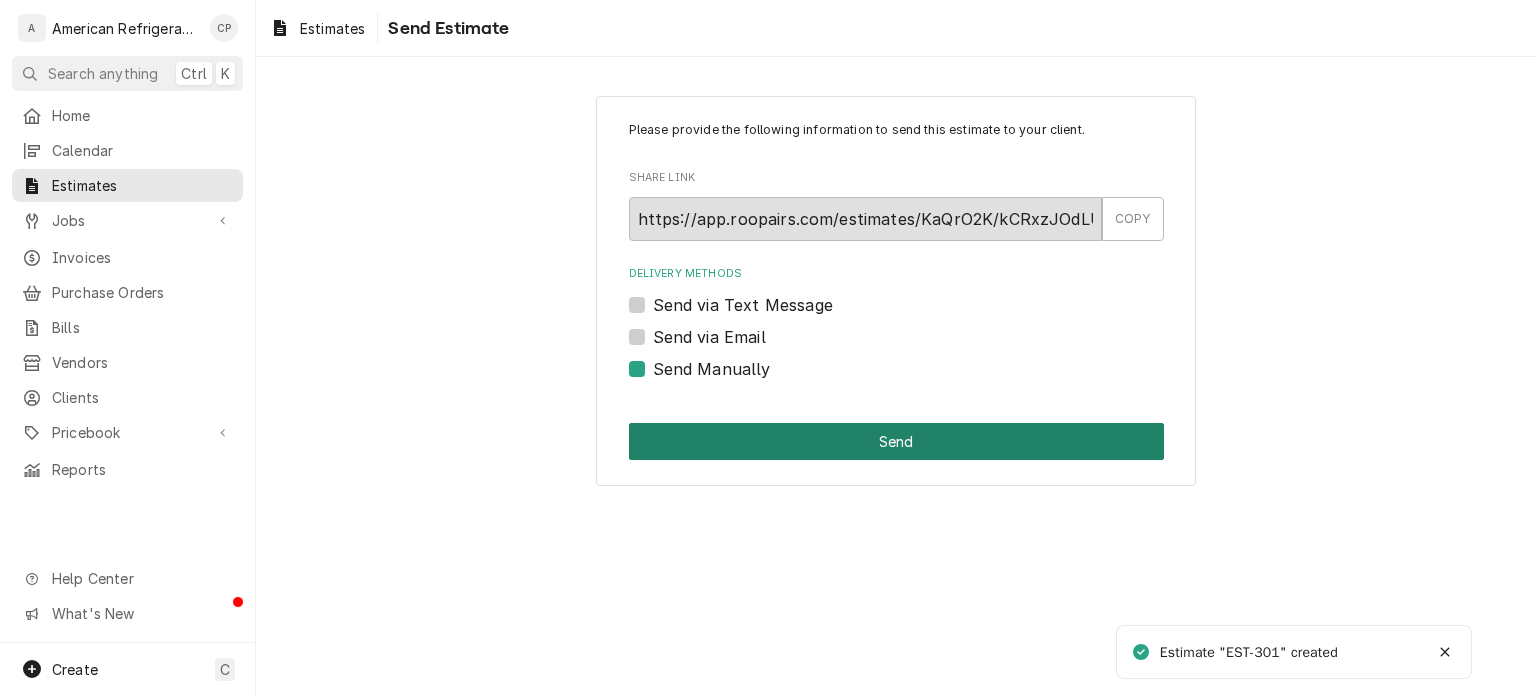 click on "Send" at bounding box center [896, 441] 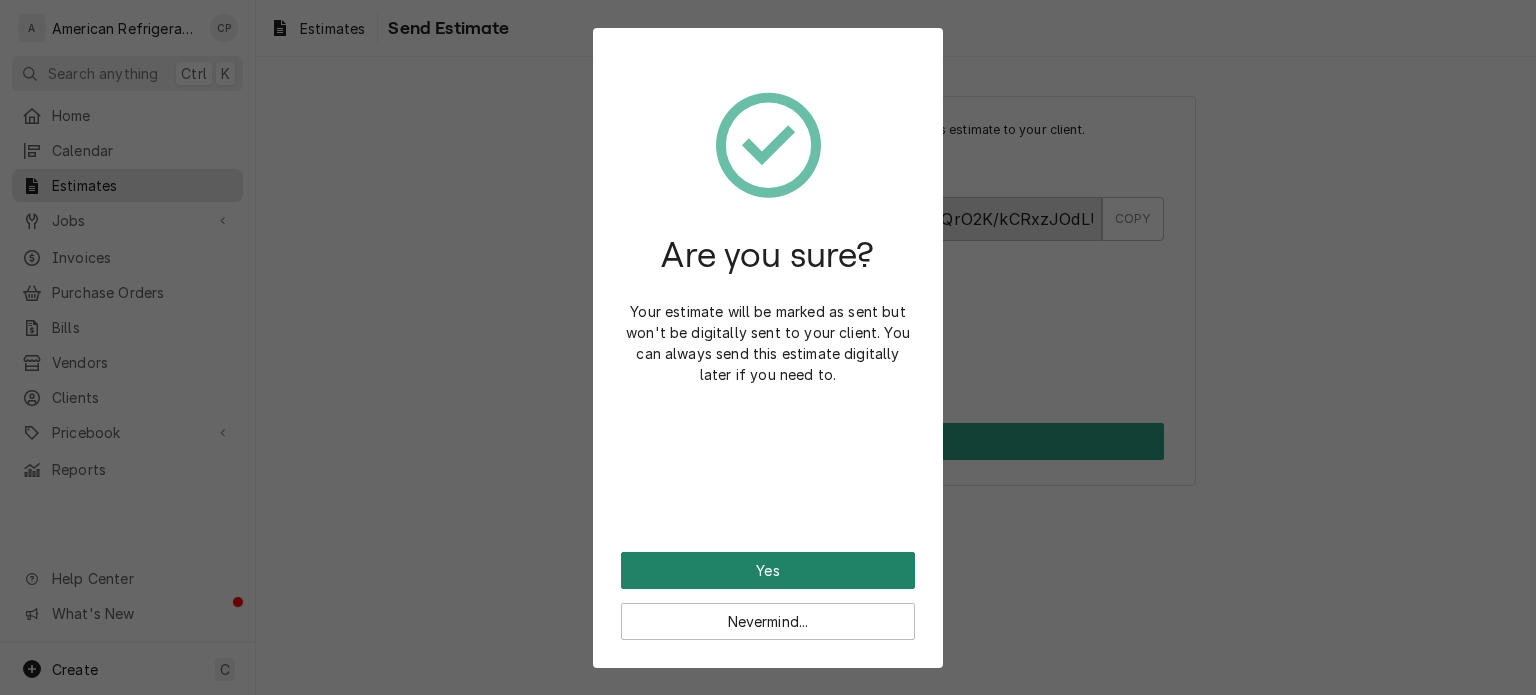 click on "Yes" at bounding box center (768, 570) 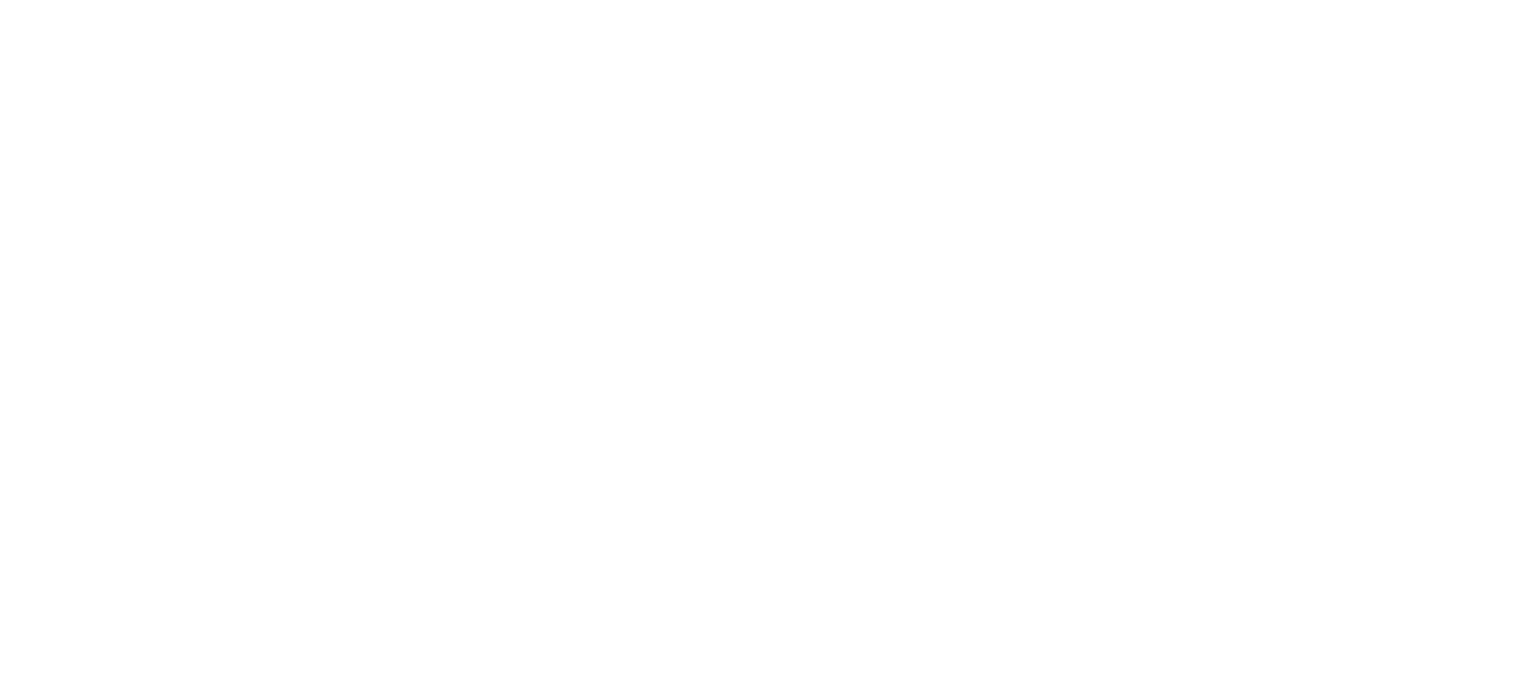 scroll, scrollTop: 0, scrollLeft: 0, axis: both 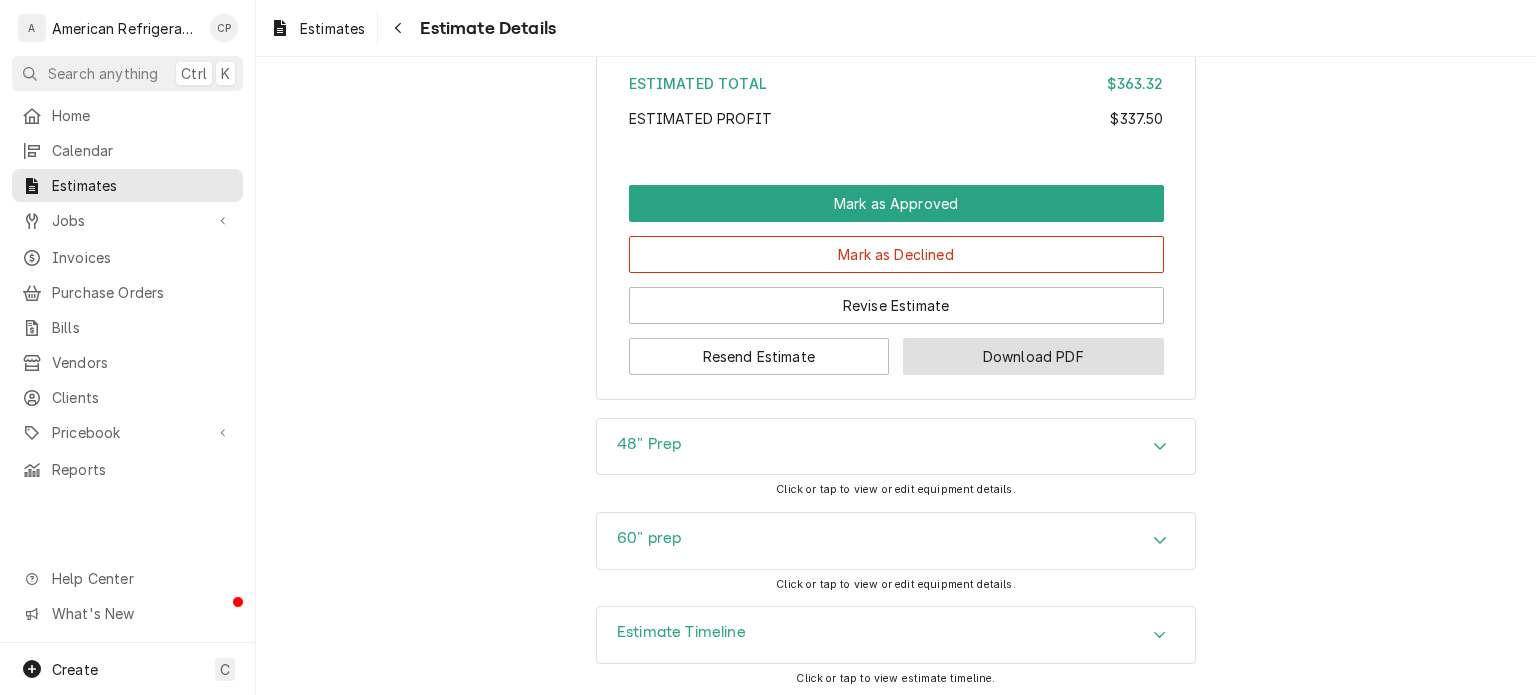 click on "Download PDF" at bounding box center (1033, 356) 